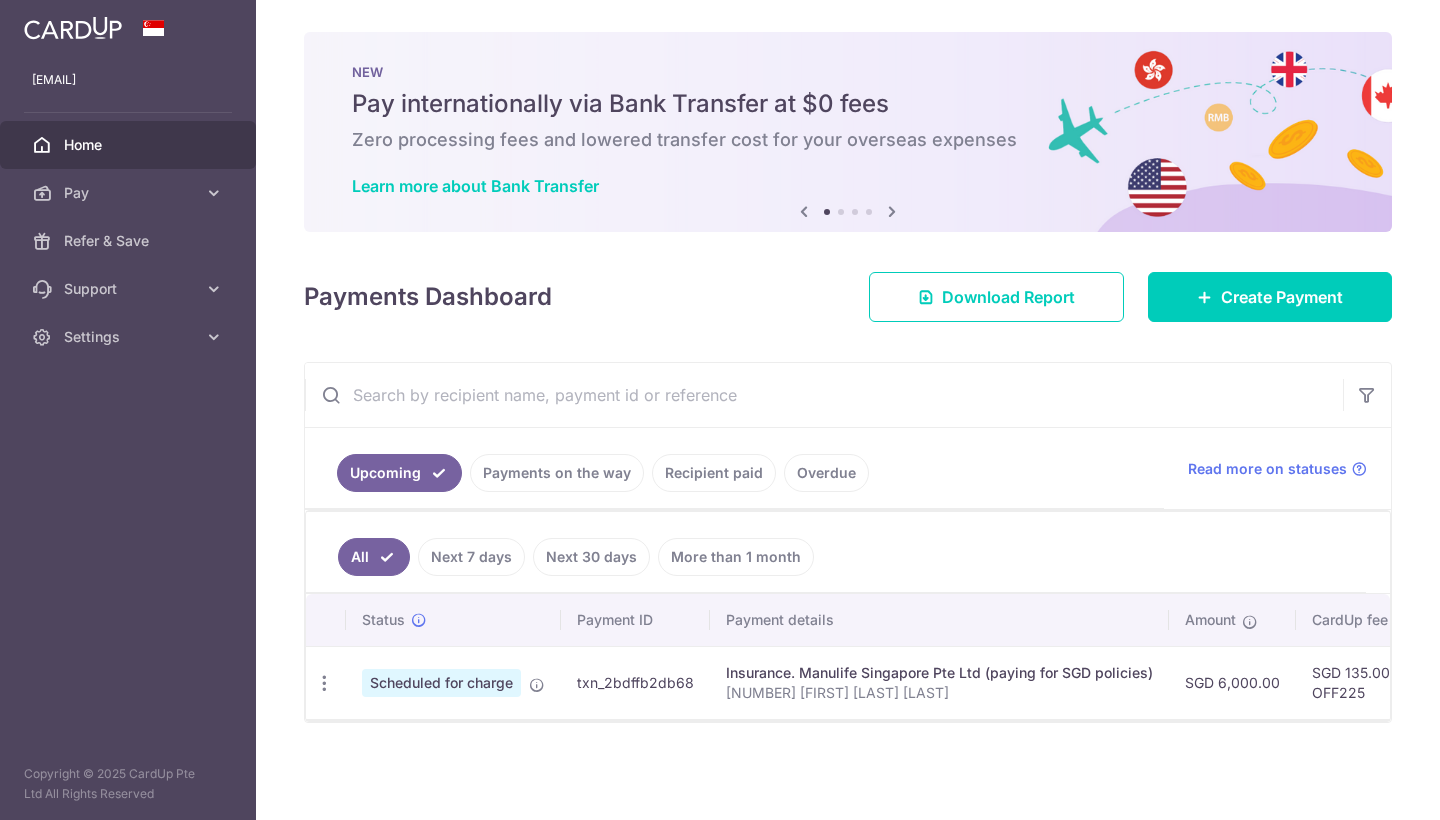 scroll, scrollTop: 0, scrollLeft: 0, axis: both 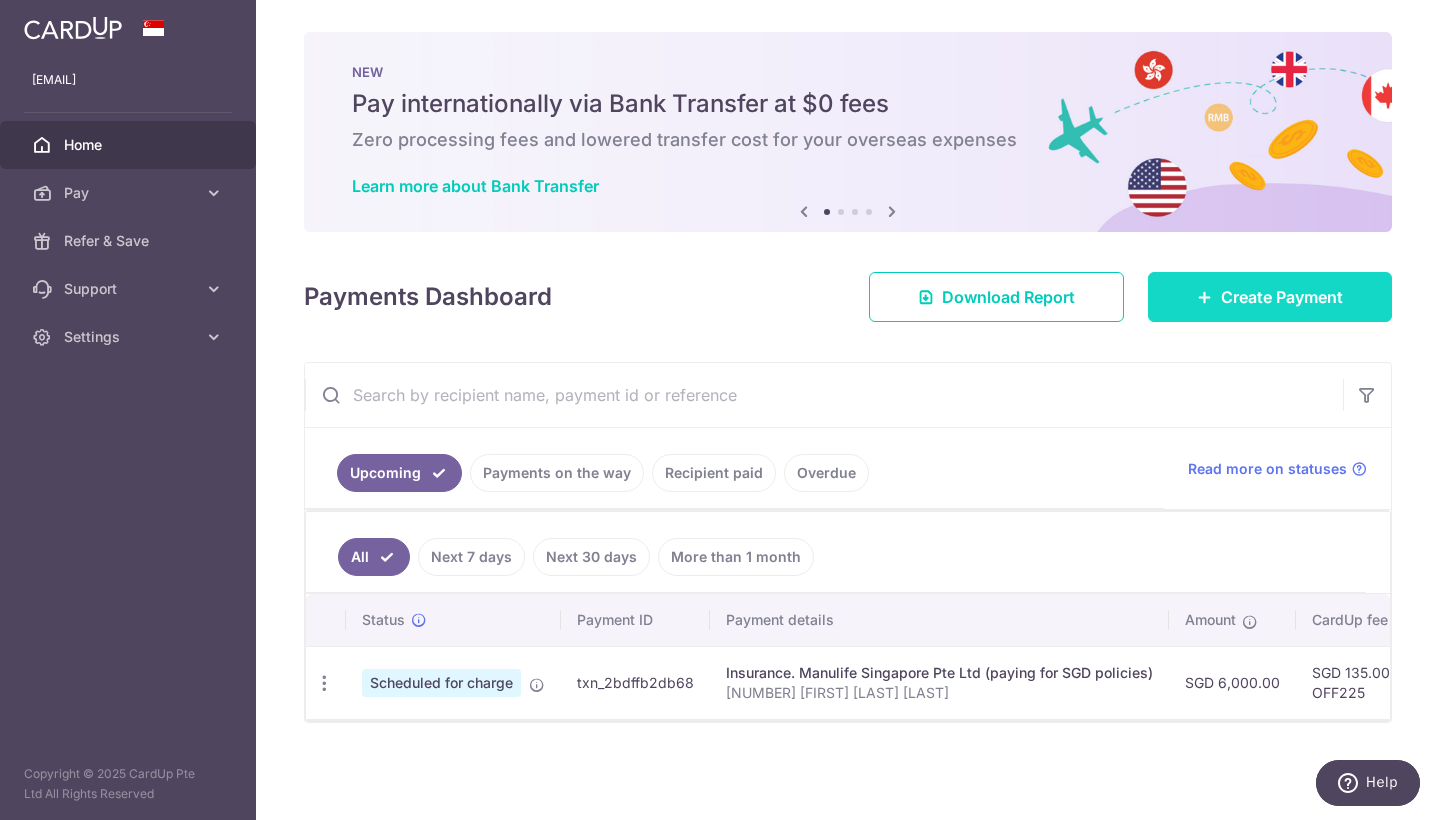 click at bounding box center [1205, 297] 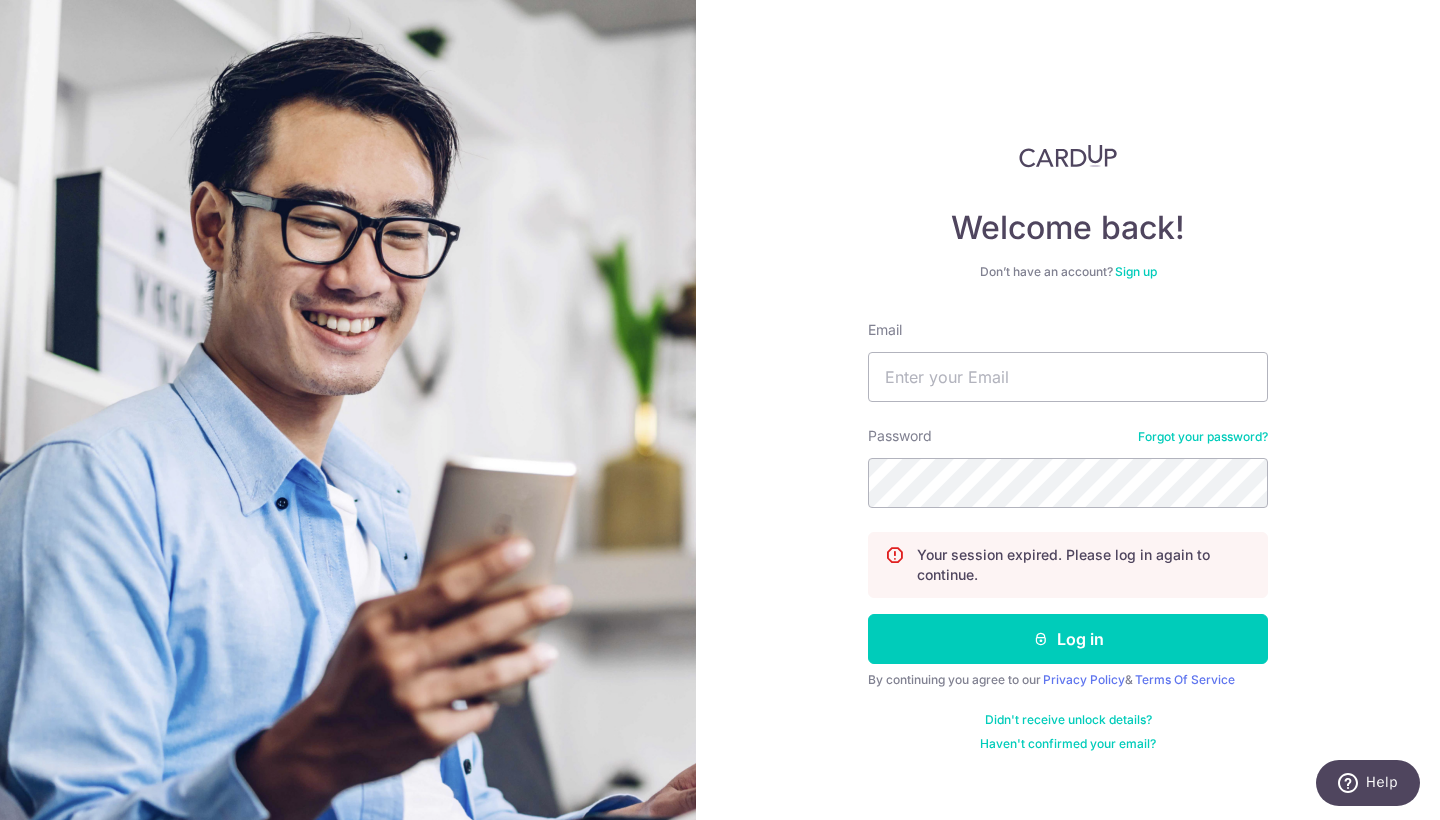 scroll, scrollTop: 0, scrollLeft: 0, axis: both 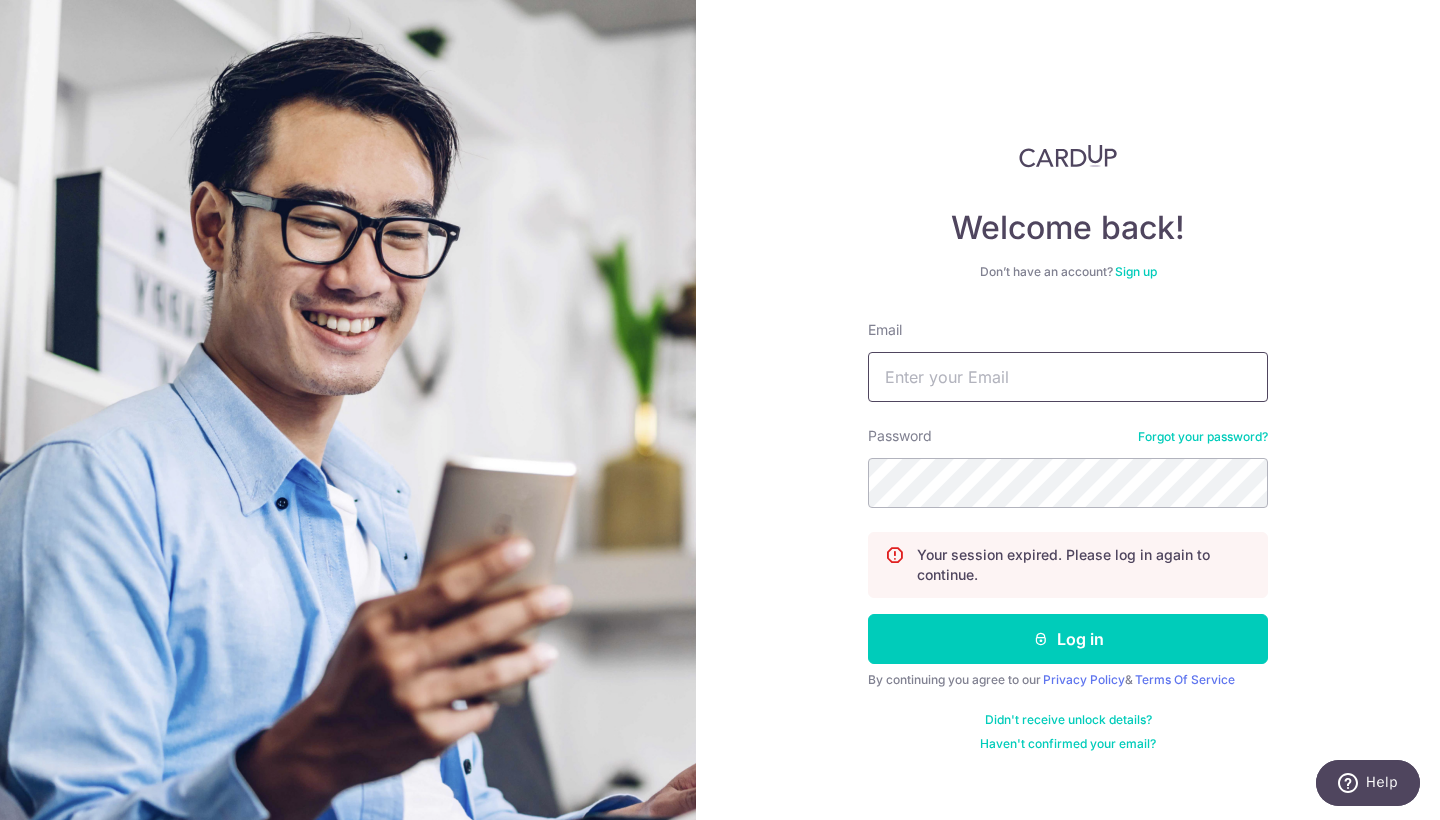 type on "tpac.filian@gmail.com" 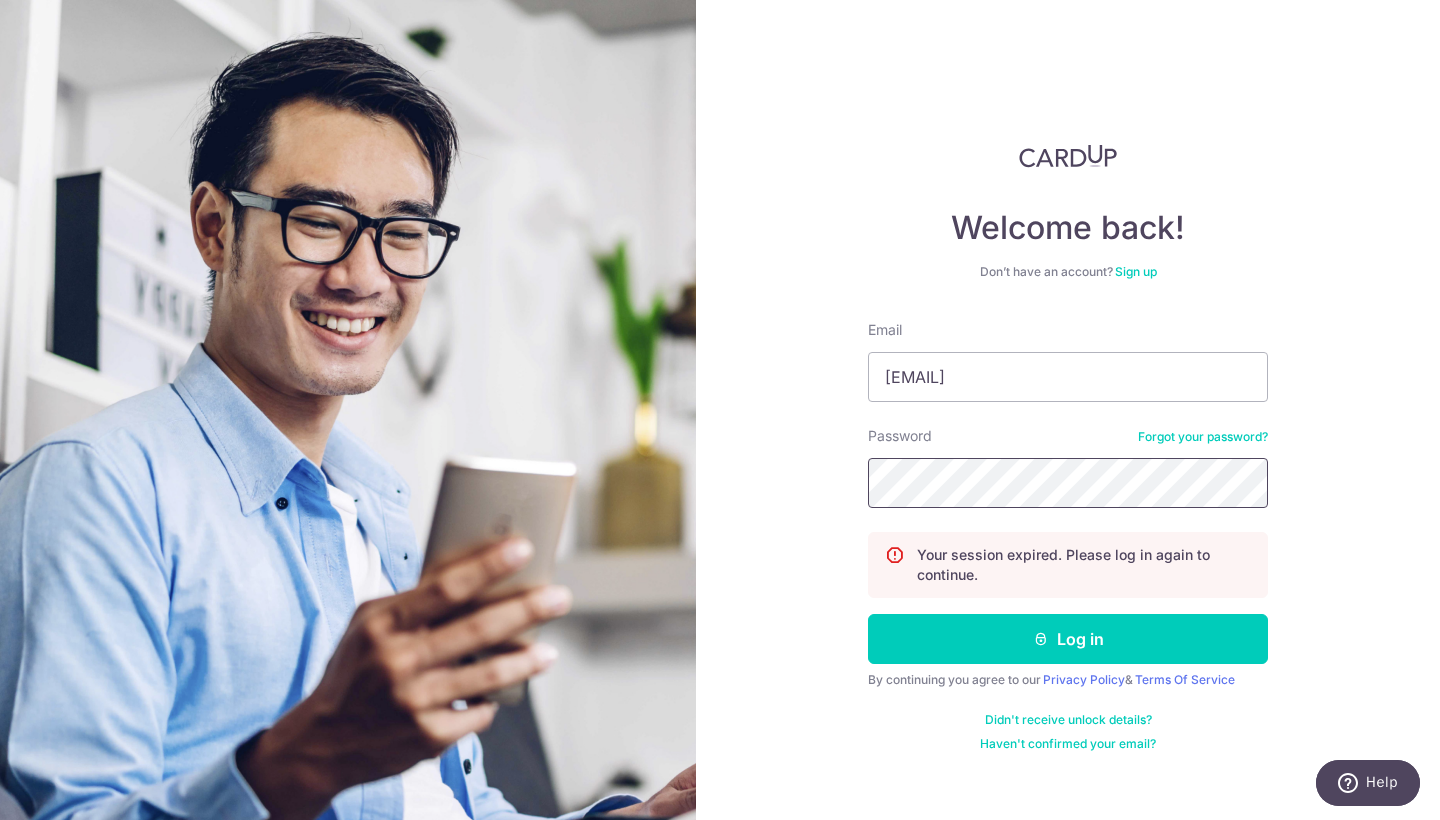 click on "Log in" at bounding box center (1068, 639) 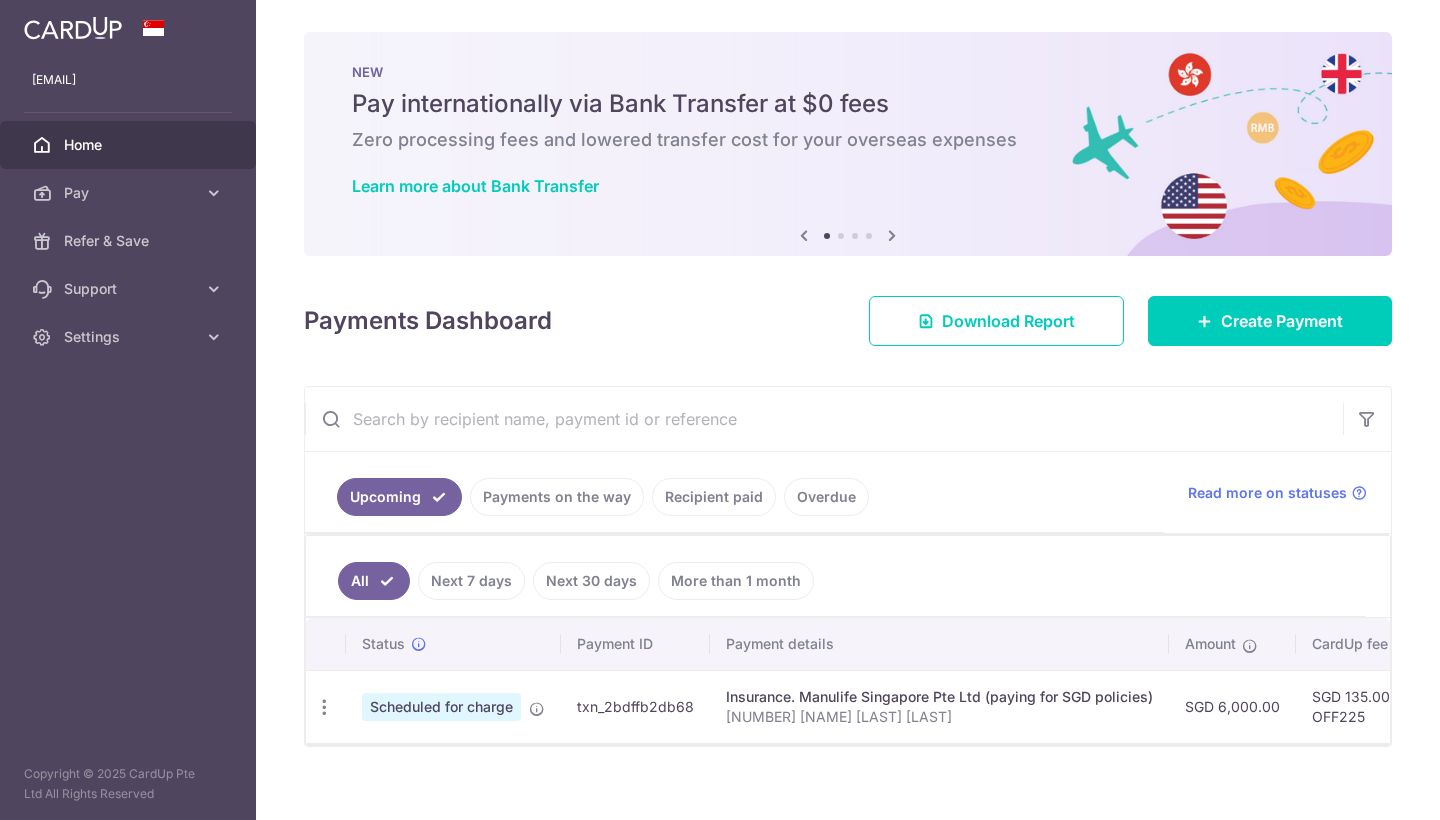 scroll, scrollTop: 0, scrollLeft: 0, axis: both 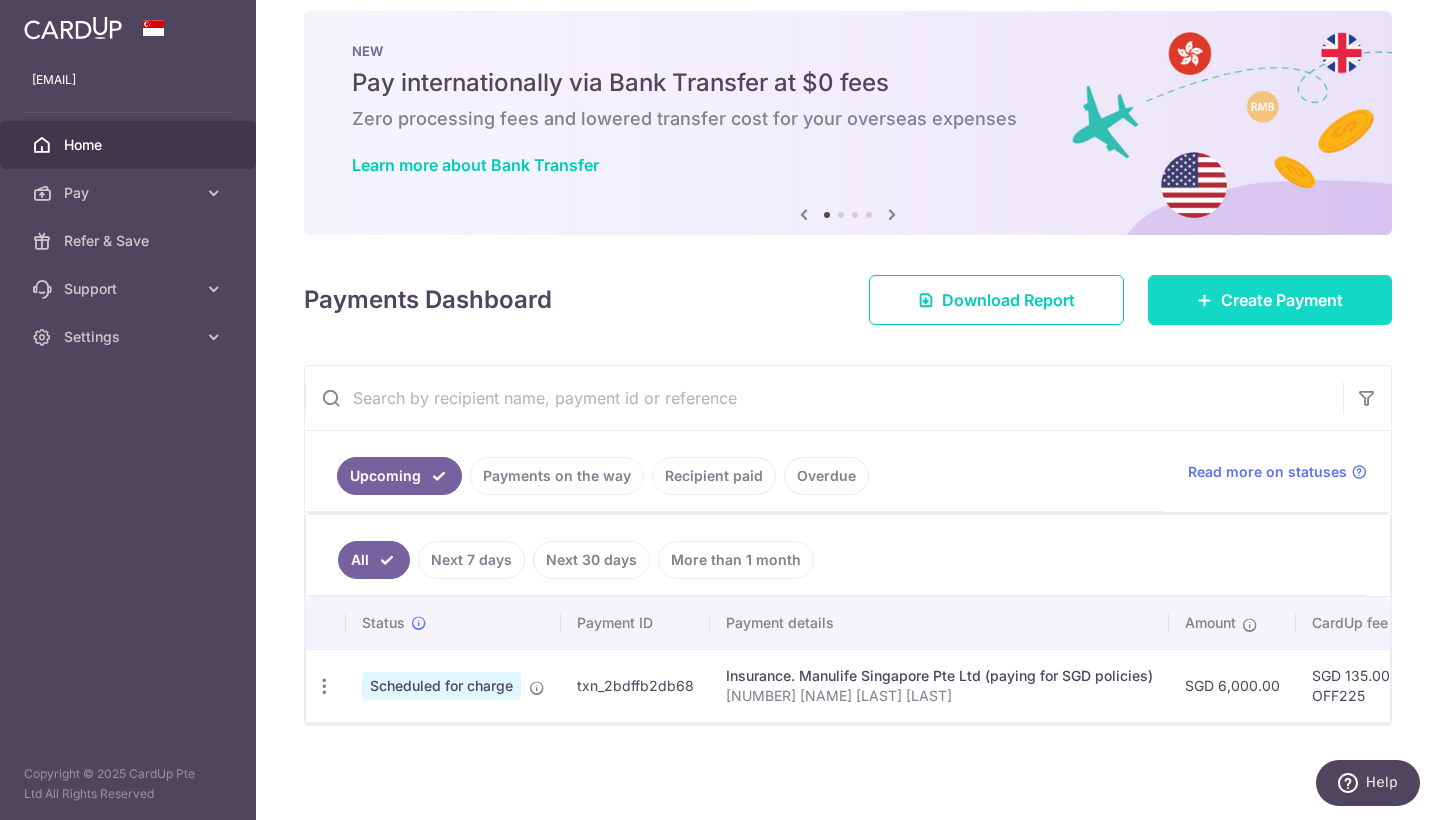 click on "Create Payment" at bounding box center [1282, 300] 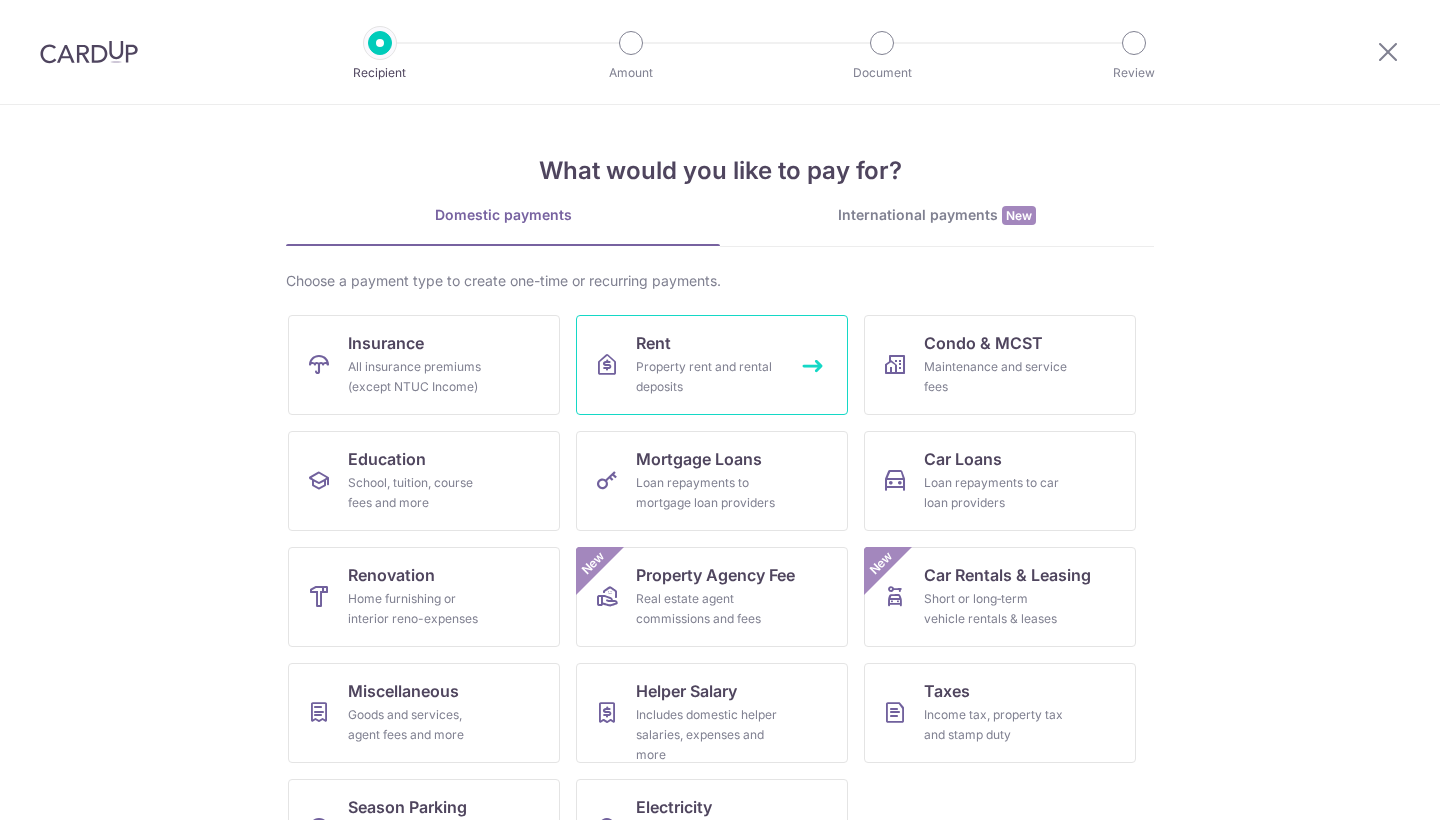 scroll, scrollTop: 0, scrollLeft: 0, axis: both 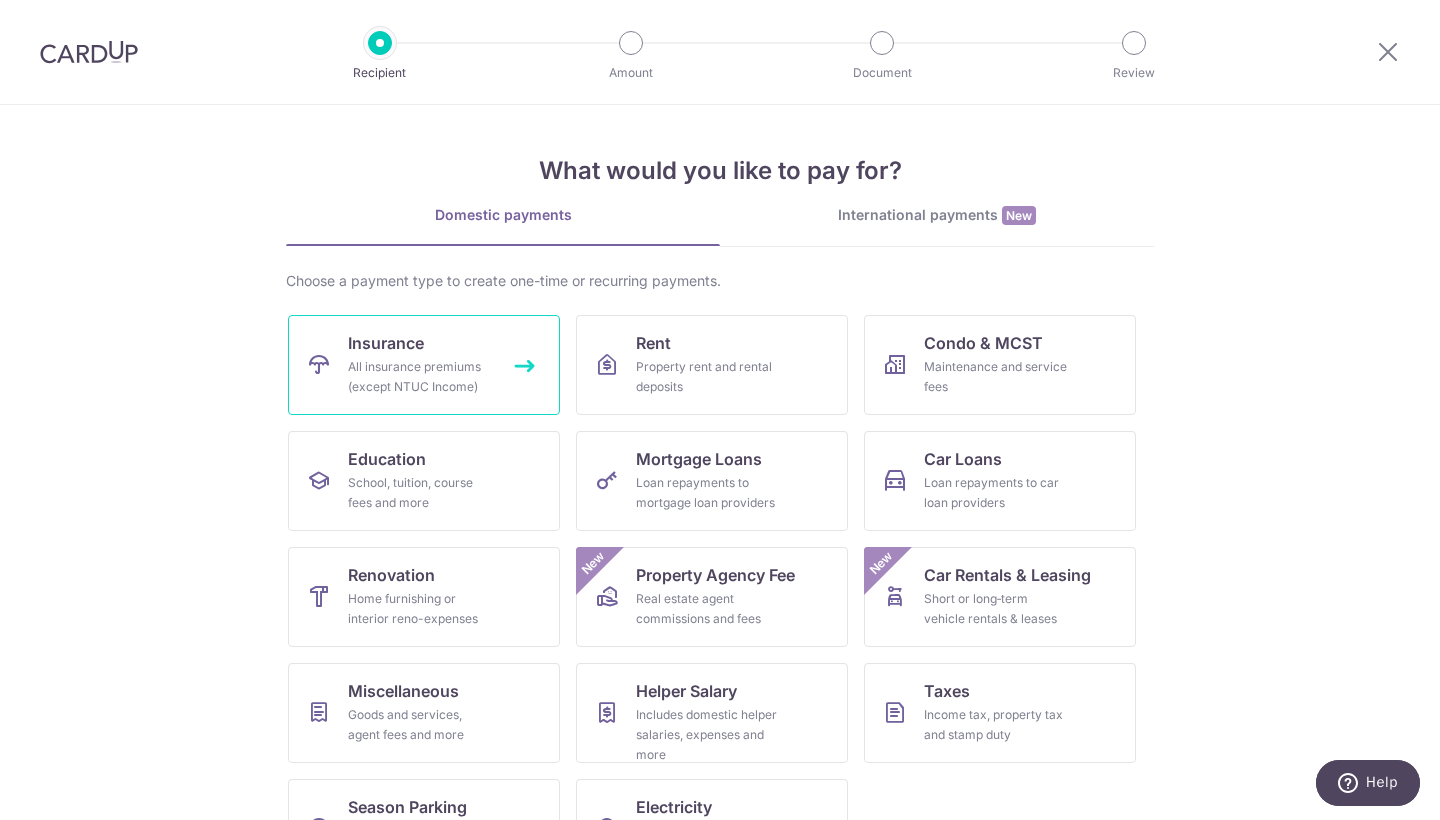 click on "Insurance" at bounding box center (386, 343) 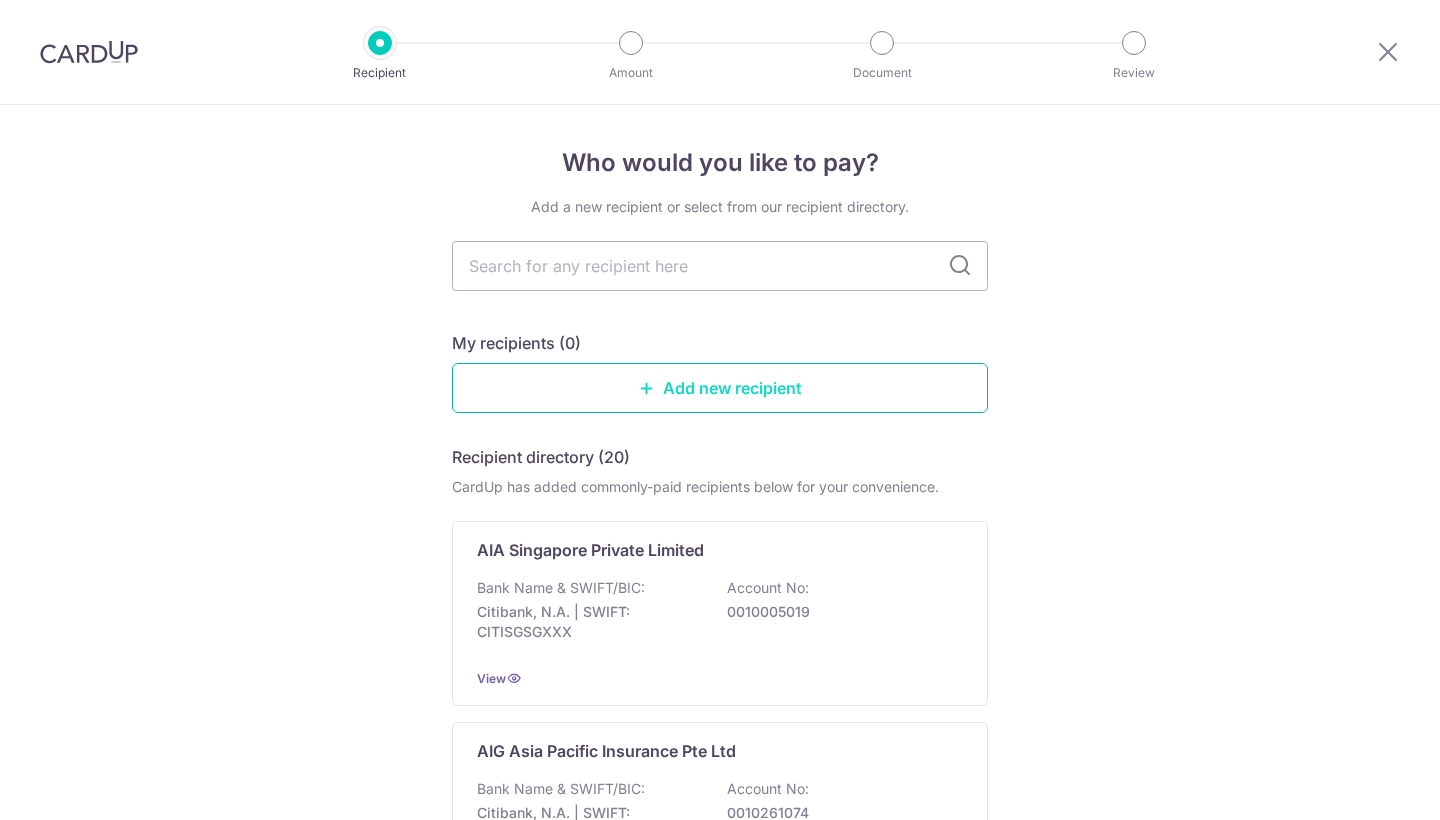 scroll, scrollTop: 0, scrollLeft: 0, axis: both 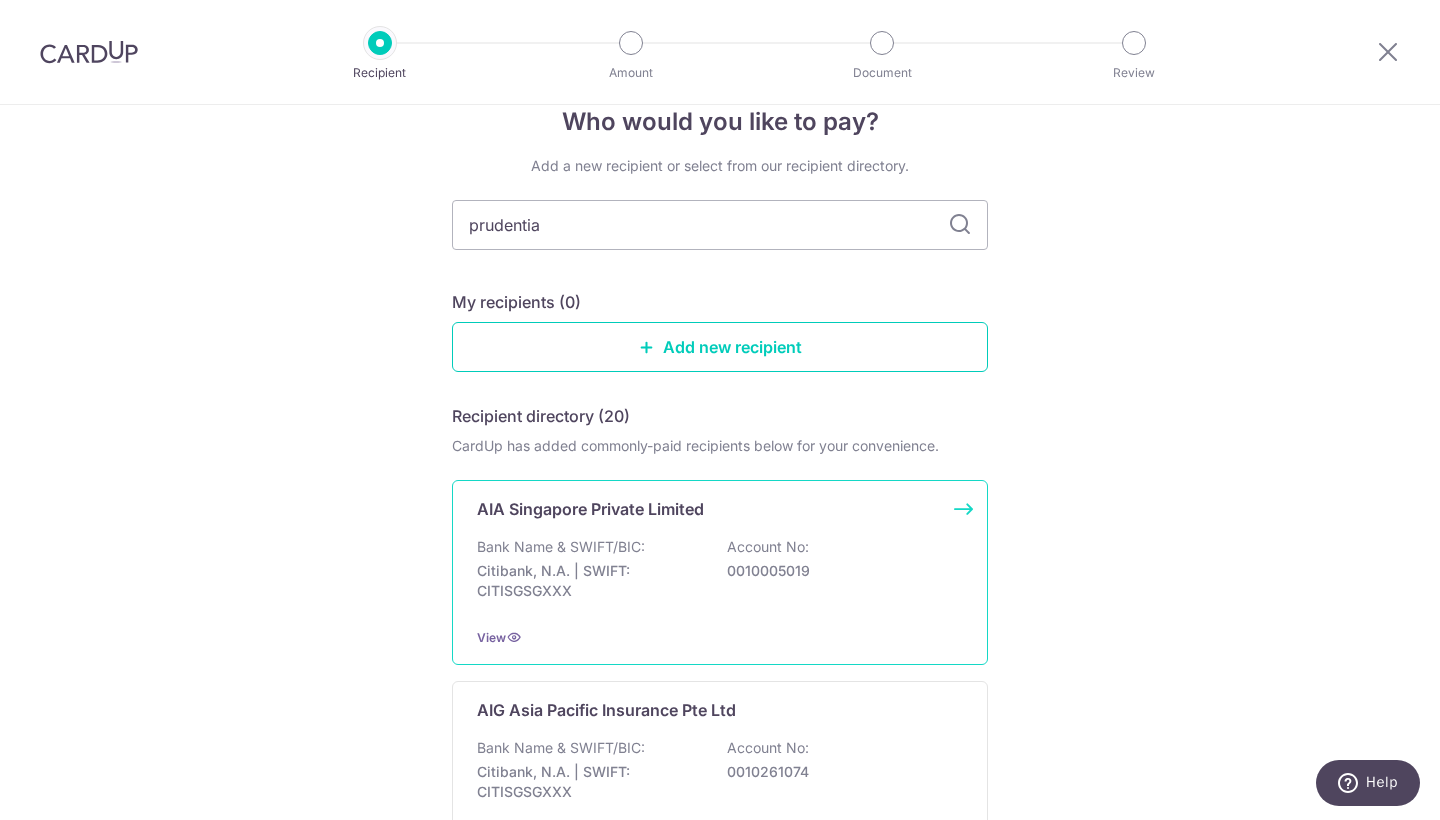 type on "prudential" 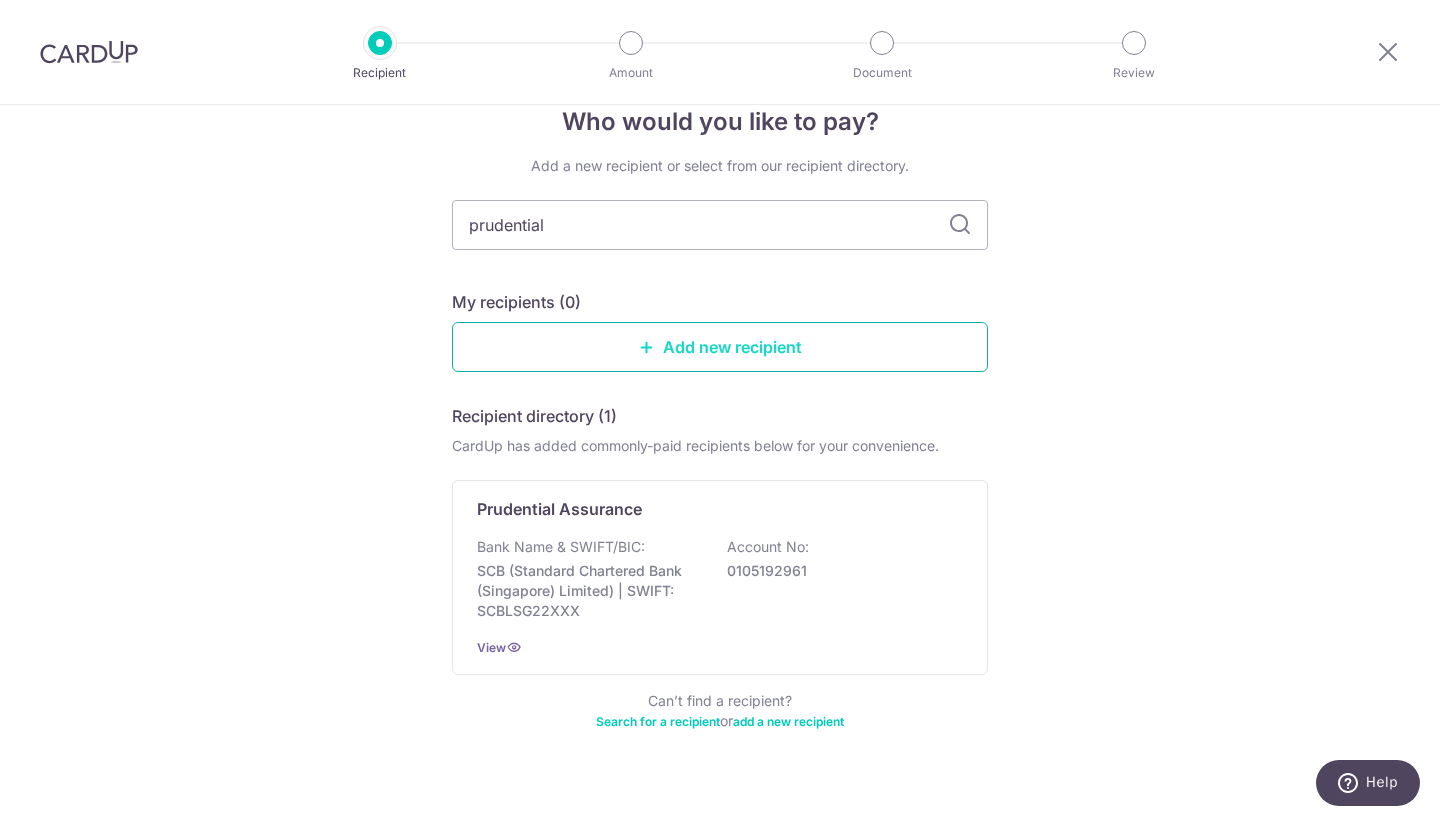 click on "Add new recipient" at bounding box center (720, 347) 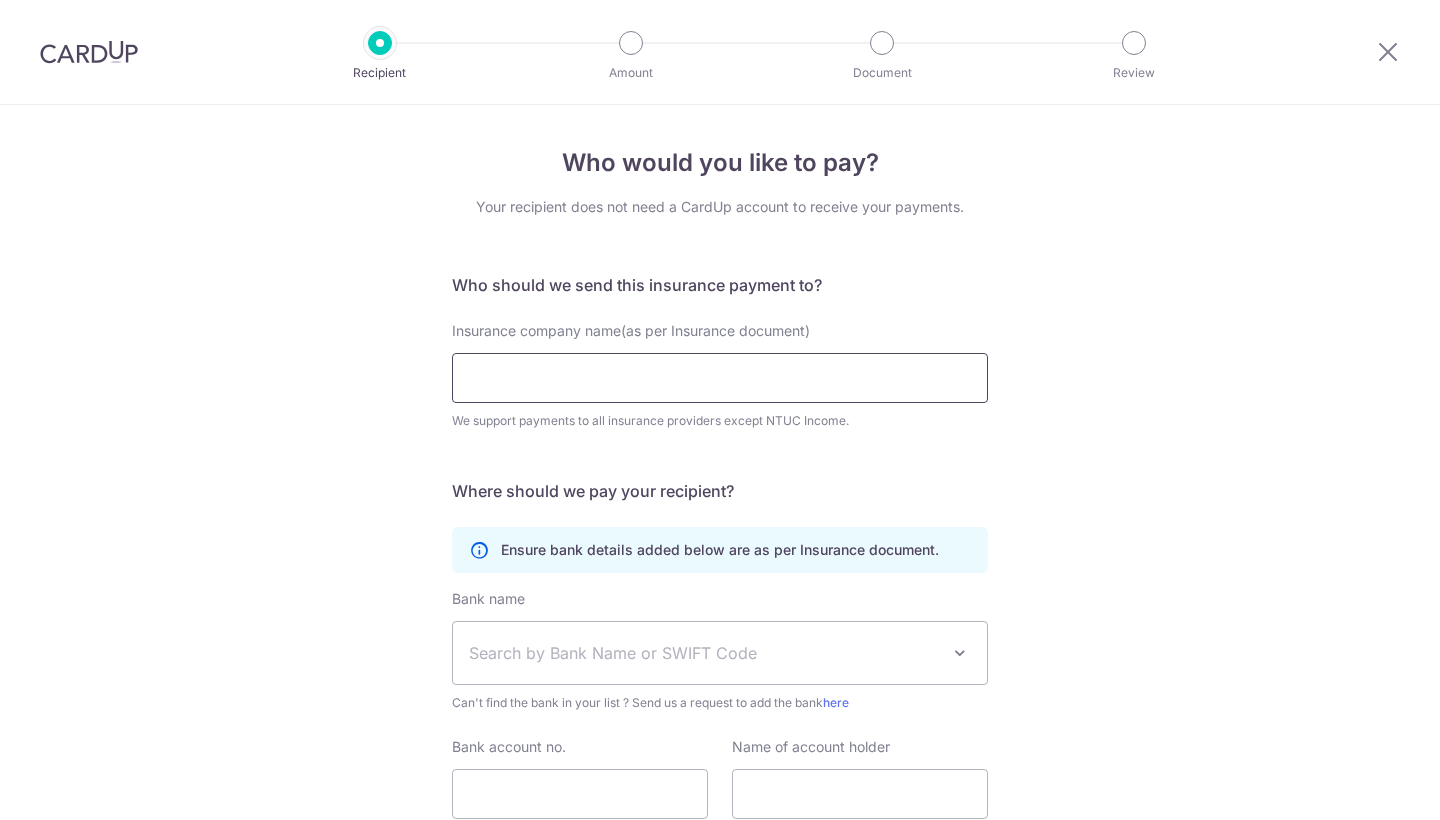 scroll, scrollTop: 0, scrollLeft: 0, axis: both 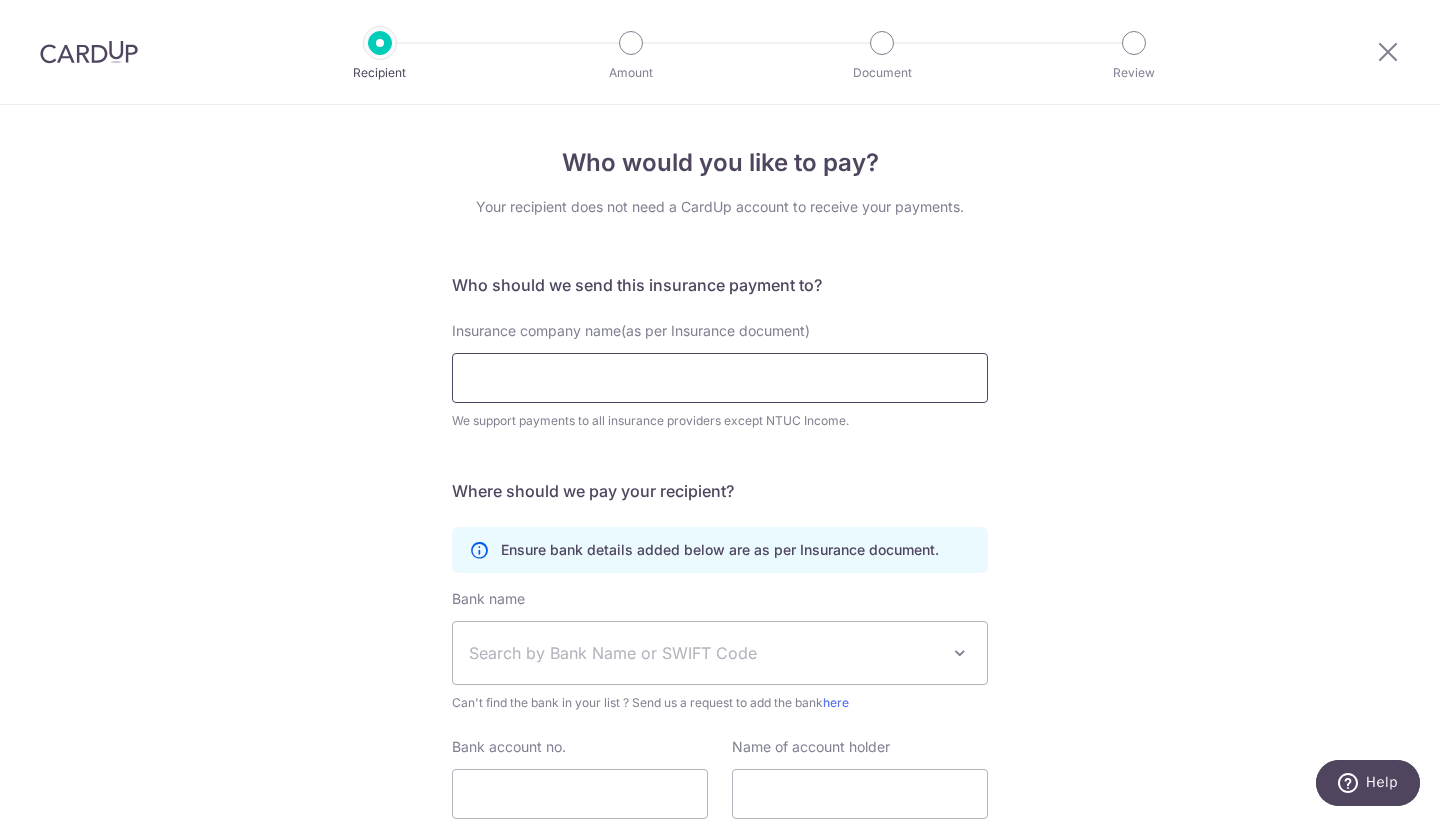 click on "Insurance company name(as per Insurance document)" at bounding box center [720, 378] 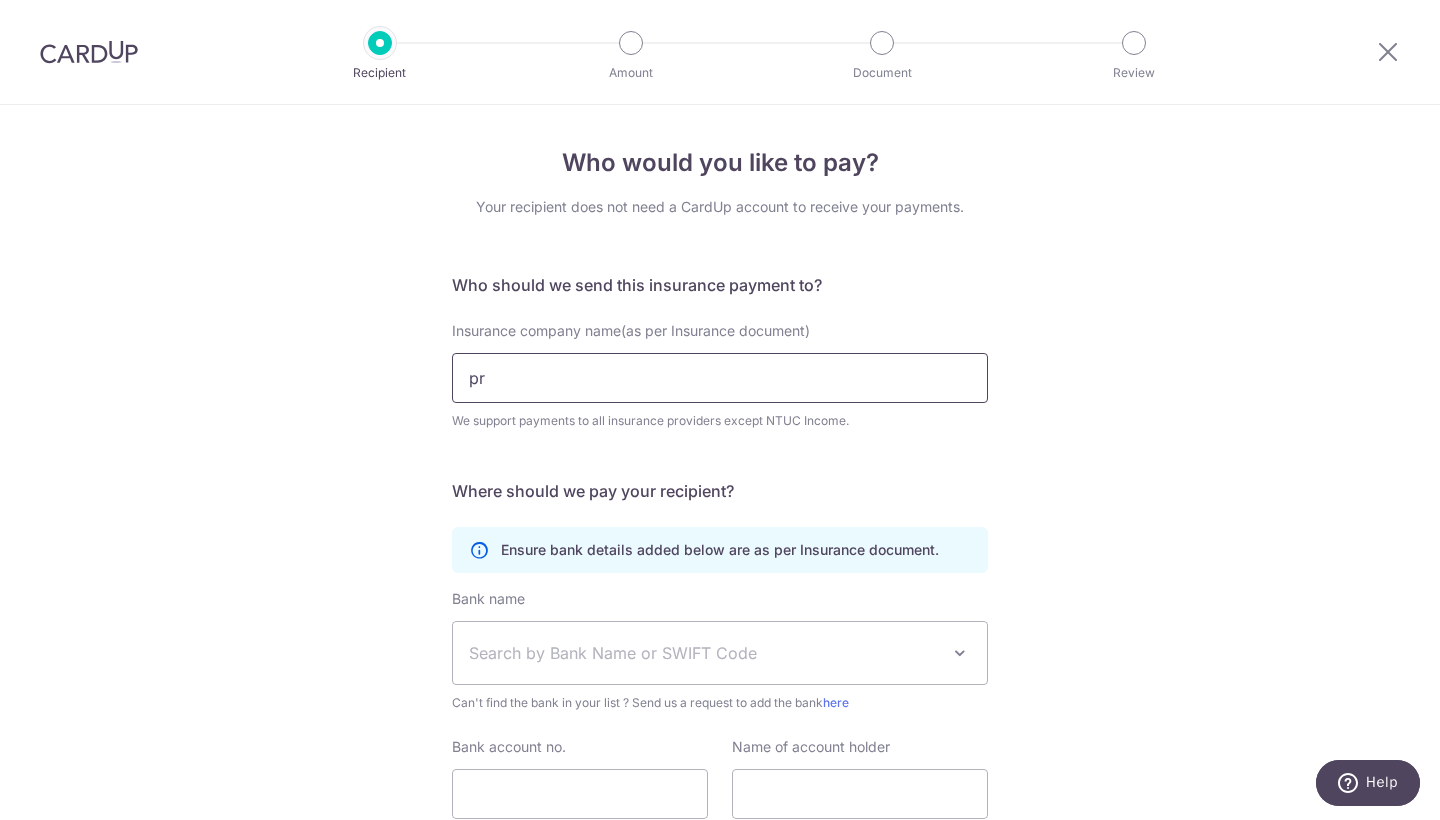 type on "p" 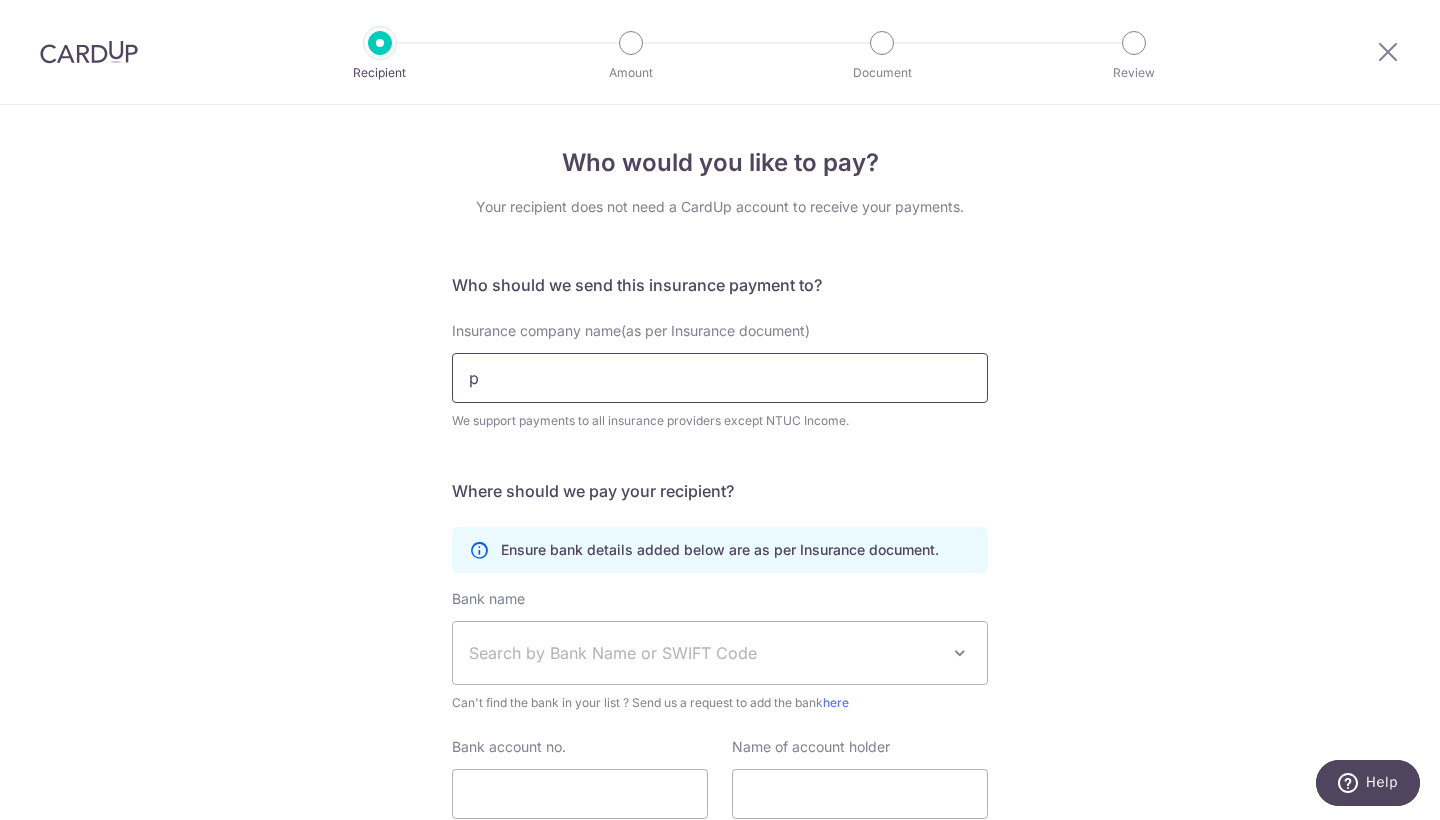 type 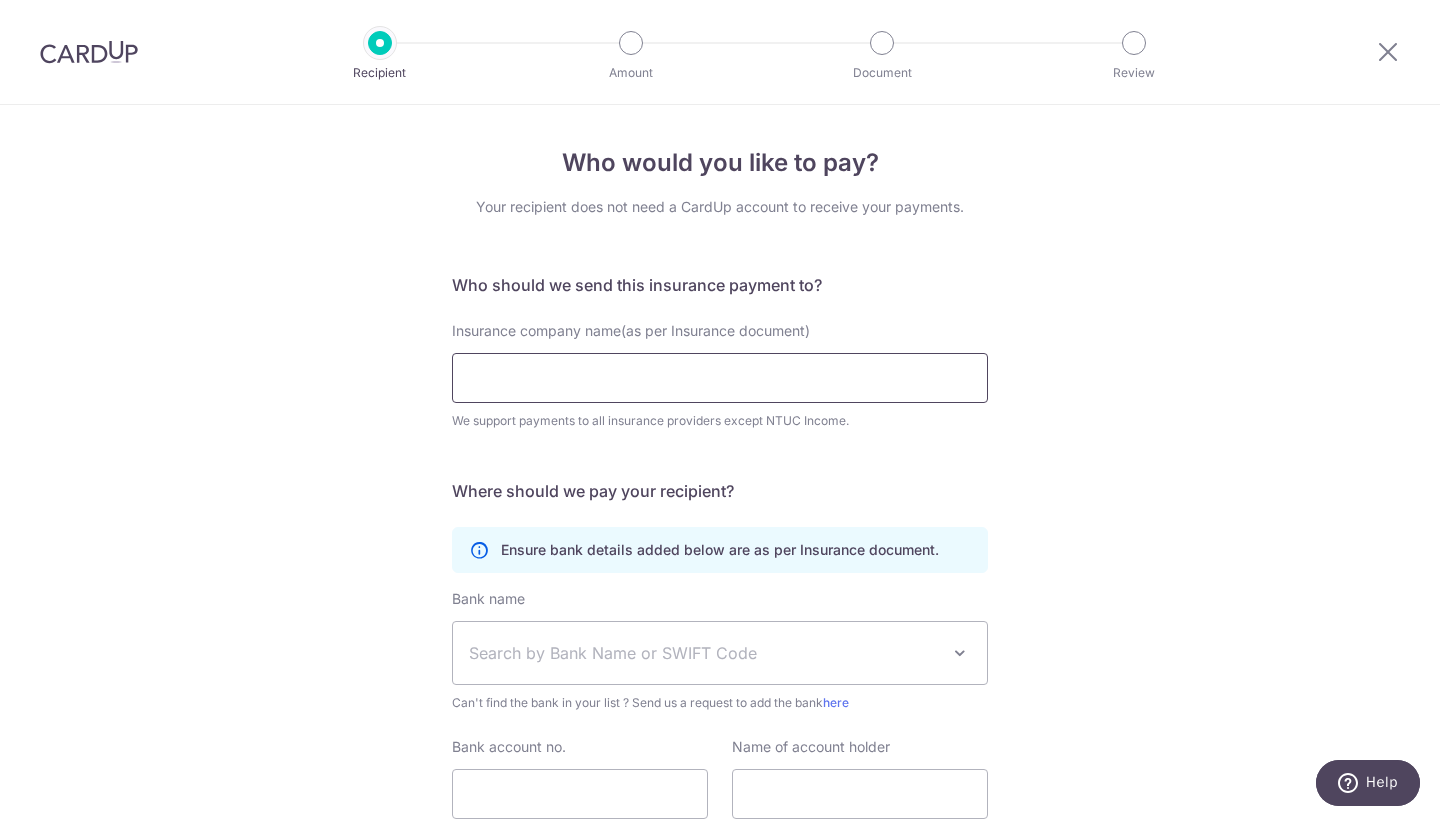 scroll, scrollTop: 0, scrollLeft: 0, axis: both 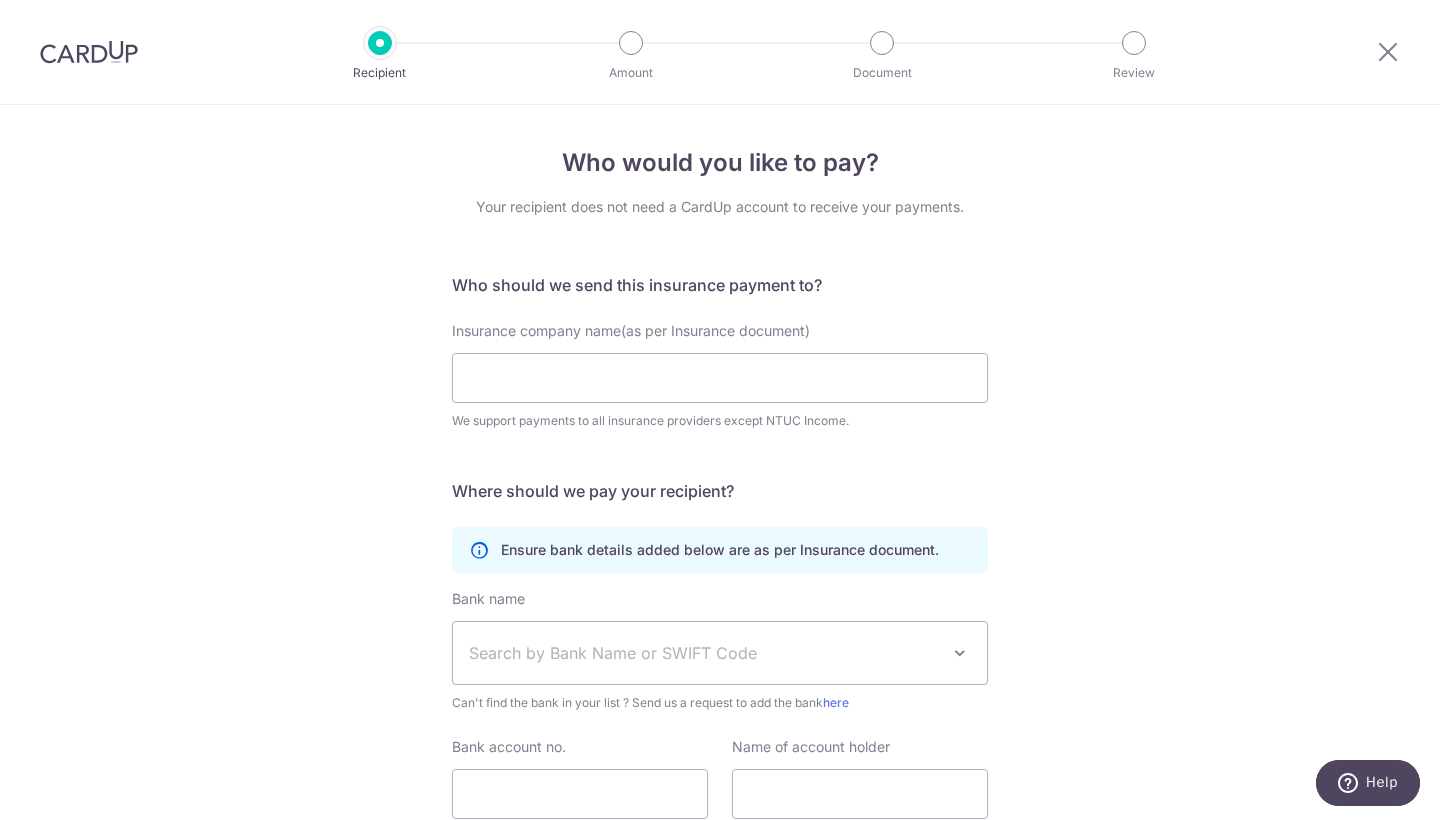 click on "Where should we pay your recipient?" at bounding box center (720, 491) 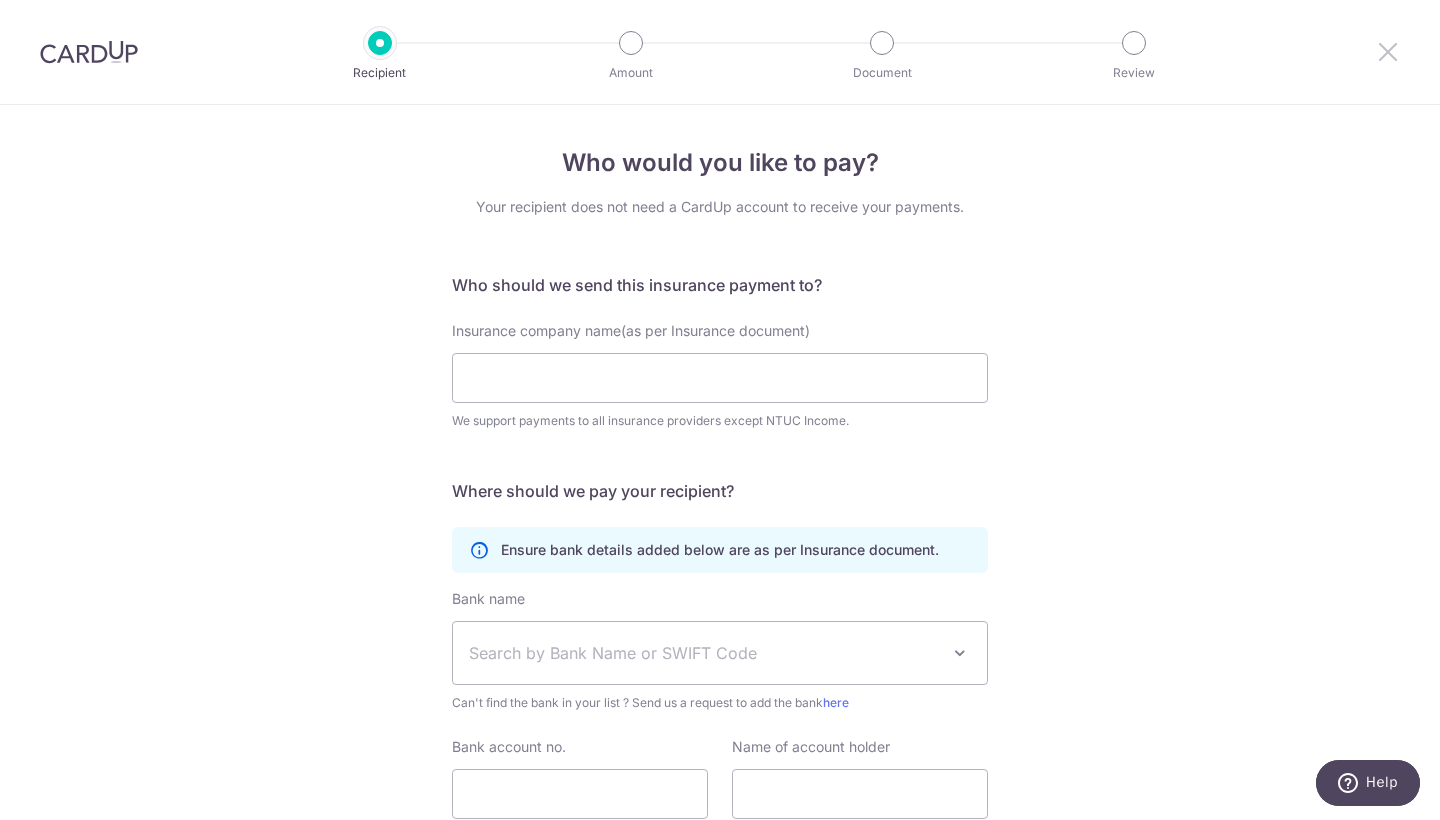 click at bounding box center [1388, 51] 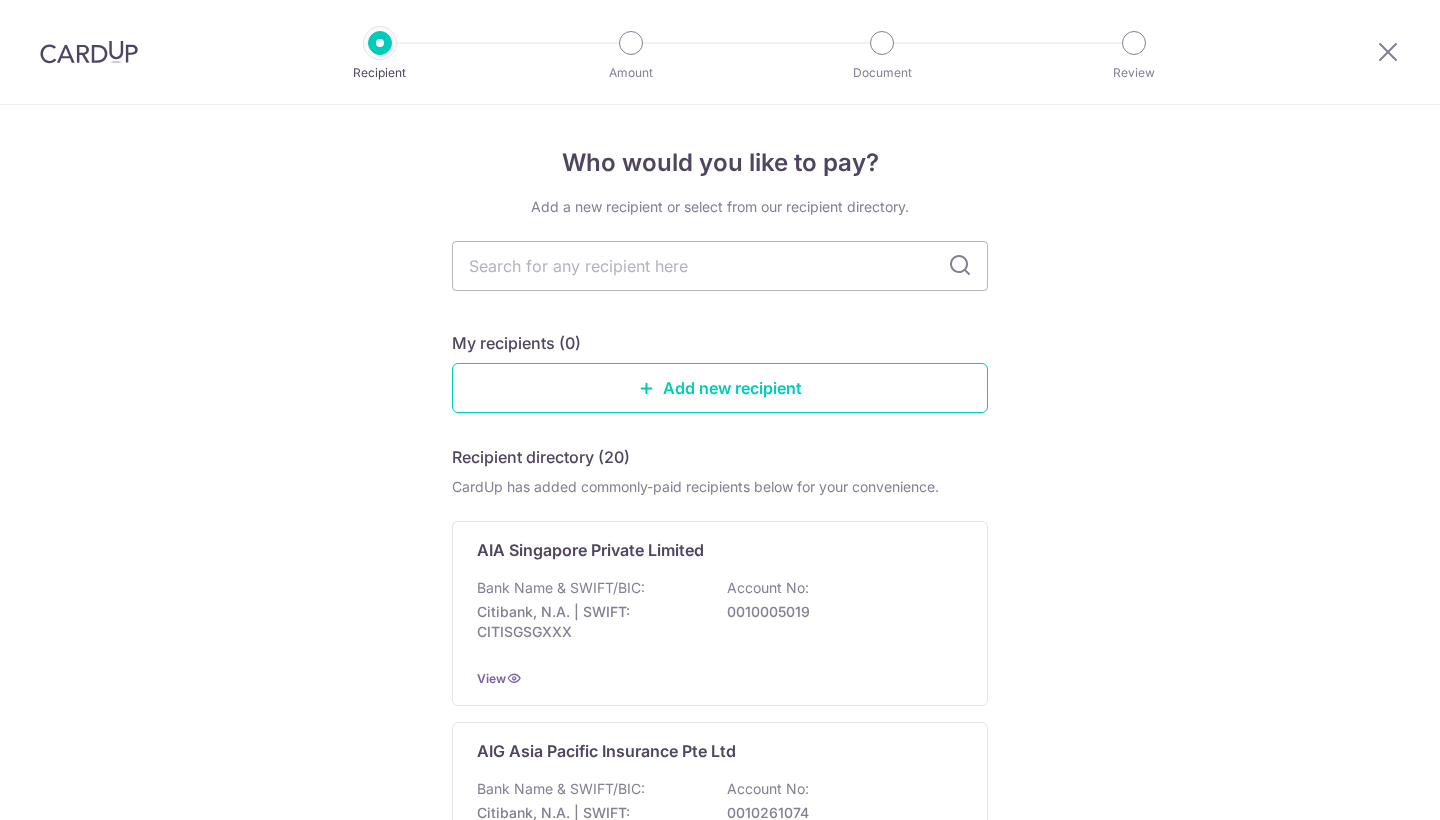 scroll, scrollTop: 0, scrollLeft: 0, axis: both 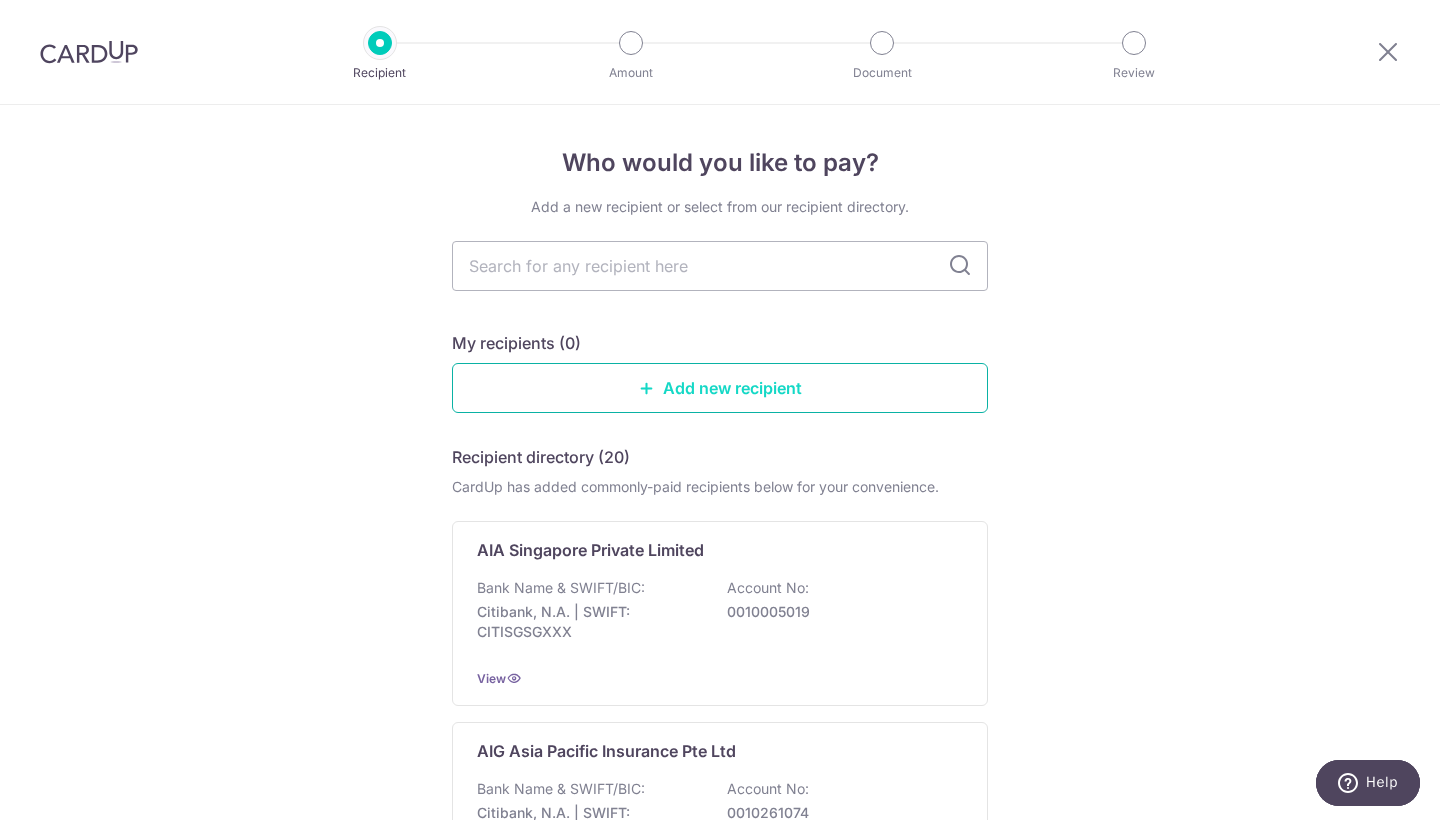 click on "Add new recipient" at bounding box center [720, 388] 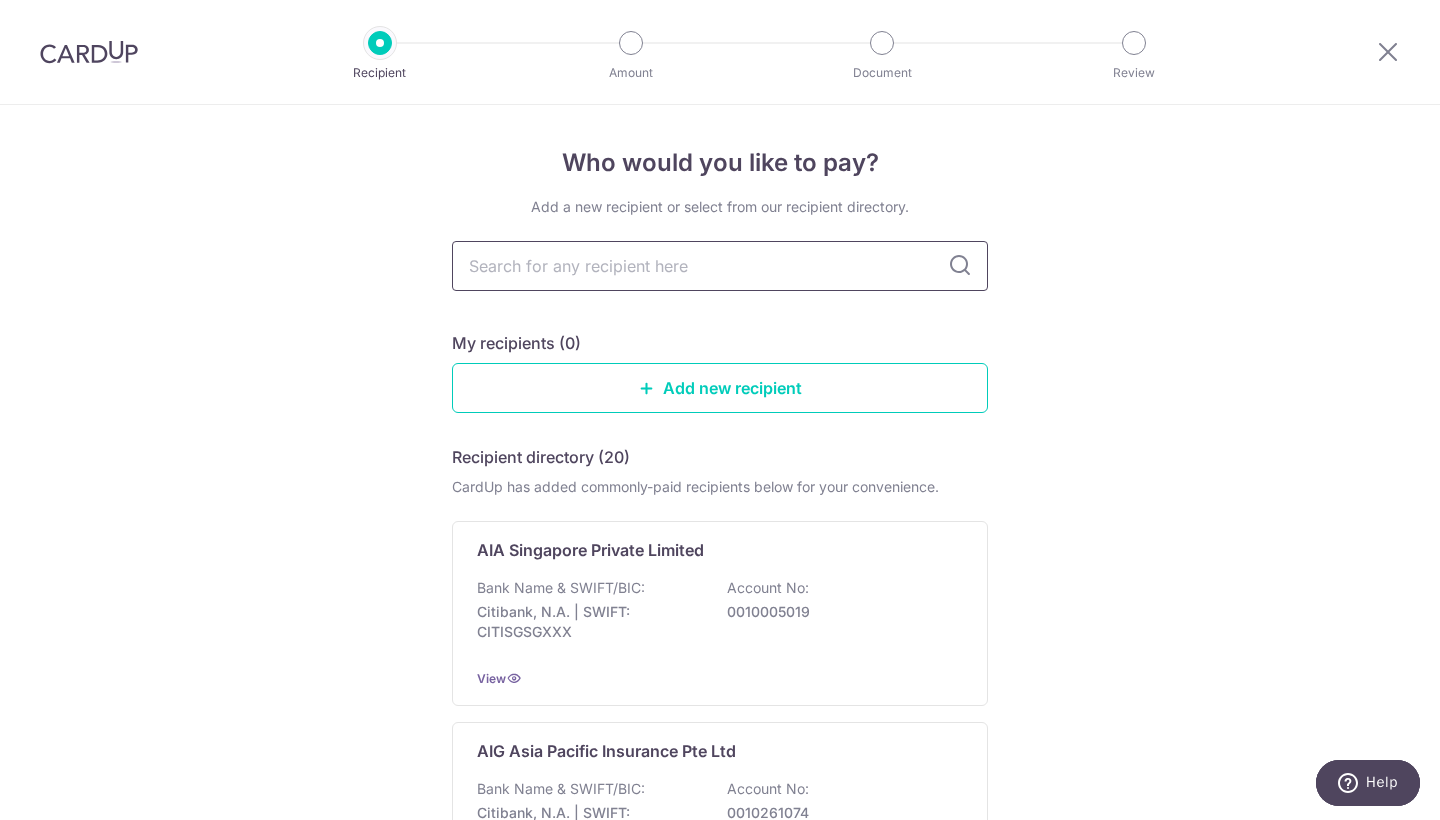 click at bounding box center [720, 266] 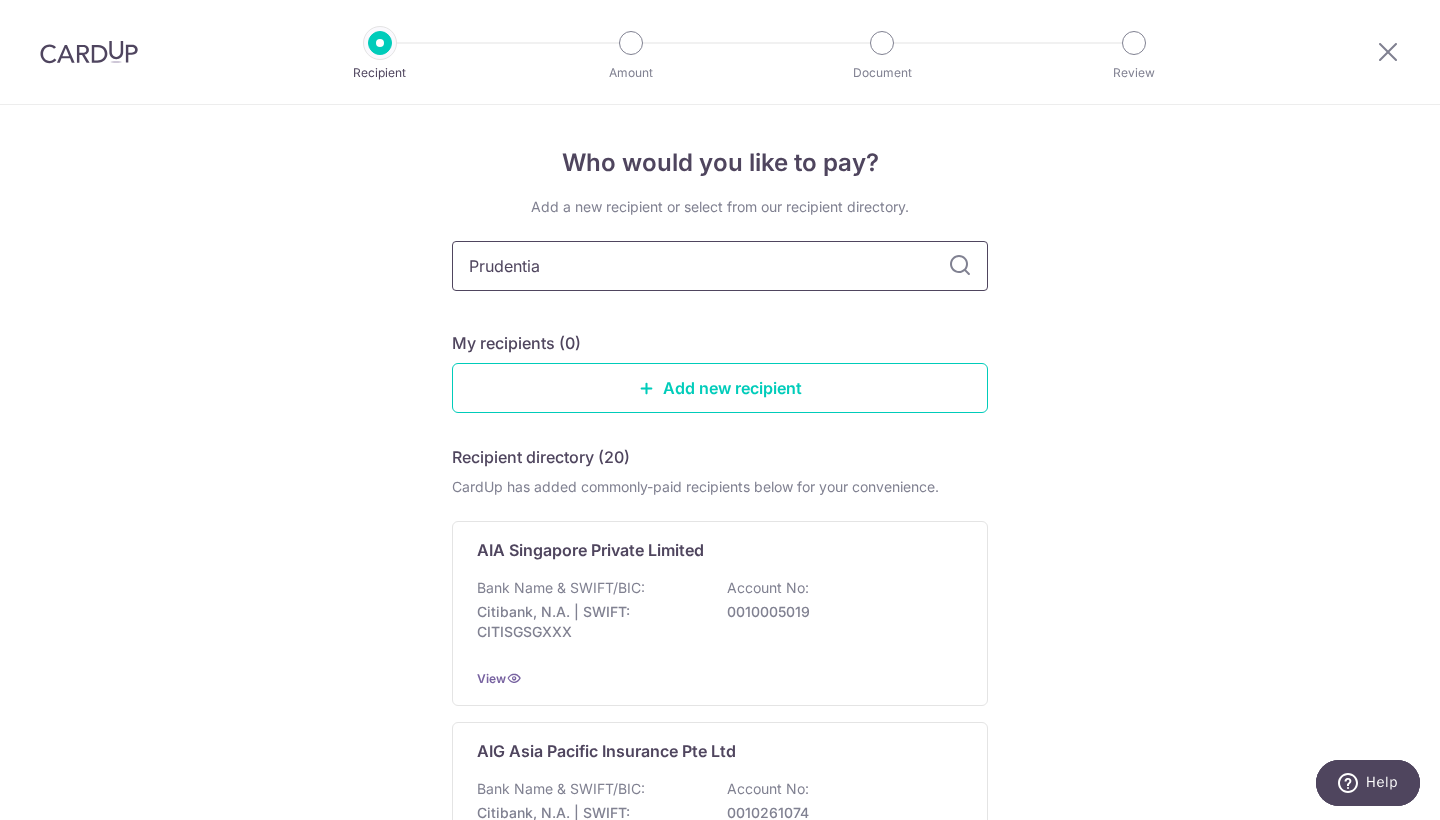 type on "Prudential" 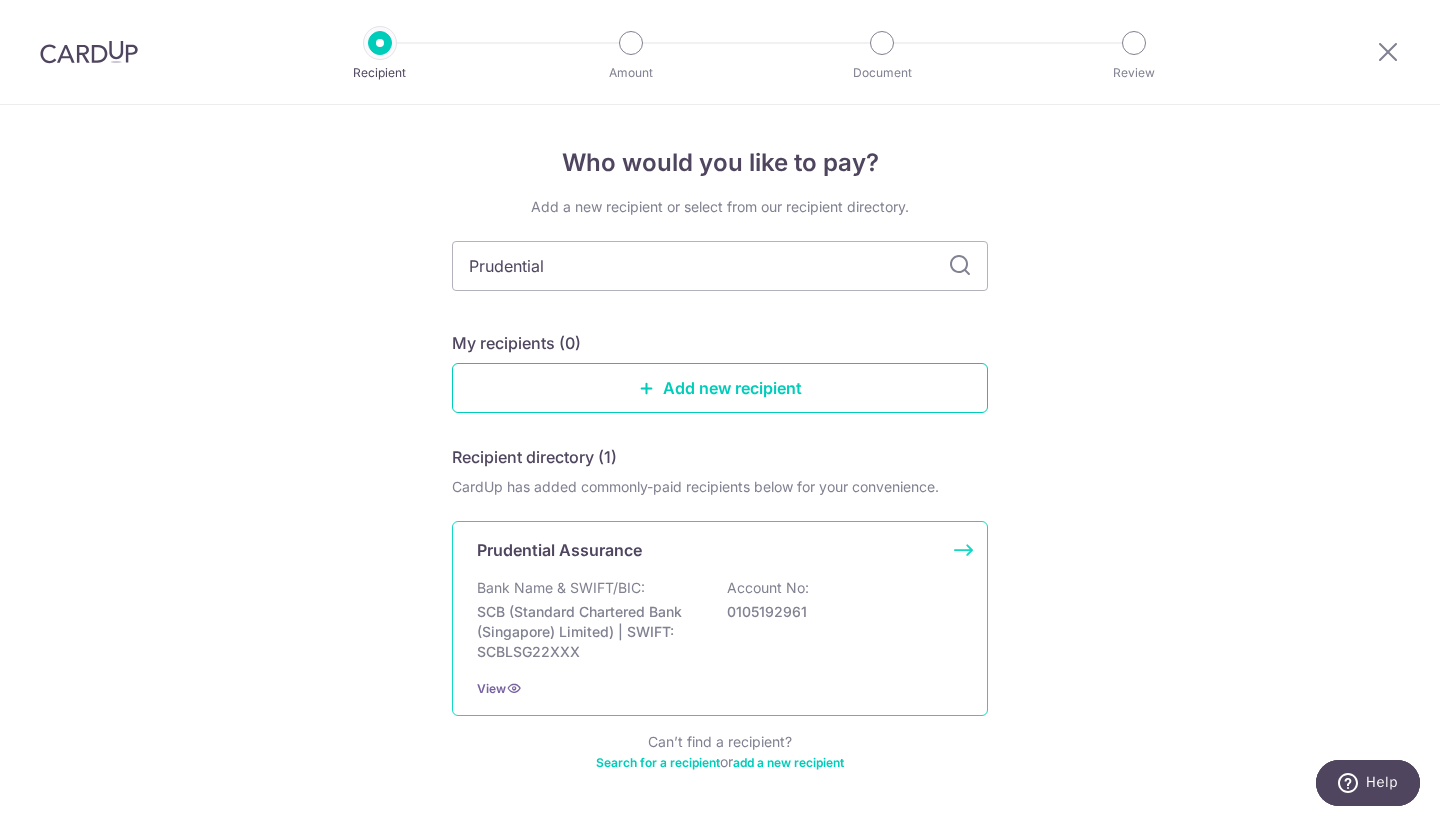 click on "SCB (Standard Chartered Bank (Singapore) Limited) | SWIFT: SCBLSG22XXX" at bounding box center [589, 632] 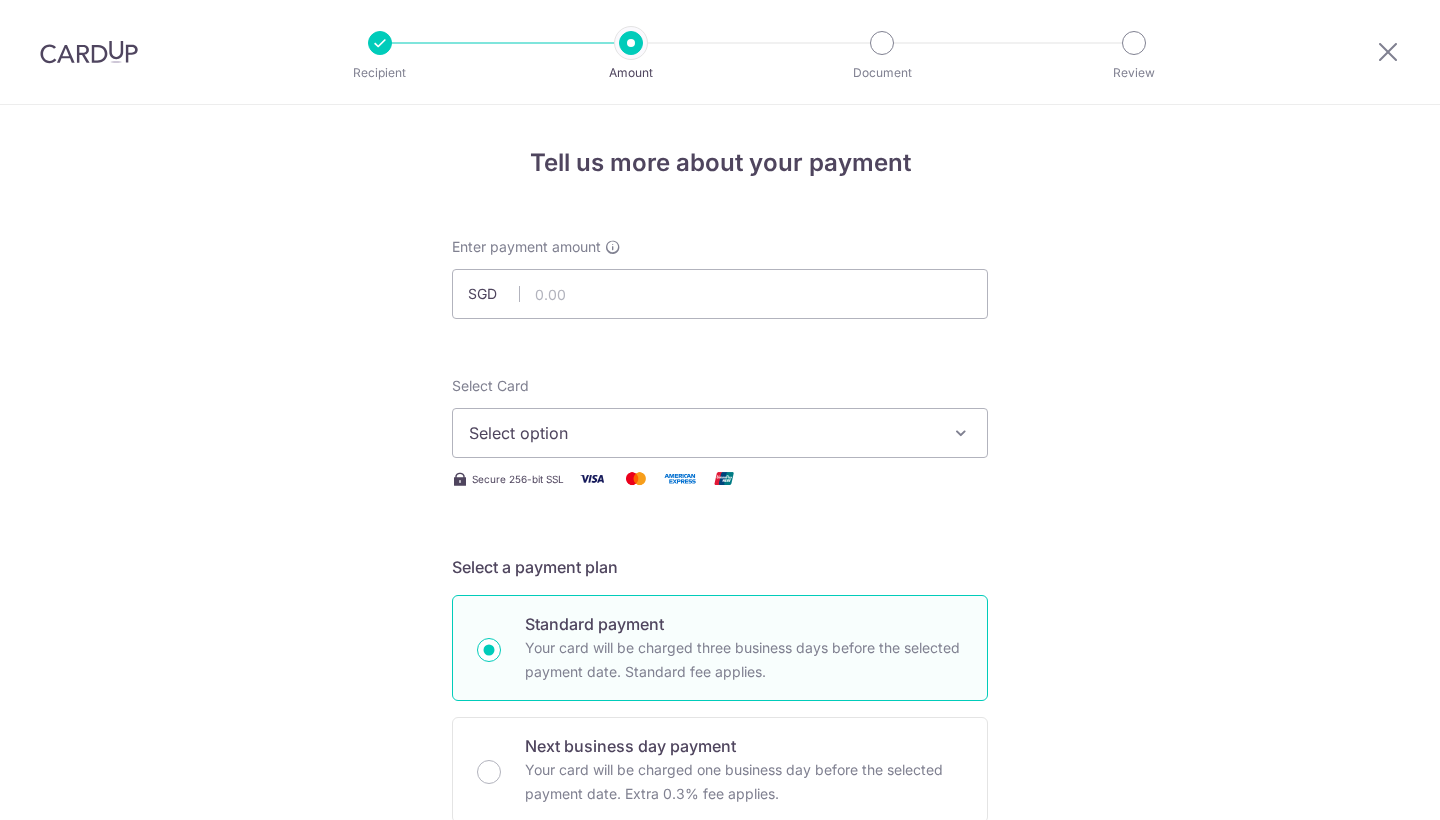 scroll, scrollTop: 0, scrollLeft: 0, axis: both 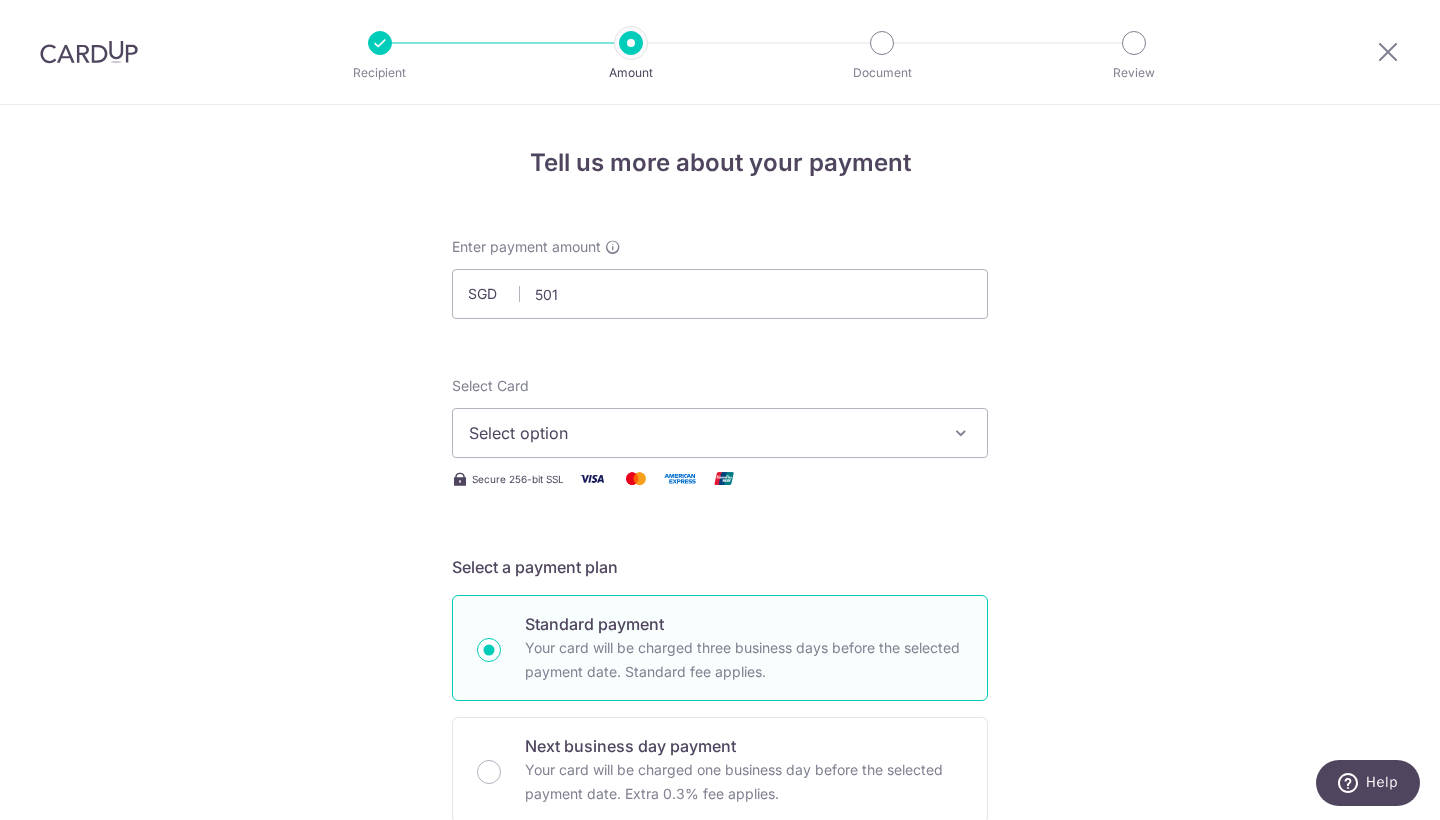 type on "501.00" 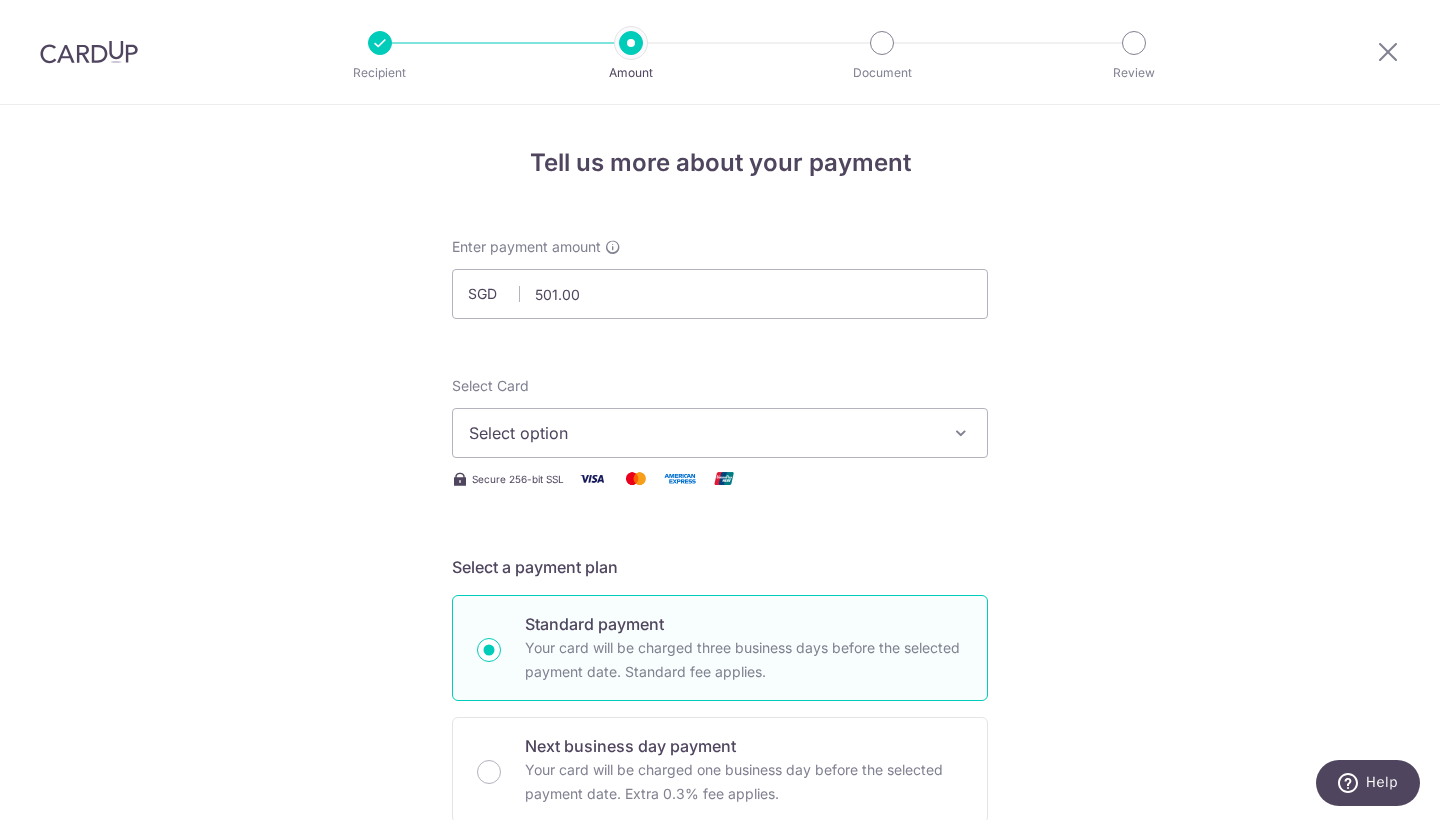 click on "Select option" at bounding box center (702, 433) 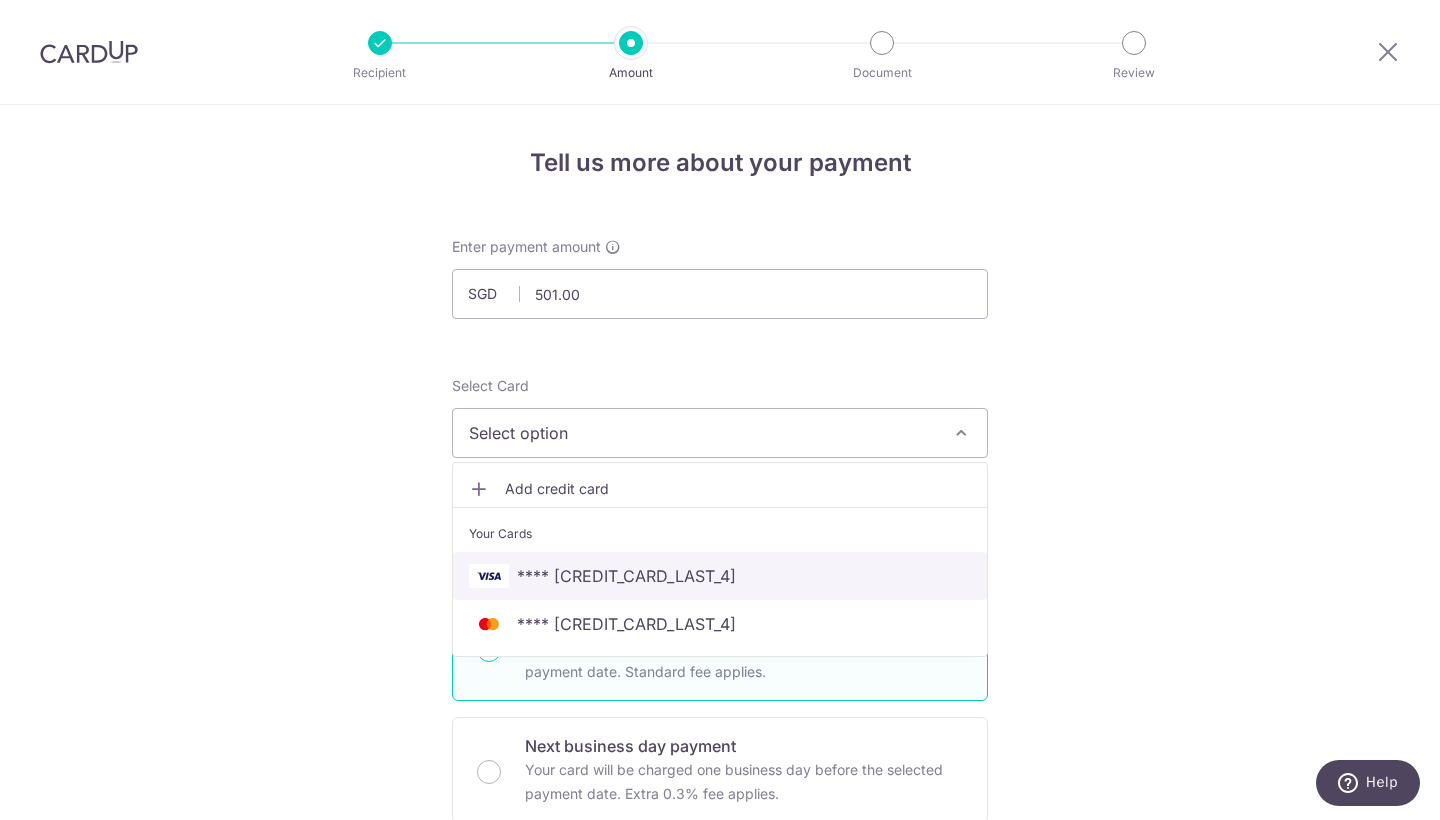 click on "**** [LAST_FOUR]" at bounding box center [720, 576] 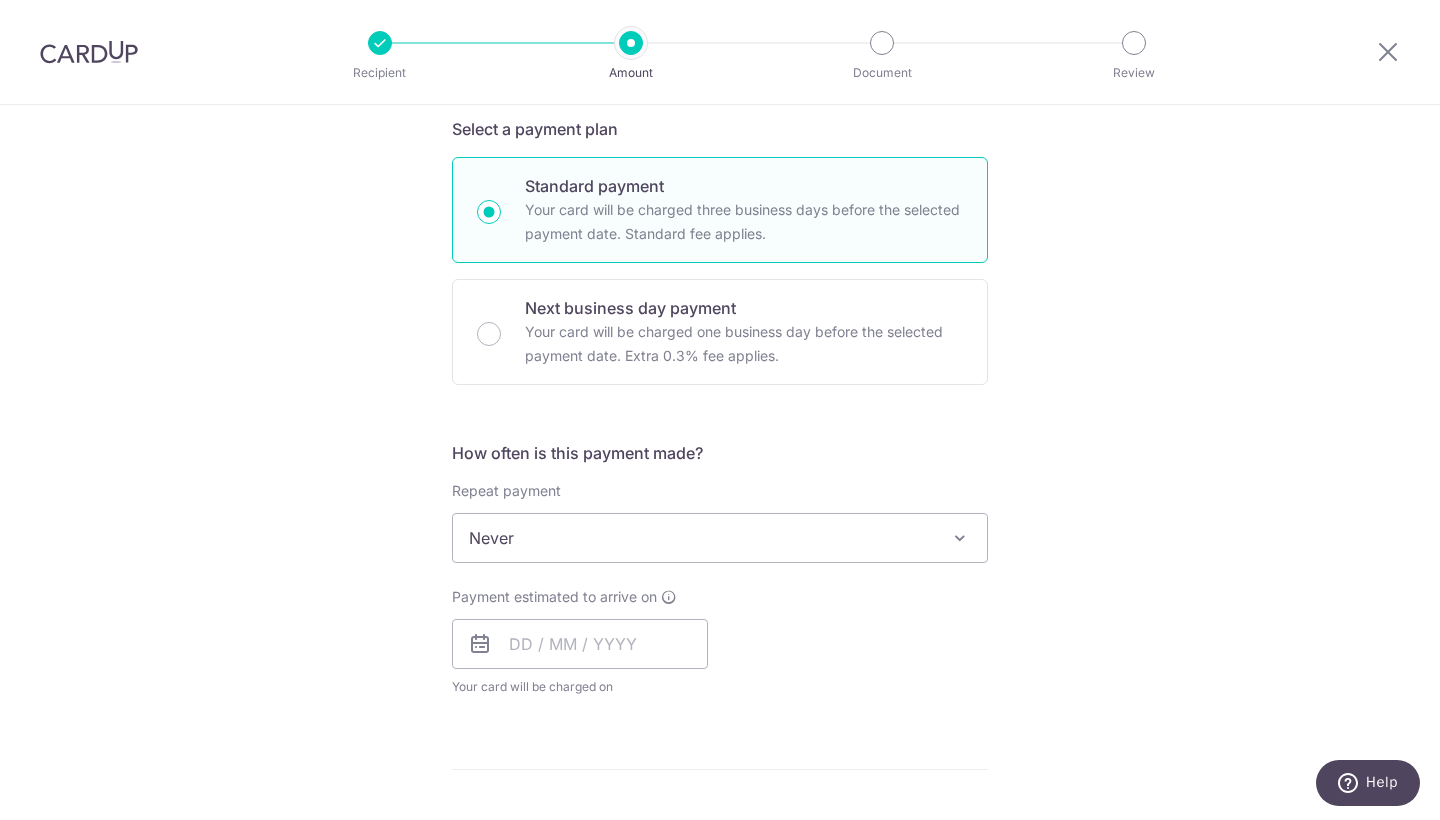 scroll, scrollTop: 439, scrollLeft: 0, axis: vertical 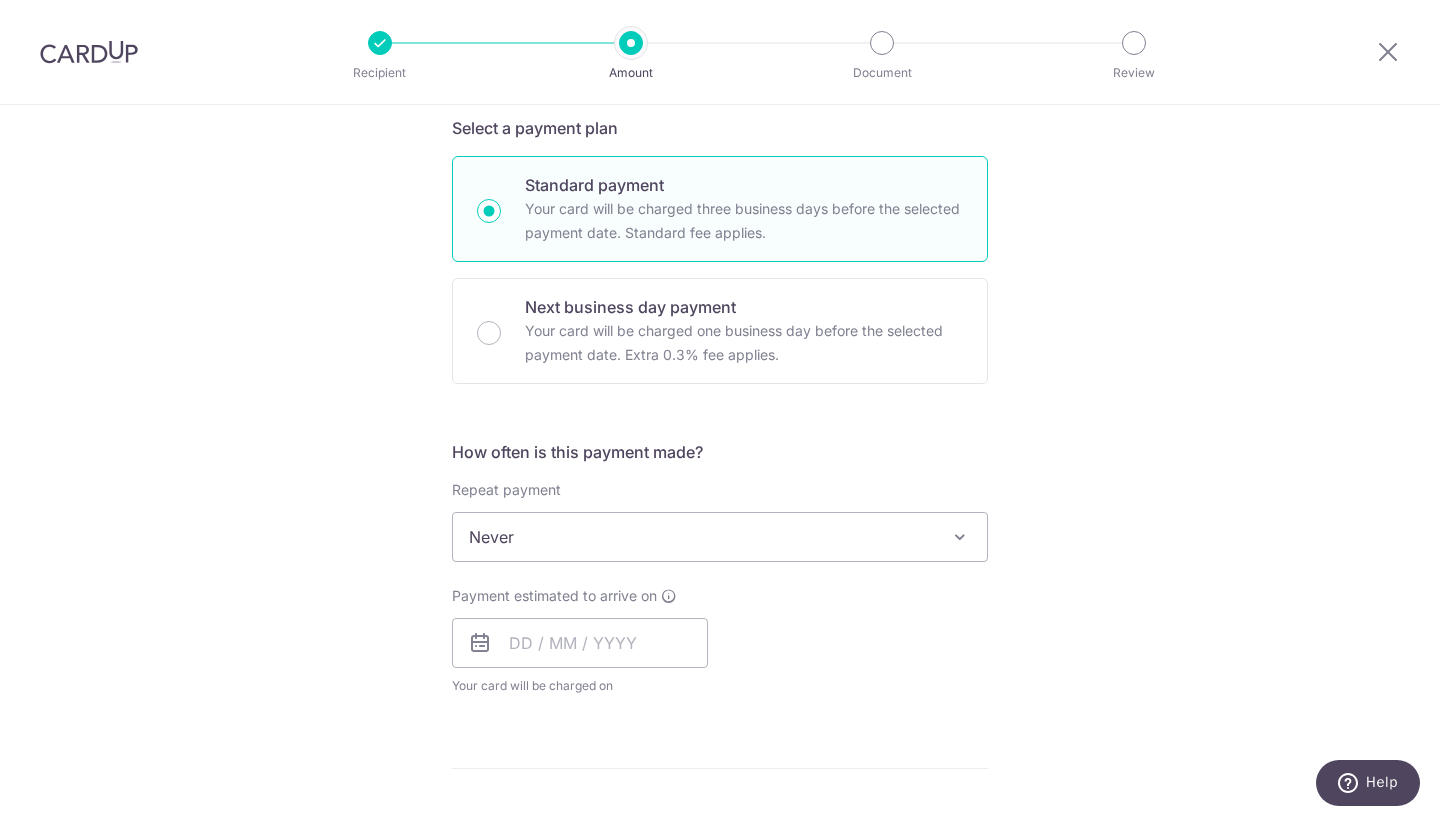 click on "Never" at bounding box center [720, 537] 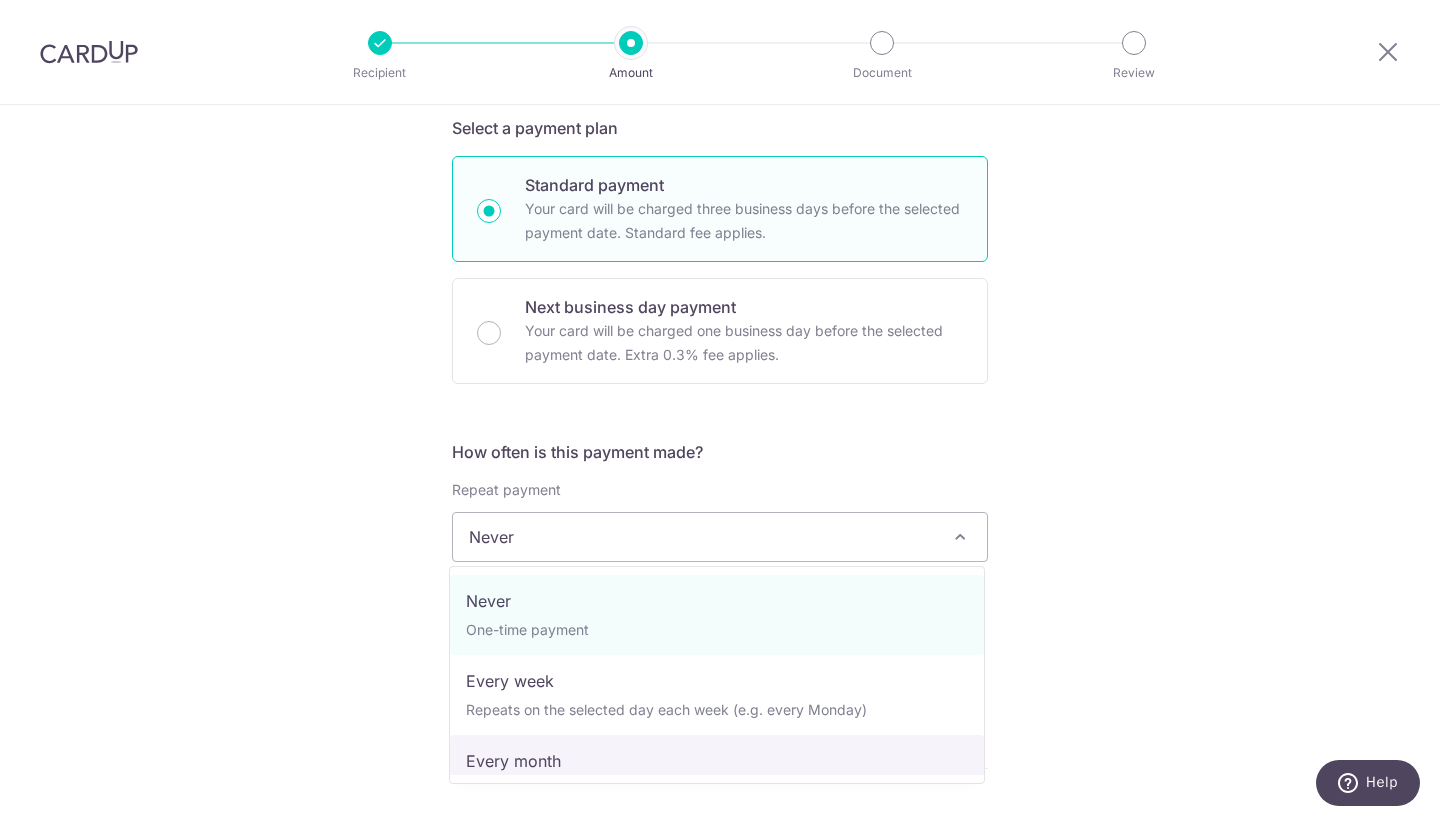 select on "3" 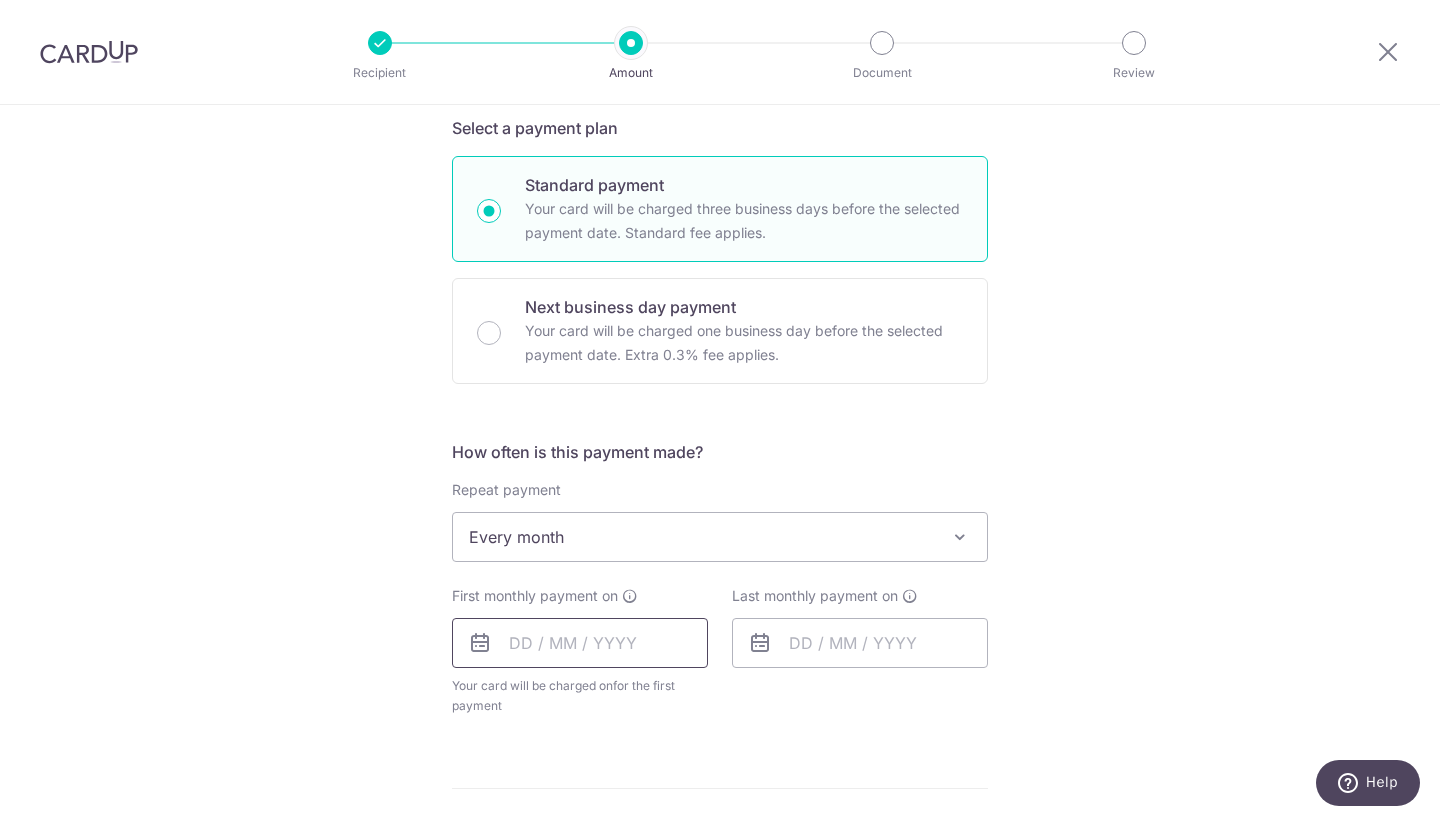 click at bounding box center [580, 643] 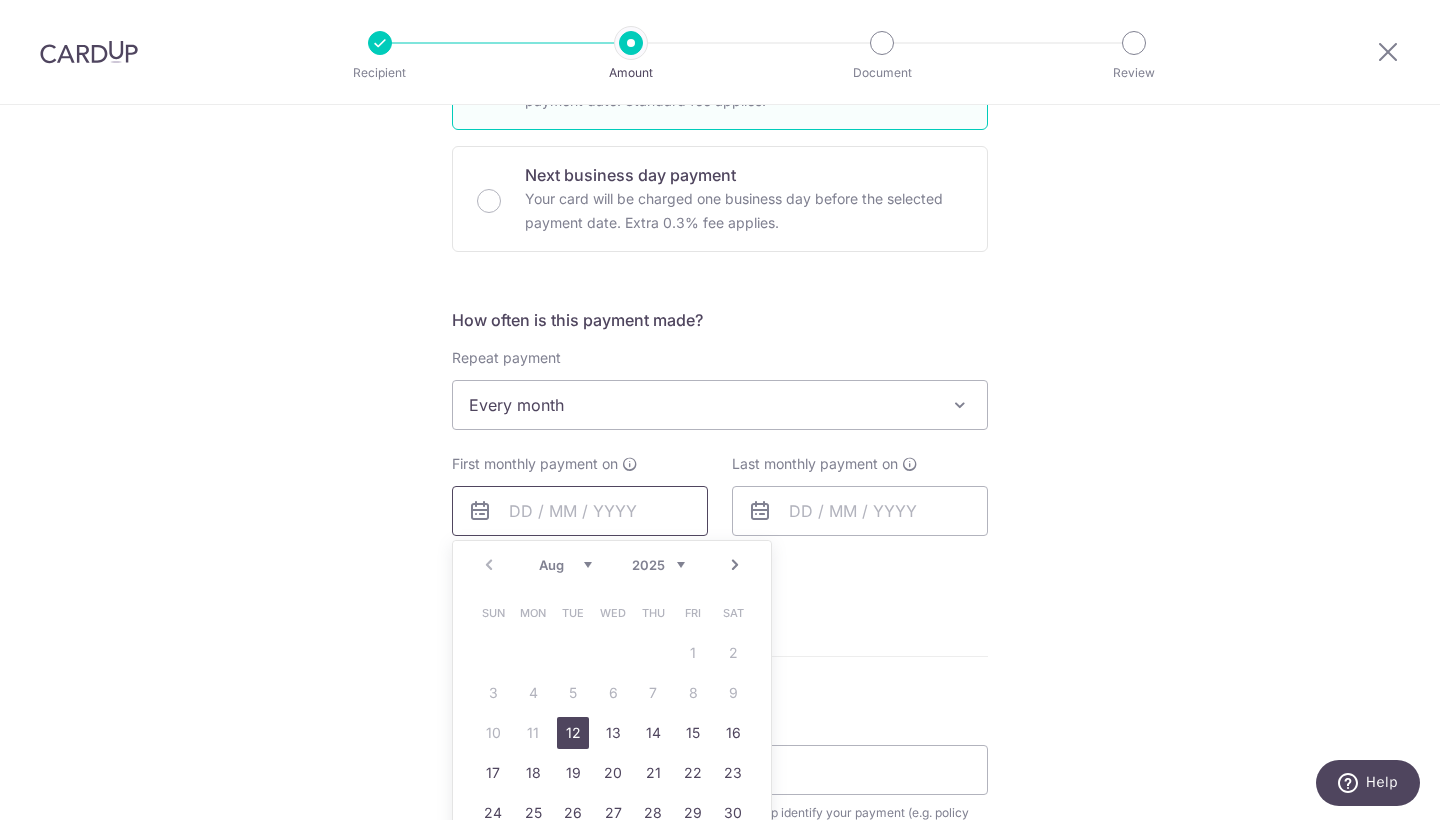 scroll, scrollTop: 573, scrollLeft: 0, axis: vertical 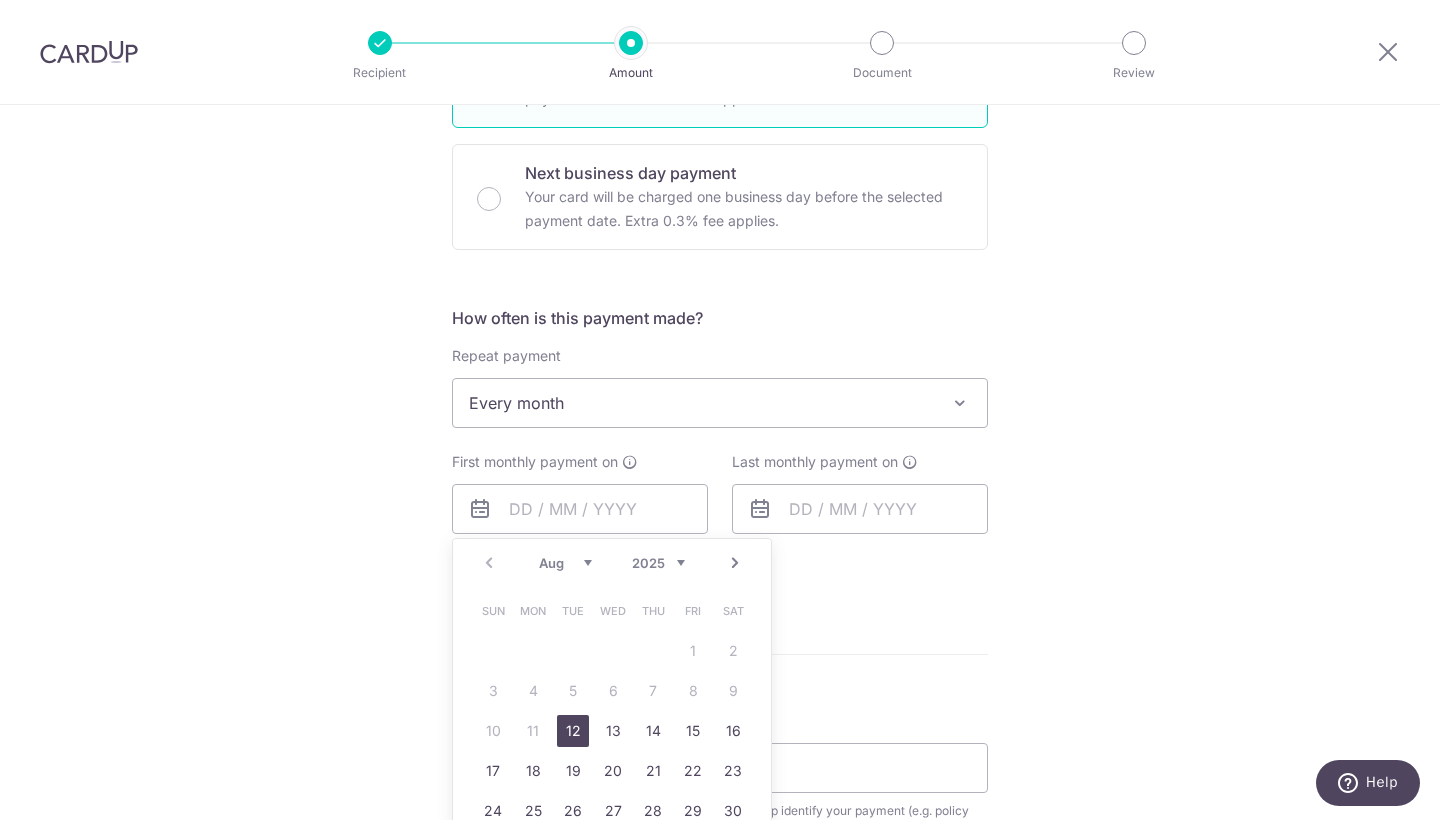 click on "12" at bounding box center (573, 731) 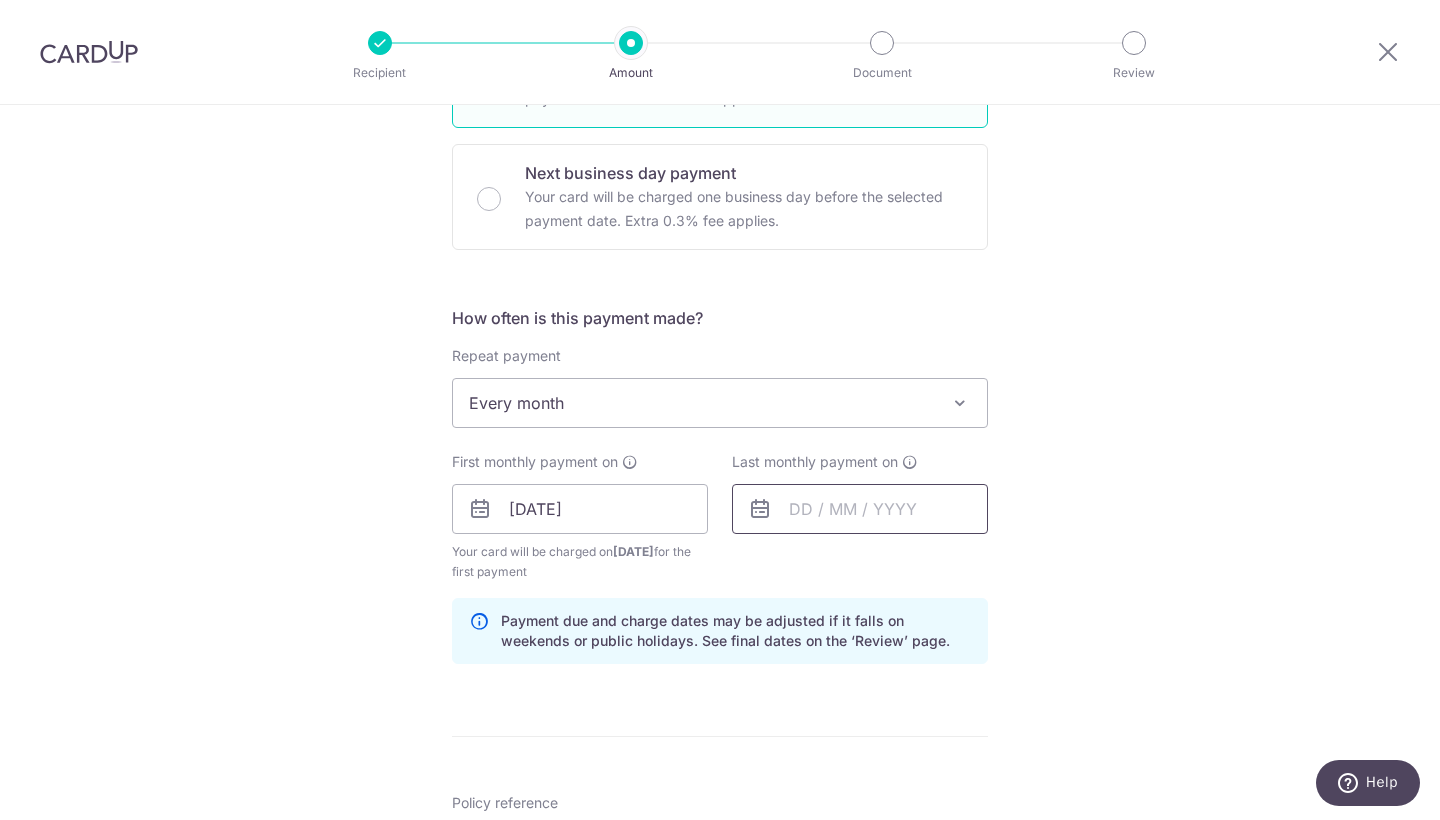 click at bounding box center [860, 509] 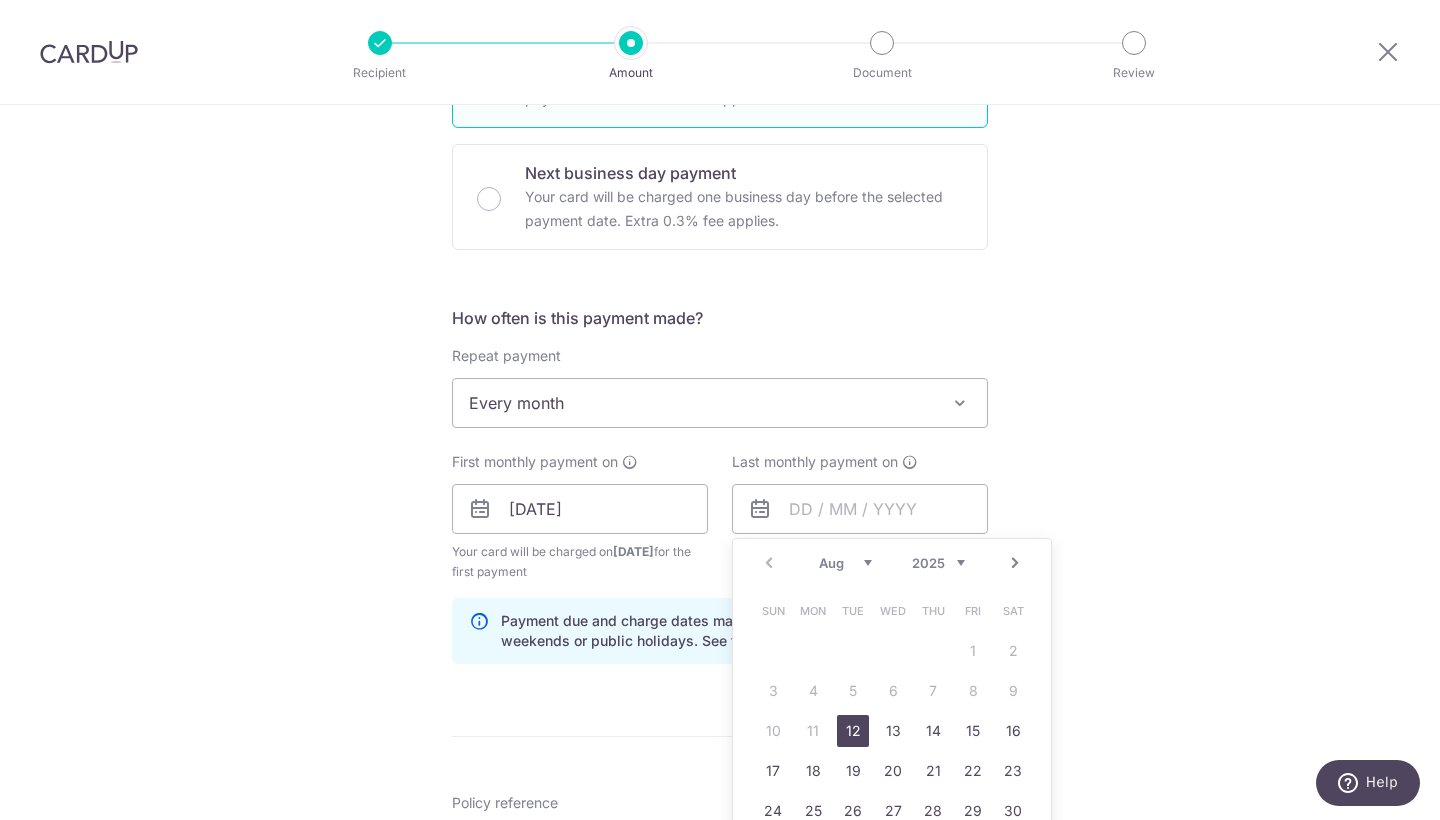 click on "Next" at bounding box center (1015, 563) 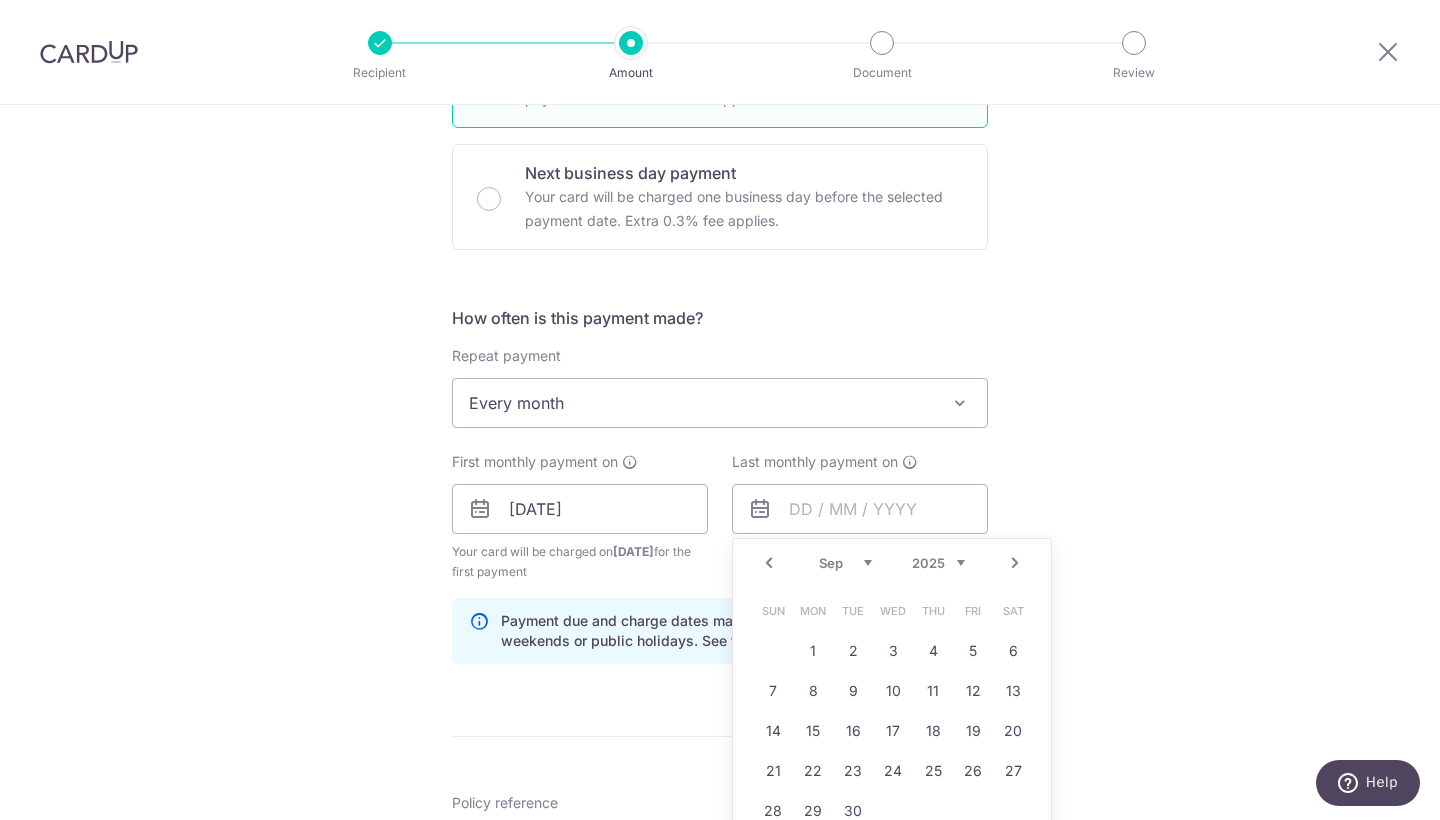 click on "Prev" at bounding box center [769, 563] 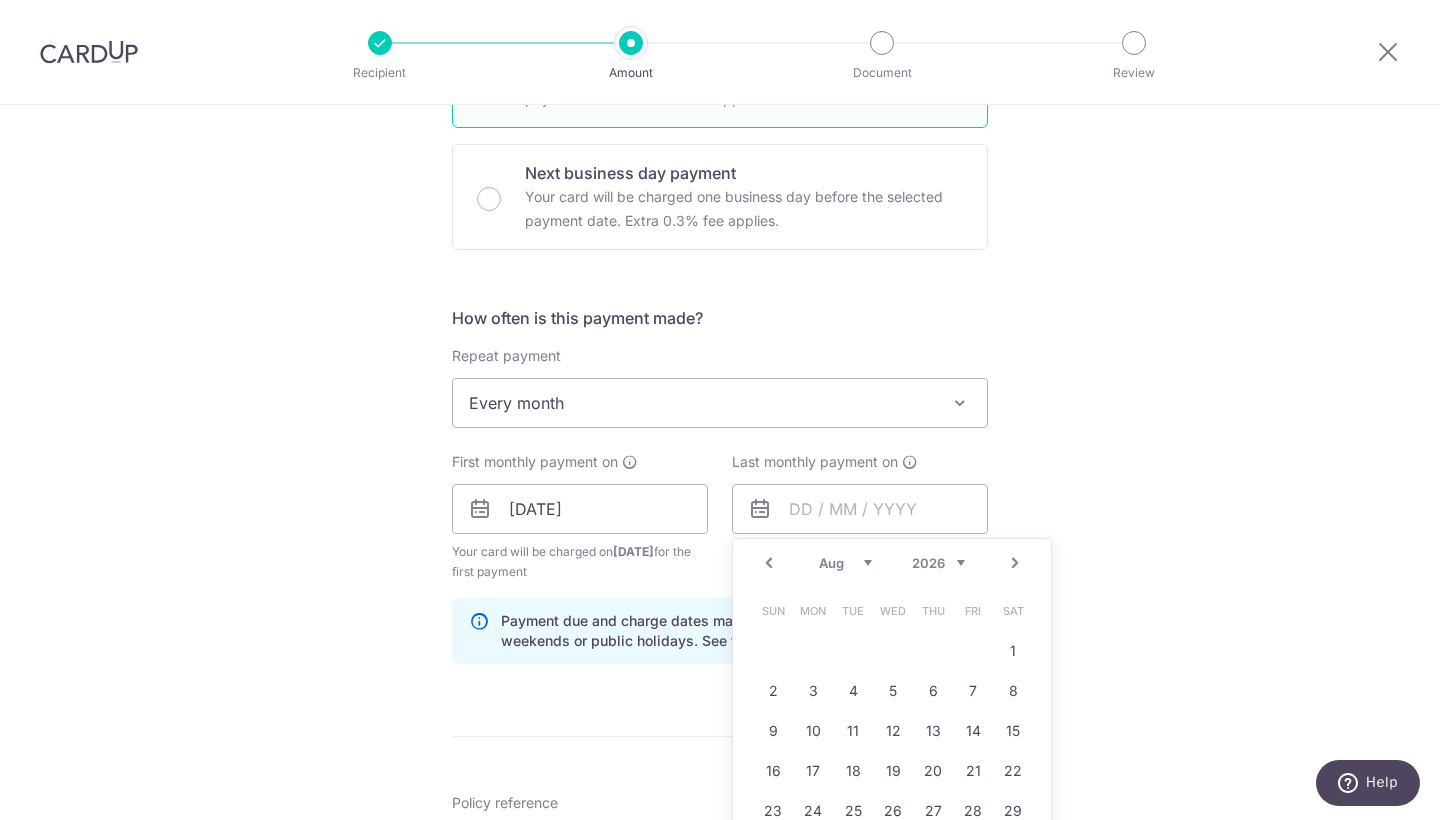 click on "Prev" at bounding box center (769, 563) 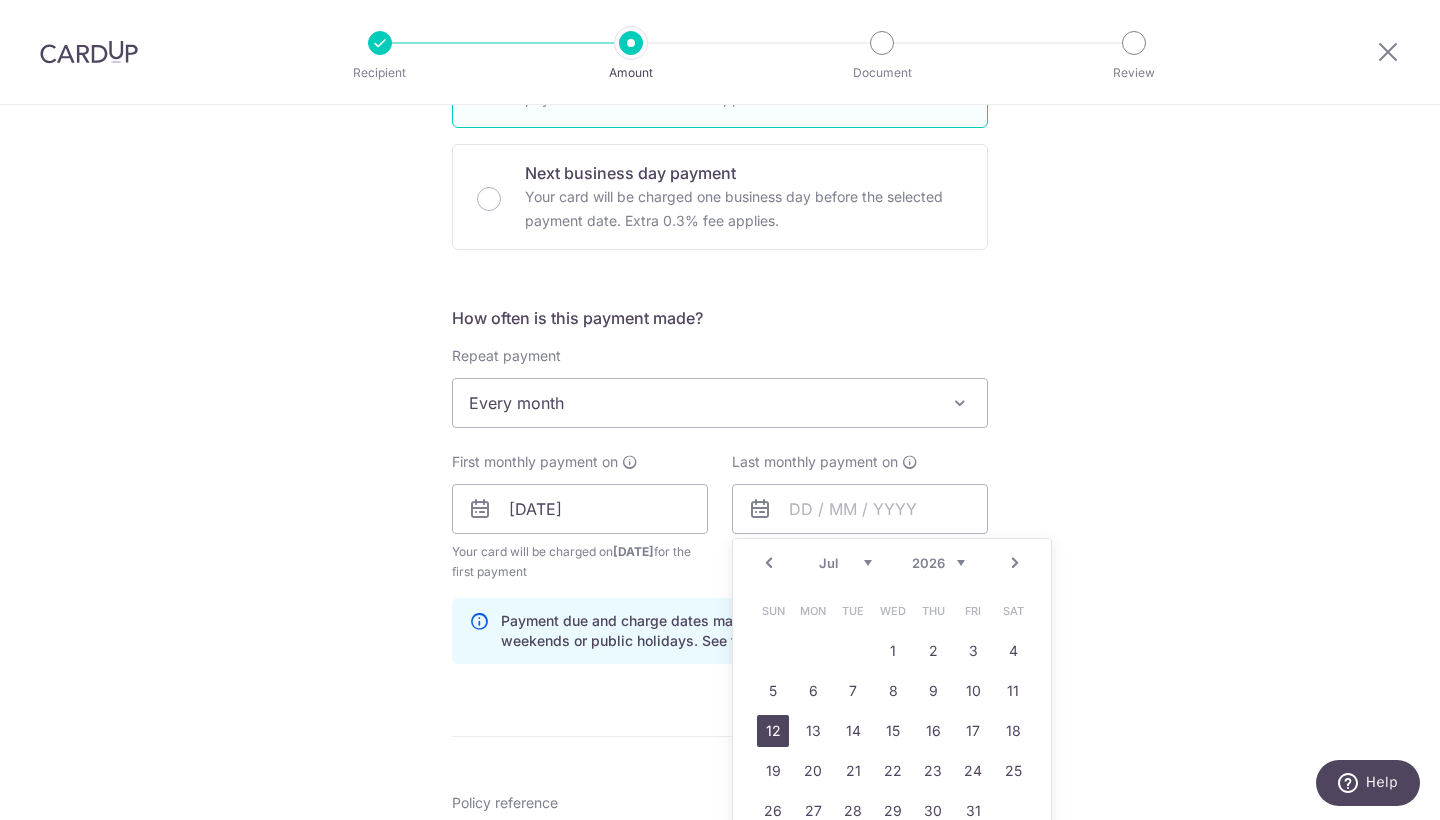 click on "12" at bounding box center (773, 731) 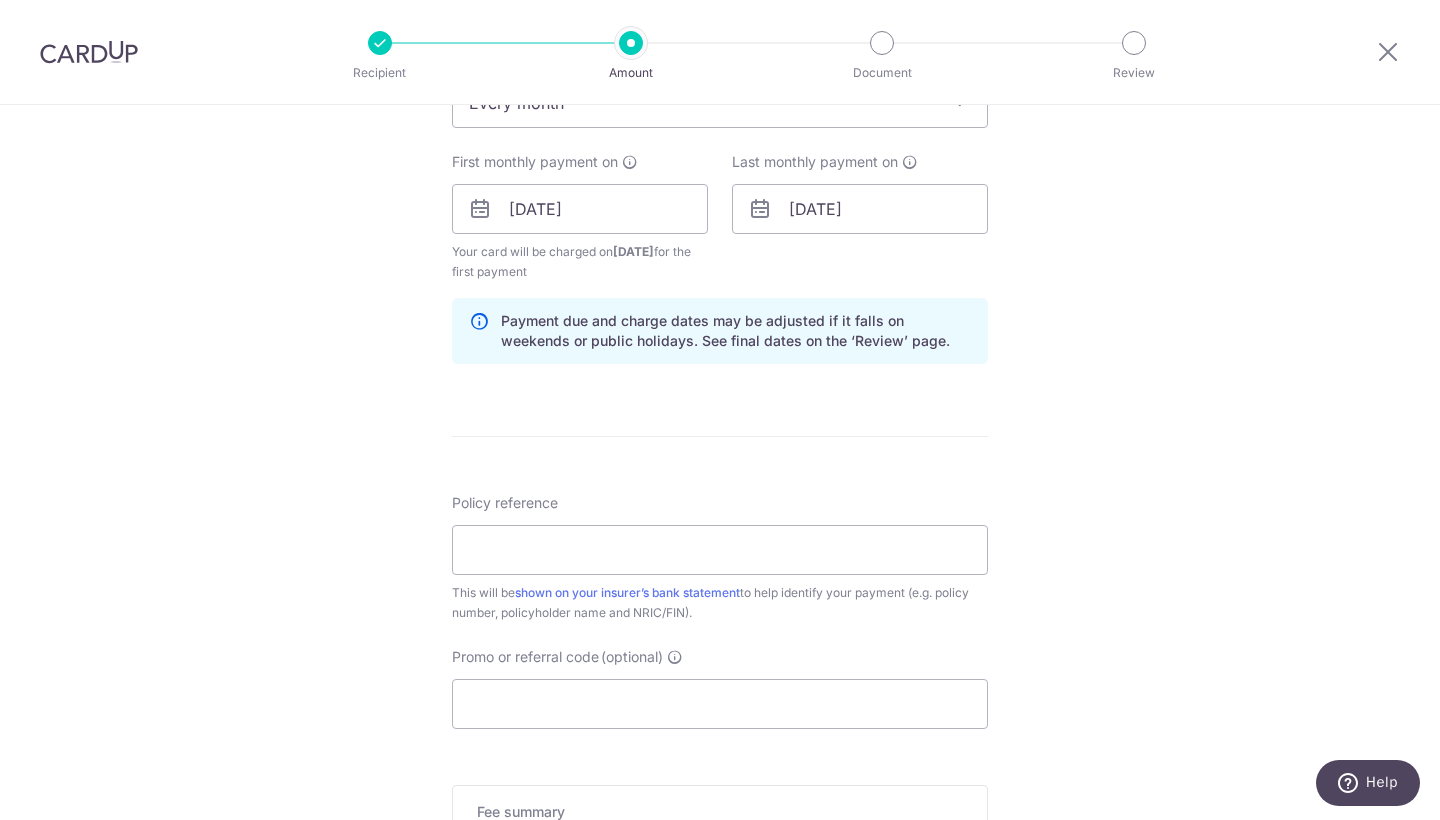 scroll, scrollTop: 891, scrollLeft: 0, axis: vertical 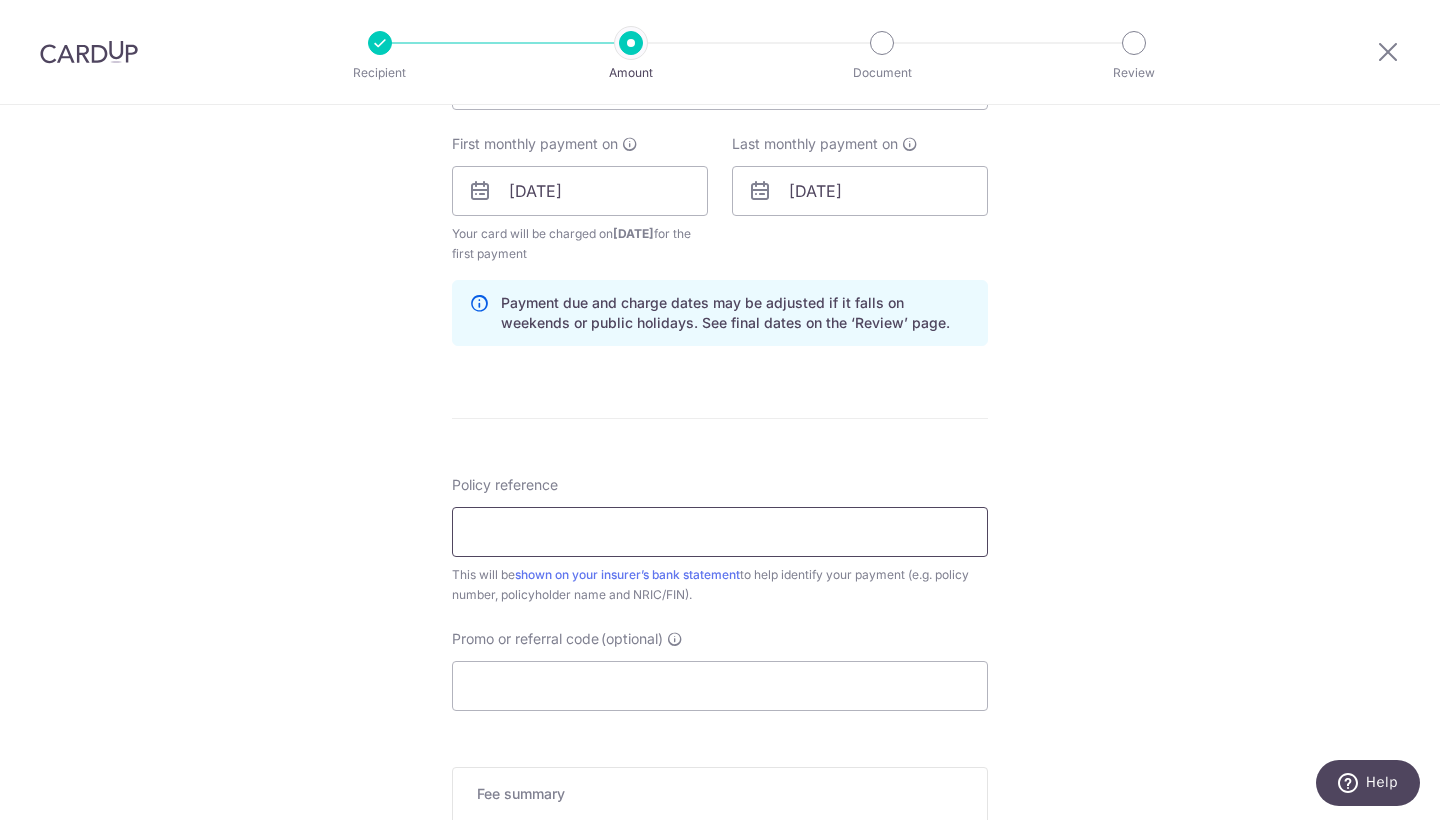 click on "Policy reference" at bounding box center [720, 532] 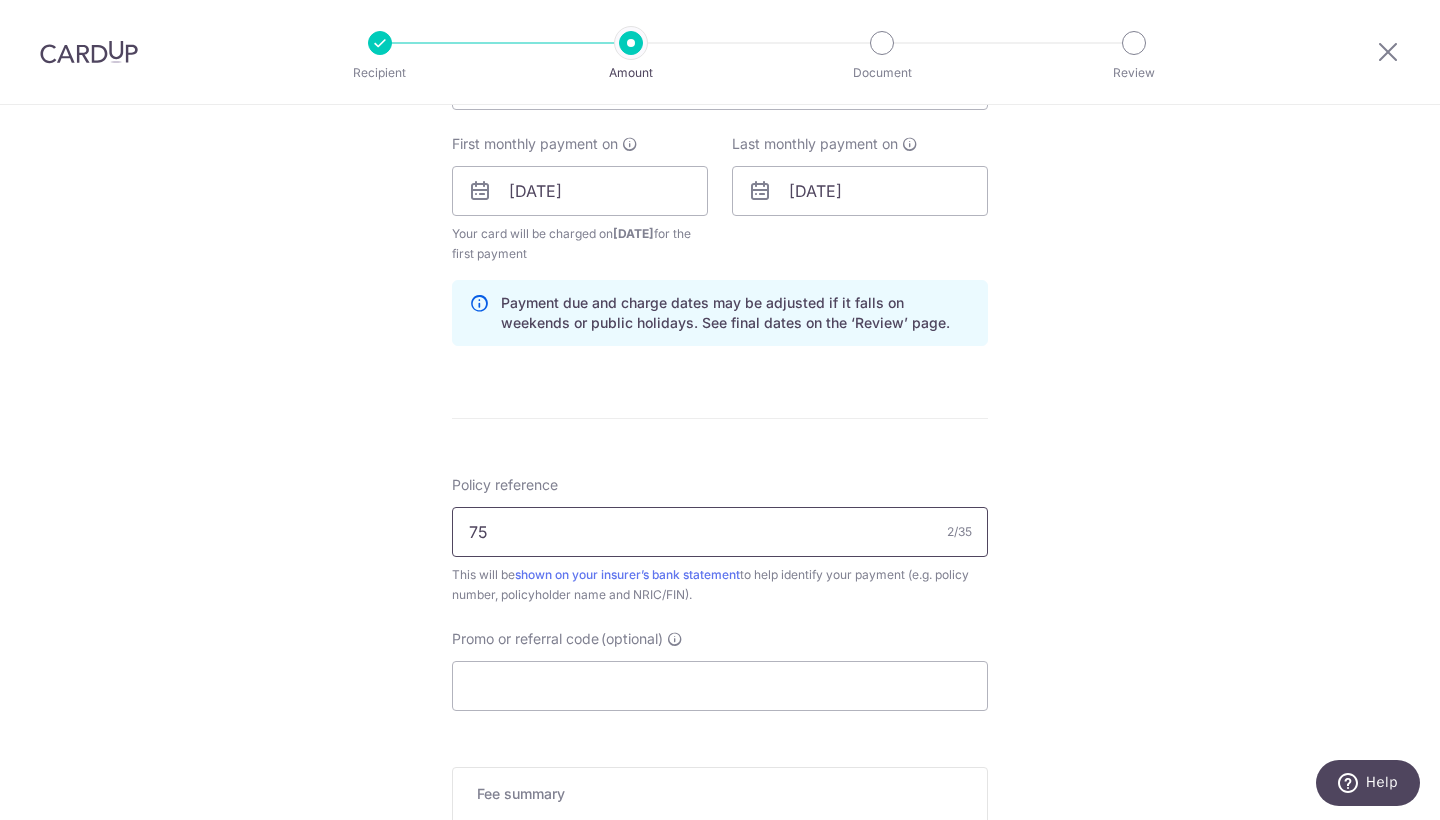 type on "7" 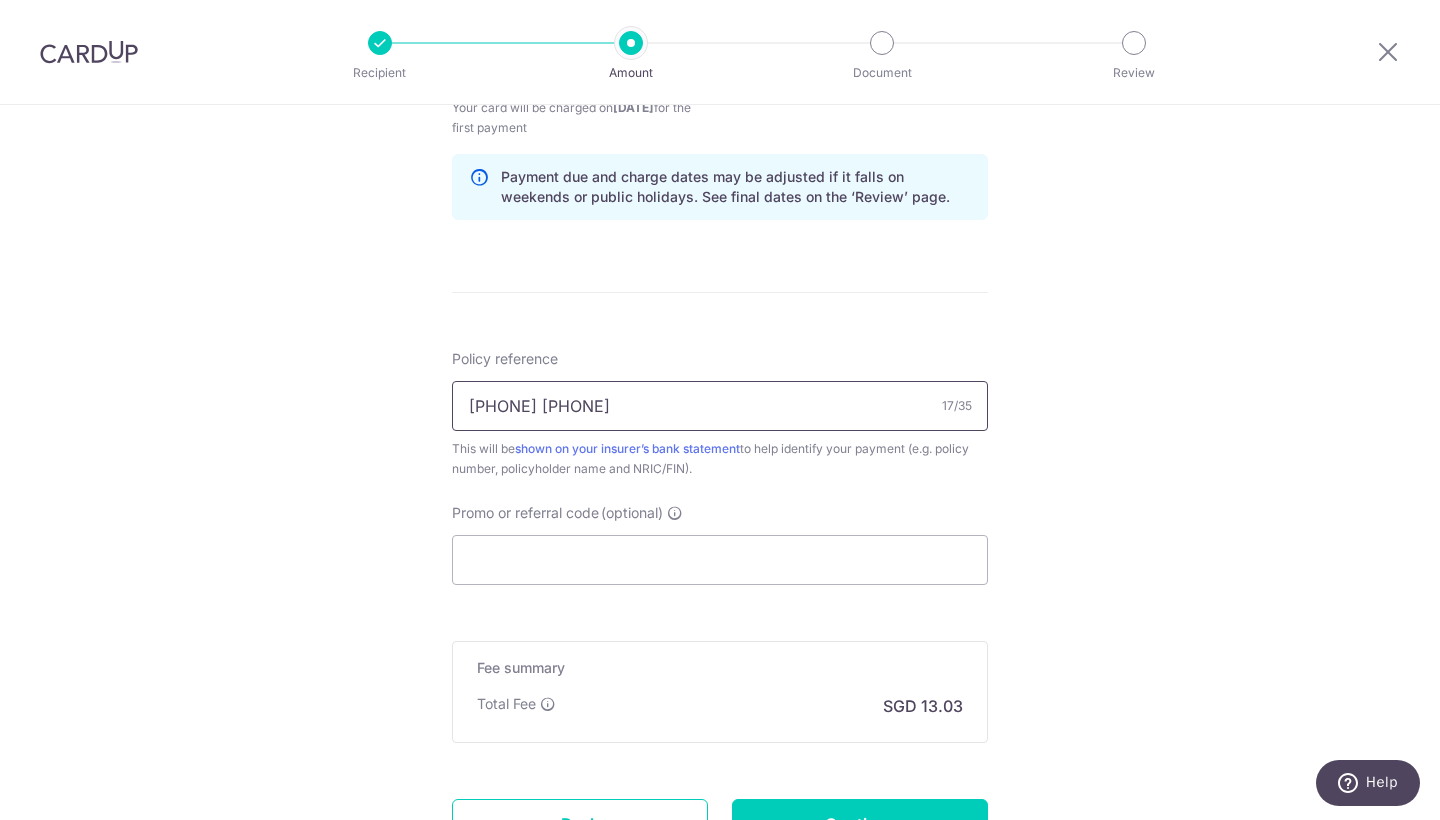 scroll, scrollTop: 1032, scrollLeft: 0, axis: vertical 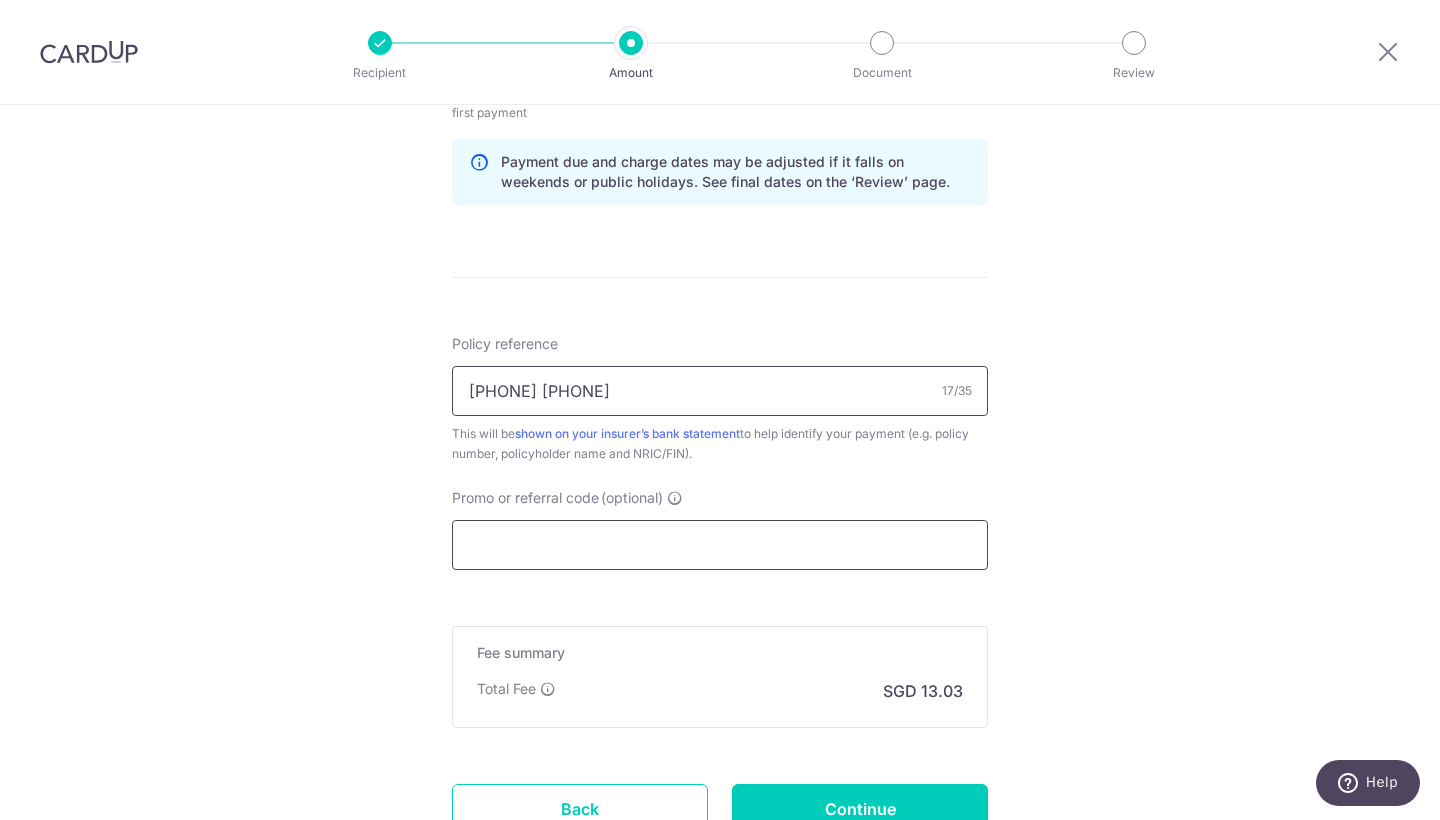 type on "65754863 93237668" 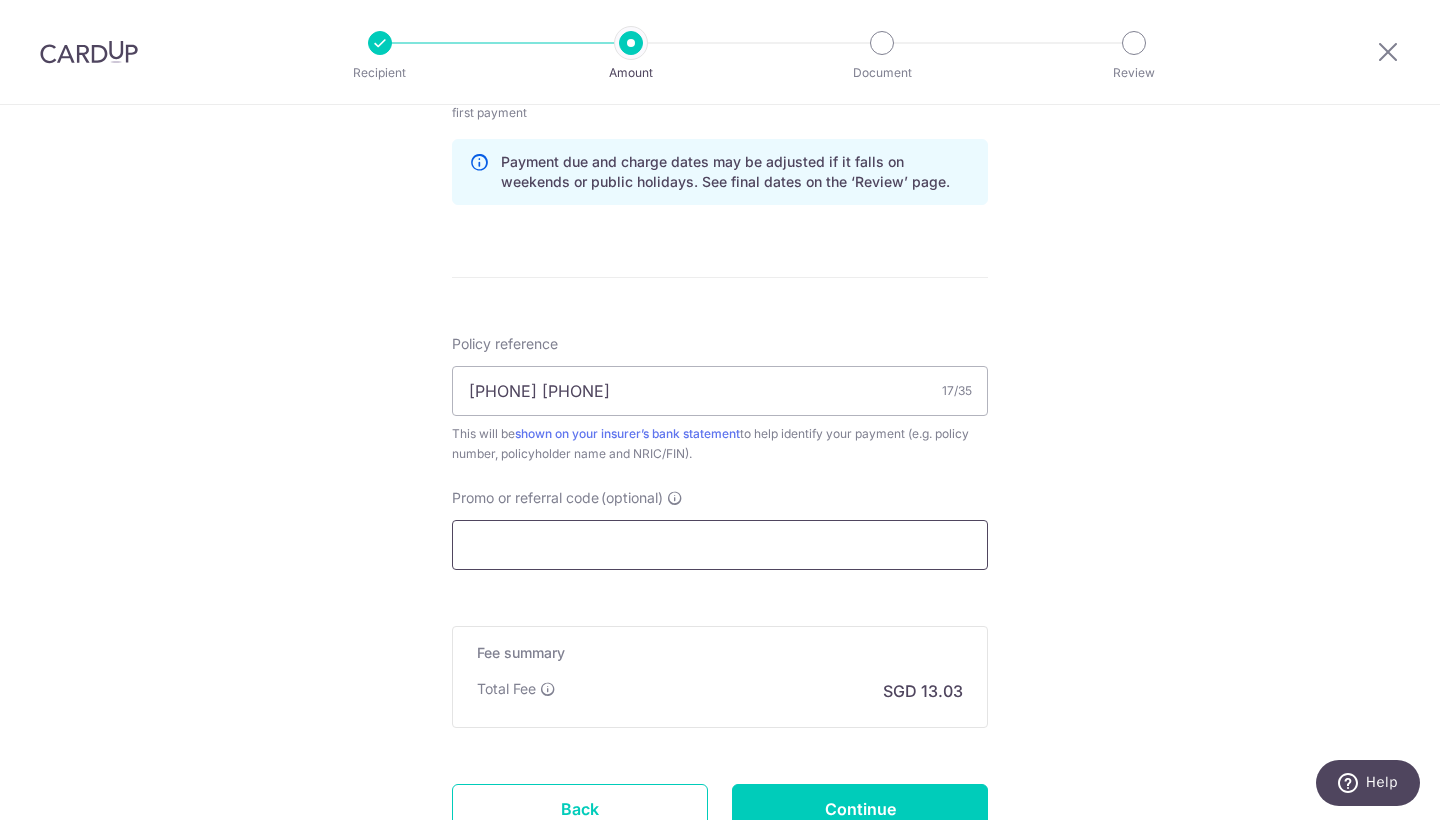 click on "Promo or referral code
(optional)" at bounding box center (720, 545) 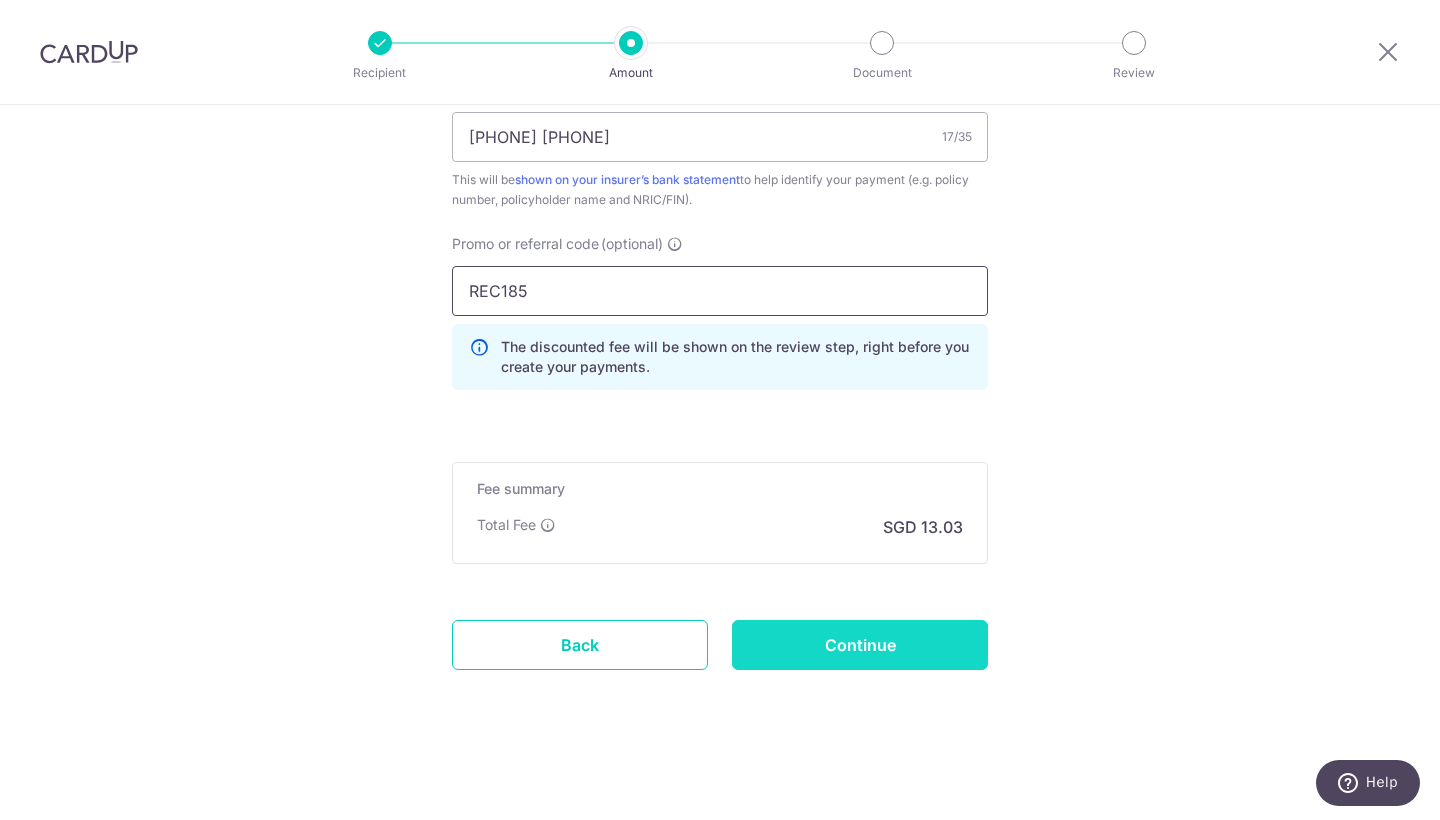 scroll, scrollTop: 1286, scrollLeft: 0, axis: vertical 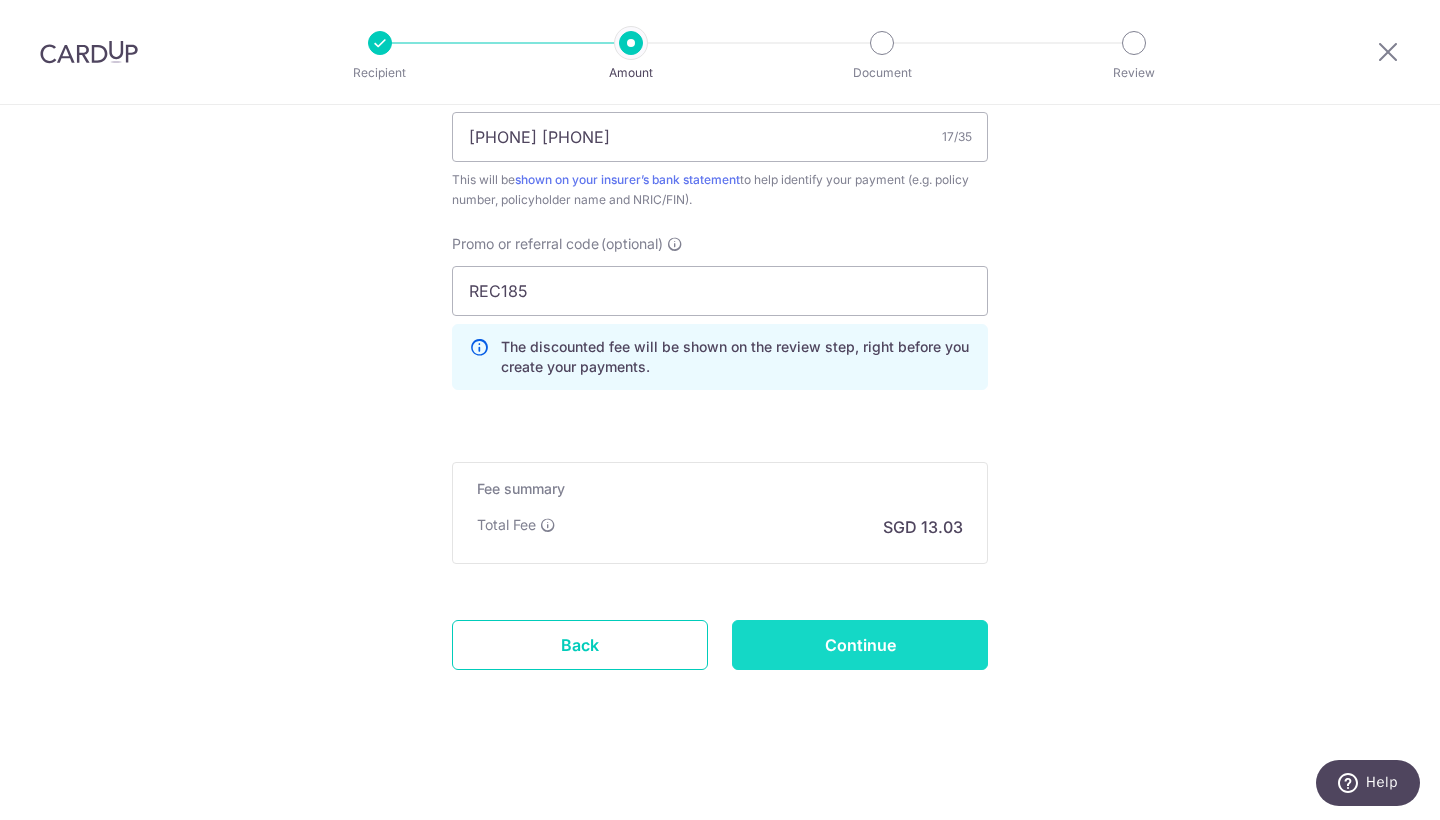click on "Continue" at bounding box center [860, 645] 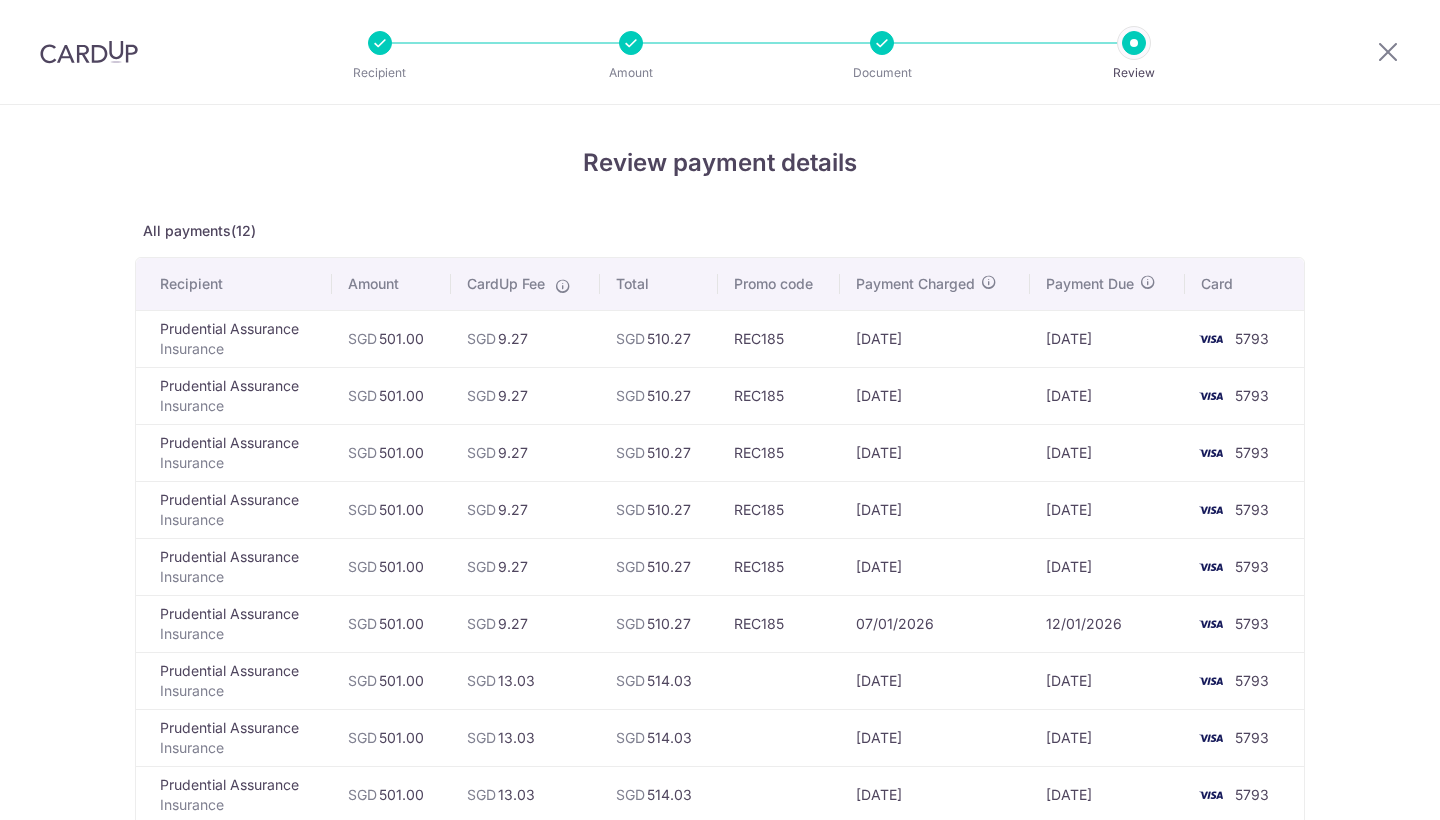 scroll, scrollTop: 0, scrollLeft: 0, axis: both 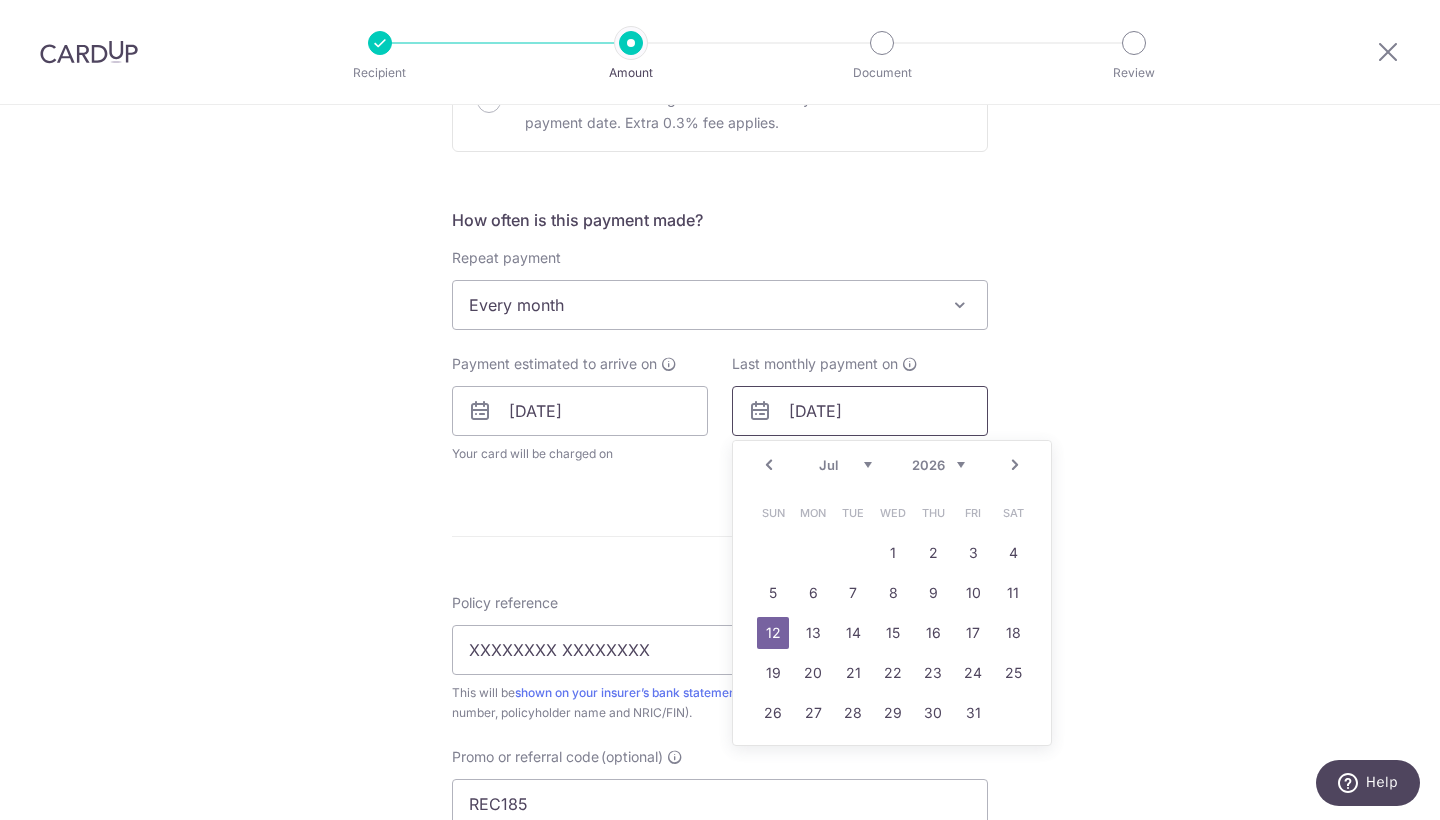 click on "12/07/2026" at bounding box center [860, 411] 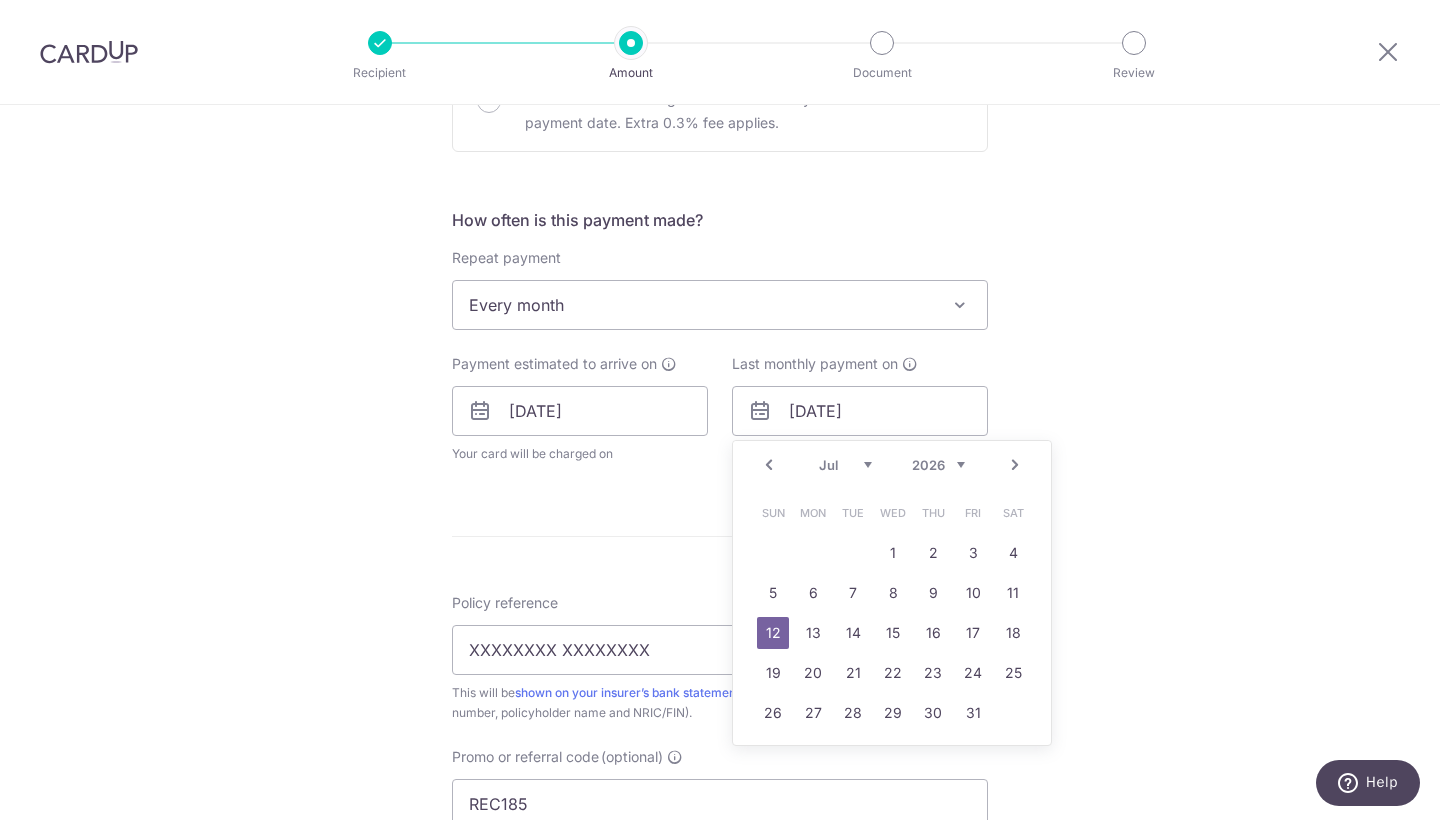 click on "Prev" at bounding box center [769, 465] 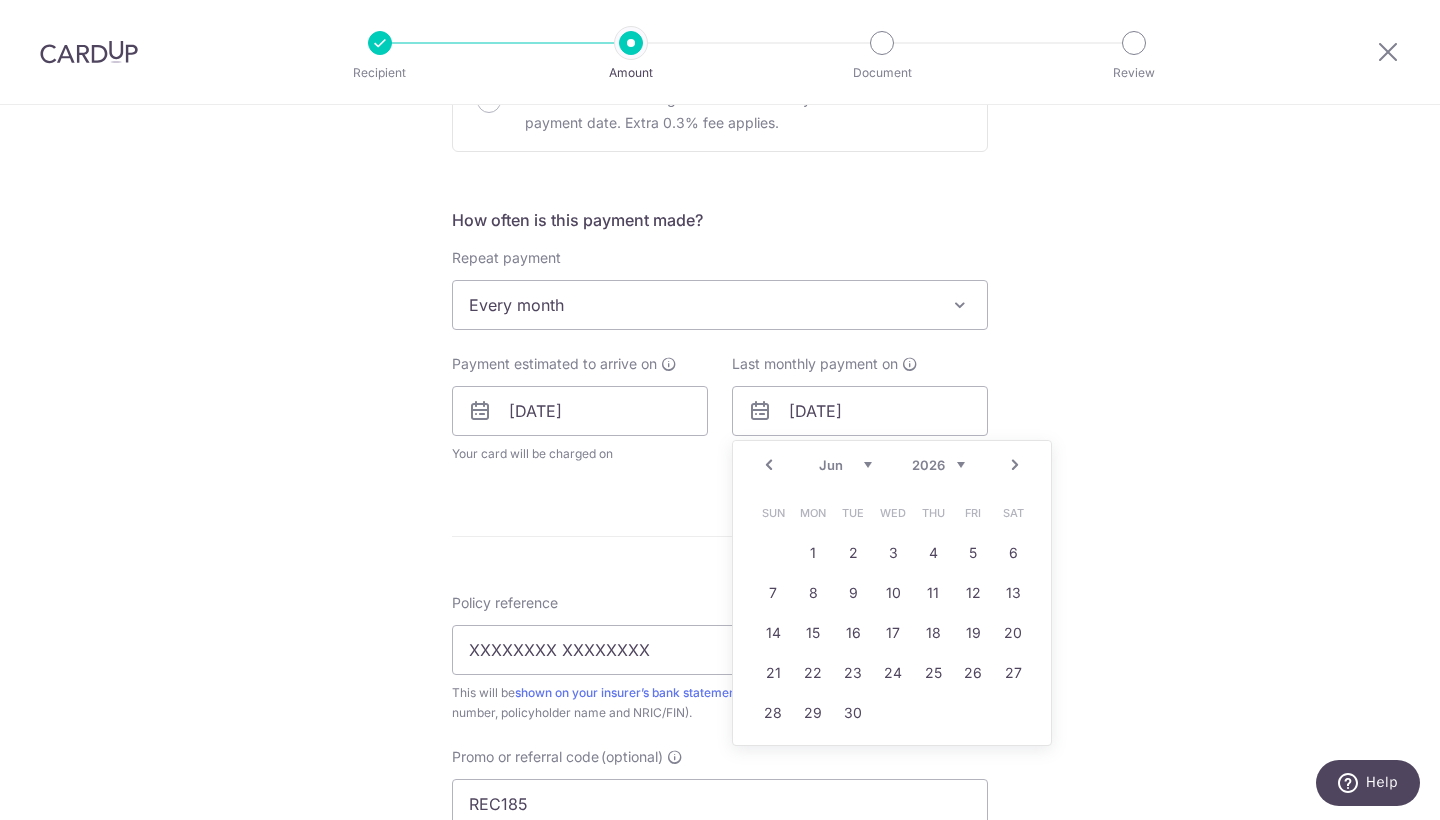 click on "Prev" at bounding box center (769, 465) 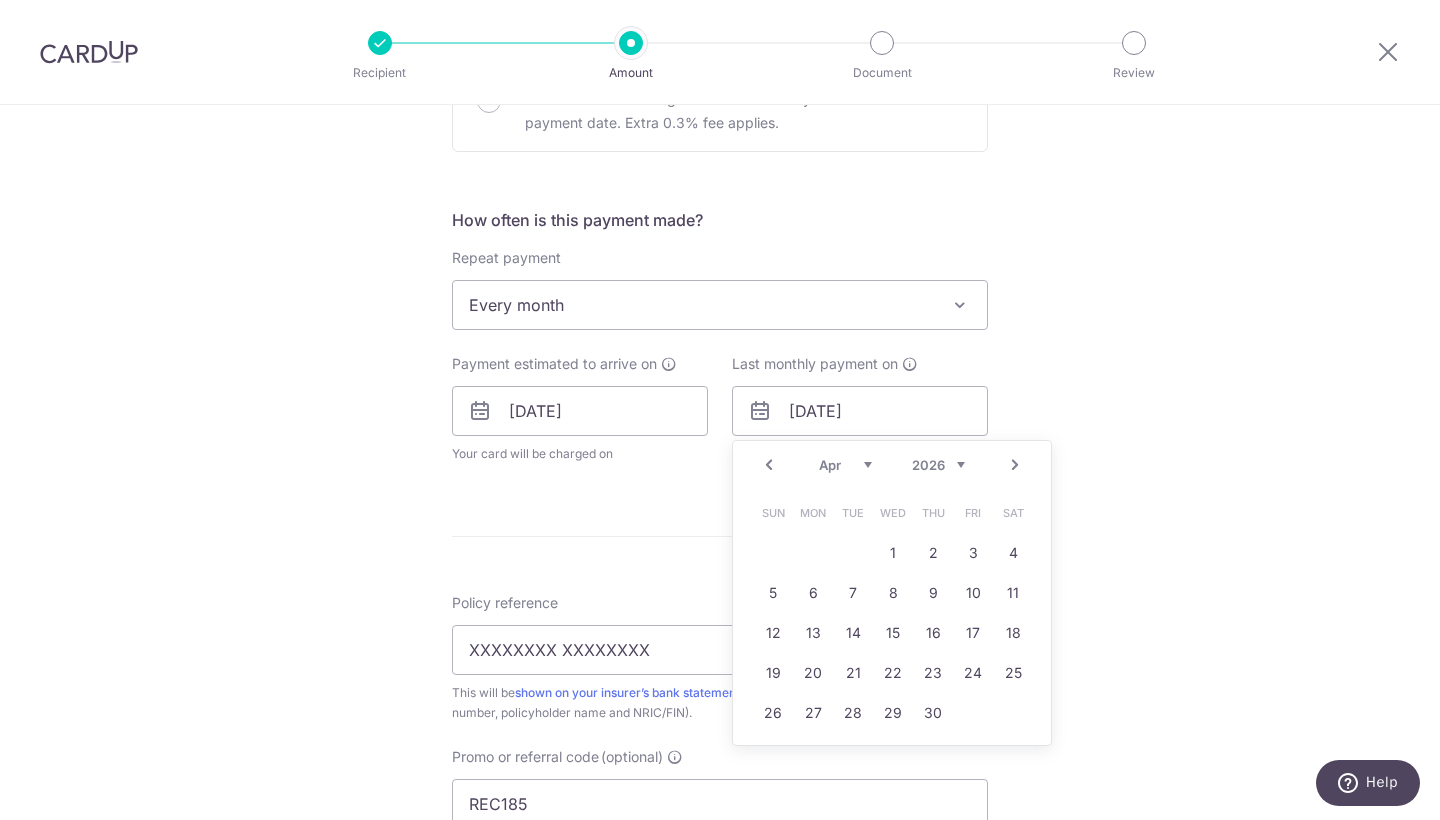 click on "Prev" at bounding box center [769, 465] 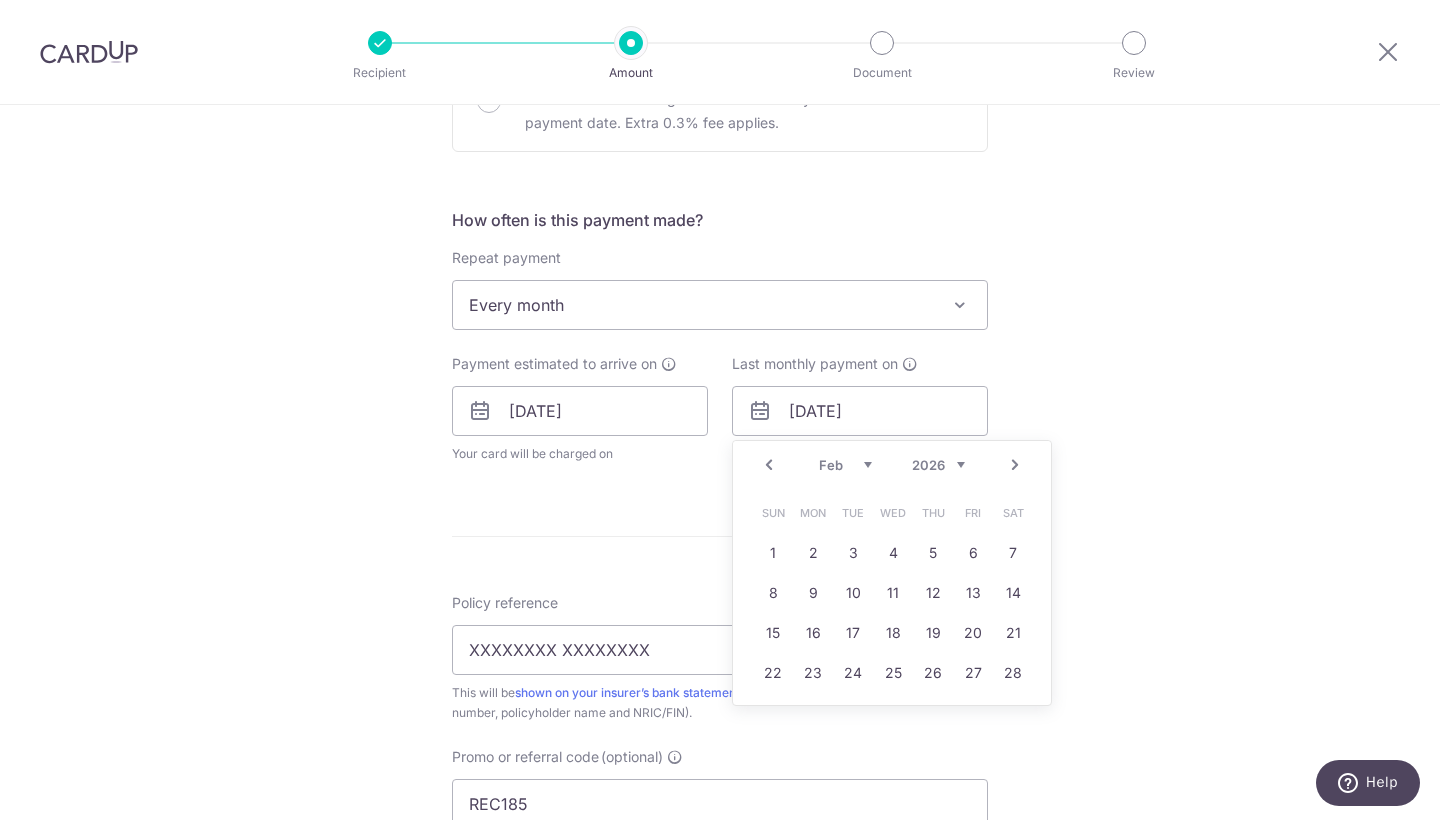 click on "Prev" at bounding box center [769, 465] 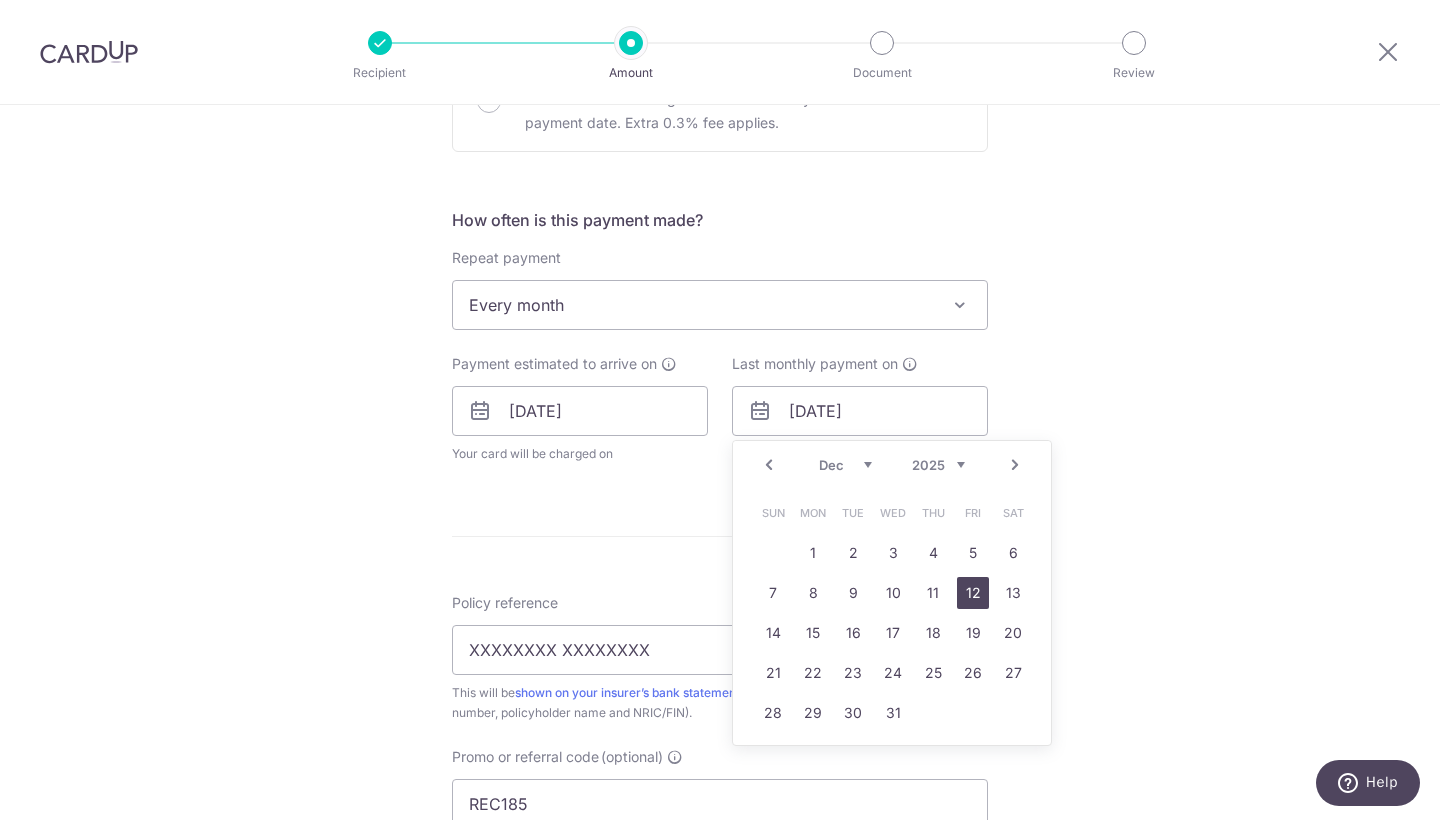 click on "12" at bounding box center (973, 593) 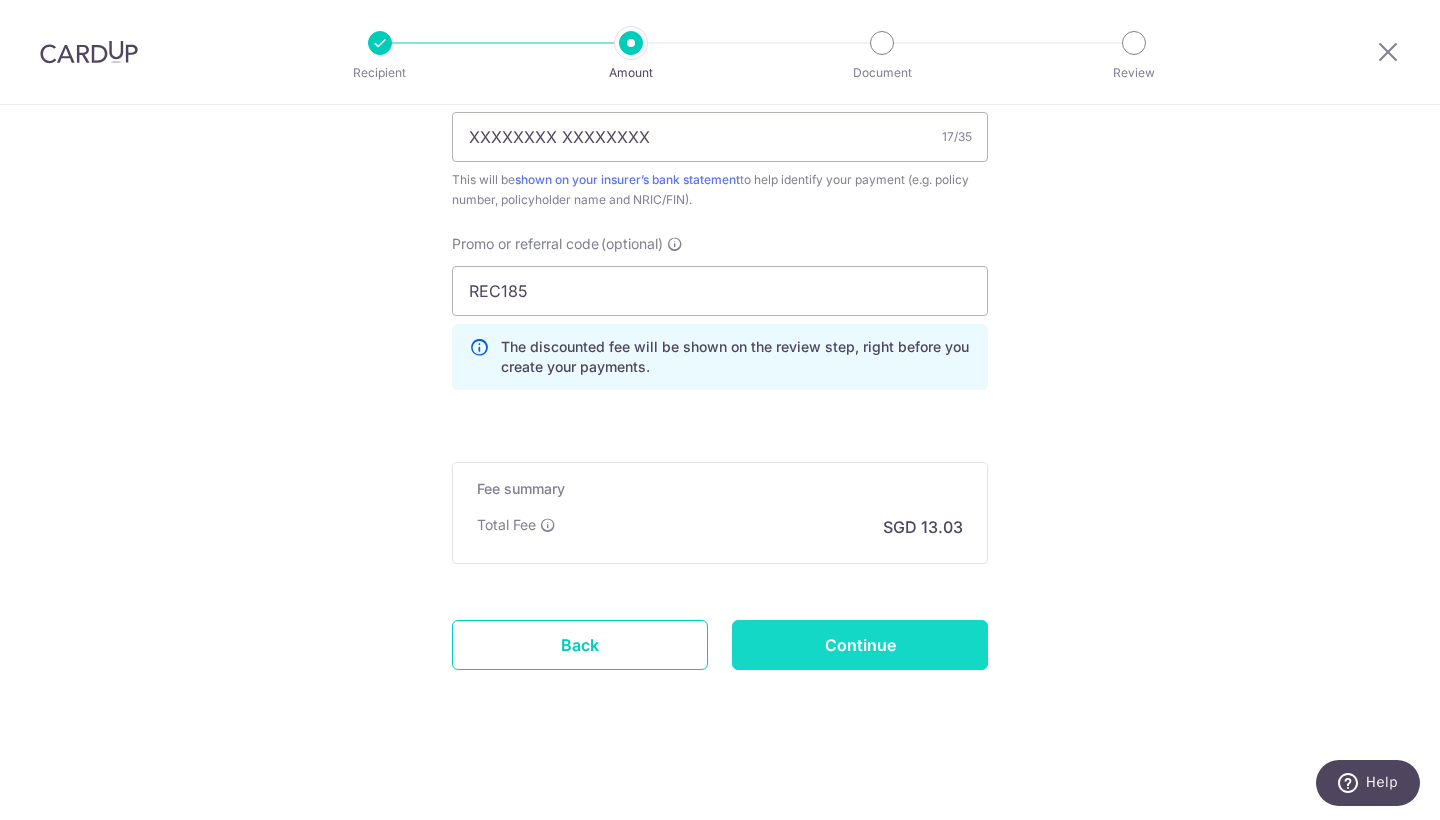 scroll, scrollTop: 1266, scrollLeft: 0, axis: vertical 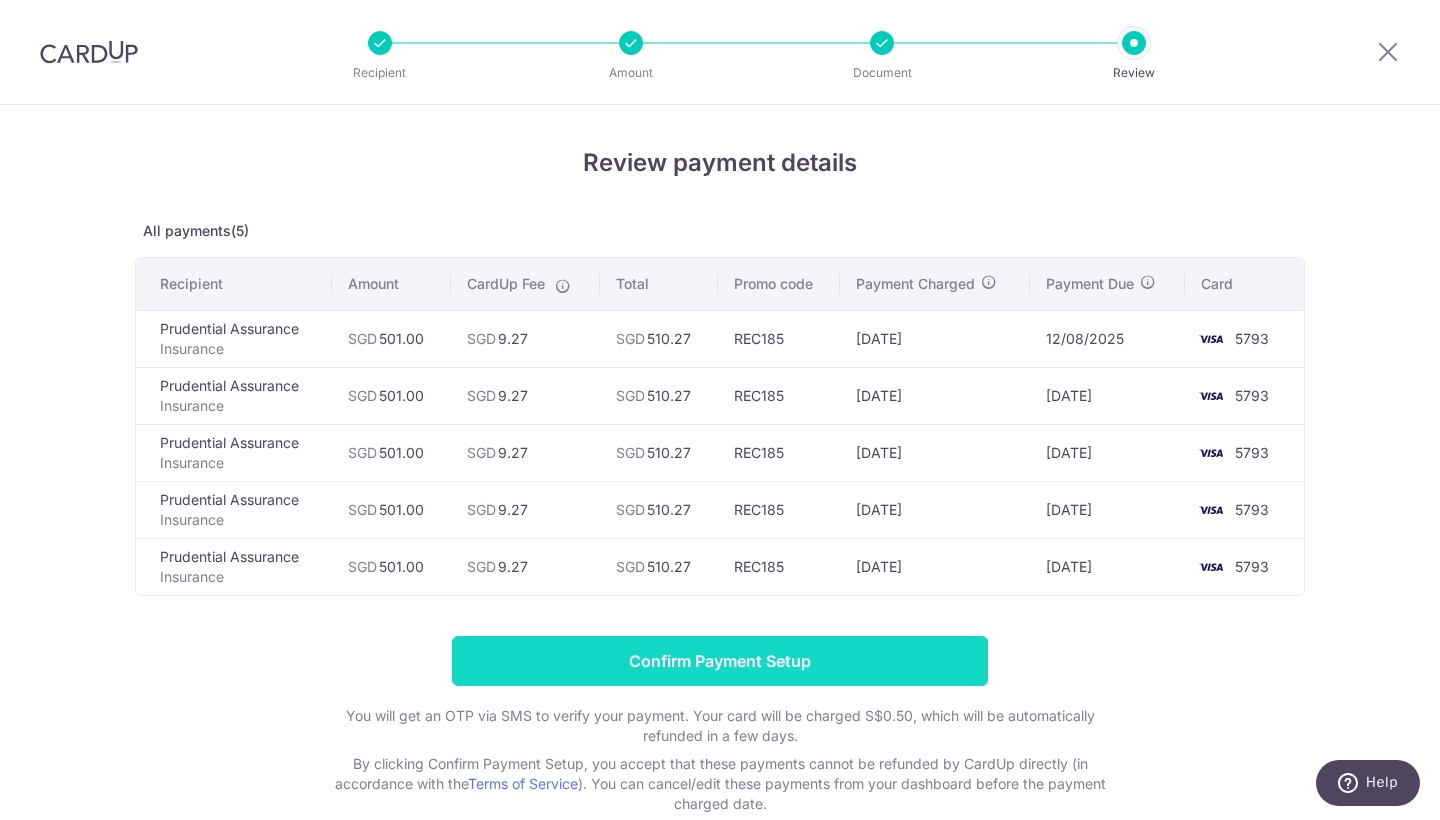 click on "Confirm Payment Setup" at bounding box center (720, 661) 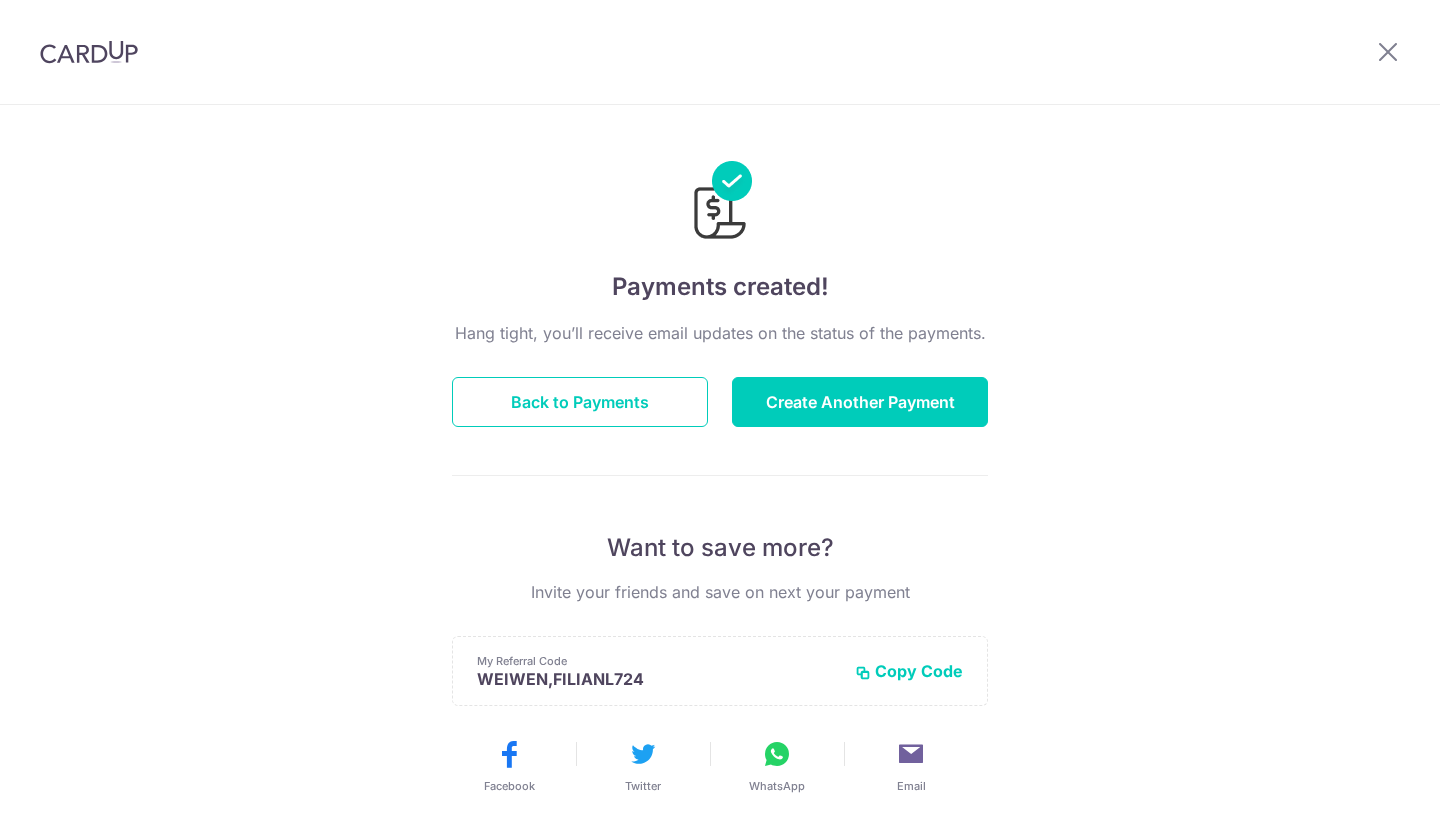 scroll, scrollTop: 0, scrollLeft: 0, axis: both 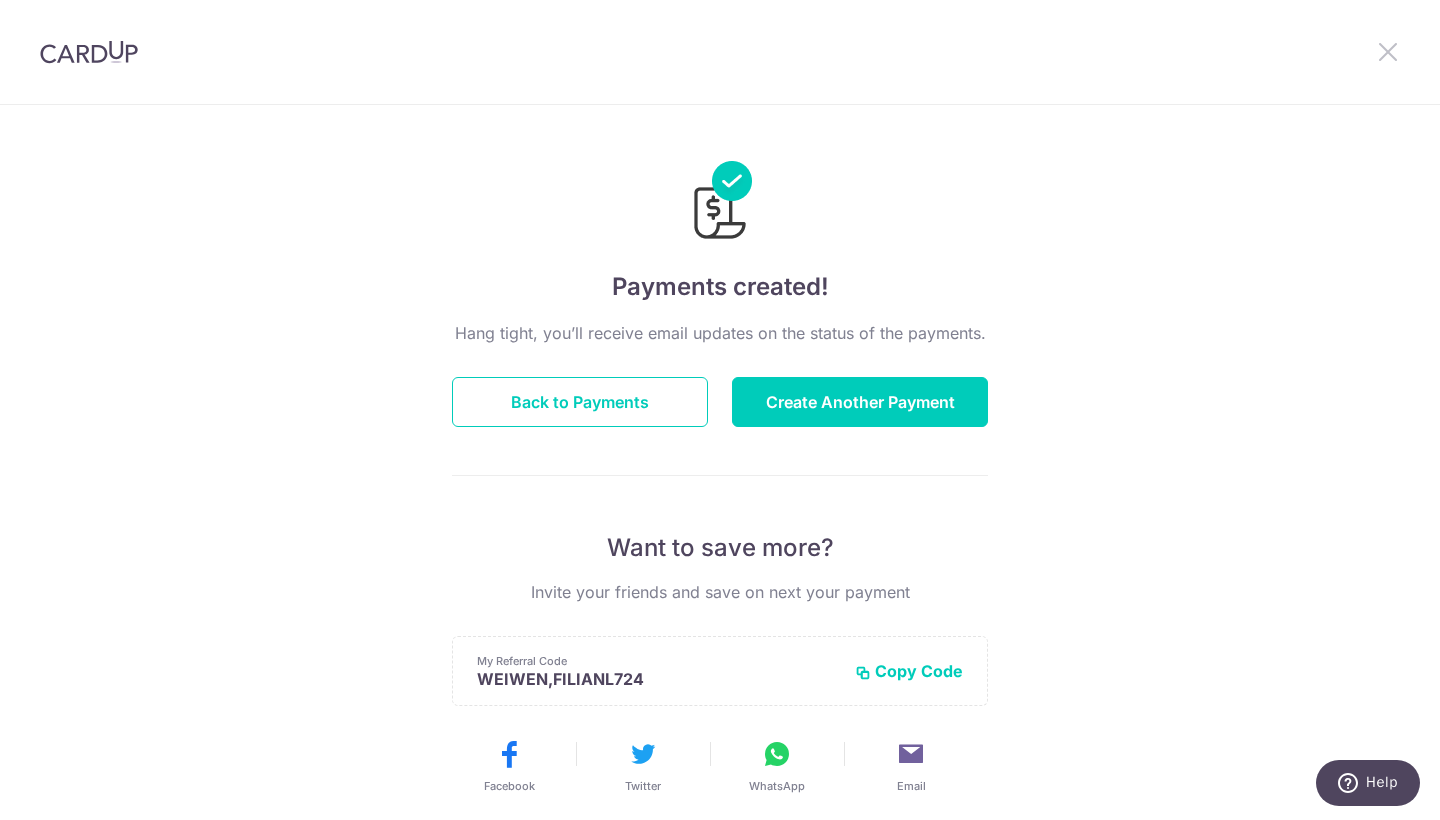 click at bounding box center (1388, 51) 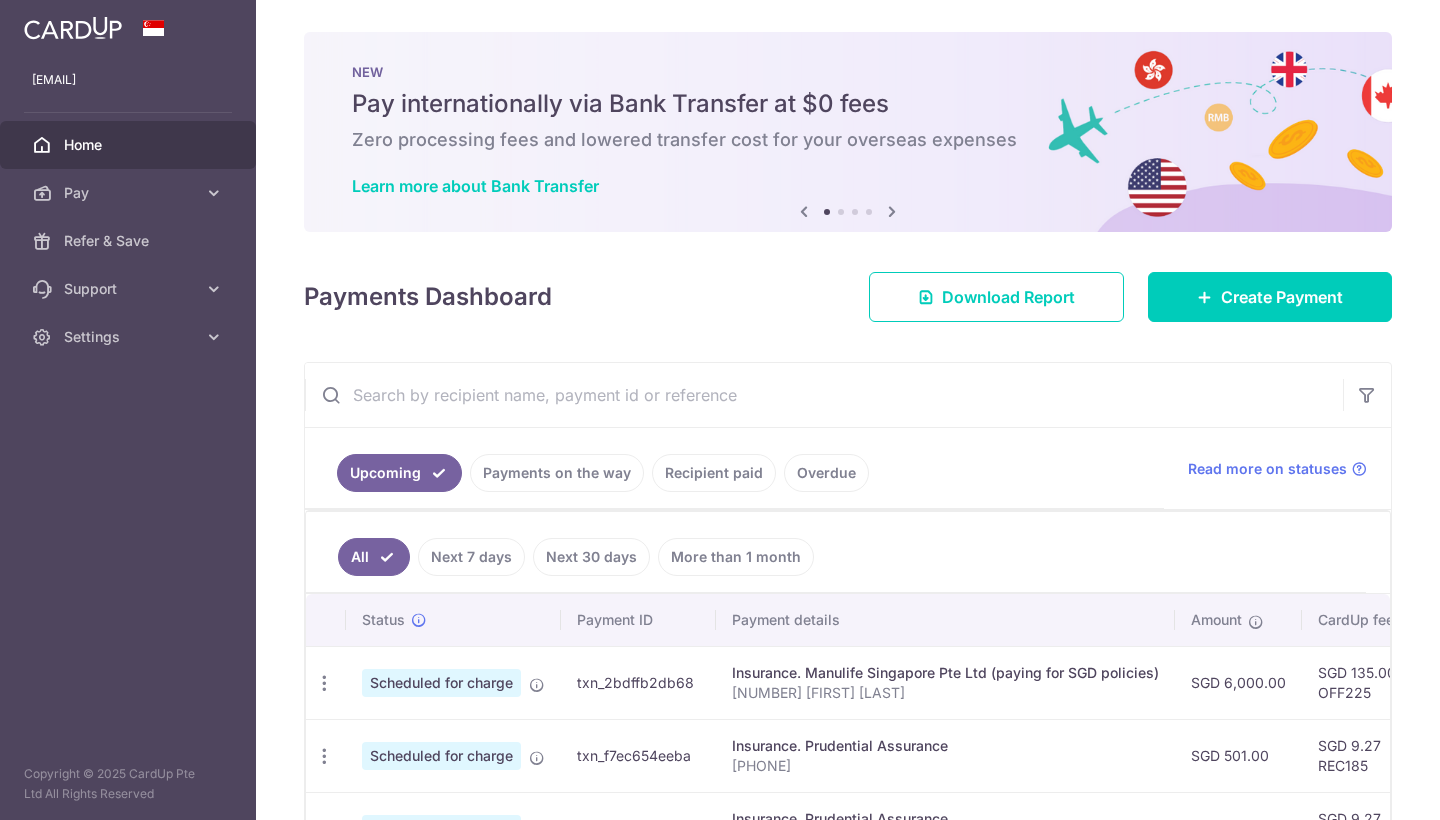 scroll, scrollTop: 0, scrollLeft: 0, axis: both 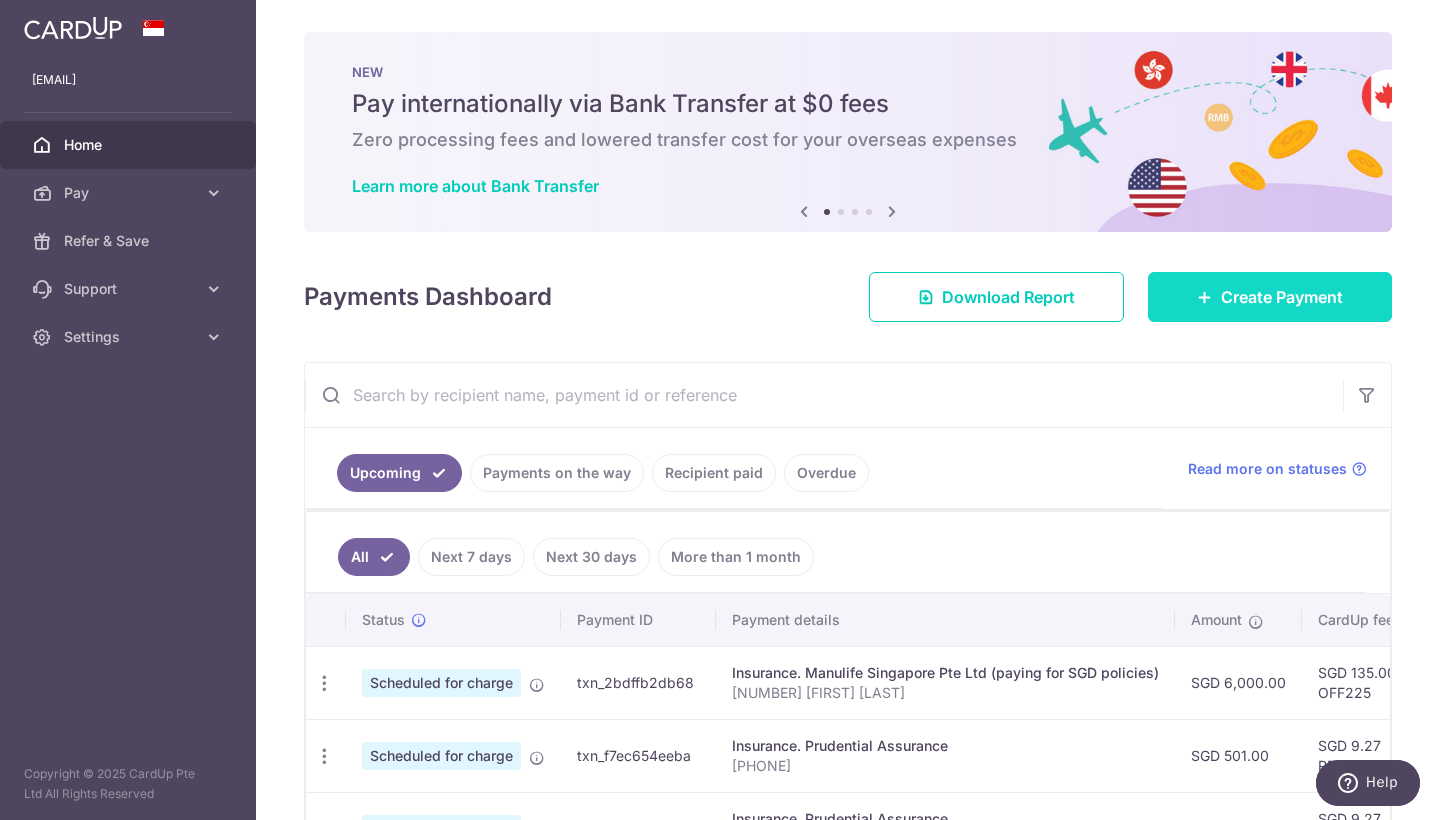 click on "Create Payment" at bounding box center (1270, 297) 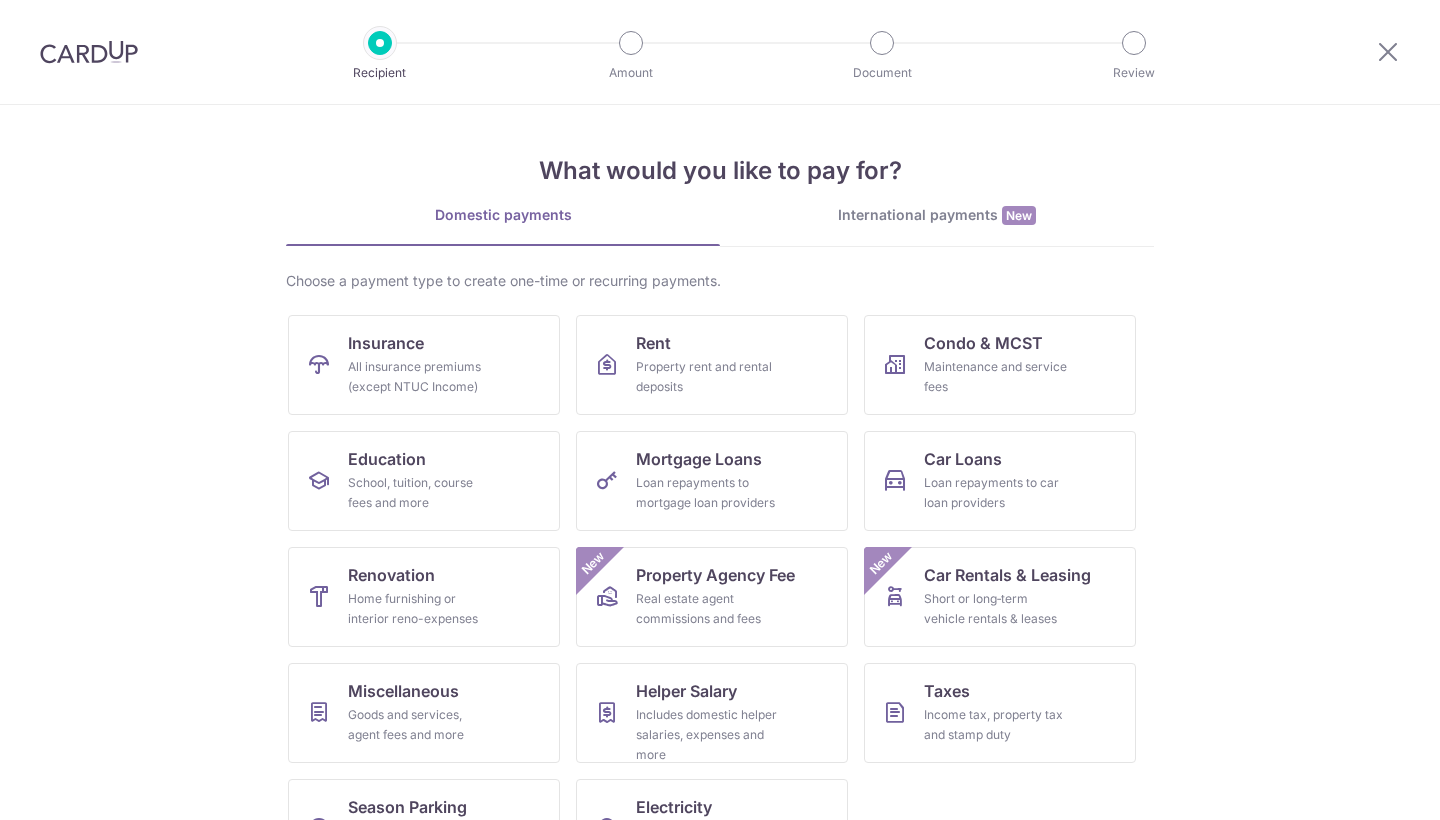 scroll, scrollTop: 0, scrollLeft: 0, axis: both 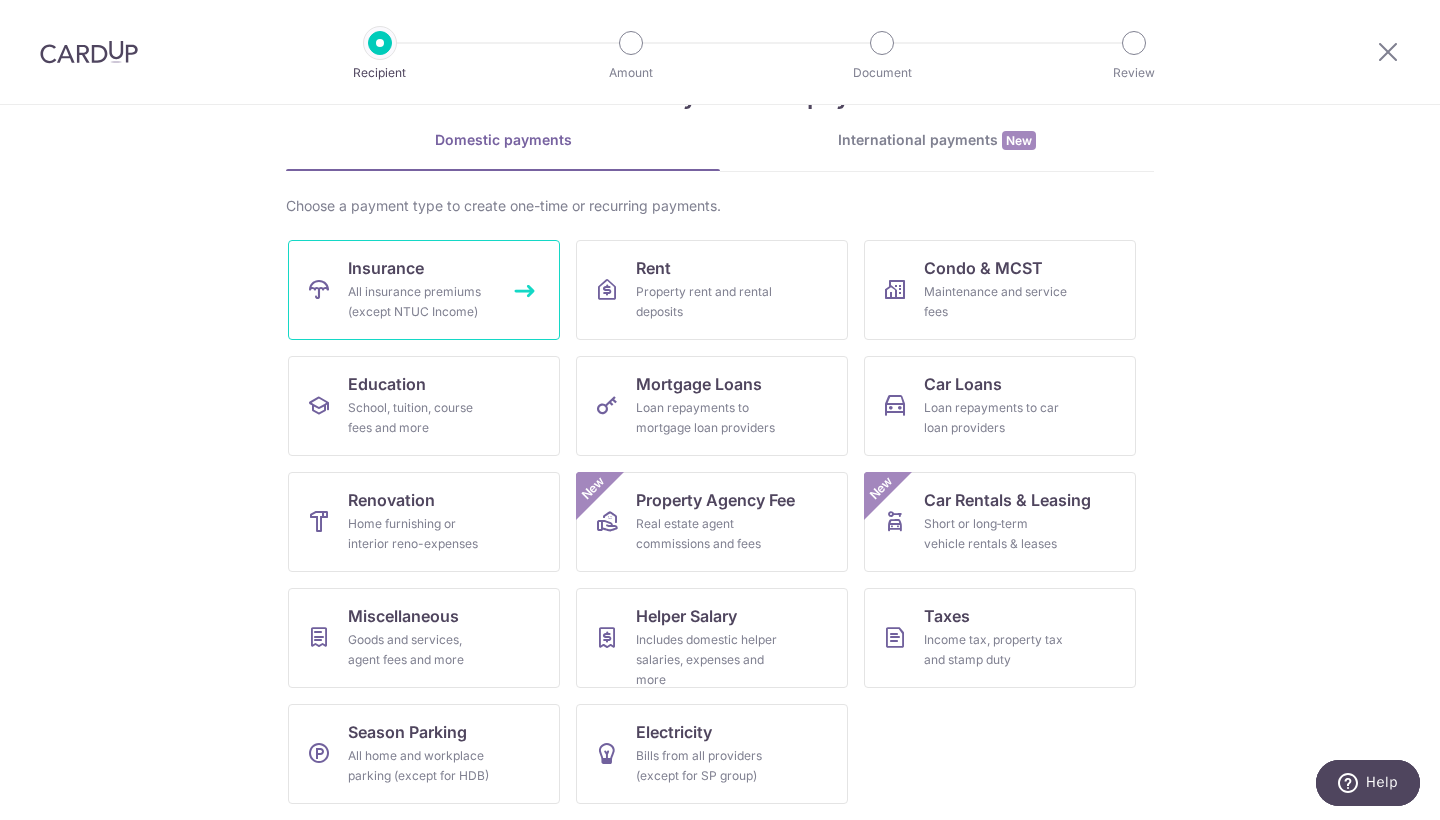 click on "All insurance premiums (except NTUC Income)" at bounding box center [420, 302] 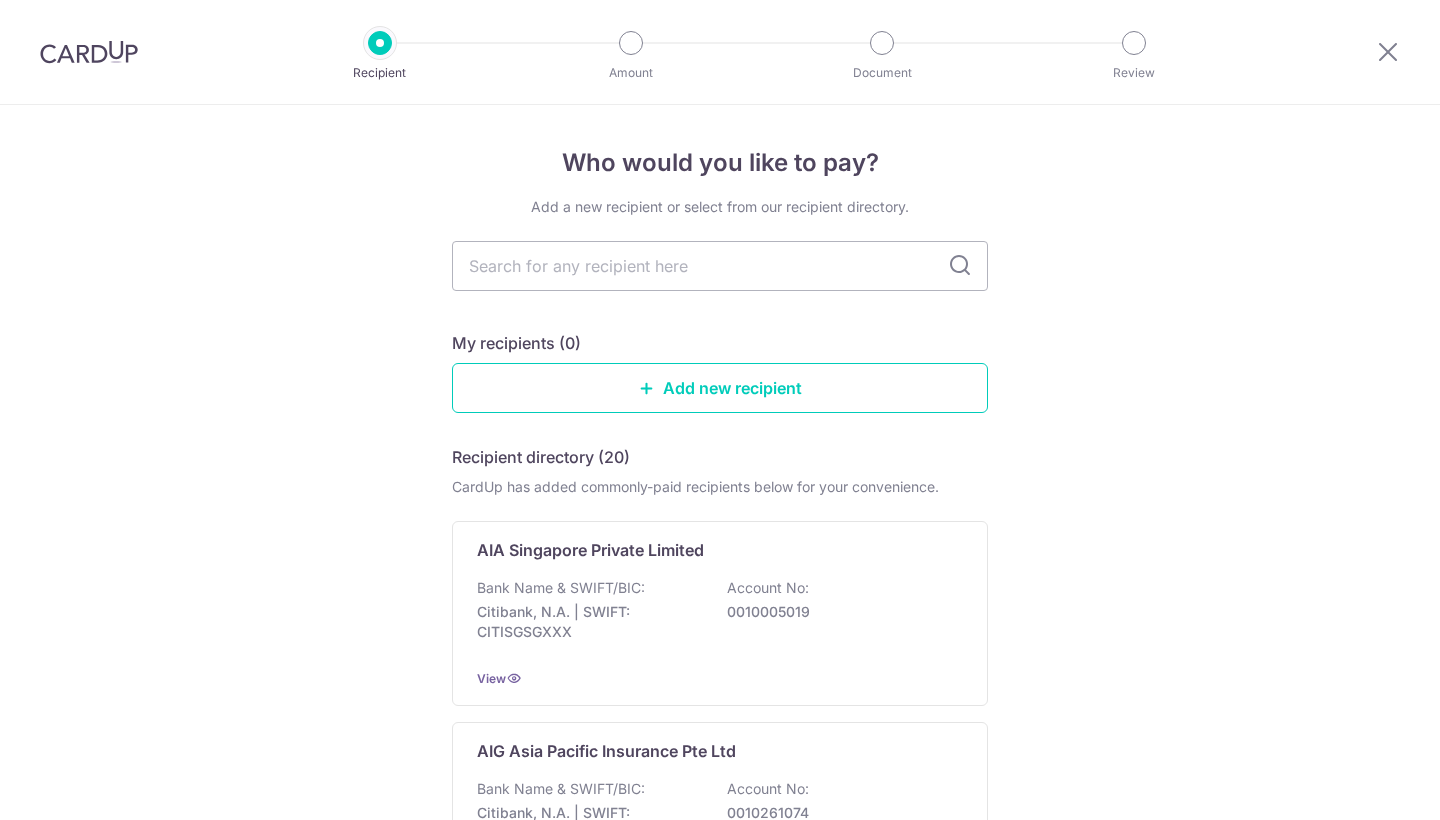 scroll, scrollTop: 0, scrollLeft: 0, axis: both 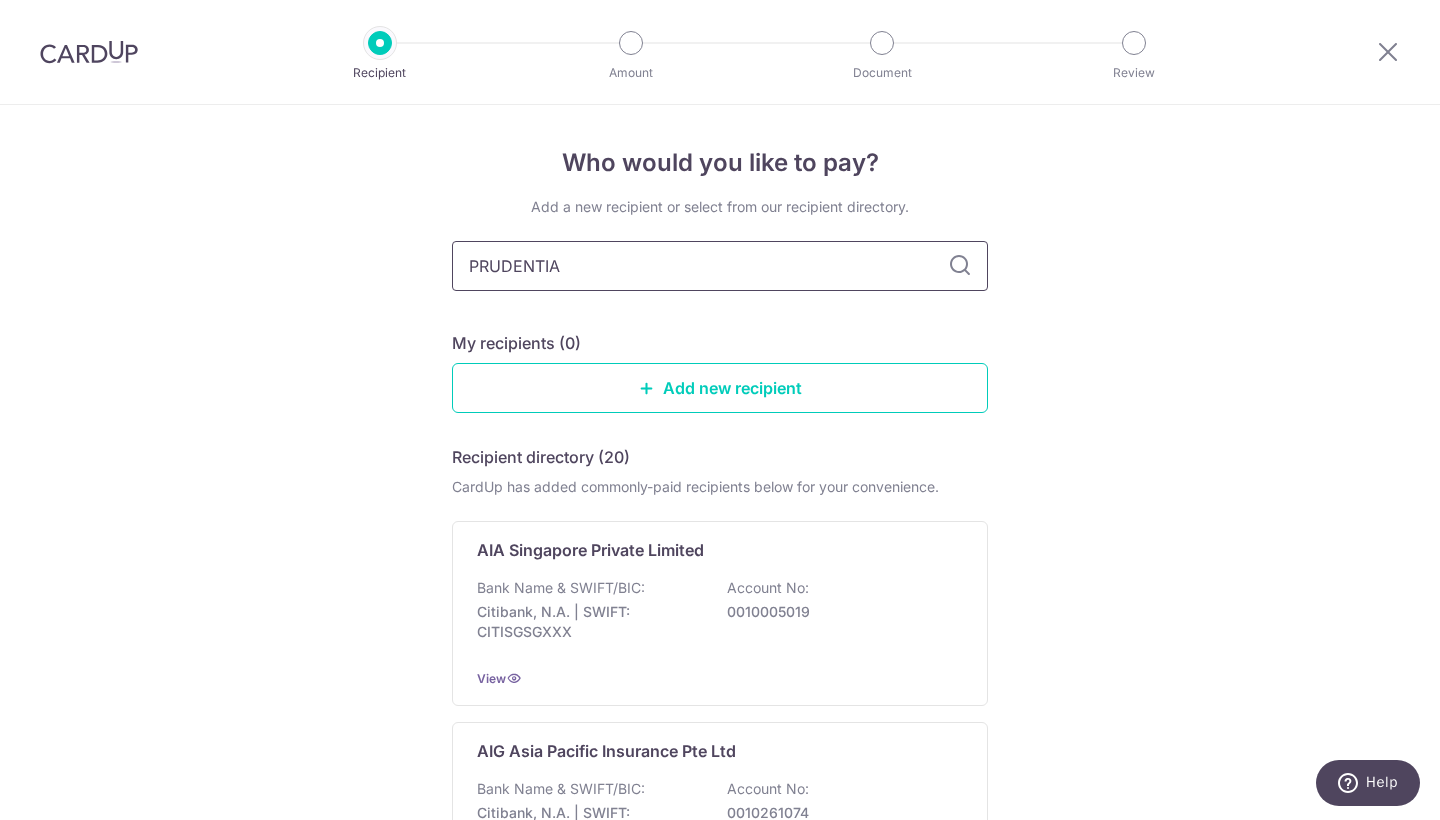 type on "PRUDENTIAL" 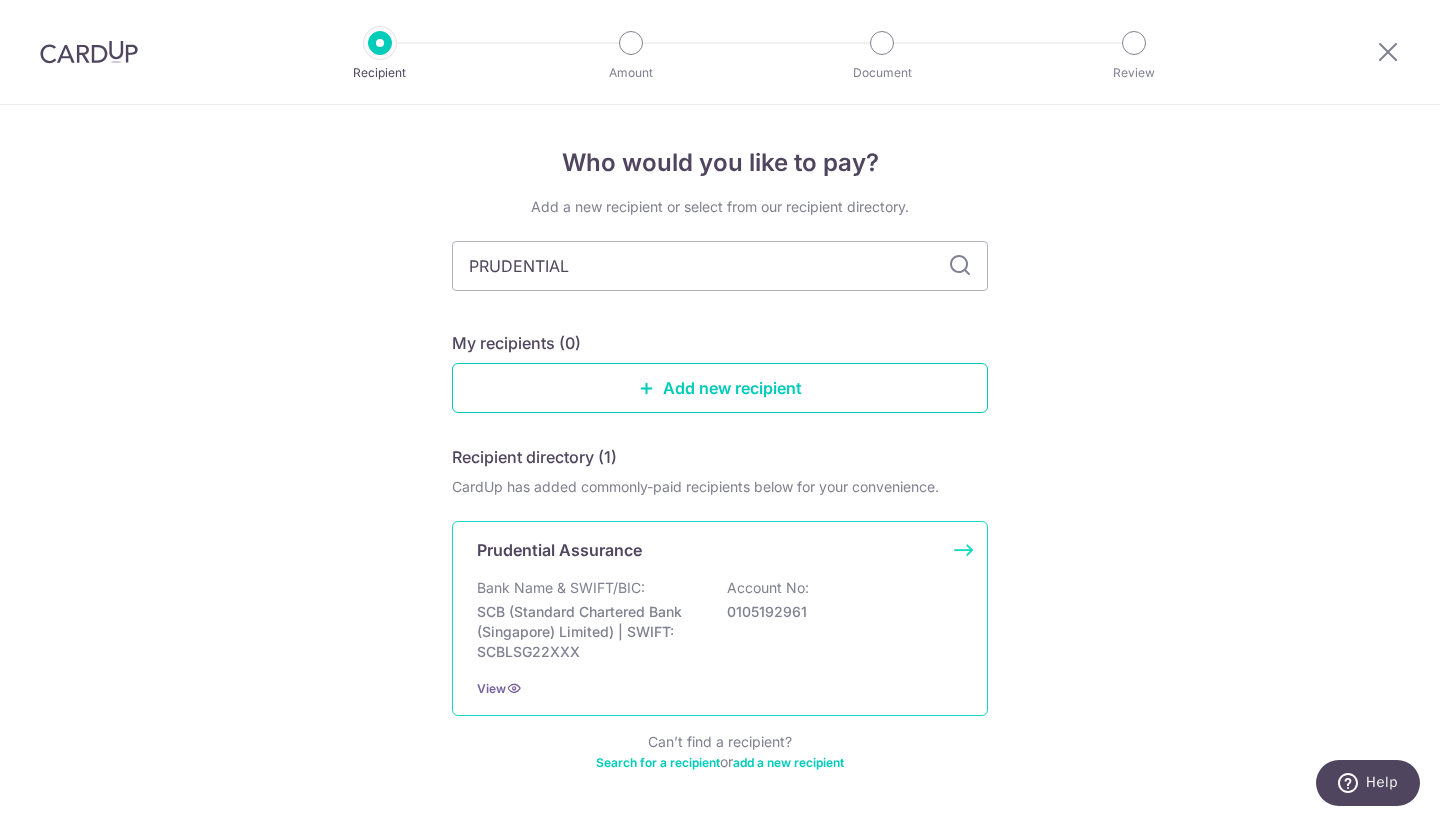 click on "SCB (Standard Chartered Bank (Singapore) Limited) | SWIFT: SCBLSG22XXX" at bounding box center [589, 632] 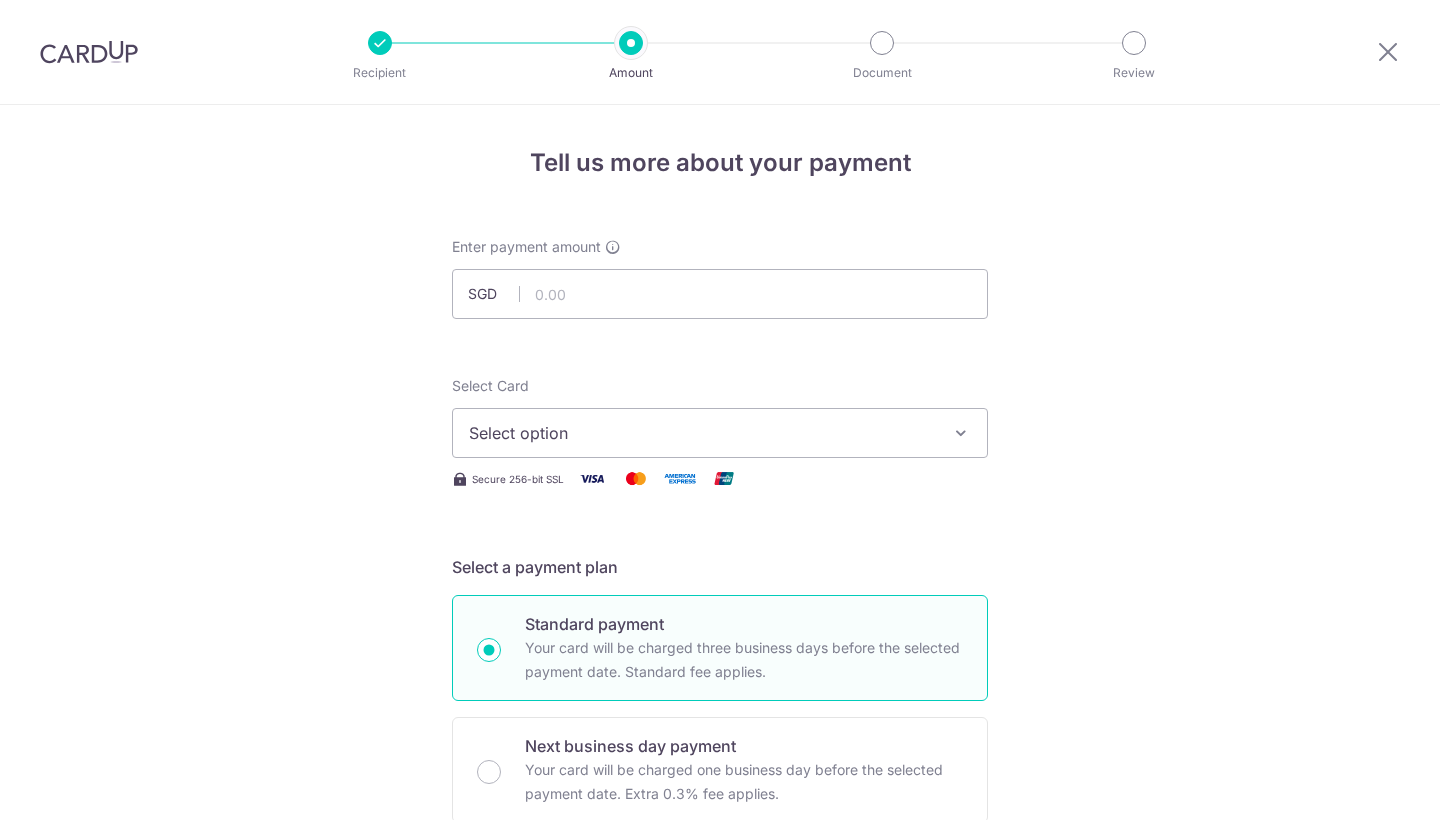 scroll, scrollTop: 0, scrollLeft: 0, axis: both 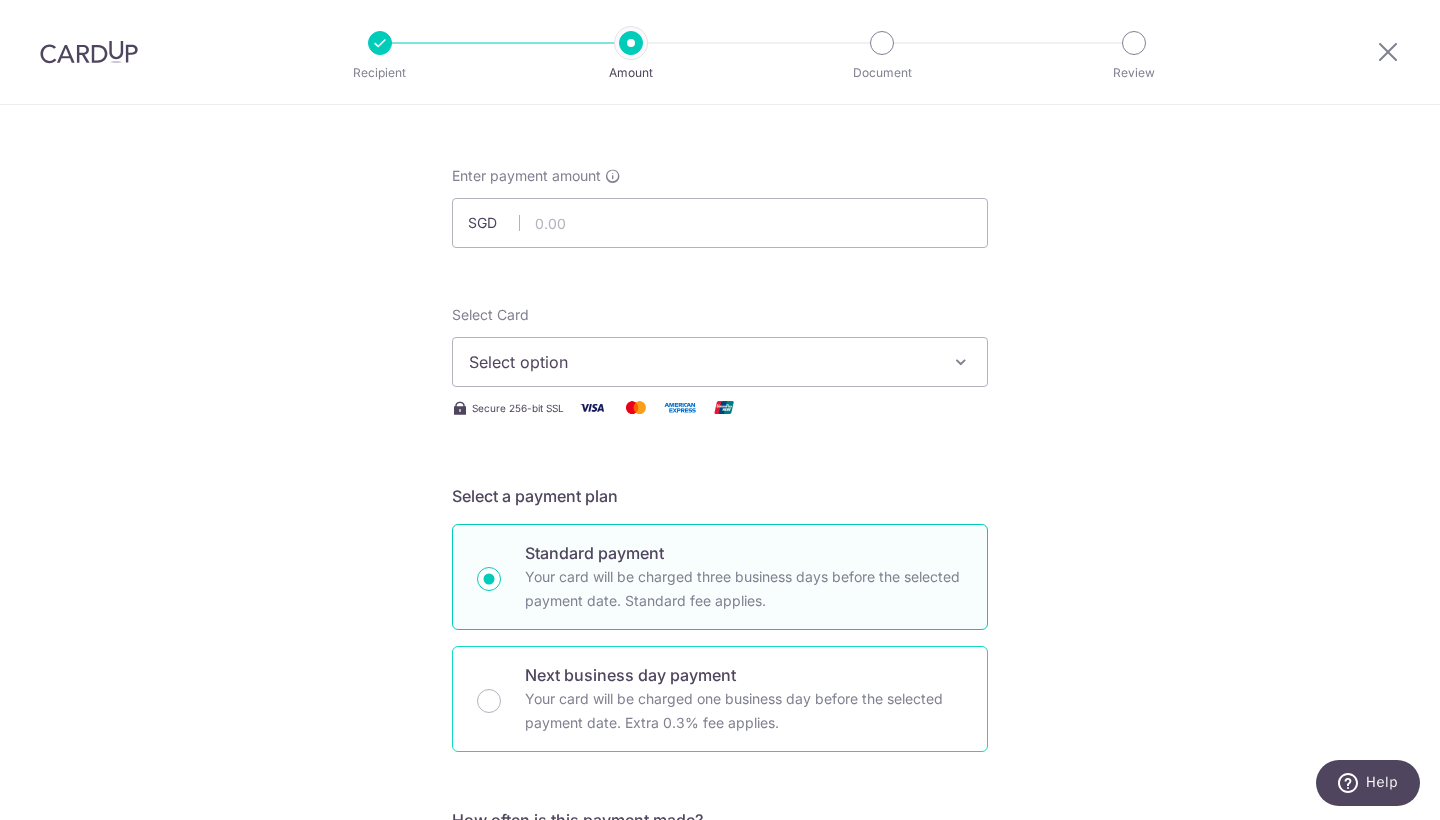 click on "Your card will be charged one business day before the selected payment date. Extra 0.3% fee applies." at bounding box center (744, 711) 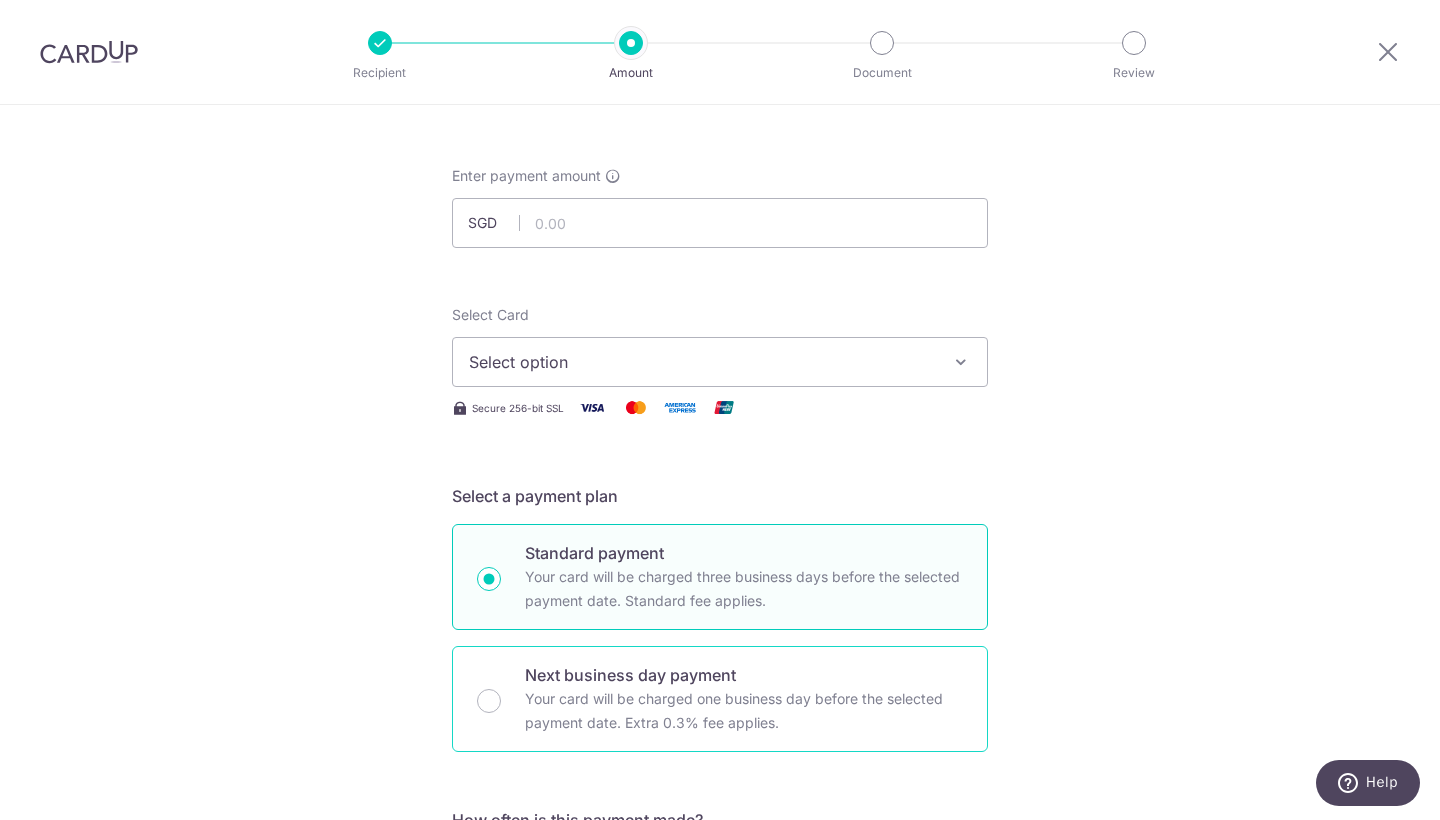 click on "Next business day payment
Your card will be charged one business day before the selected payment date. Extra 0.3% fee applies." at bounding box center [489, 701] 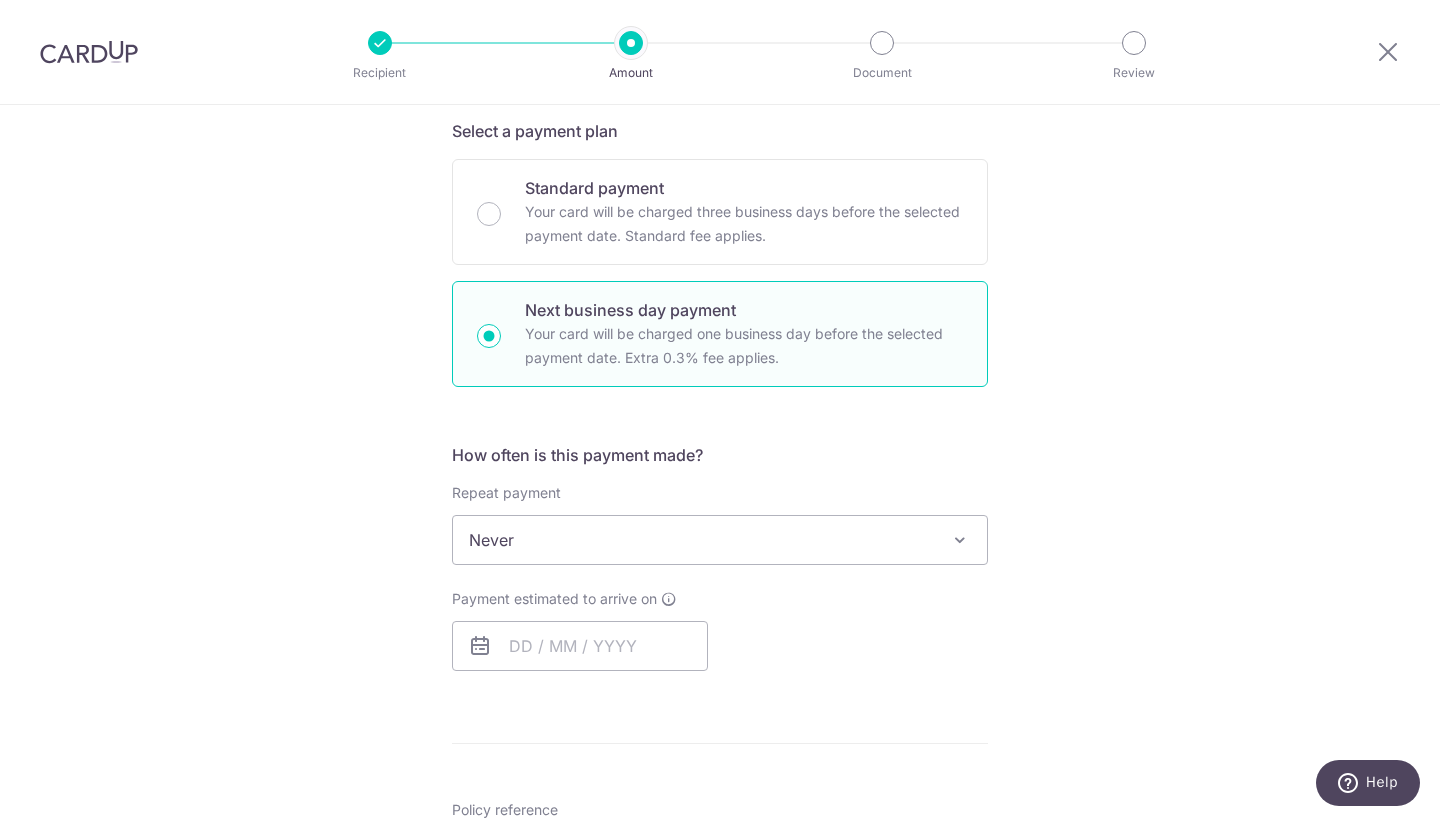 scroll, scrollTop: 430, scrollLeft: 0, axis: vertical 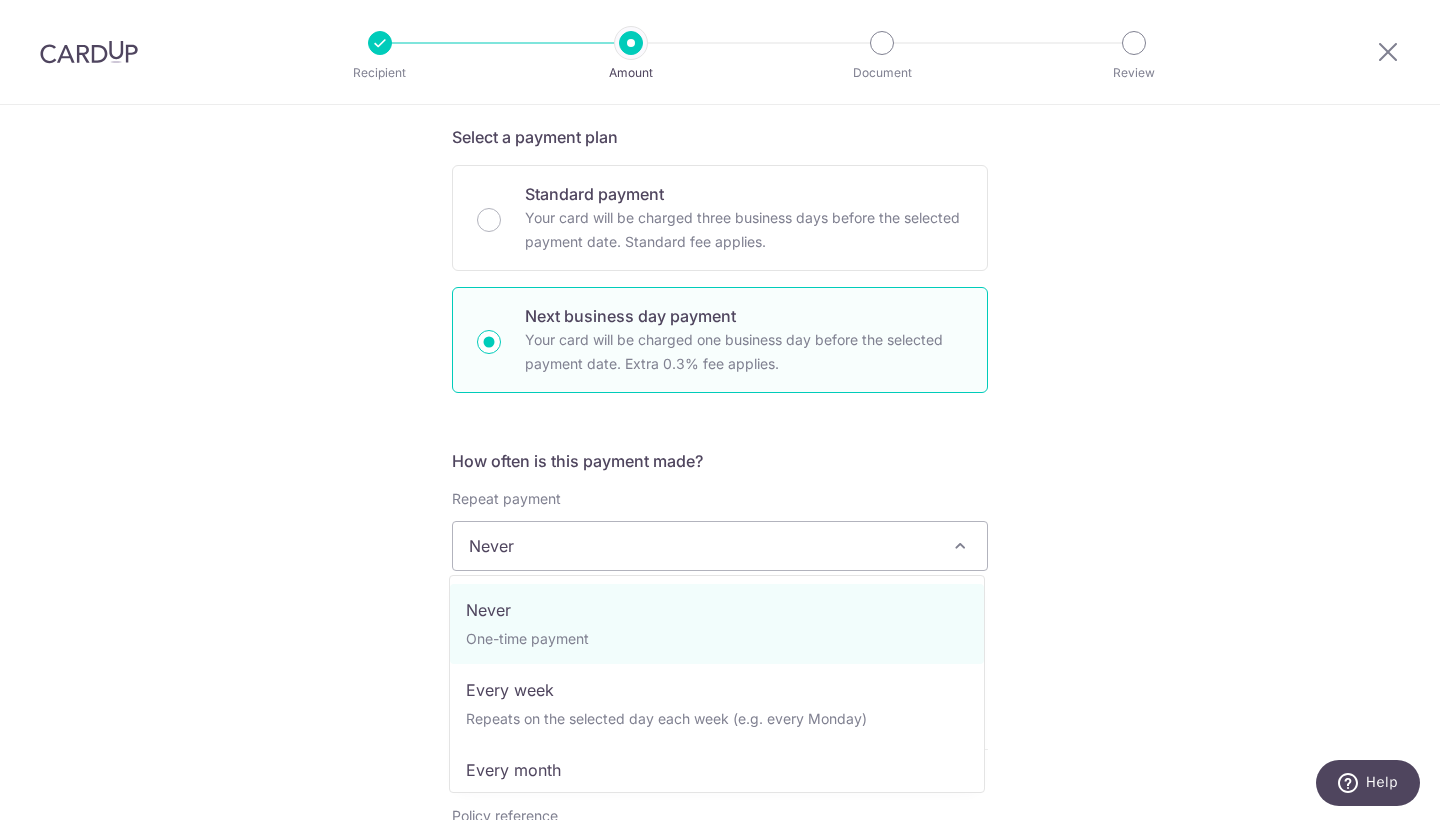 click on "Never" at bounding box center [720, 546] 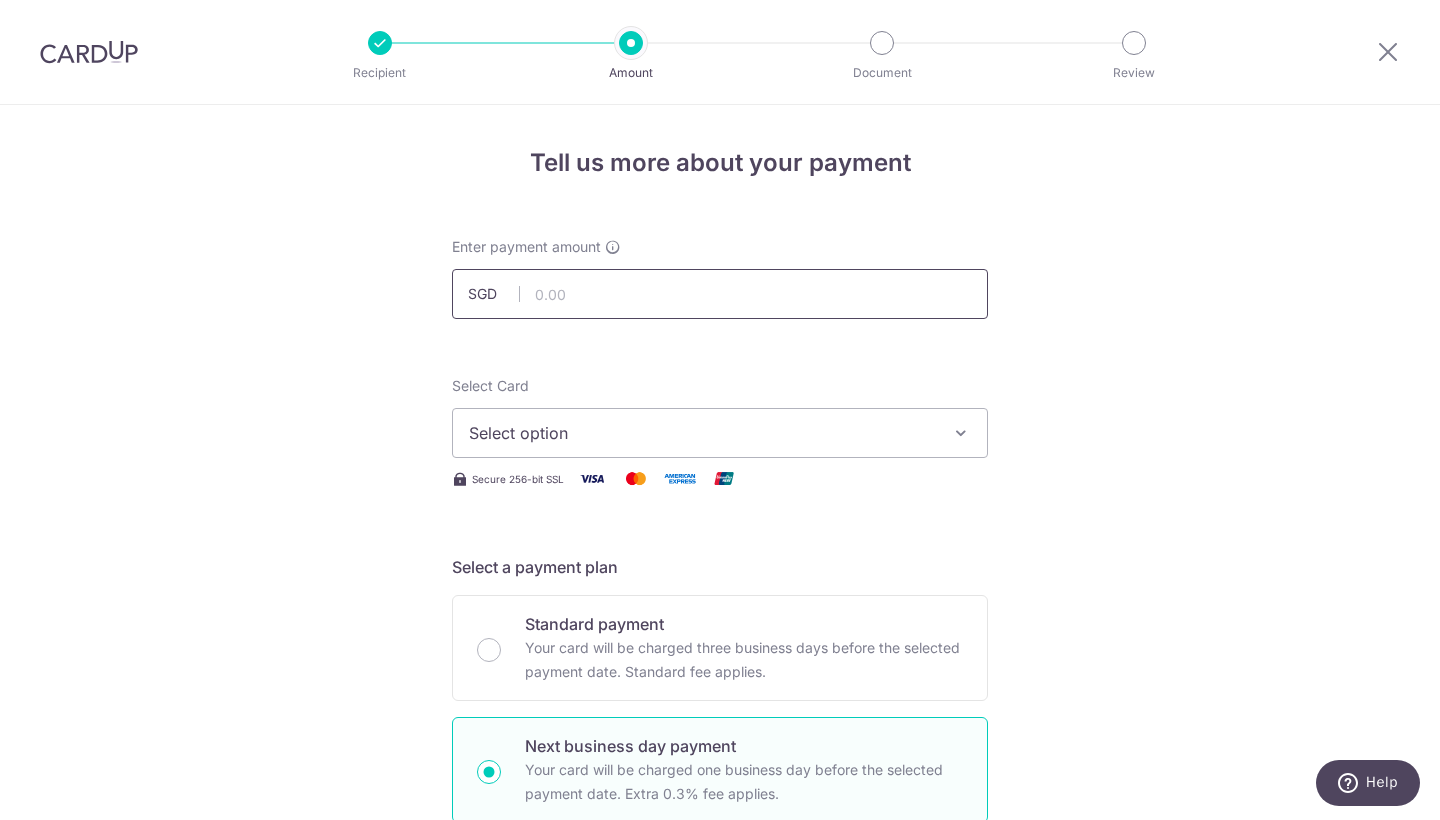 scroll, scrollTop: 0, scrollLeft: 0, axis: both 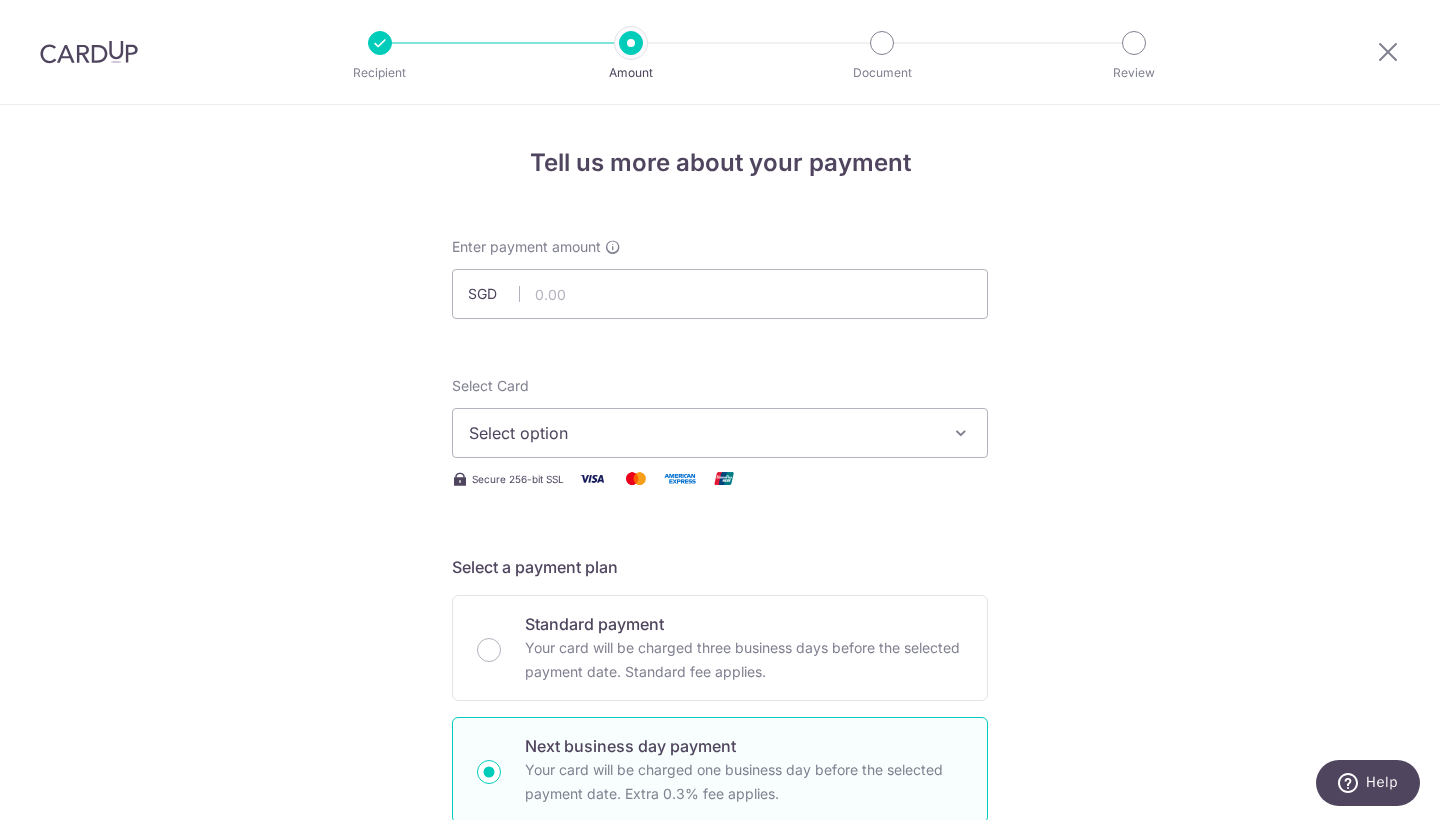 click on "Select option" at bounding box center [702, 433] 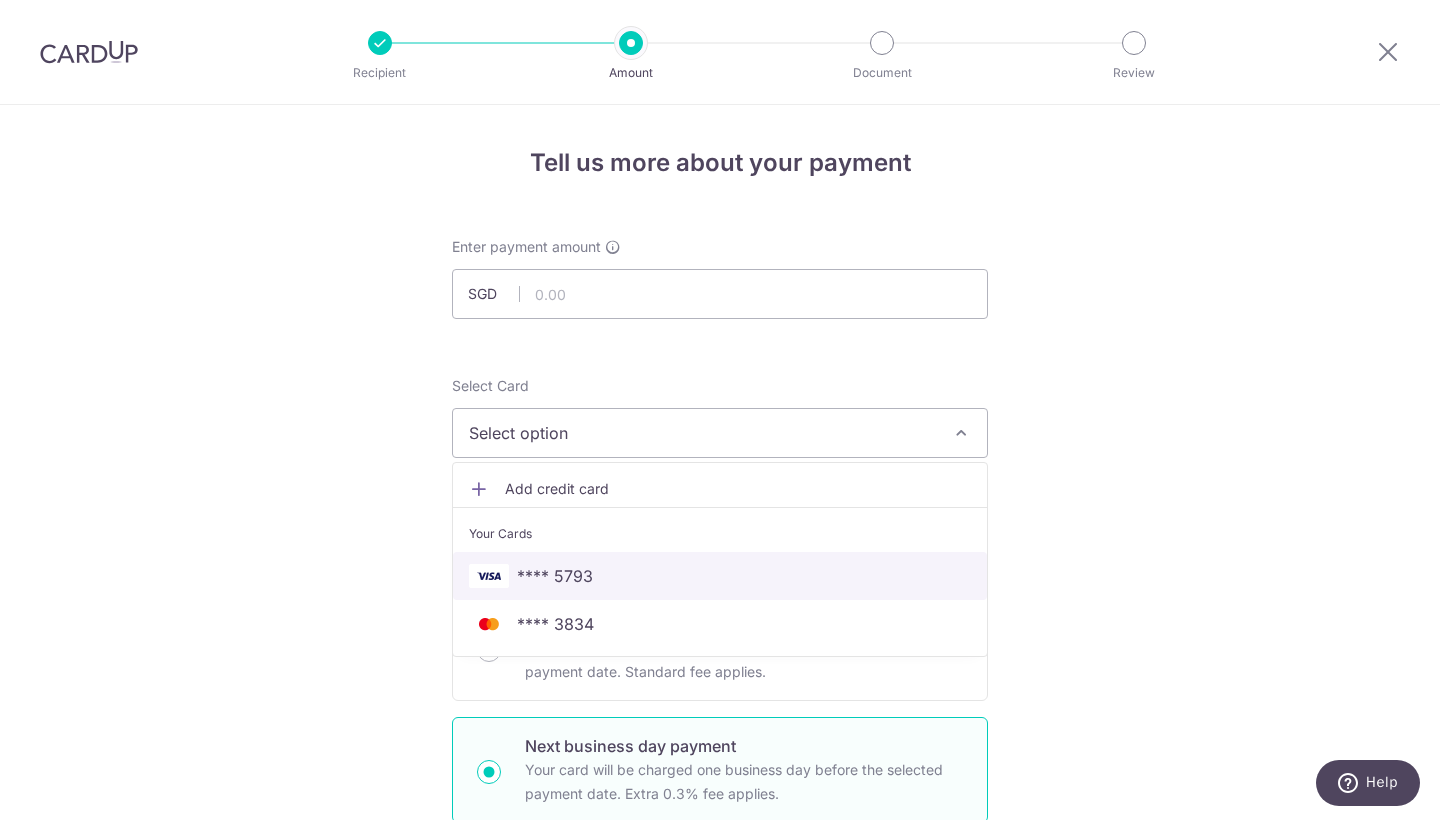 click on "**** 5793" at bounding box center (555, 576) 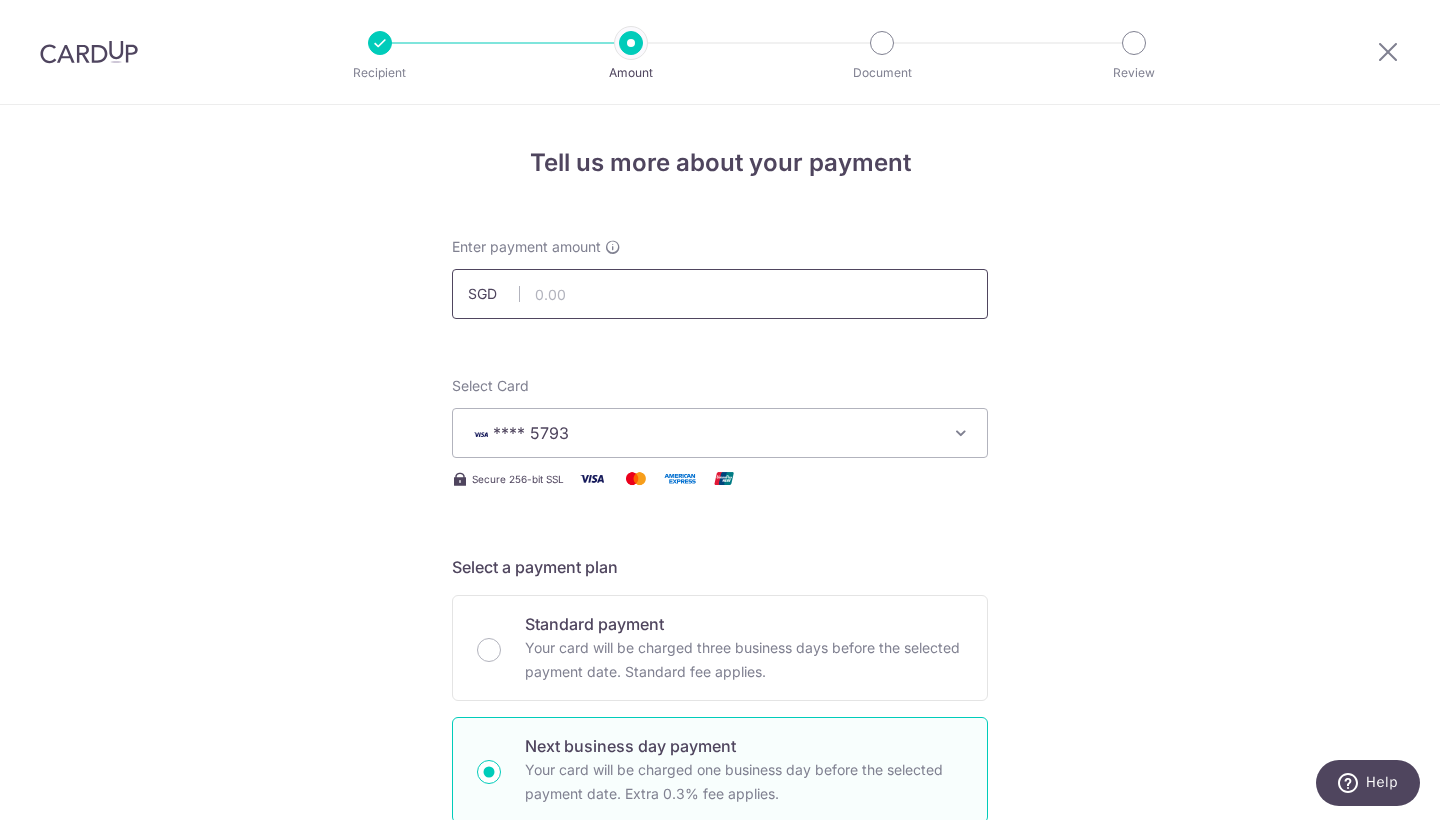 click at bounding box center (720, 294) 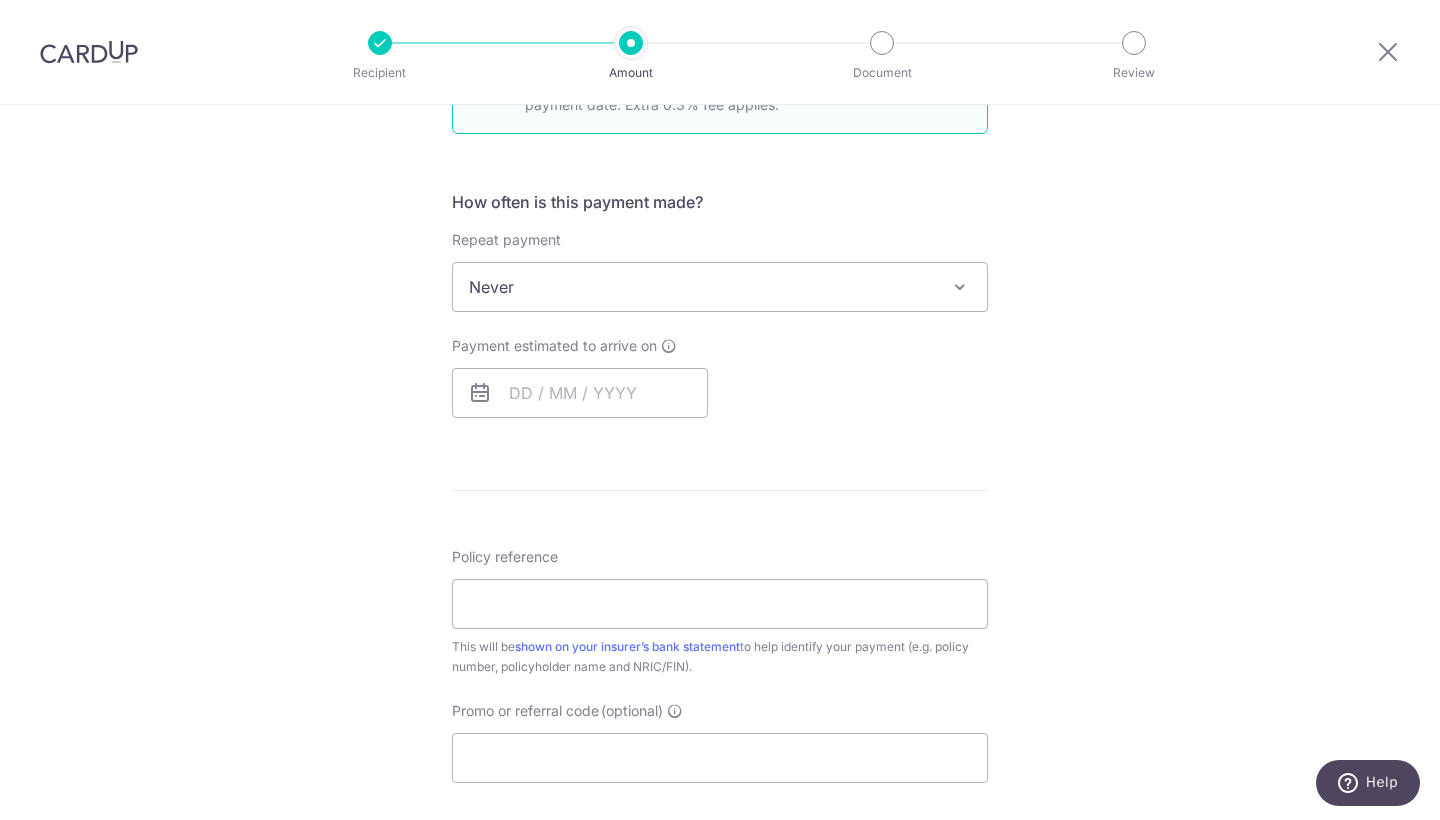 scroll, scrollTop: 696, scrollLeft: 0, axis: vertical 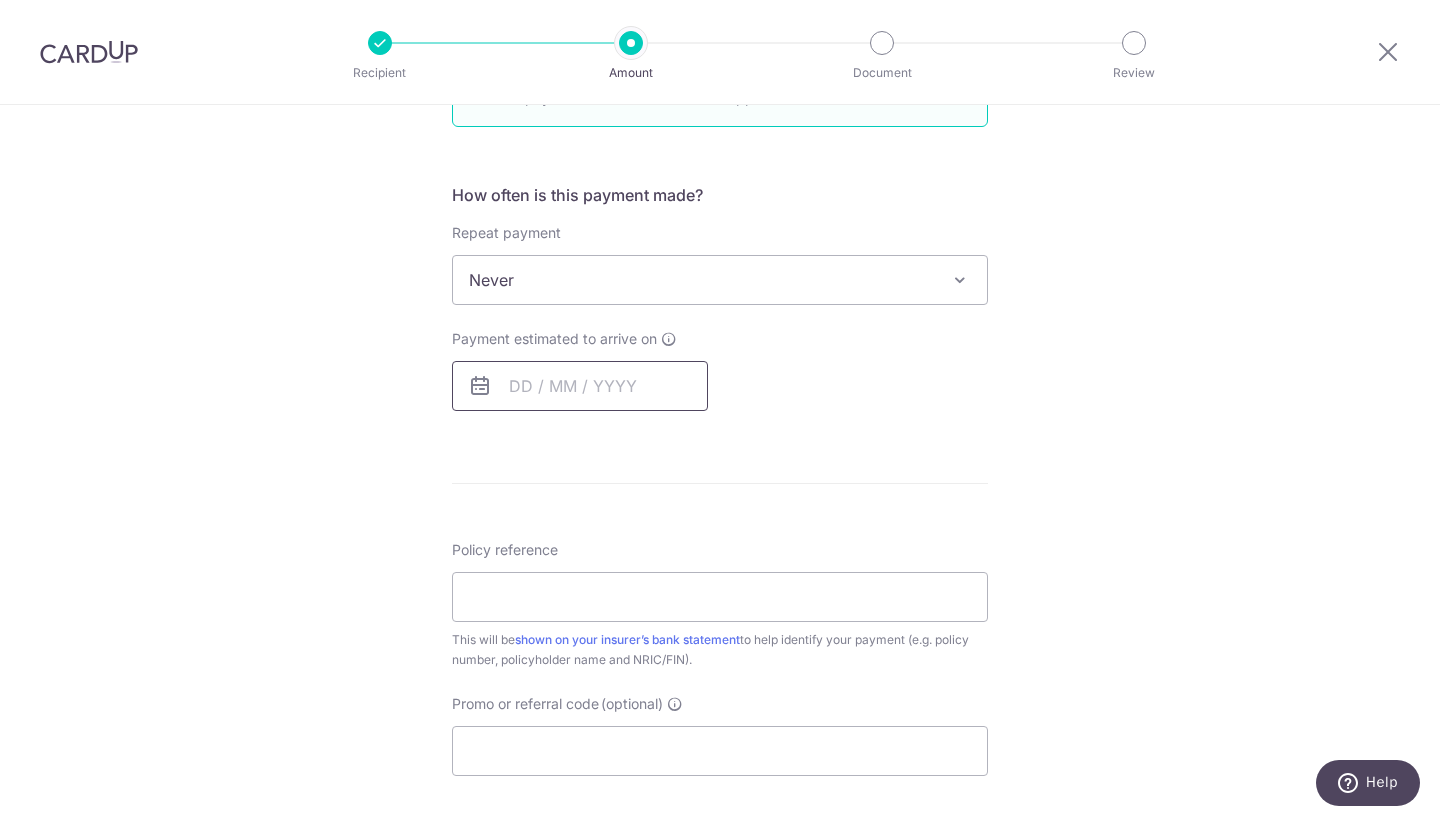 type on "872.00" 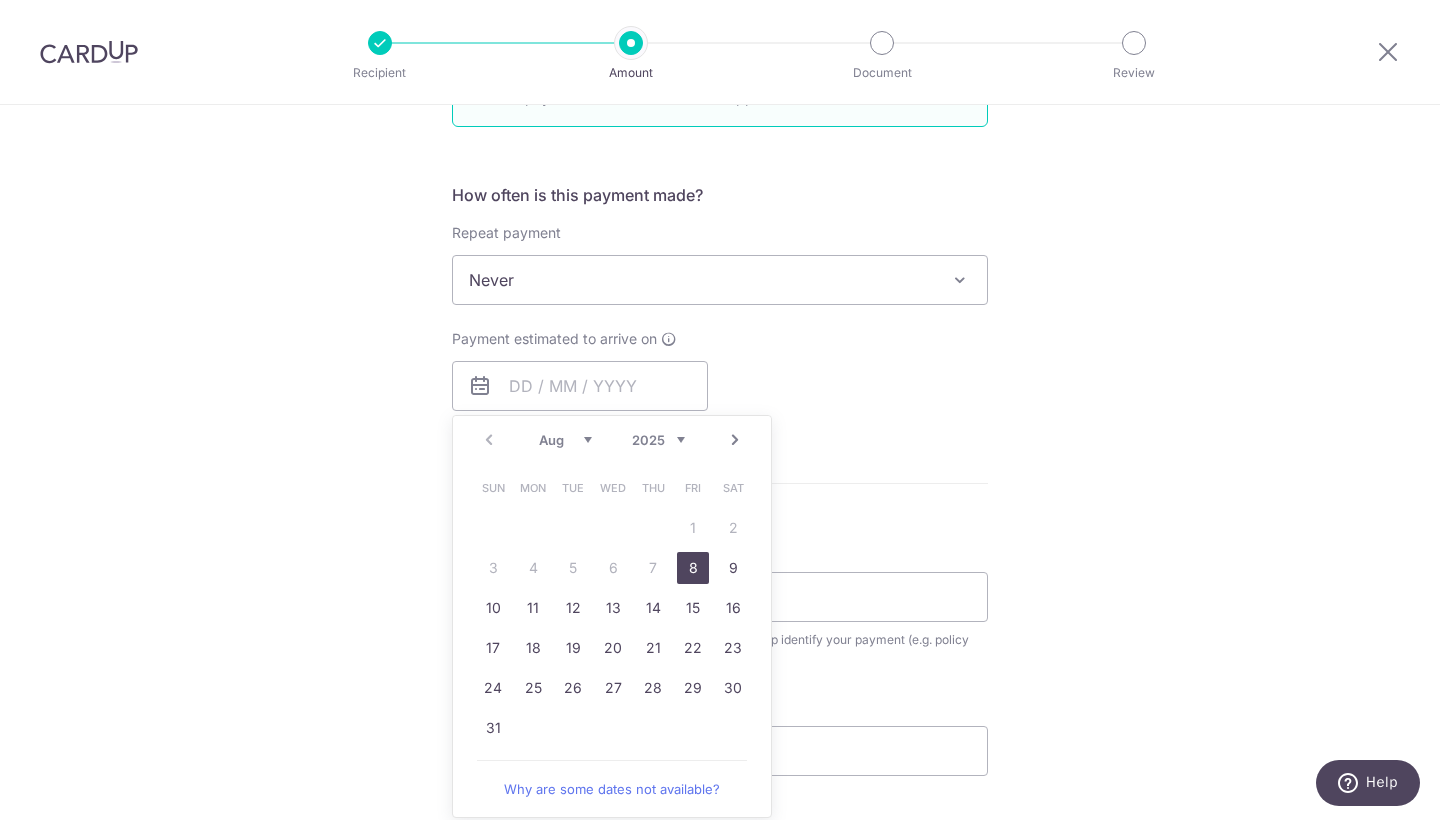 click on "8" at bounding box center (693, 568) 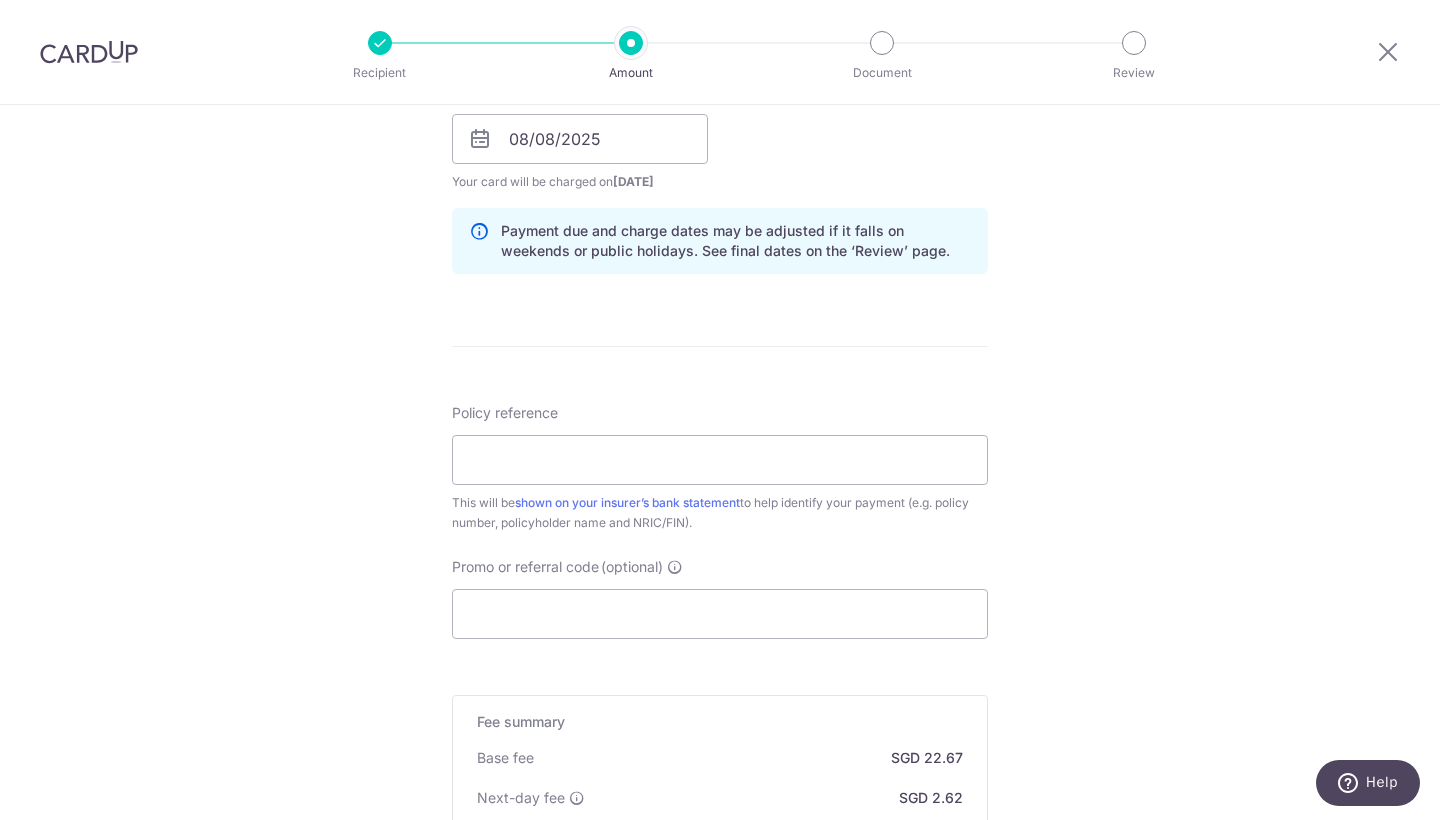scroll, scrollTop: 989, scrollLeft: 0, axis: vertical 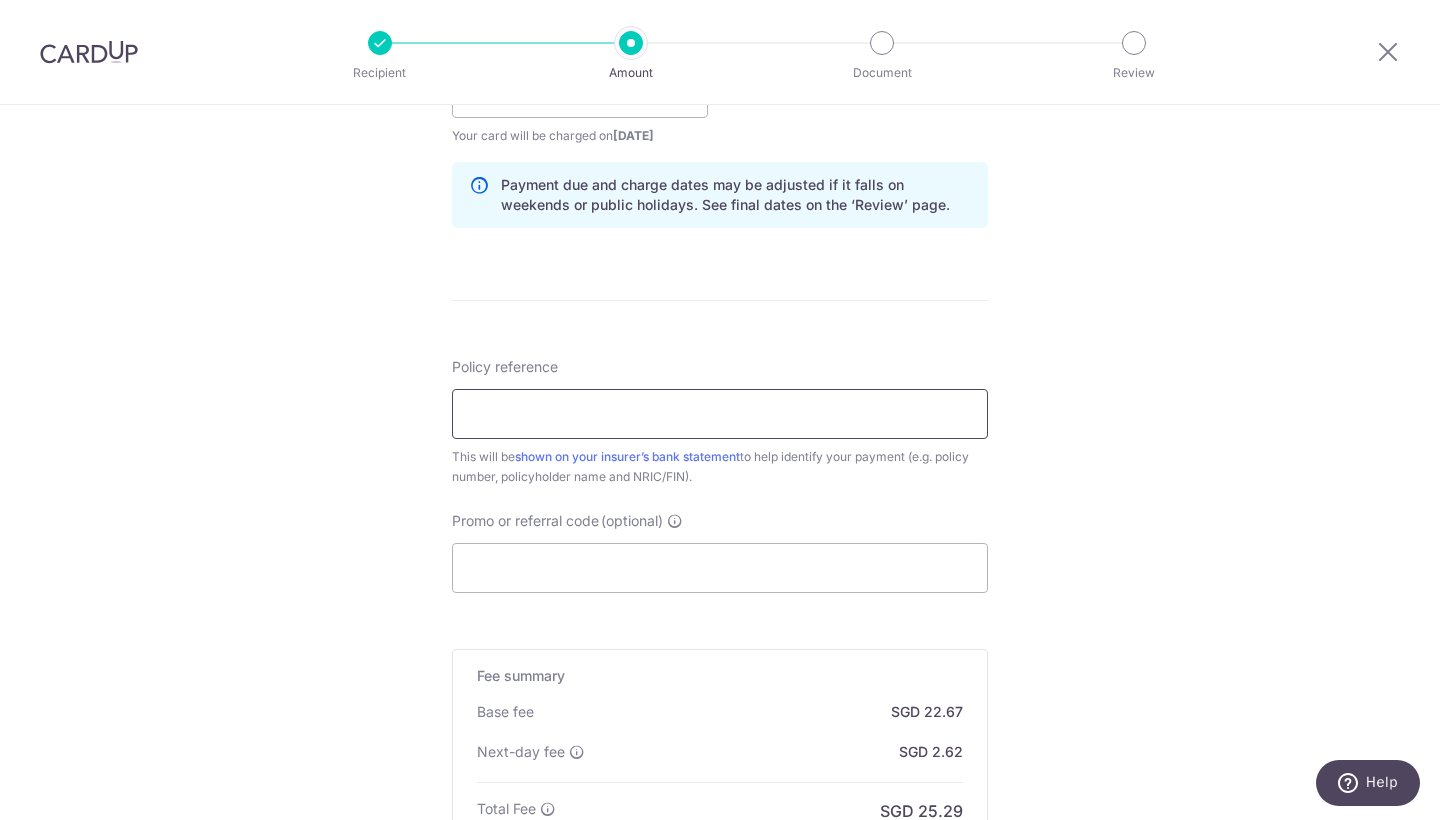 click on "Policy reference" at bounding box center (720, 414) 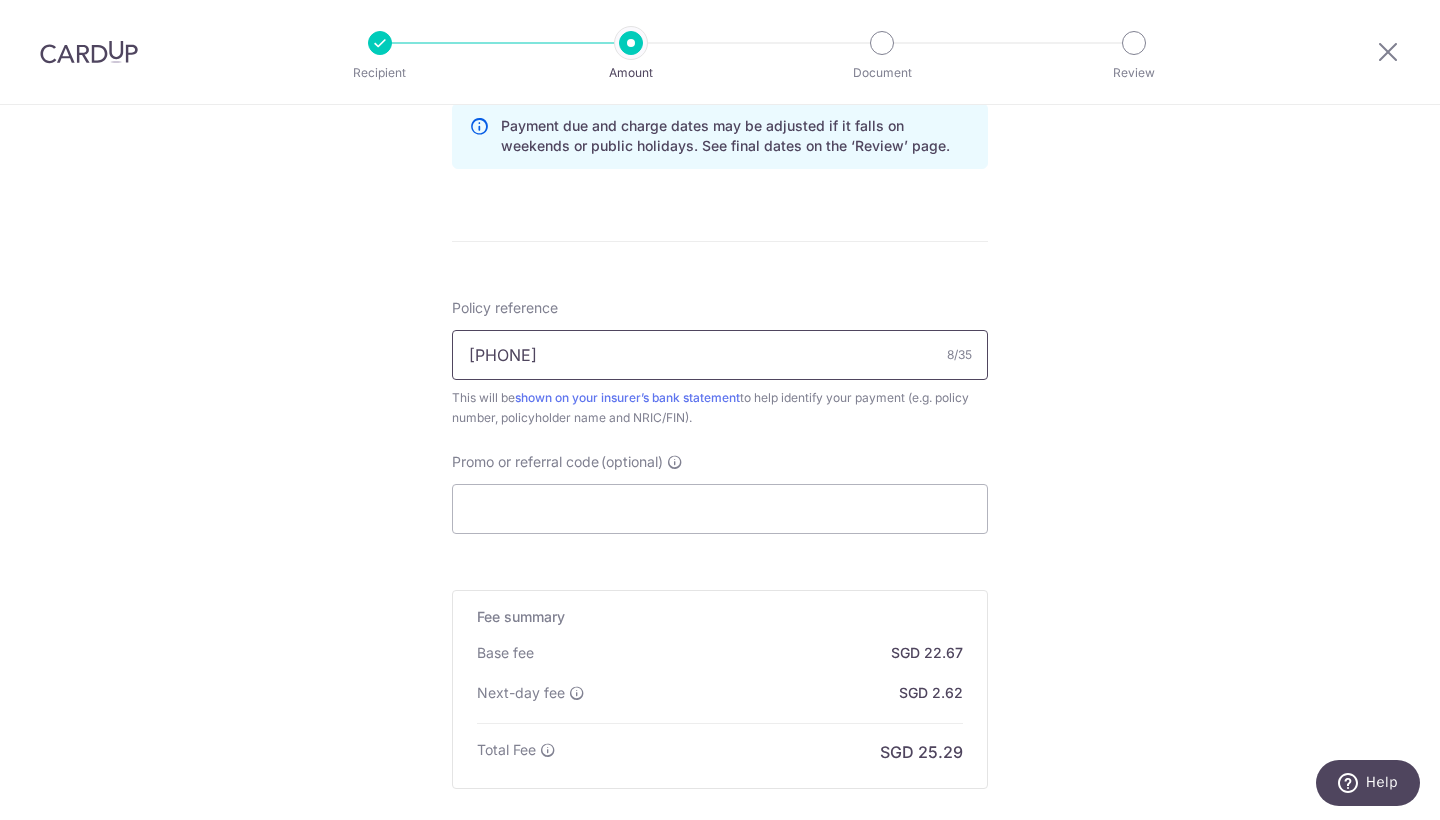 scroll, scrollTop: 1060, scrollLeft: 0, axis: vertical 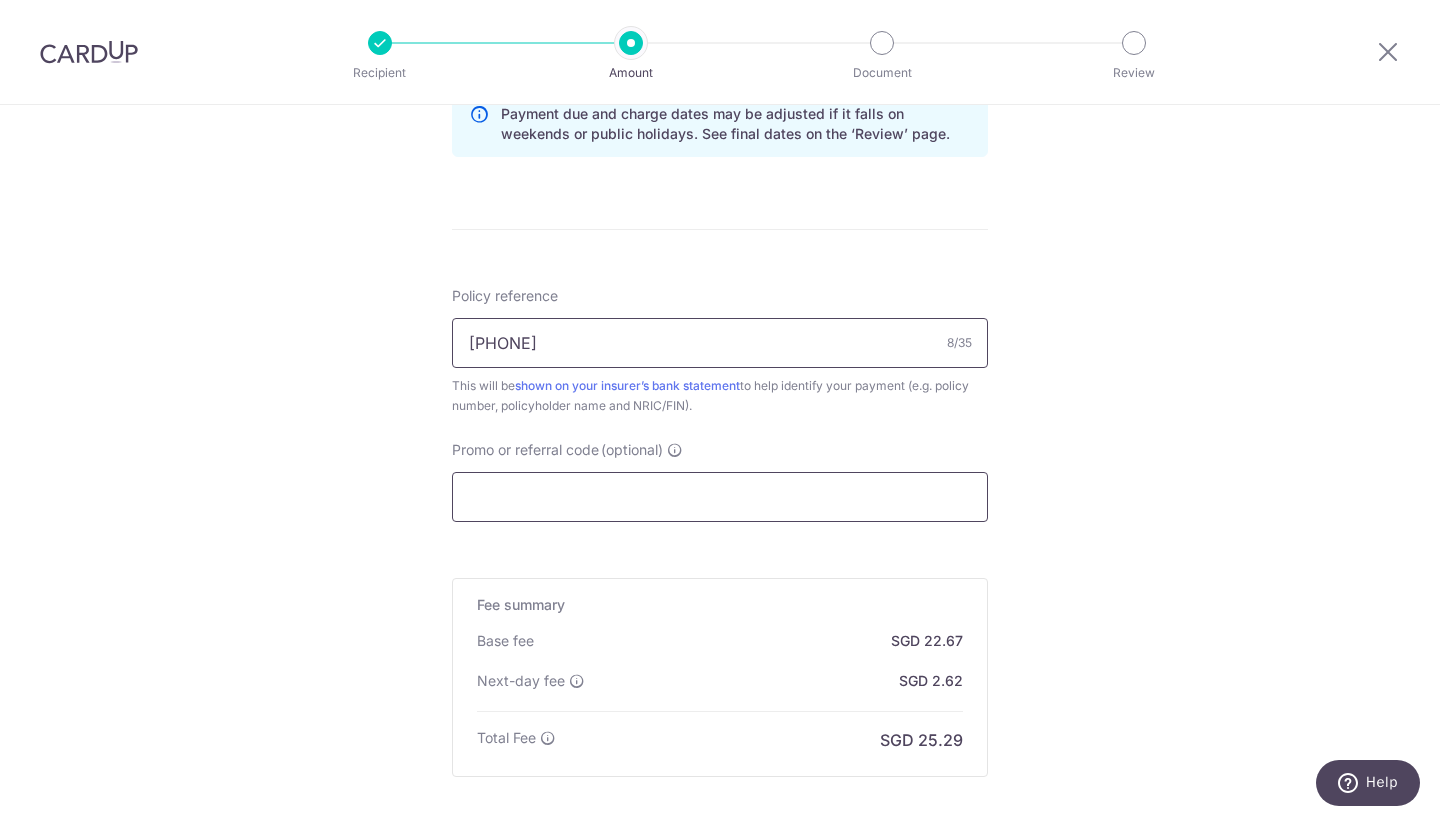type on "78355899" 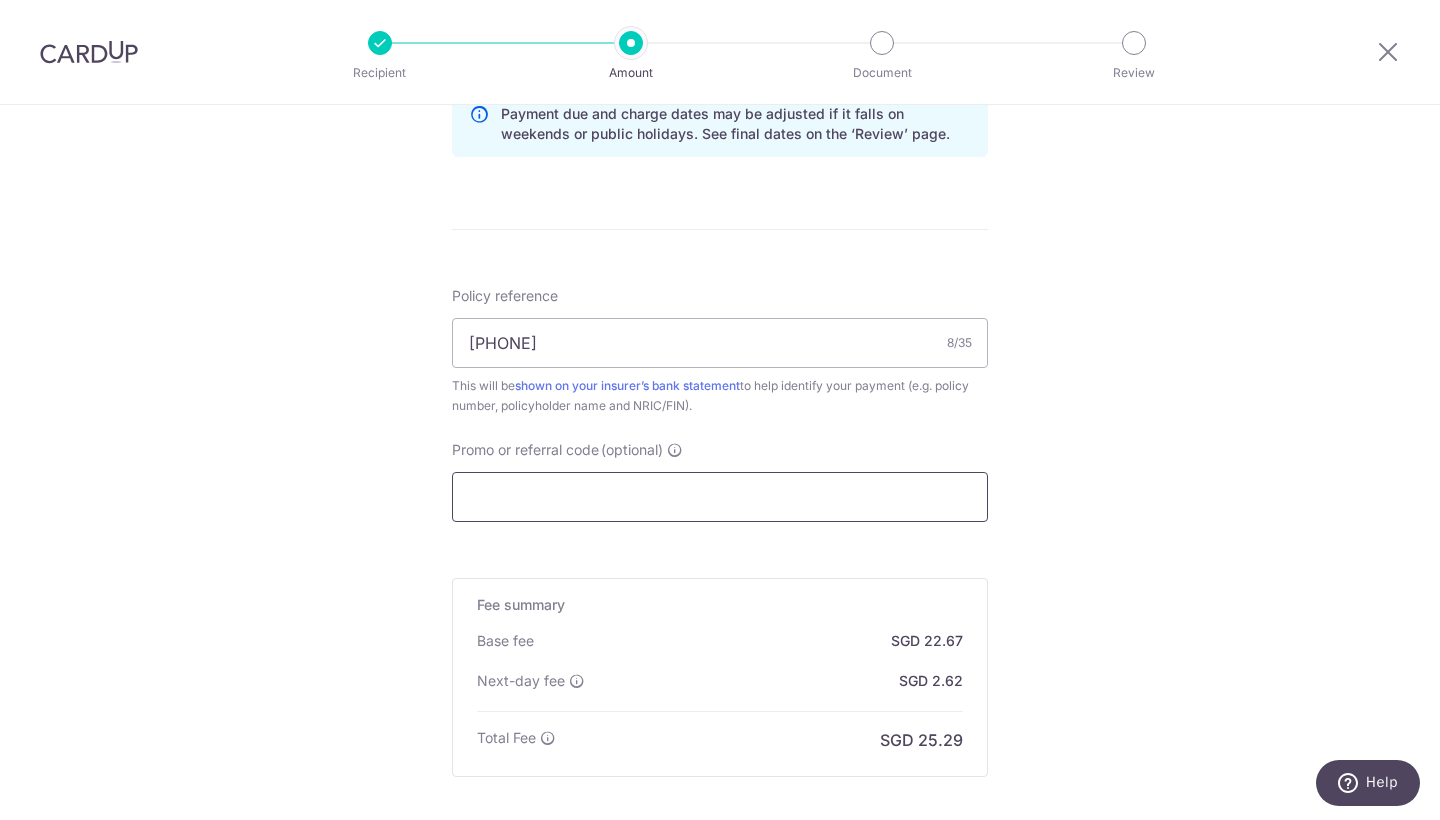 click on "Promo or referral code
(optional)" at bounding box center (720, 497) 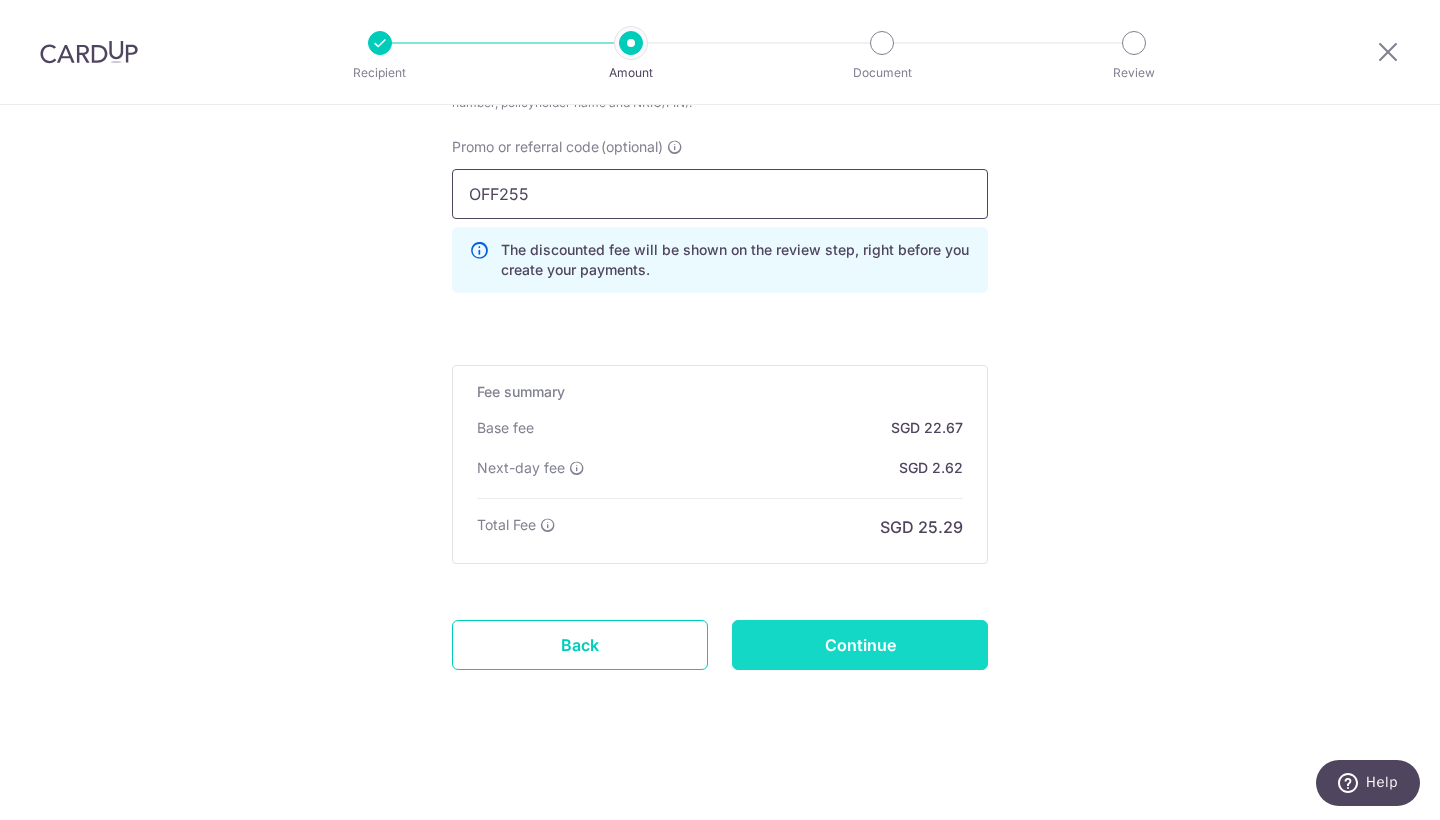 scroll, scrollTop: 1363, scrollLeft: 0, axis: vertical 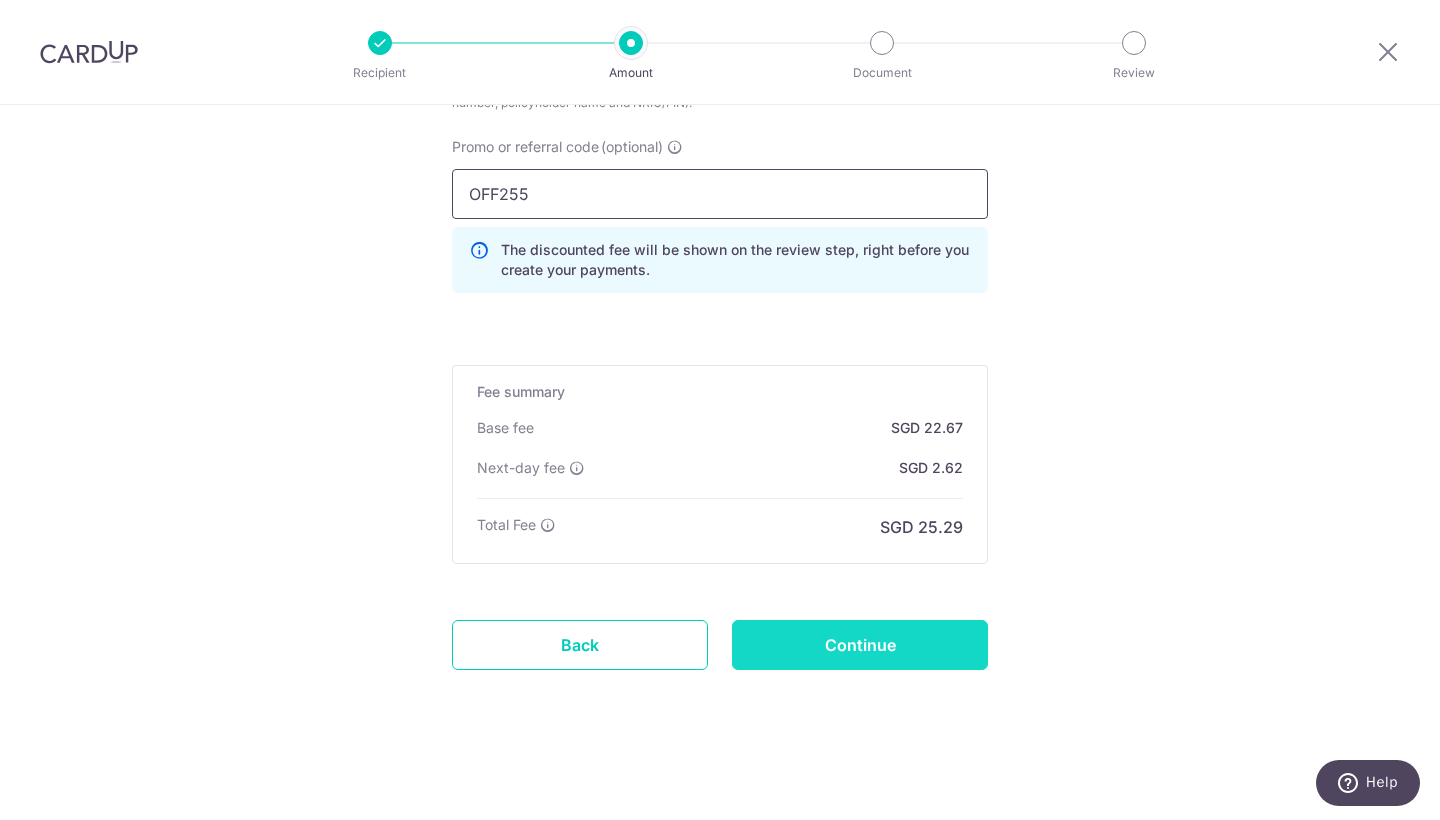 type on "OFF255" 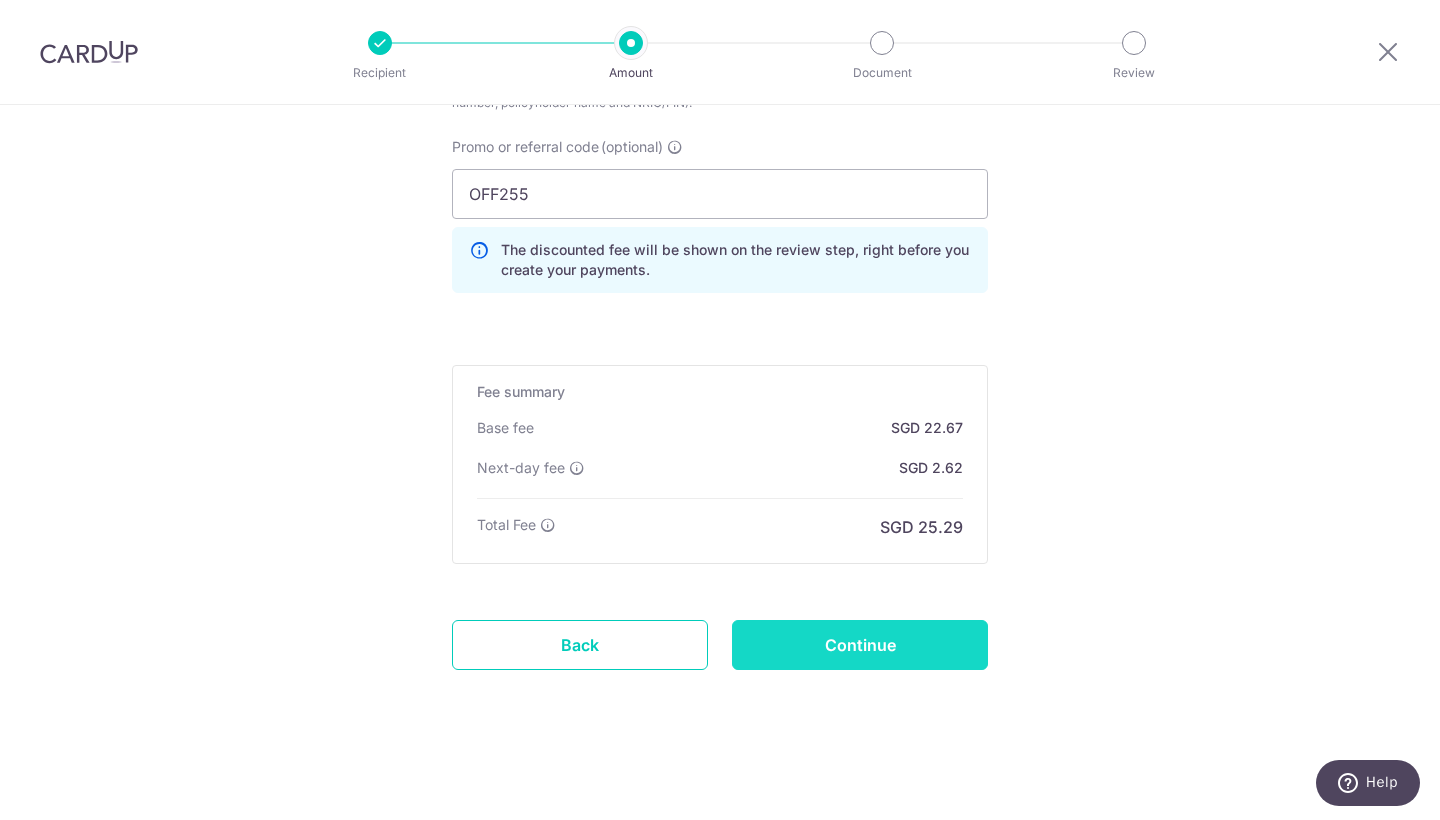 click on "Continue" at bounding box center (860, 645) 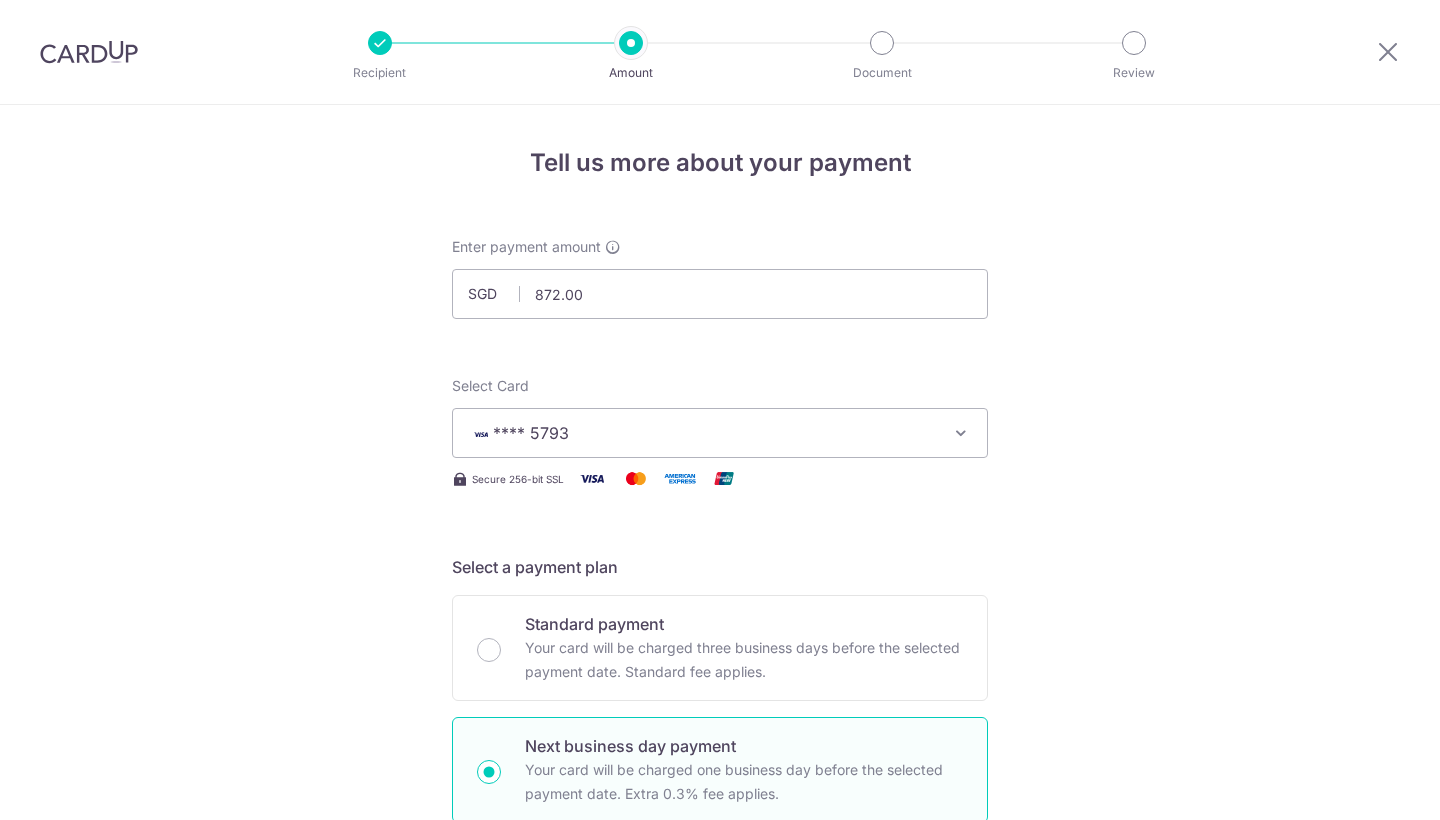 scroll, scrollTop: 0, scrollLeft: 0, axis: both 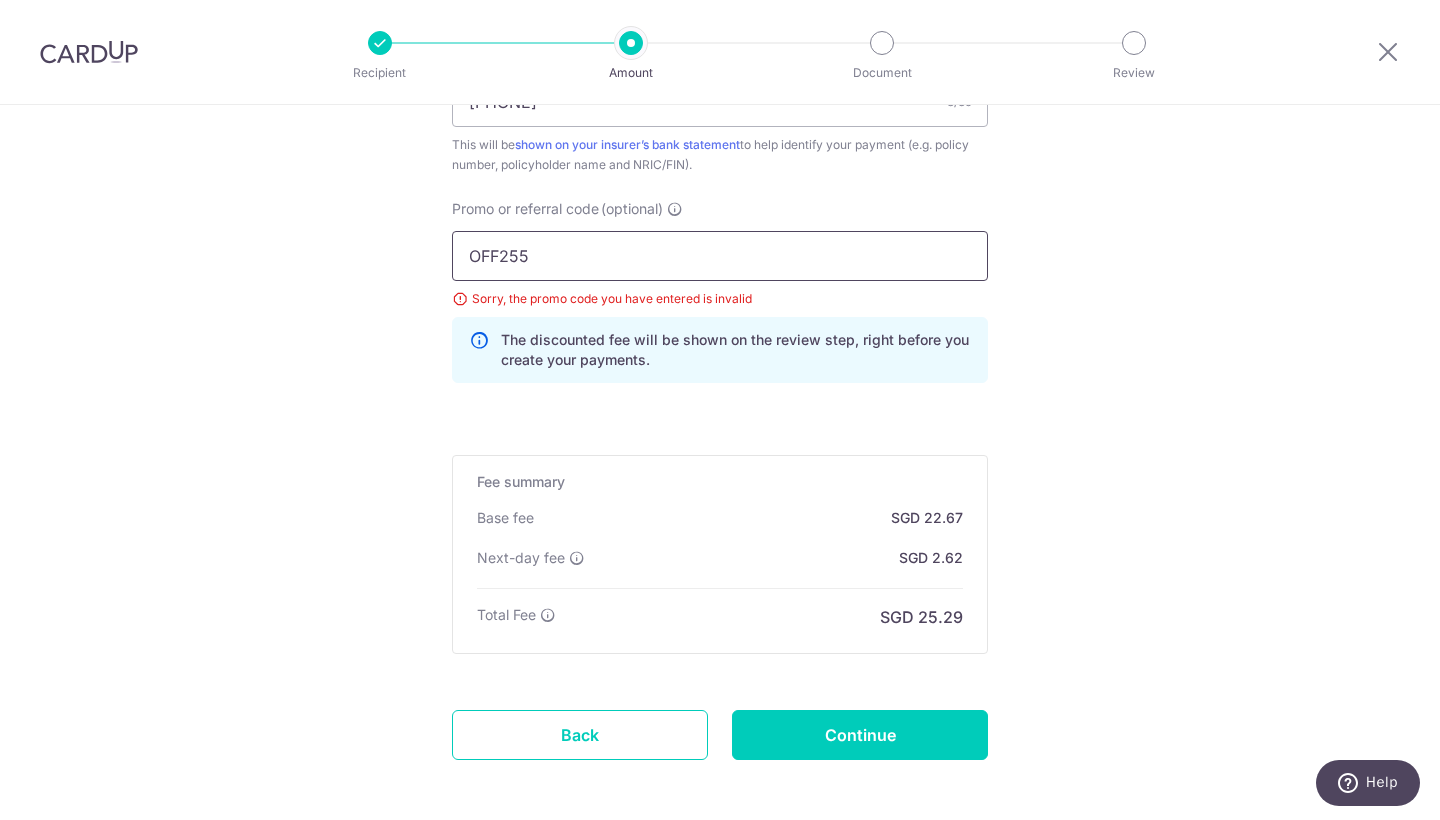 click on "OFF255" at bounding box center [720, 256] 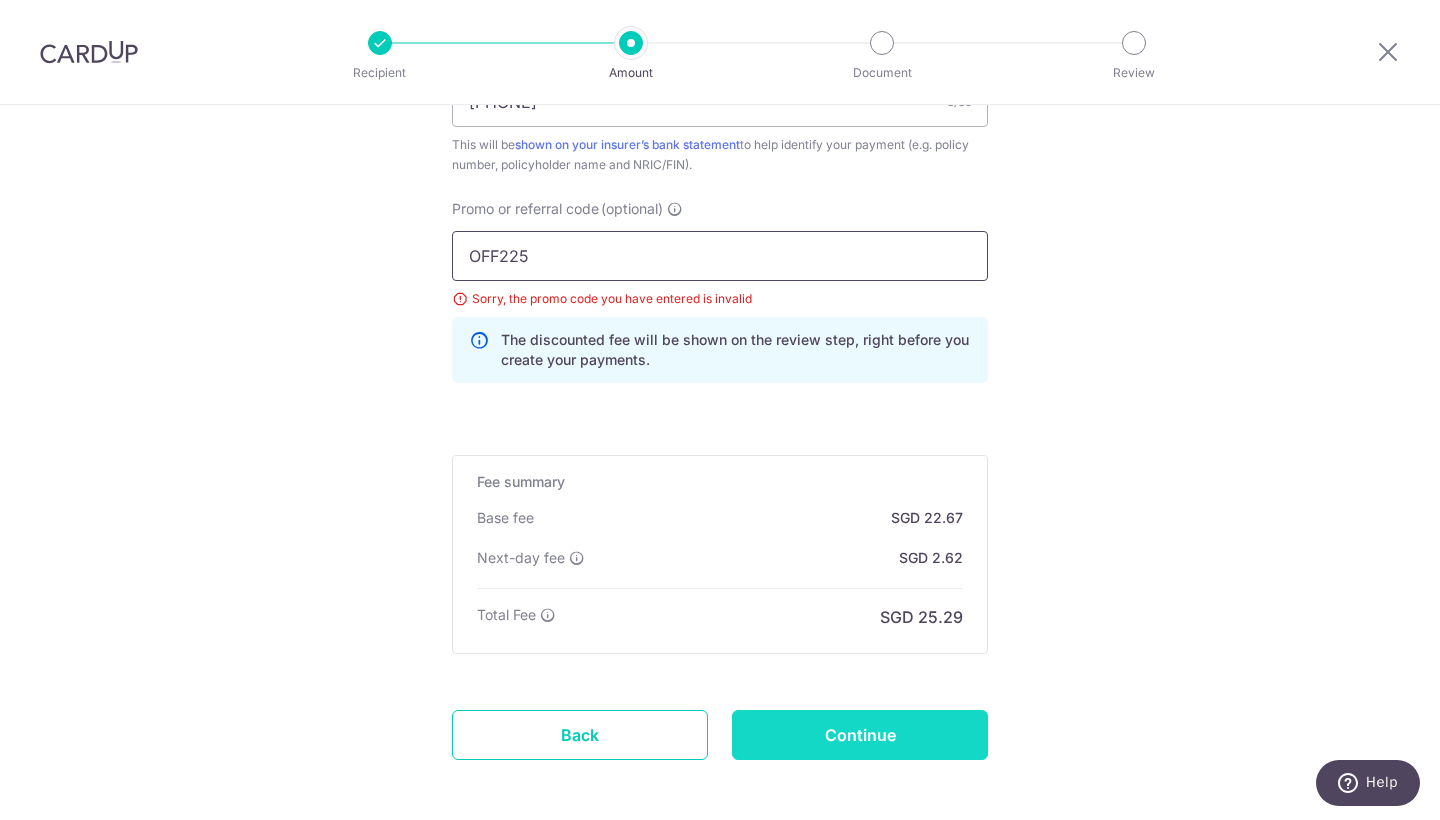 type on "OFF225" 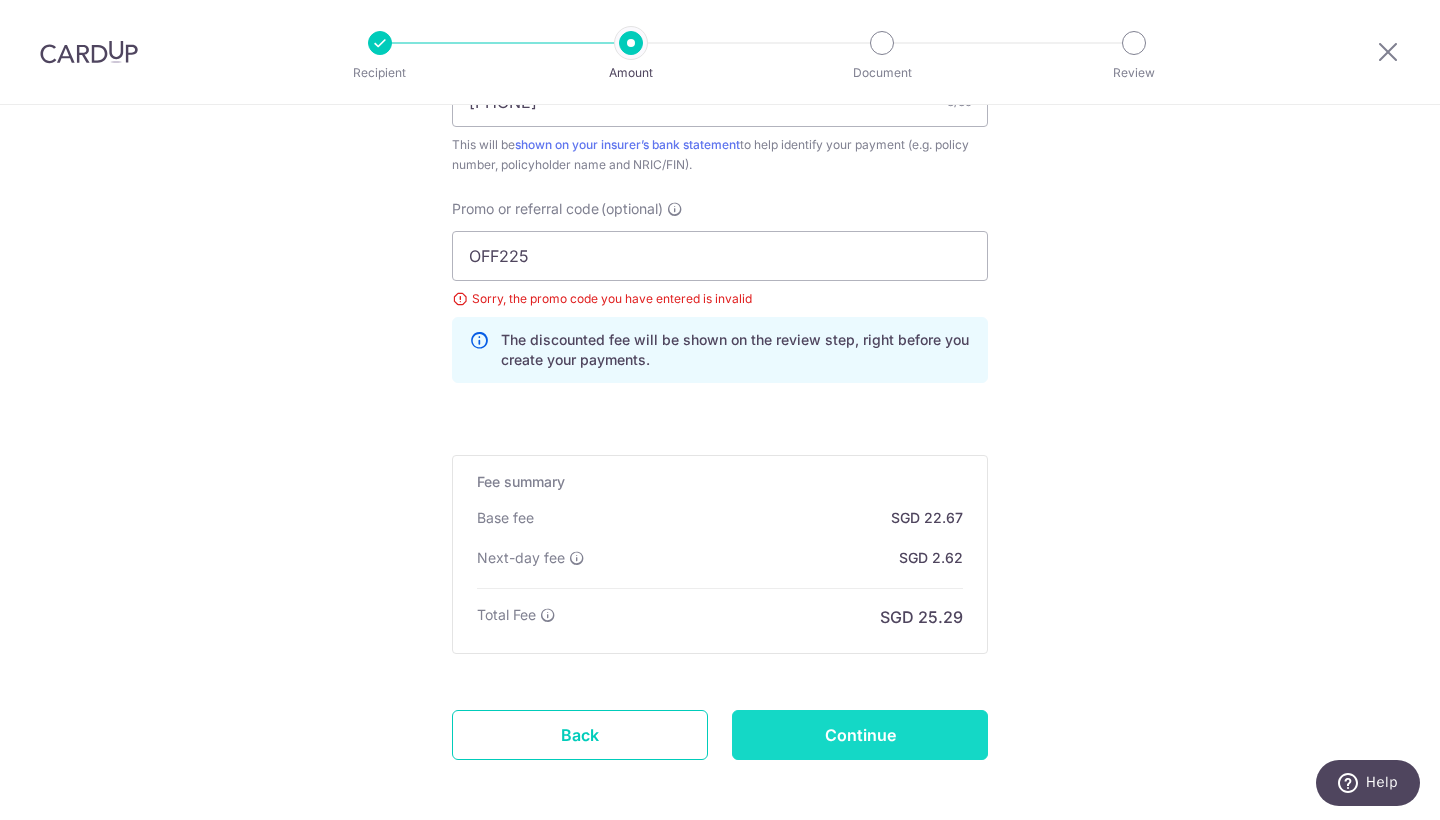 click on "Continue" at bounding box center (860, 735) 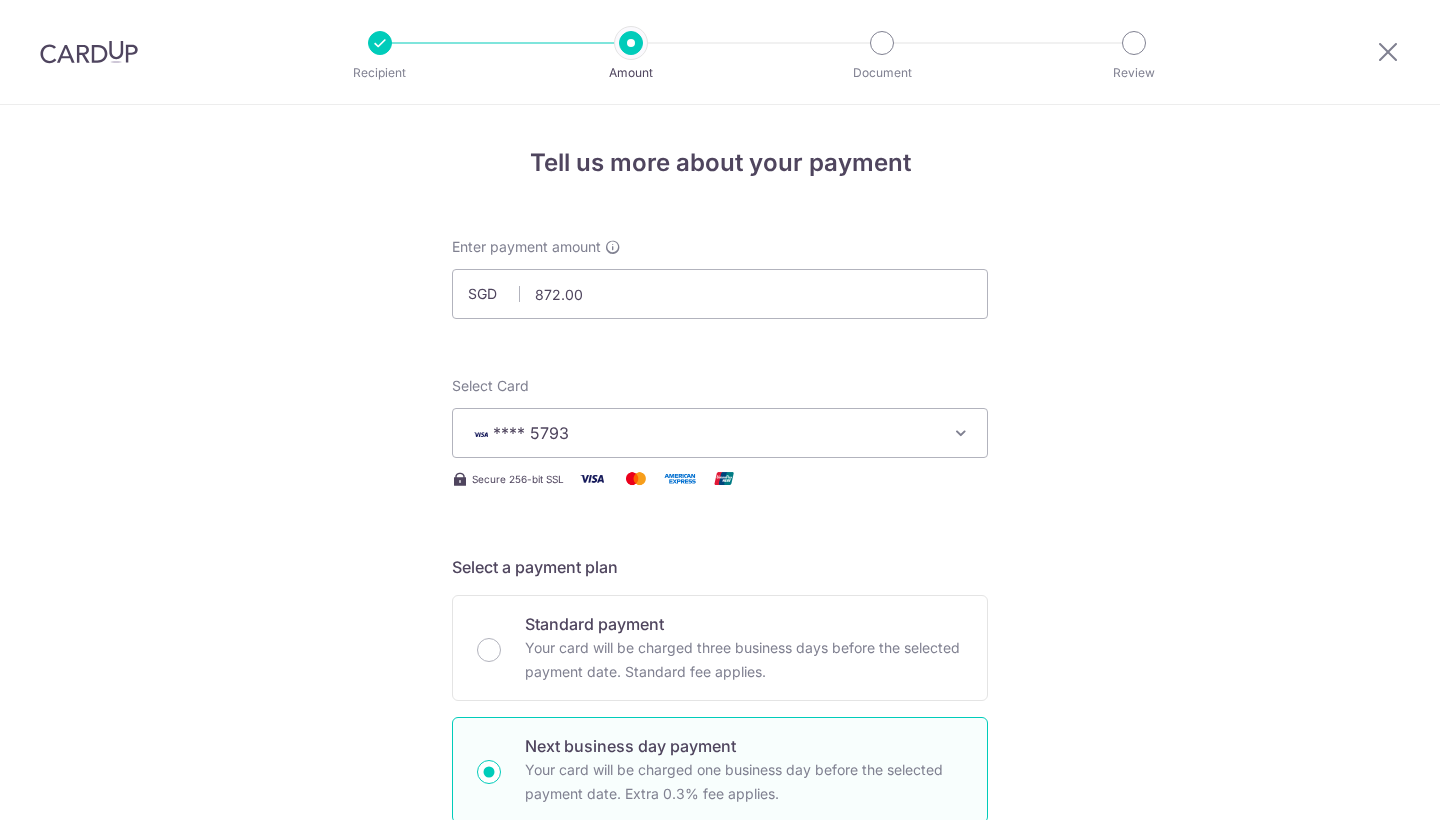 scroll, scrollTop: 0, scrollLeft: 0, axis: both 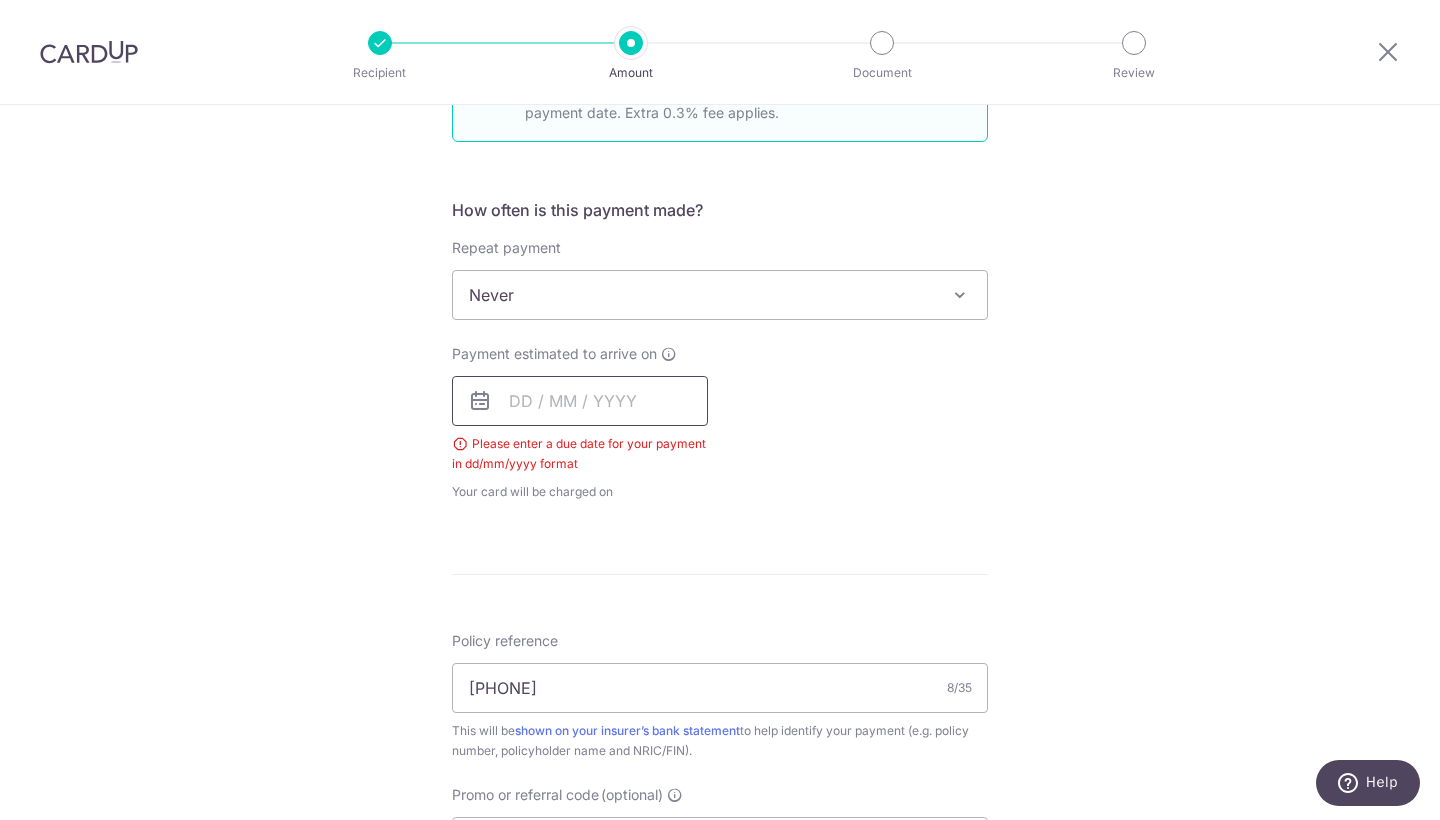 click at bounding box center [580, 401] 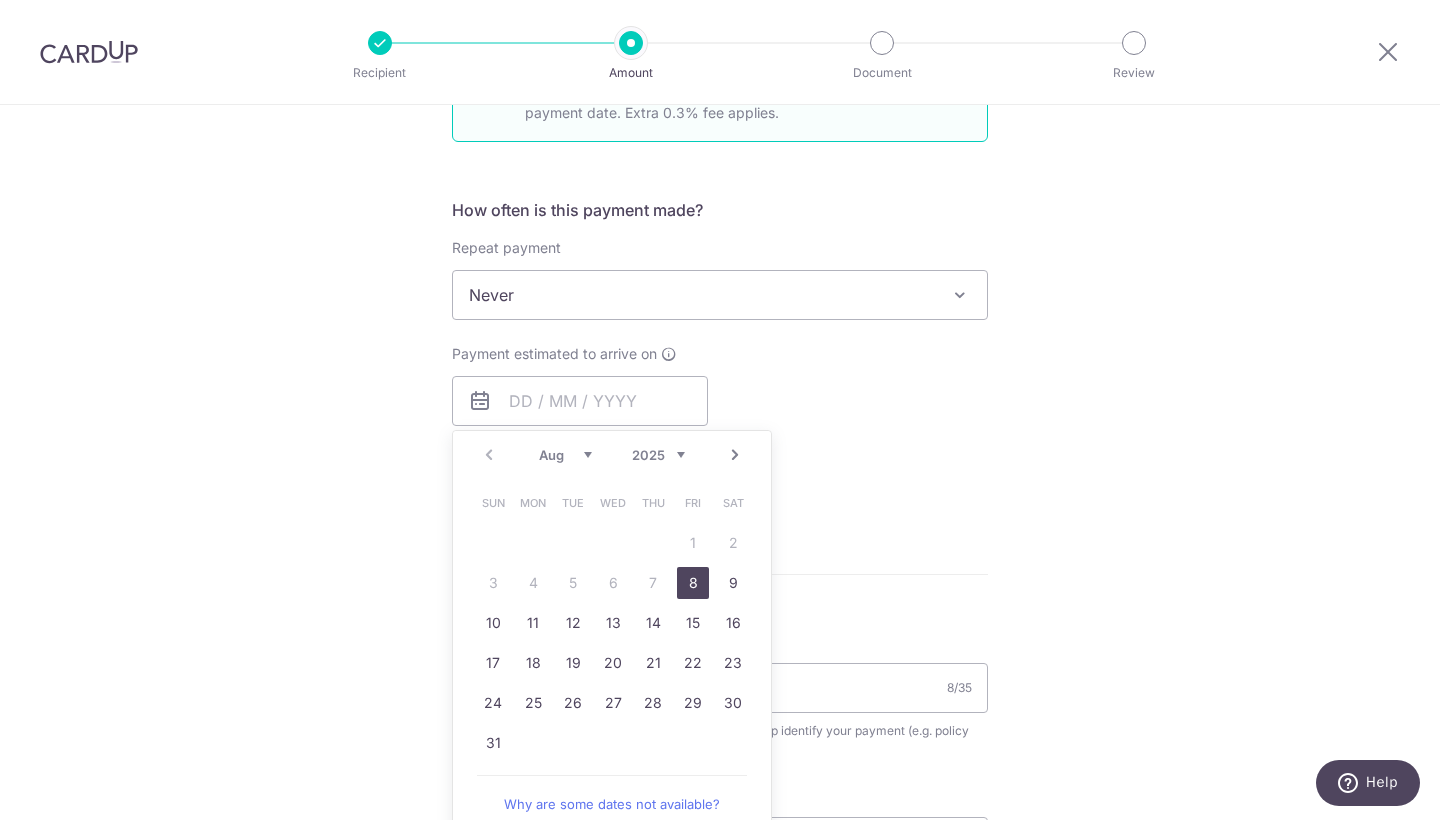 click on "8" at bounding box center [693, 583] 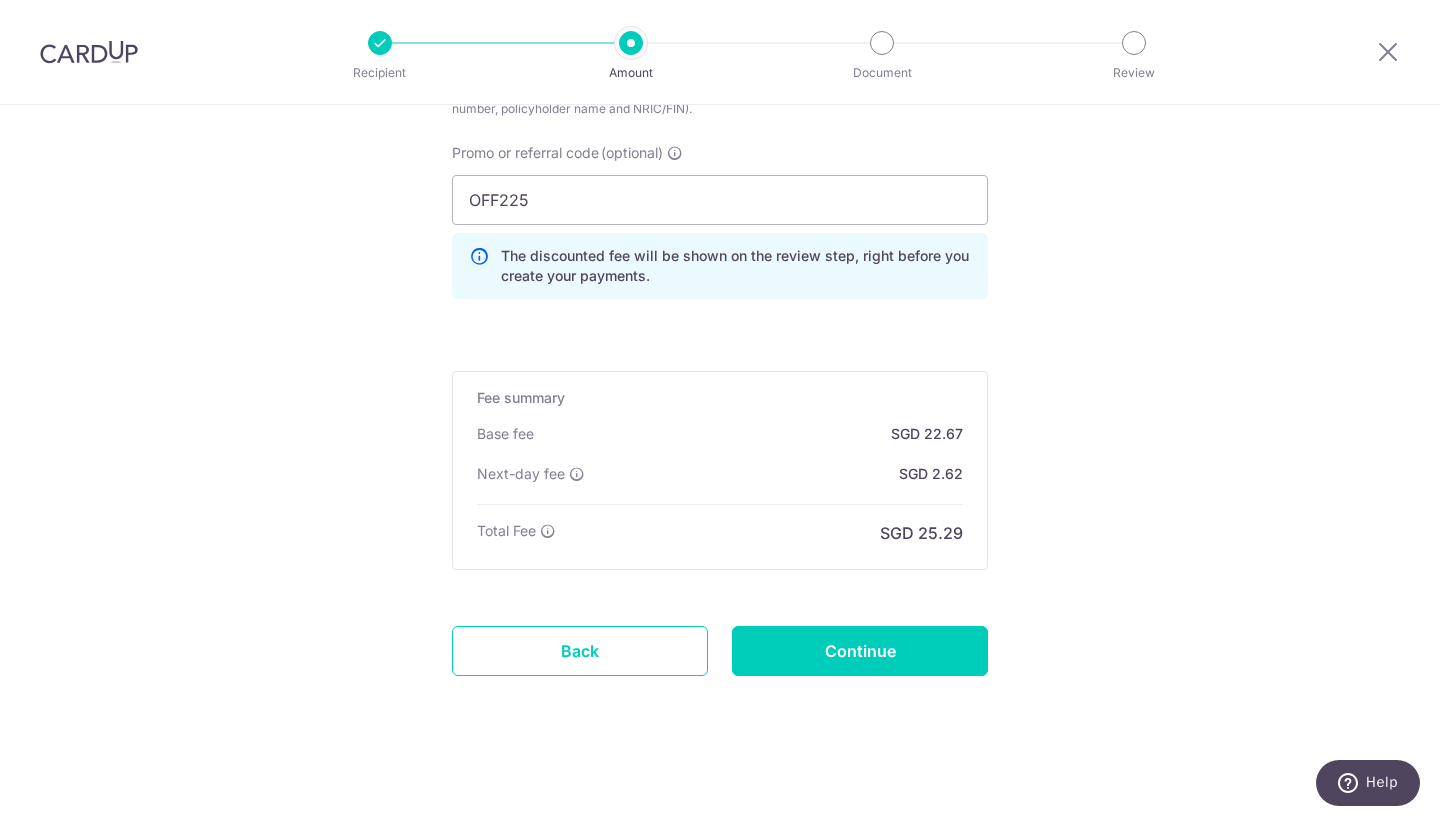 scroll, scrollTop: 1358, scrollLeft: 0, axis: vertical 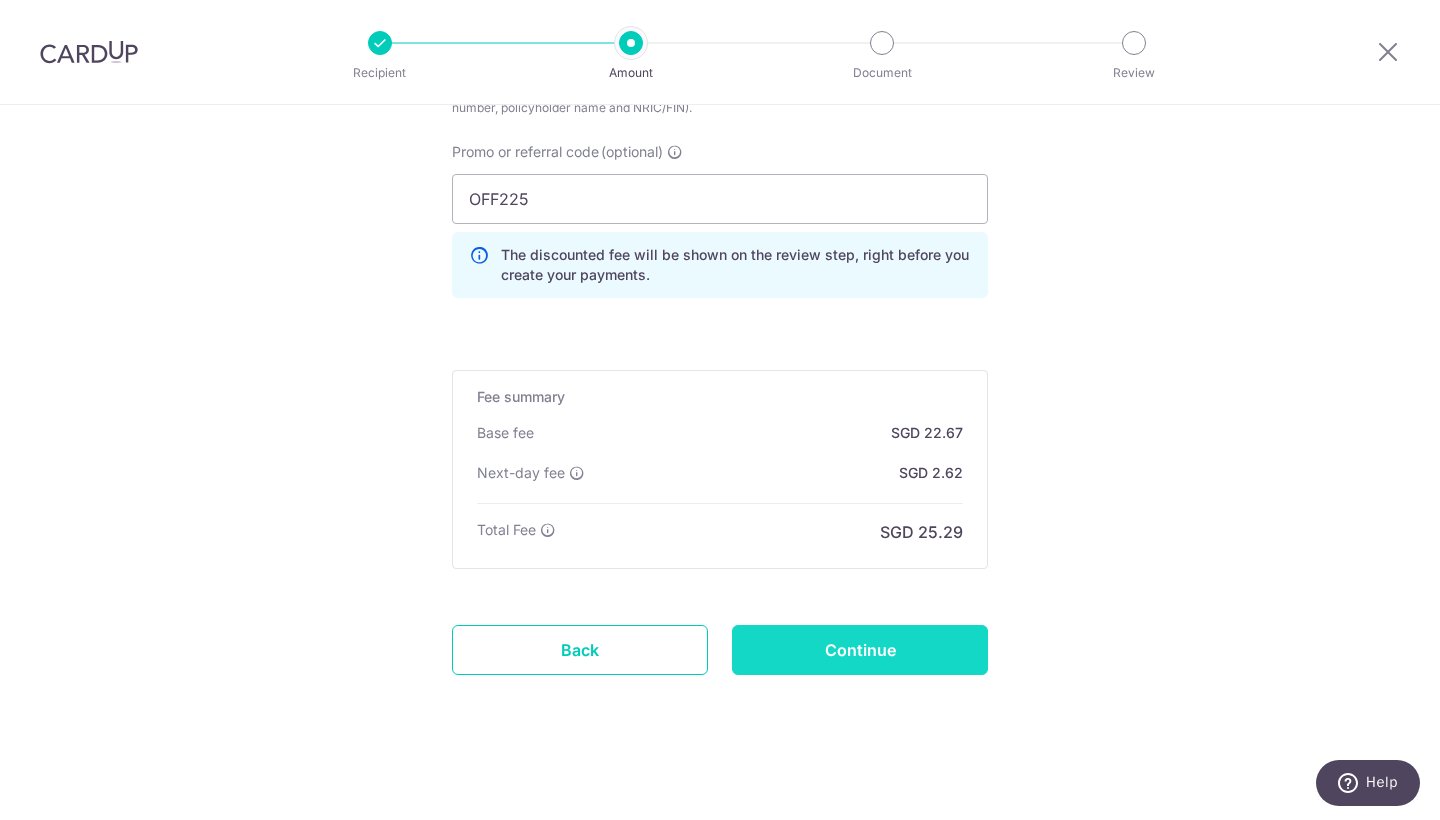 click on "Continue" at bounding box center (860, 650) 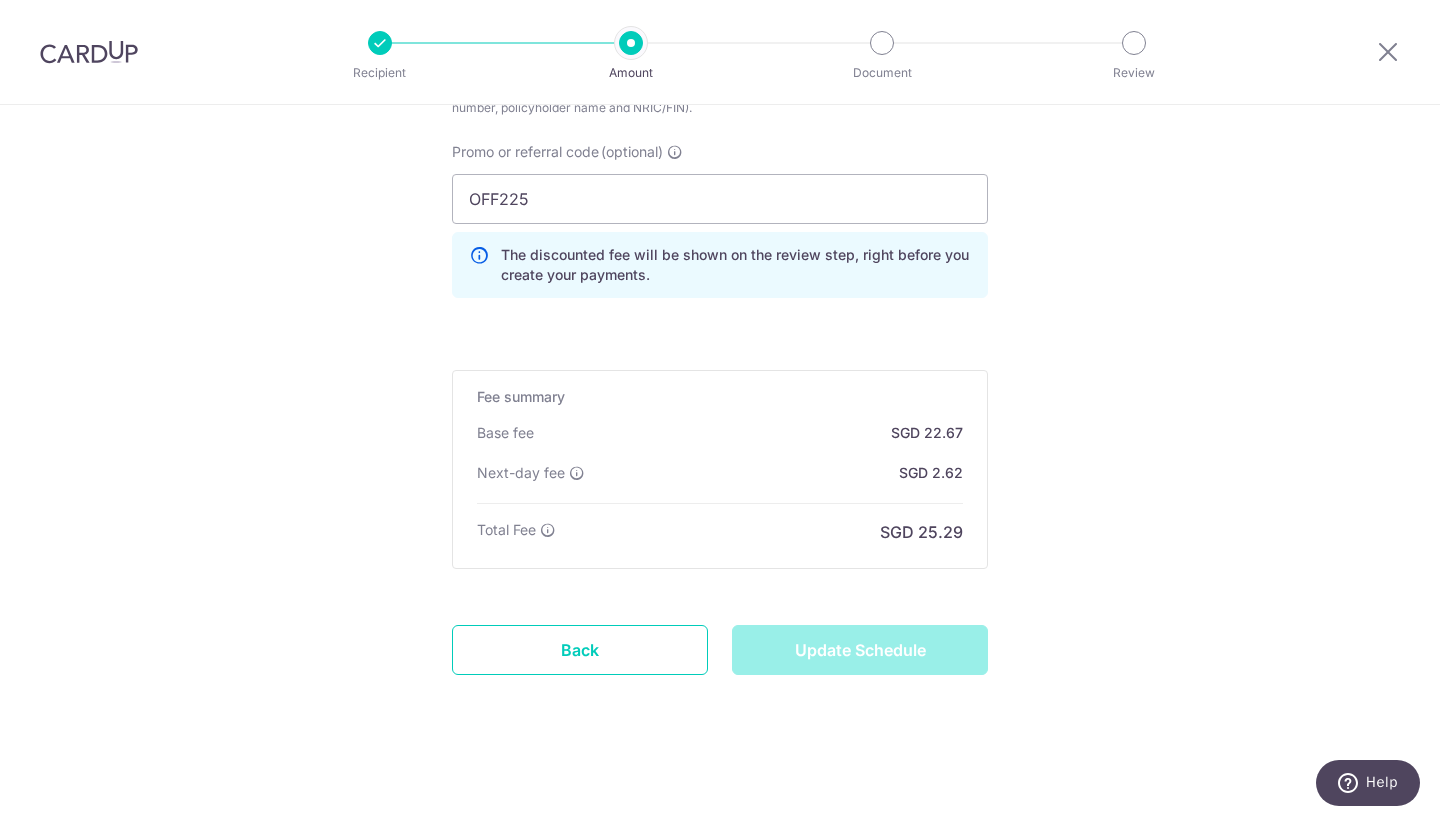 type on "Update Schedule" 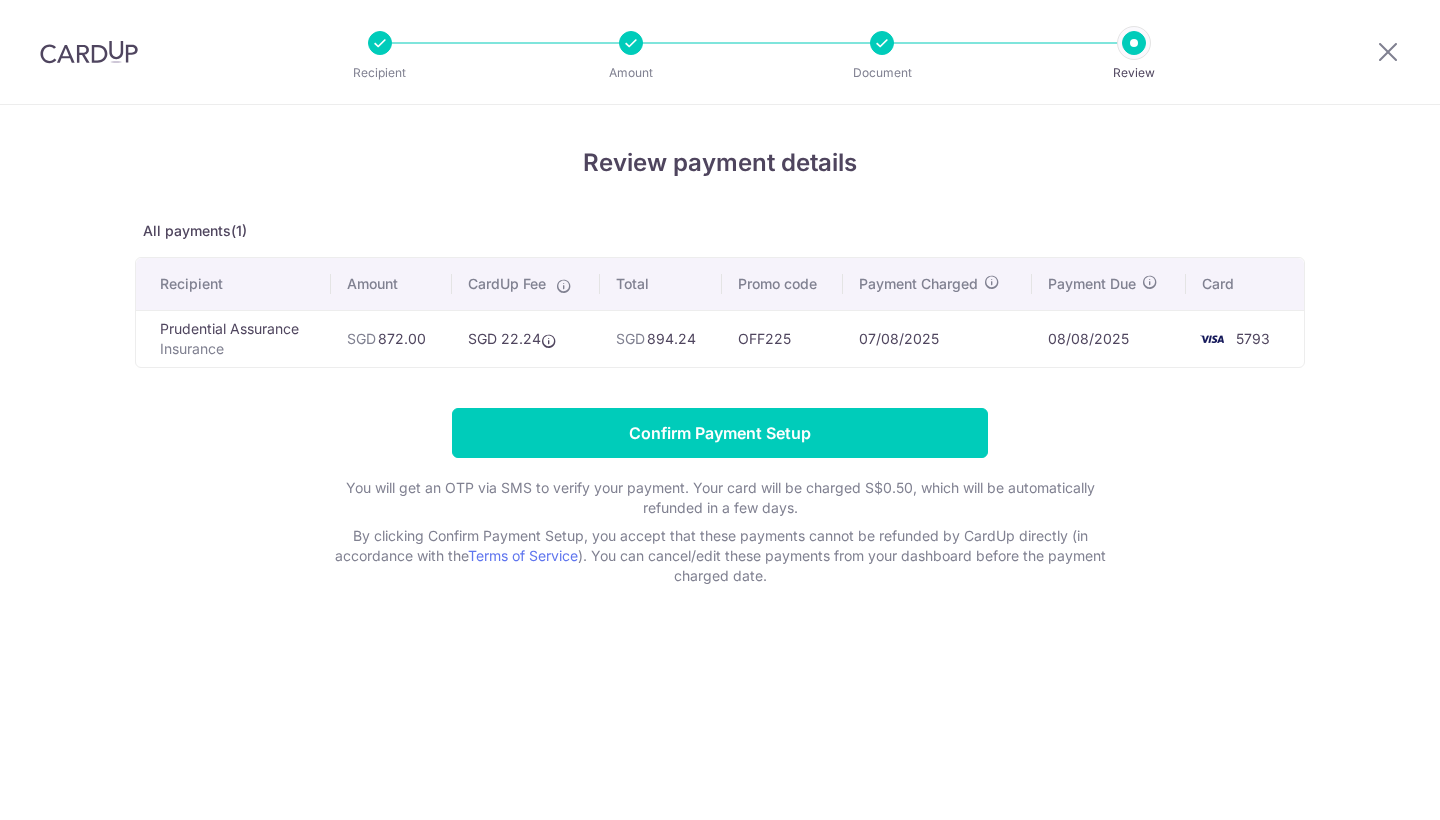 scroll, scrollTop: 0, scrollLeft: 0, axis: both 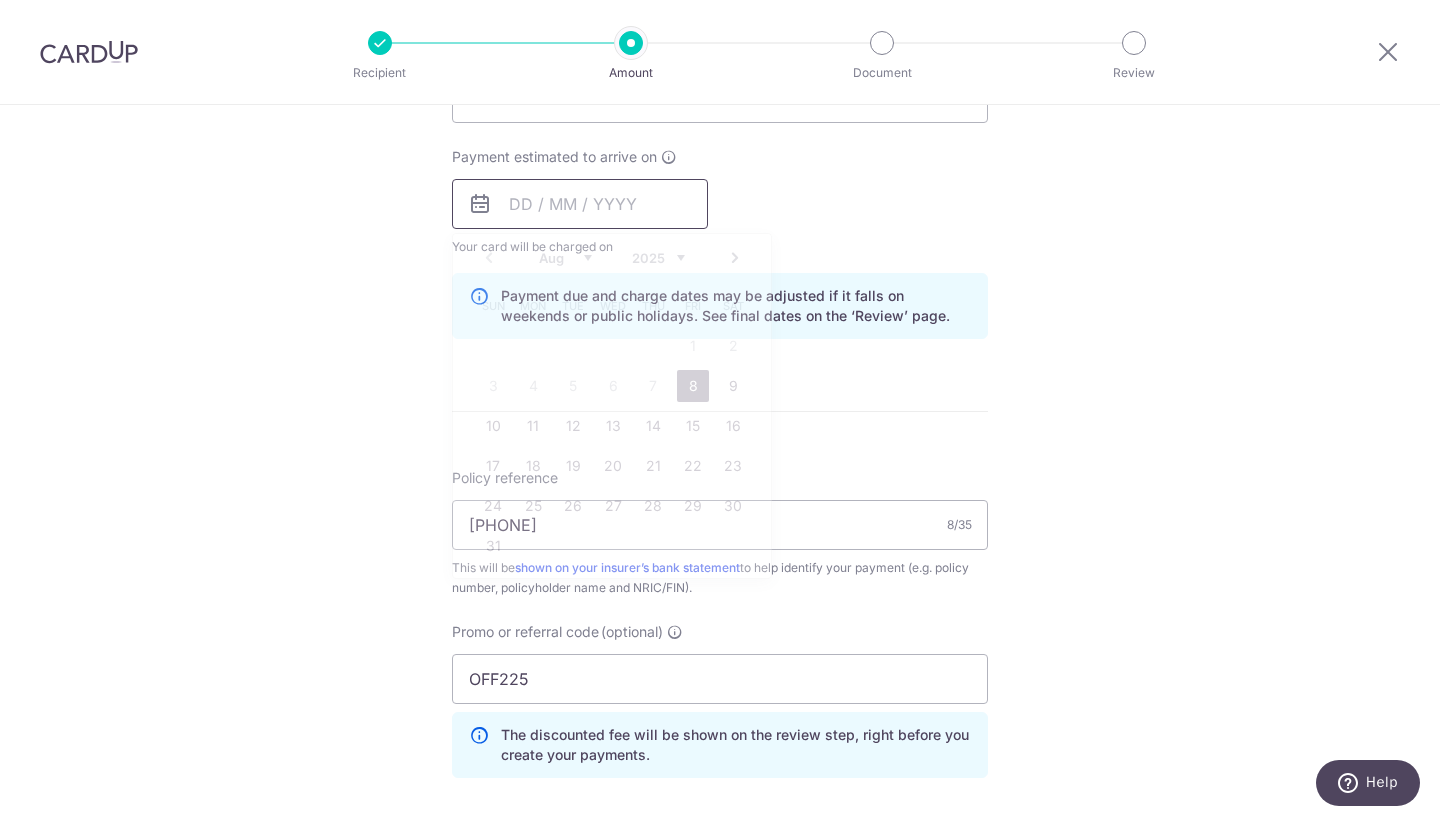 click at bounding box center (580, 204) 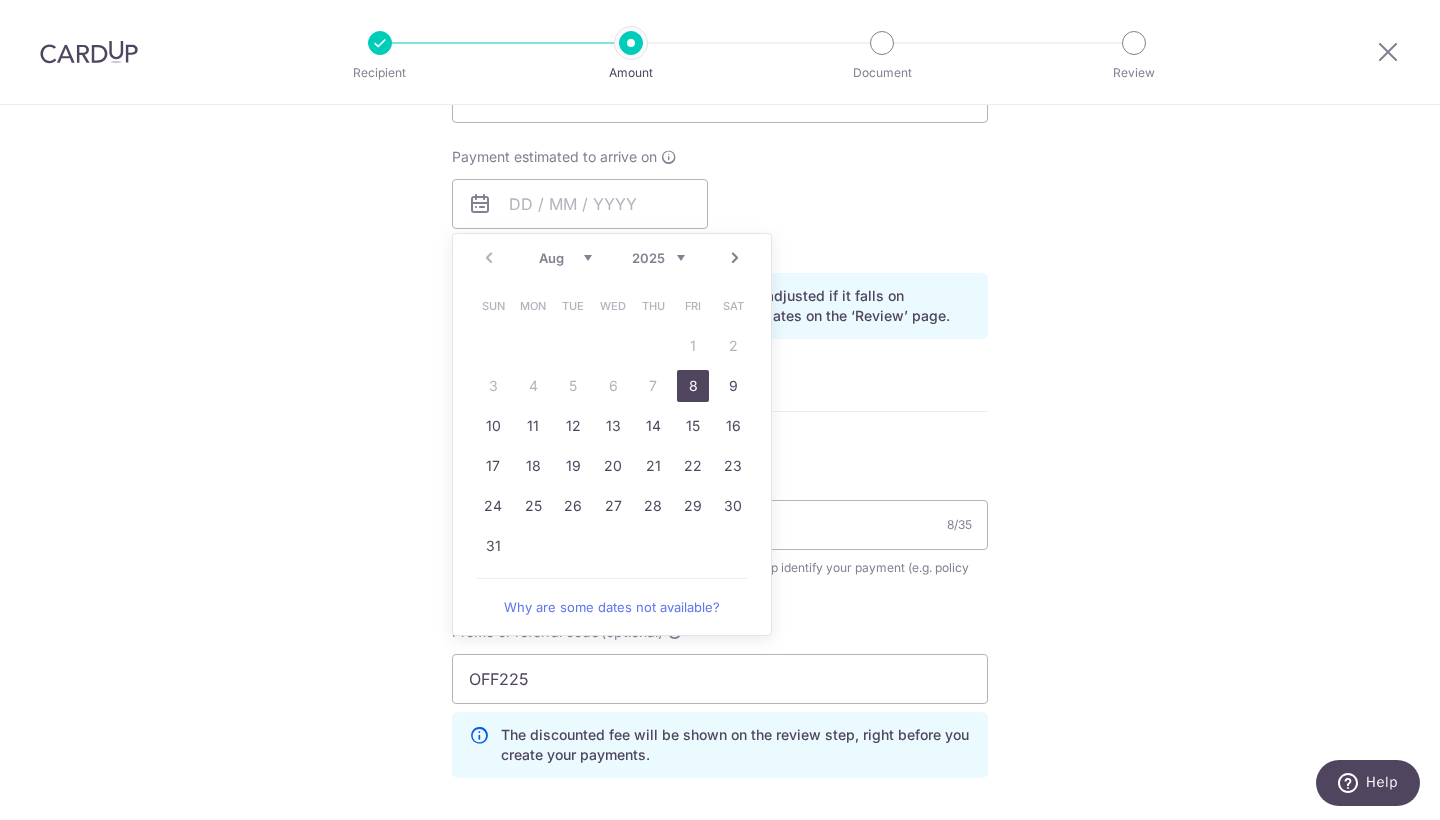 click on "8" at bounding box center (693, 386) 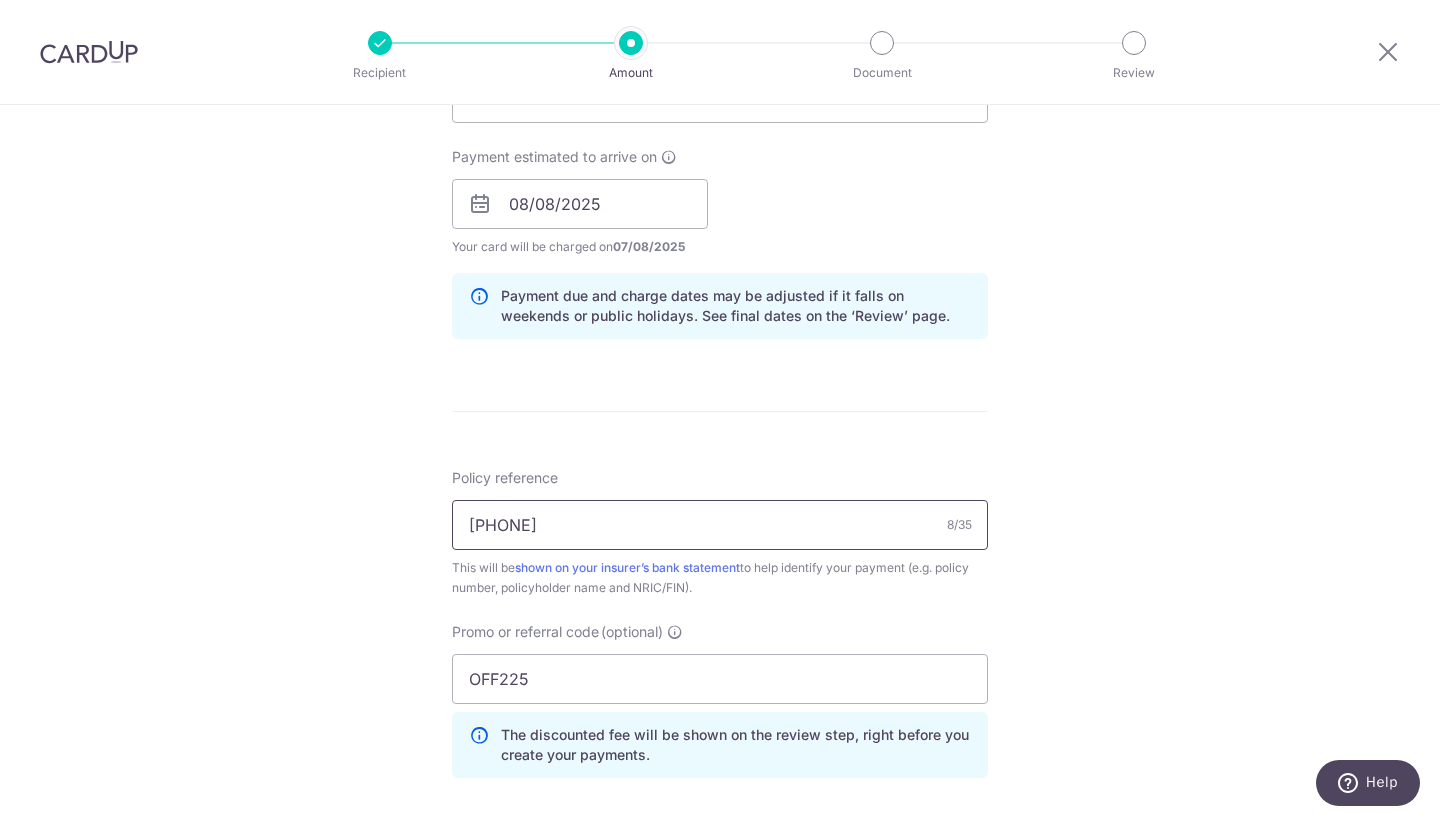 click on "[PHONE]" at bounding box center [720, 525] 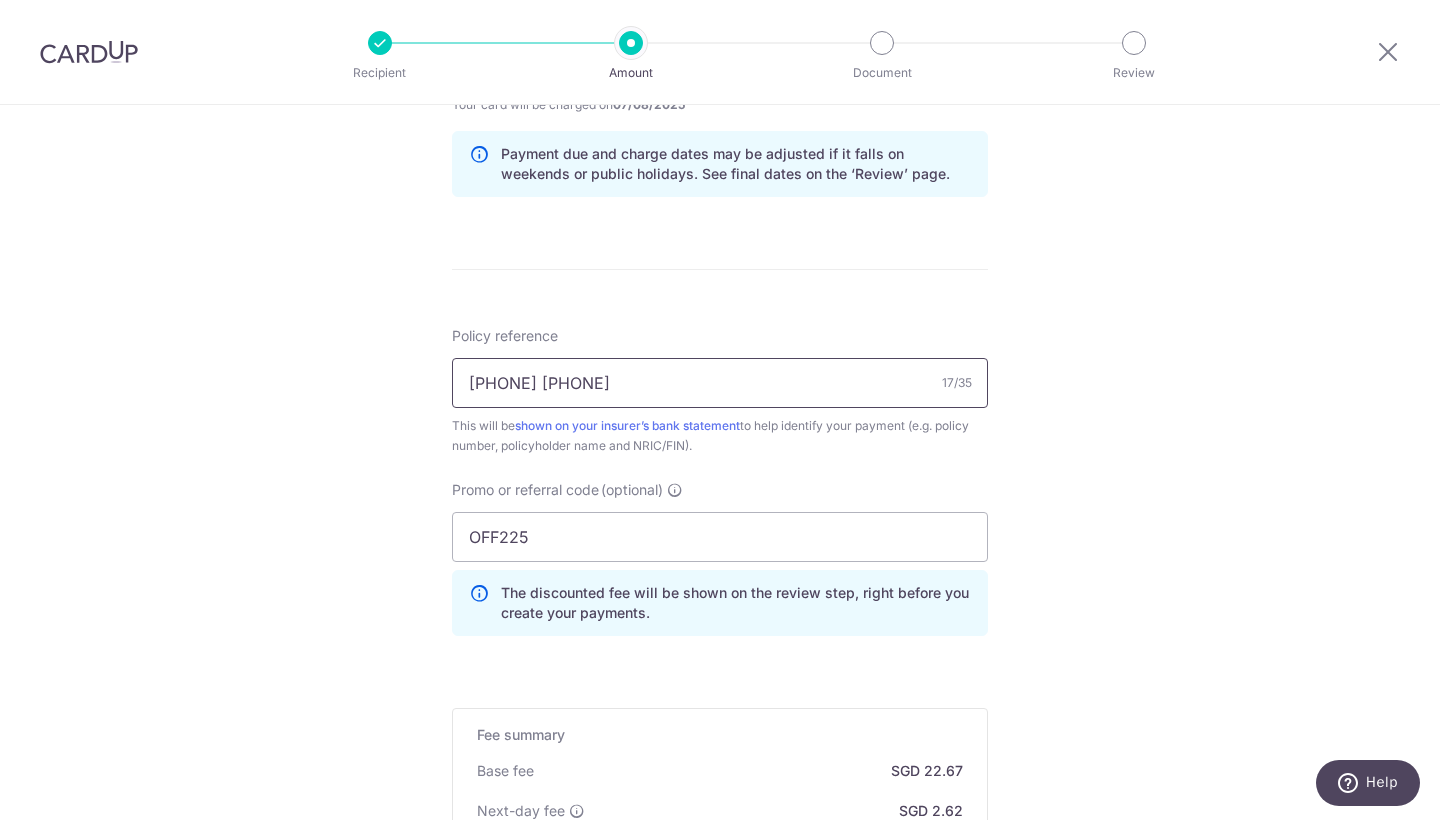 scroll, scrollTop: 1038, scrollLeft: 0, axis: vertical 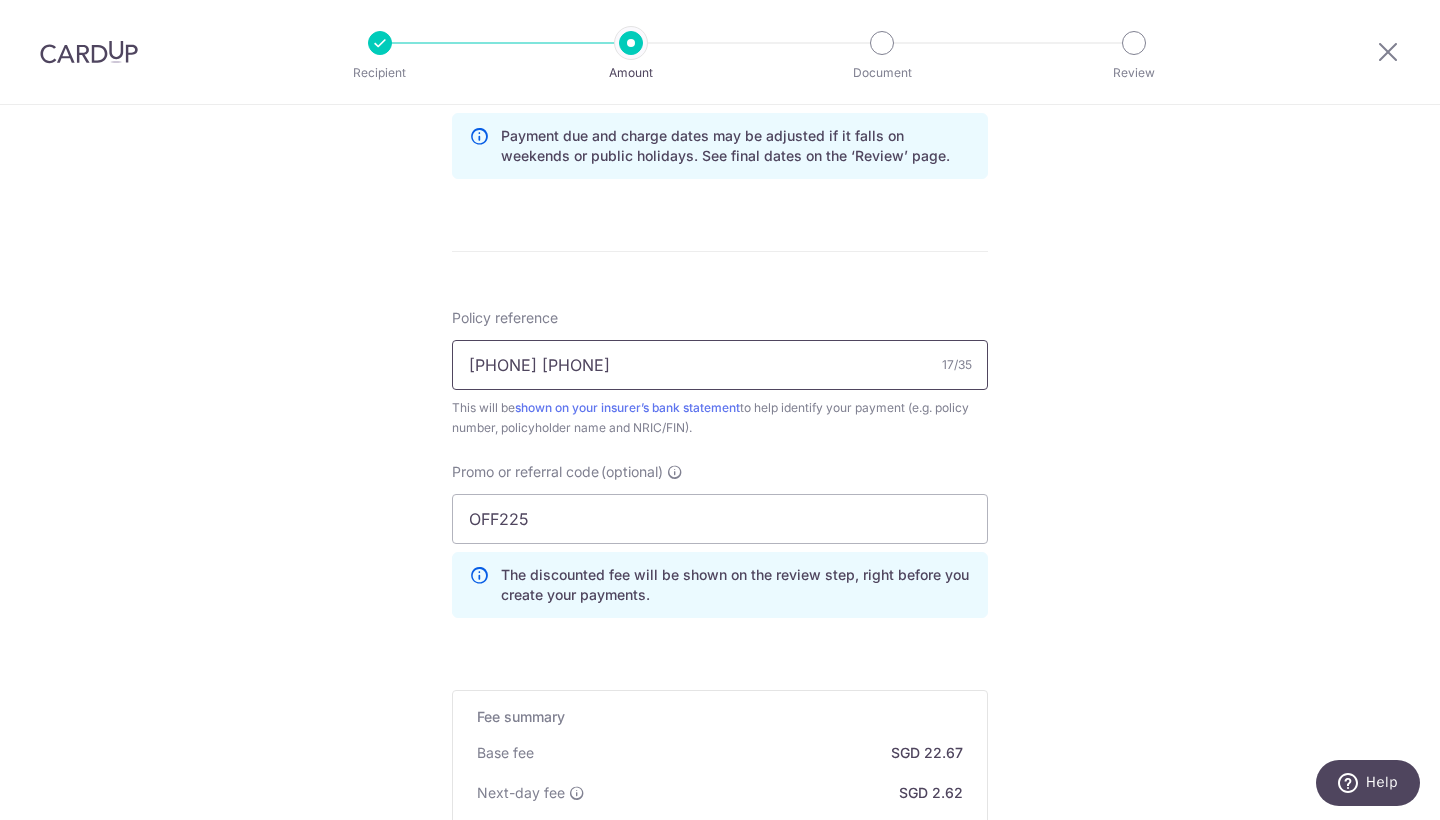 type on "[PHONE] [PHONE]" 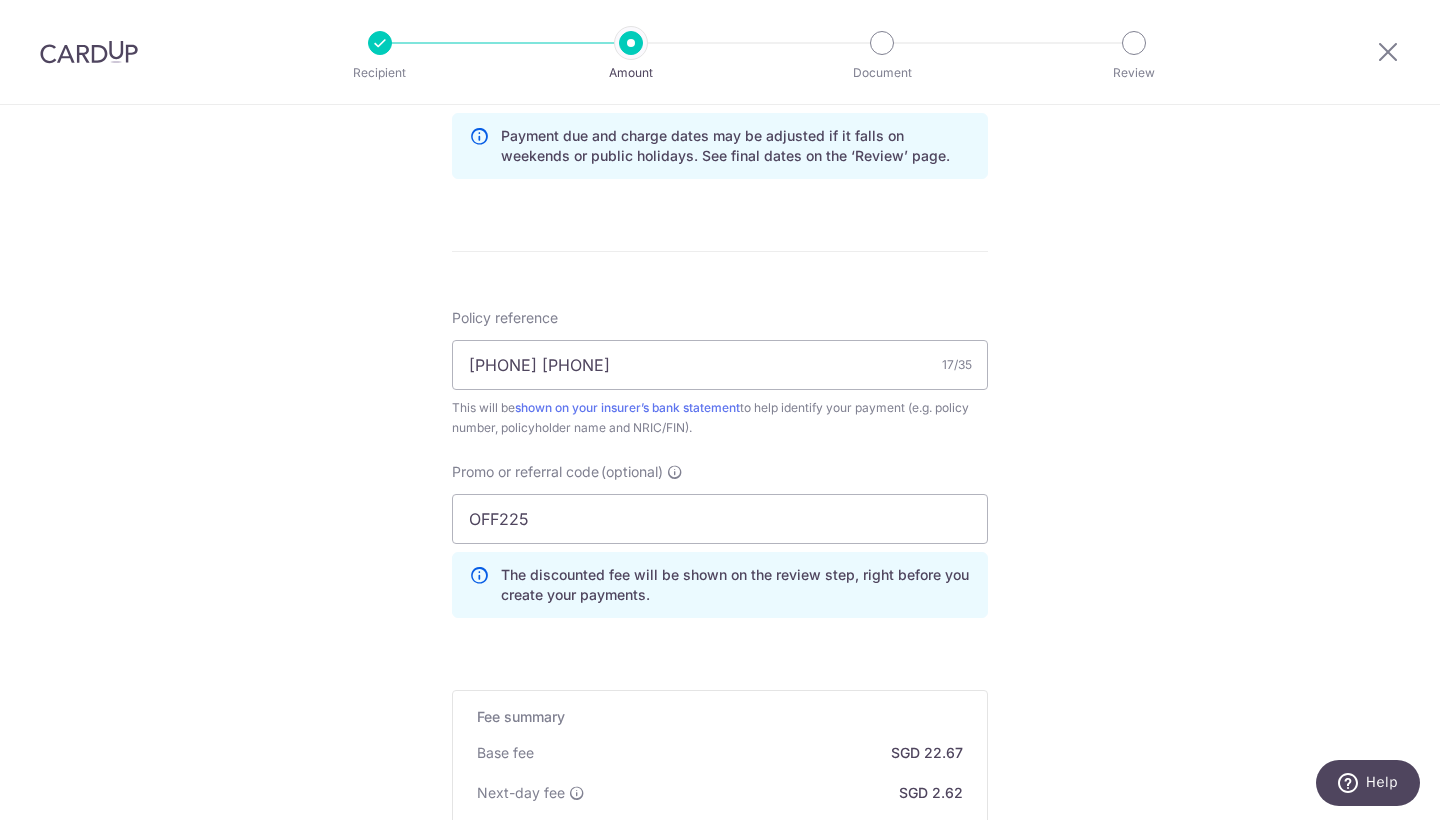 click on "Tell us more about your payment
Select Card
**** [CARD_LAST_FOUR]
Add credit card
Your Cards
**** [CARD_LAST_FOUR]
**** [CARD_LAST_FOUR]
Secure 256-bit SSL
Text
New card details
Card
Secure 256-bit SSL" at bounding box center (720, 106) 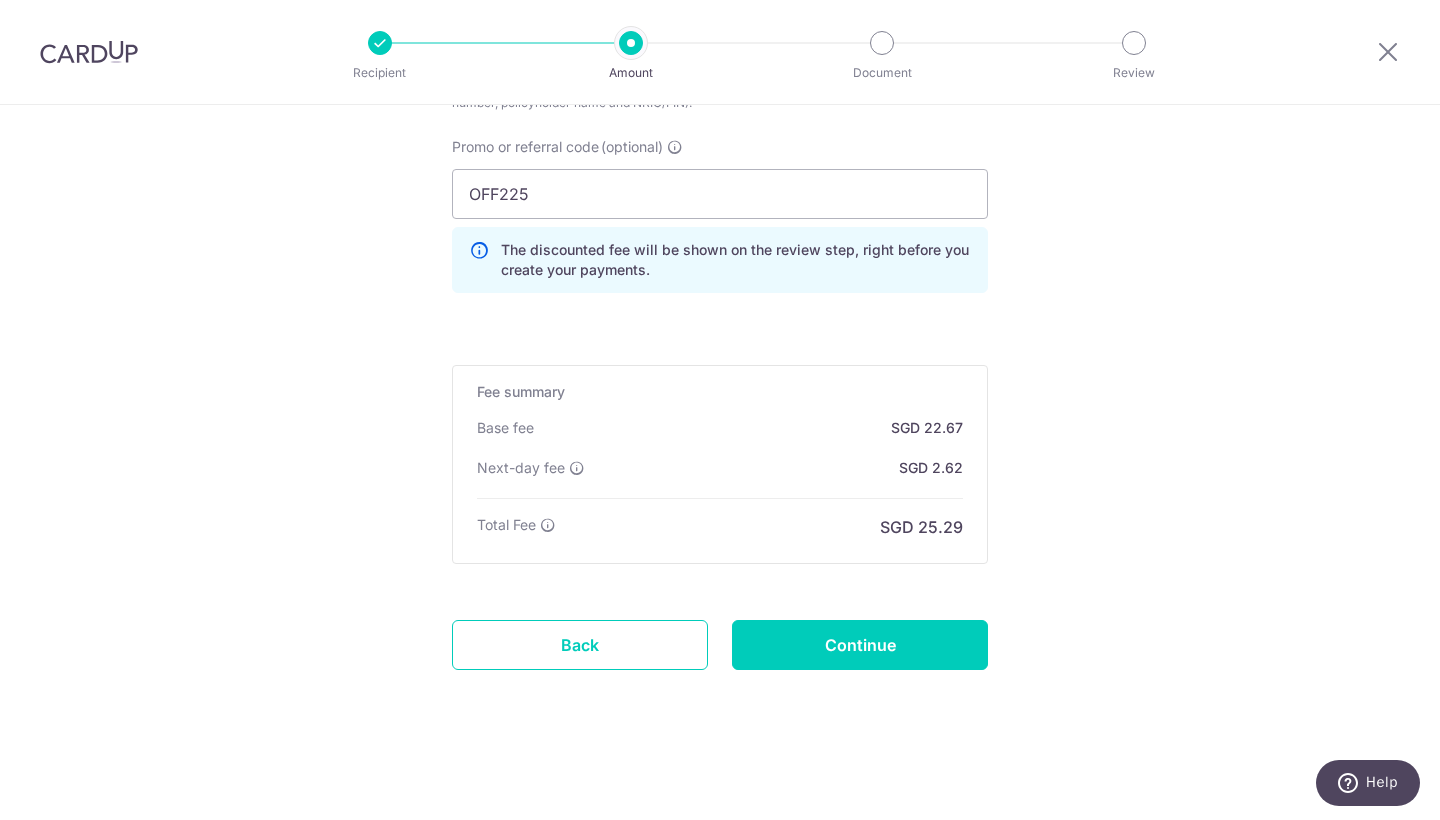 scroll, scrollTop: 1363, scrollLeft: 0, axis: vertical 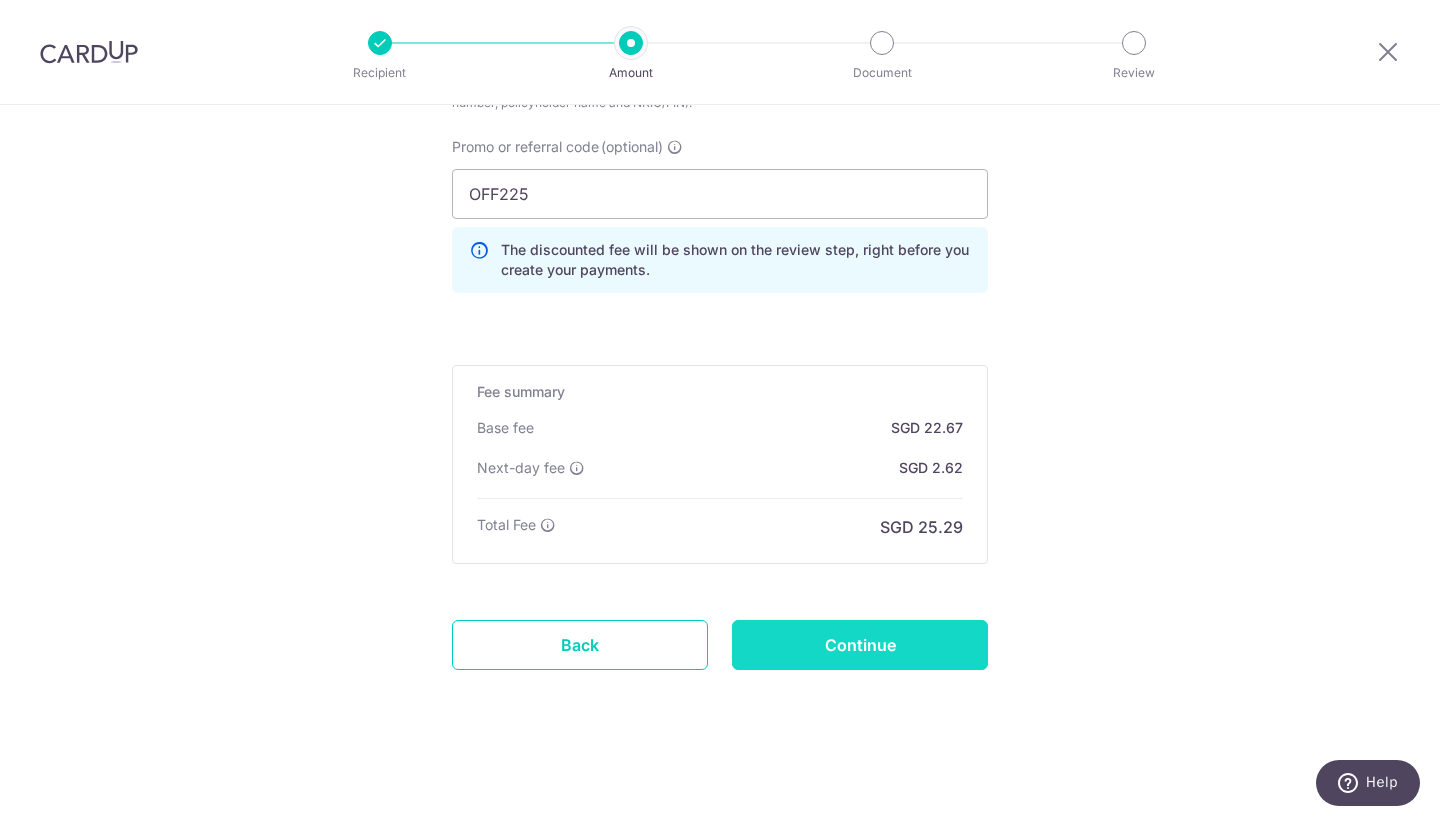 click on "Continue" at bounding box center [860, 645] 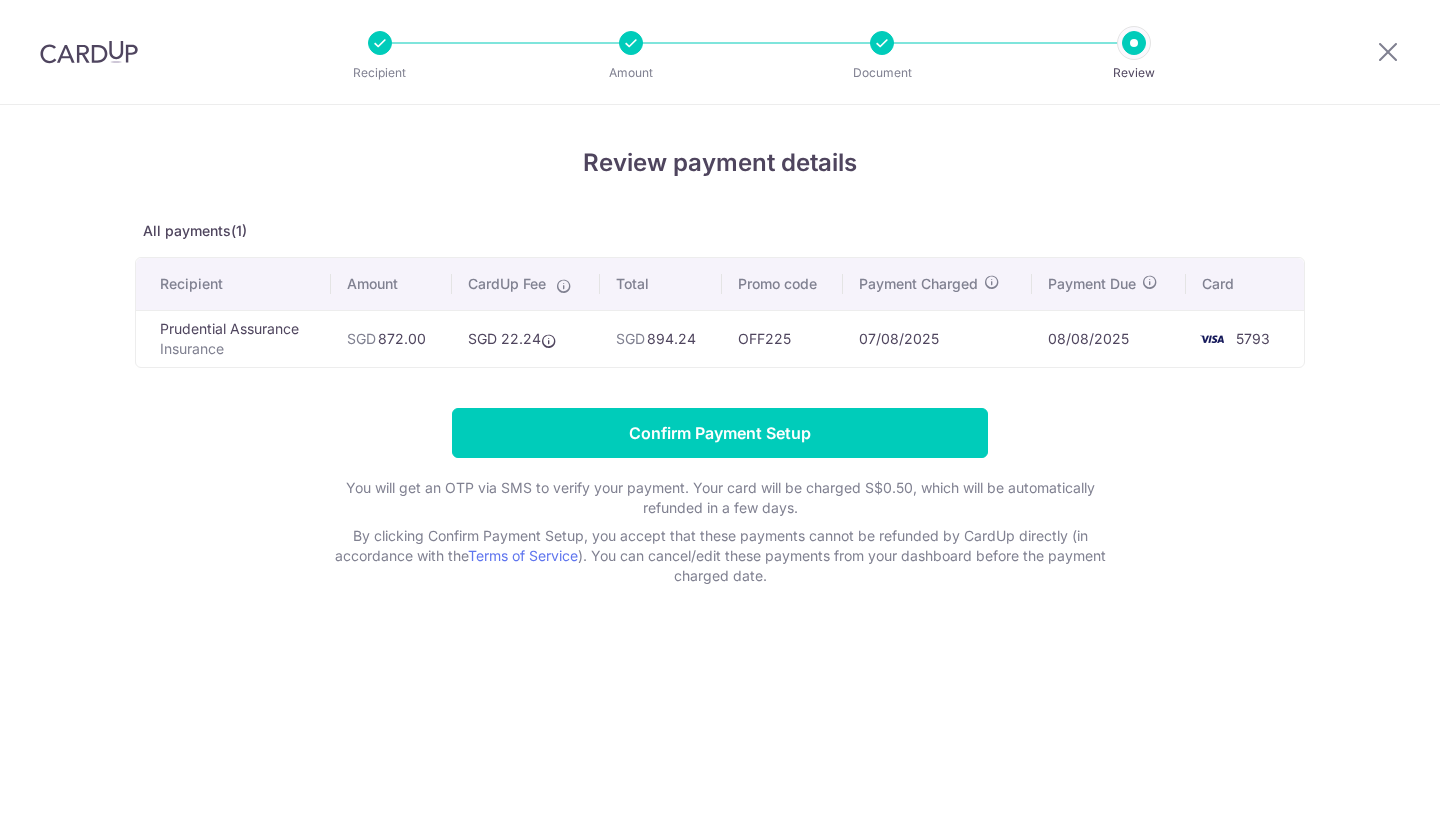 scroll, scrollTop: 0, scrollLeft: 0, axis: both 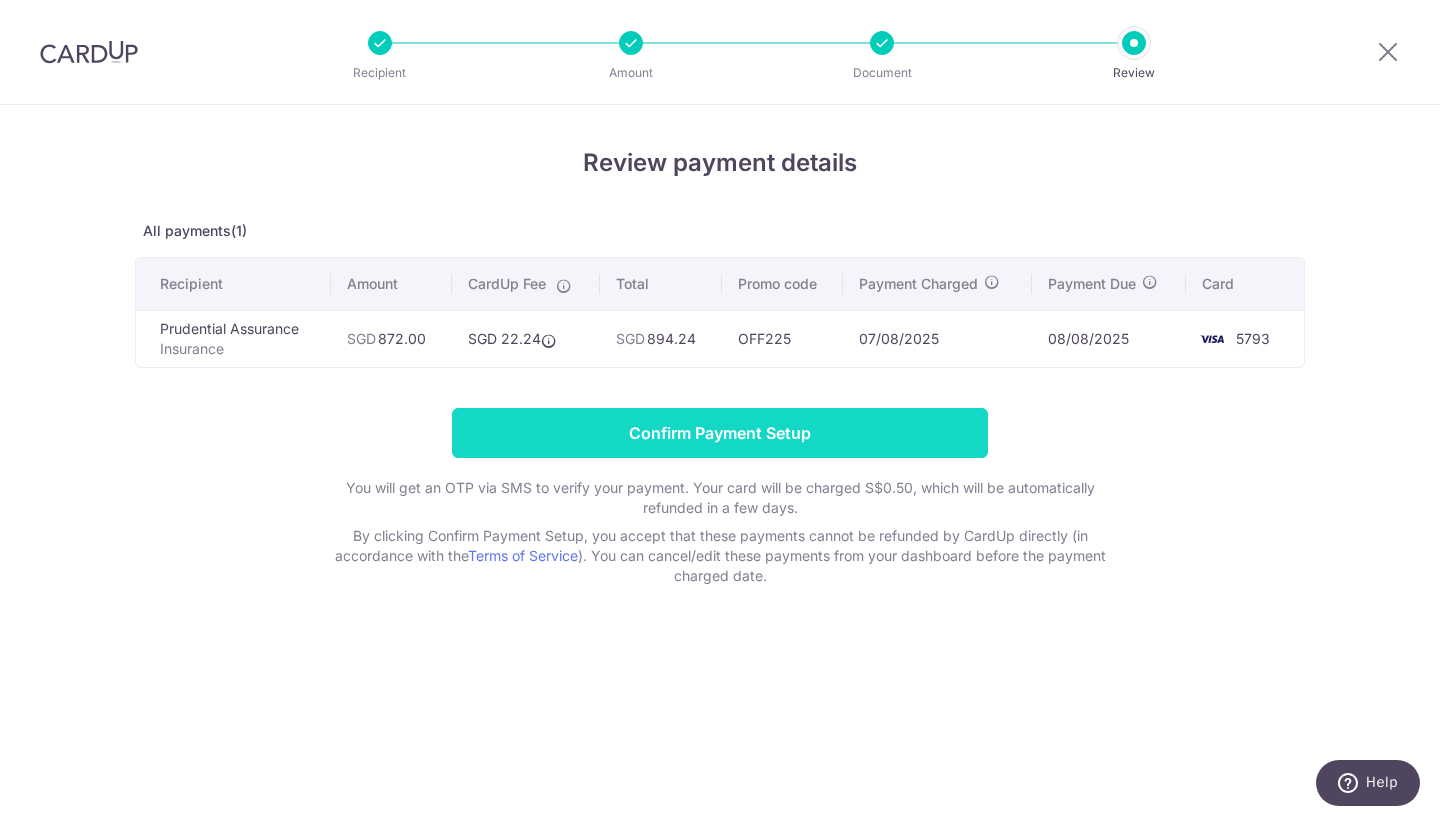 click on "Confirm Payment Setup" at bounding box center [720, 433] 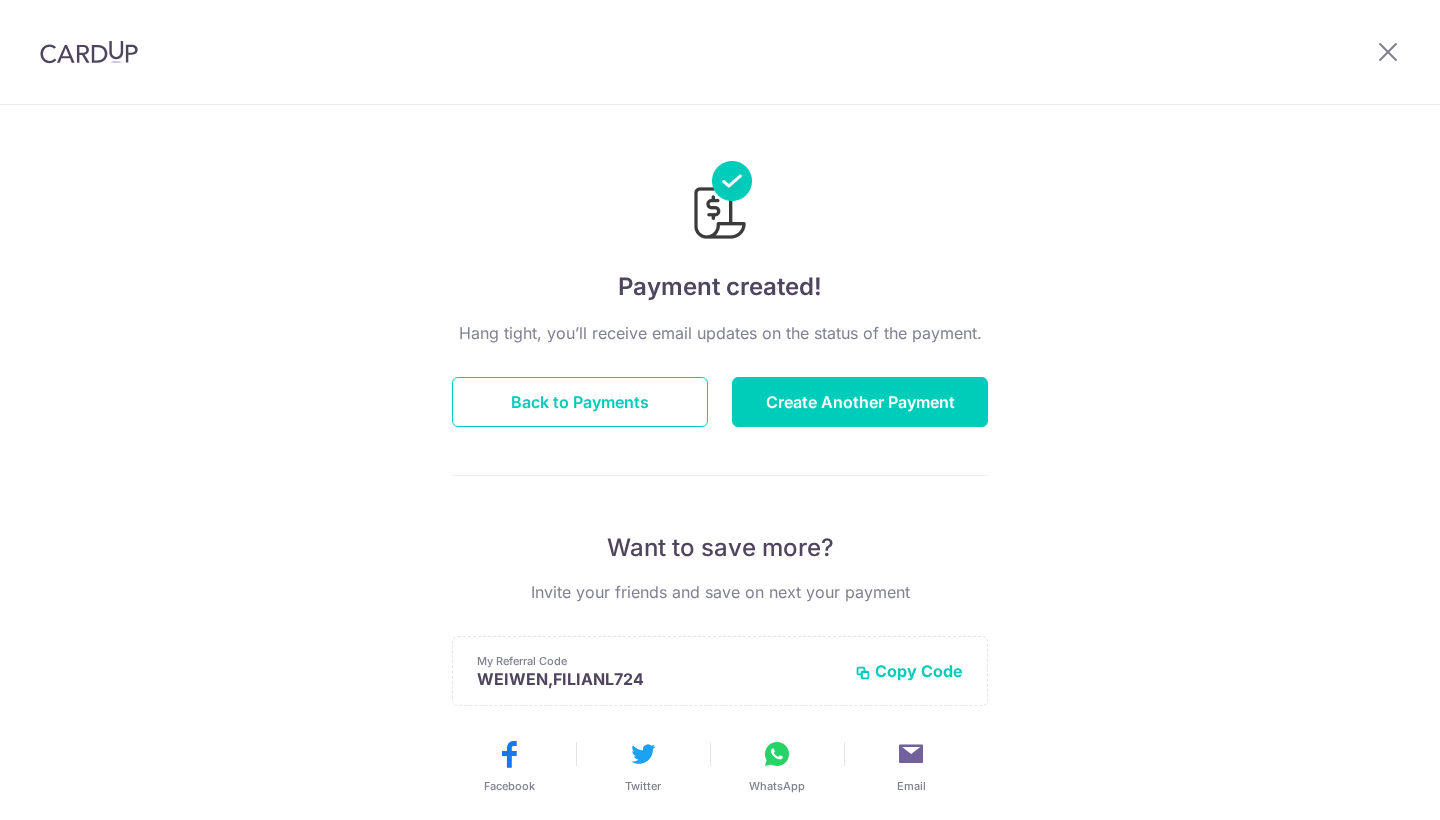scroll, scrollTop: 0, scrollLeft: 0, axis: both 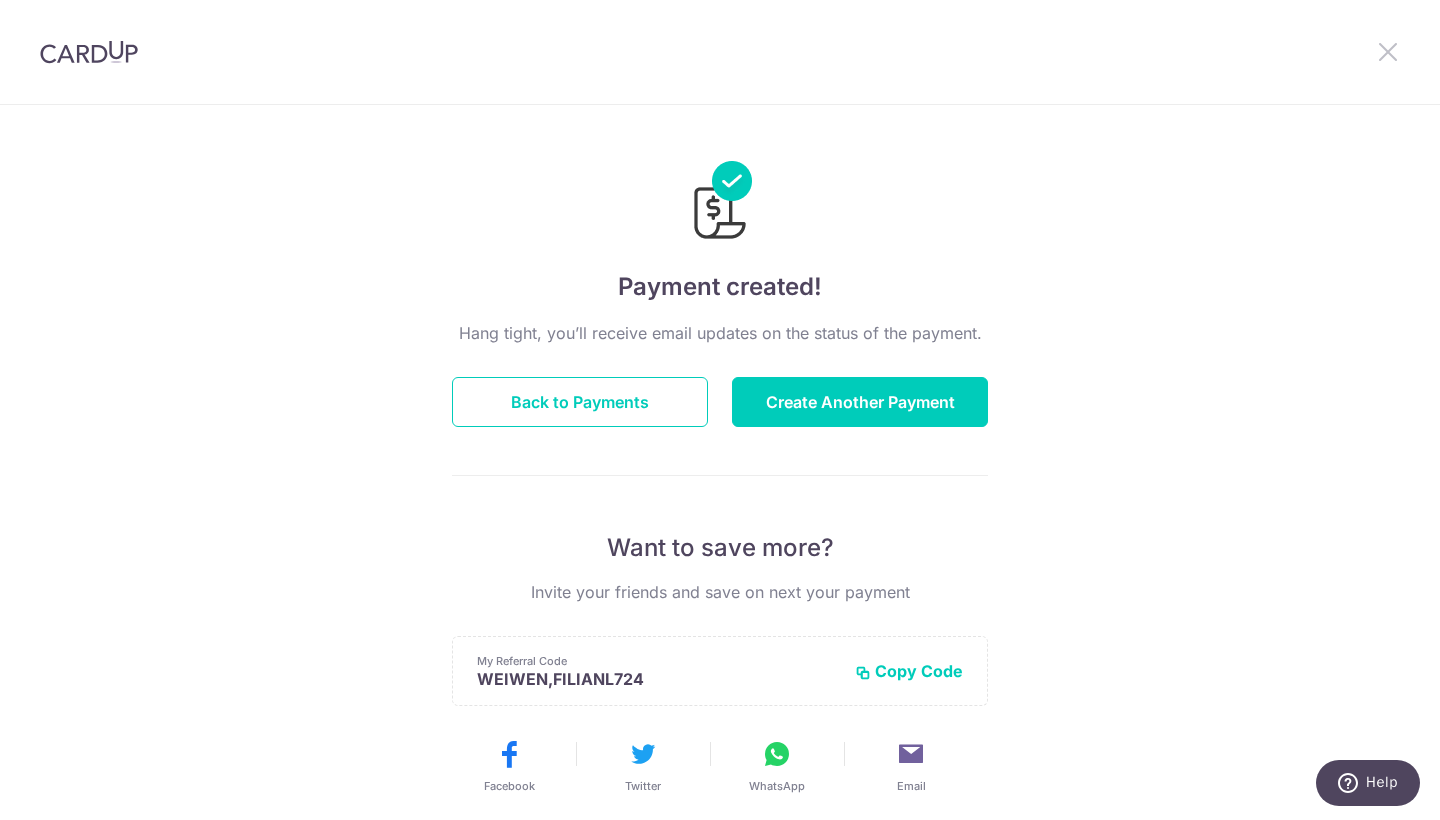 click at bounding box center (1388, 51) 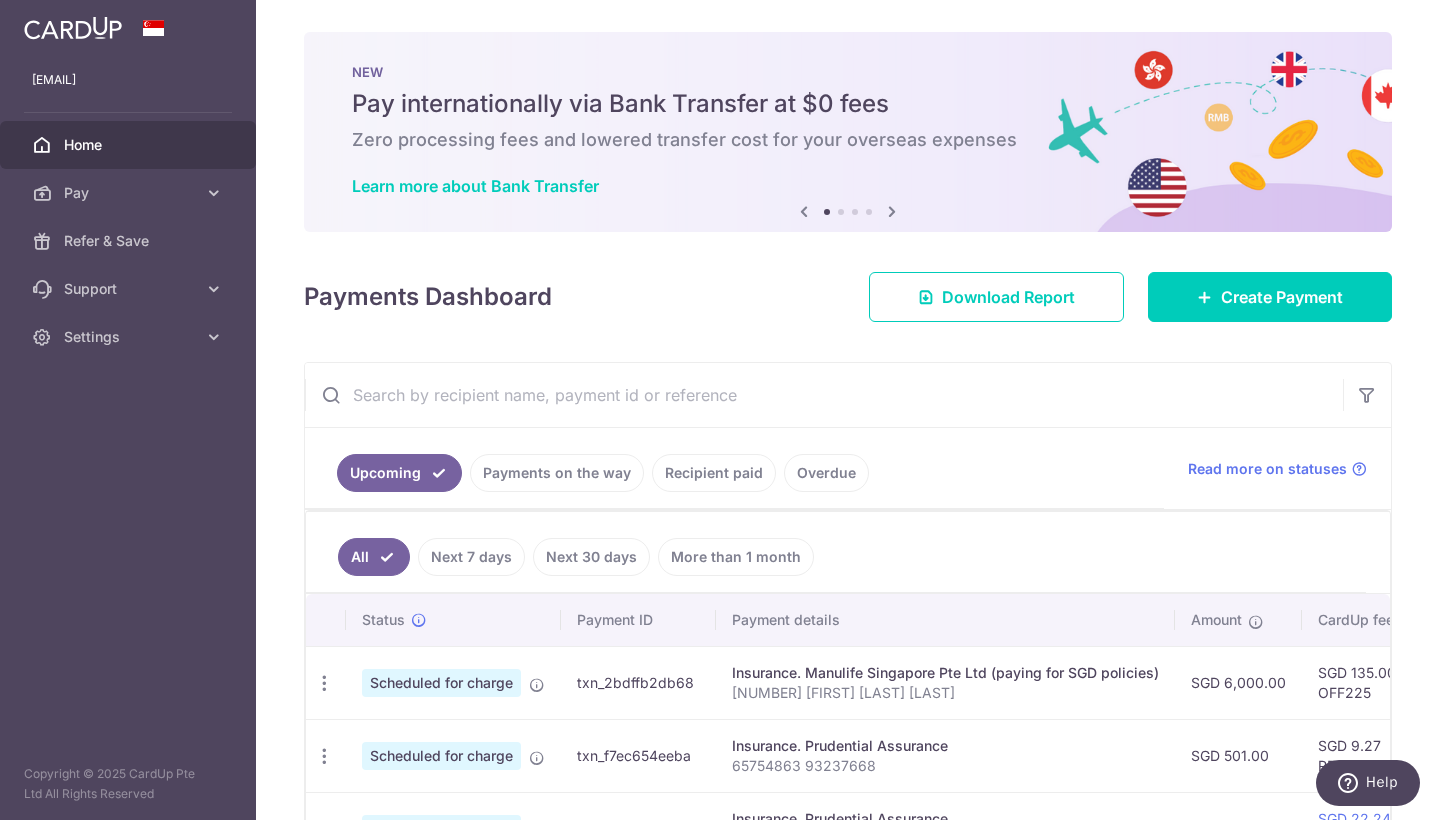 scroll, scrollTop: 0, scrollLeft: 0, axis: both 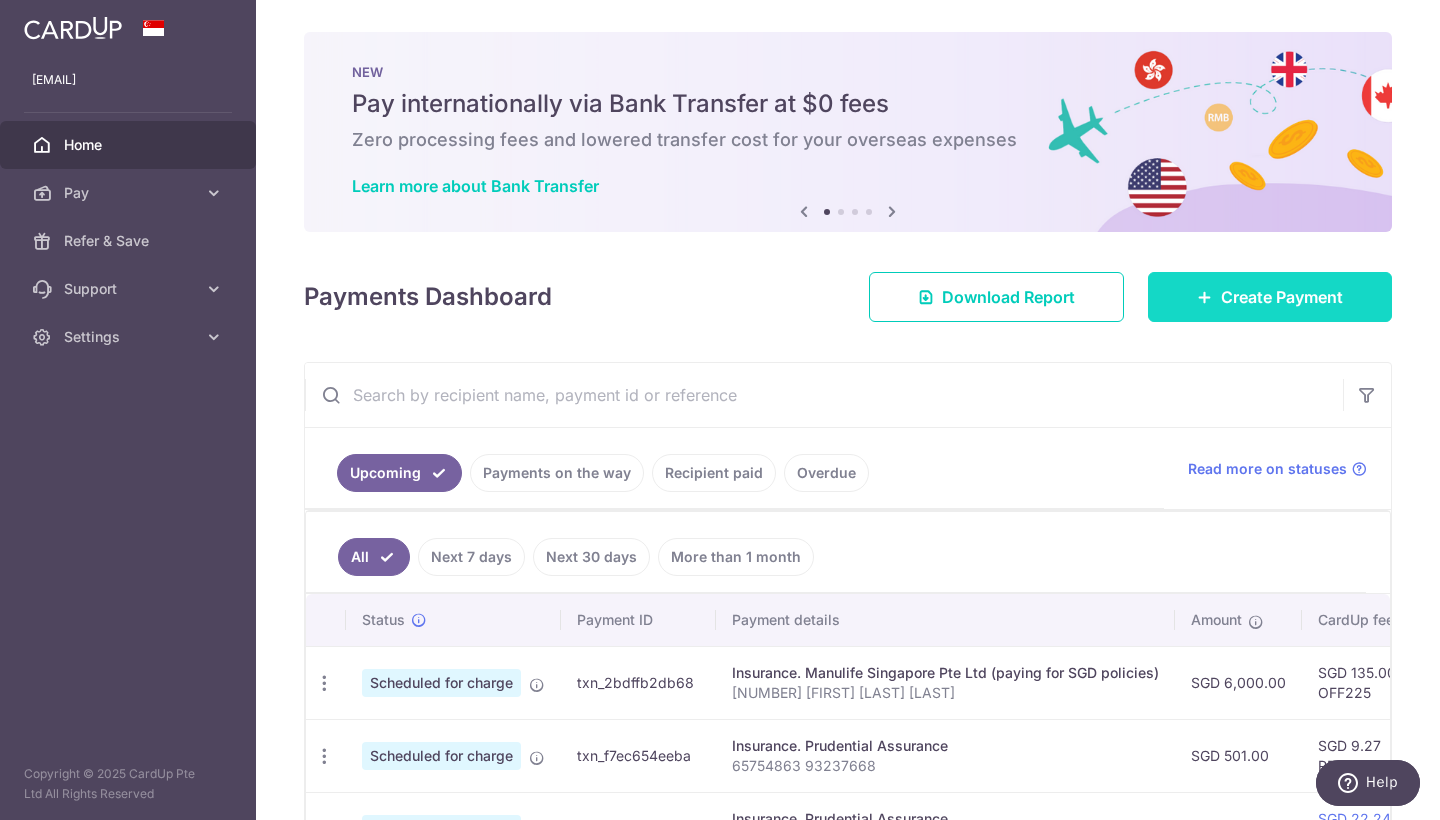 click at bounding box center (1205, 297) 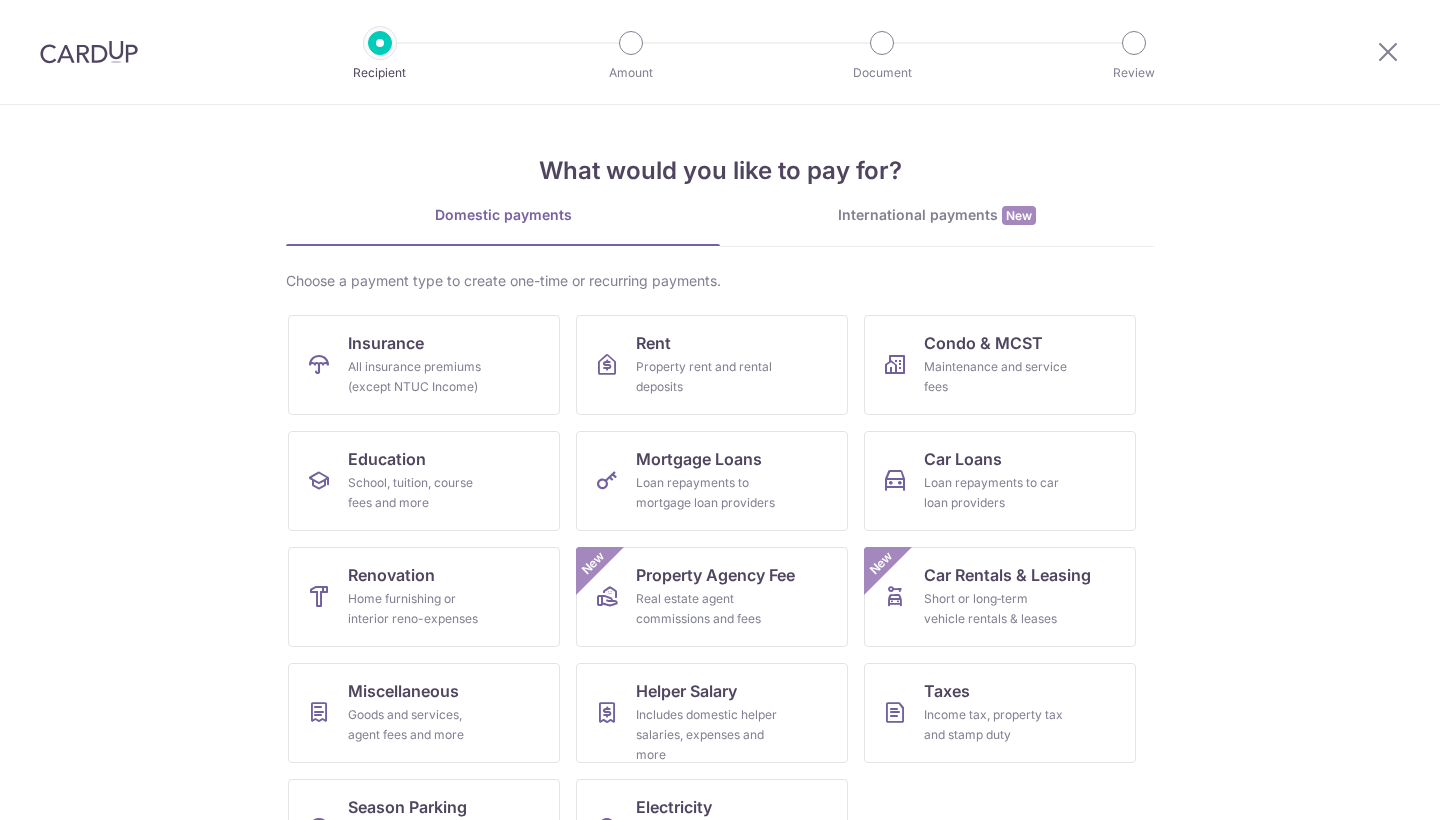 scroll, scrollTop: 0, scrollLeft: 0, axis: both 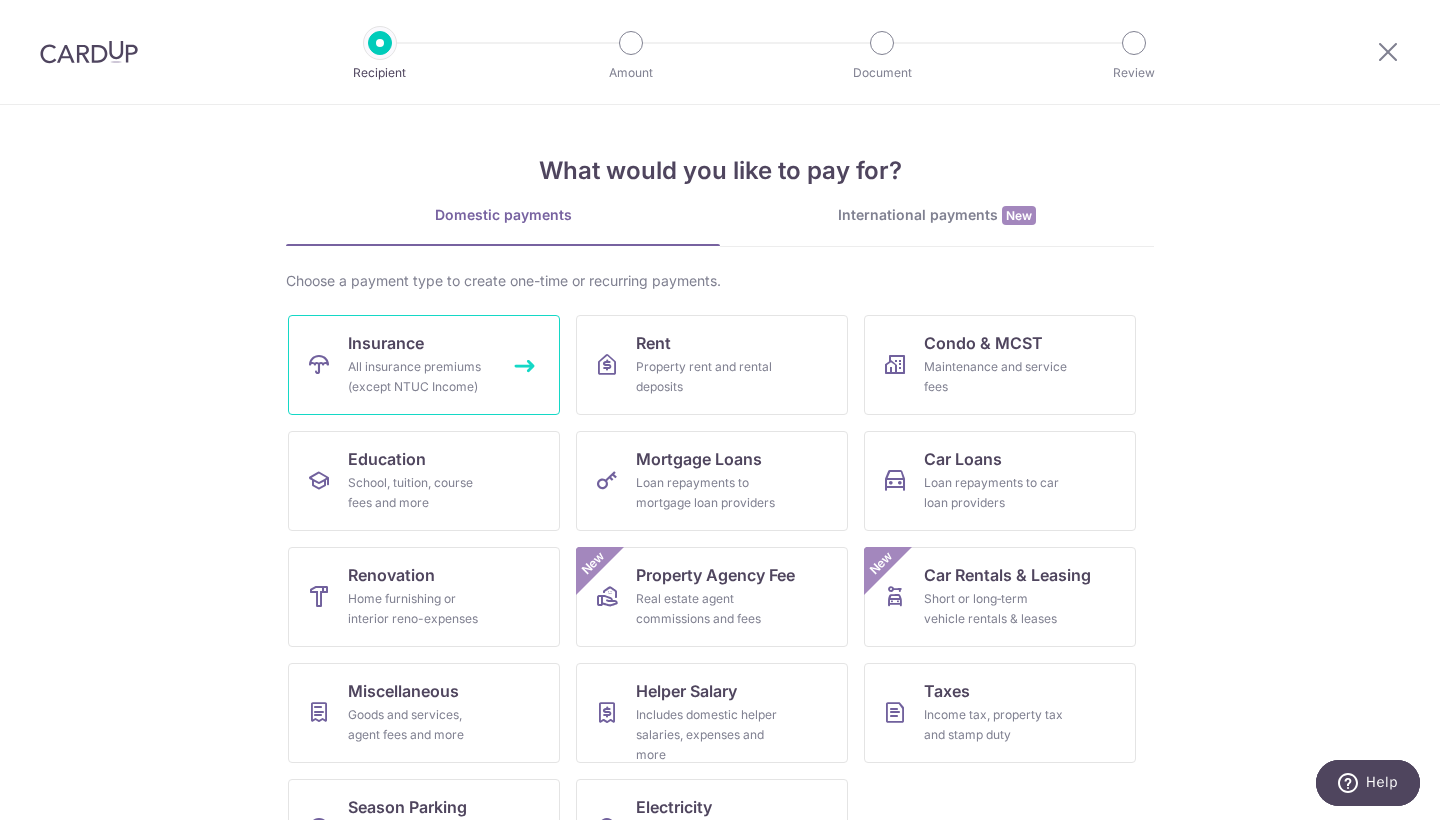 click on "Insurance All insurance premiums (except NTUC Income)" at bounding box center (424, 365) 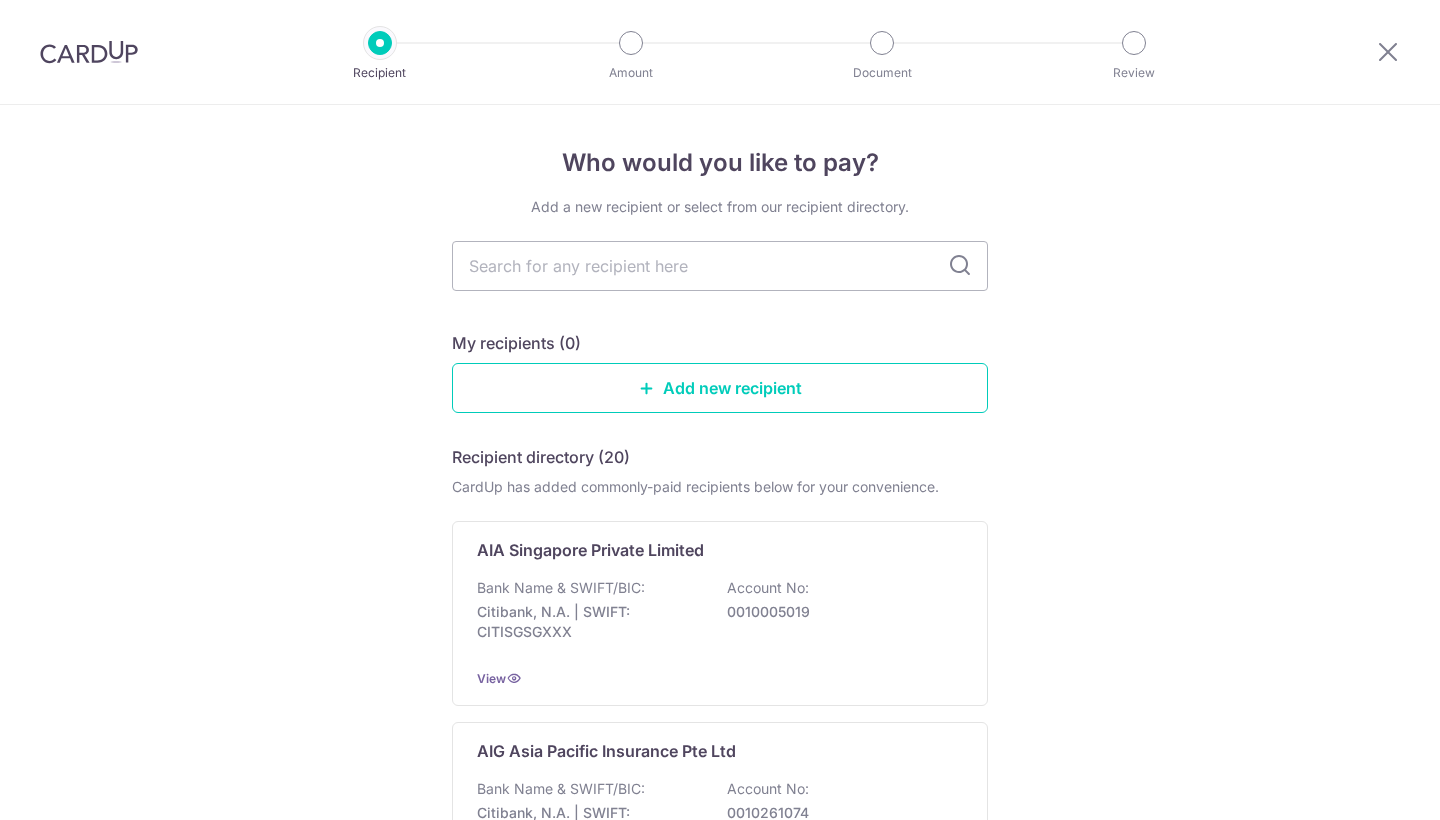scroll, scrollTop: 0, scrollLeft: 0, axis: both 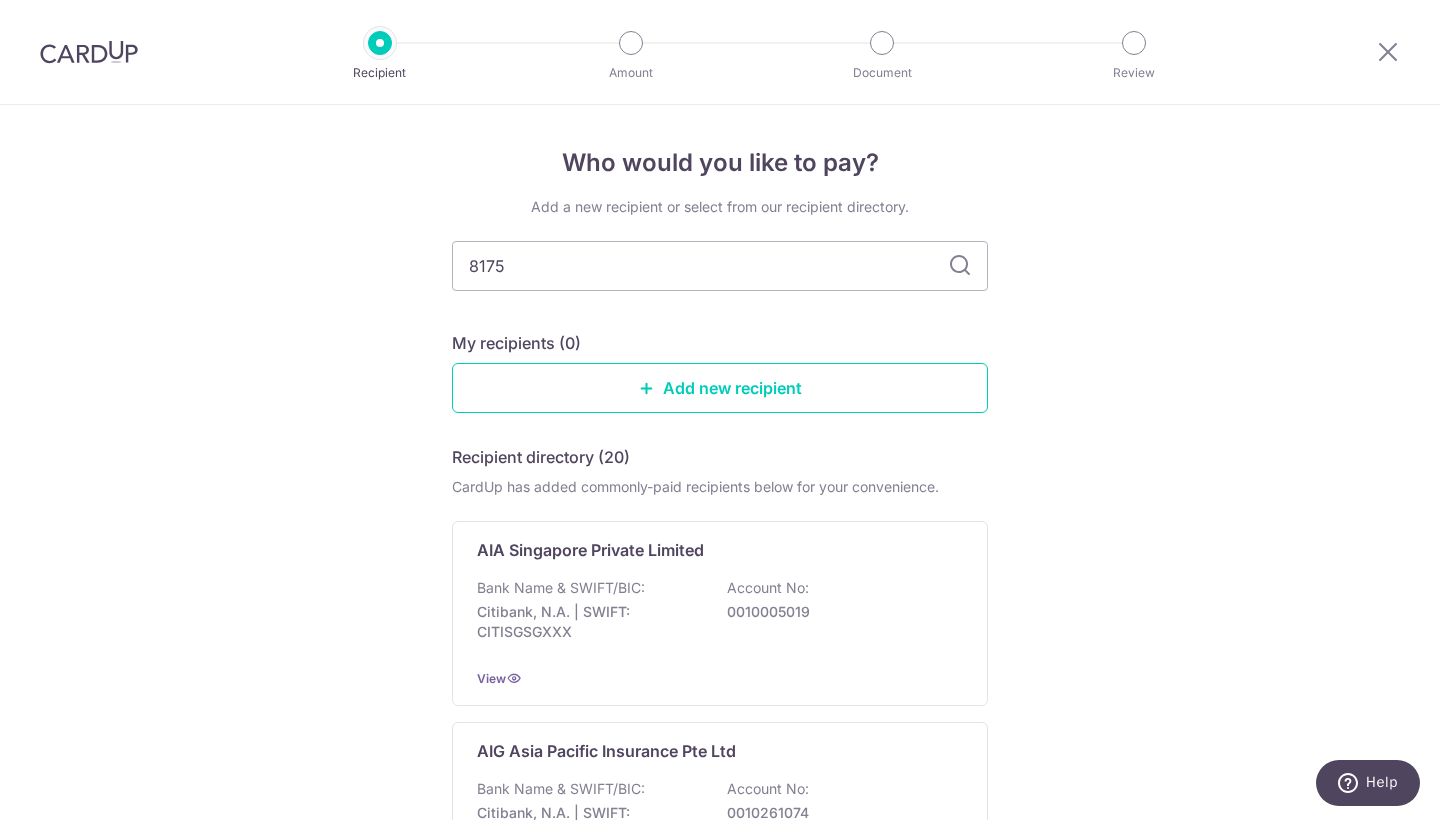 type on "817" 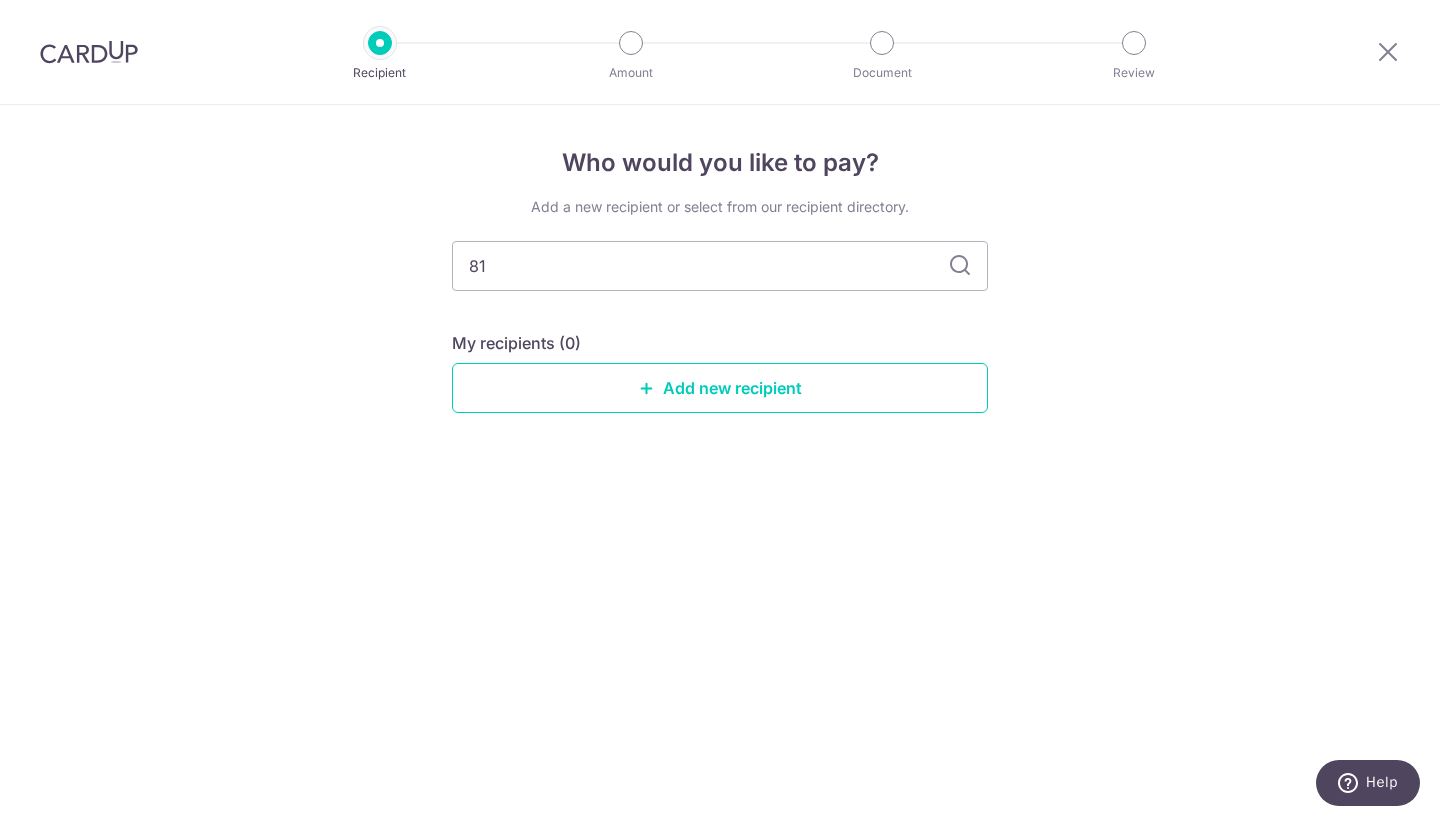 type on "8" 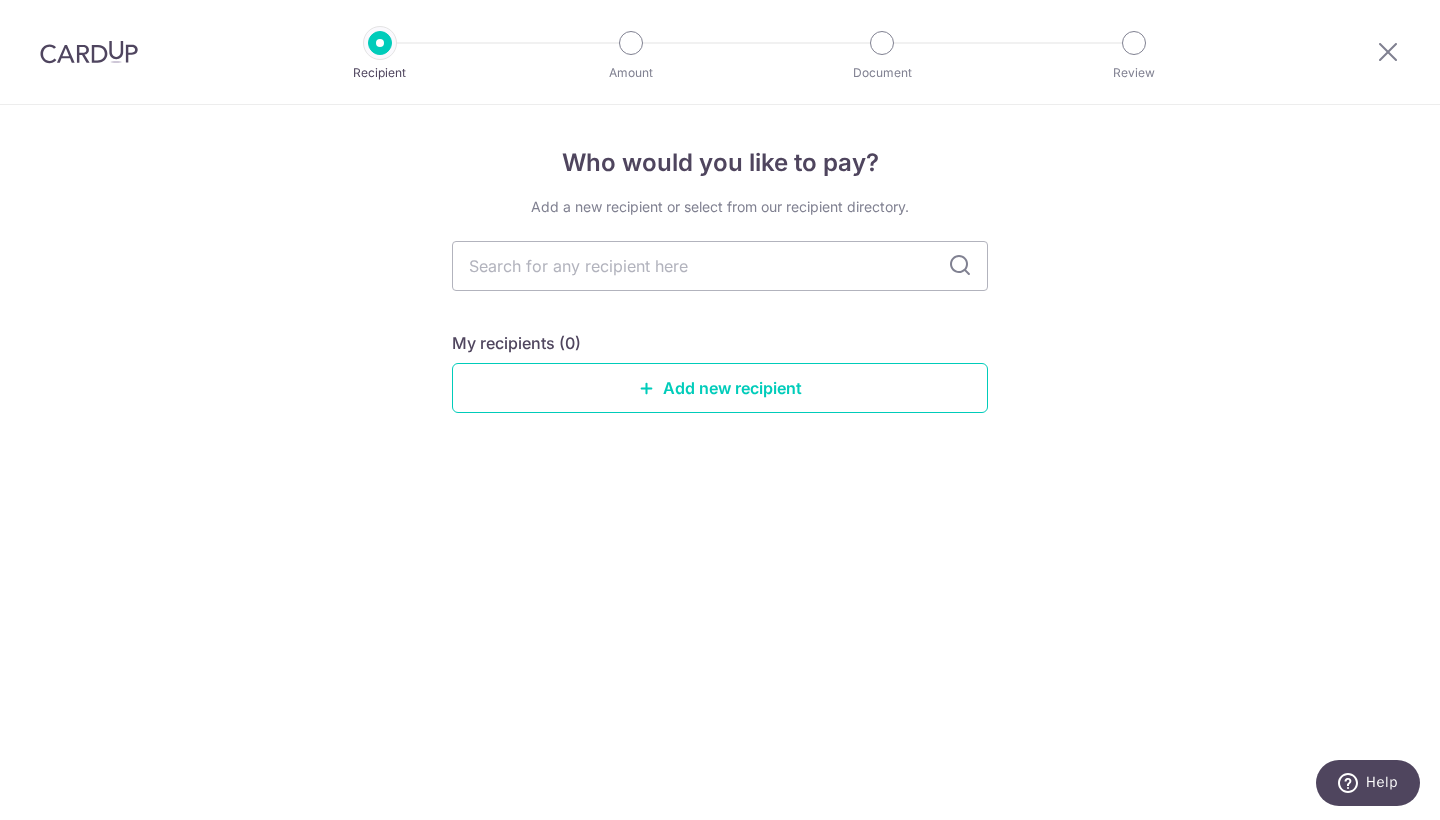 type on "O" 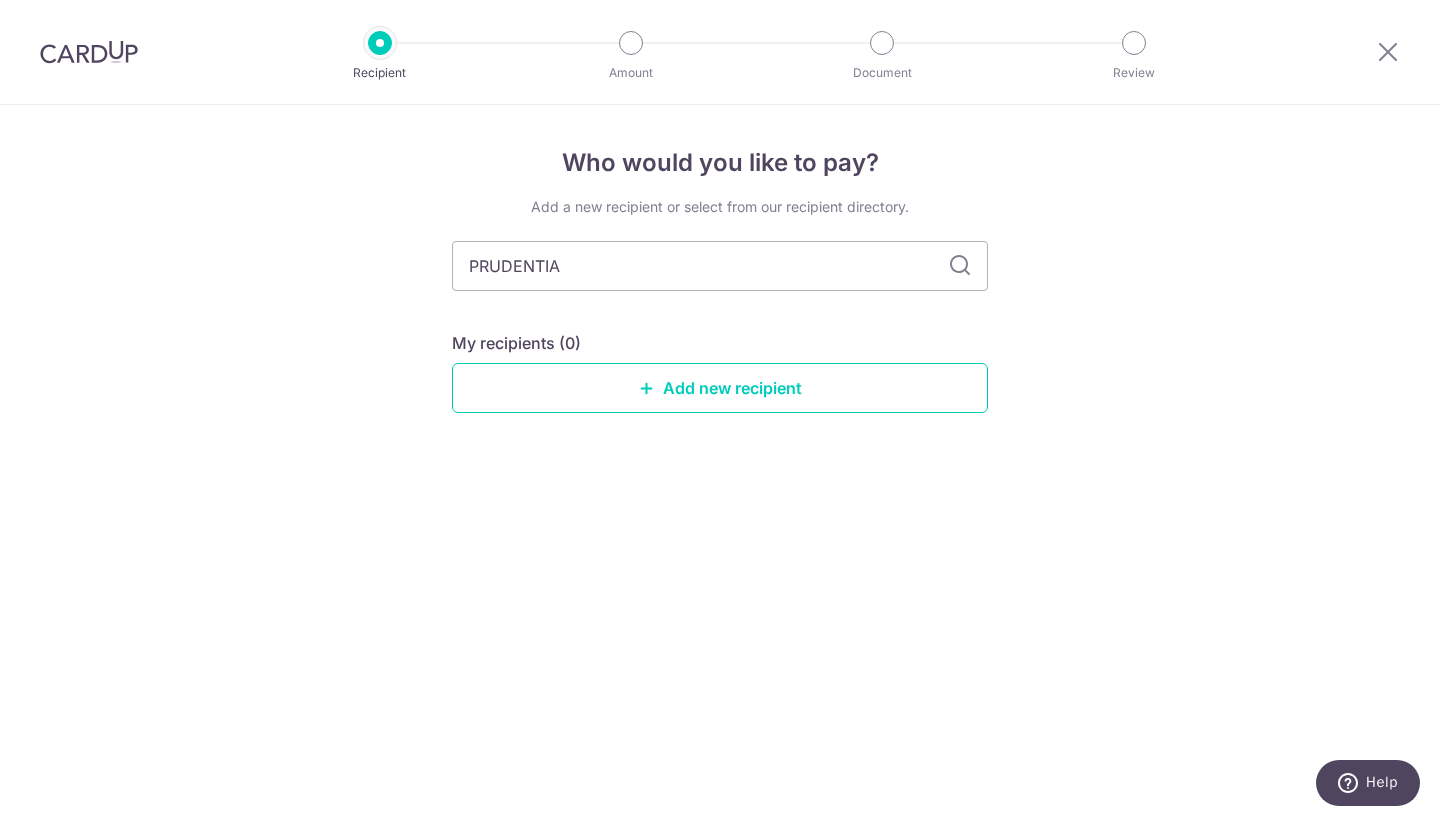 type on "PRUDENTIAL" 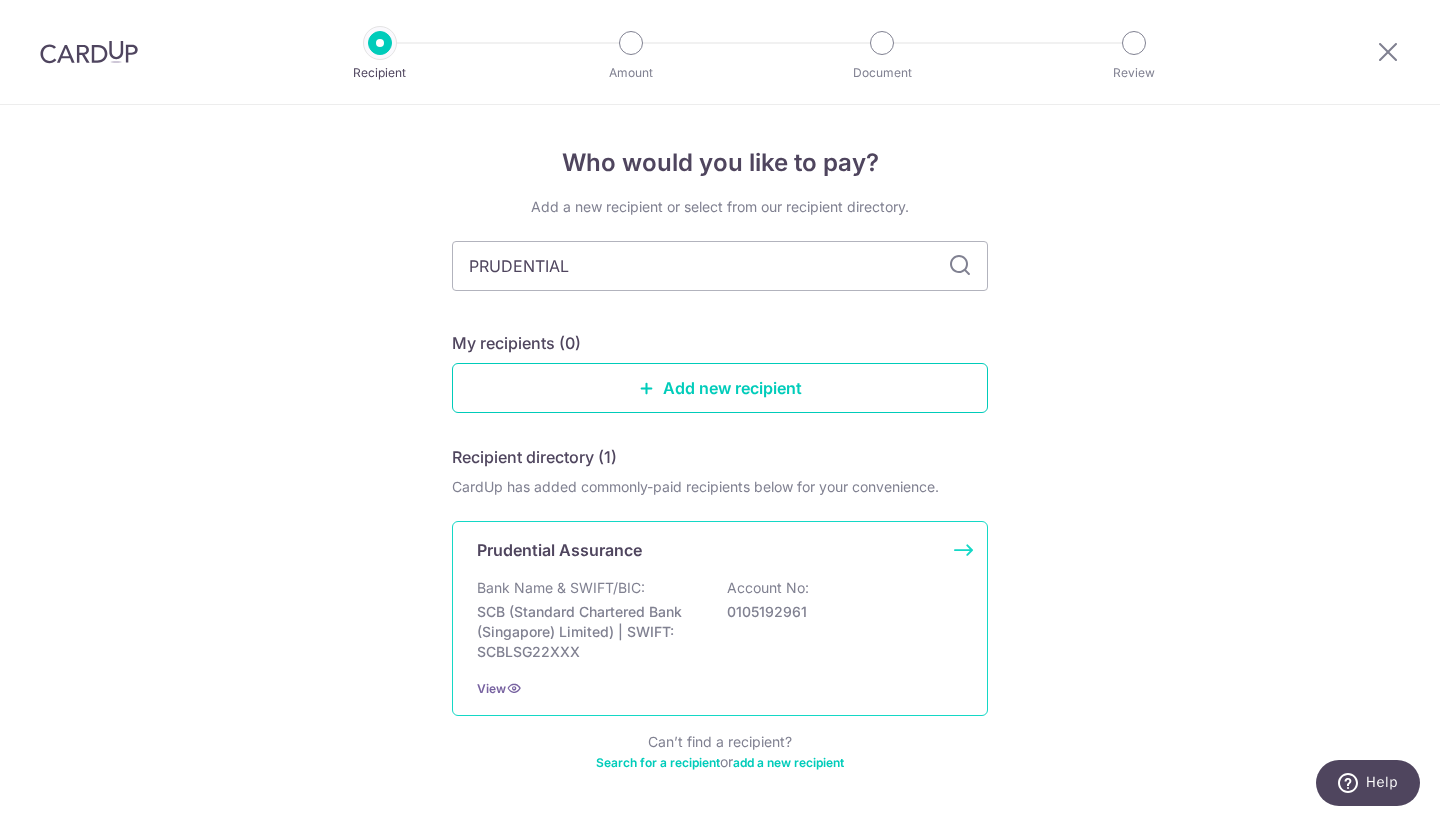 click on "Bank Name & SWIFT/BIC:
SCB (Standard Chartered Bank (Singapore) Limited) | SWIFT: SCBLSG22XXX
Account No:
0105192961" at bounding box center [720, 620] 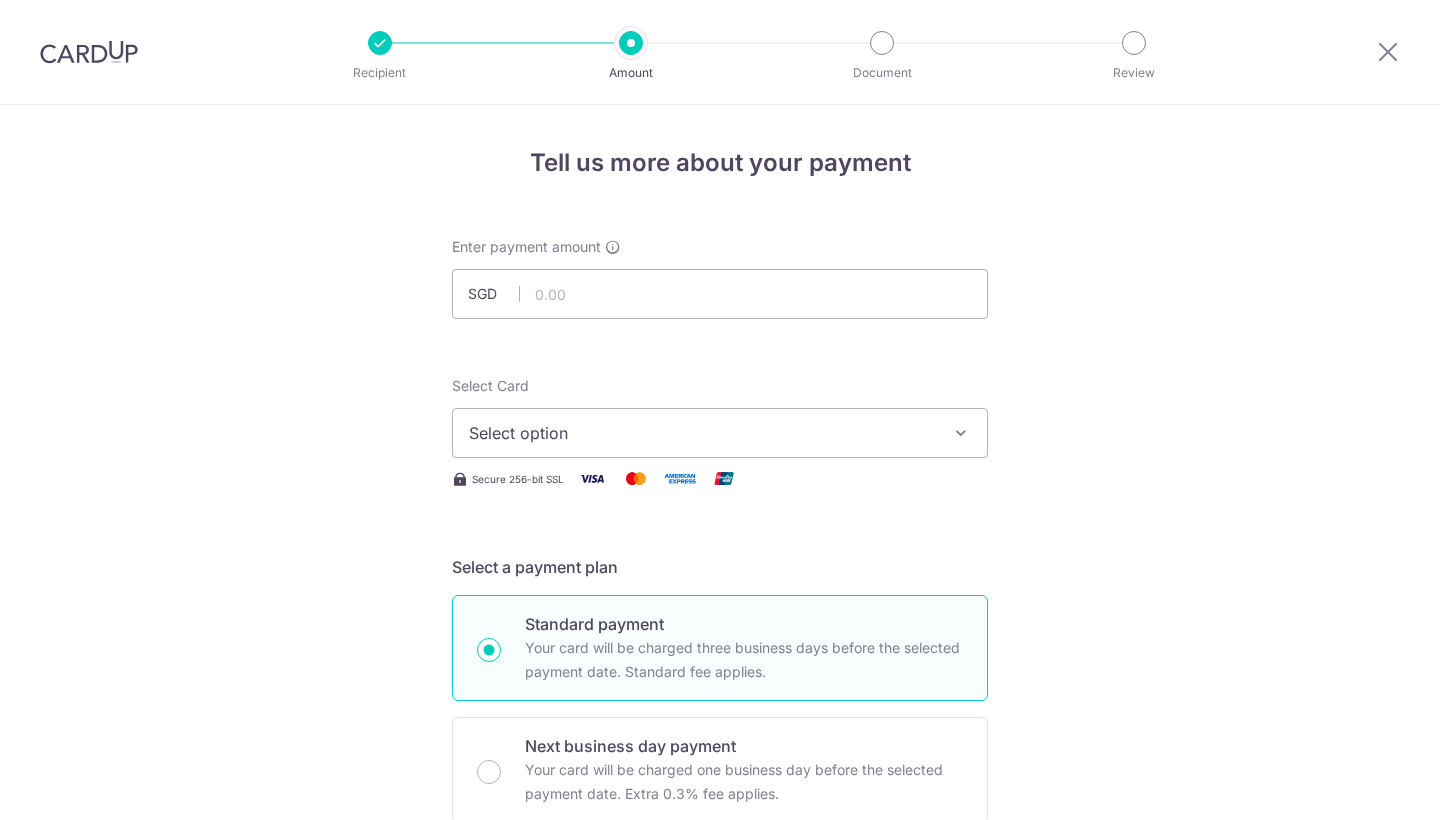 scroll, scrollTop: 0, scrollLeft: 0, axis: both 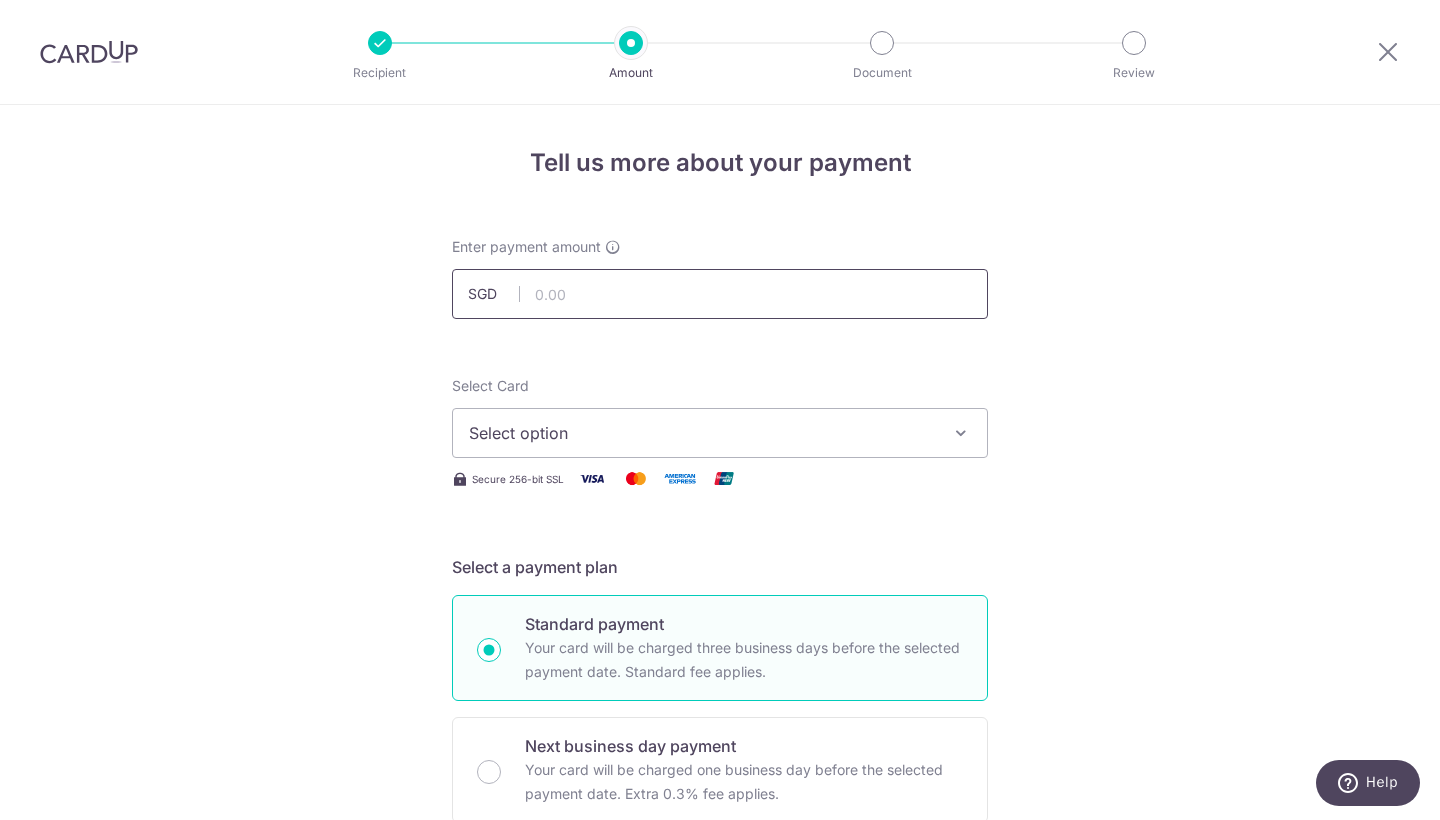 click at bounding box center [720, 294] 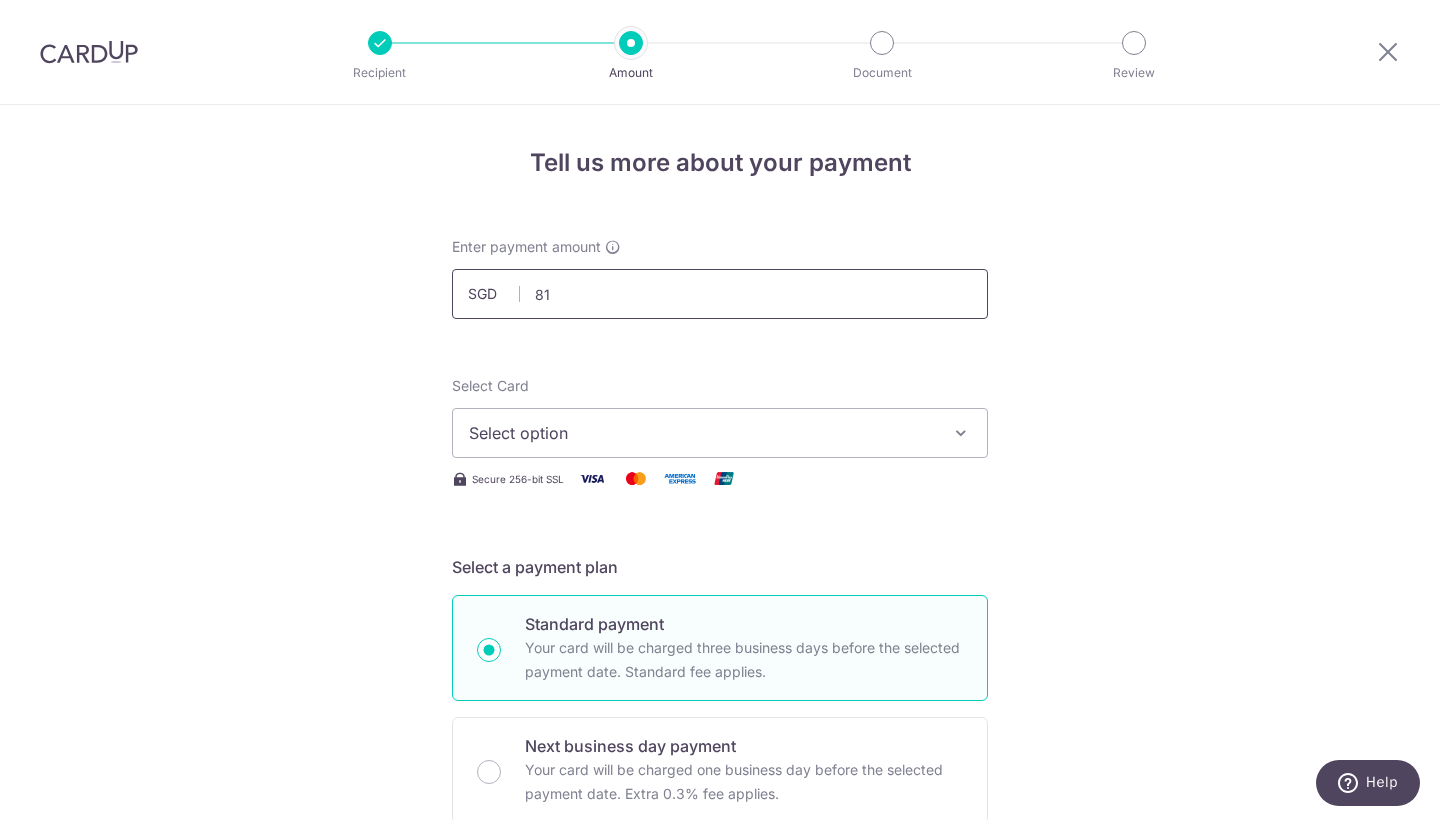 type on "8" 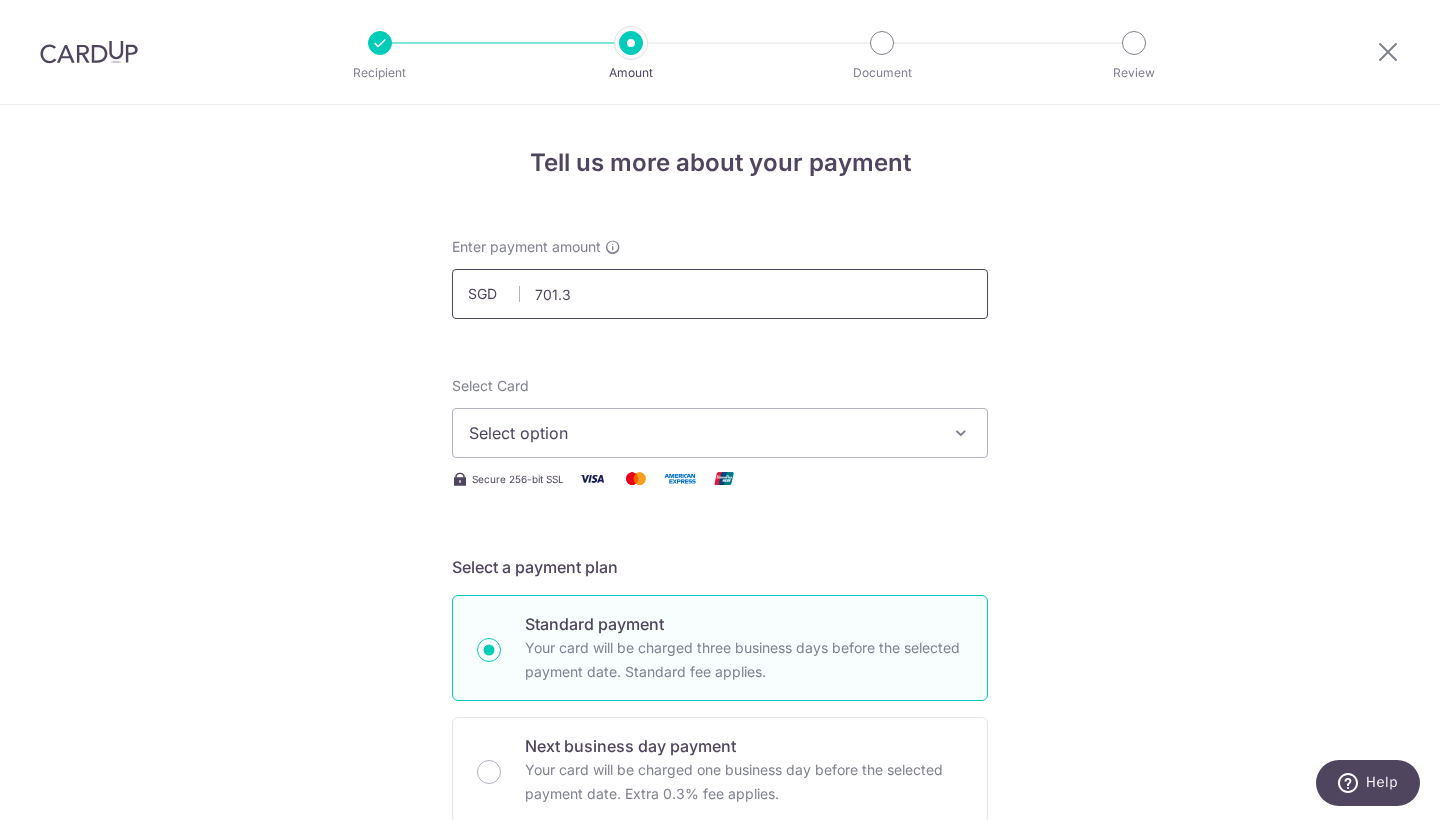 type on "701.31" 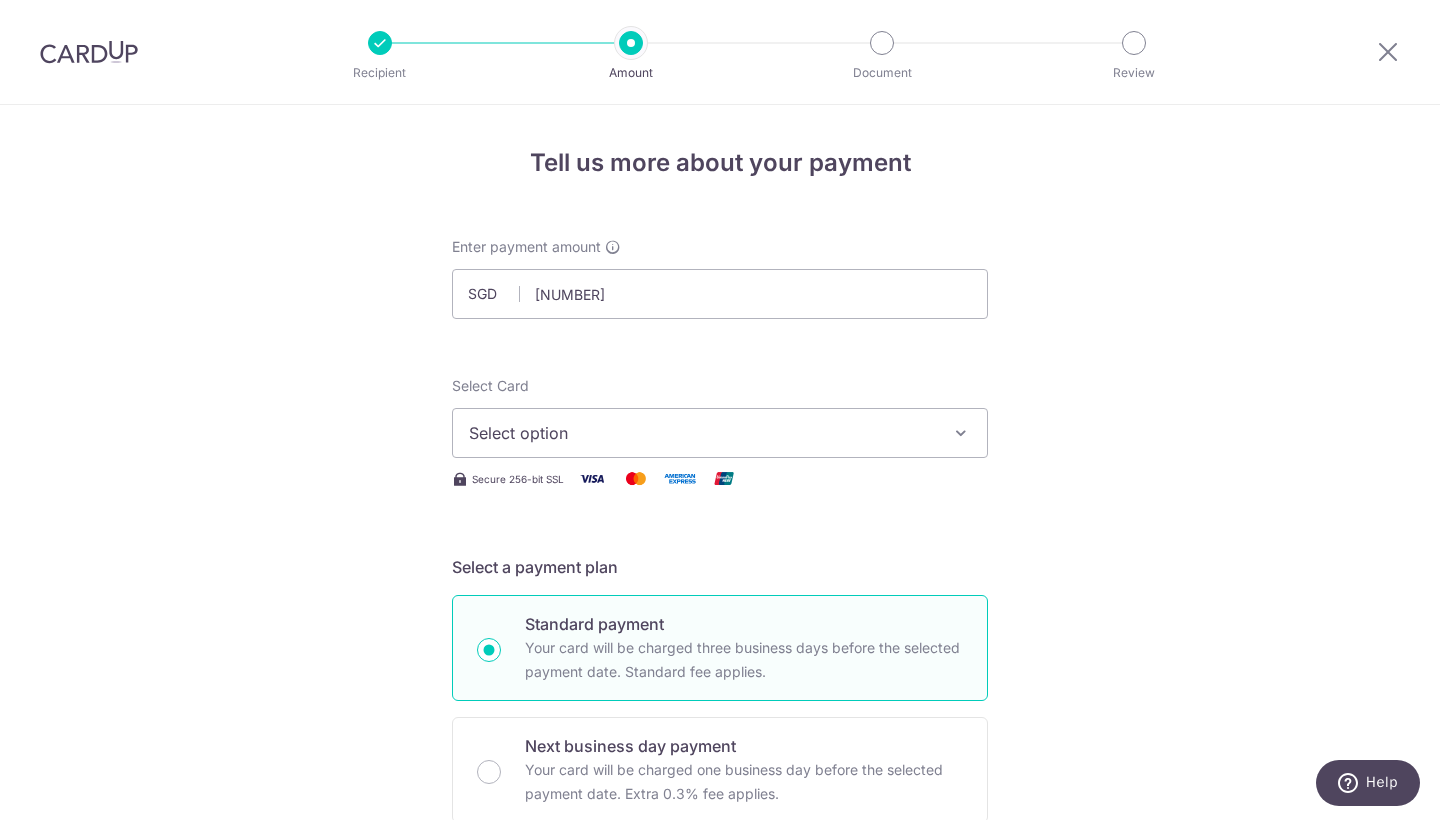 click on "Select option" at bounding box center [720, 433] 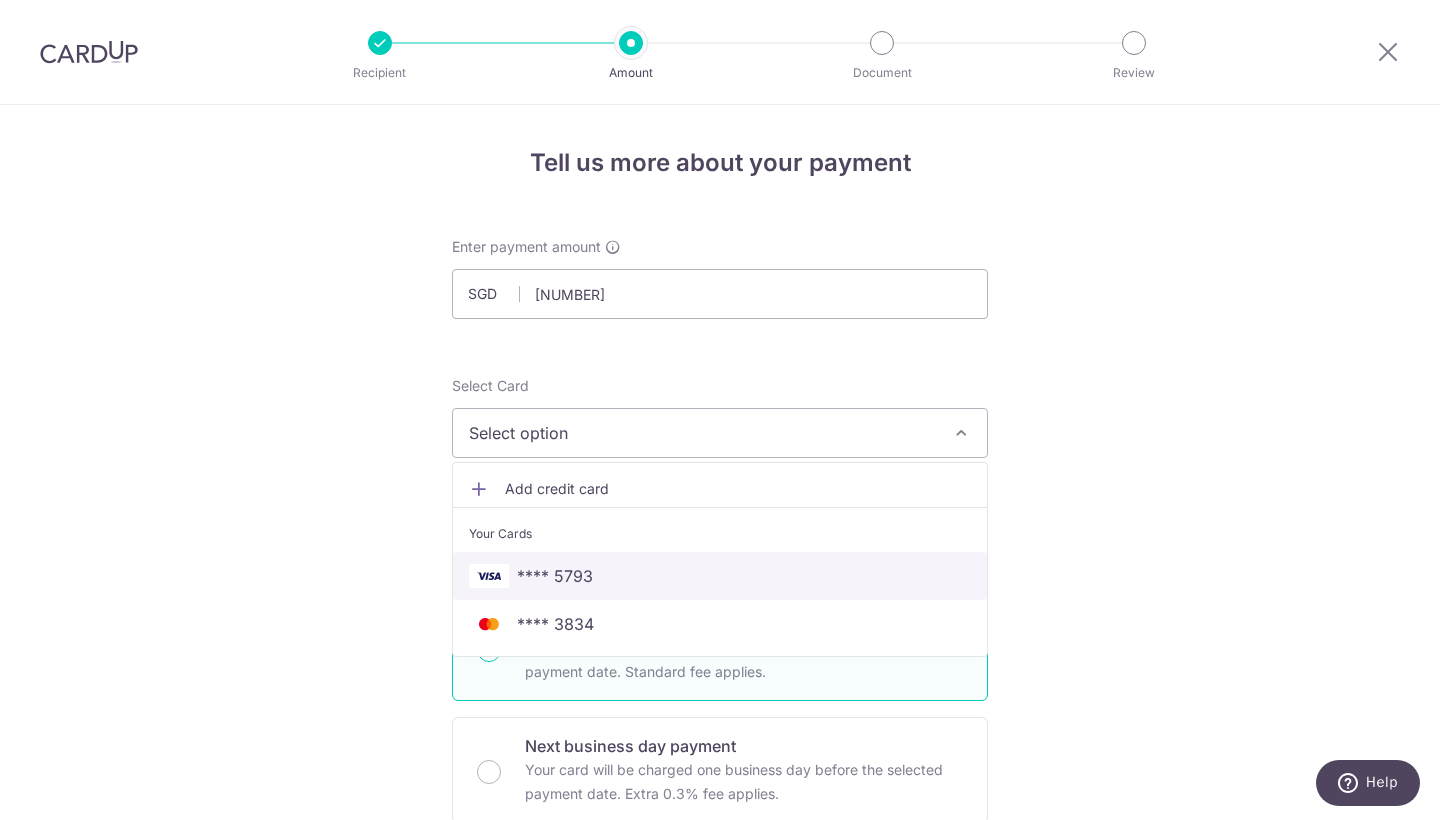 click on "**** 5793" at bounding box center [720, 576] 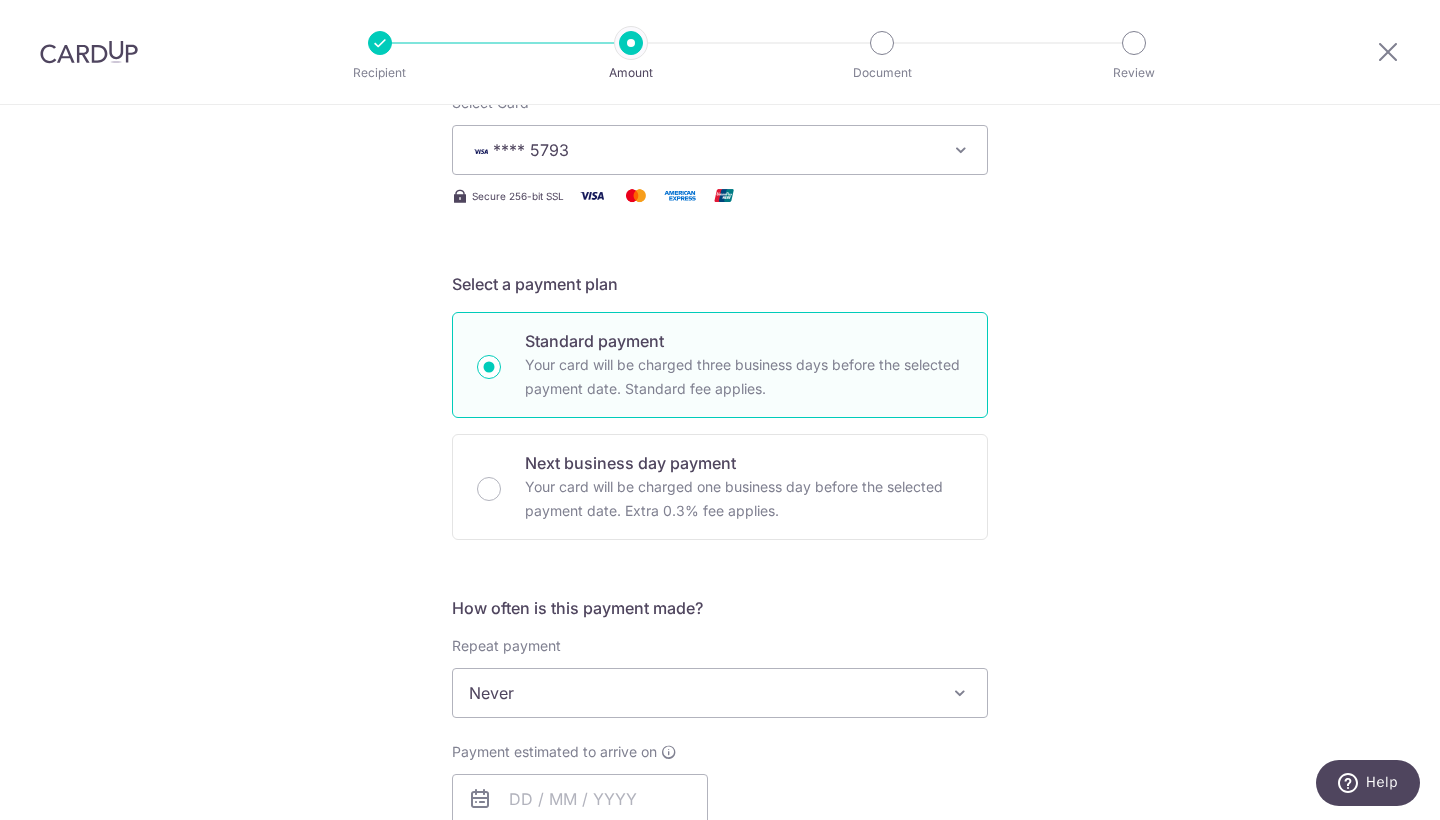 scroll, scrollTop: 364, scrollLeft: 0, axis: vertical 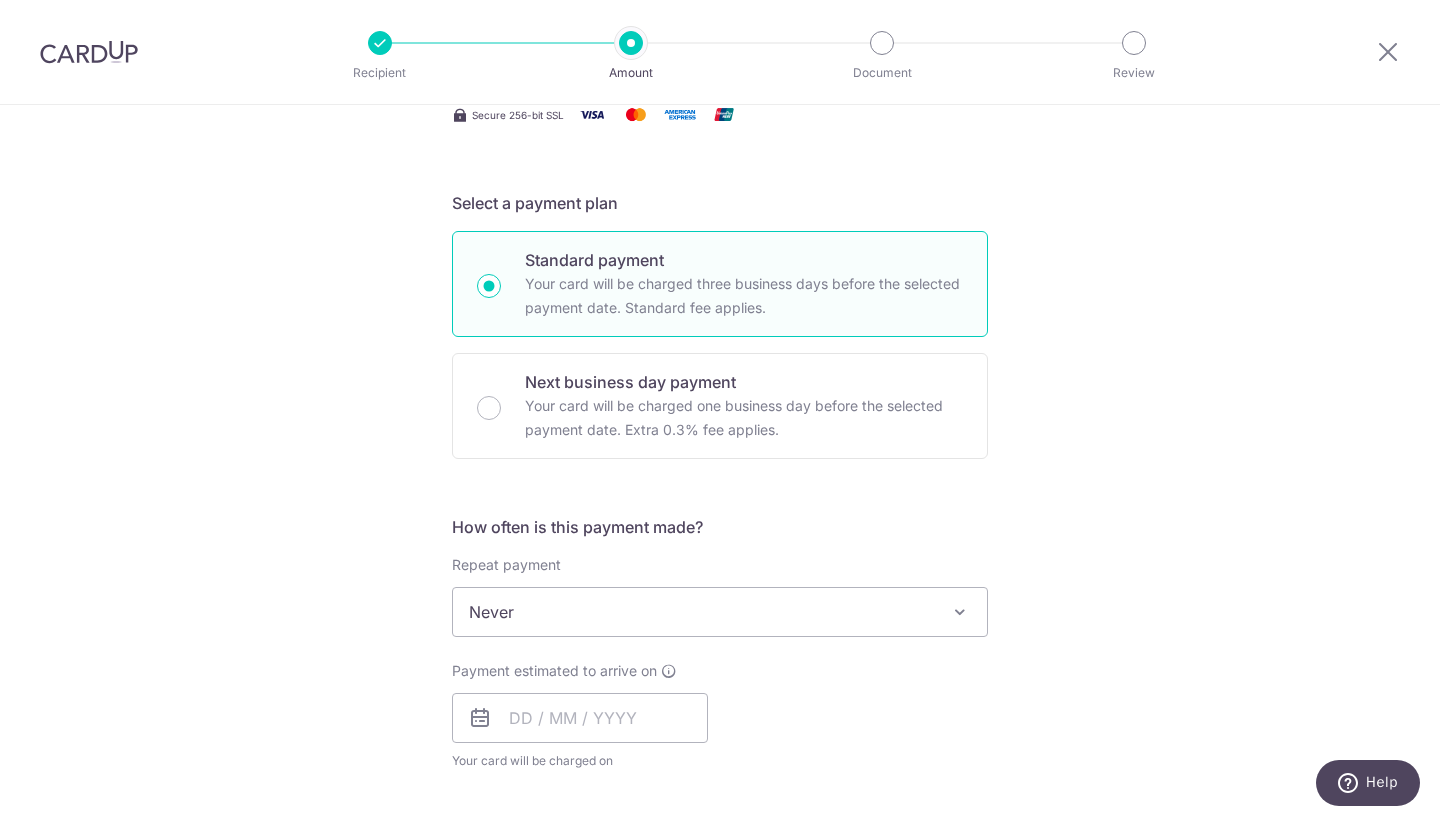 click on "Never" at bounding box center [720, 612] 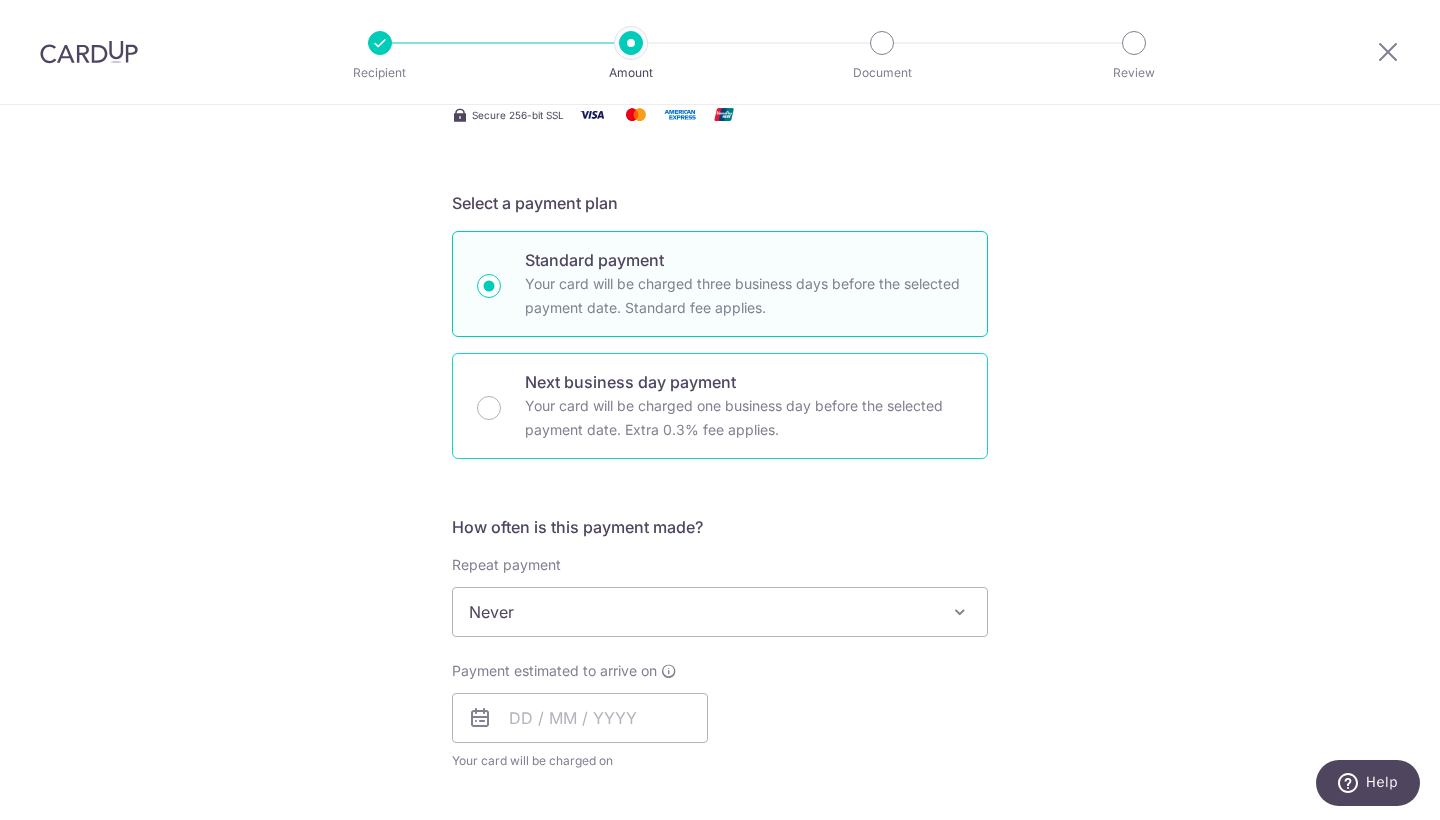 click on "Your card will be charged one business day before the selected payment date. Extra 0.3% fee applies." at bounding box center (744, 418) 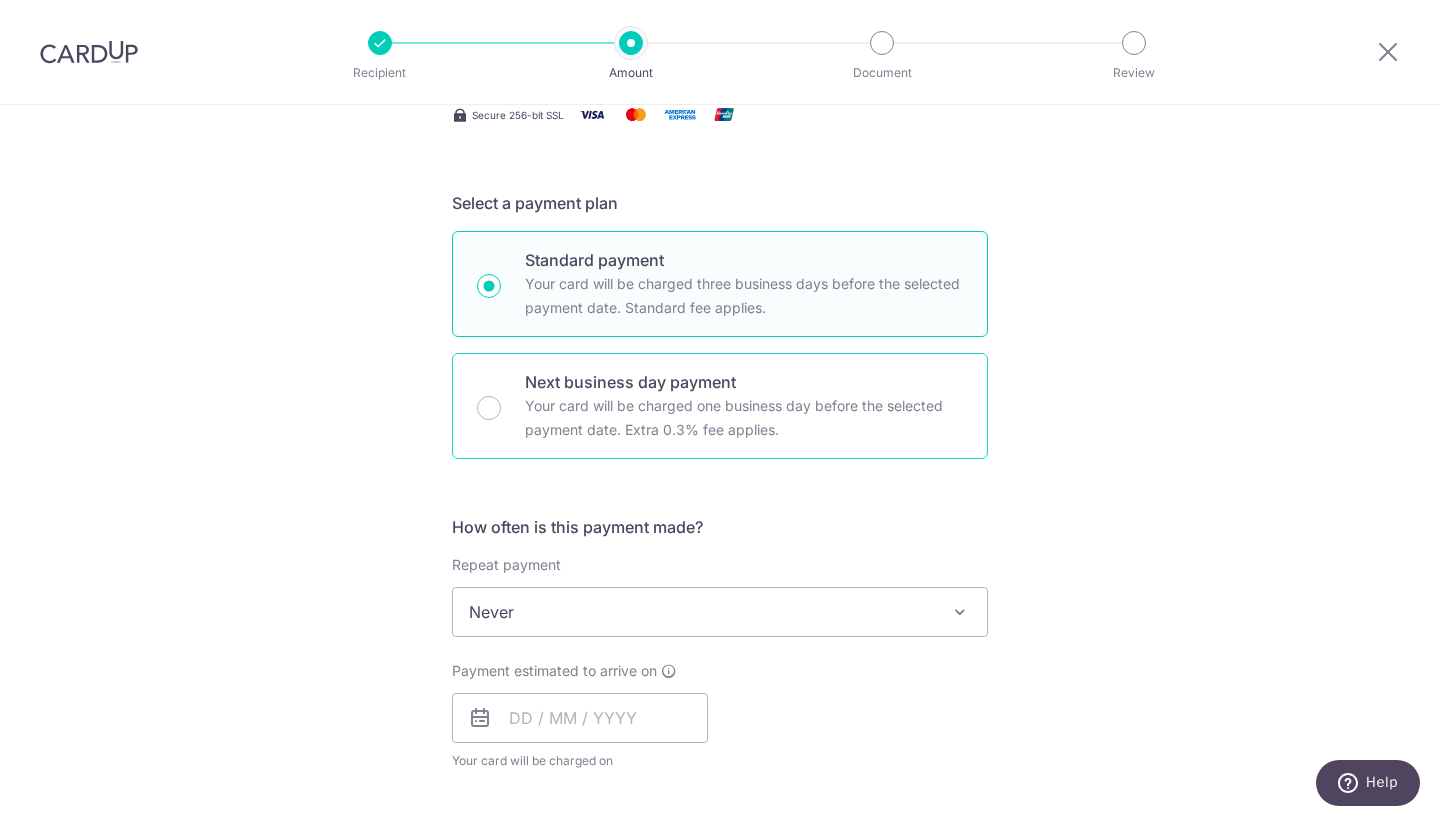 radio on "false" 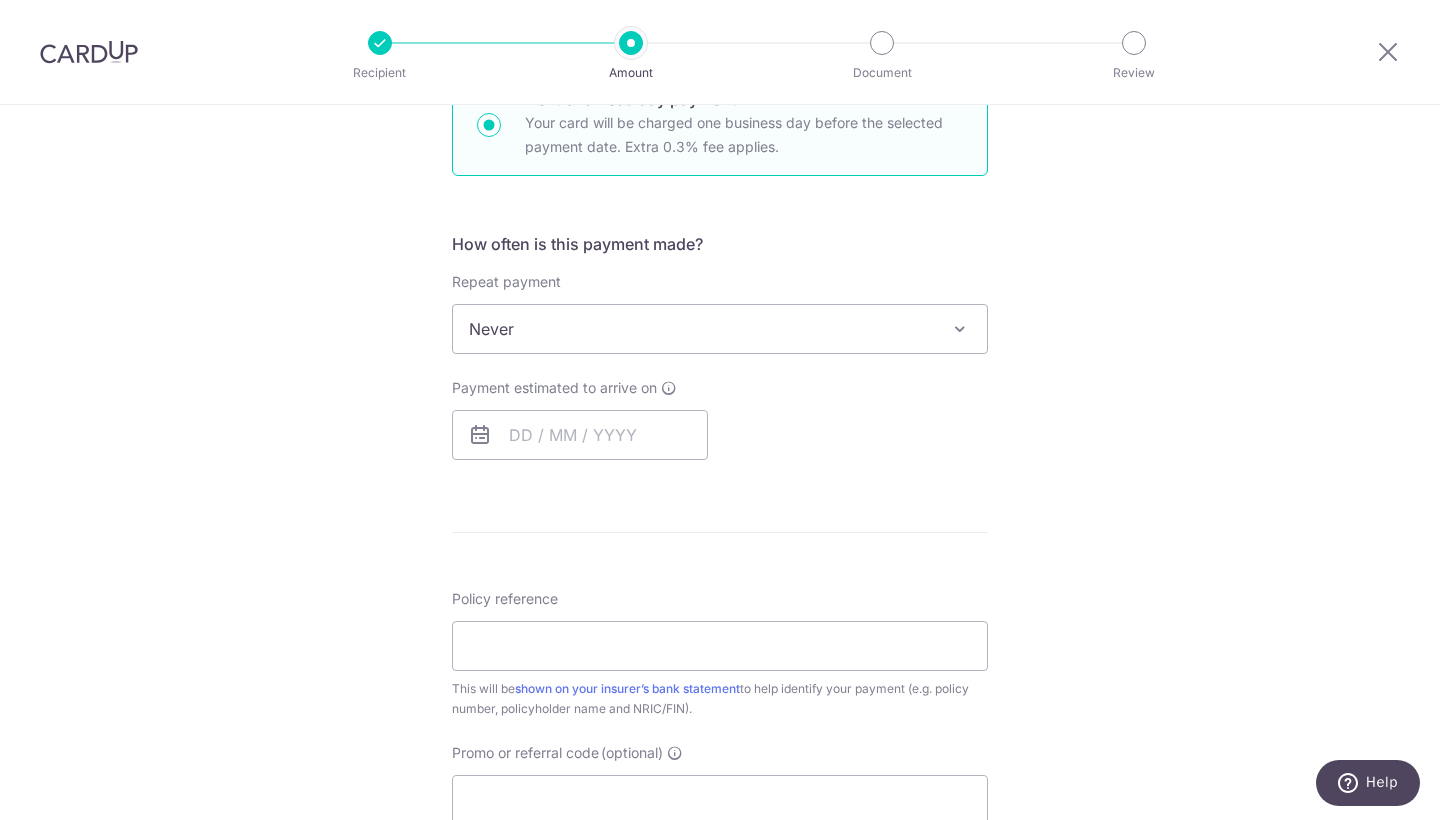 scroll, scrollTop: 662, scrollLeft: 0, axis: vertical 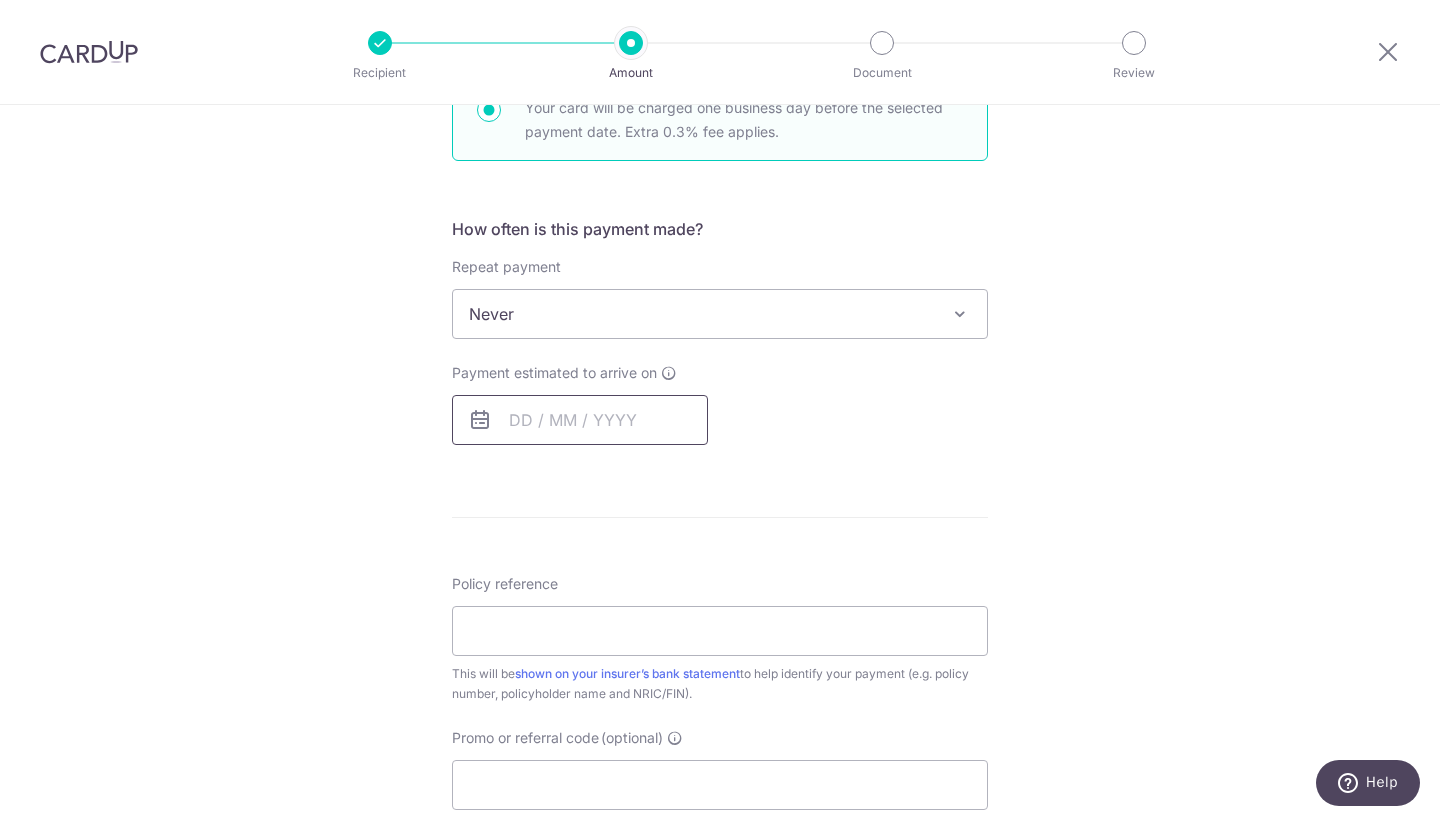 click at bounding box center [580, 420] 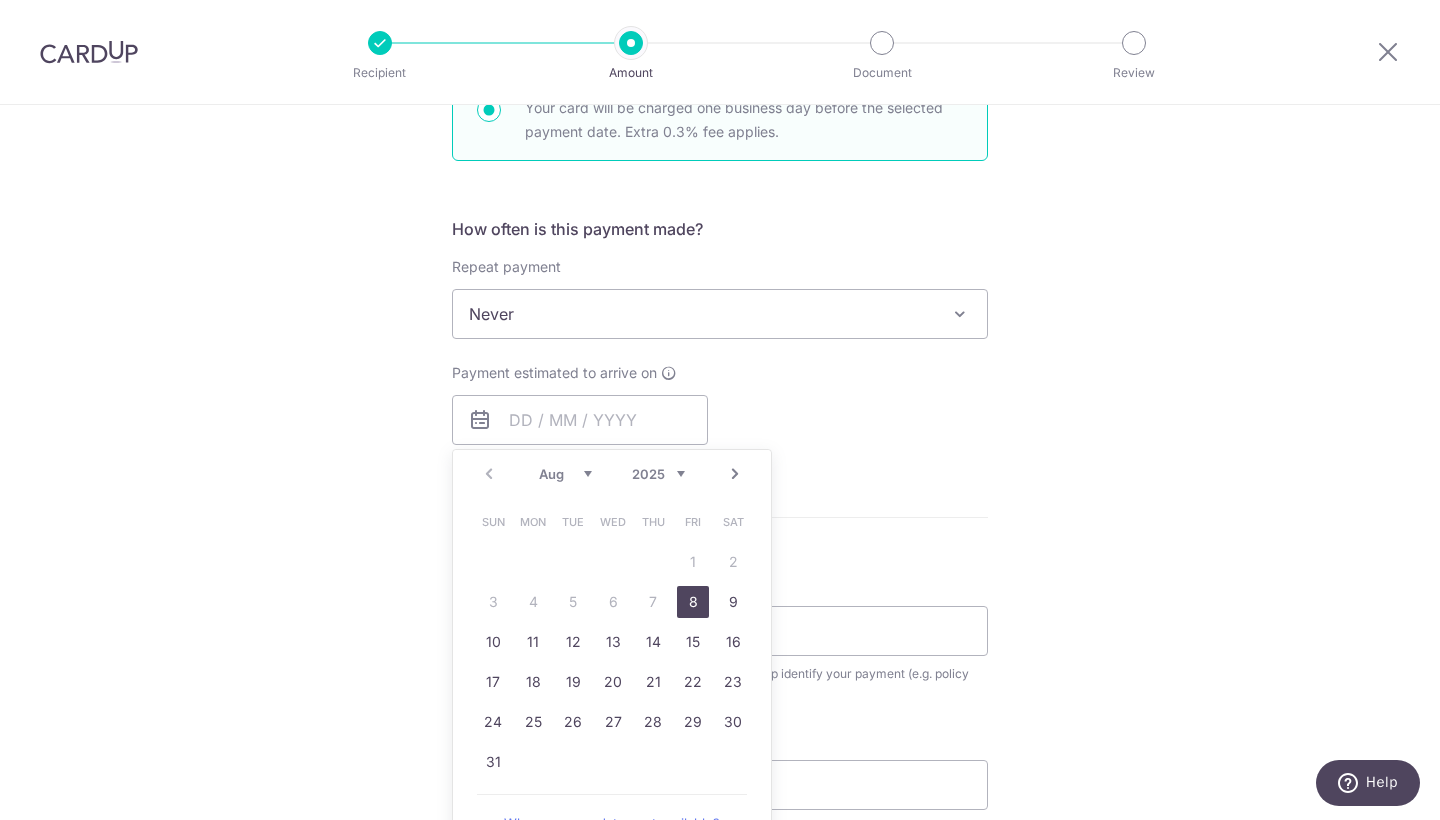 click on "8" at bounding box center [693, 602] 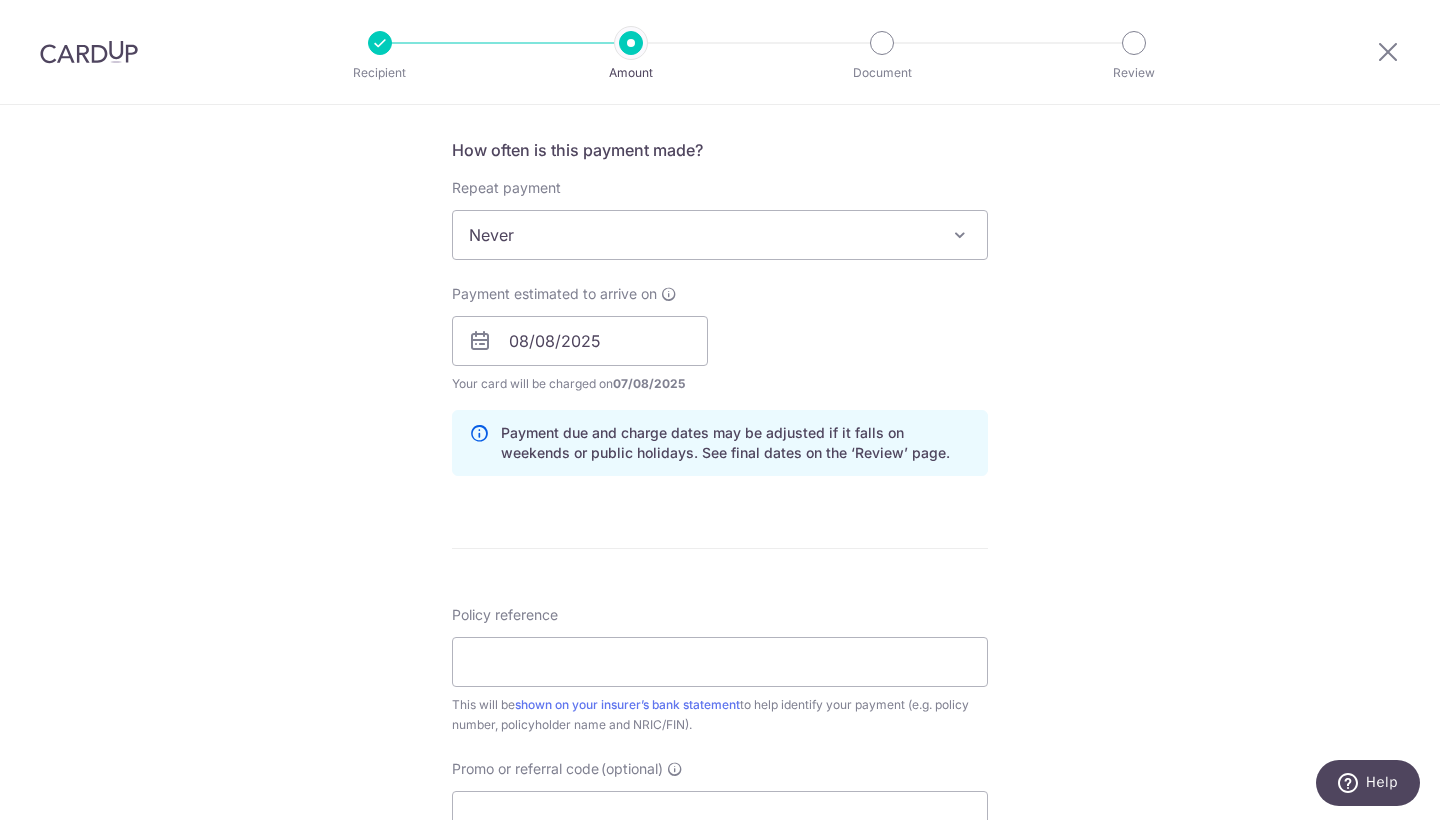 scroll, scrollTop: 745, scrollLeft: 0, axis: vertical 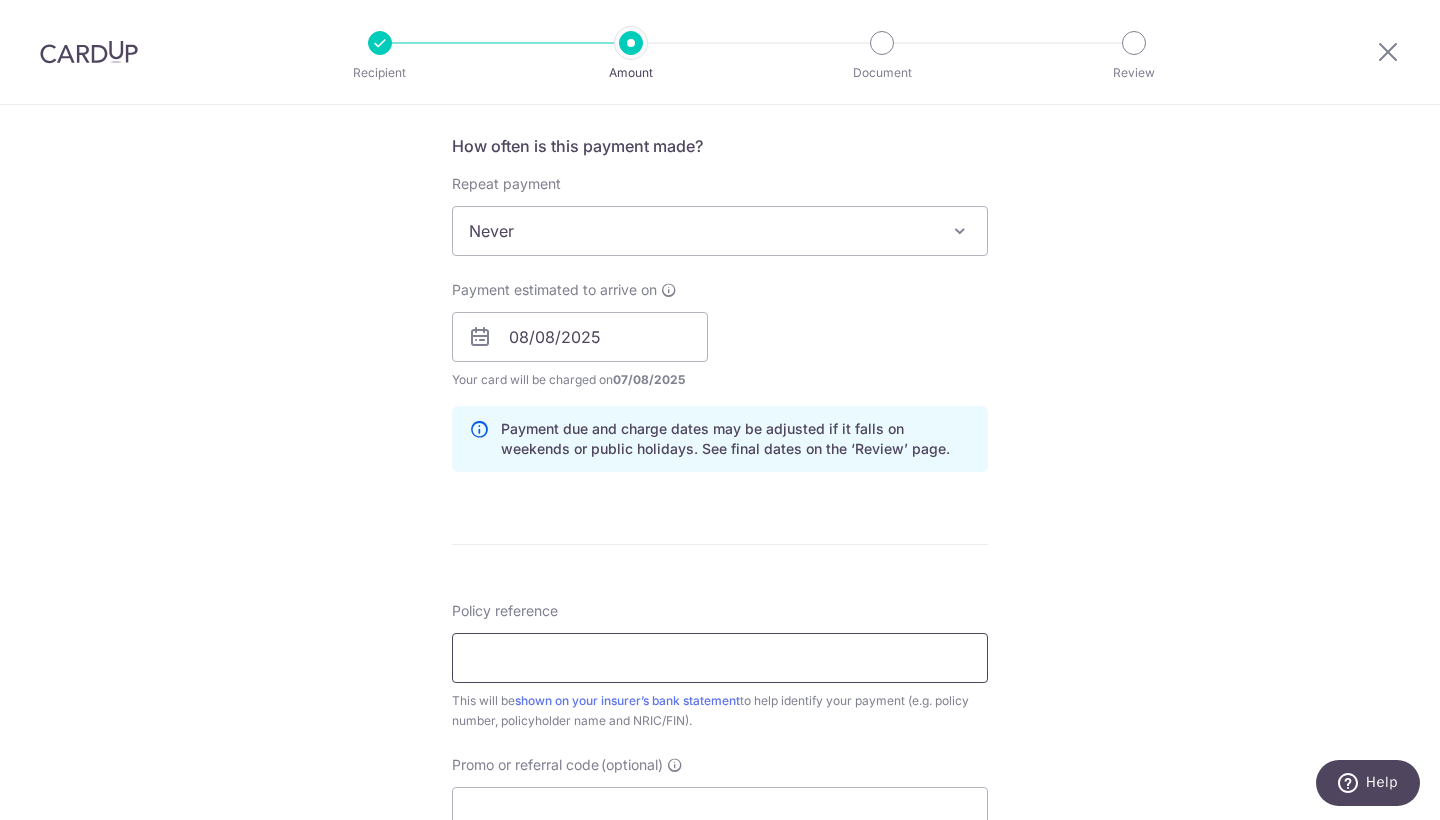 click on "Policy reference" at bounding box center [720, 658] 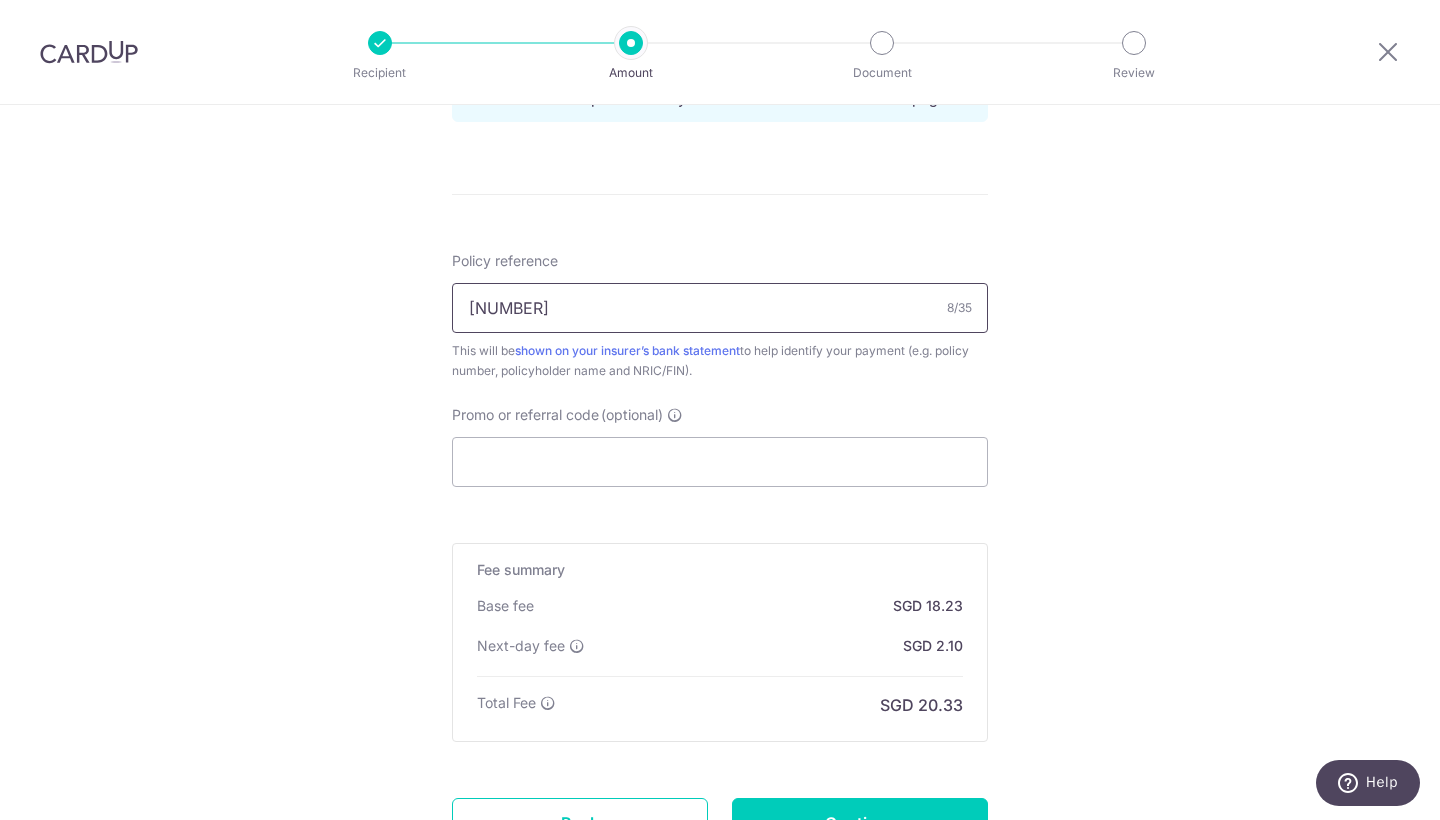 scroll, scrollTop: 1105, scrollLeft: 0, axis: vertical 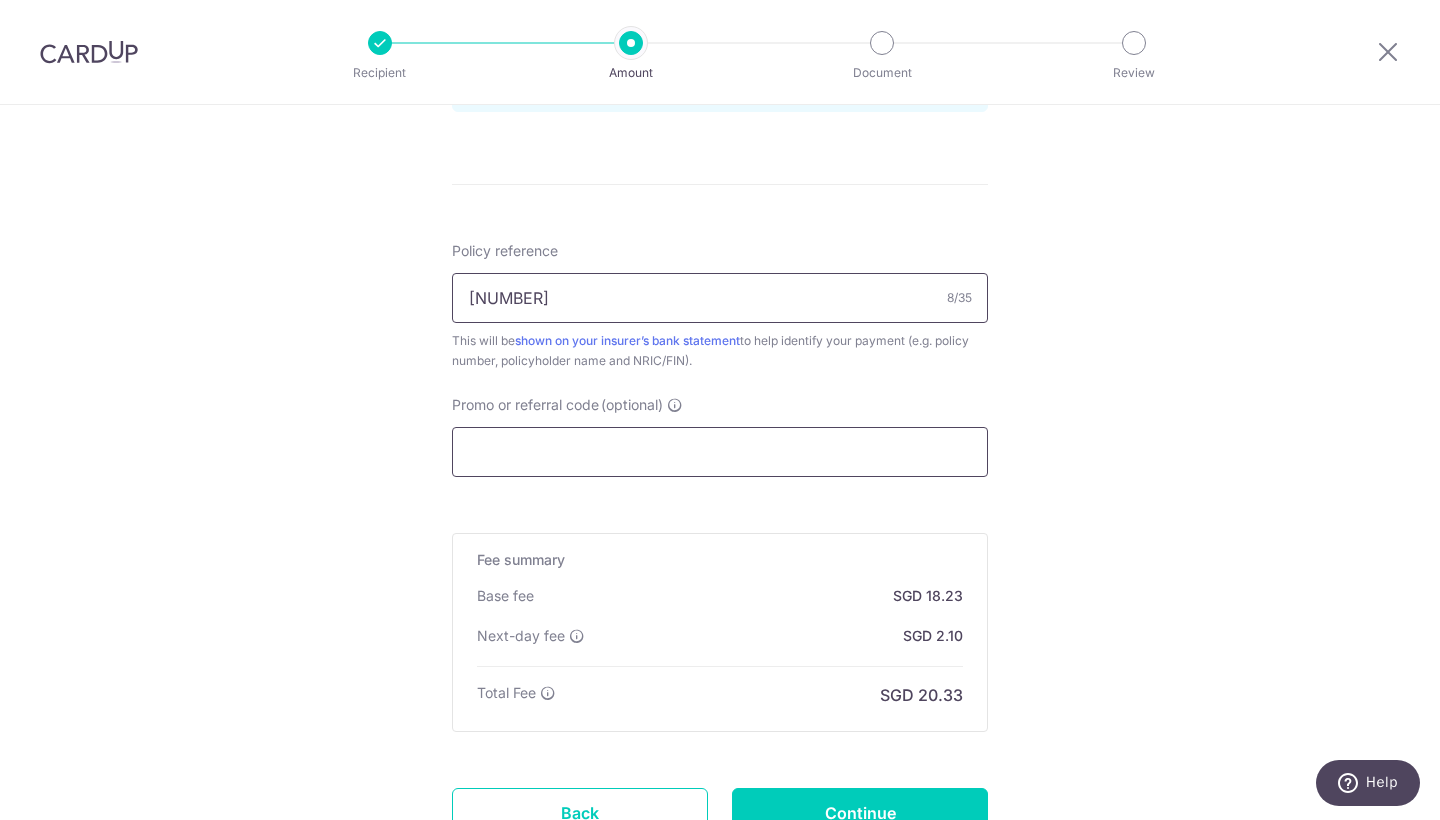 type on "81755046" 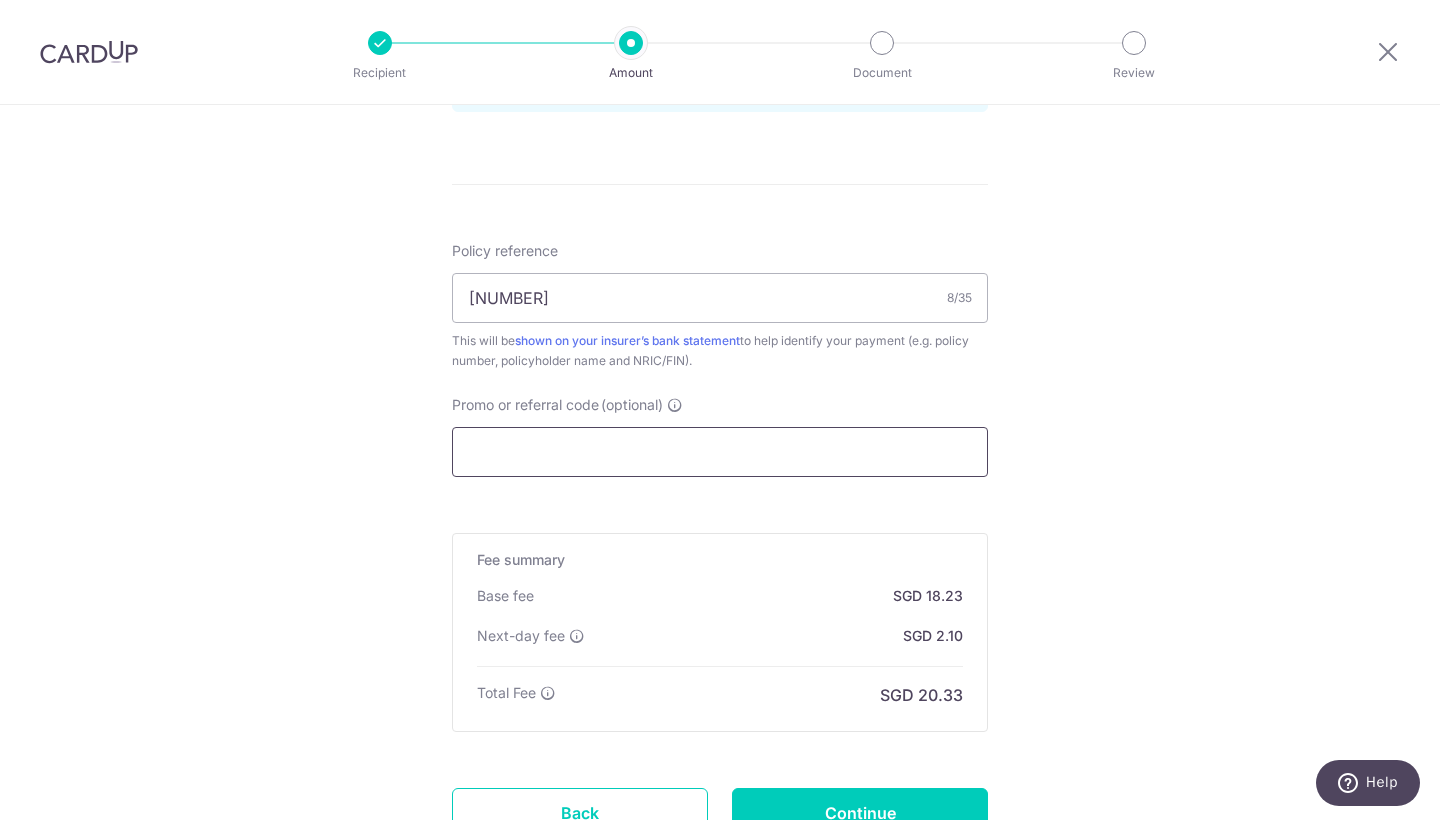 click on "Promo or referral code
(optional)" at bounding box center [720, 452] 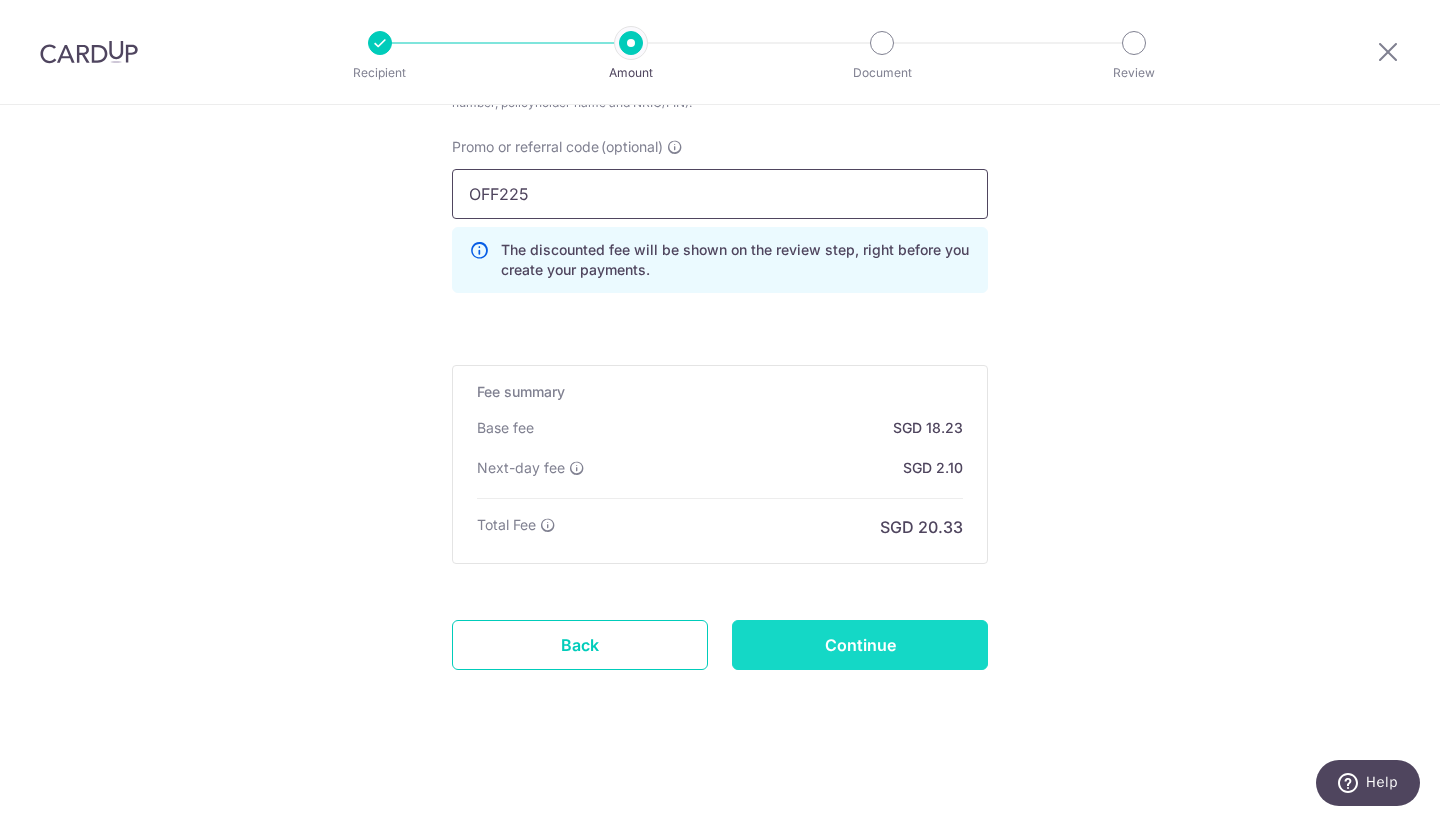 type on "OFF225" 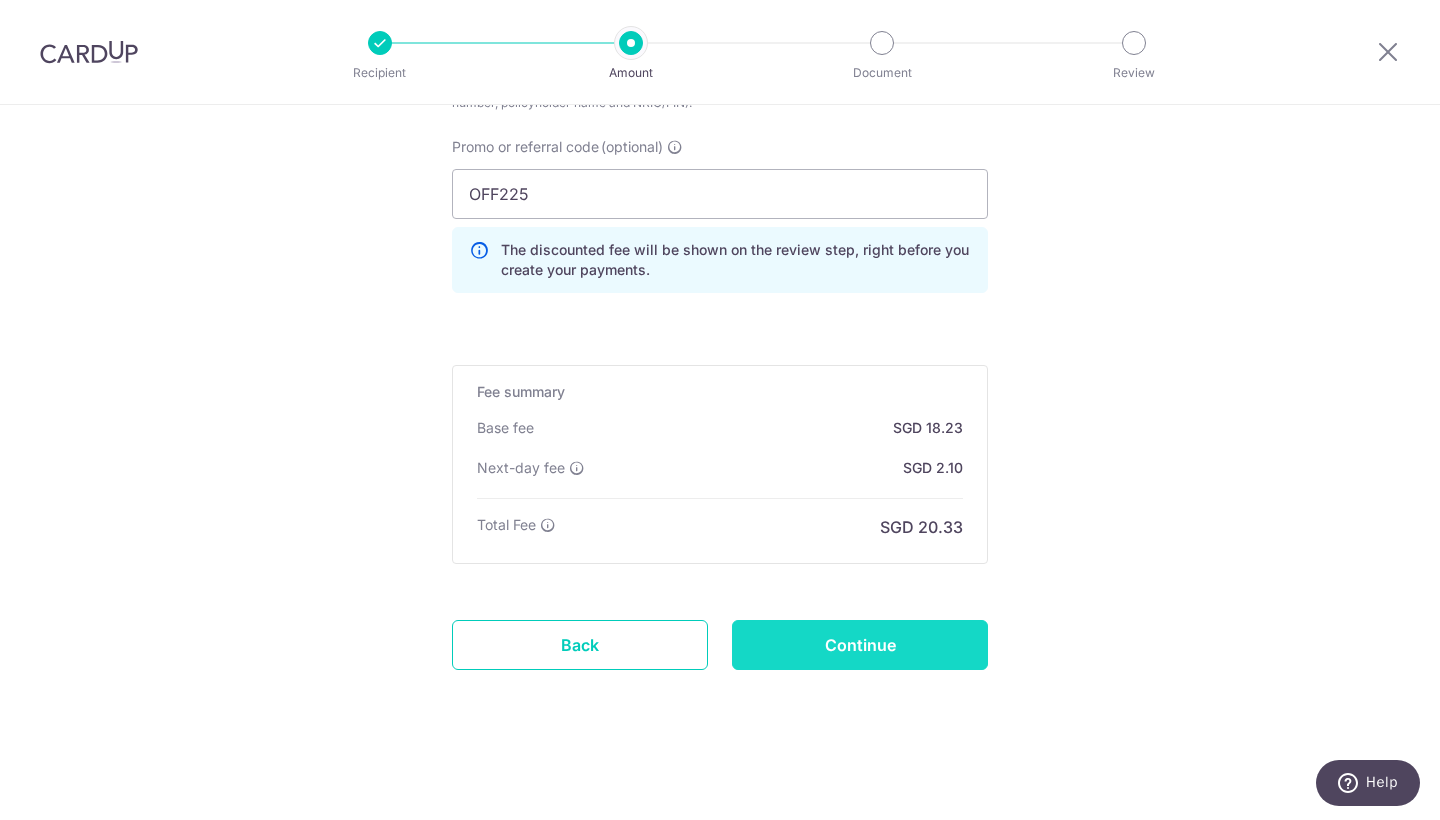 scroll, scrollTop: 1363, scrollLeft: 0, axis: vertical 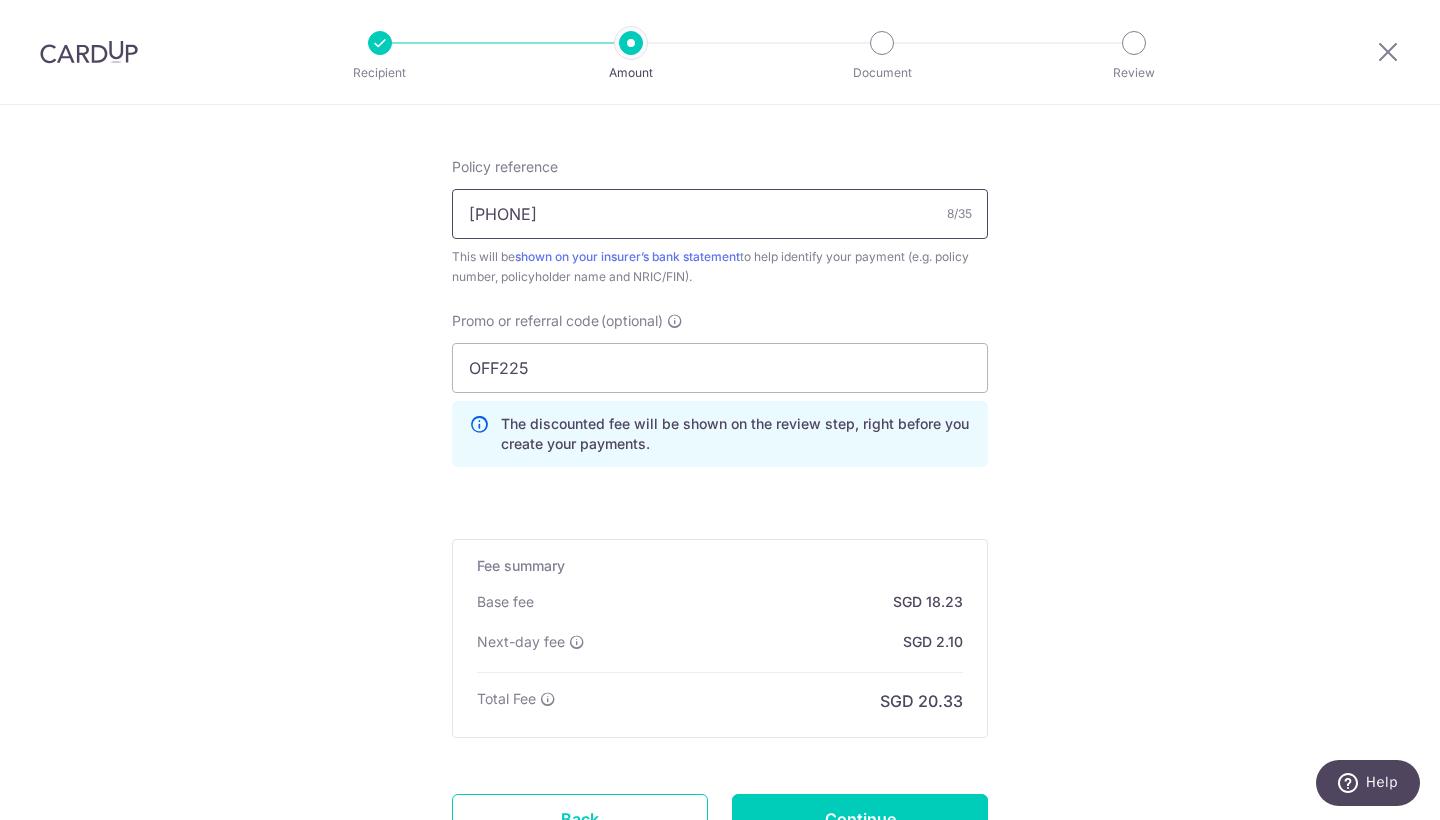 click on "81755046" at bounding box center [720, 214] 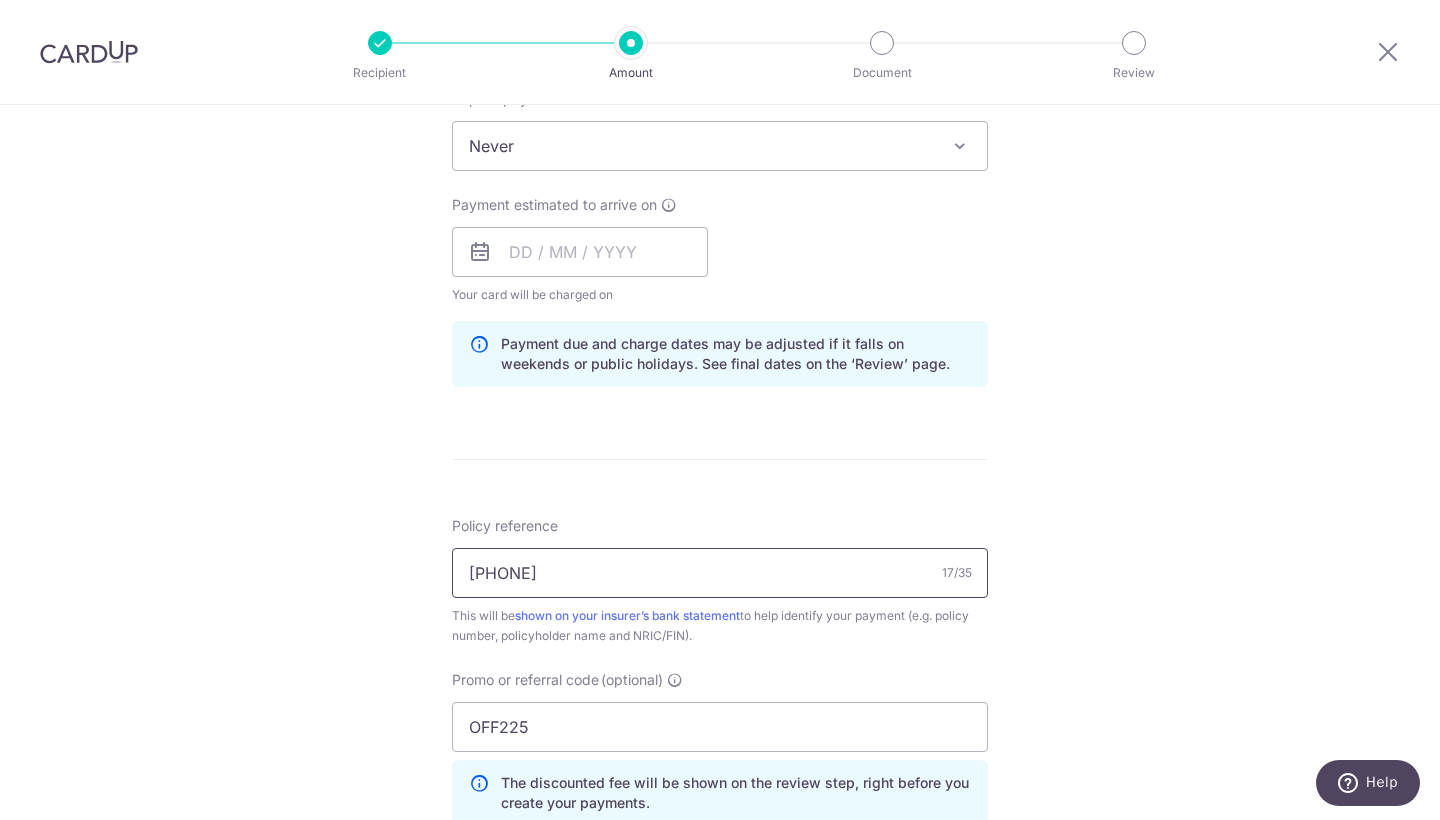 scroll, scrollTop: 764, scrollLeft: 0, axis: vertical 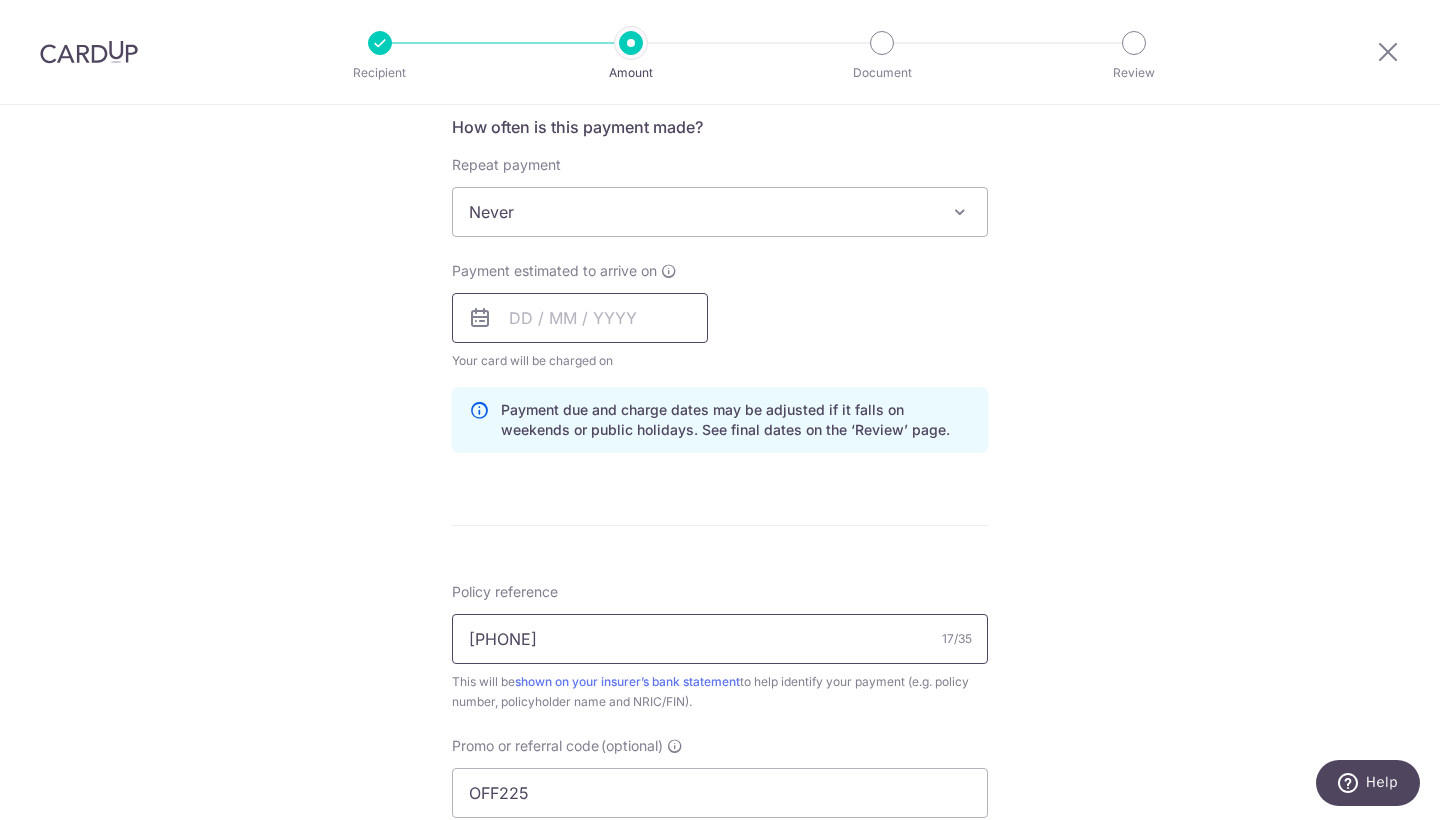 type on "[NUMBER] [NUMBER]" 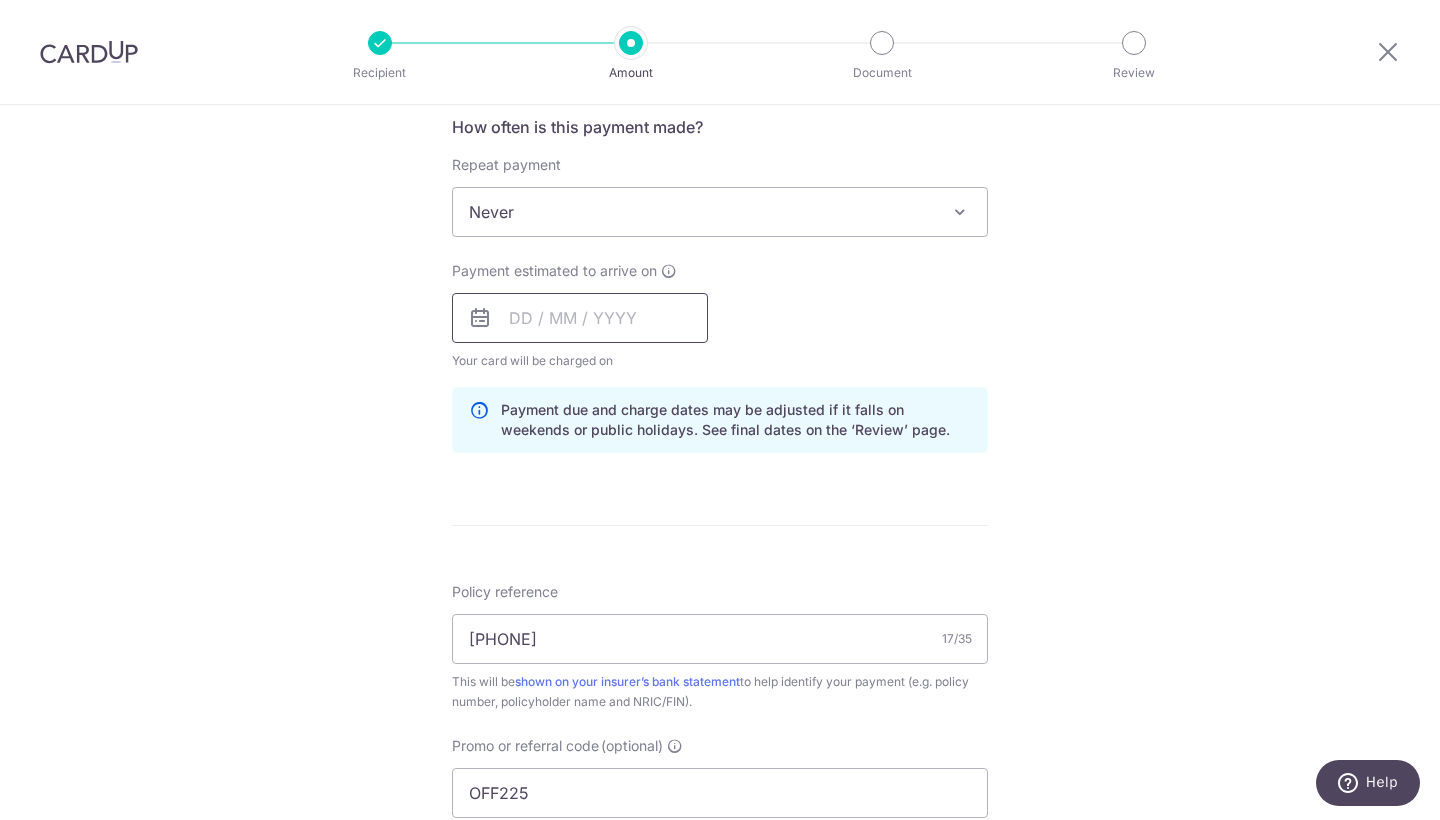 click at bounding box center (580, 318) 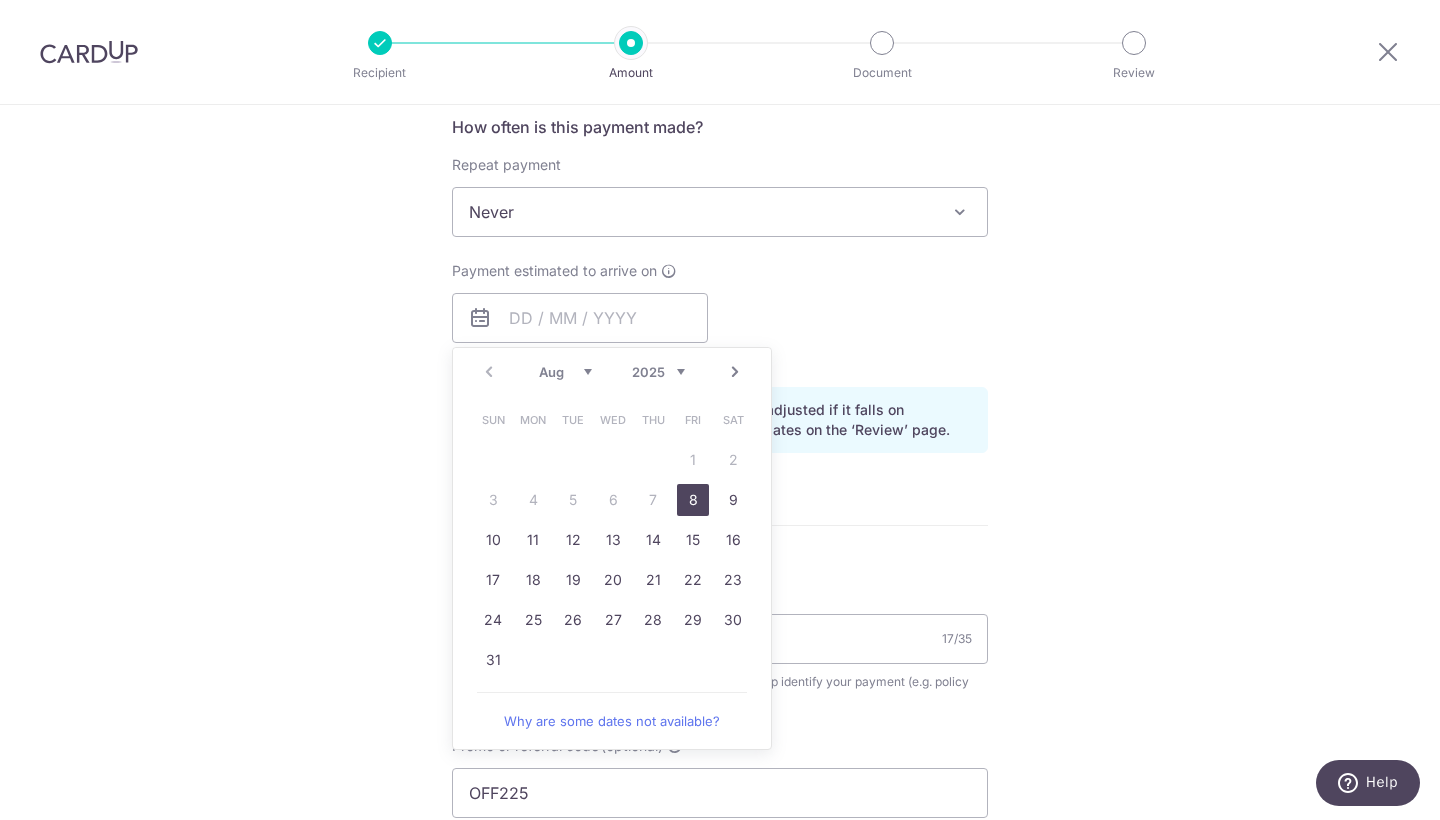 click on "8" at bounding box center [693, 500] 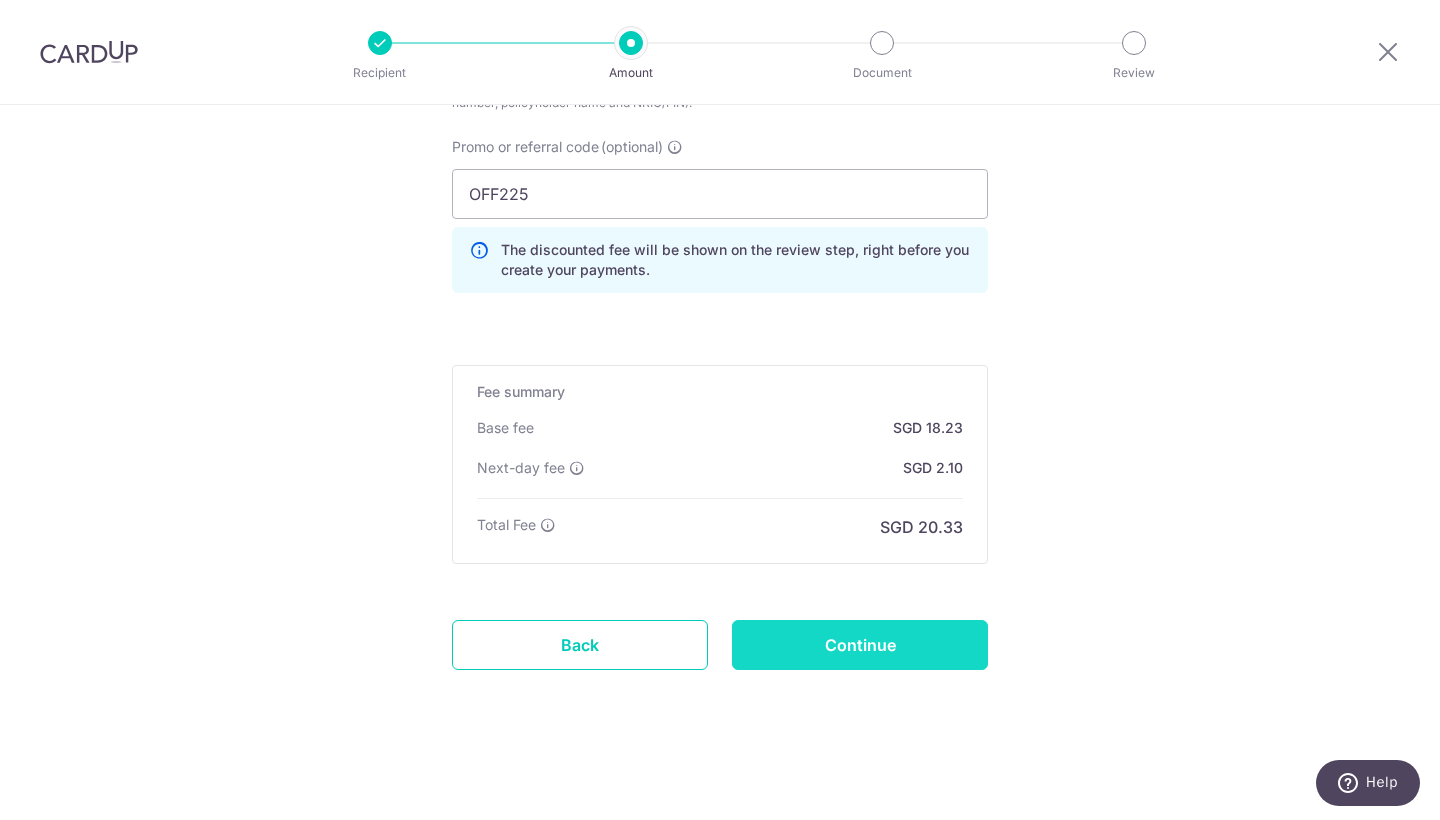 scroll, scrollTop: 1363, scrollLeft: 0, axis: vertical 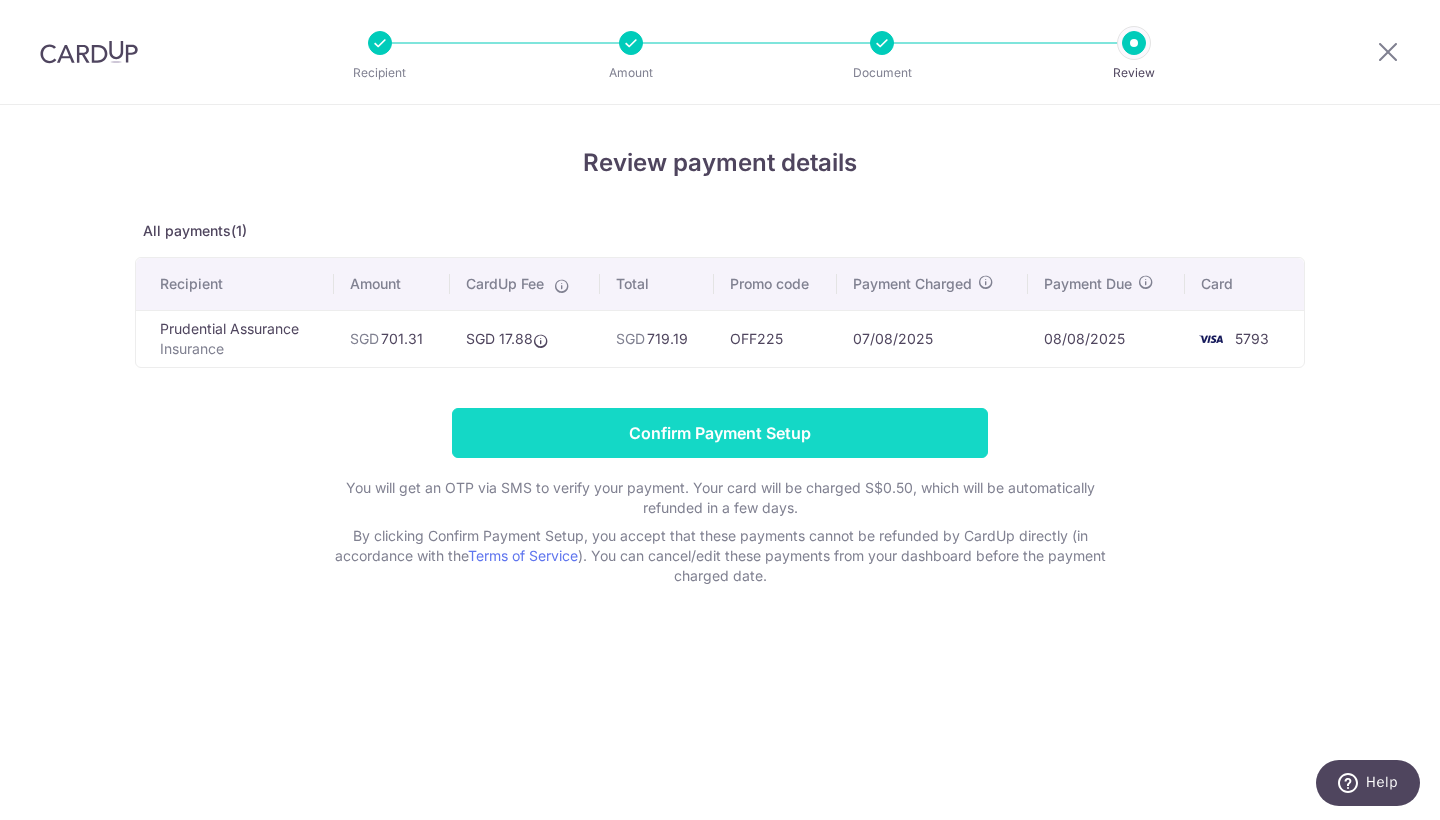 click on "Confirm Payment Setup" at bounding box center (720, 433) 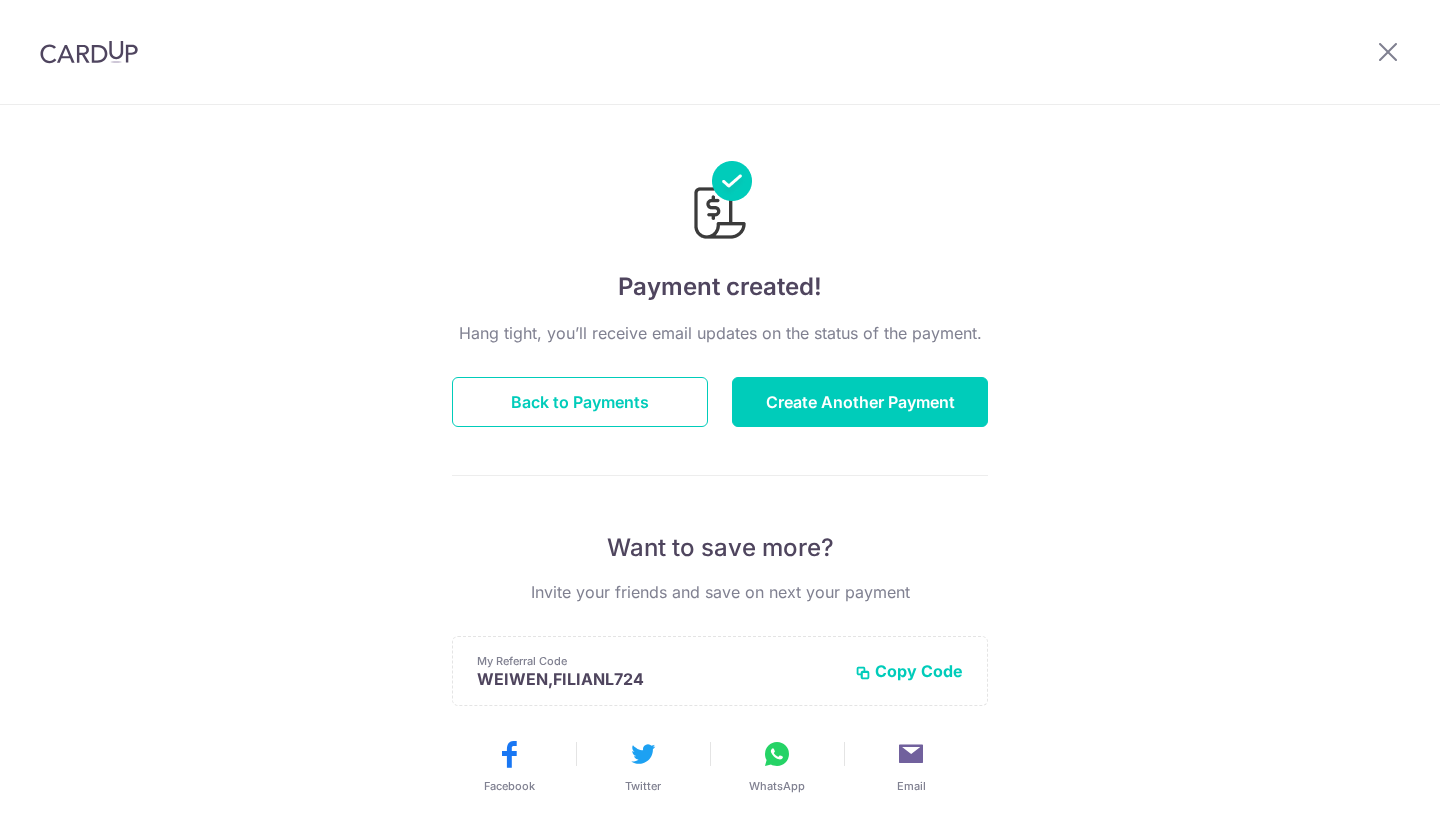 scroll, scrollTop: 0, scrollLeft: 0, axis: both 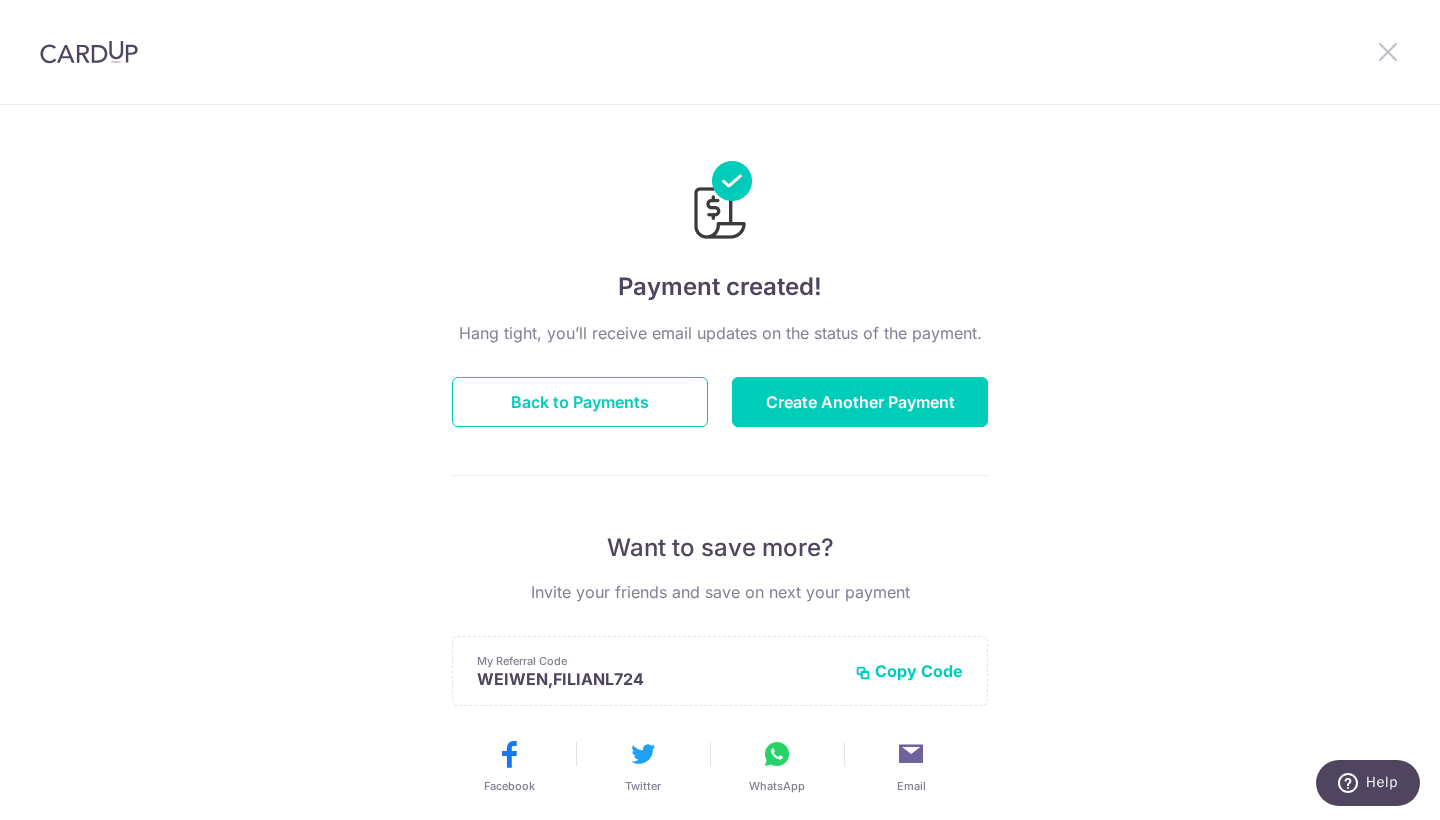 click at bounding box center (1388, 51) 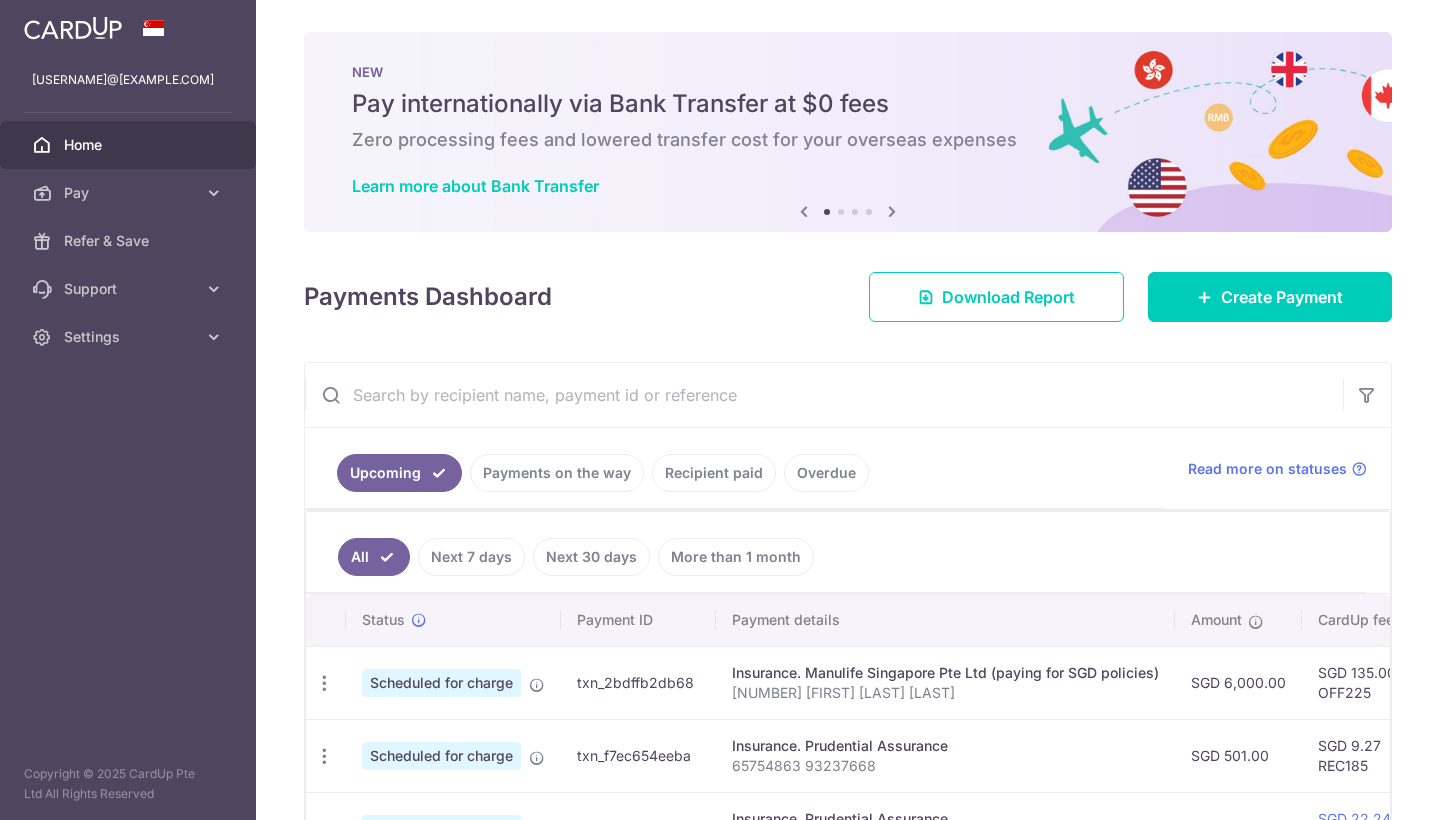 scroll, scrollTop: 0, scrollLeft: 0, axis: both 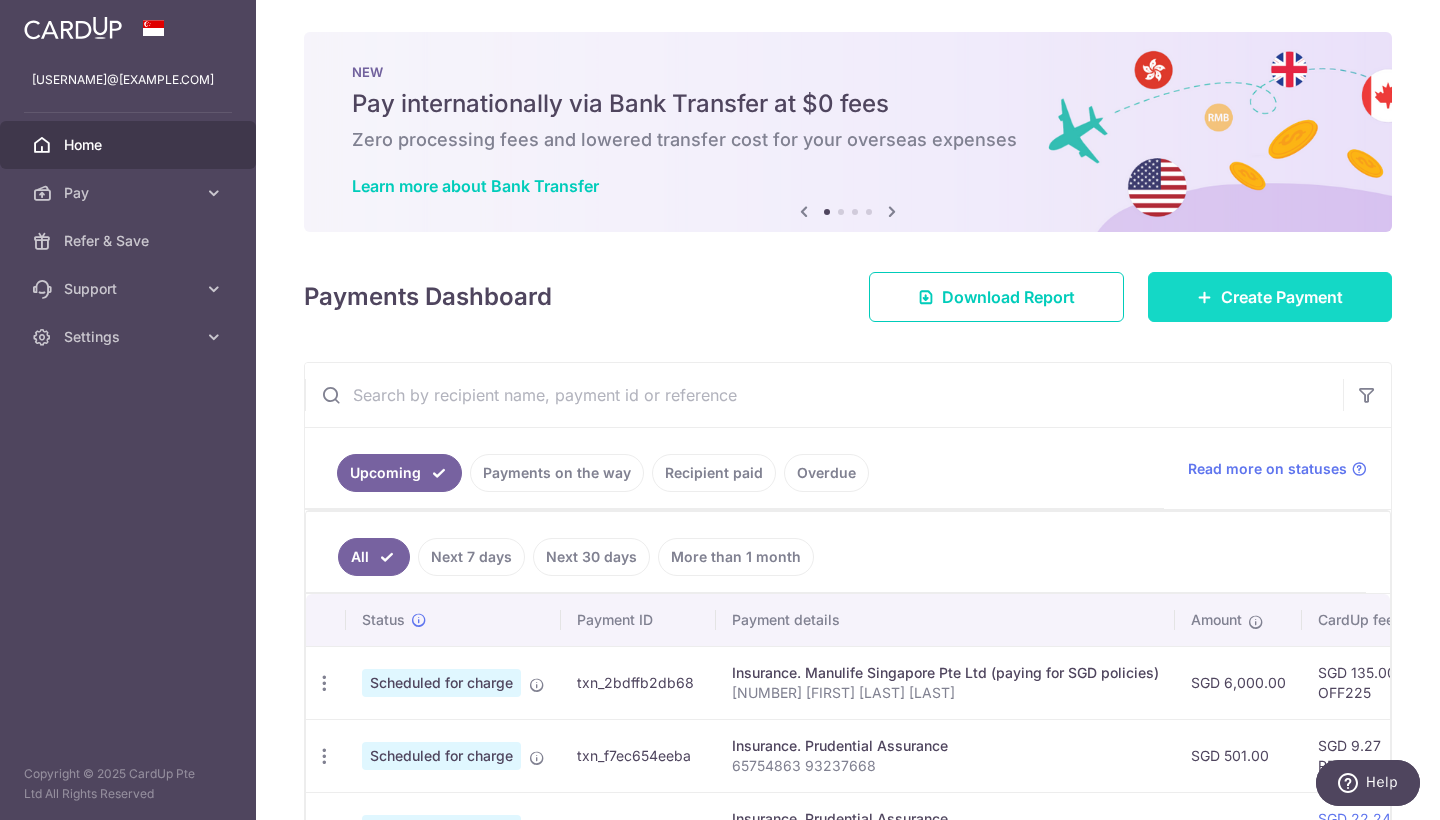 click on "Create Payment" at bounding box center (1282, 297) 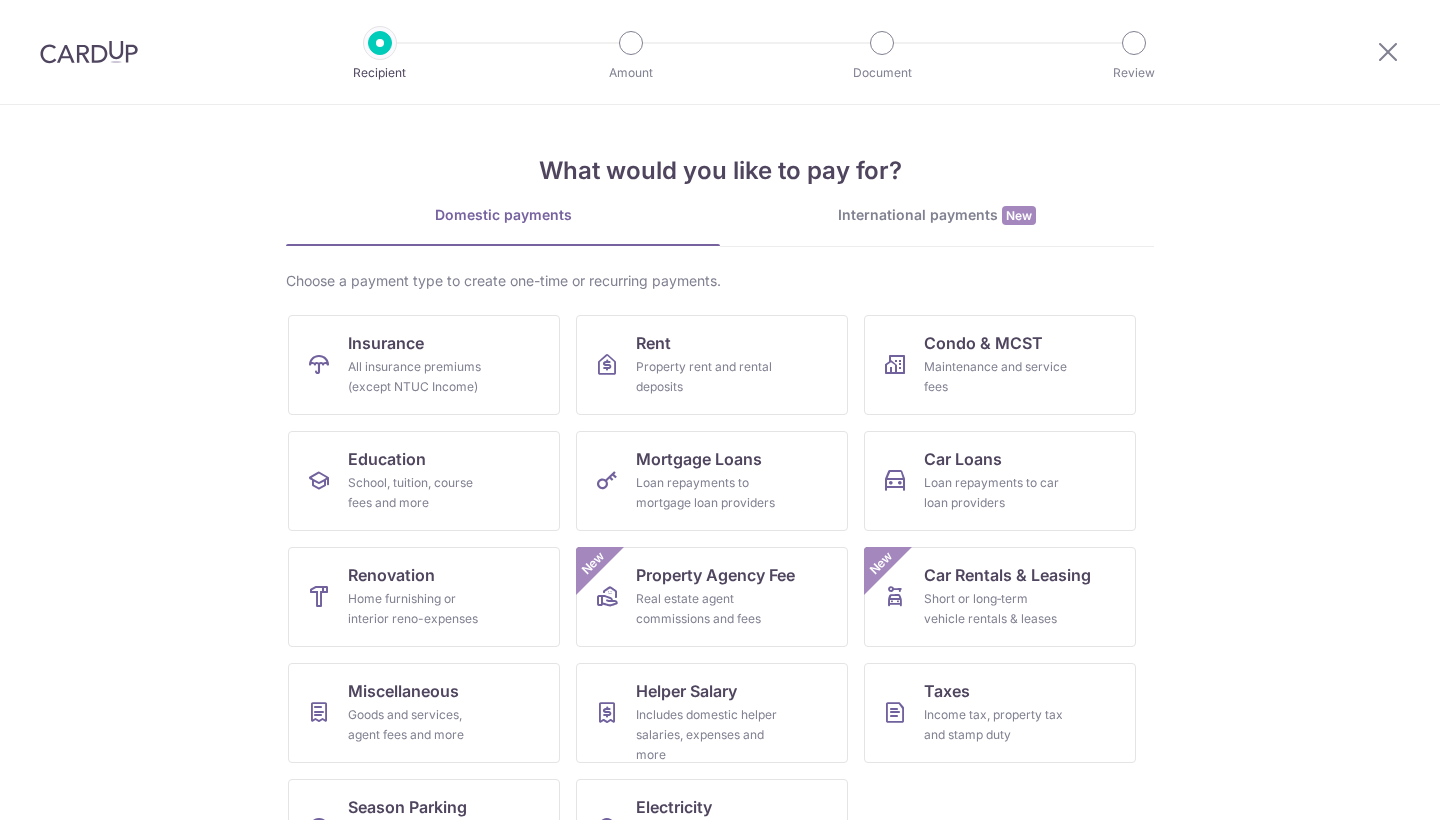 scroll, scrollTop: 0, scrollLeft: 0, axis: both 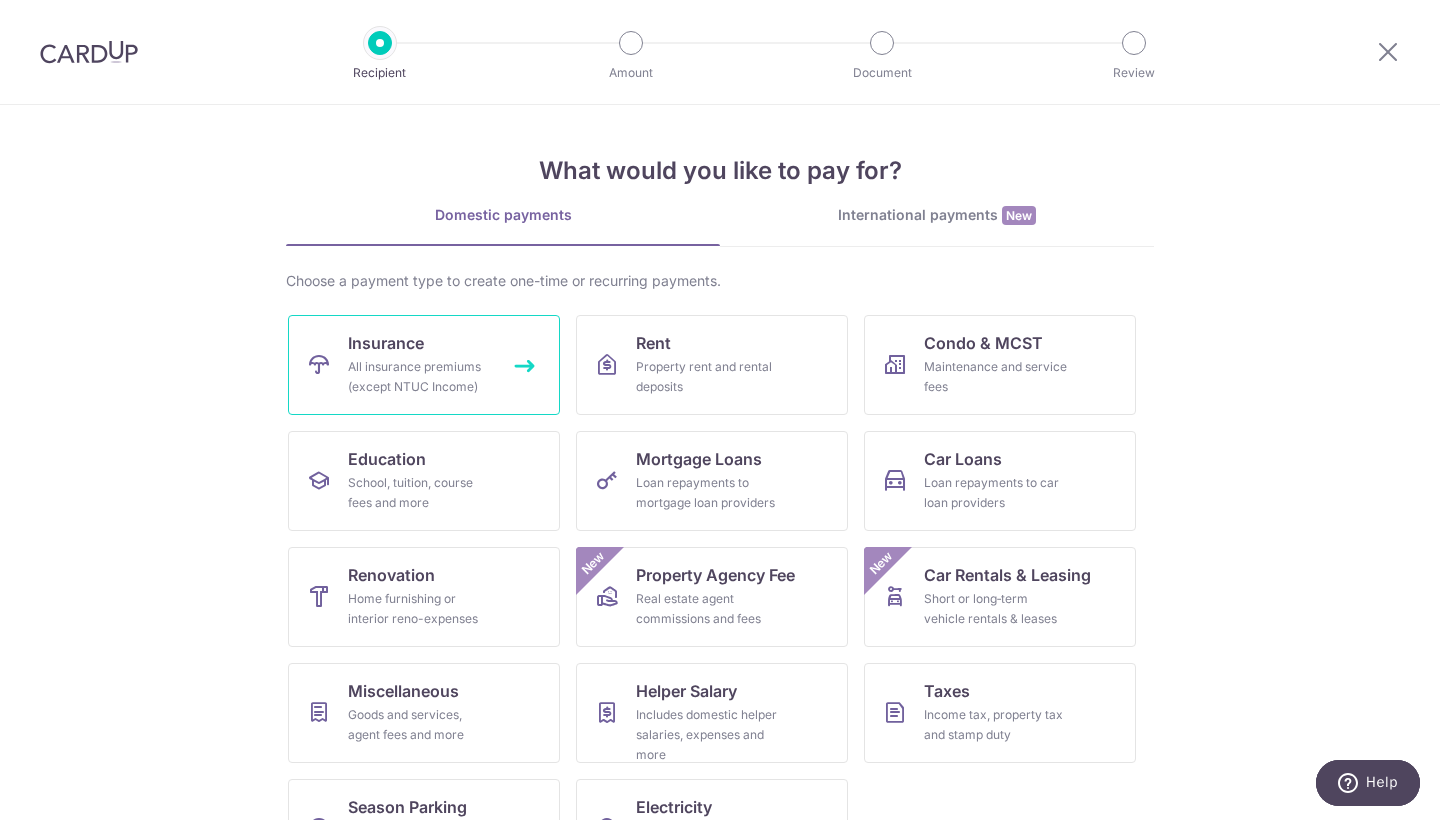 click on "Insurance" at bounding box center (386, 343) 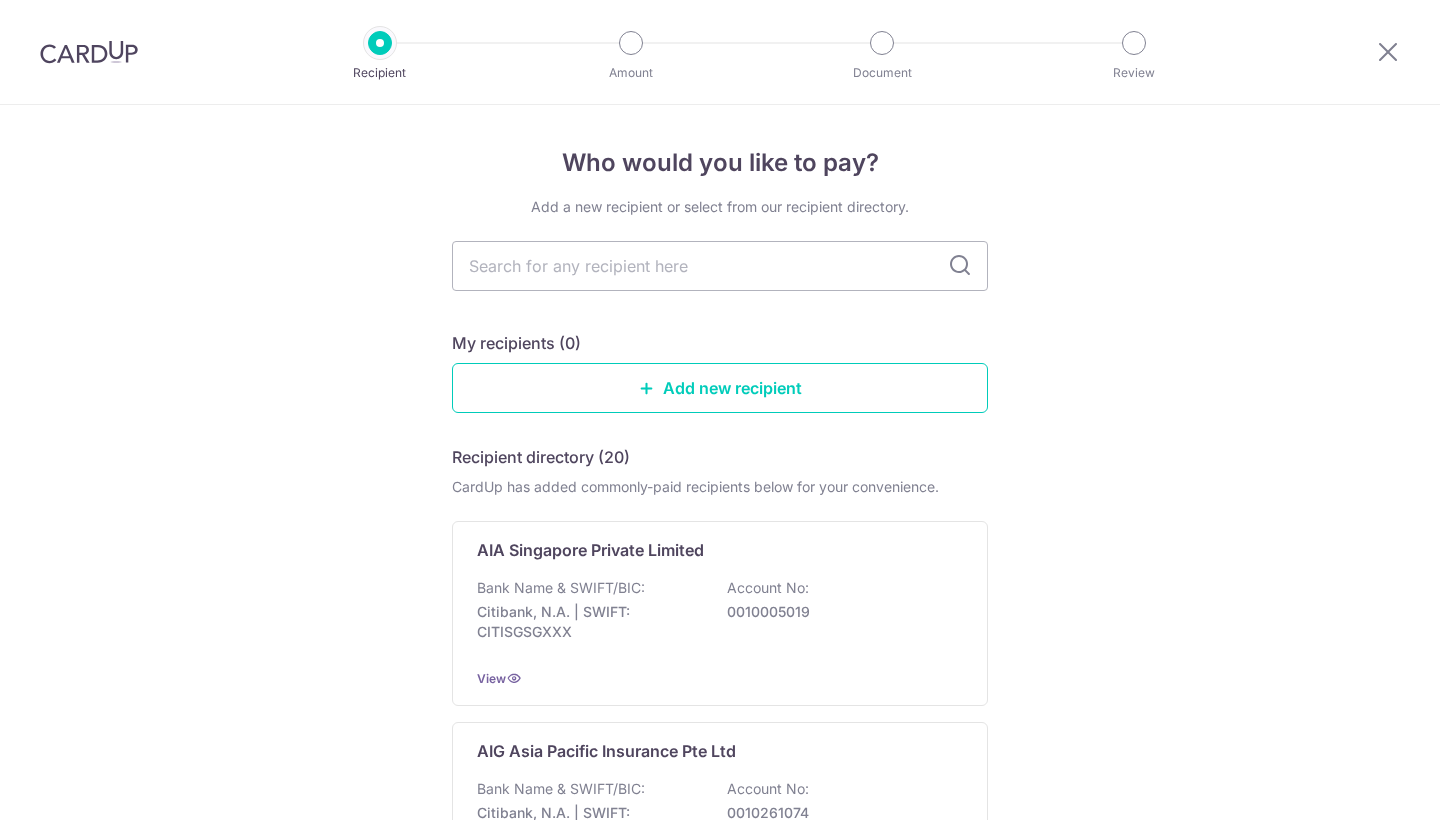 scroll, scrollTop: 0, scrollLeft: 0, axis: both 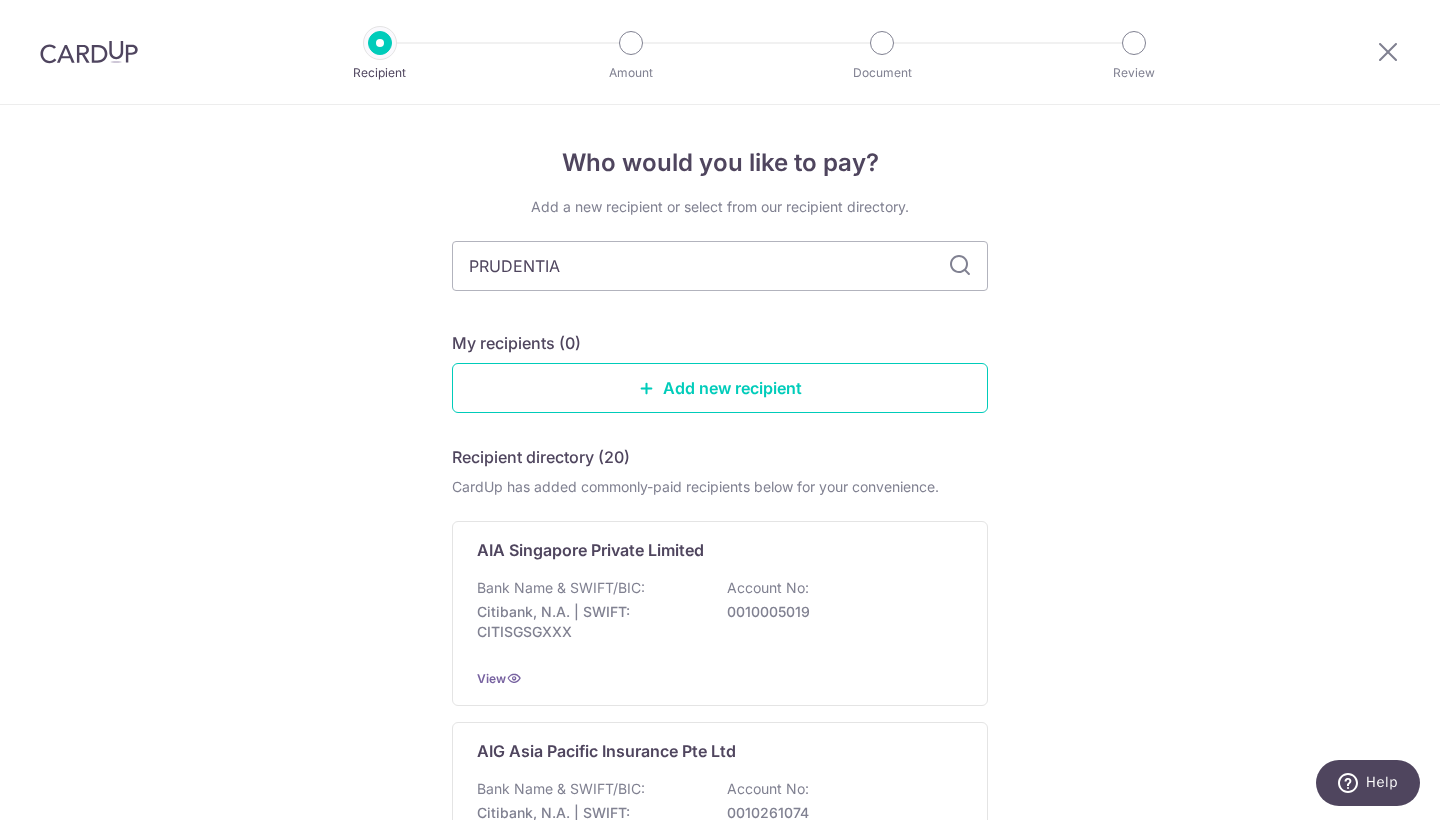 type on "PRUDENTIAL" 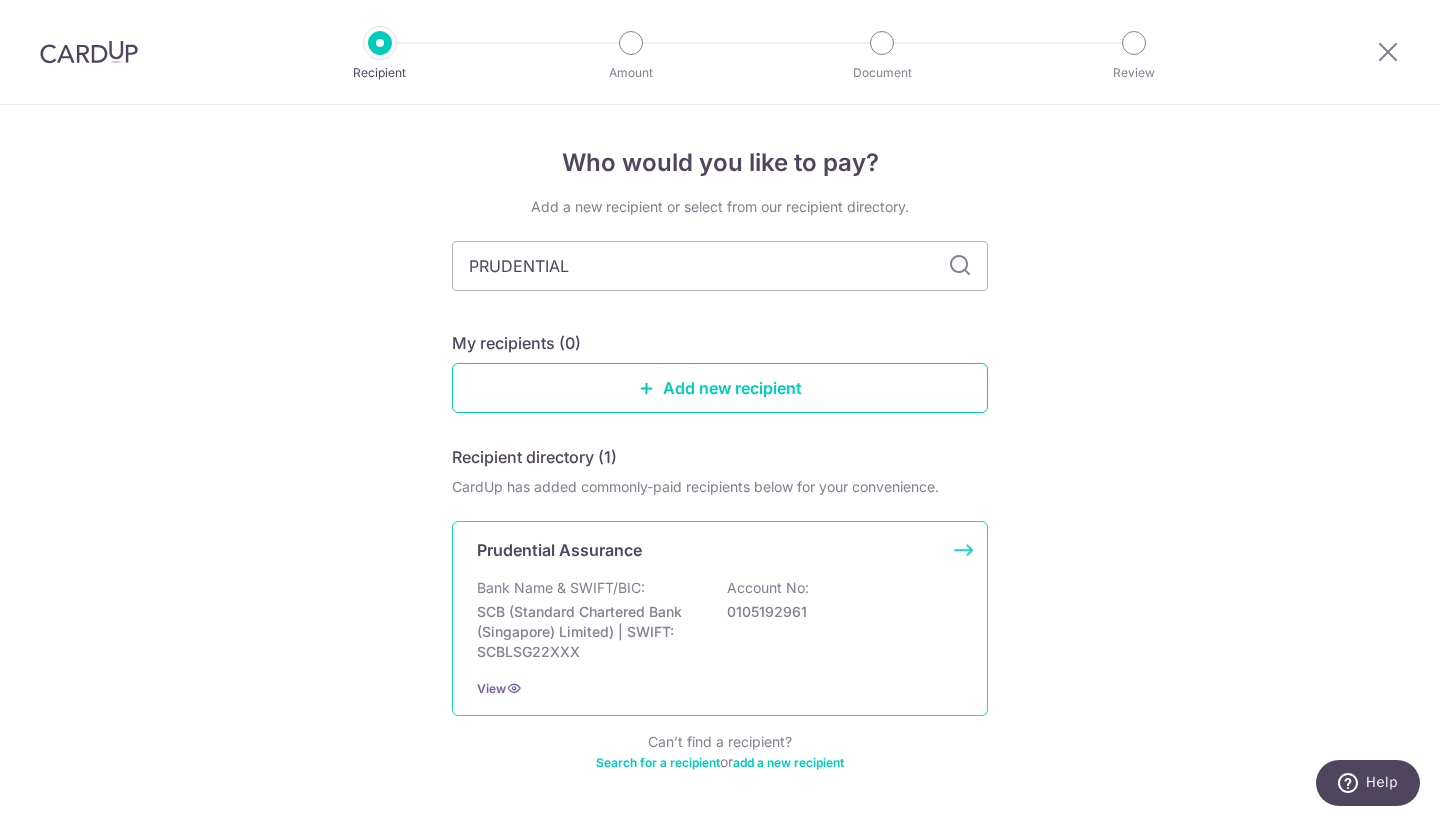 click on "Bank Name & SWIFT/BIC:
[BANK_NAME] ([BANK_NAME]) | SWIFT: [SWIFT_CODE]
Account No:
[ACCOUNT_NUMBER]" at bounding box center (720, 620) 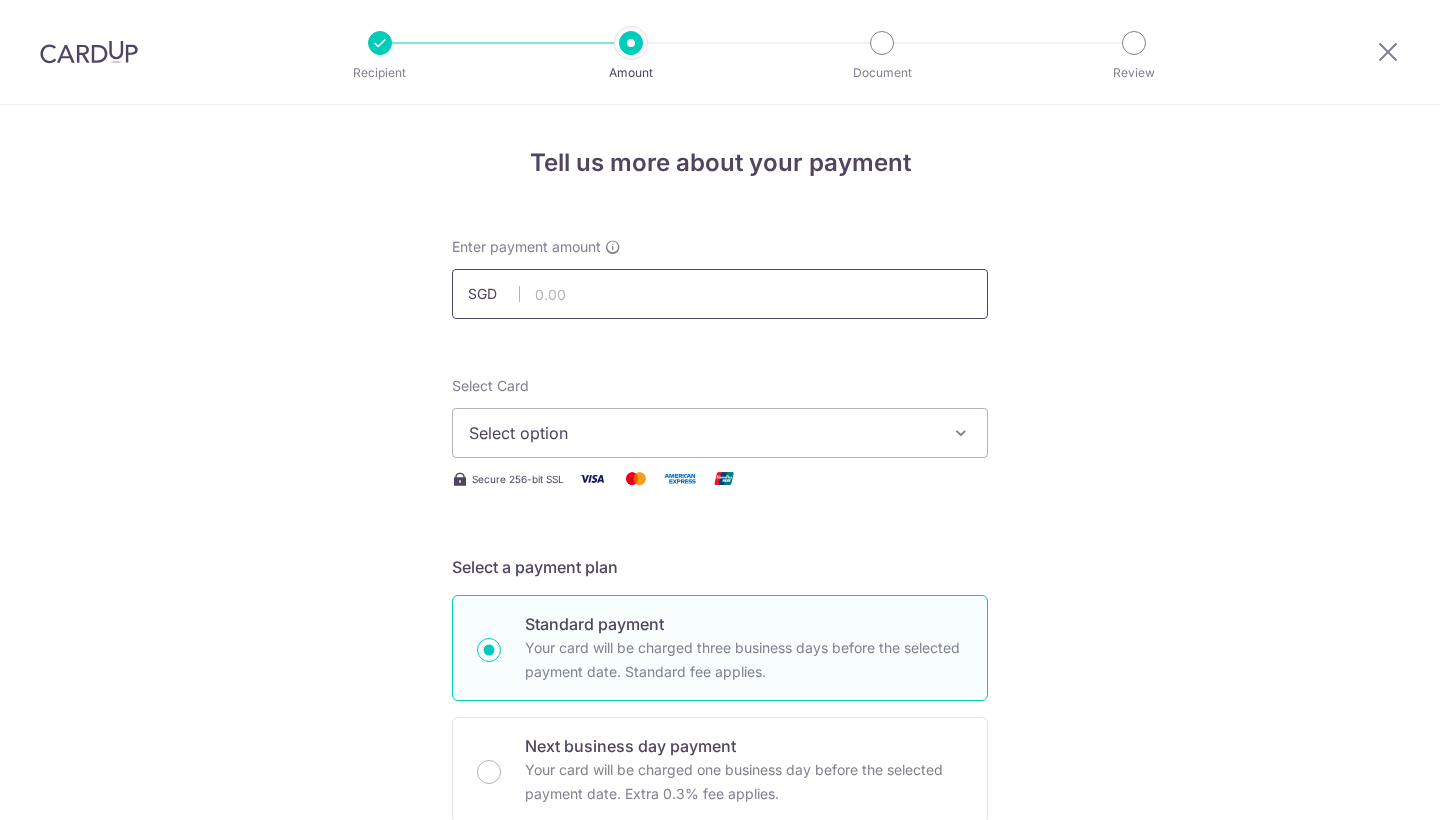 click at bounding box center [720, 294] 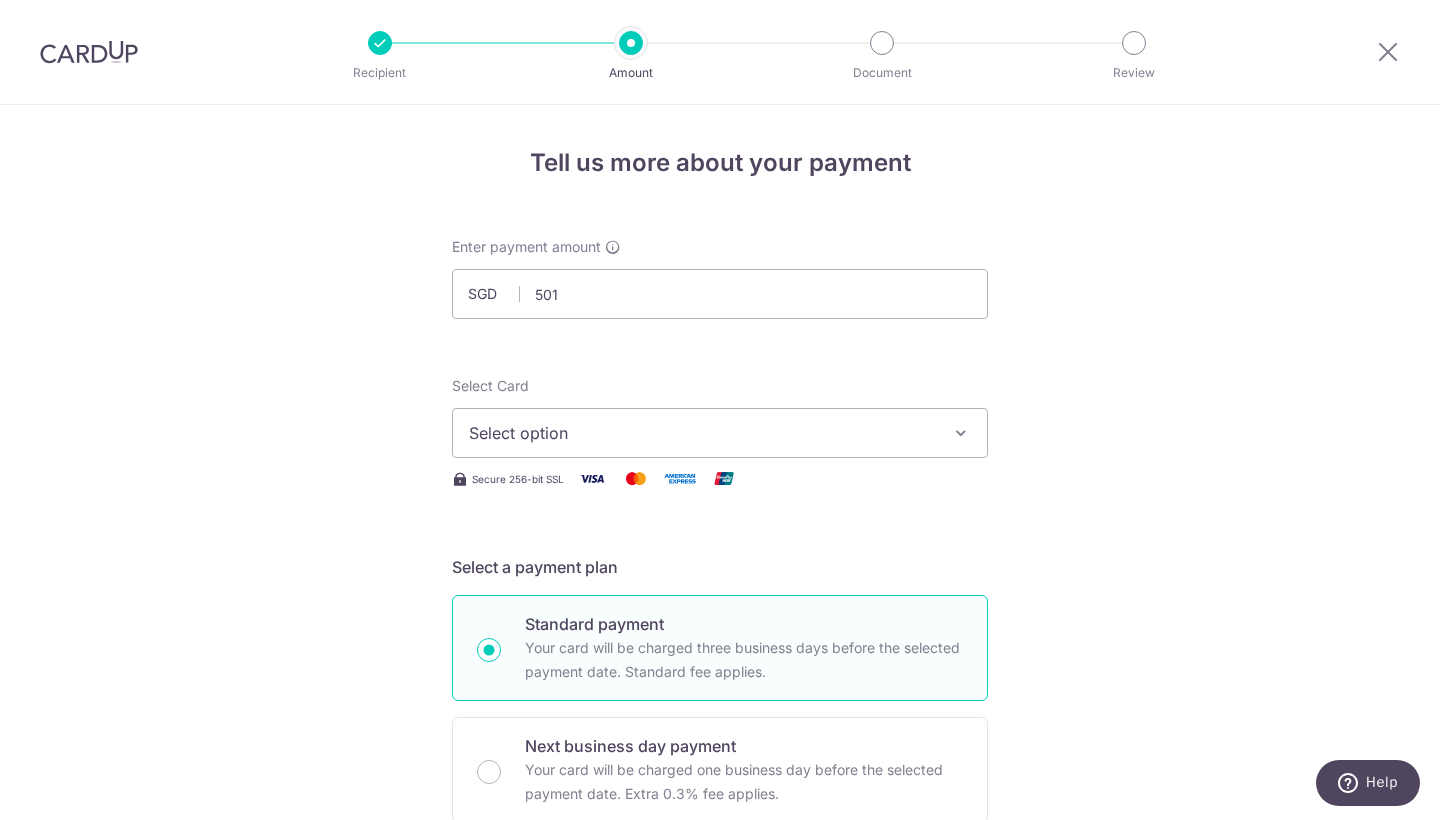 type on "501.00" 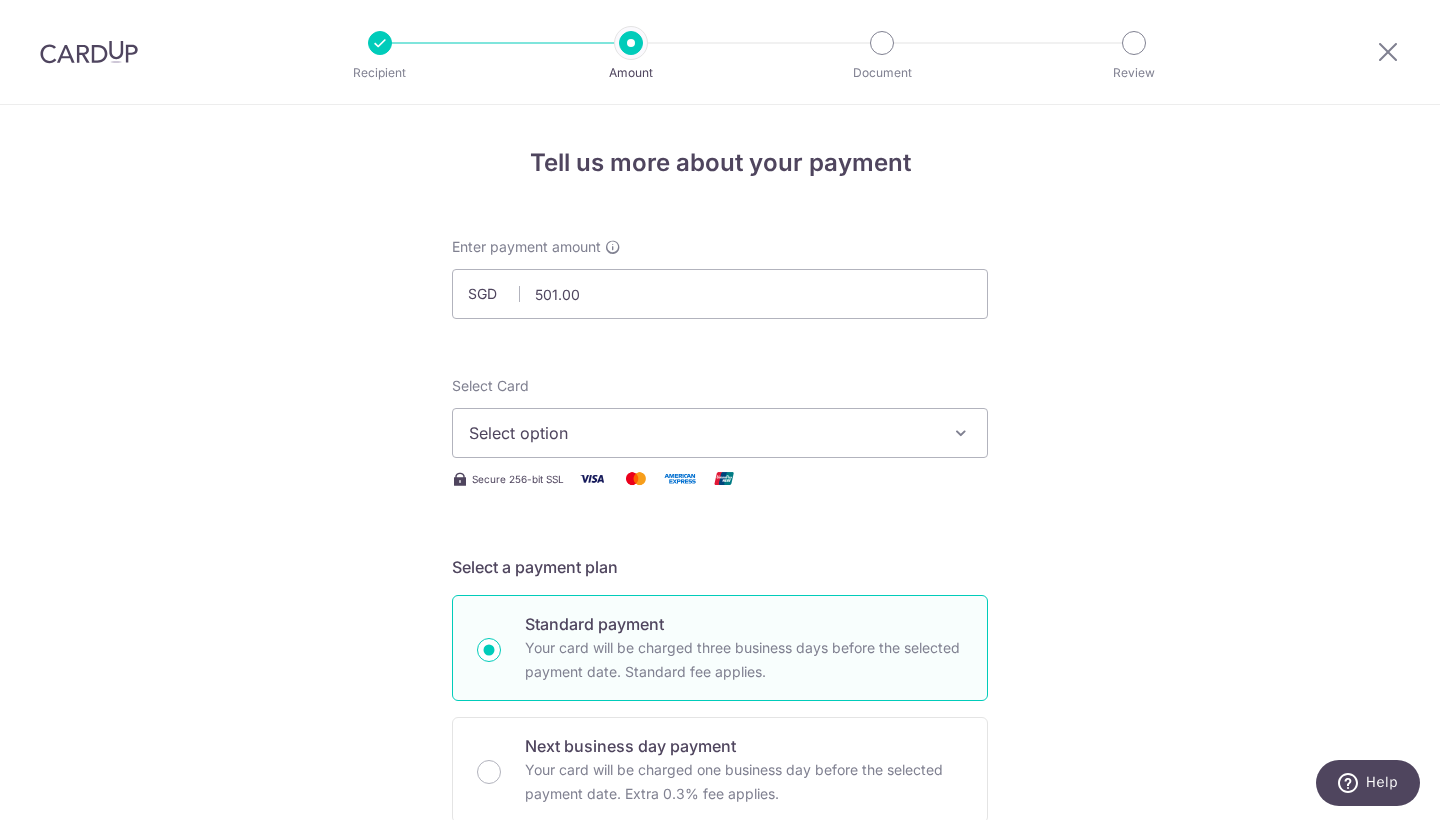 click on "Select option" at bounding box center [702, 433] 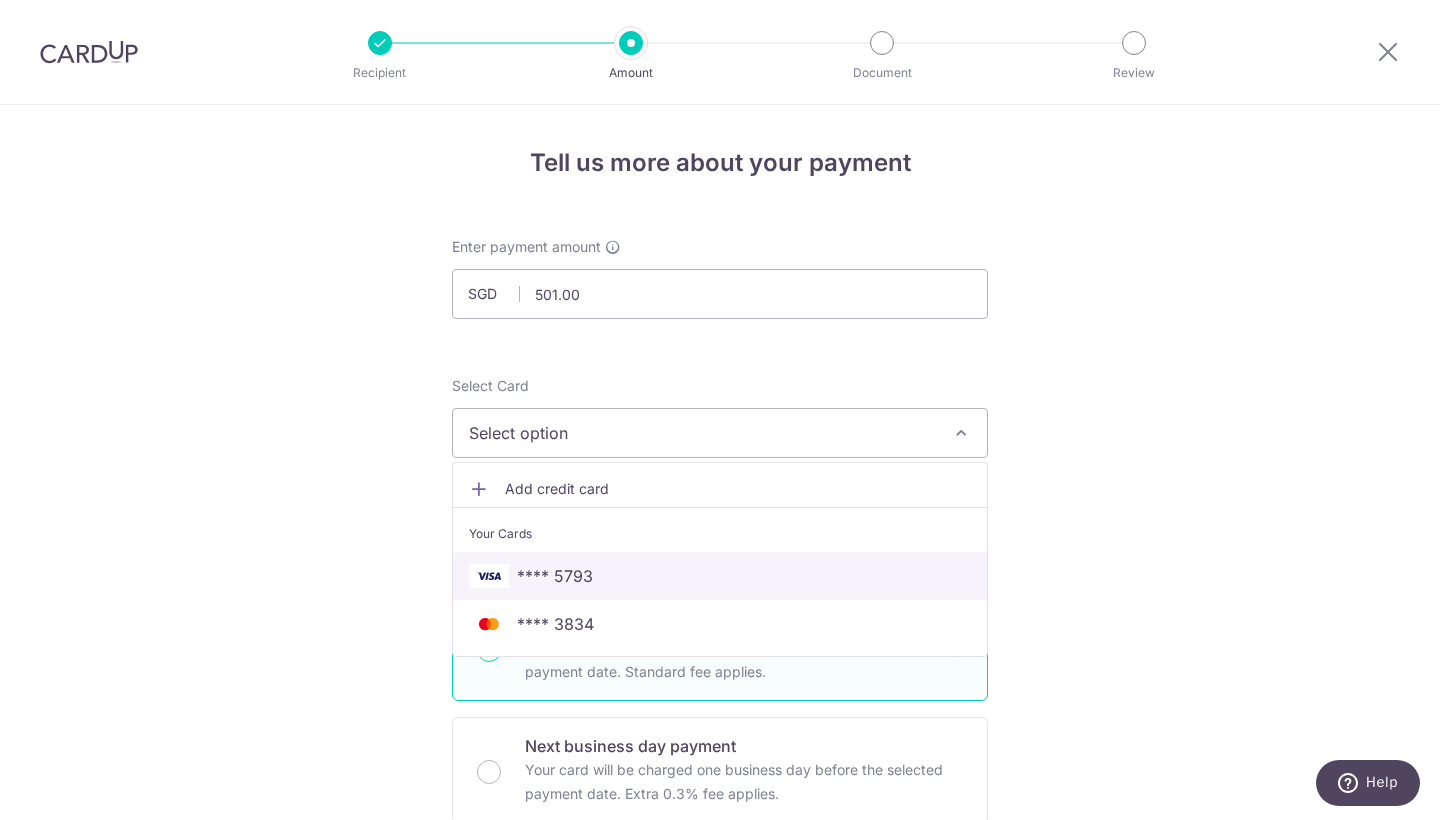 click on "**** 5793" at bounding box center (720, 576) 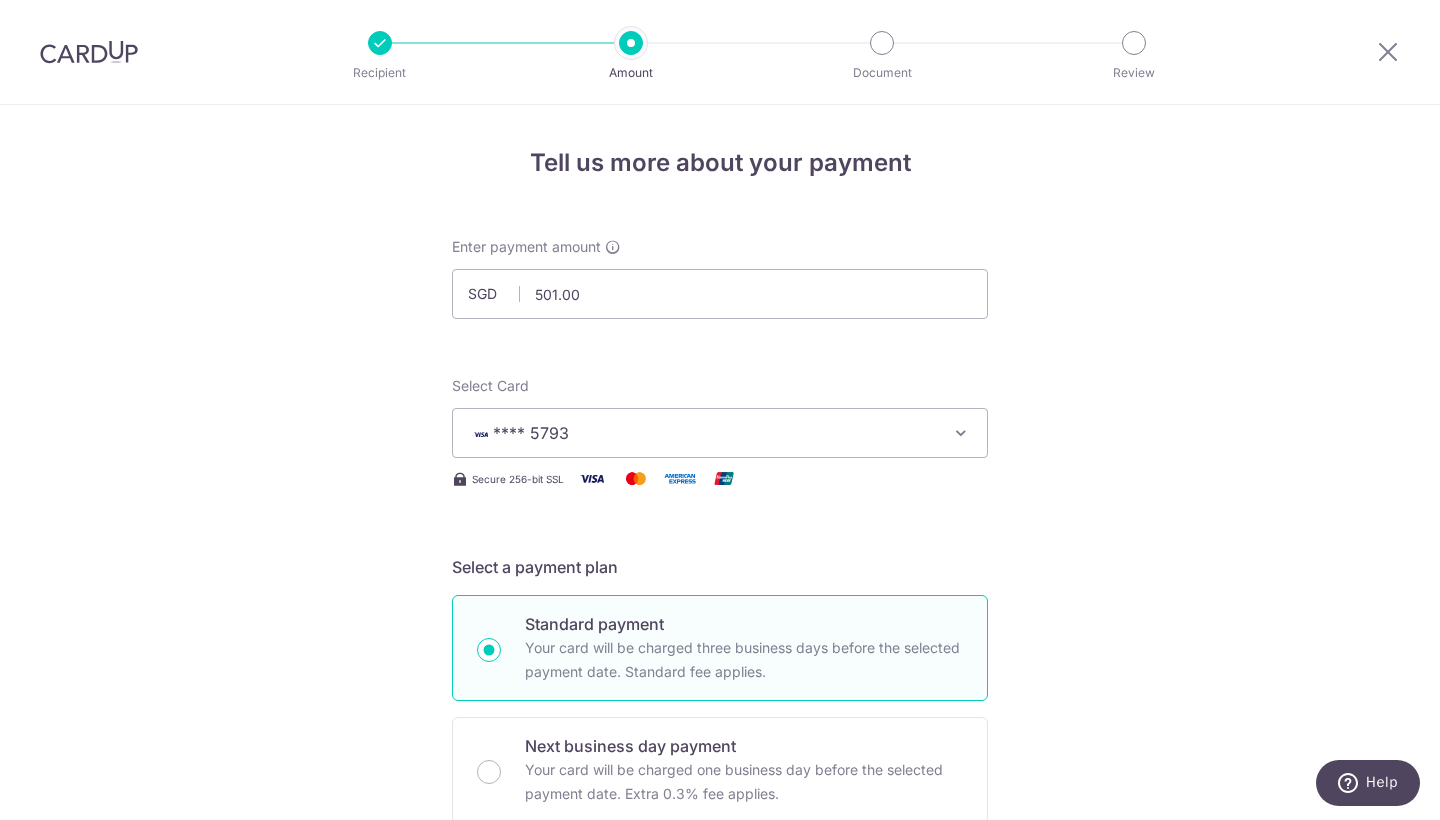 scroll, scrollTop: 91, scrollLeft: 0, axis: vertical 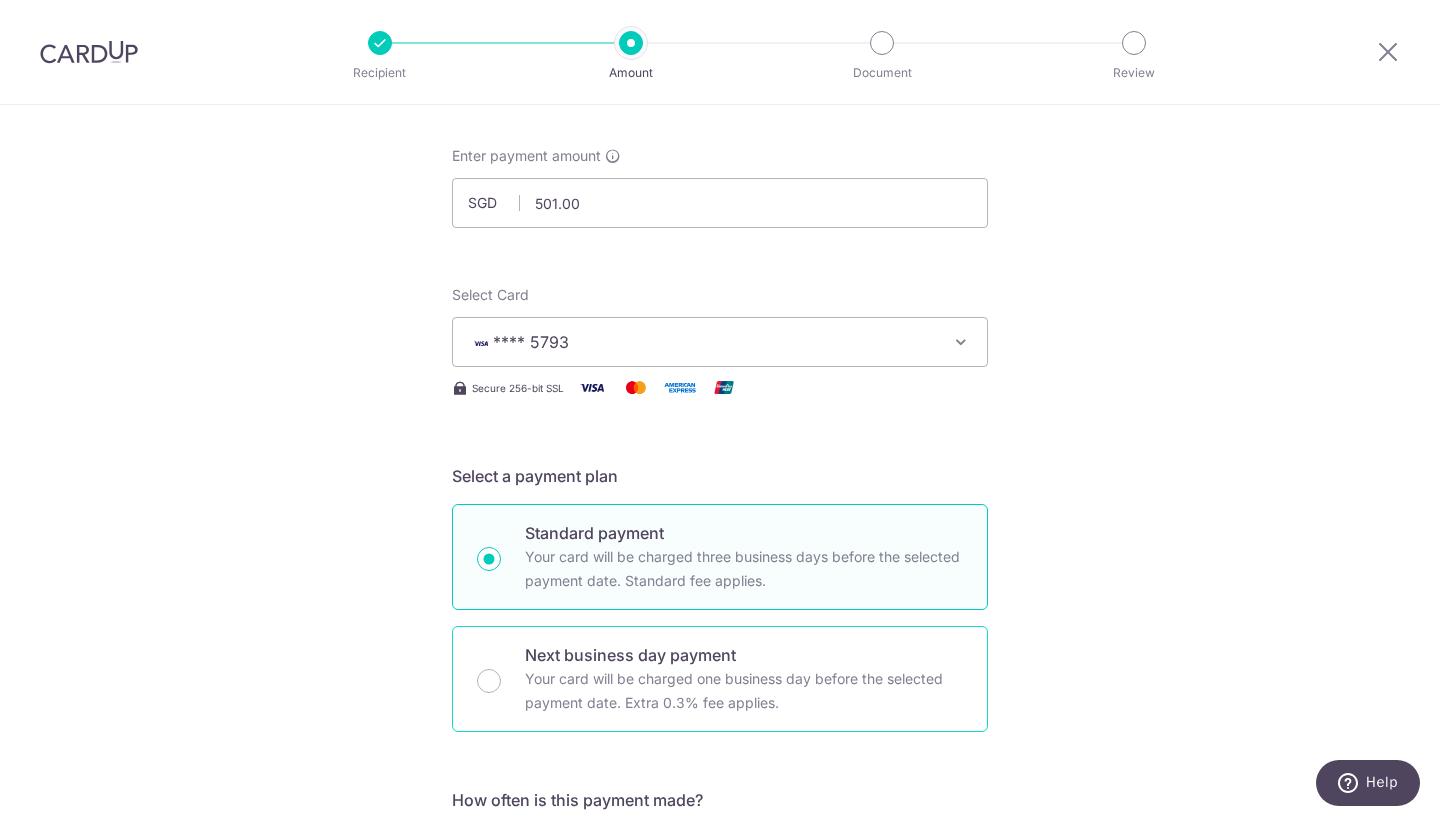 click on "Your card will be charged one business day before the selected payment date. Extra 0.3% fee applies." at bounding box center [744, 691] 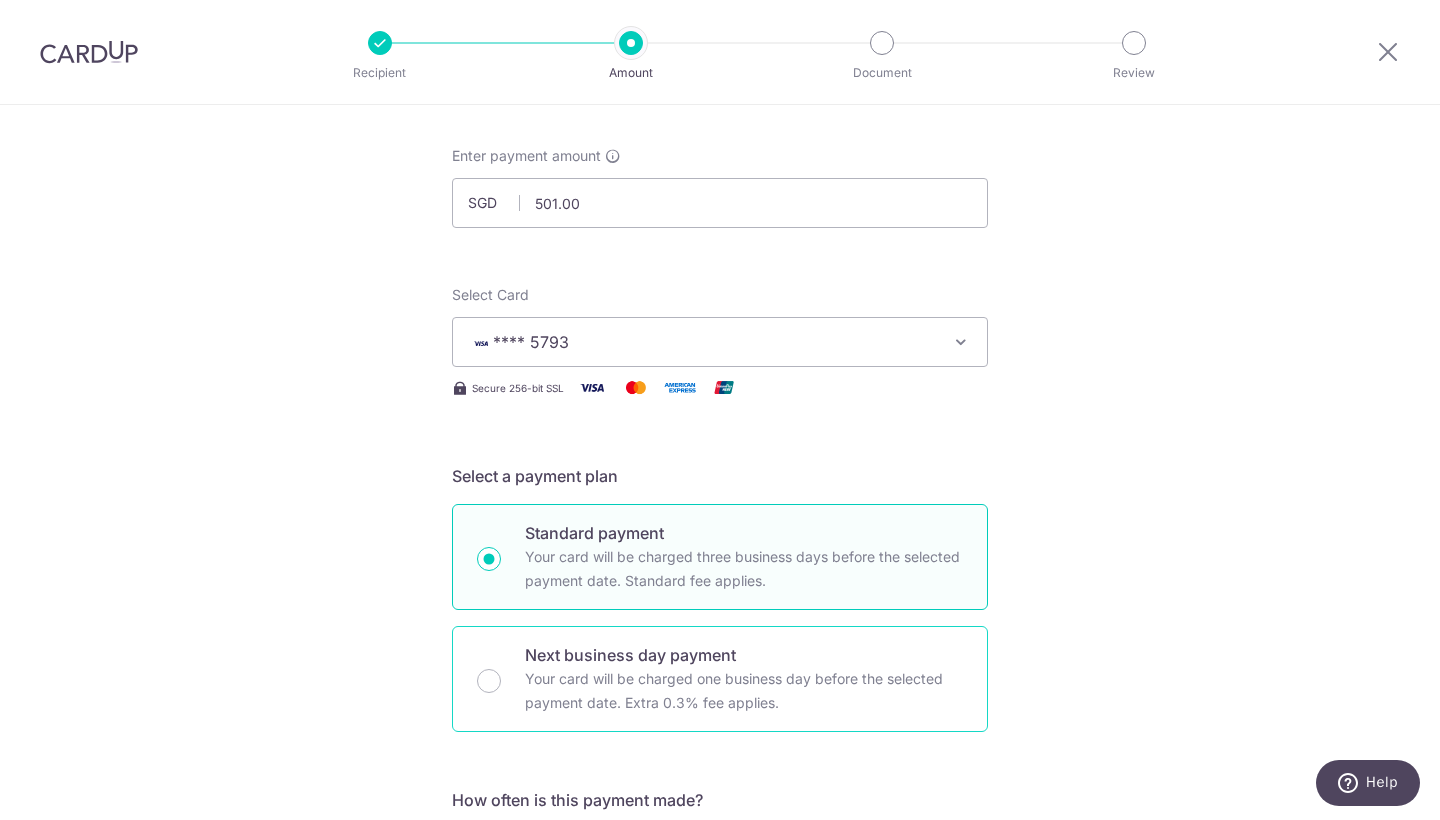click on "Next business day payment
Your card will be charged one business day before the selected payment date. Extra 0.3% fee applies." at bounding box center (489, 681) 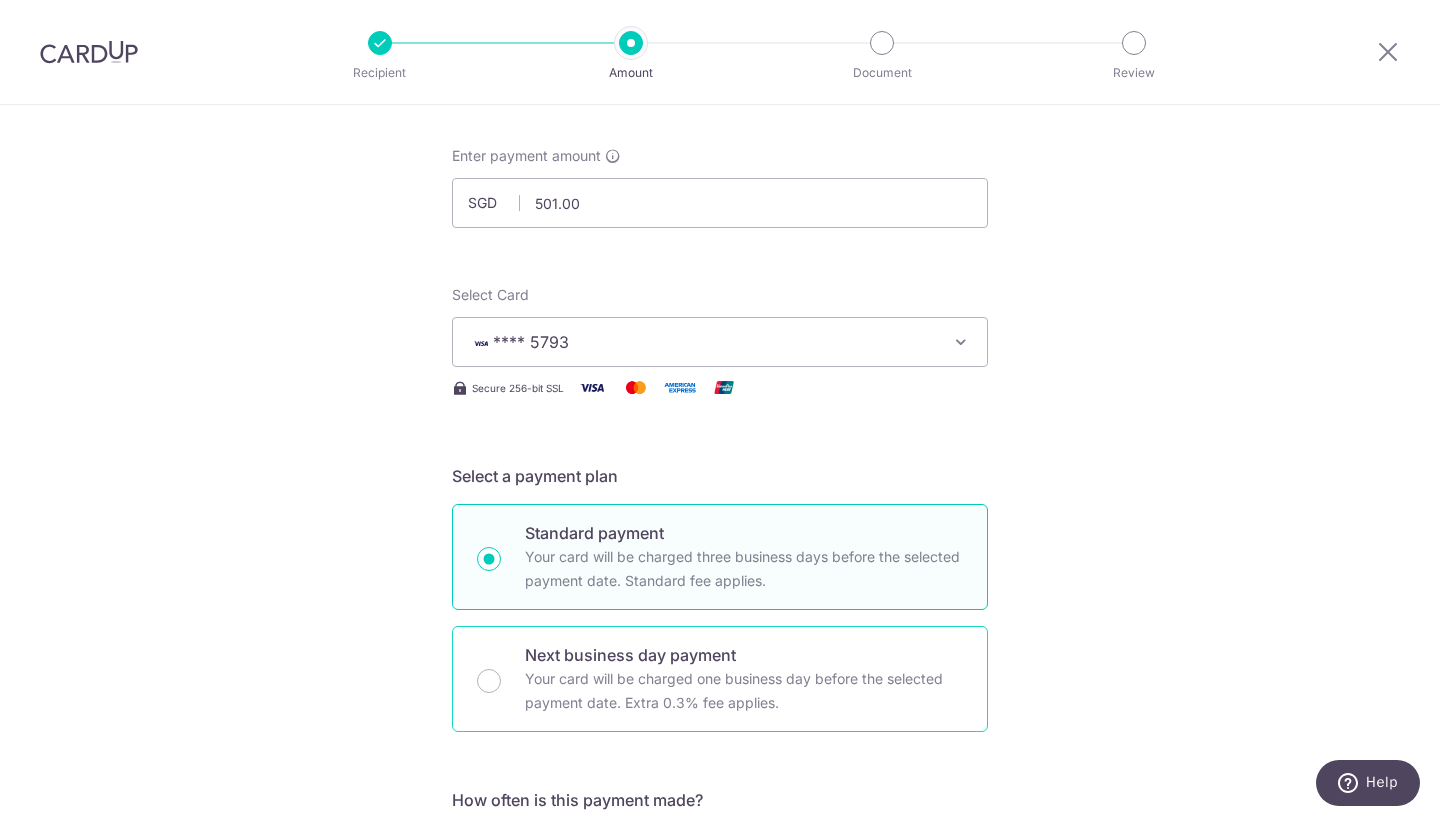 radio on "false" 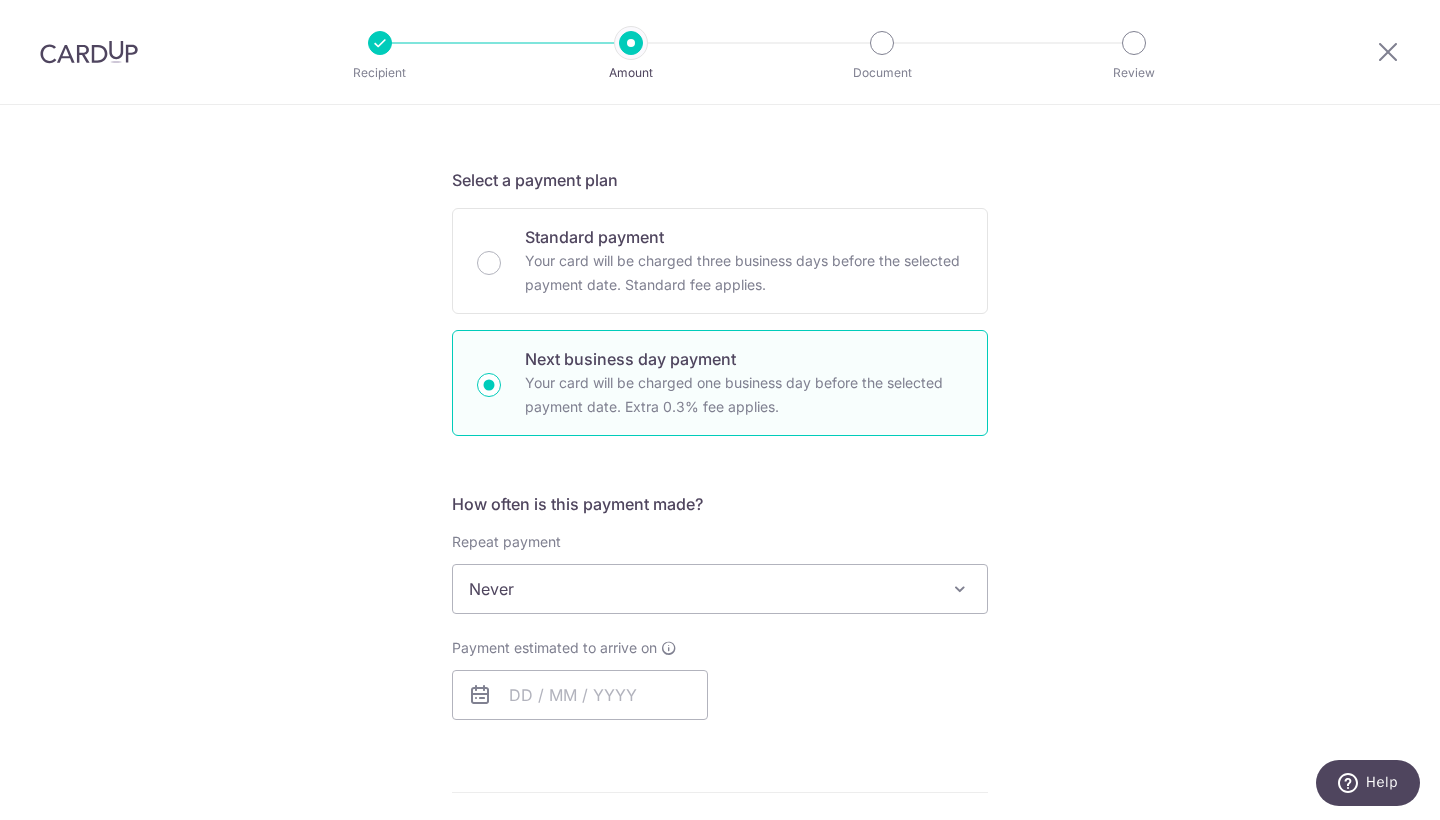 scroll, scrollTop: 458, scrollLeft: 0, axis: vertical 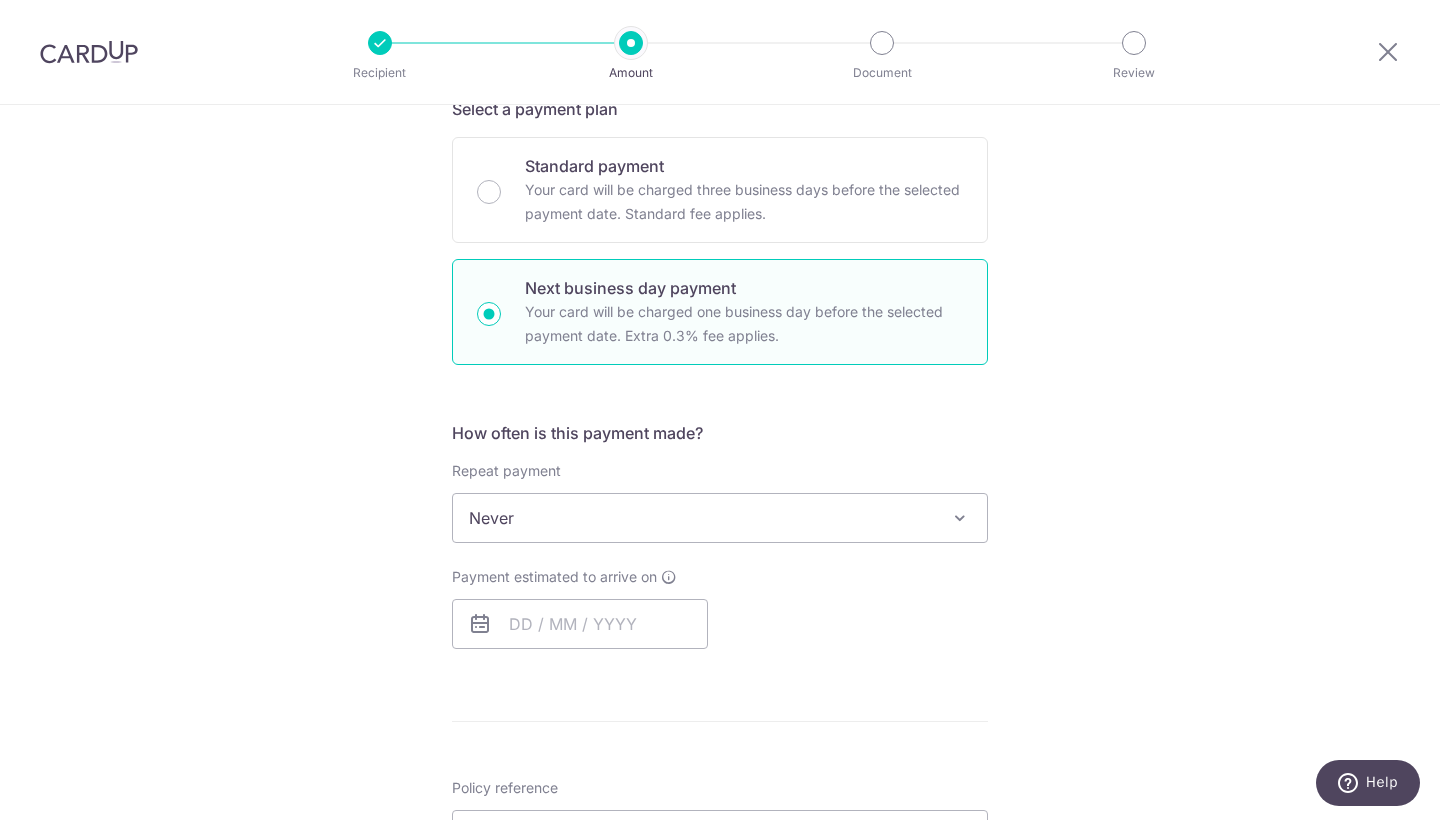 click on "Never" at bounding box center (720, 518) 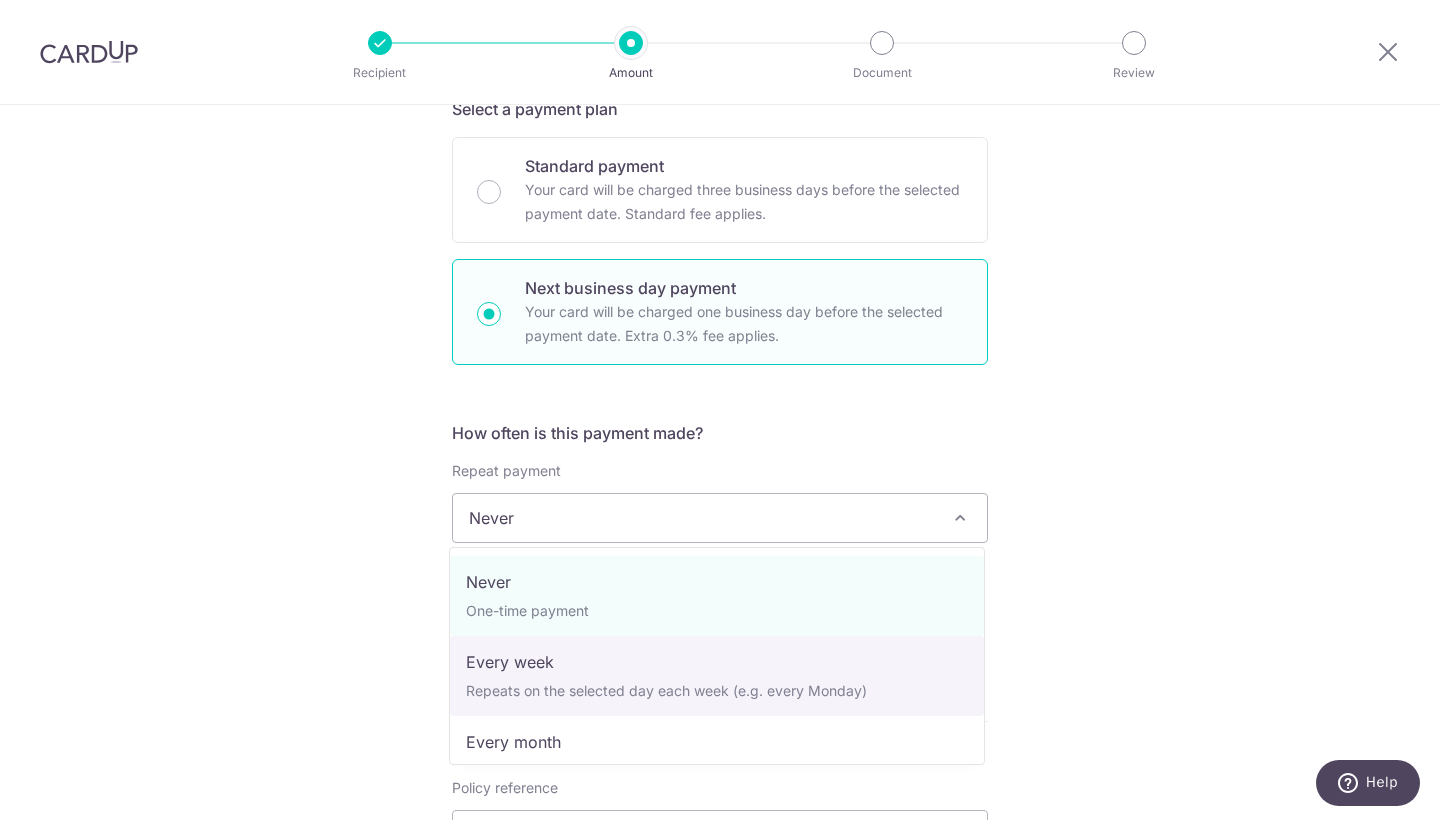 select on "2" 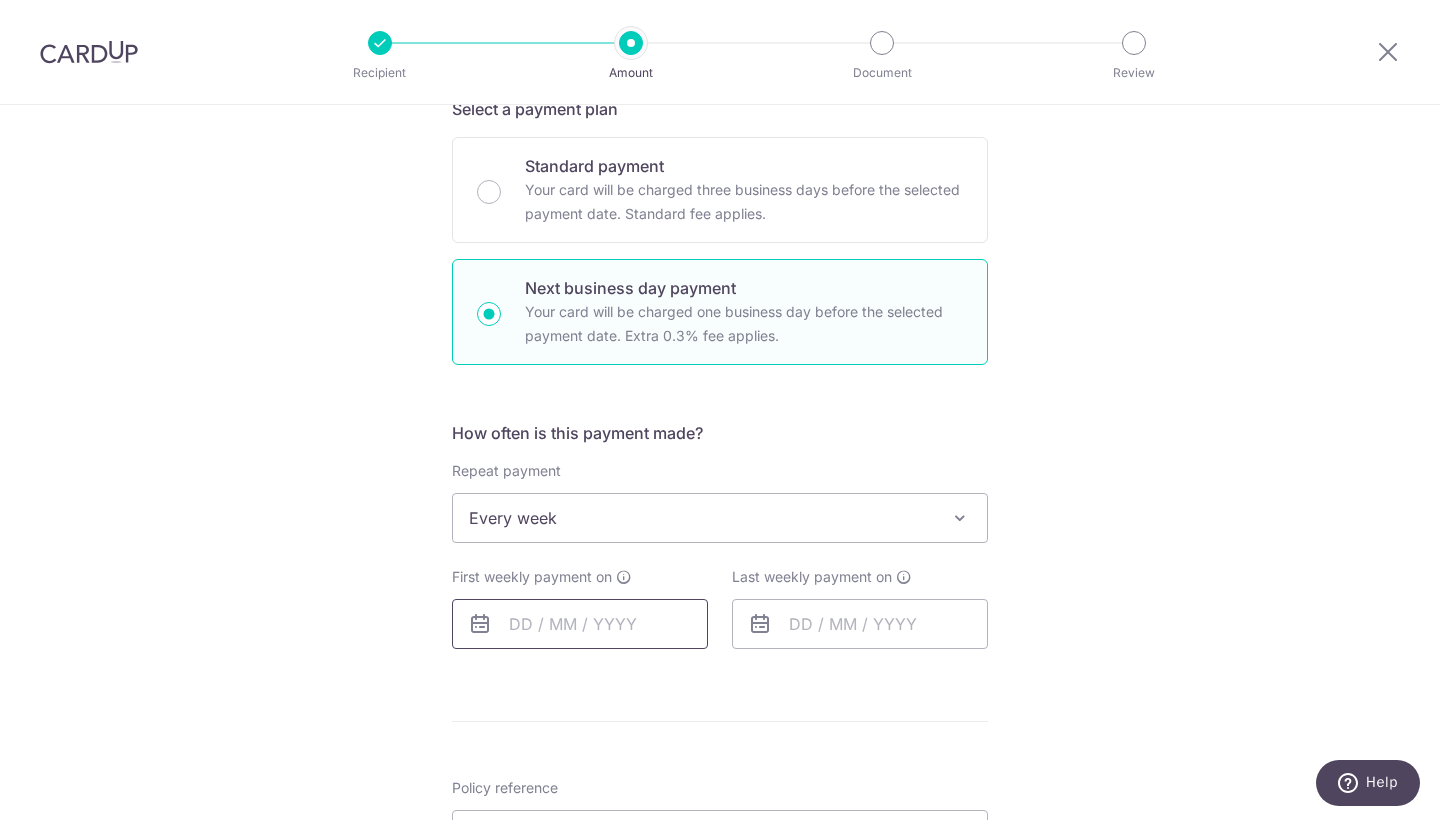 click at bounding box center (580, 624) 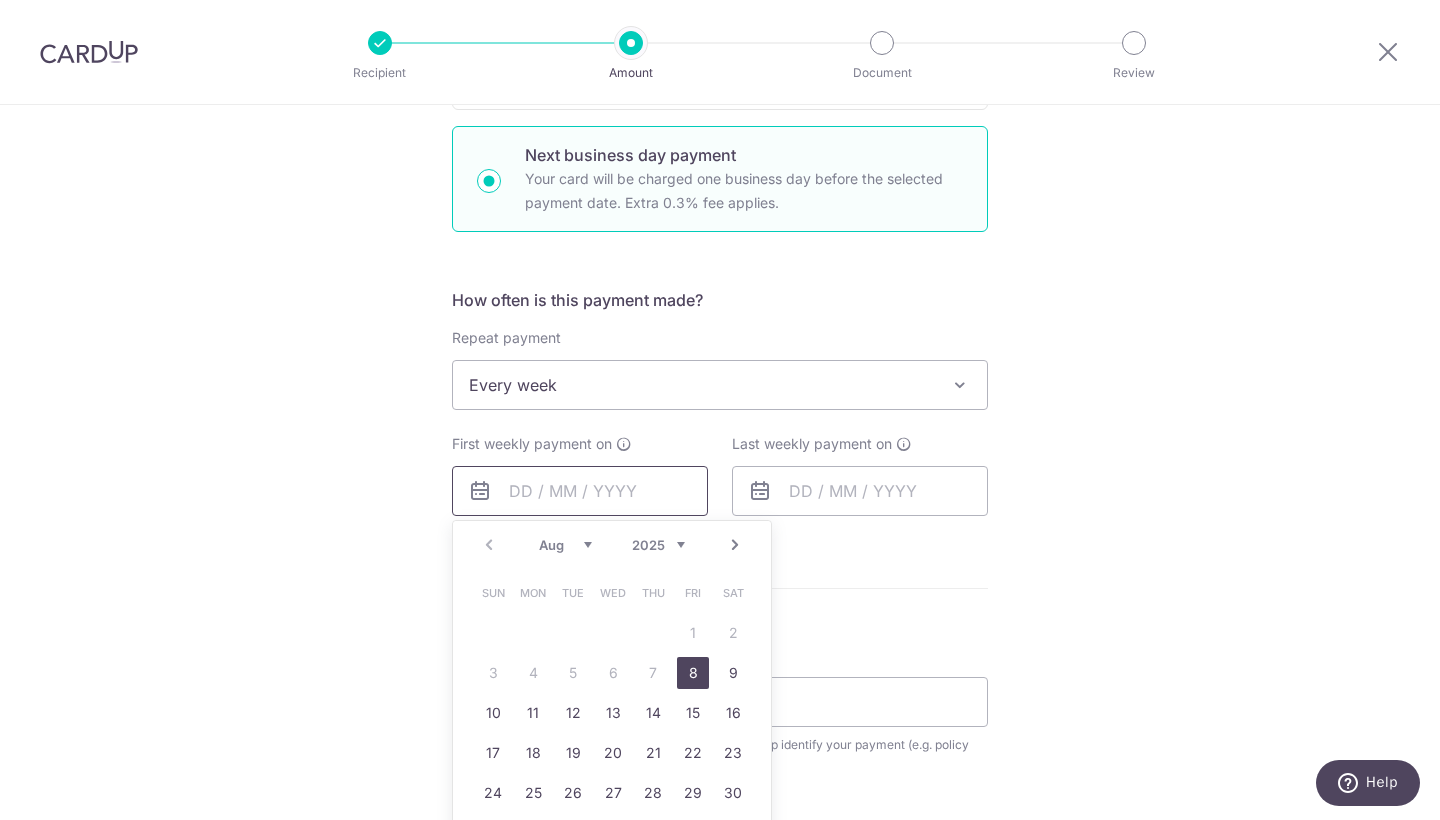 scroll, scrollTop: 592, scrollLeft: 0, axis: vertical 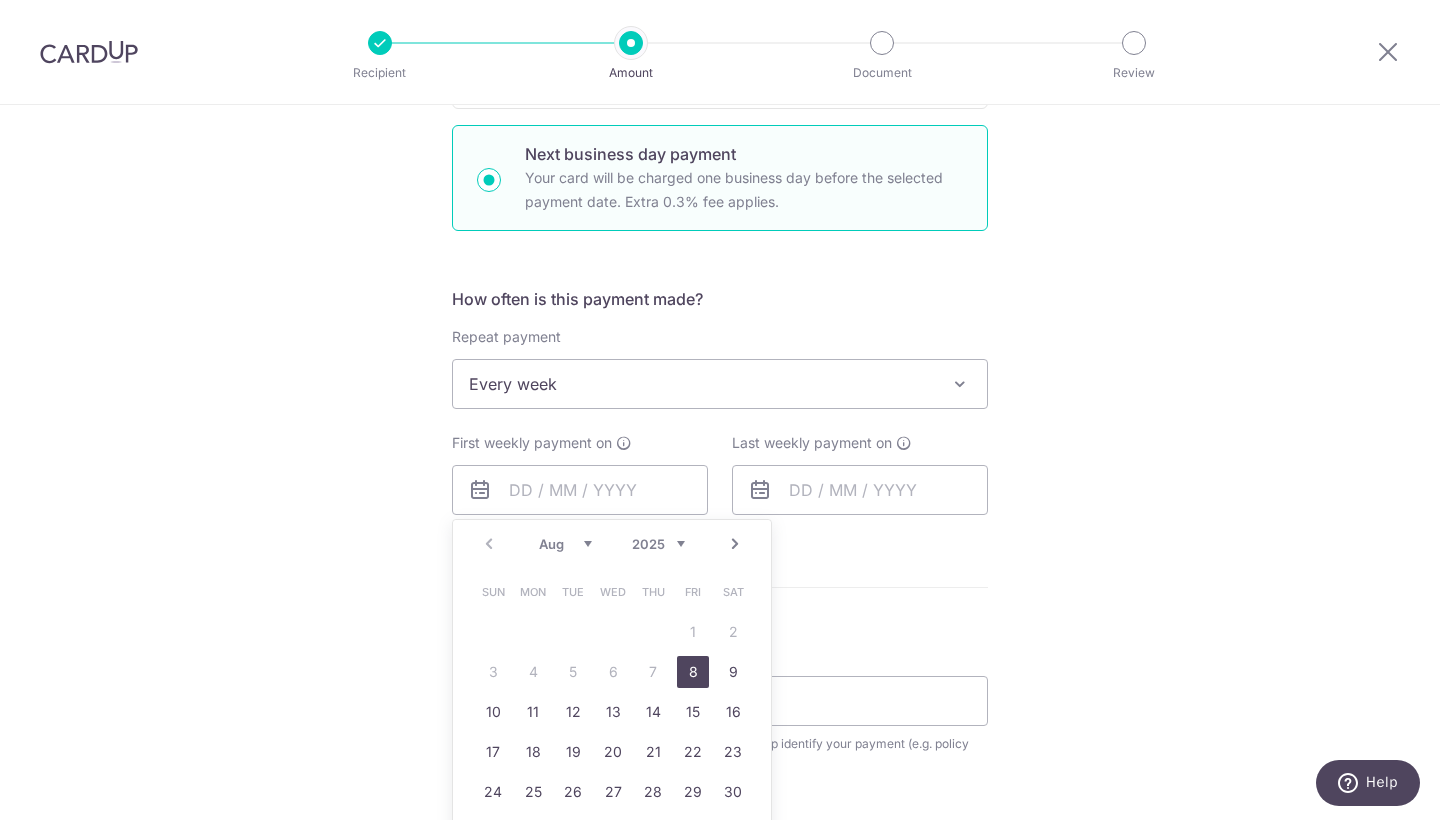 click on "8" at bounding box center [693, 672] 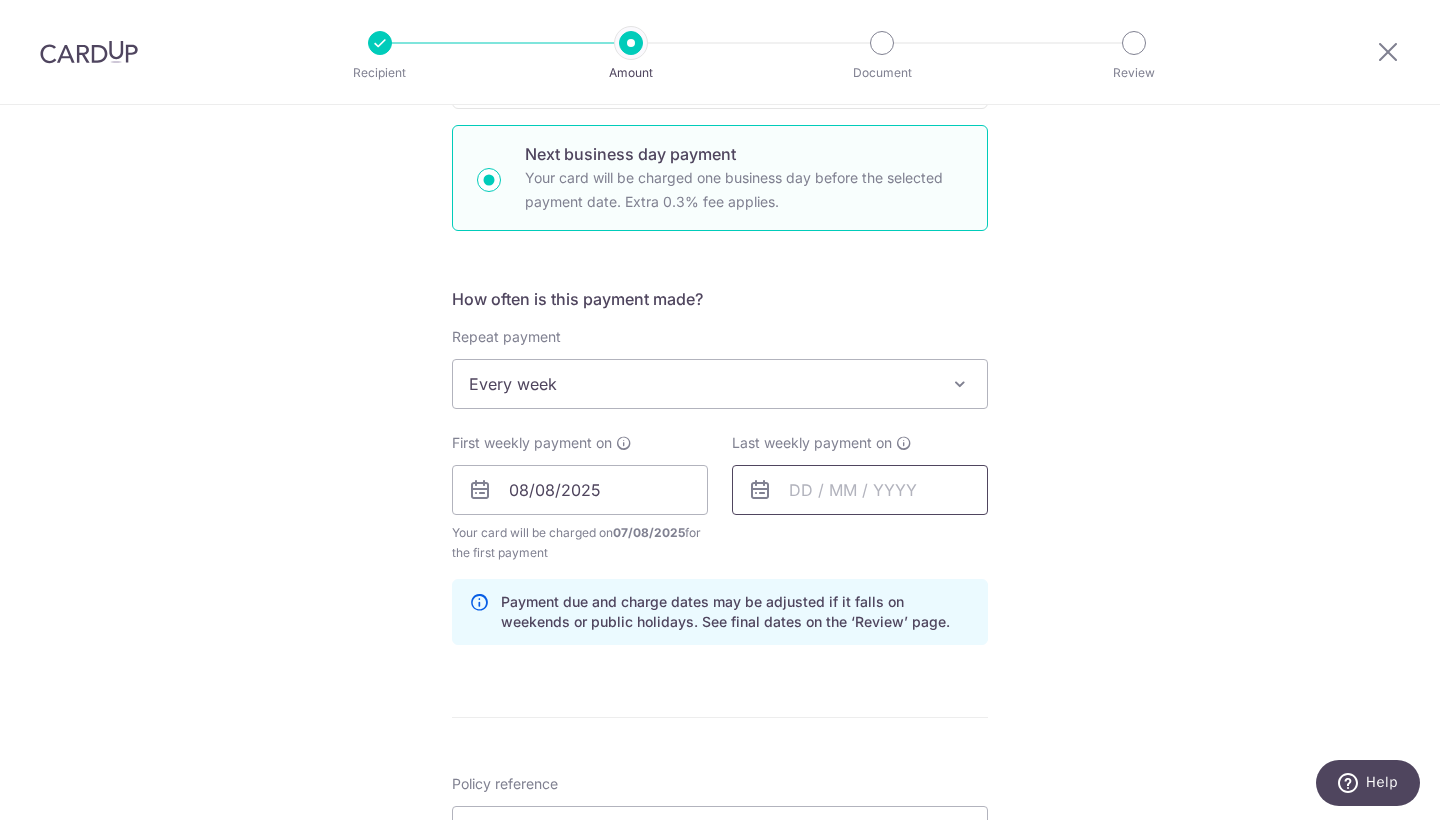 click at bounding box center [860, 490] 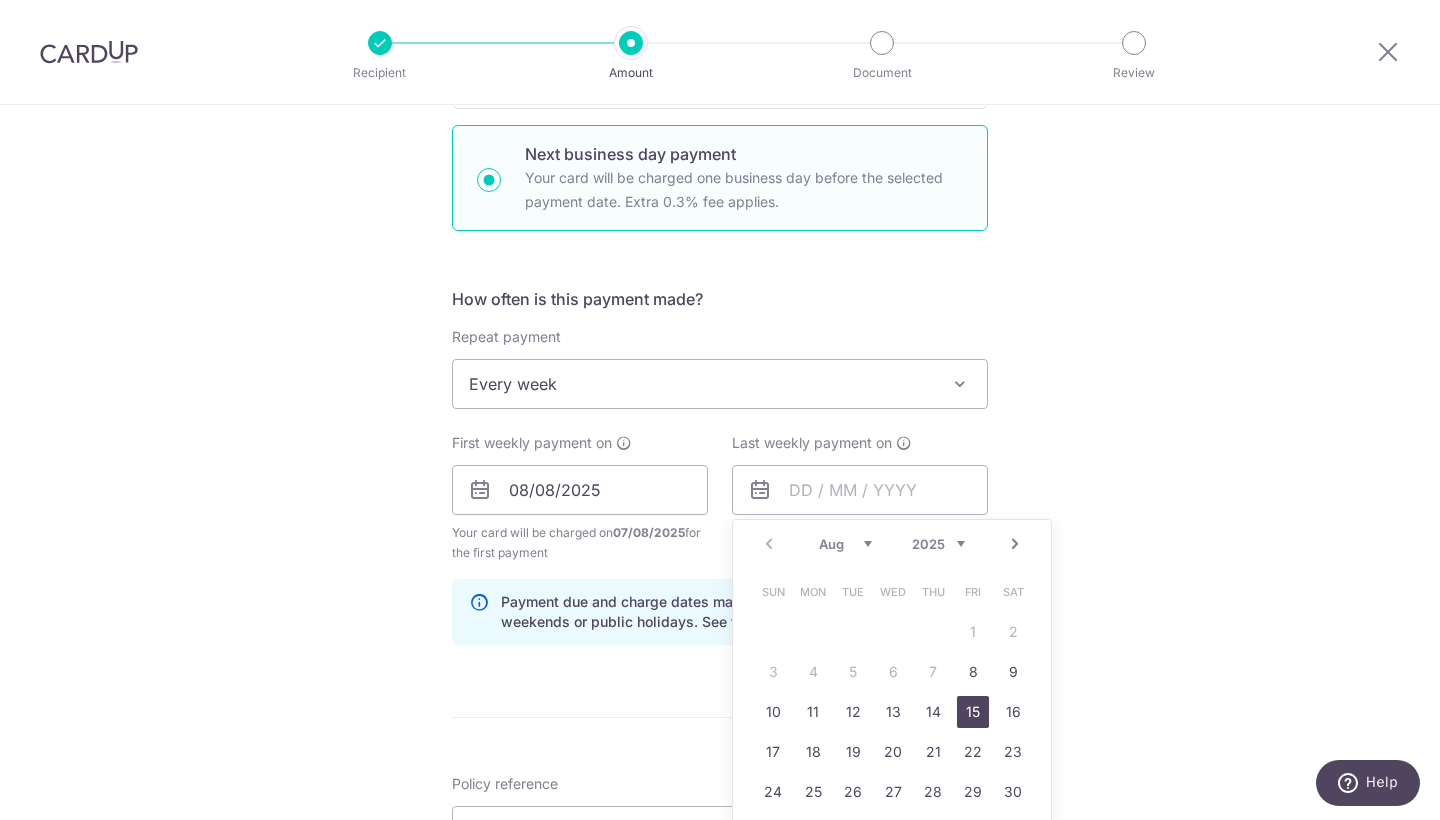 click on "15" at bounding box center (973, 712) 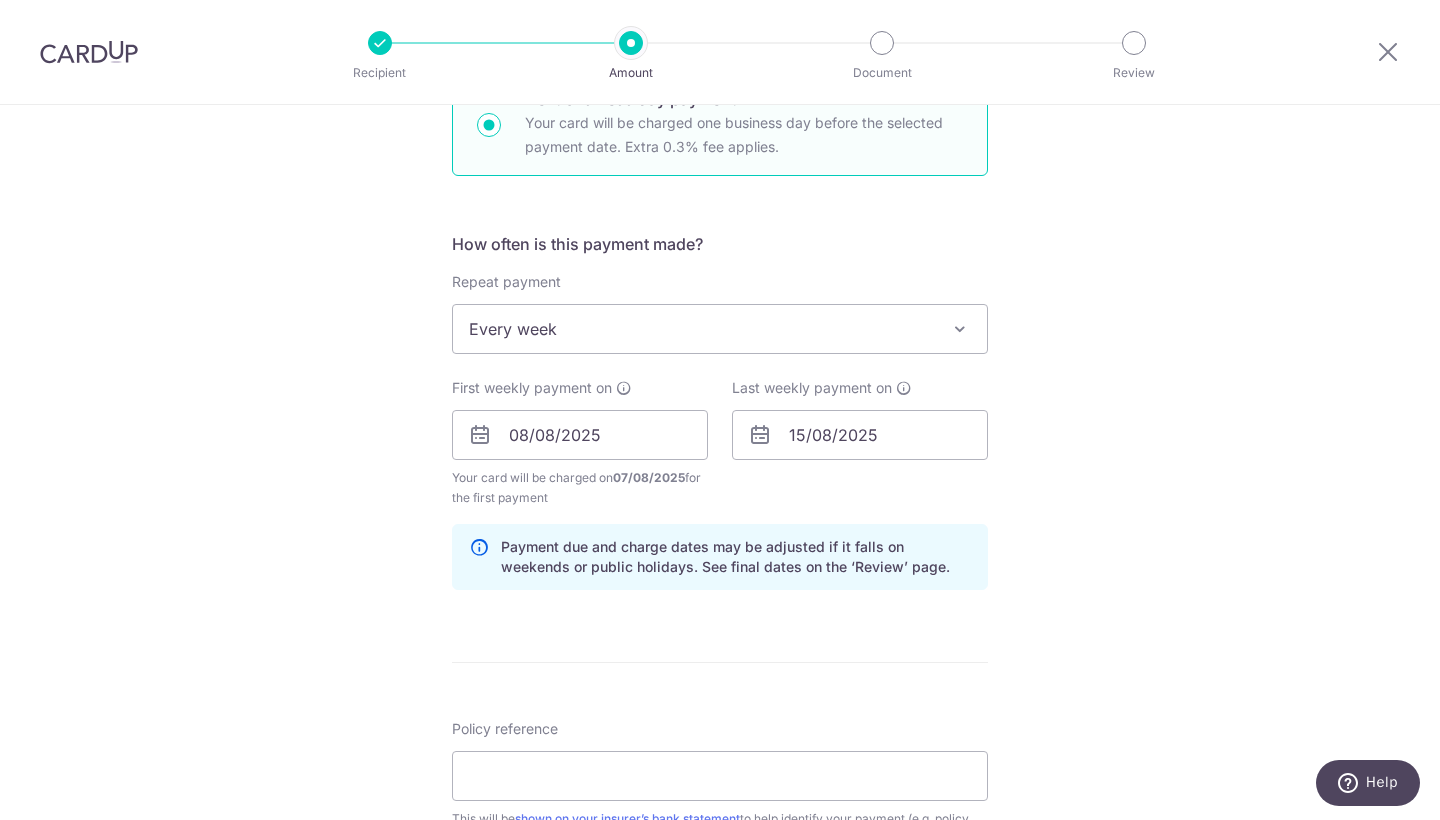 scroll, scrollTop: 645, scrollLeft: 0, axis: vertical 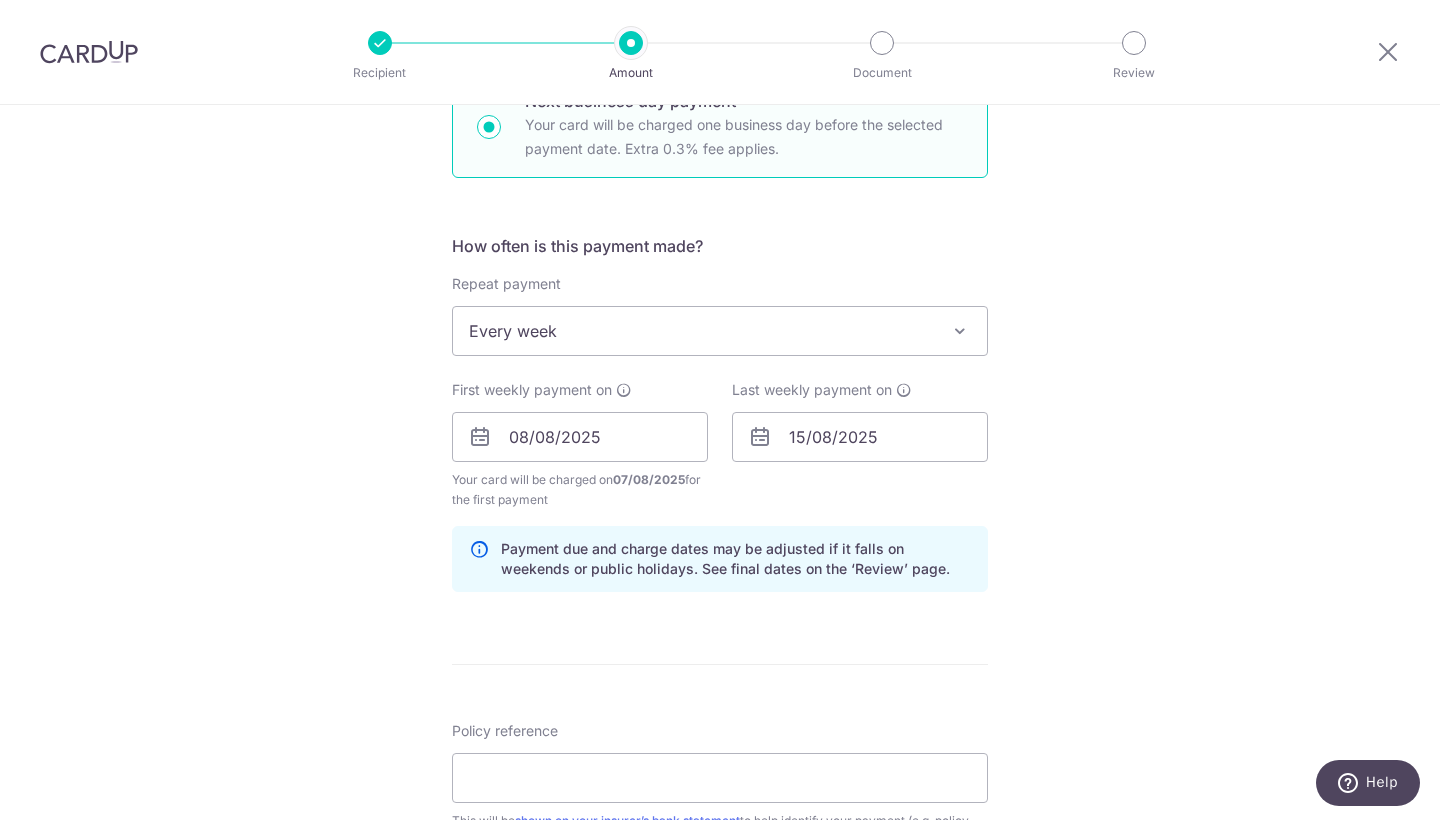 click on "Every week" at bounding box center (720, 331) 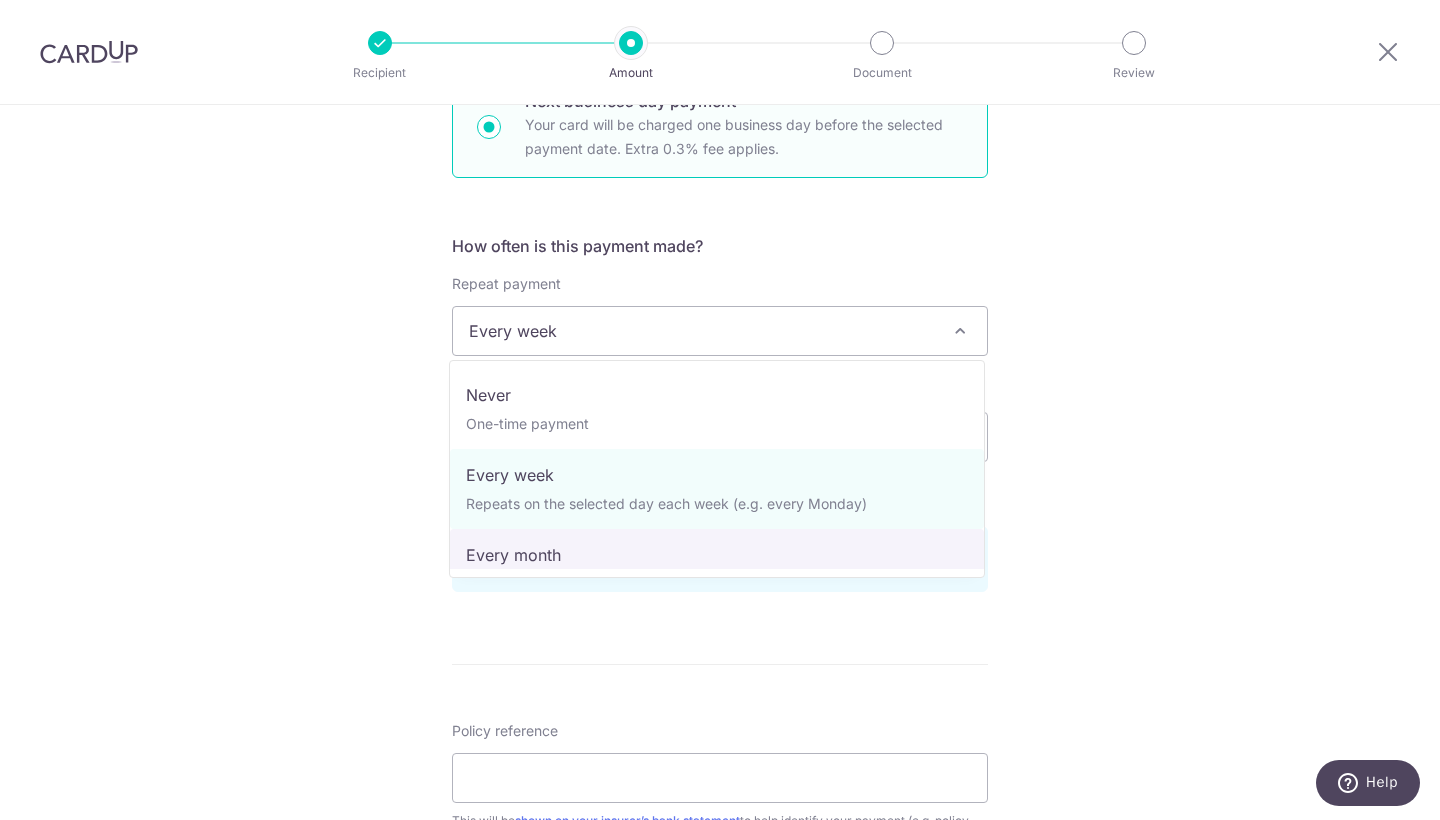 select on "3" 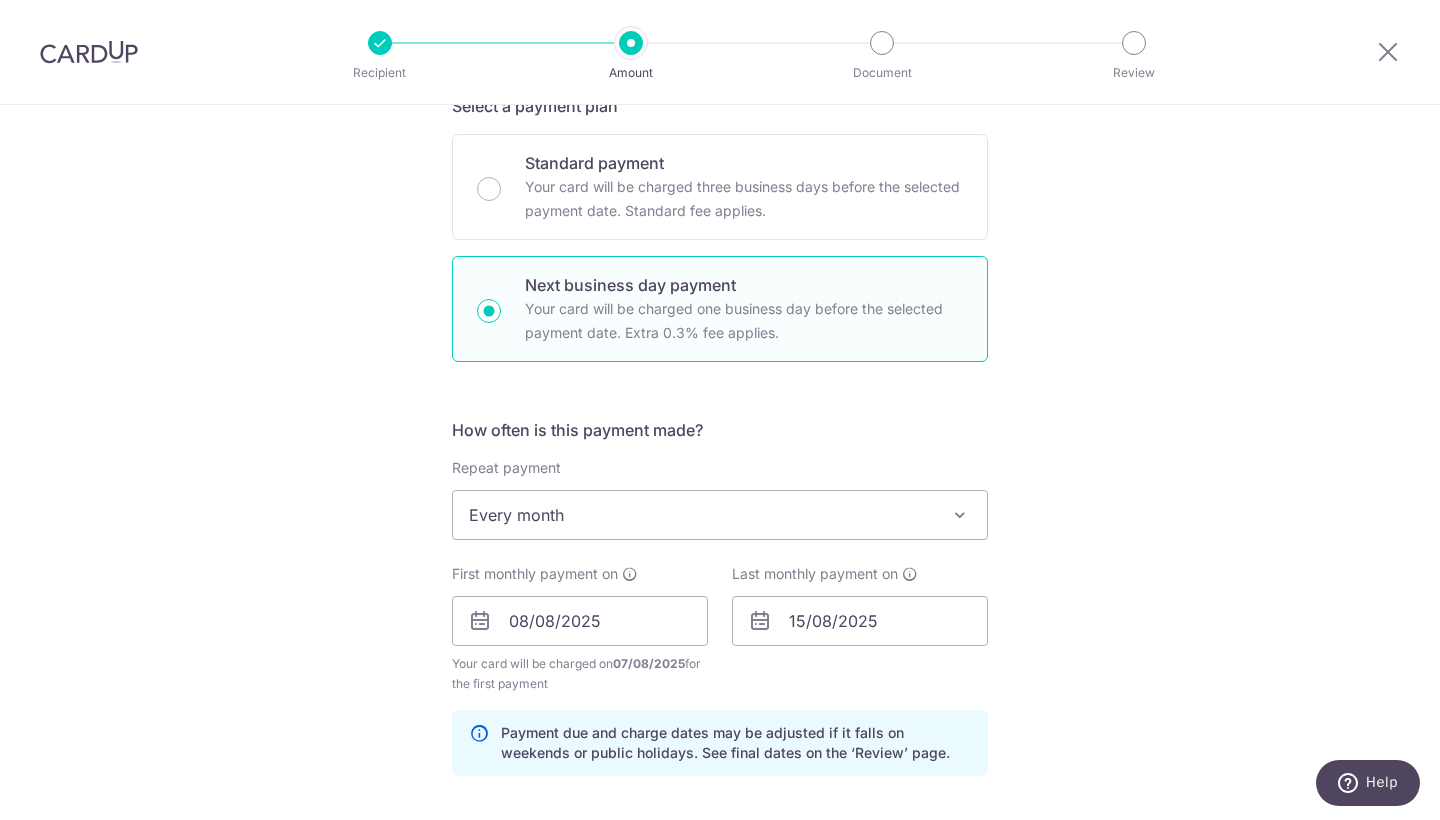 scroll, scrollTop: 458, scrollLeft: 0, axis: vertical 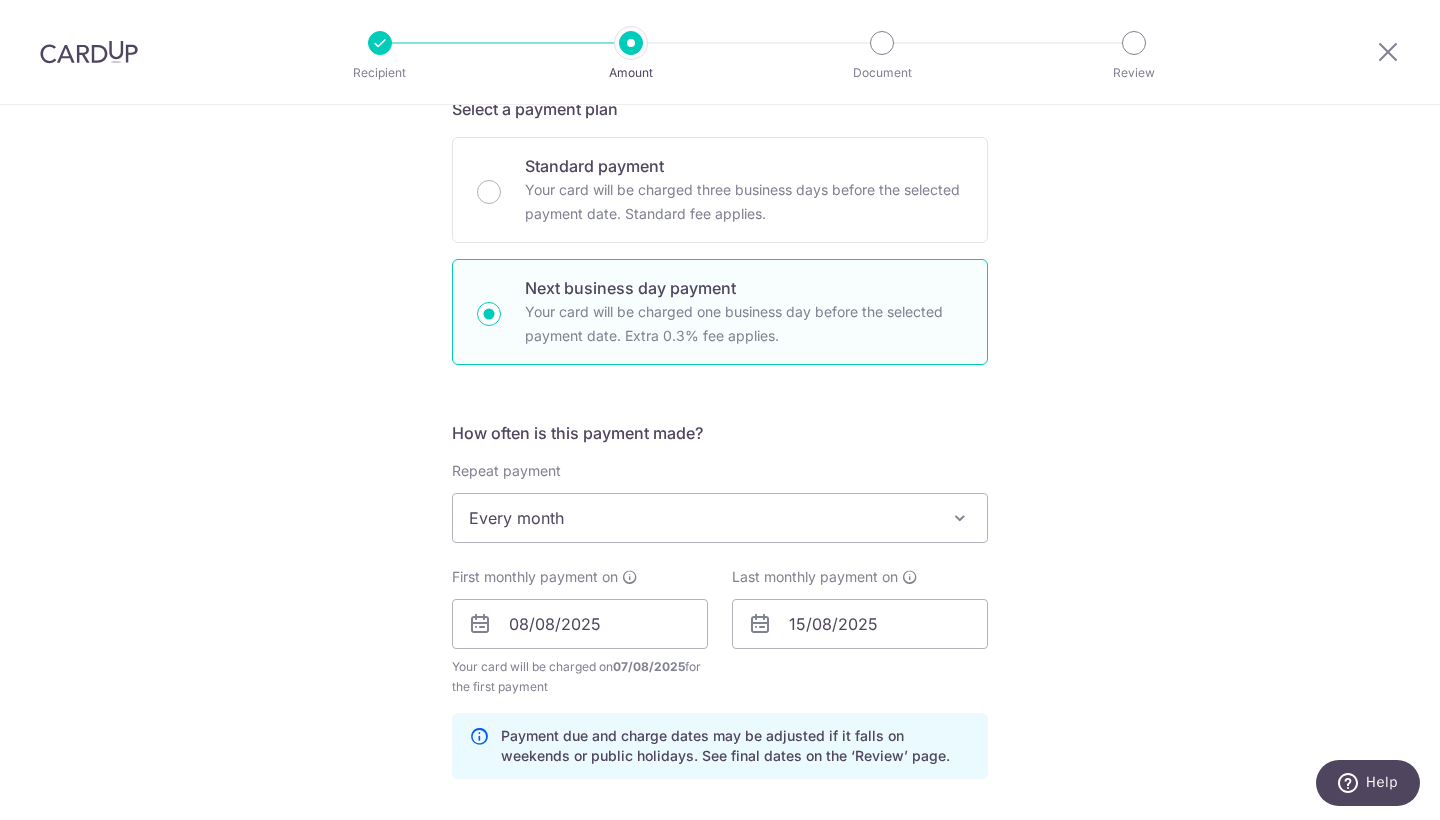 click on "Every month" at bounding box center (720, 518) 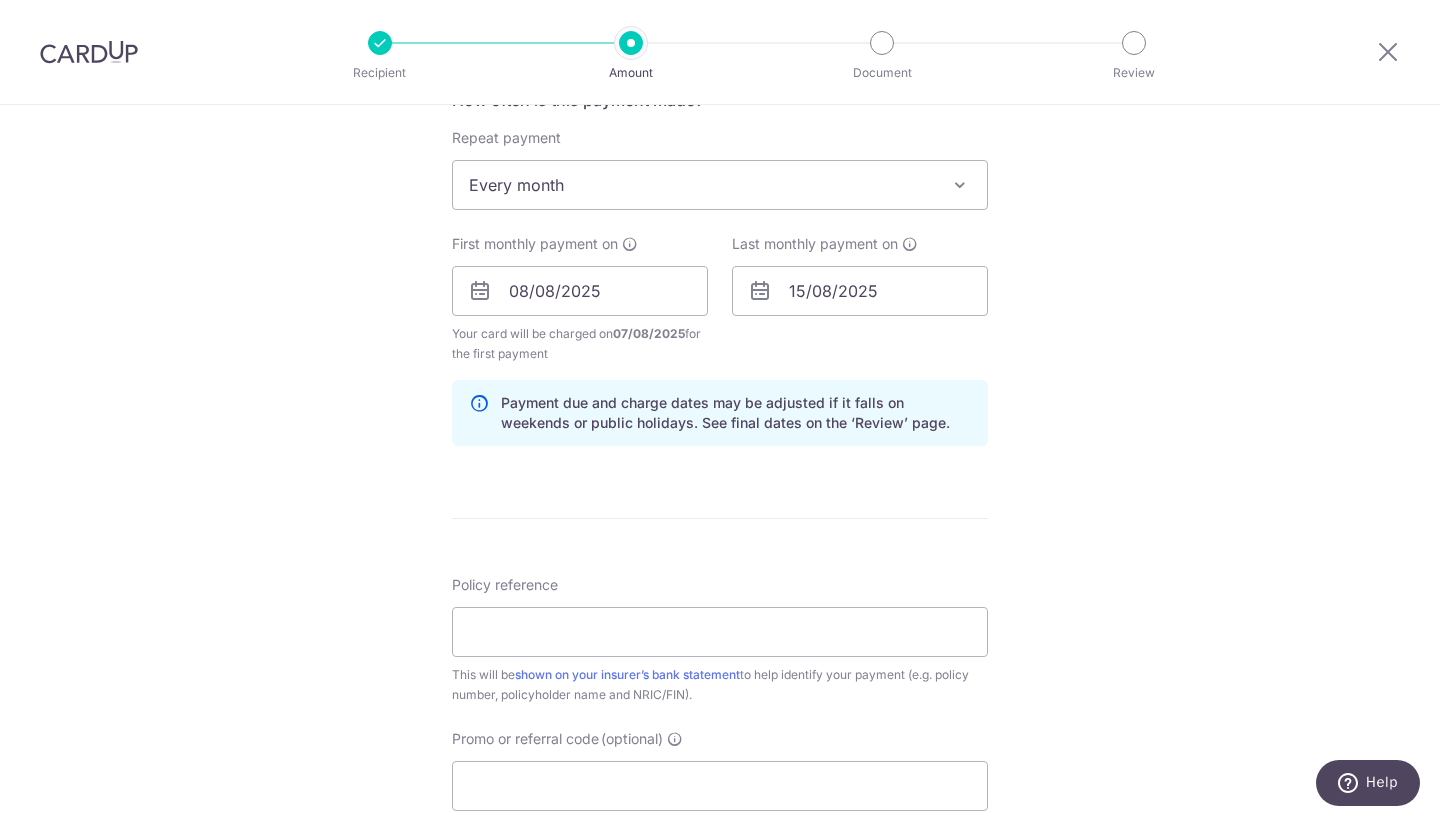 scroll, scrollTop: 728, scrollLeft: 0, axis: vertical 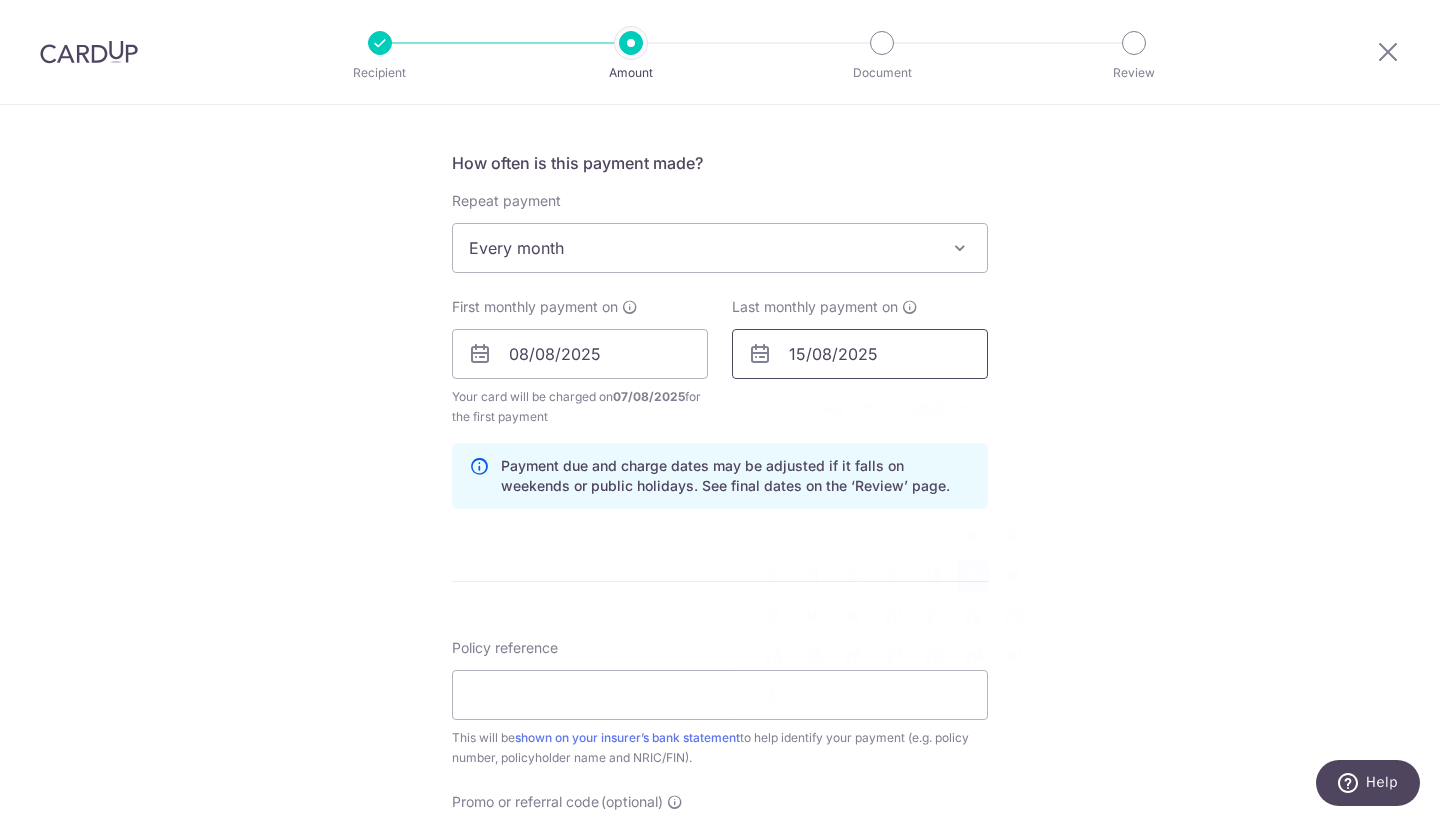 click on "15/08/2025" at bounding box center (860, 354) 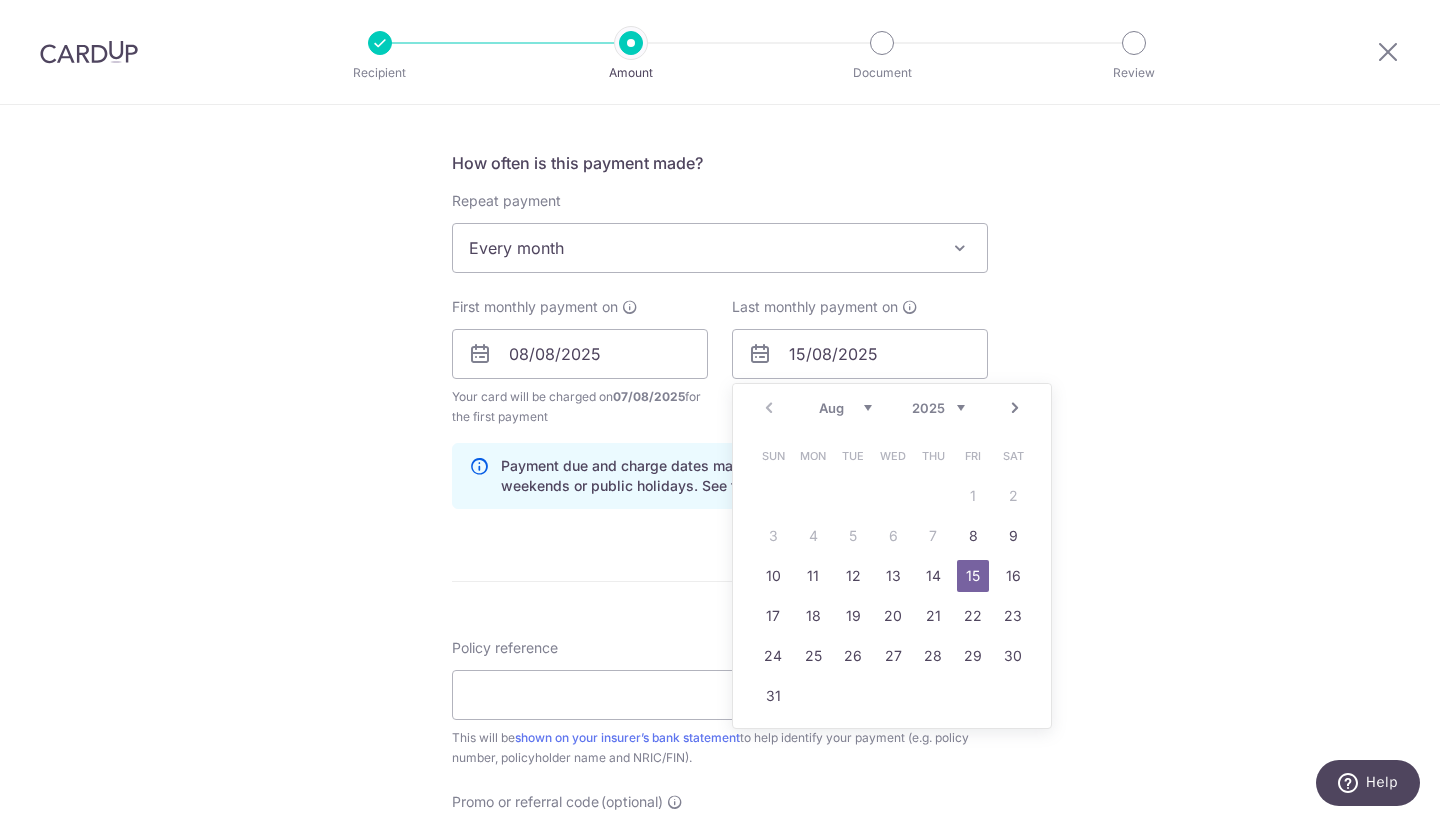 click on "Next" at bounding box center (1015, 408) 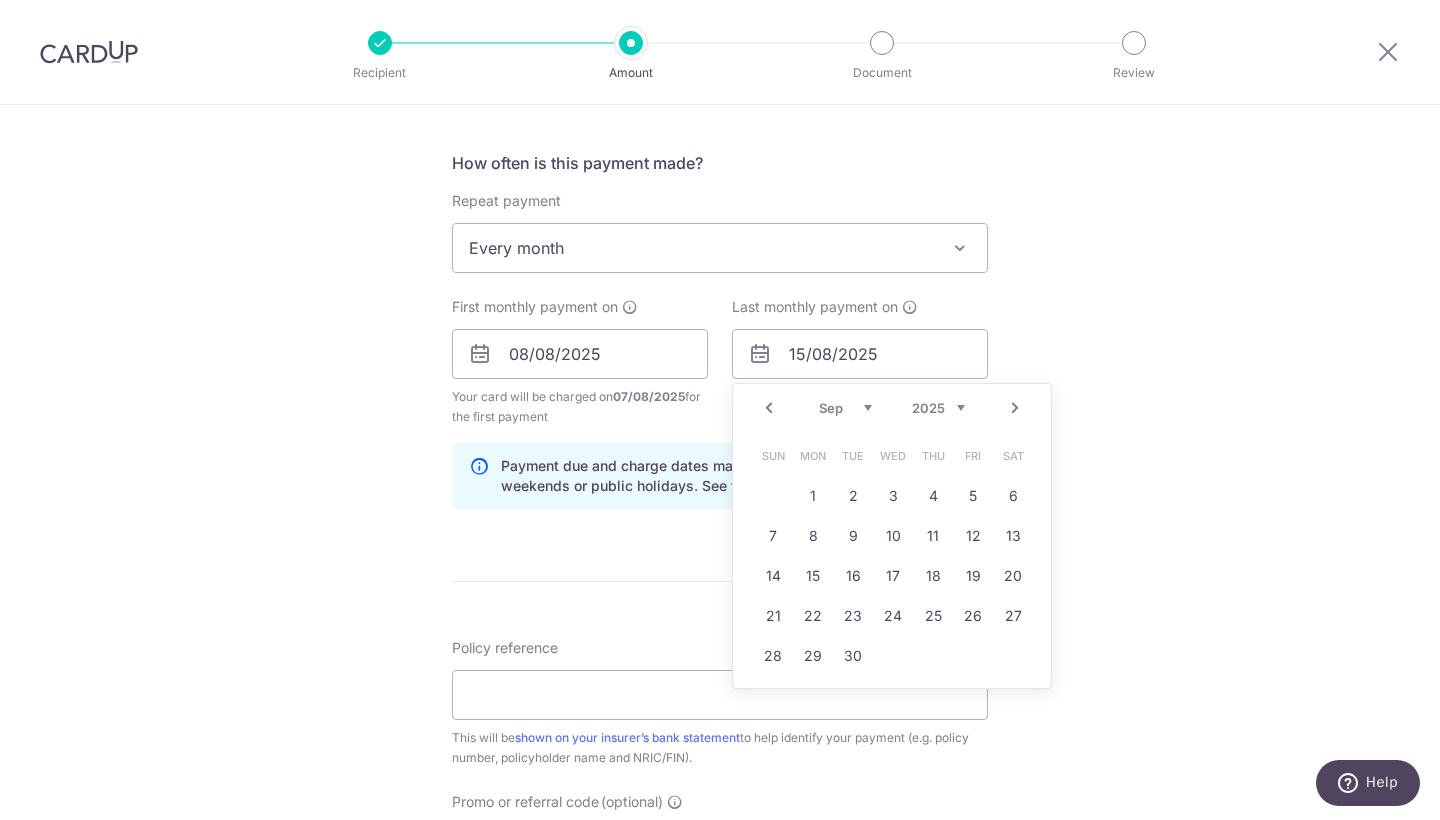 click on "Next" at bounding box center (1015, 408) 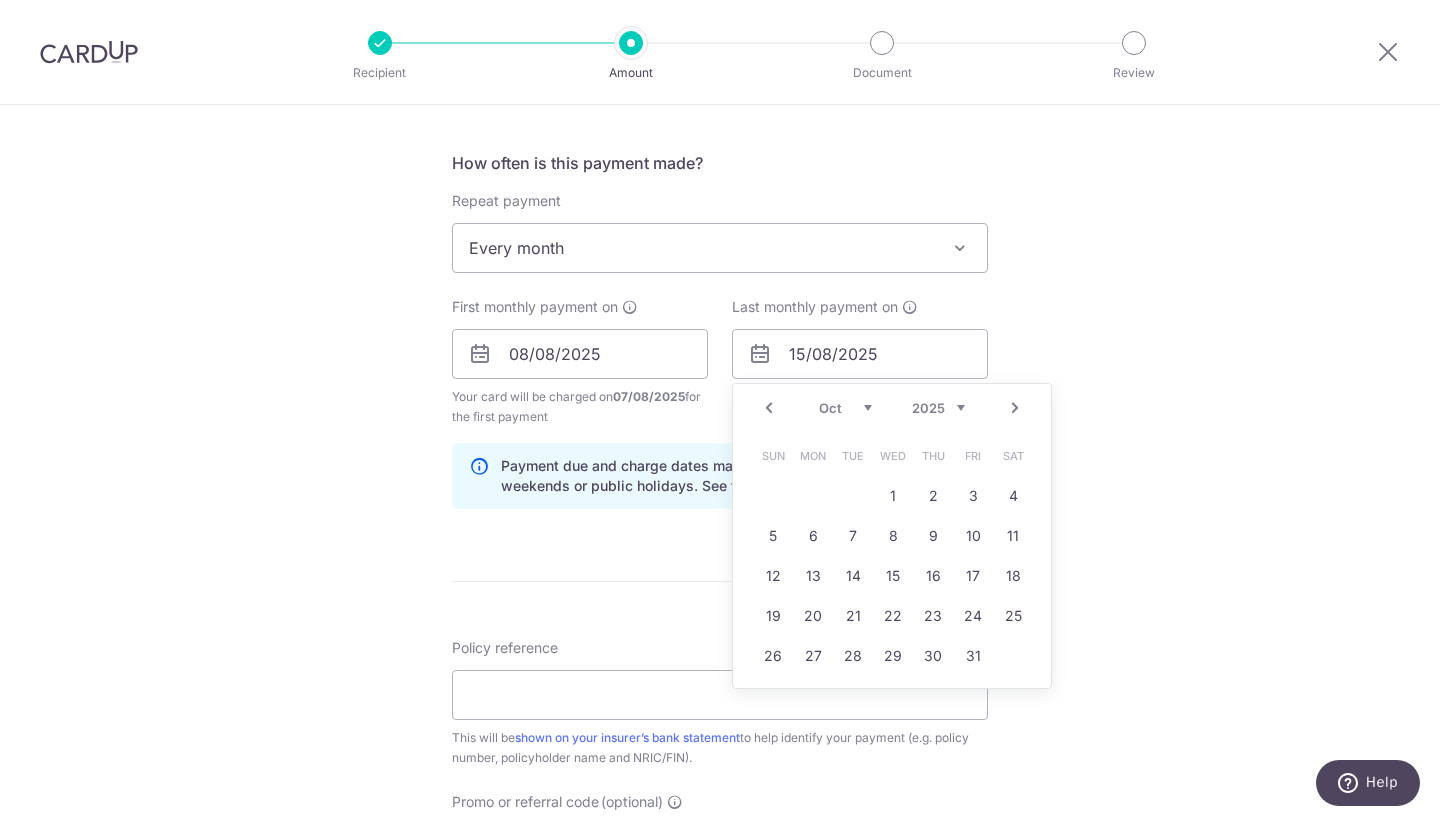 click on "Next" at bounding box center [1015, 408] 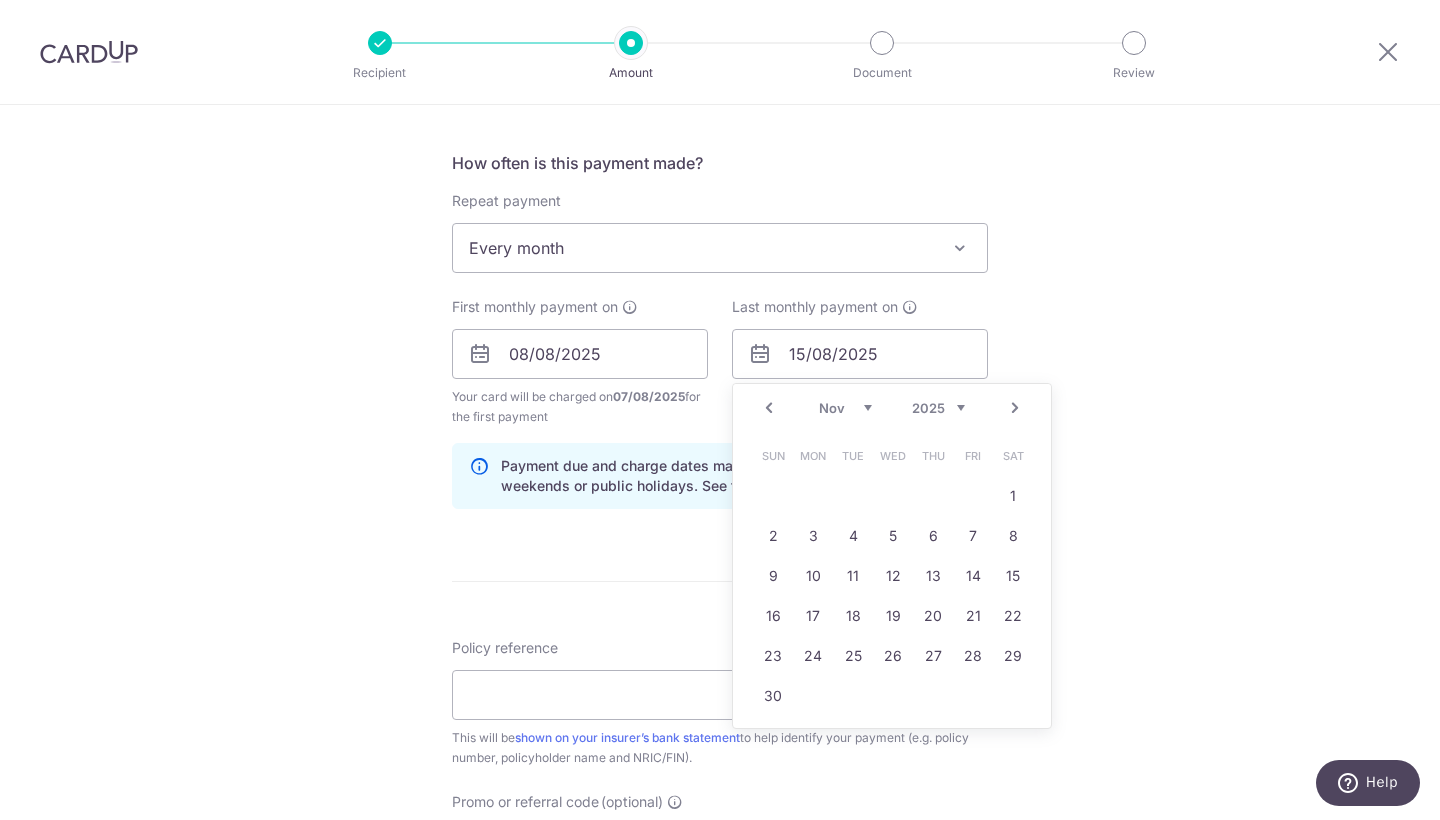click on "Next" at bounding box center (1015, 408) 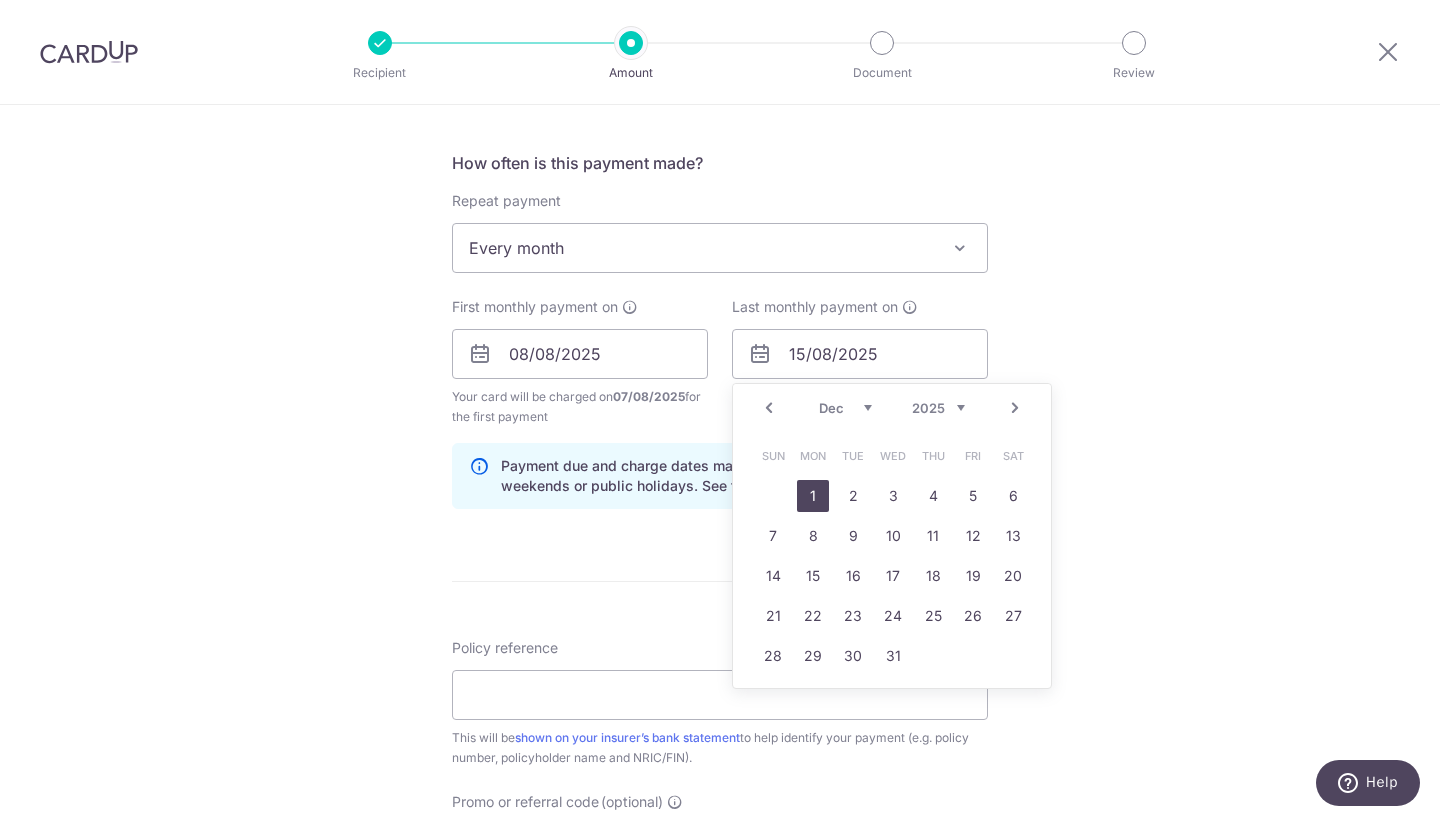 click on "1" at bounding box center (813, 496) 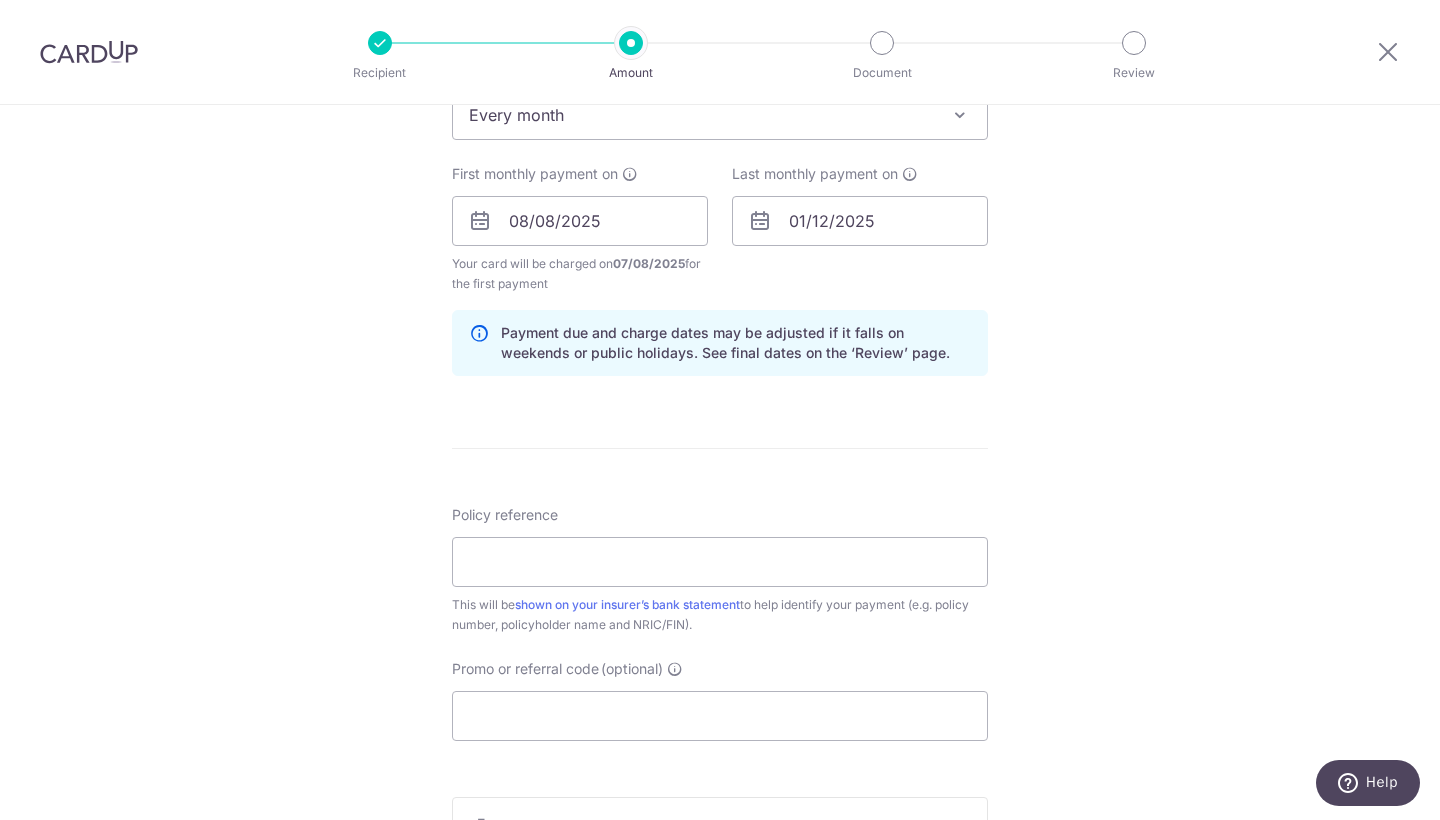 scroll, scrollTop: 865, scrollLeft: 0, axis: vertical 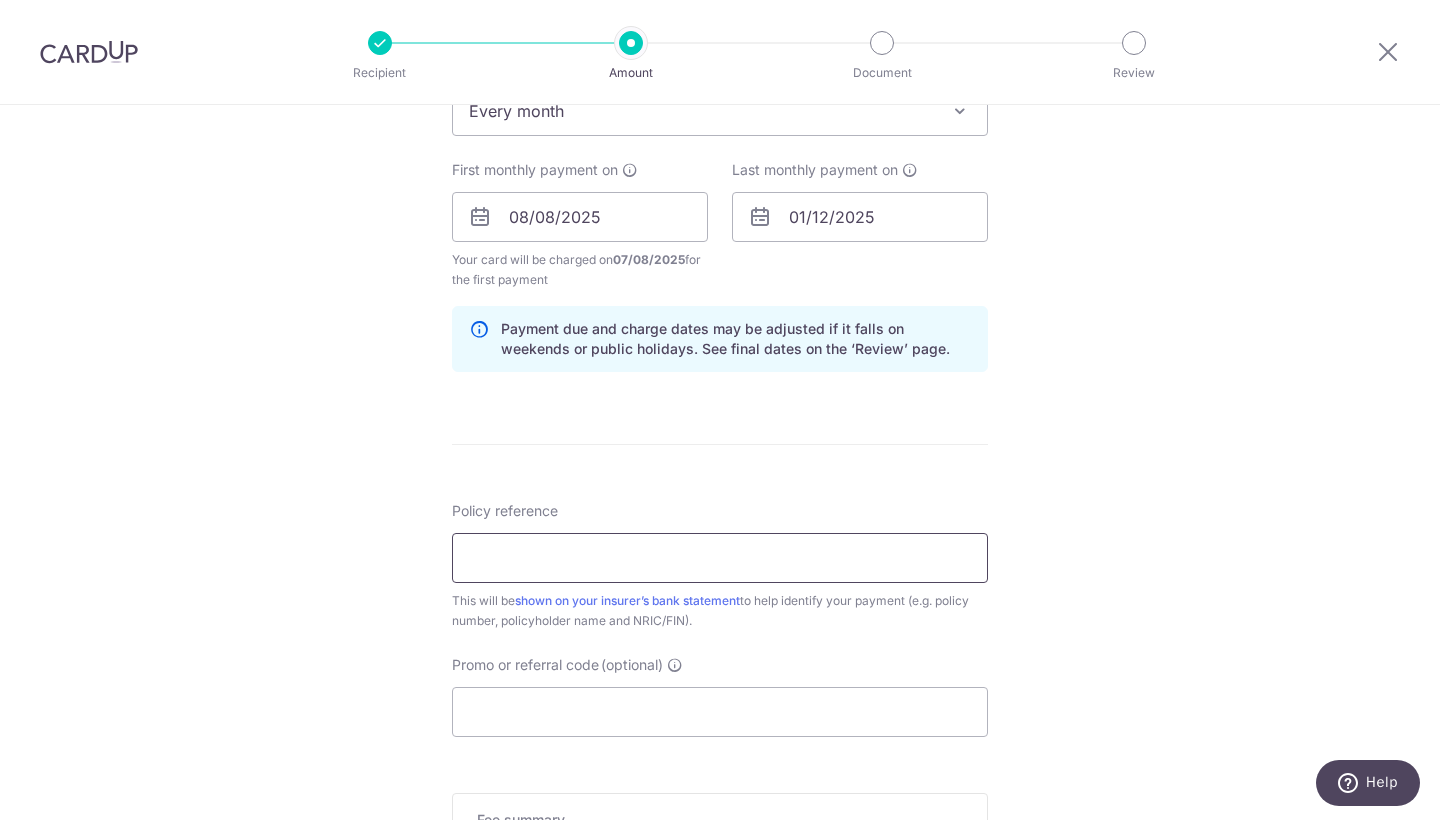 click on "Policy reference" at bounding box center [720, 558] 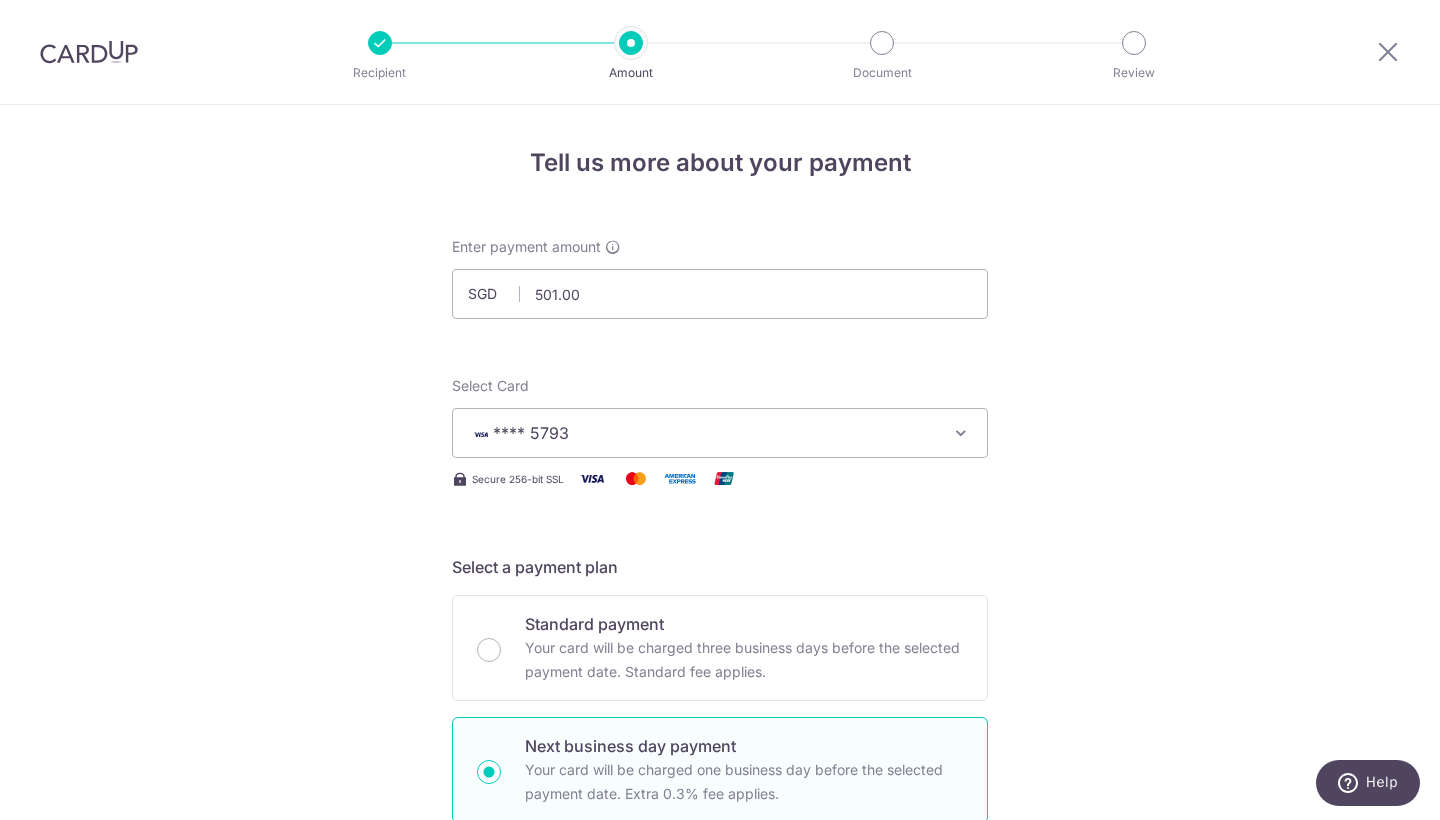 scroll, scrollTop: 0, scrollLeft: 0, axis: both 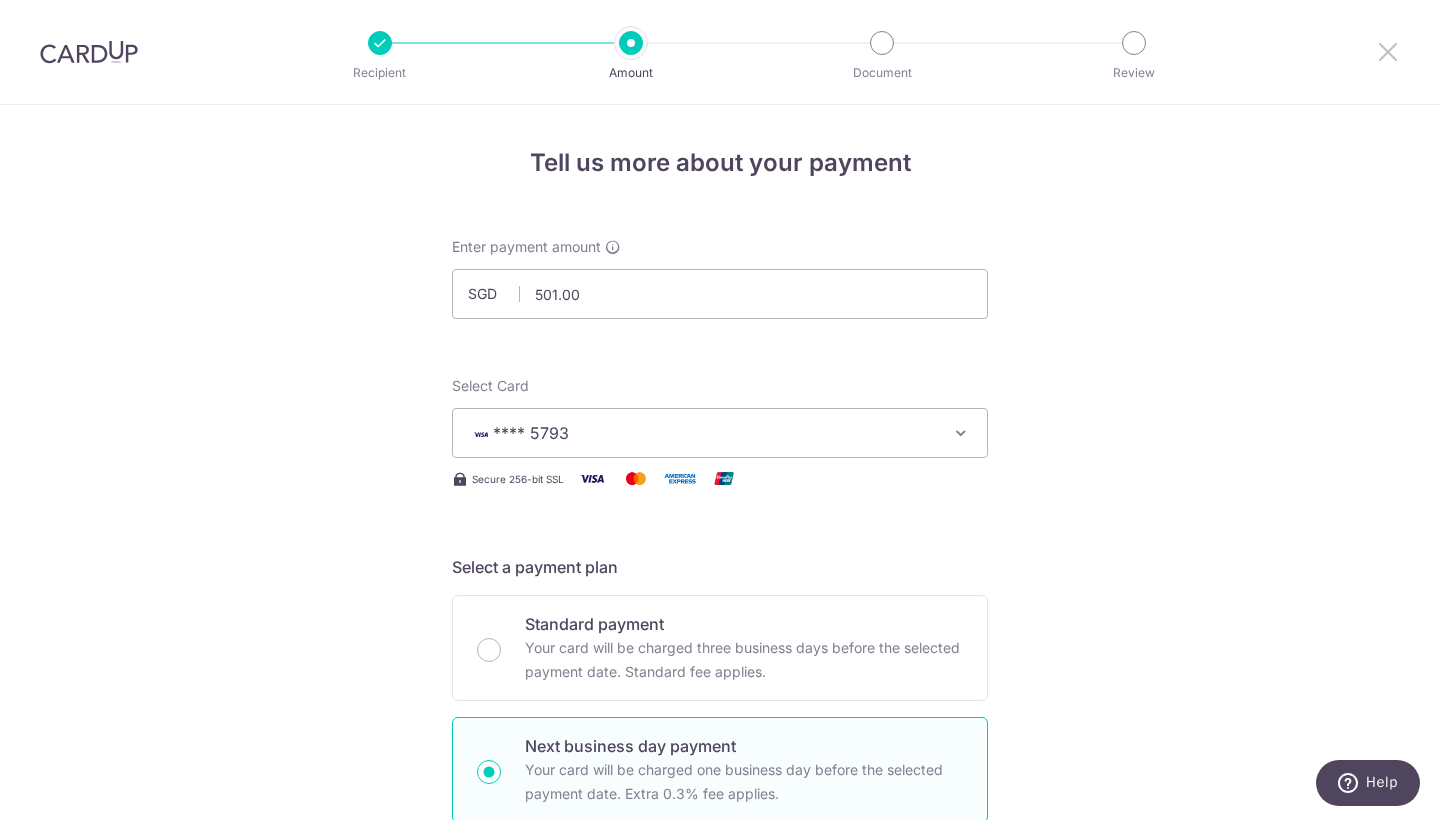 type on "6575" 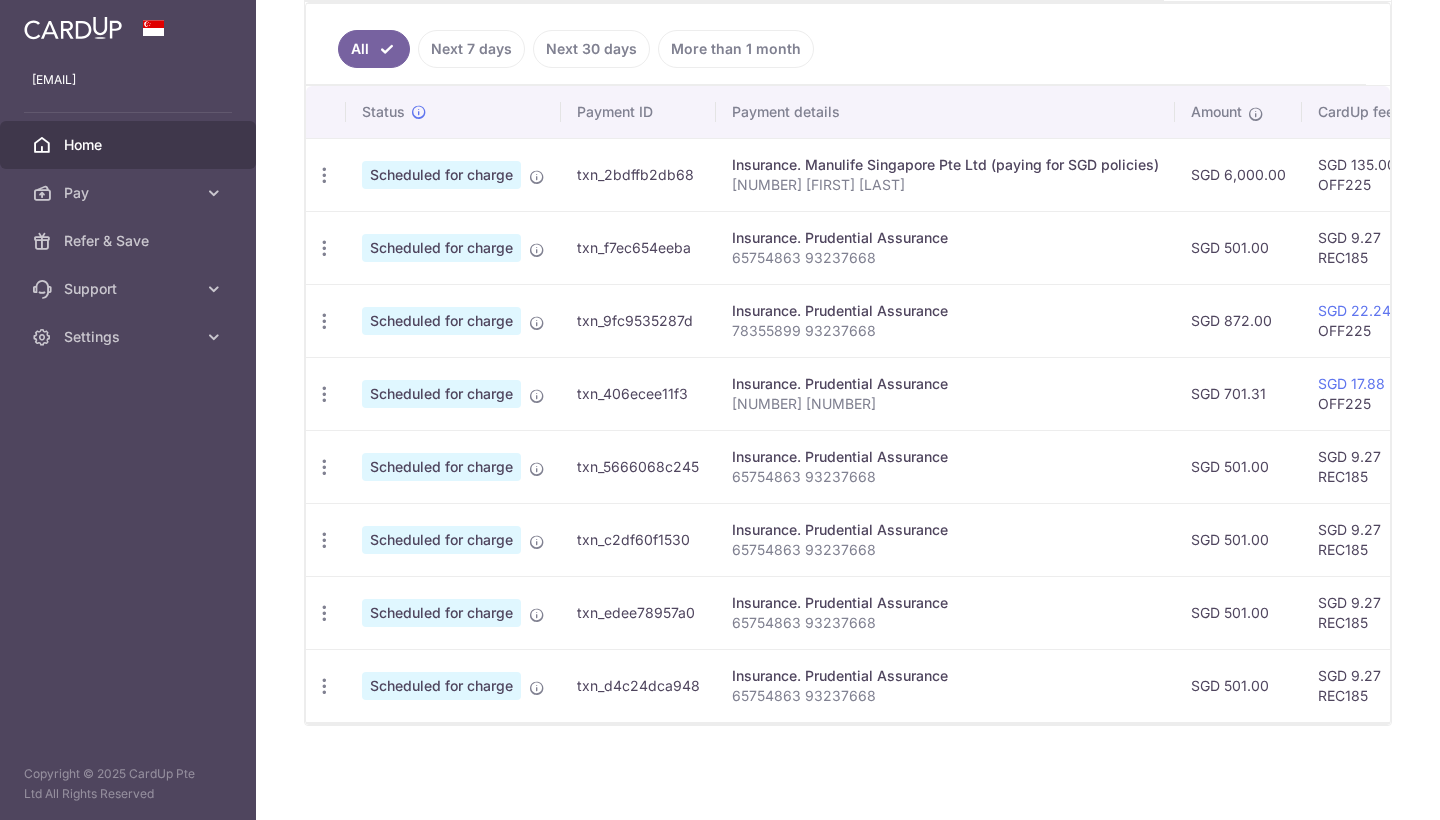 scroll, scrollTop: 514, scrollLeft: 0, axis: vertical 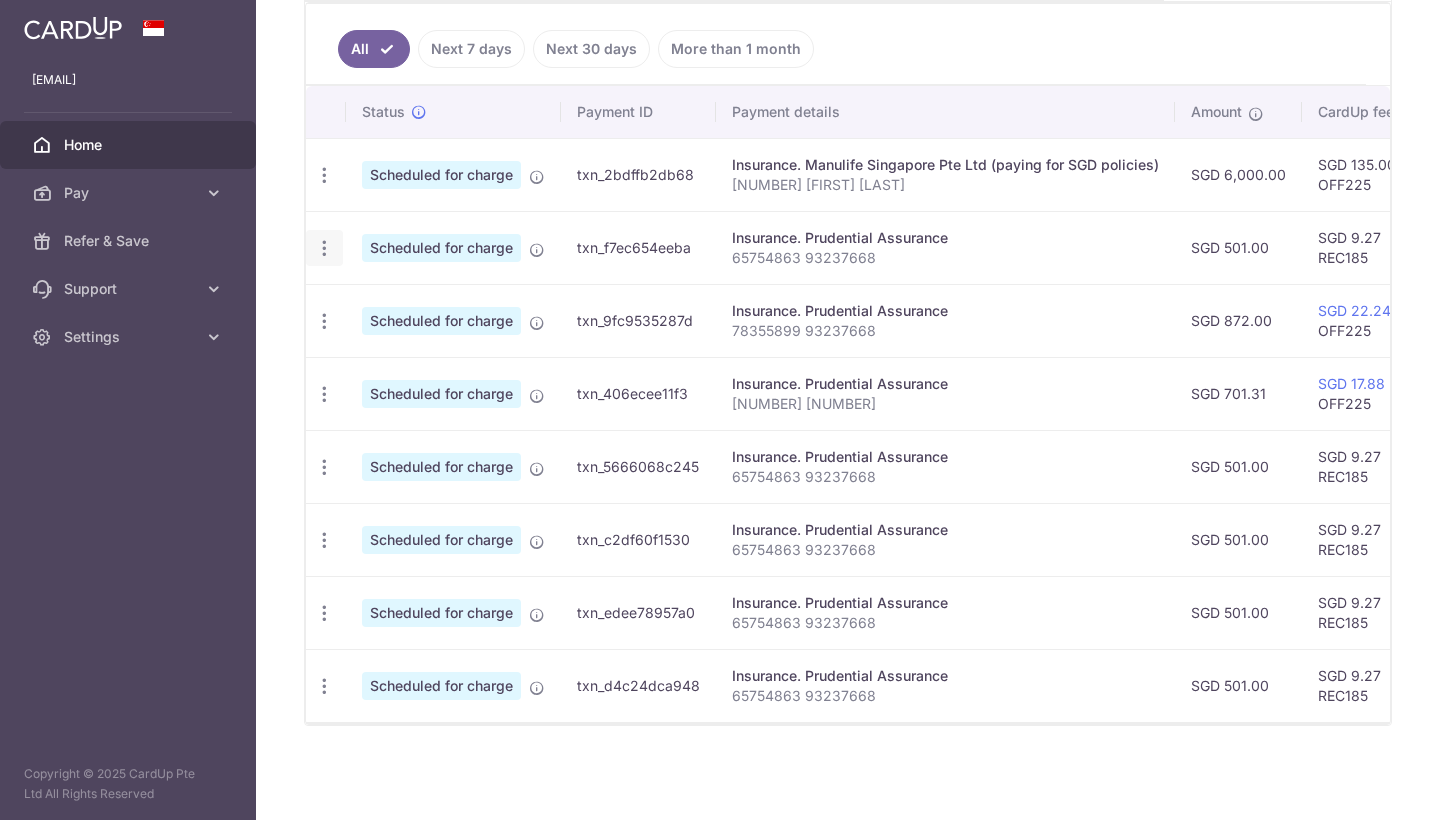 click at bounding box center (324, 175) 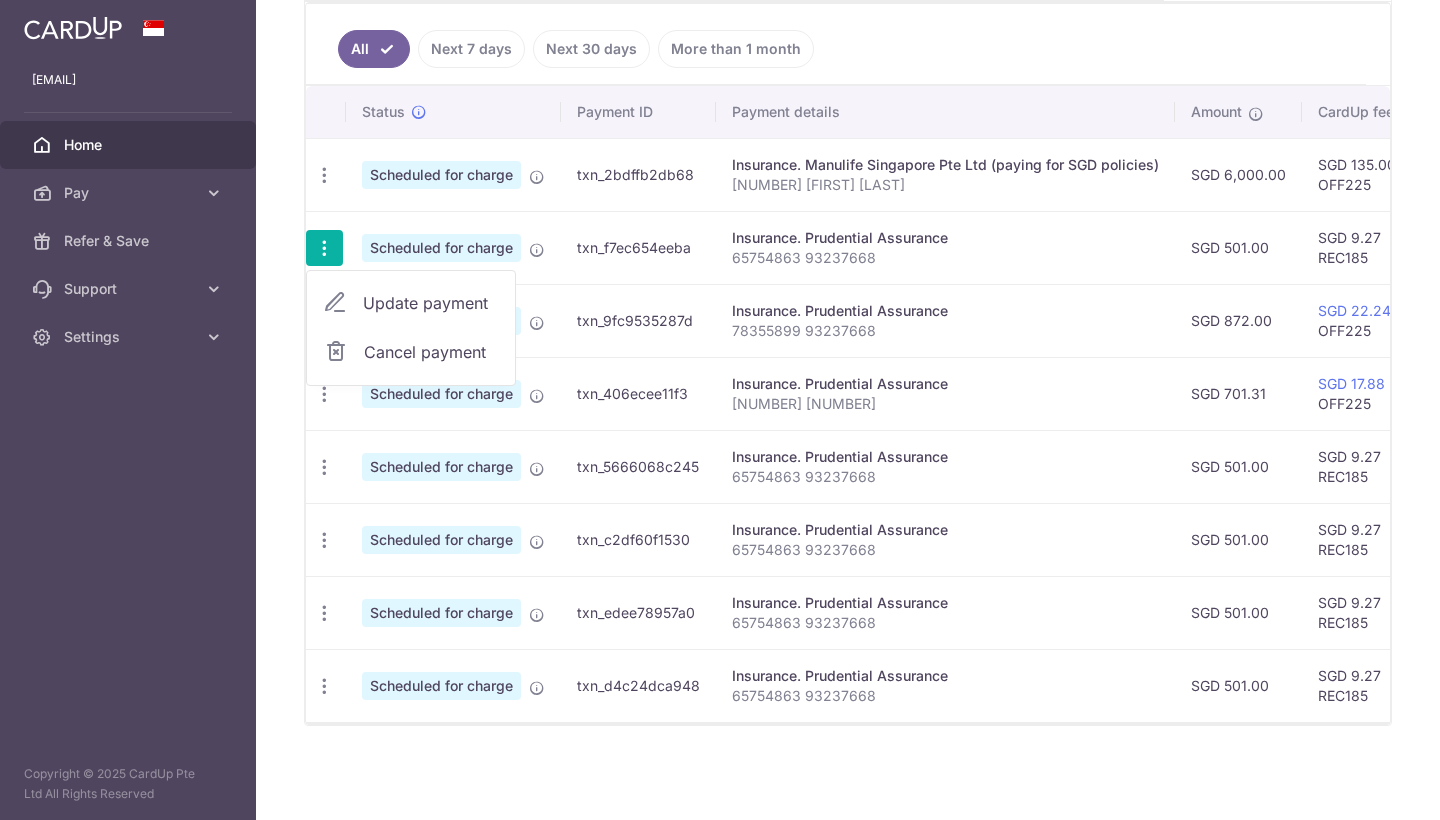 click on "Cancel payment" at bounding box center (431, 352) 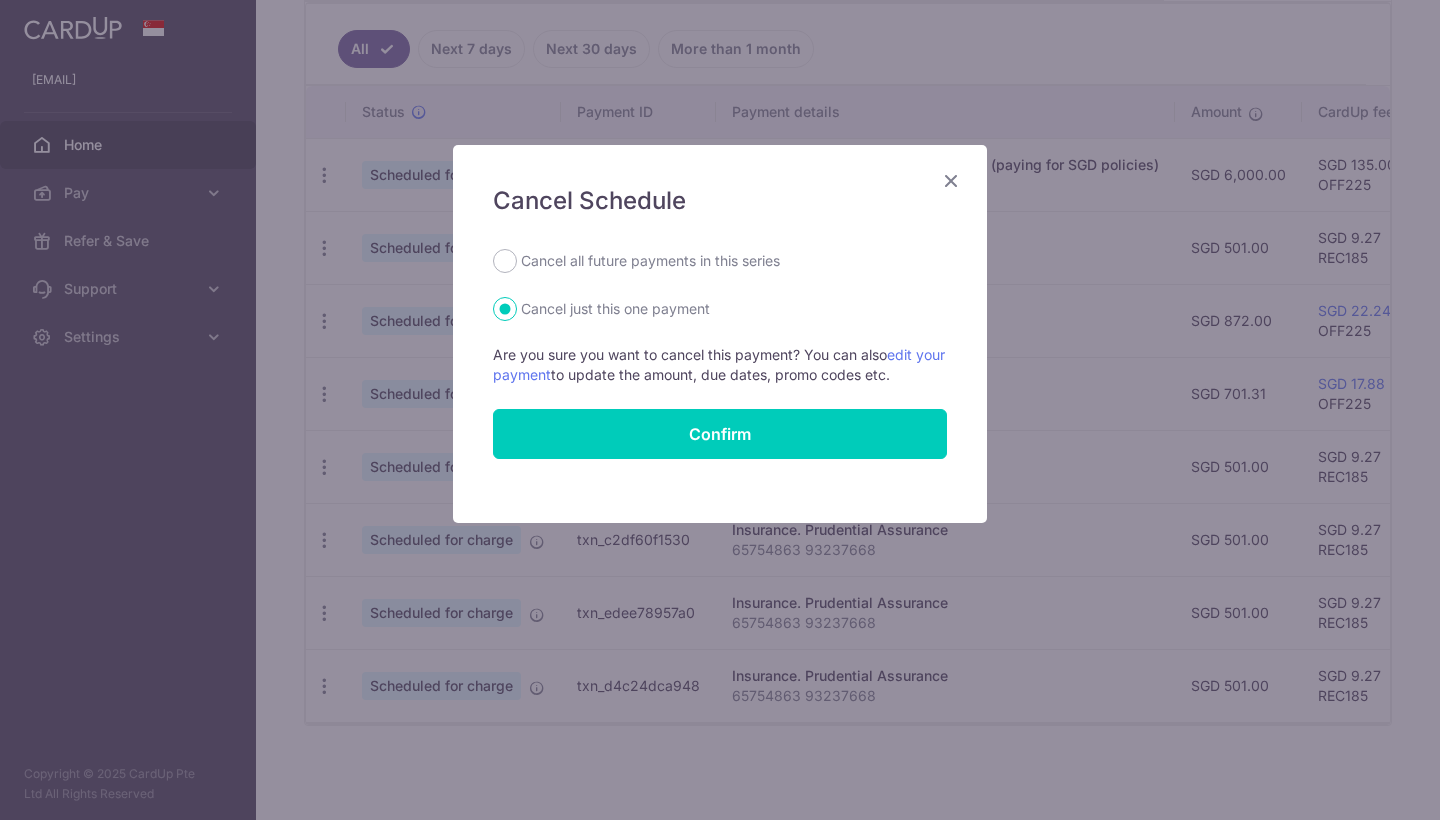 click on "Cancel all future payments in this series" at bounding box center [650, 261] 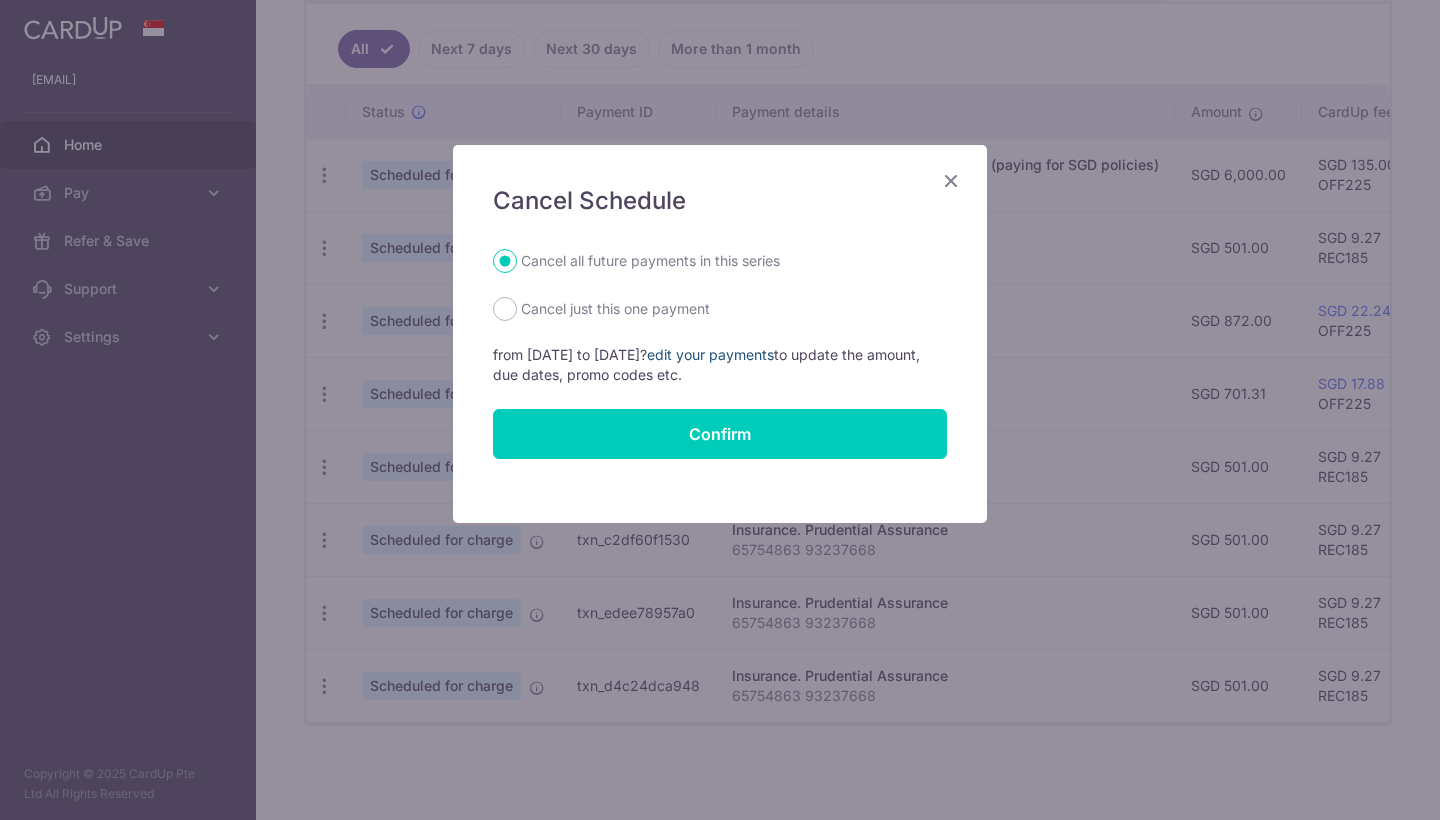 click on "edit your payments" at bounding box center (710, 354) 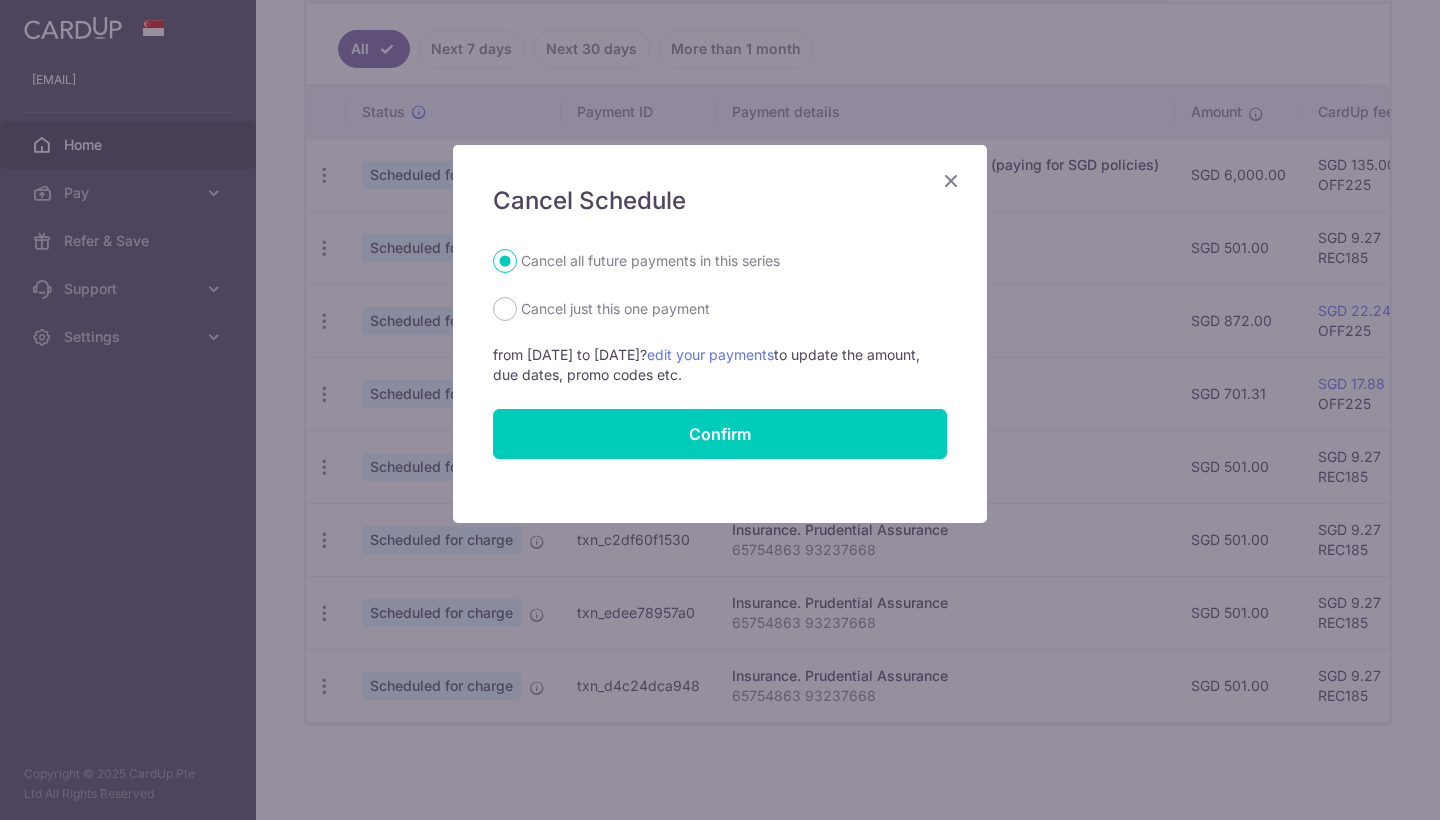 click at bounding box center [951, 180] 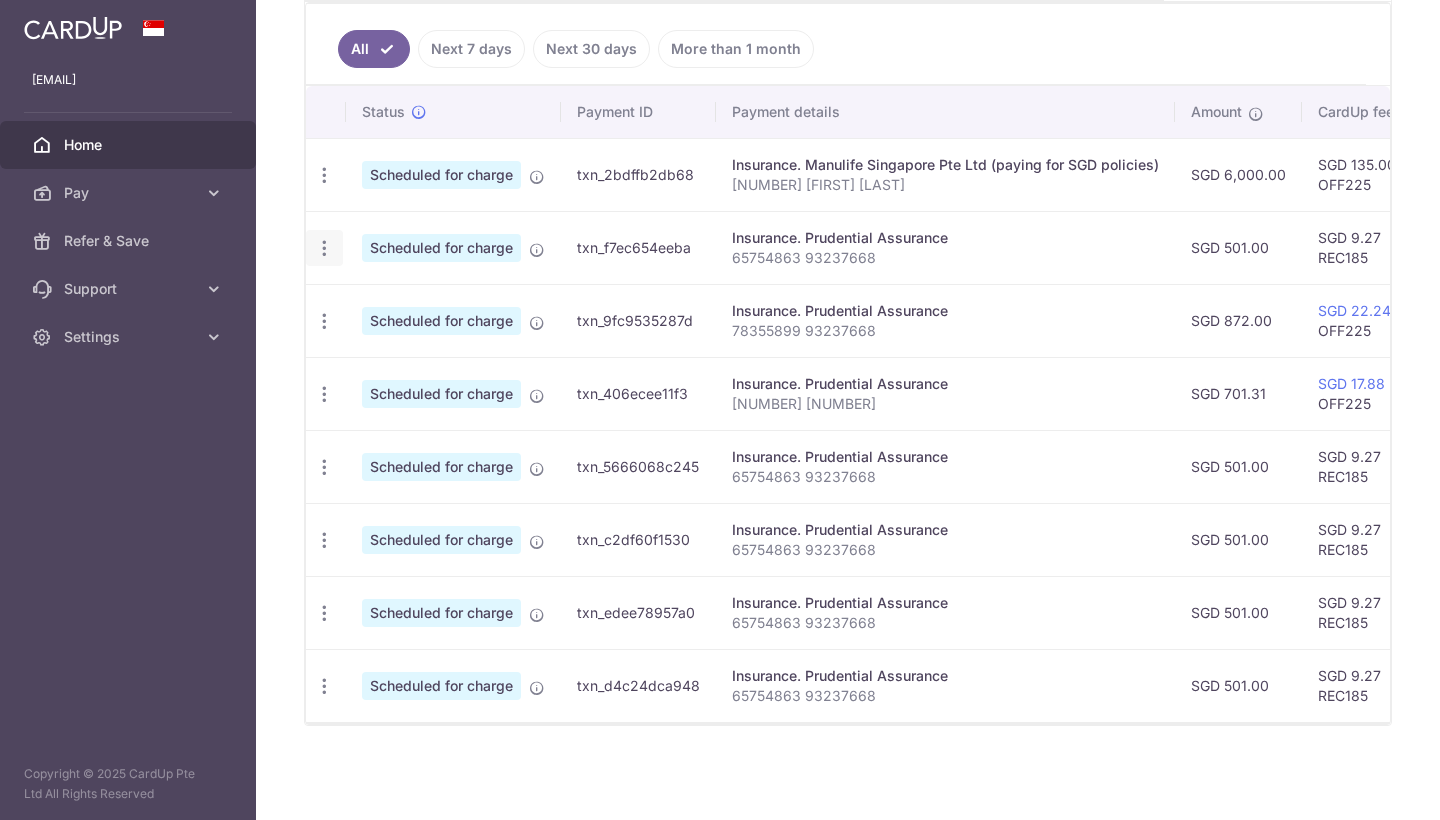 click at bounding box center (324, 175) 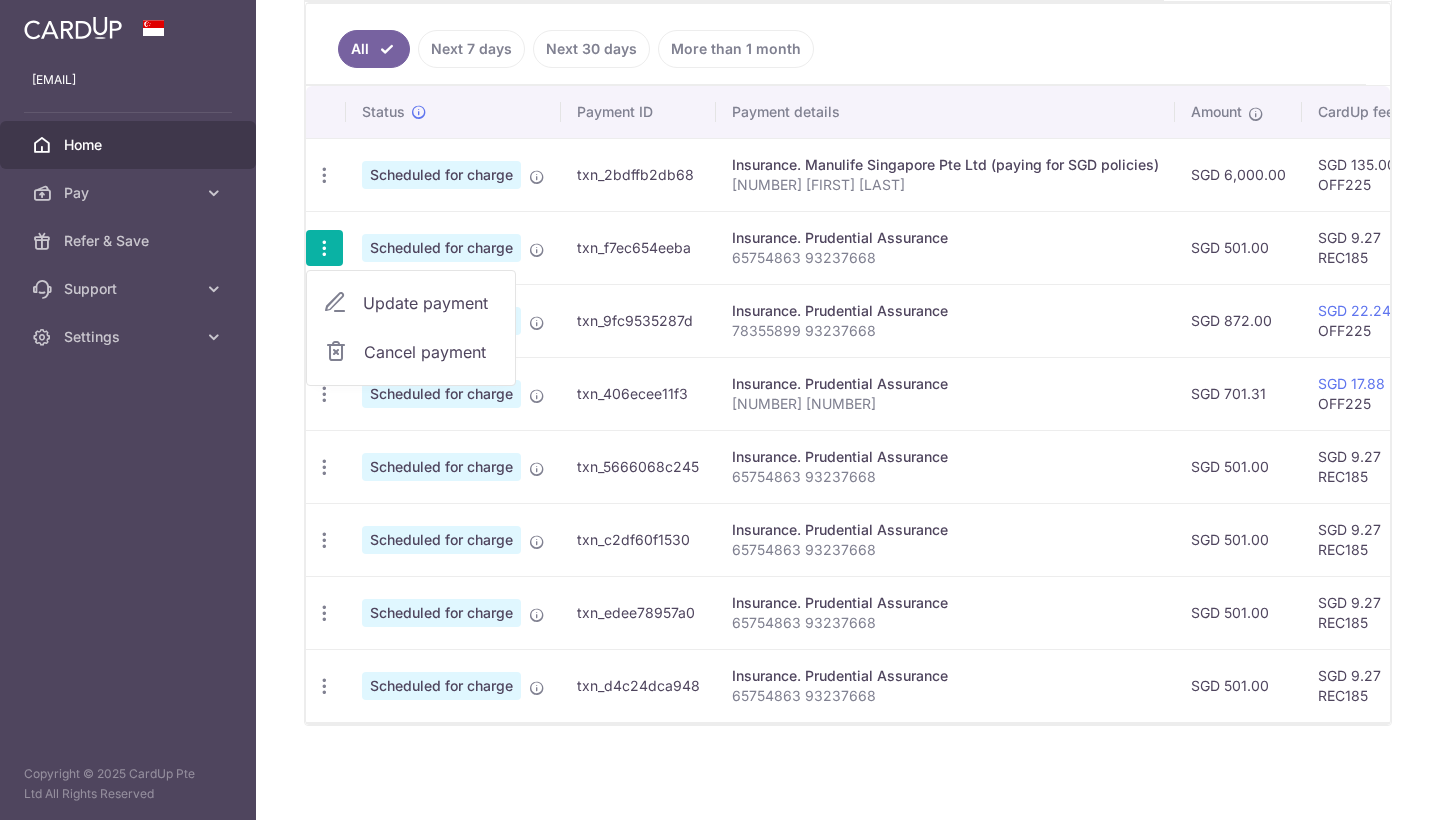 click on "Update payment" at bounding box center [431, 303] 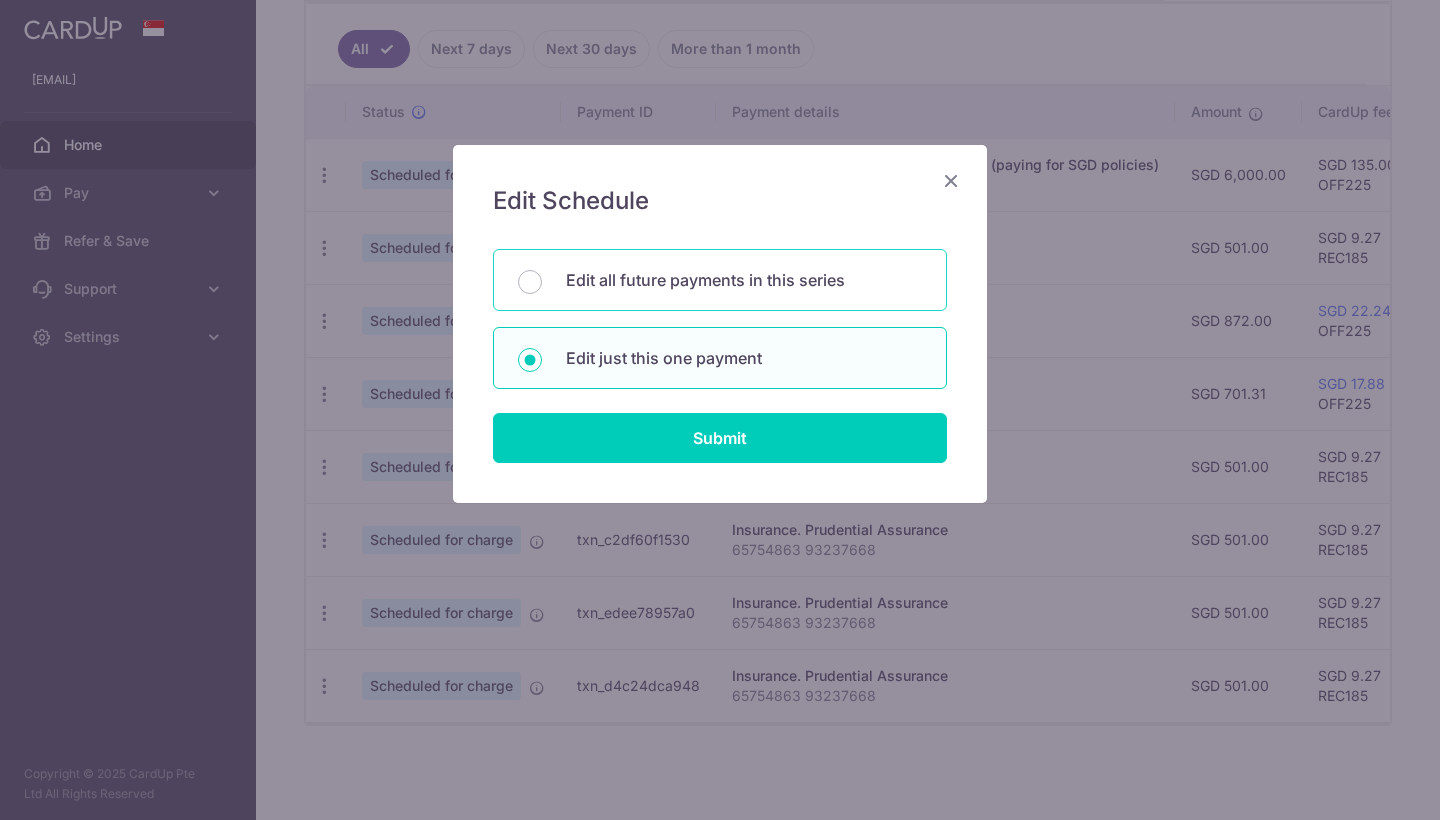 click on "Edit all future payments in this series" at bounding box center (720, 280) 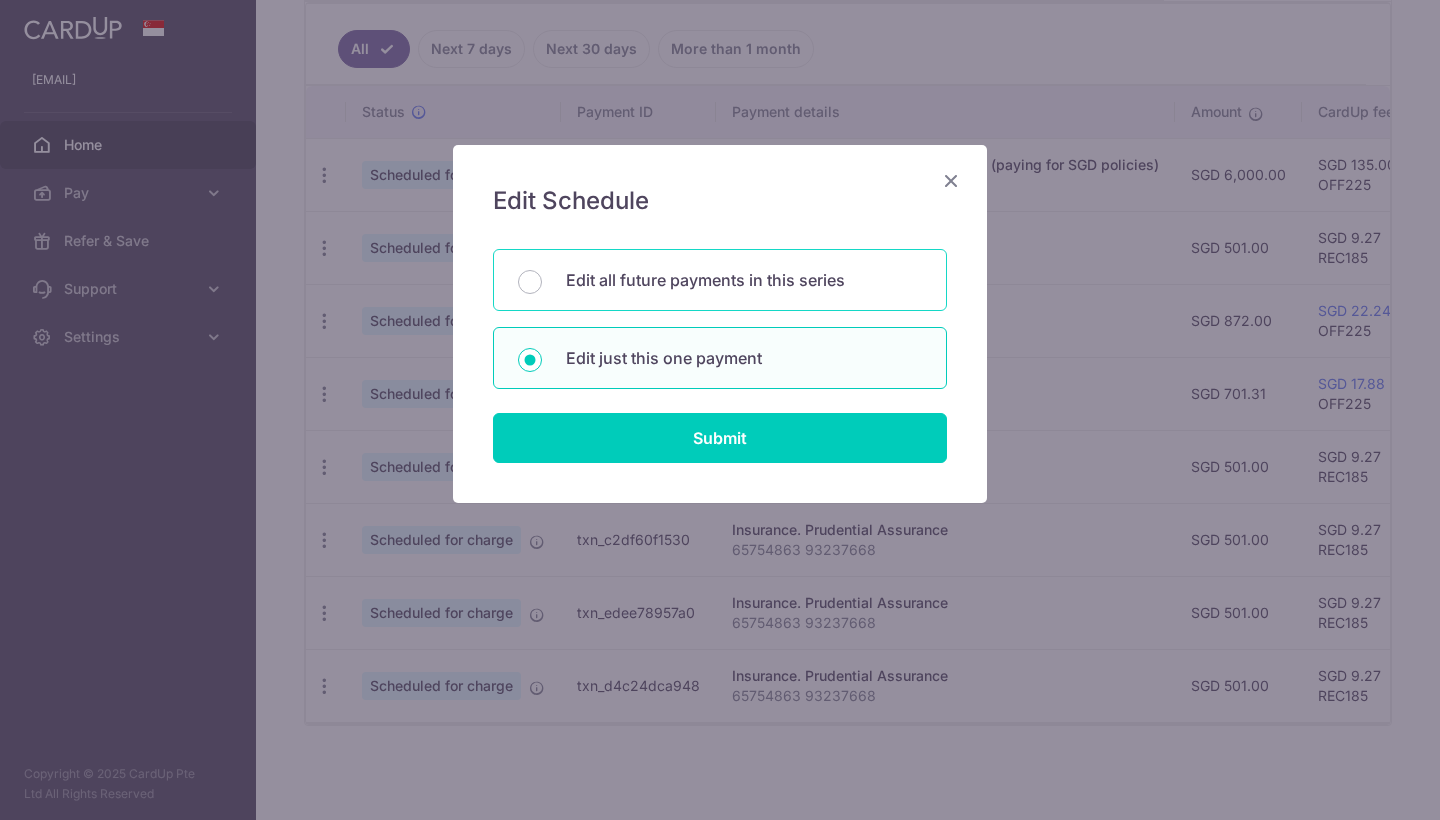 radio on "true" 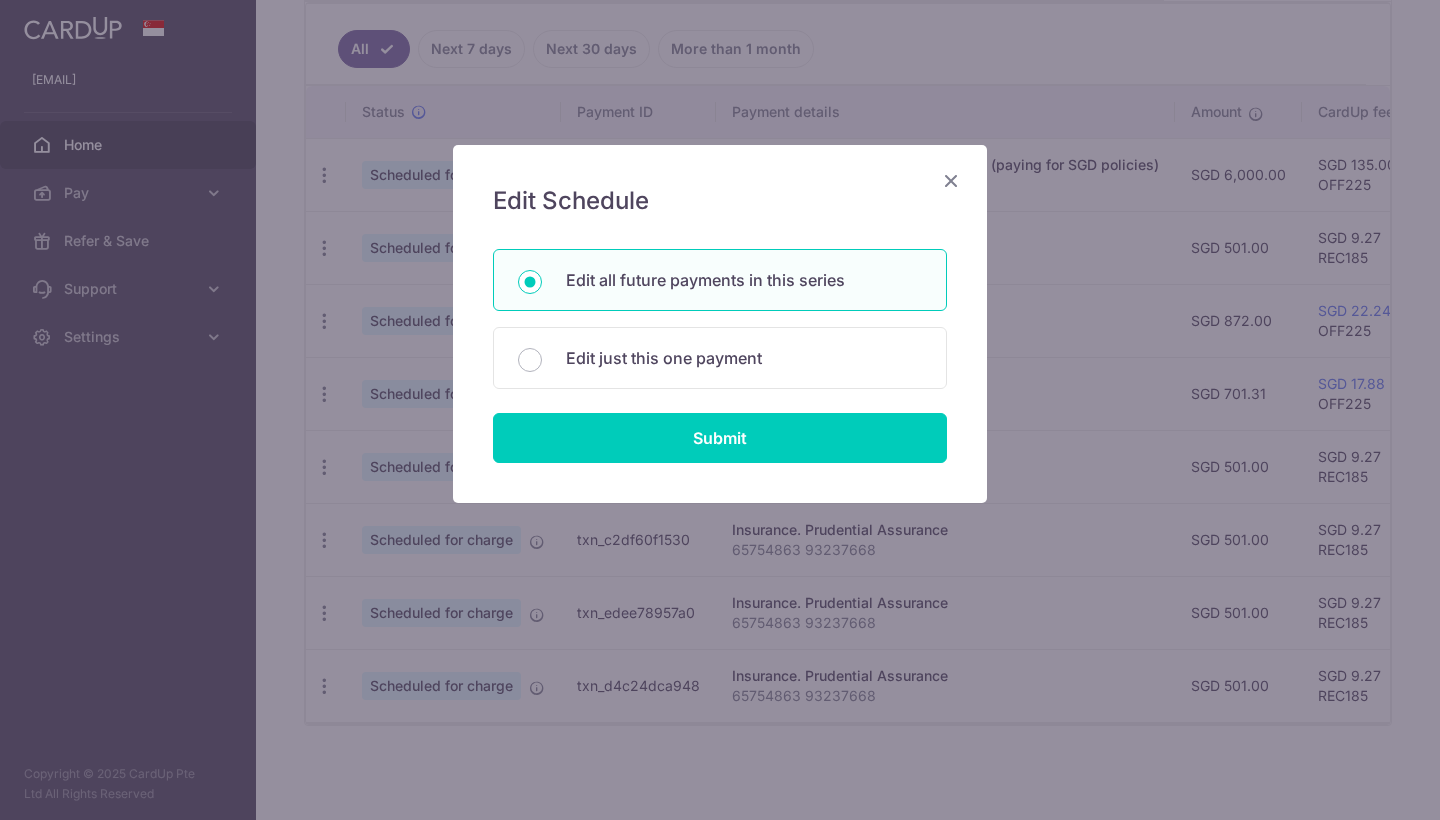 click on "Edit Schedule
You will be editing all 5 payments to Prudential Assurance scheduled from 12/08/2025 to 12/12/2025.
Edit all future payments in this series
Edit just this one payment
Submit" at bounding box center (720, 324) 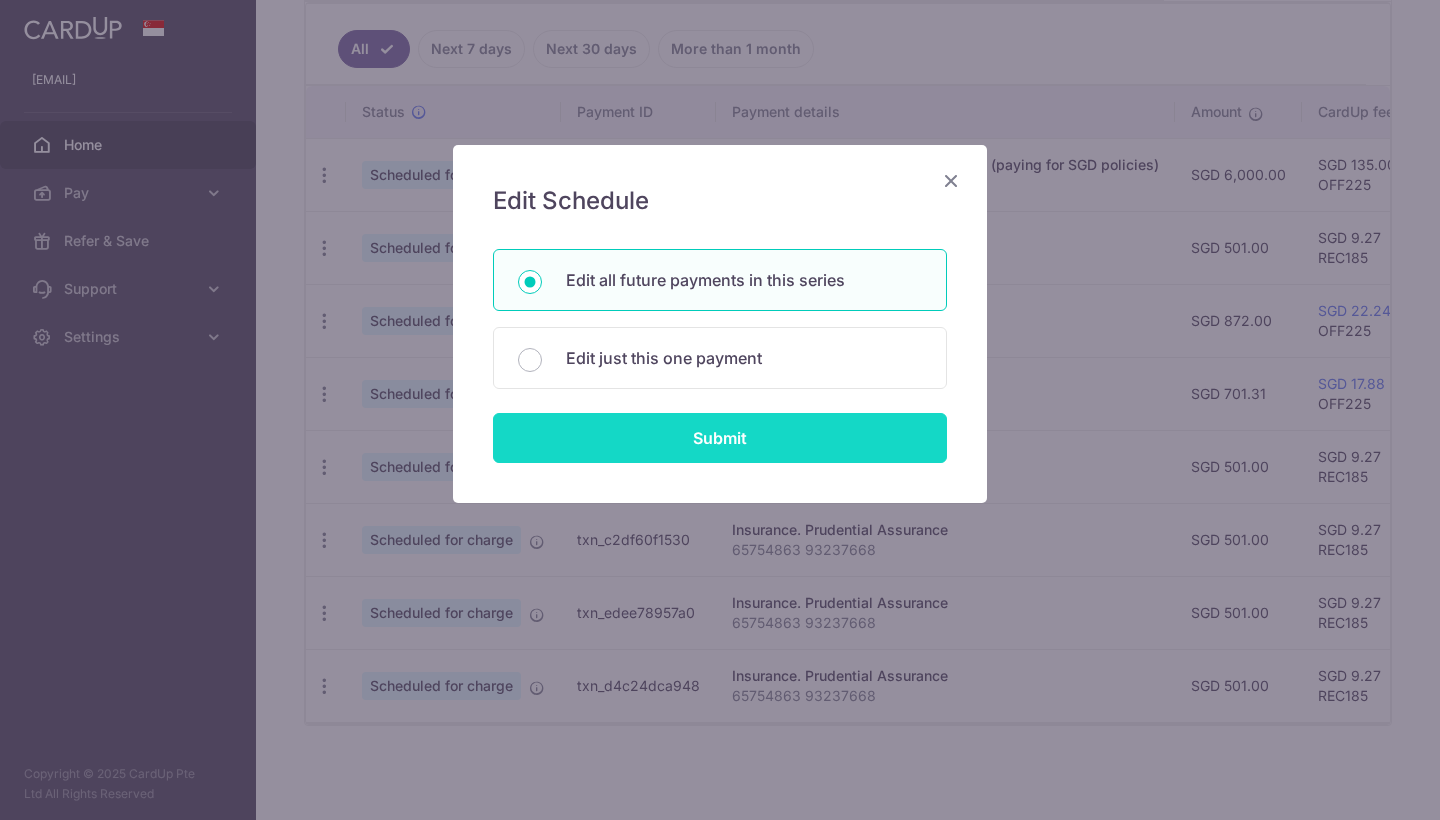 click on "Submit" at bounding box center (720, 438) 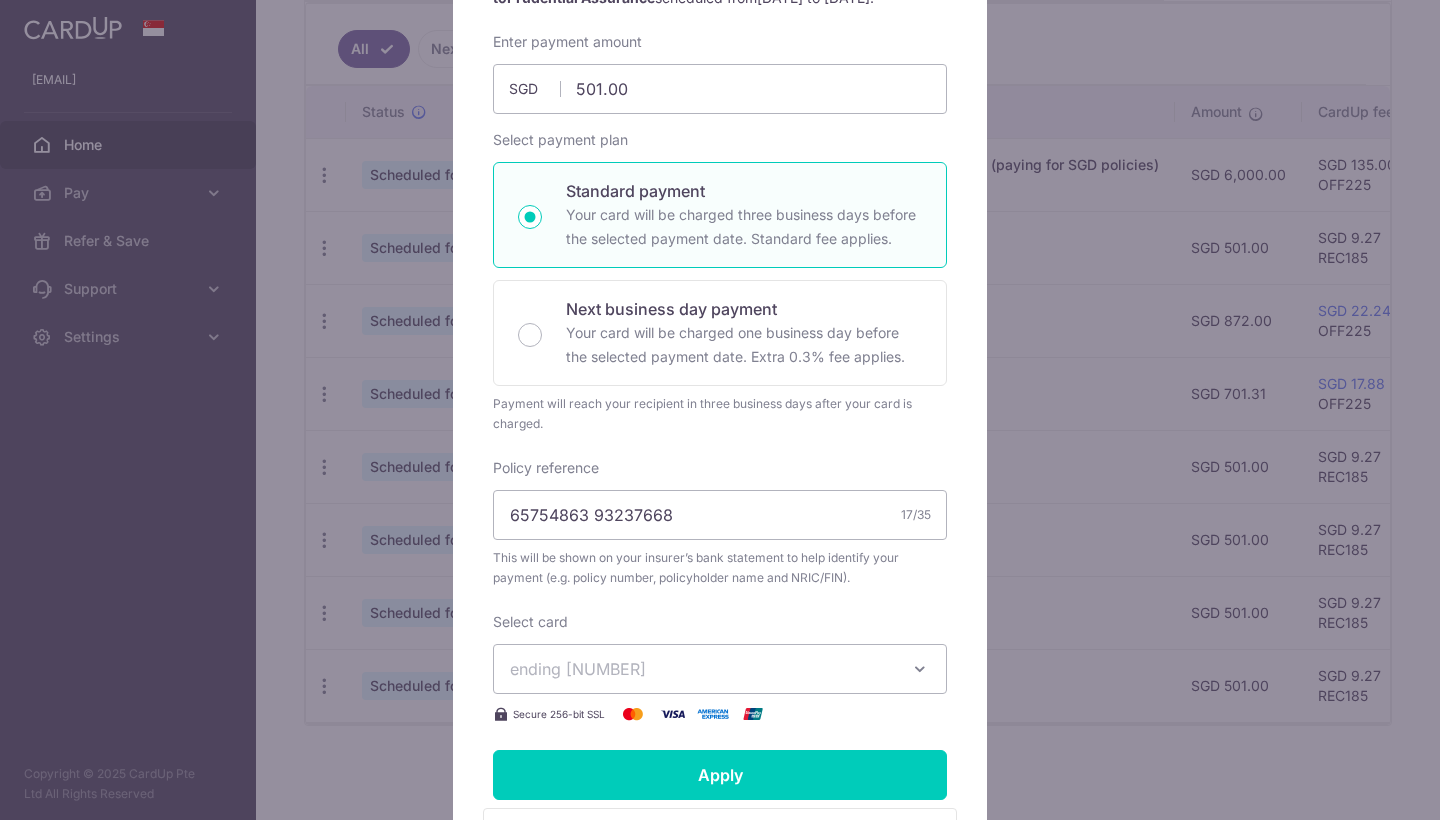scroll, scrollTop: 317, scrollLeft: 0, axis: vertical 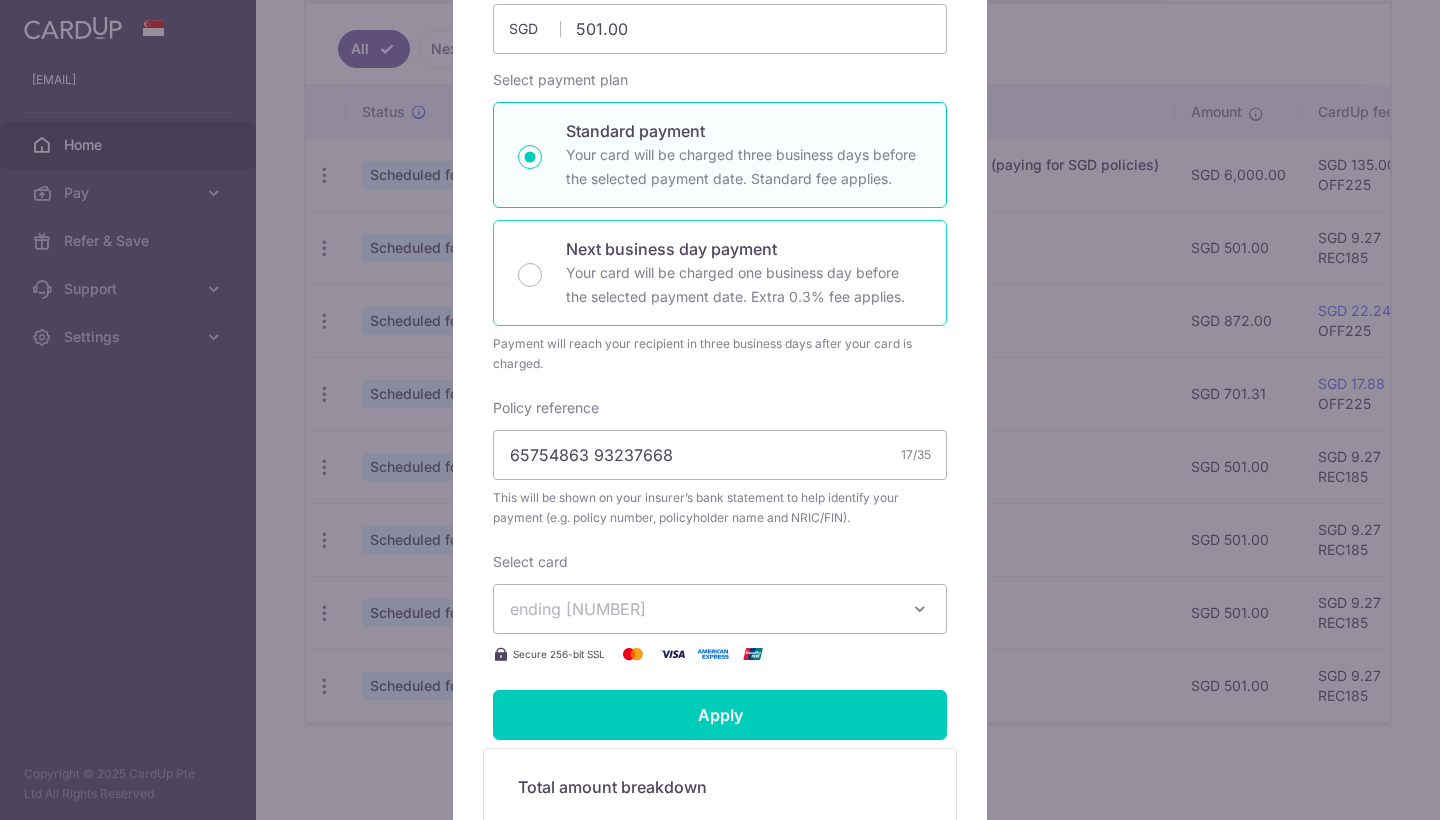 click on "Your card will be charged one business day before the selected payment date. Extra 0.3% fee applies." at bounding box center [744, 285] 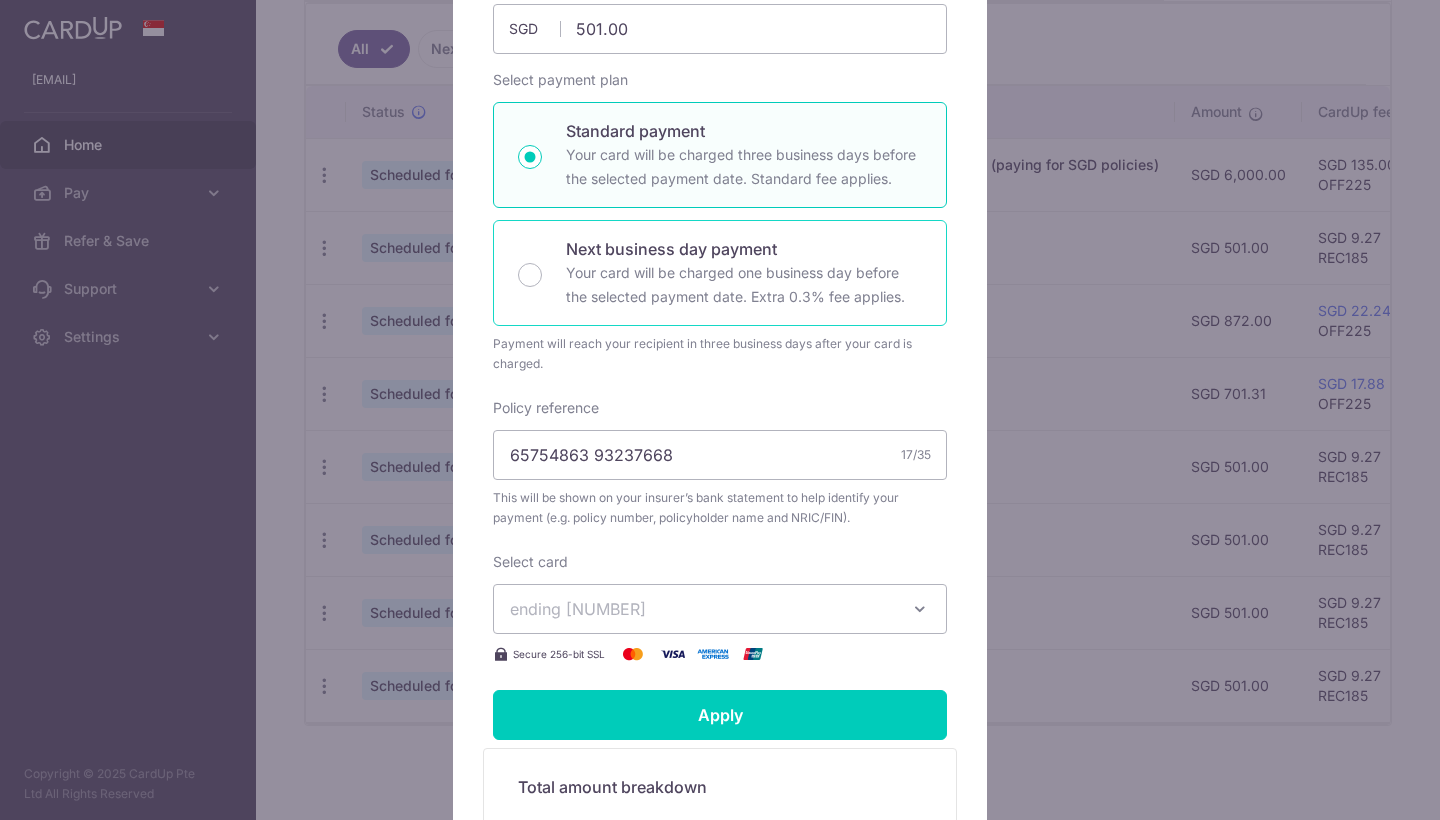 click on "Next business day payment
Your card will be charged one business day before the selected payment date. Extra 0.3% fee applies." at bounding box center [530, 275] 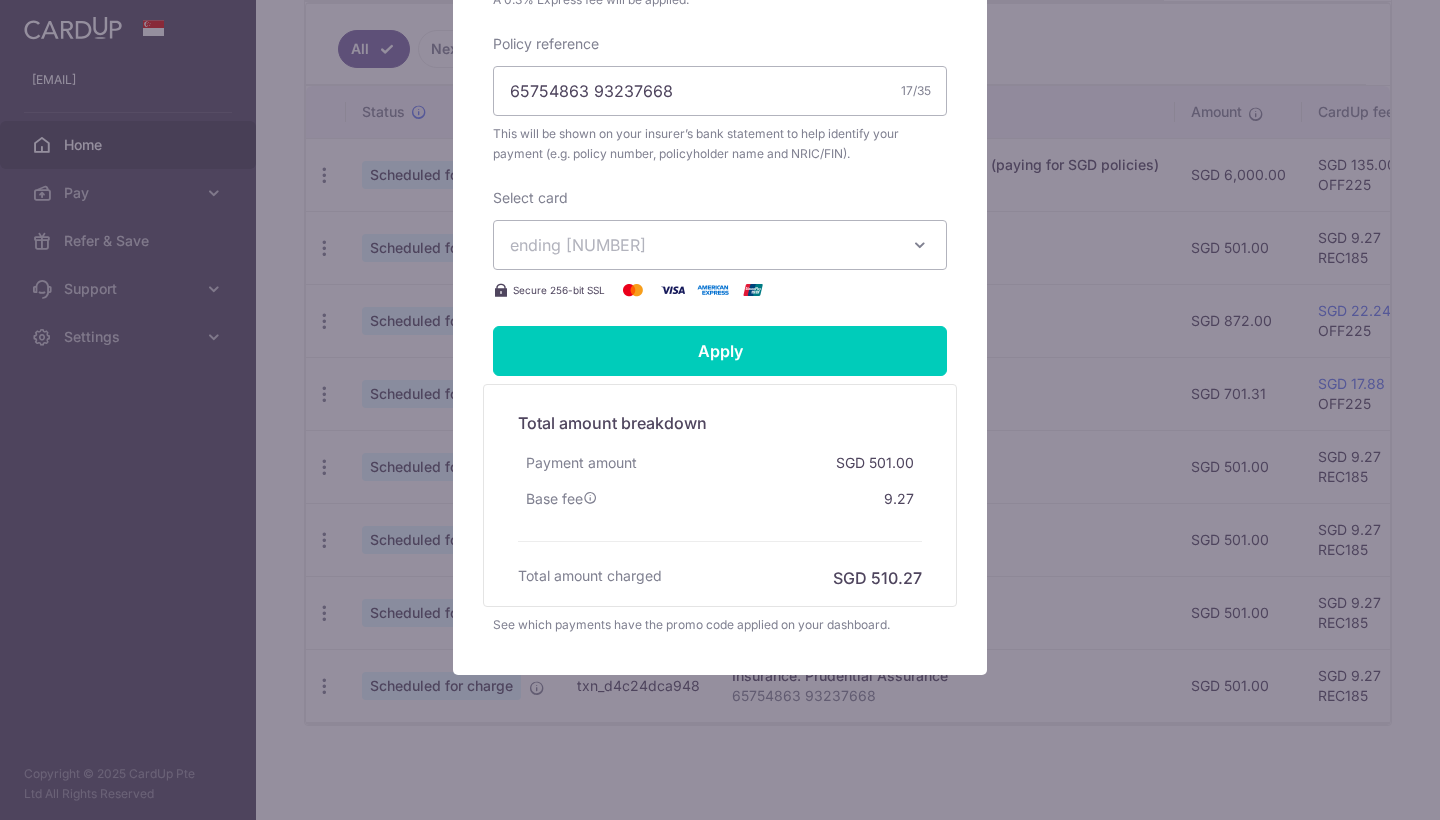 scroll, scrollTop: 701, scrollLeft: 0, axis: vertical 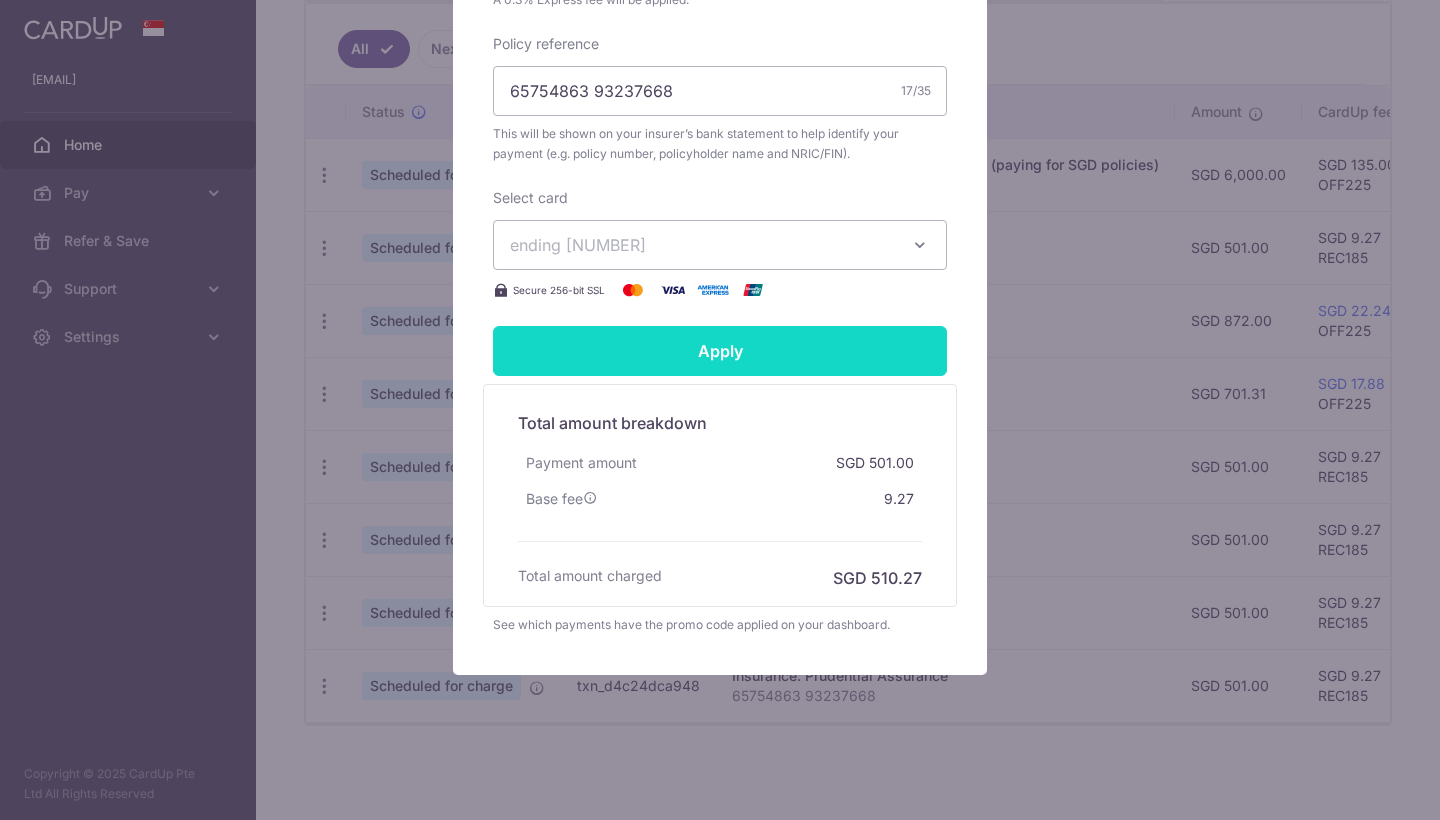 click on "Apply" at bounding box center (720, 351) 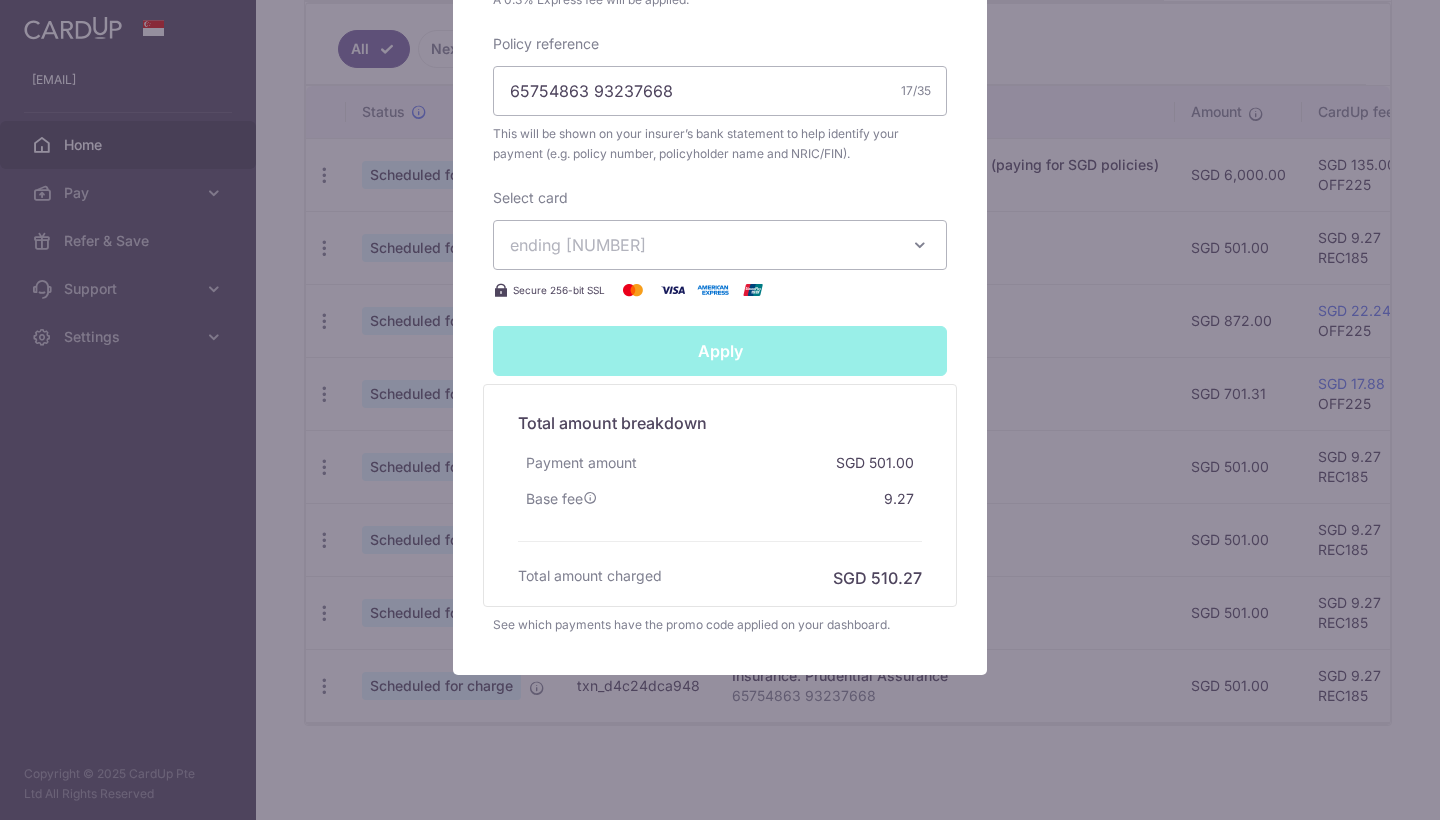 type on "Successfully Applied" 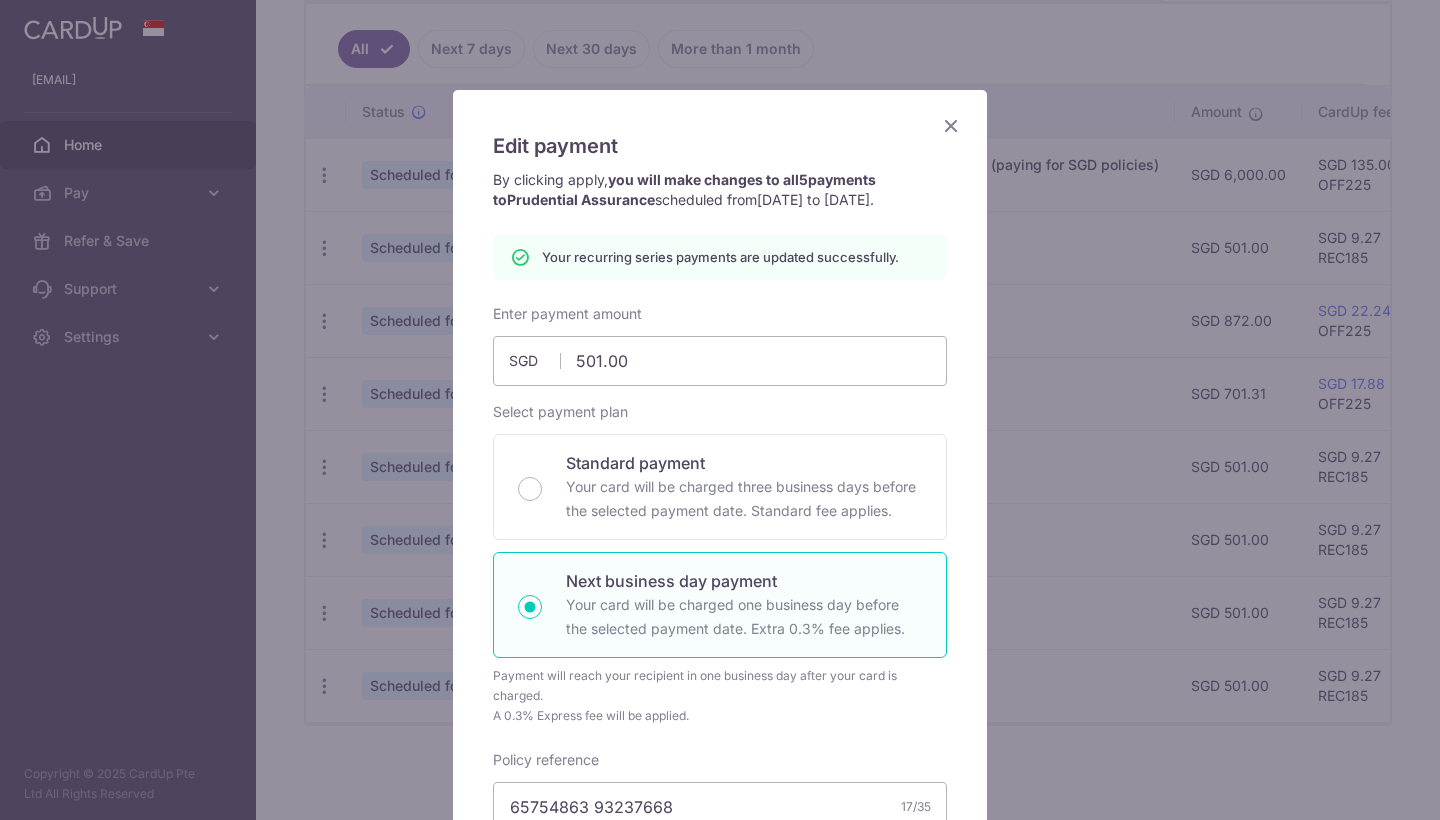scroll, scrollTop: 32, scrollLeft: 0, axis: vertical 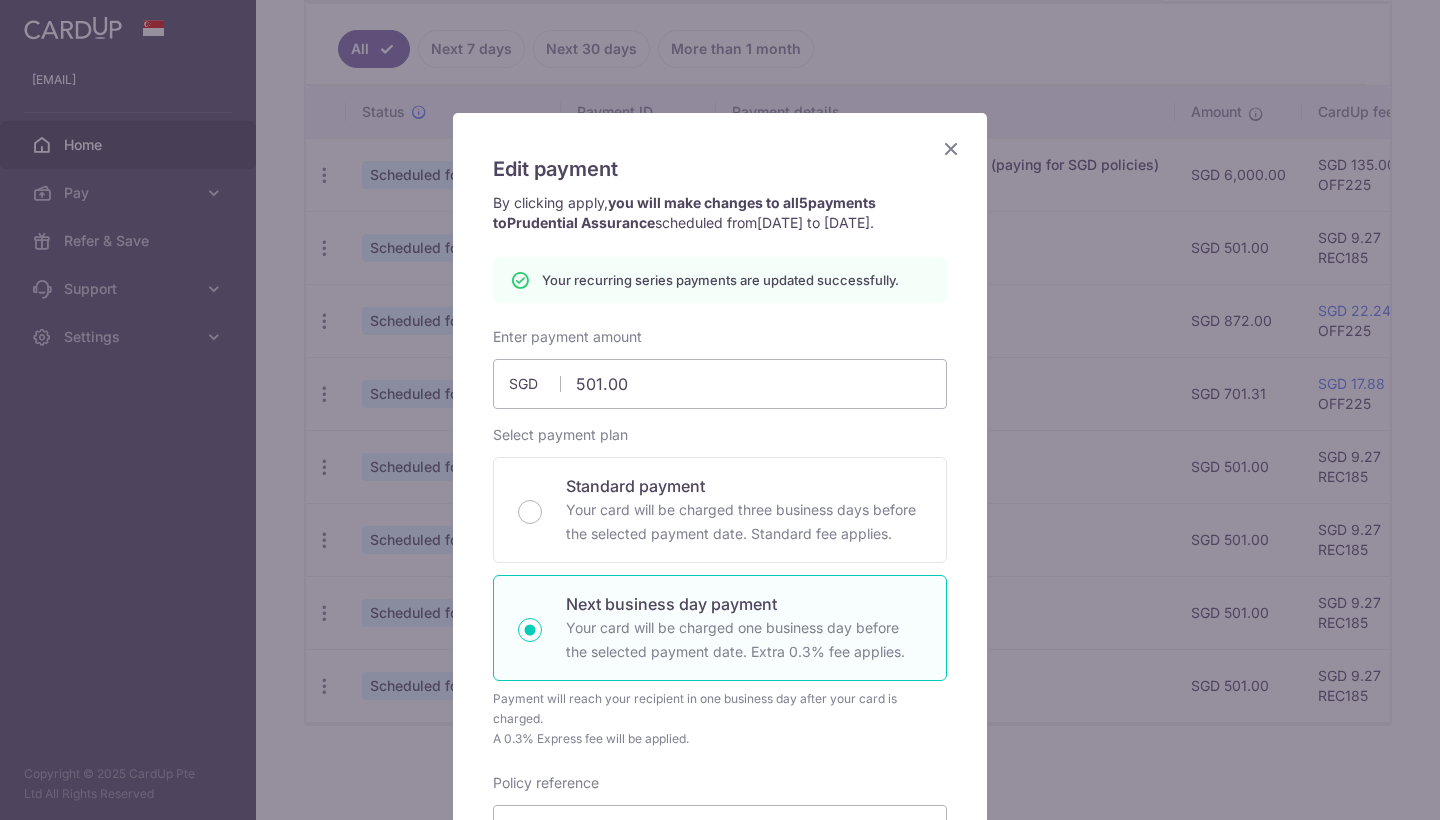 click at bounding box center [951, 148] 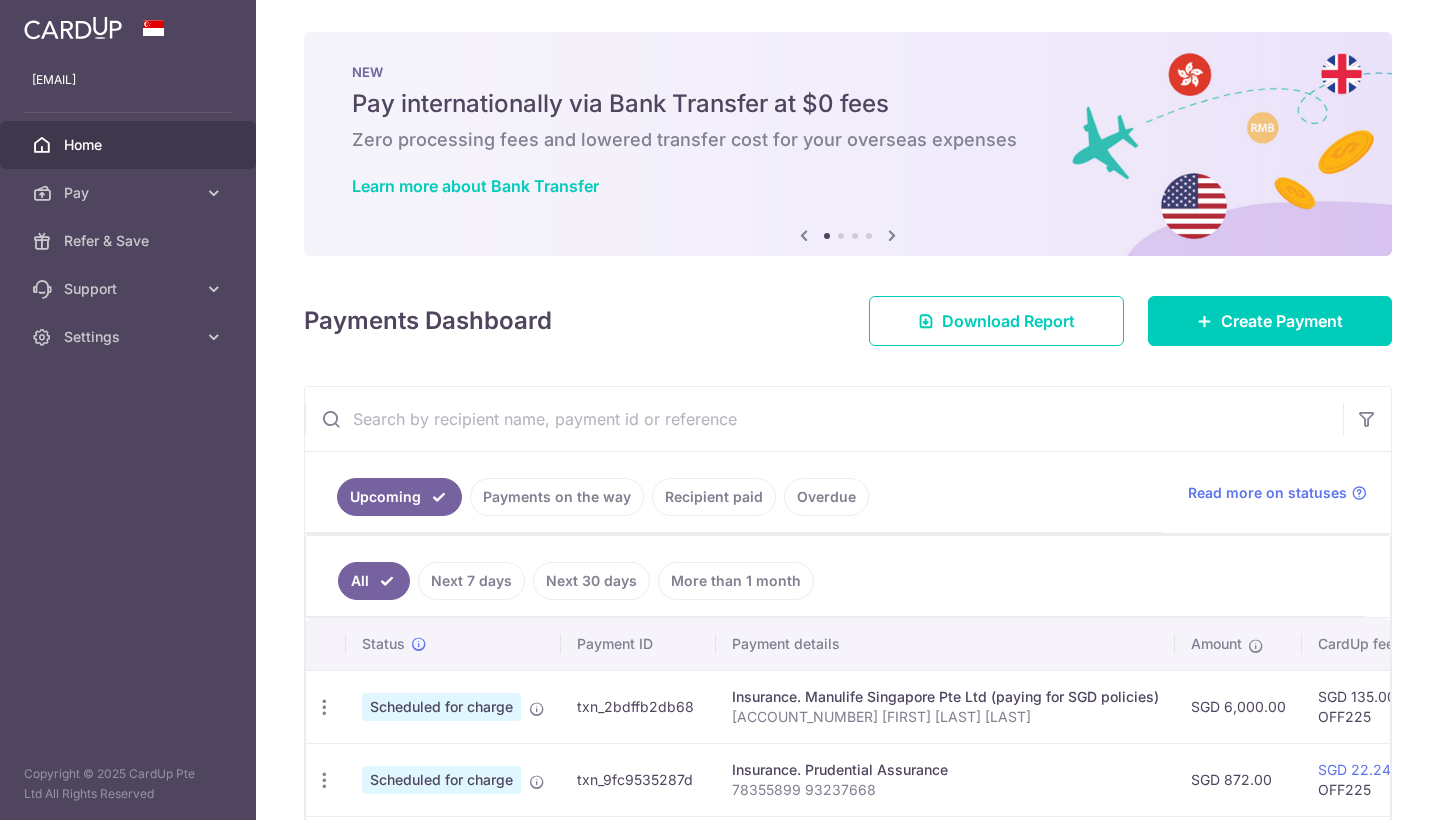 scroll, scrollTop: 0, scrollLeft: 0, axis: both 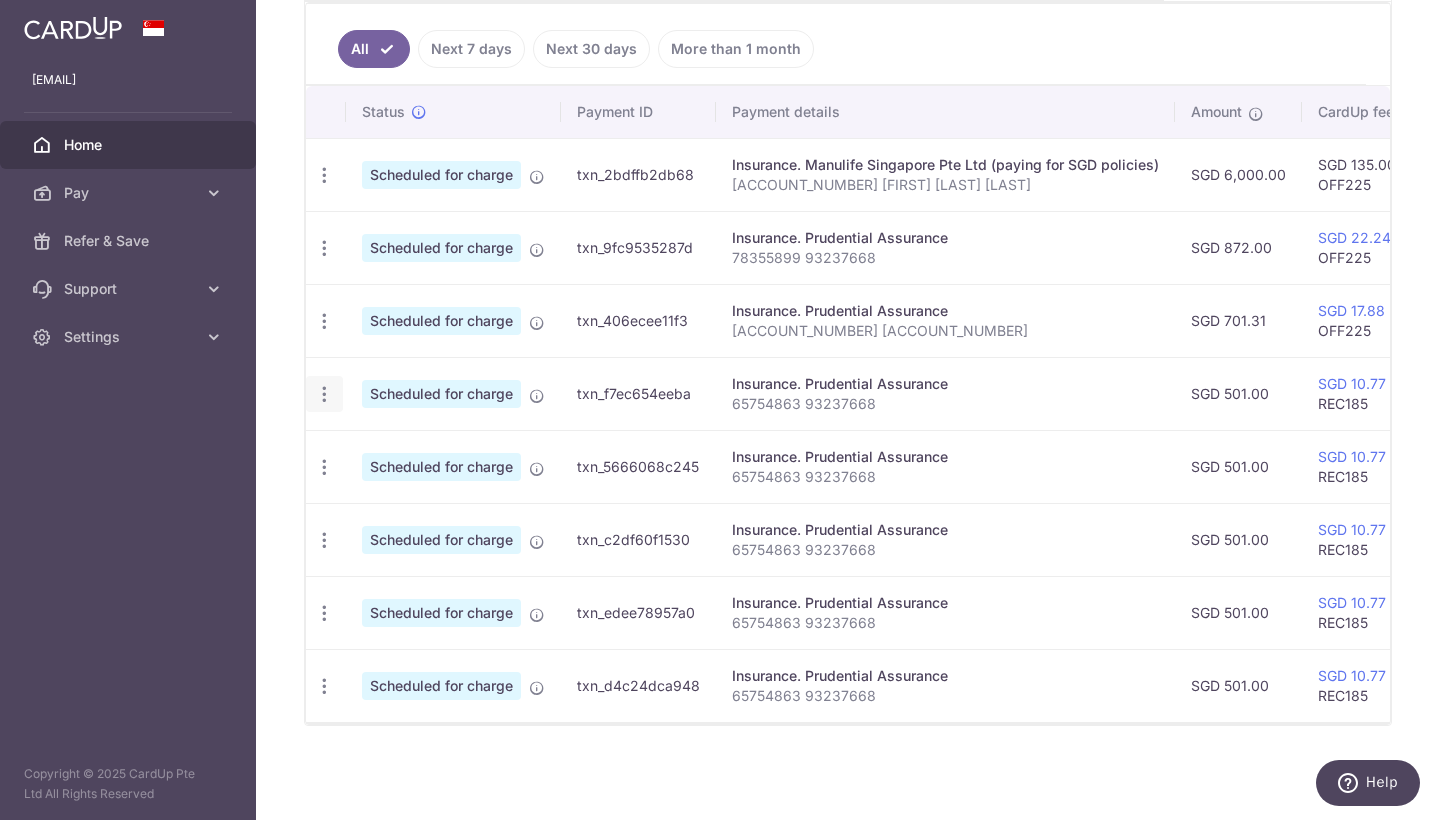 click at bounding box center (324, 175) 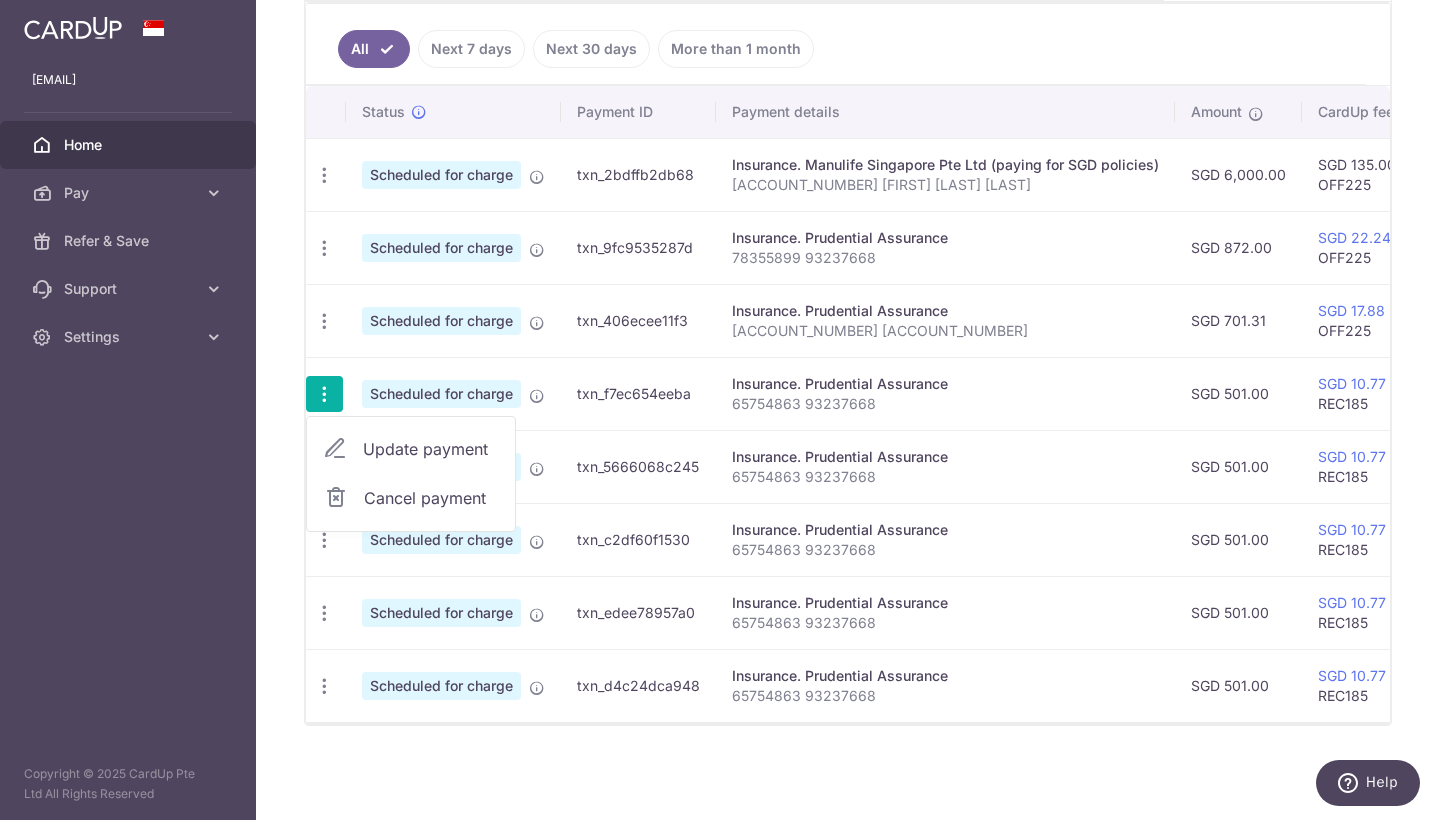 click on "Update payment" at bounding box center (431, 449) 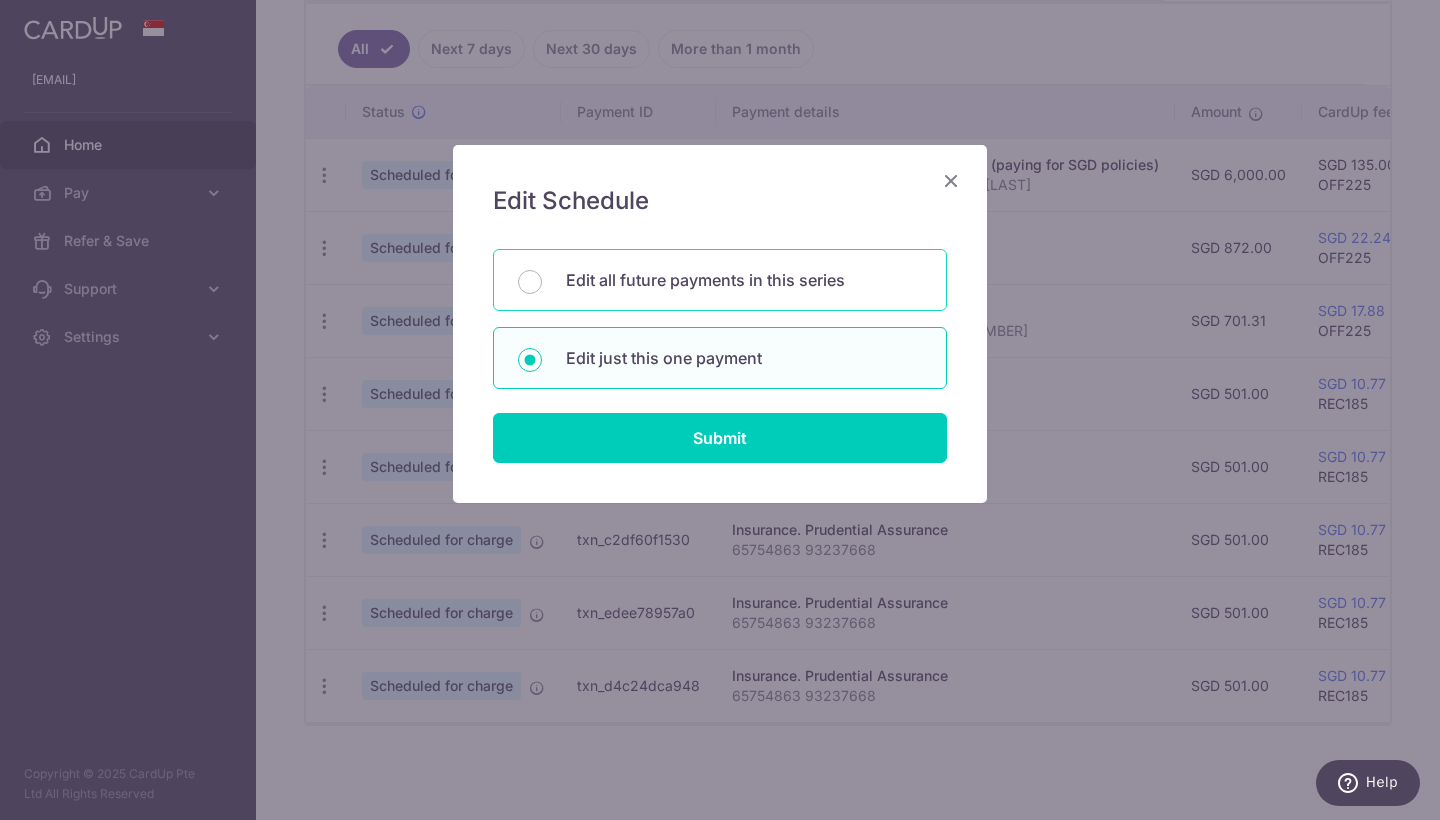 click on "Edit all future payments in this series" at bounding box center (720, 280) 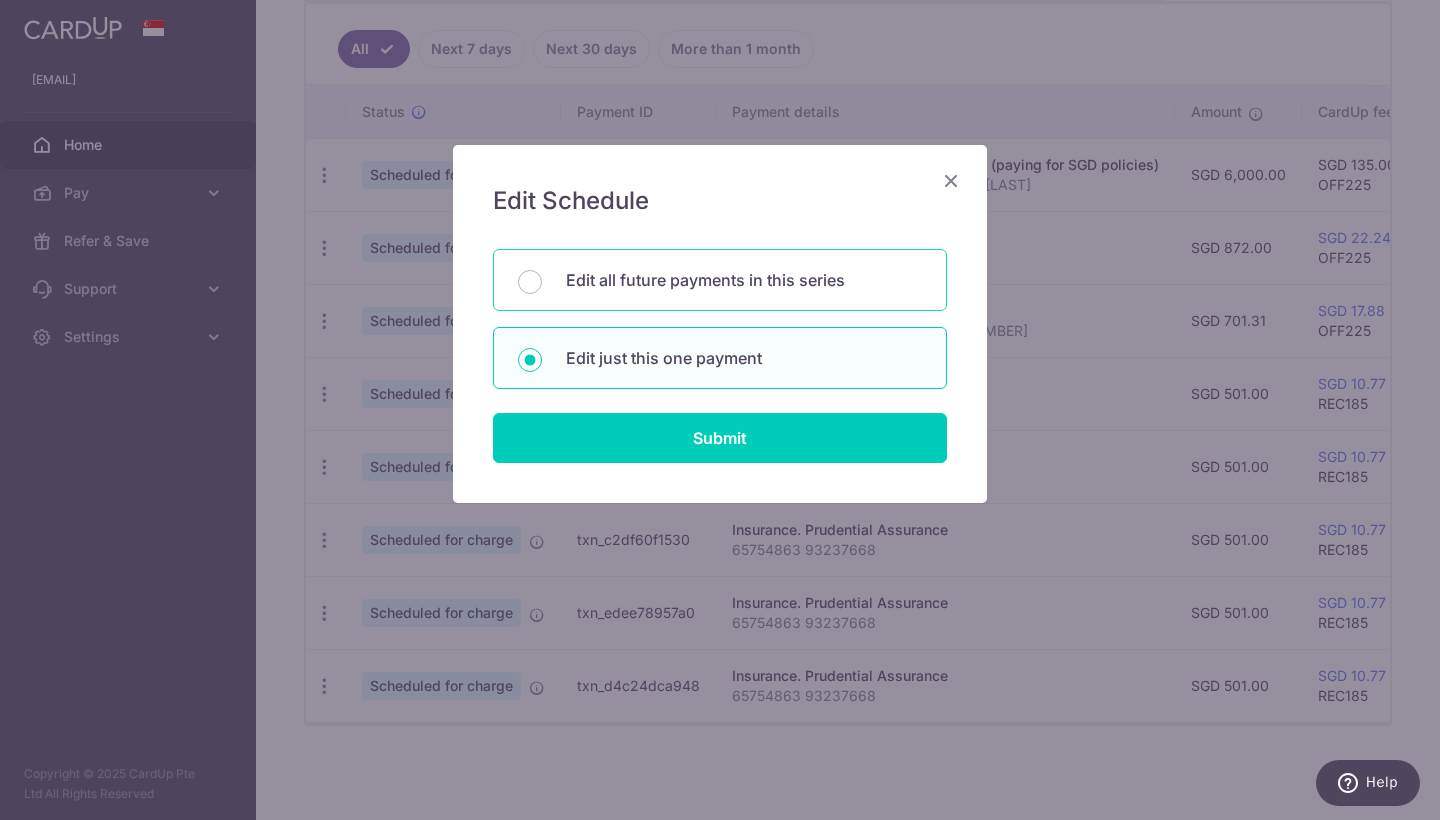 radio on "true" 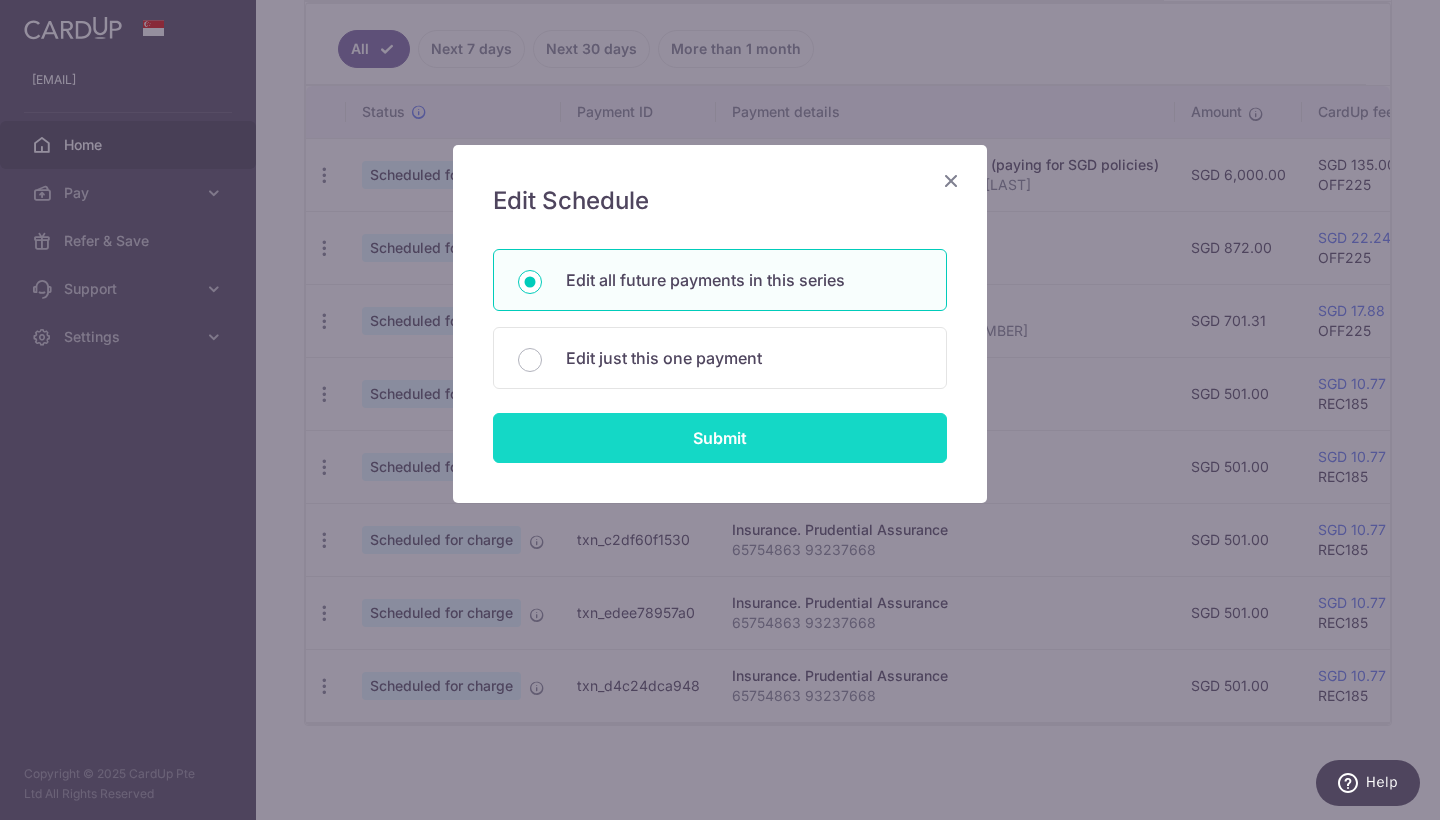 click on "Submit" at bounding box center (720, 438) 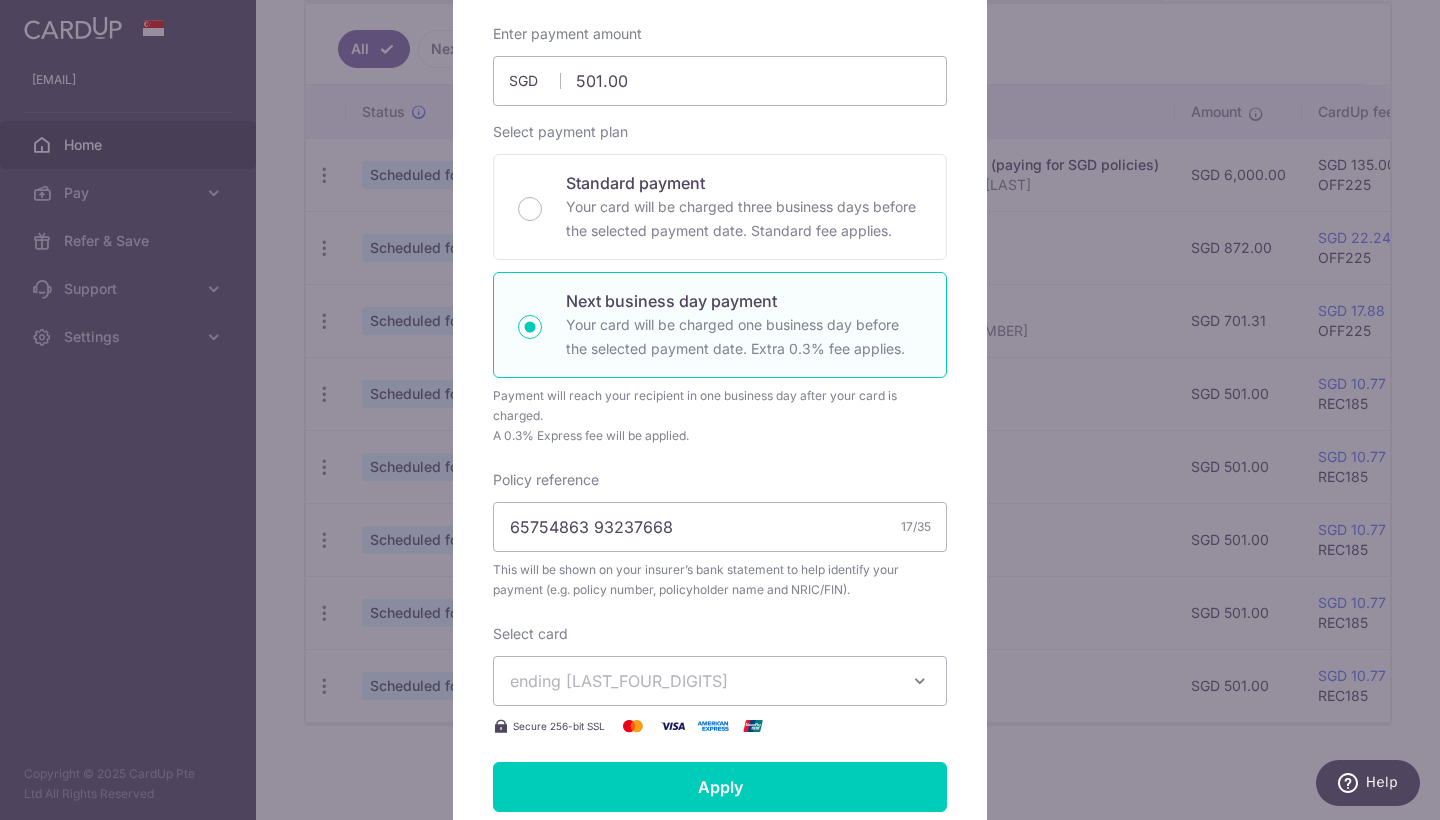 scroll, scrollTop: 302, scrollLeft: 0, axis: vertical 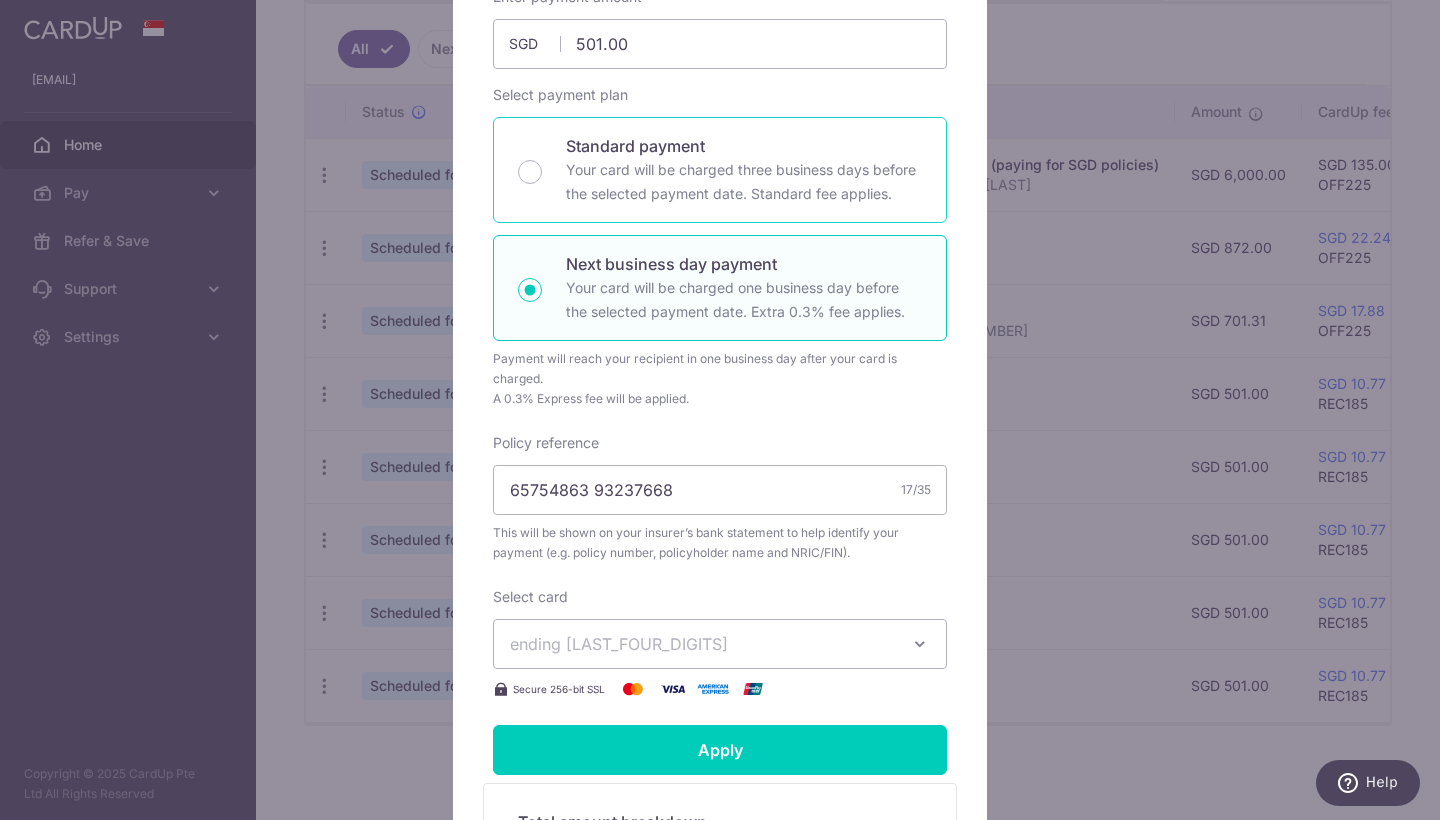 click on "Your card will be charged three  business days before the selected payment date. Standard fee applies." at bounding box center [744, 182] 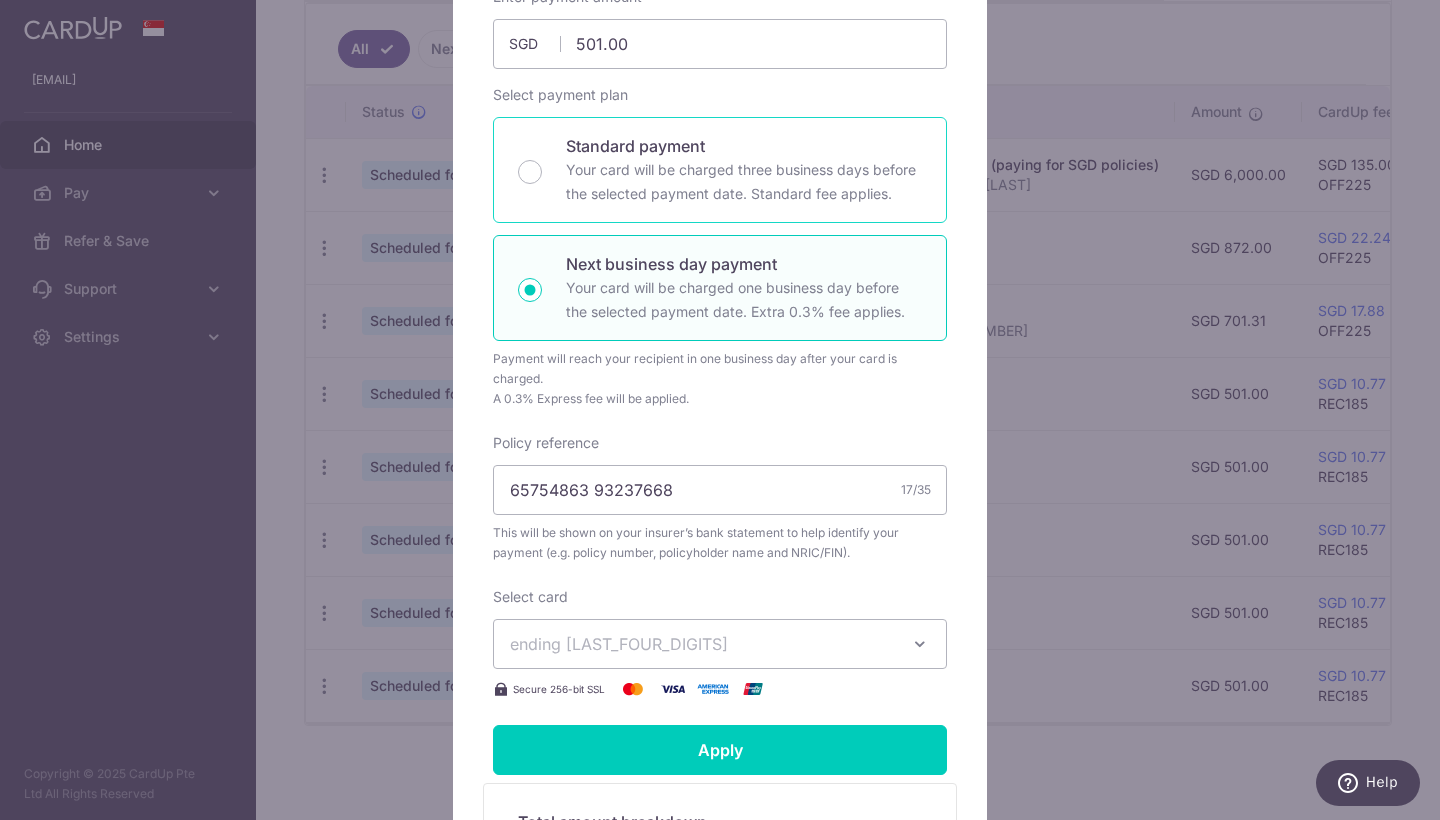 click on "Standard payment
Your card will be charged three  business days before the selected payment date. Standard fee applies." at bounding box center (530, 172) 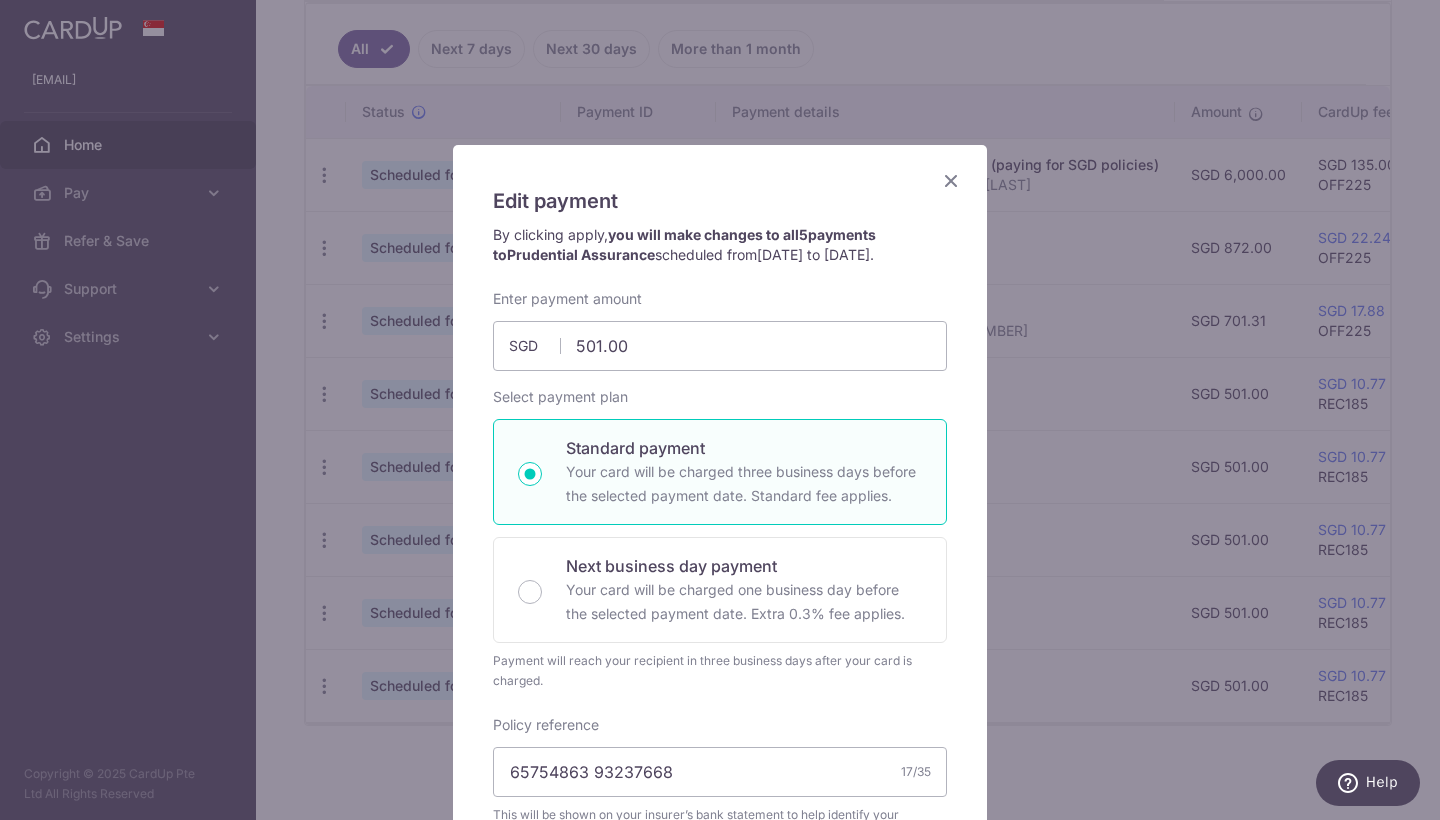 scroll, scrollTop: 0, scrollLeft: 0, axis: both 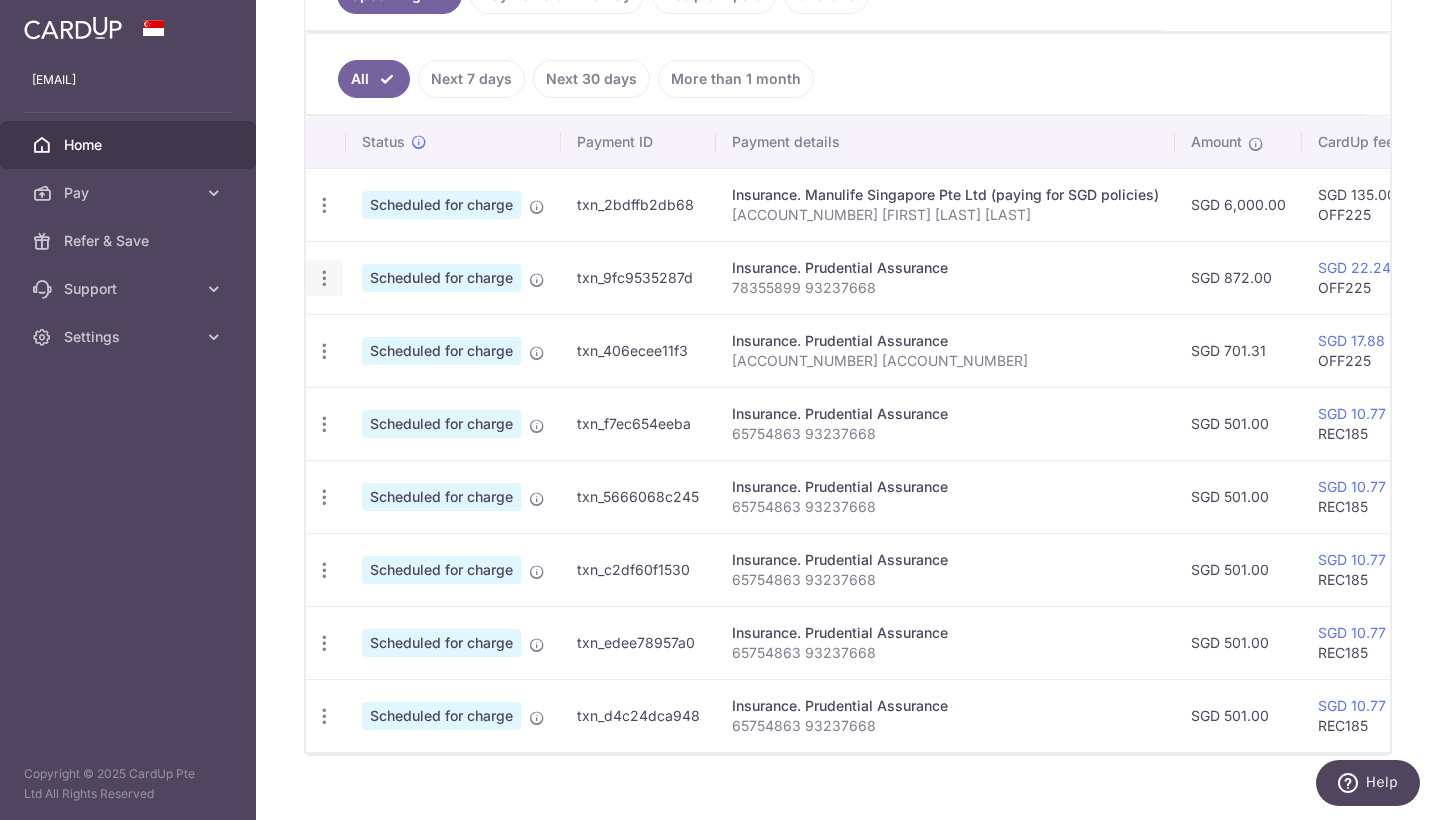 click at bounding box center [324, 205] 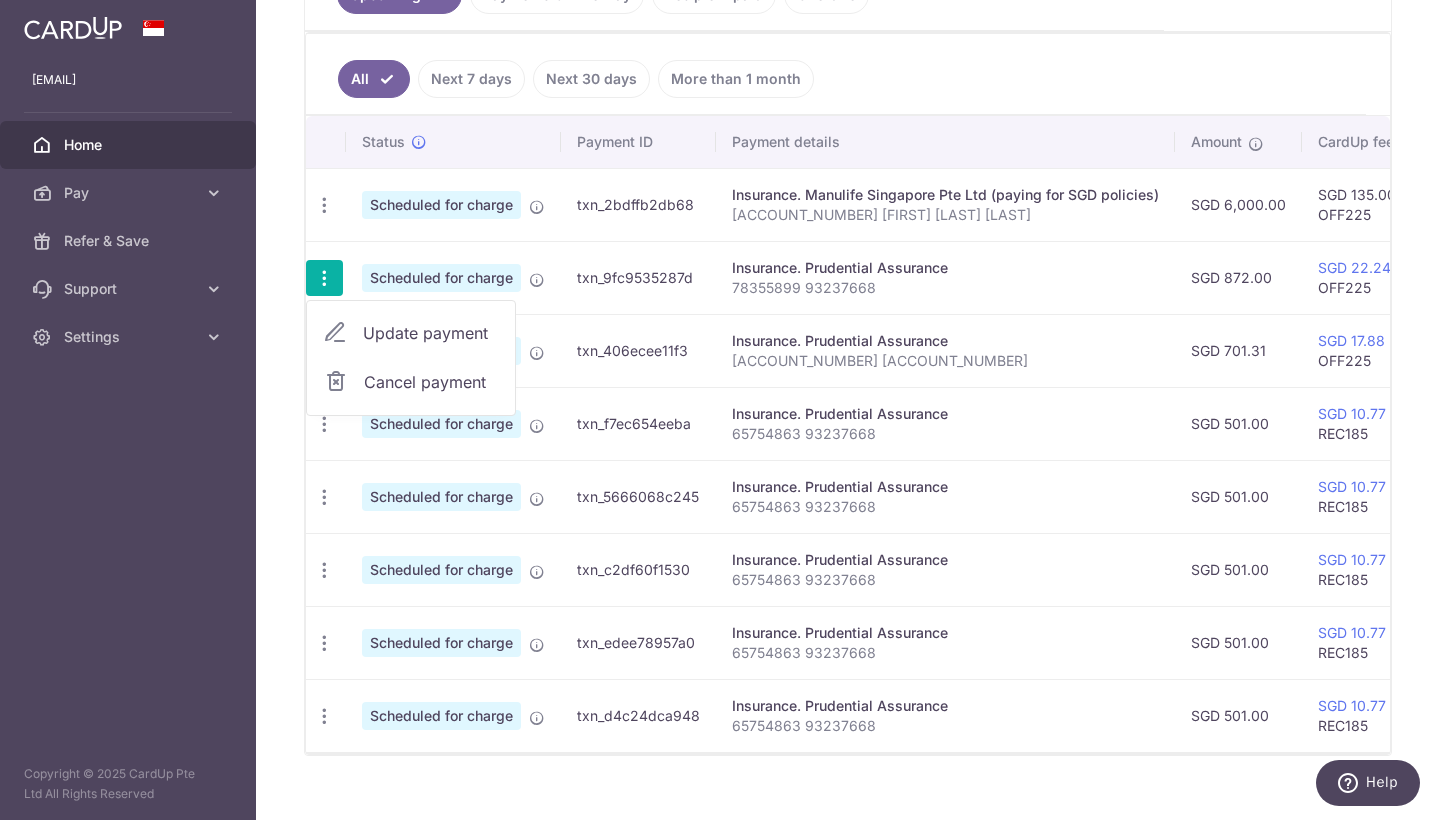 click on "Insurance. Prudential Assurance
[ACCOUNT_NUMBER] [ACCOUNT_NUMBER]" at bounding box center [945, 277] 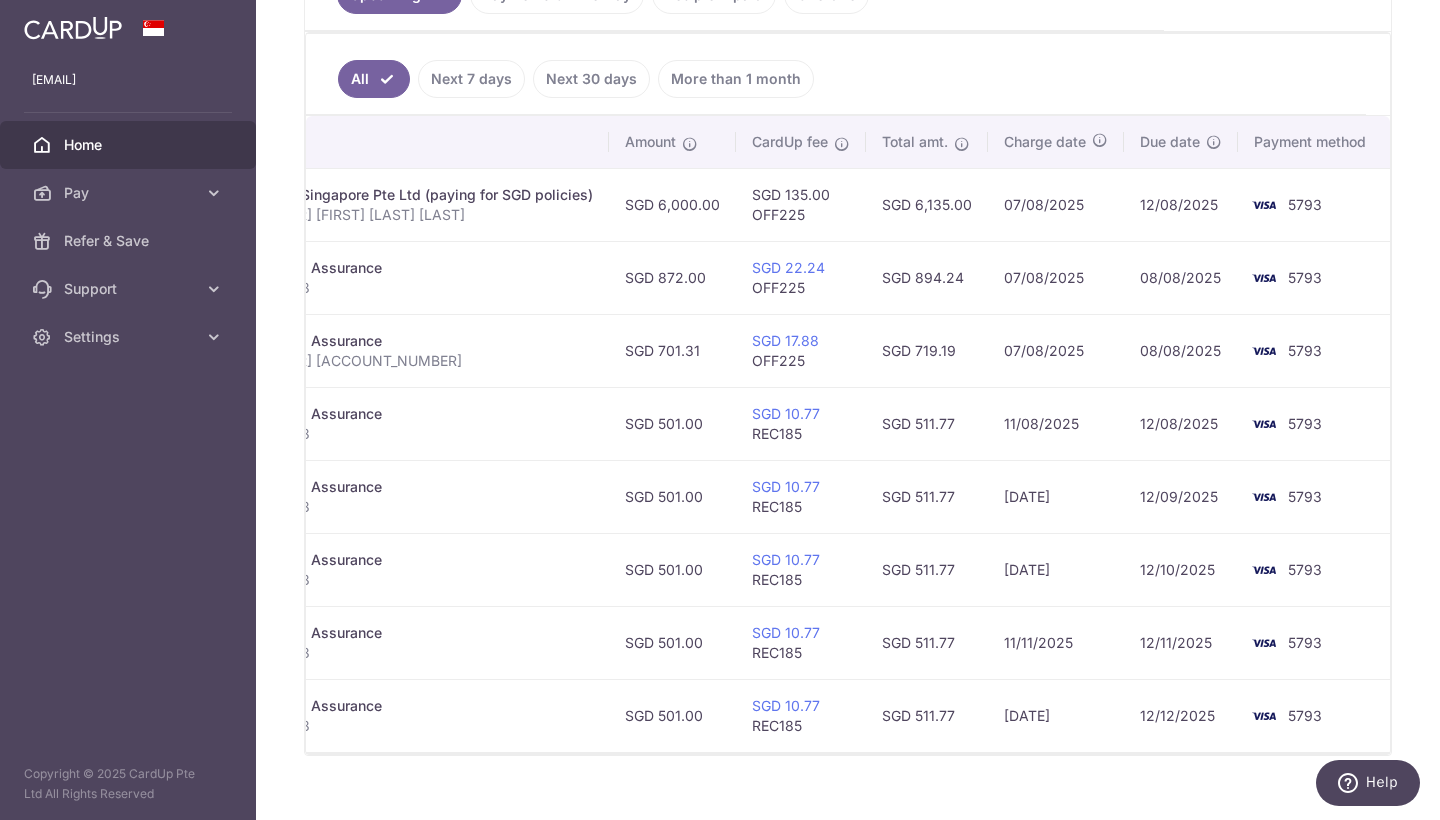scroll, scrollTop: 0, scrollLeft: 565, axis: horizontal 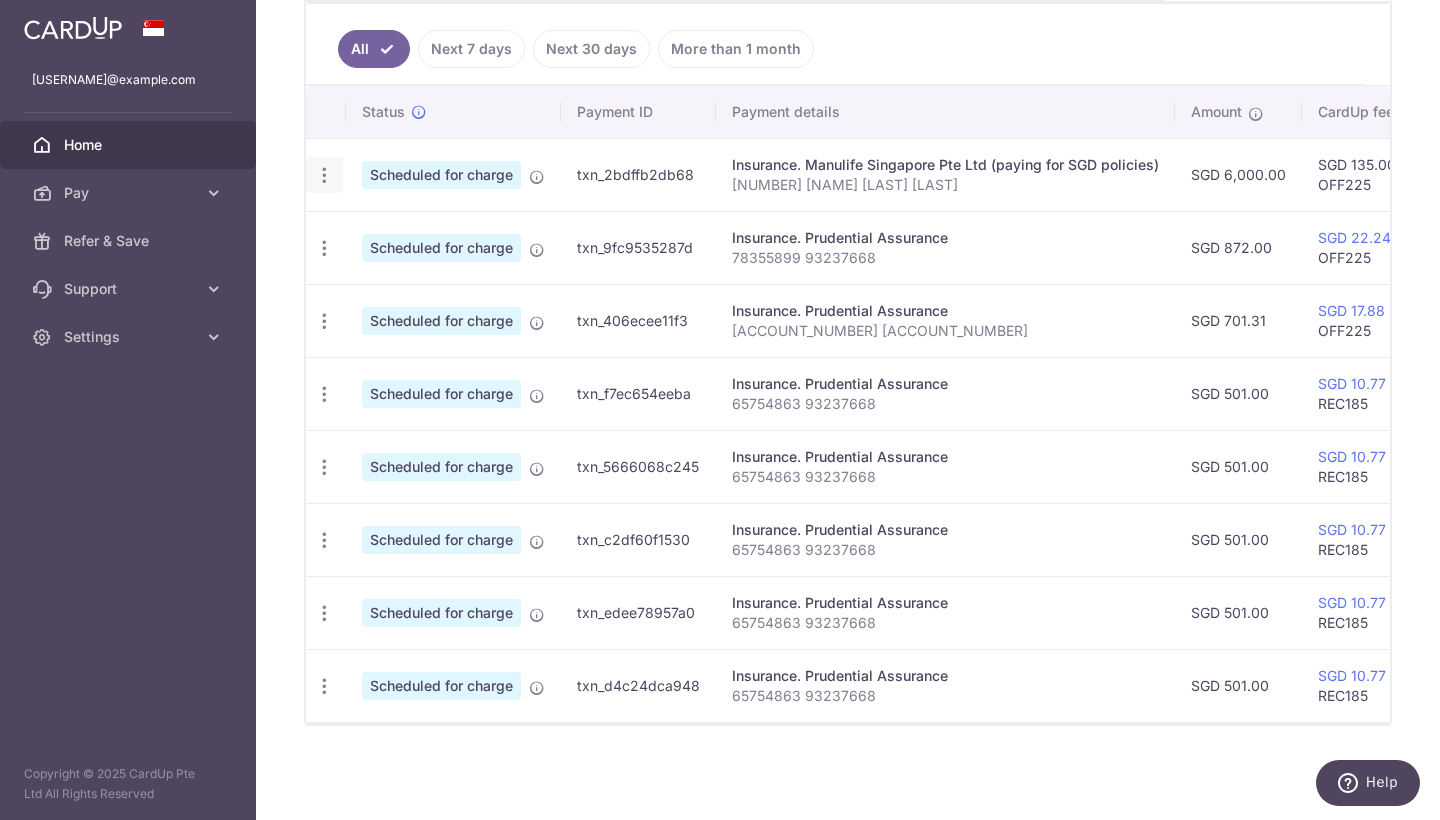 click at bounding box center [324, 175] 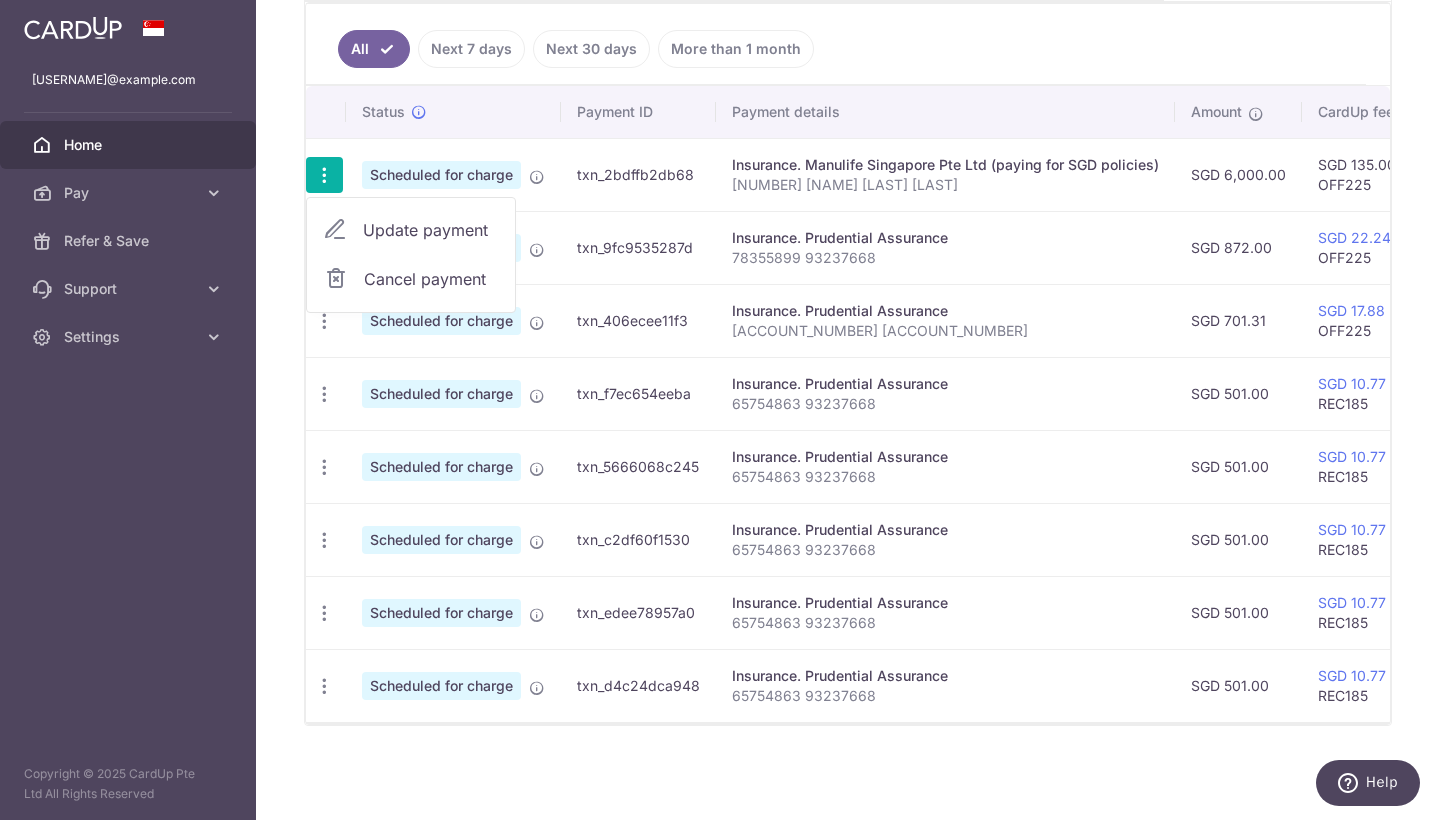click on "Update payment" at bounding box center (431, 230) 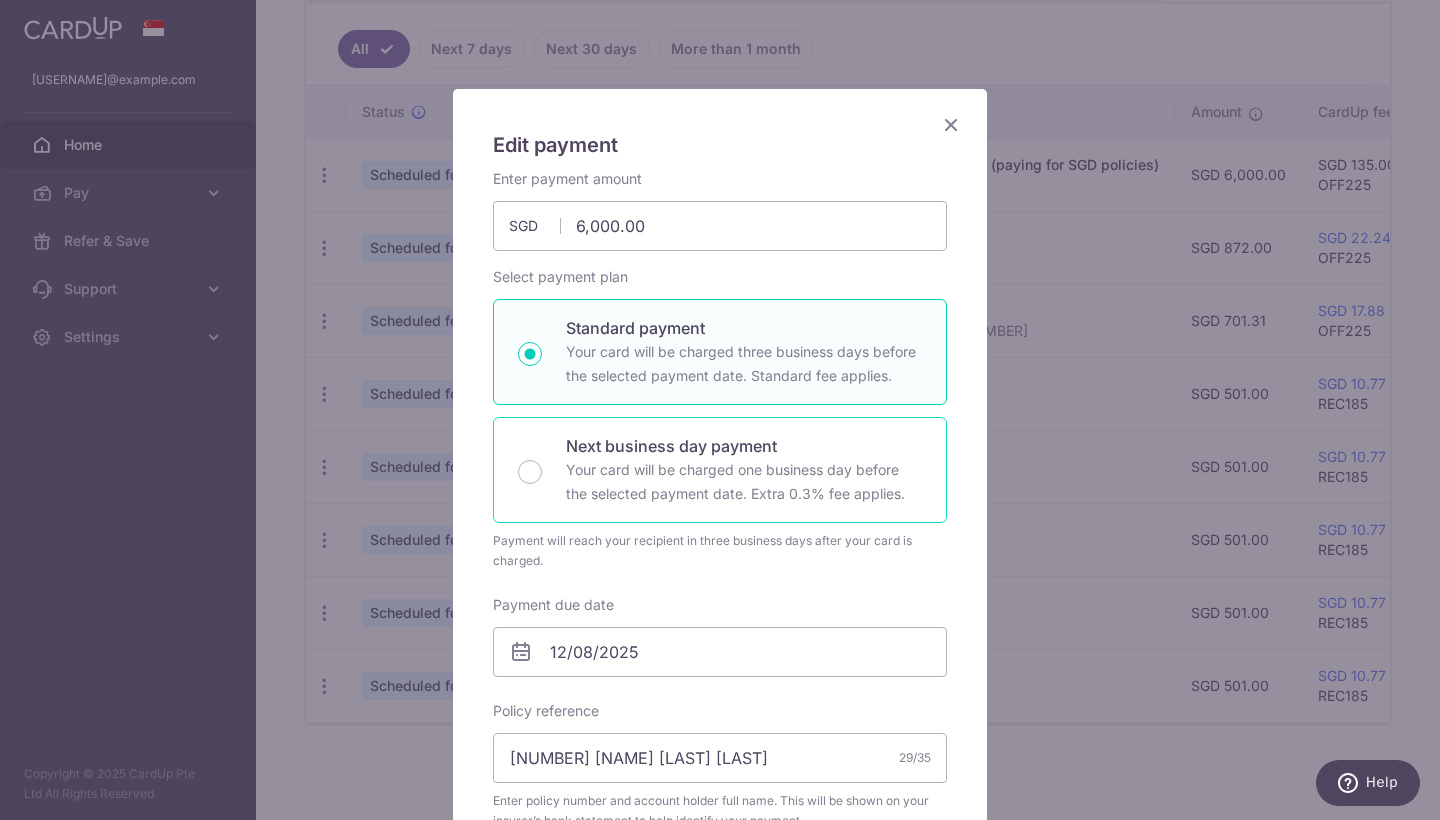 click on "Your card will be charged one business day before the selected payment date. Extra 0.3% fee applies." at bounding box center [744, 482] 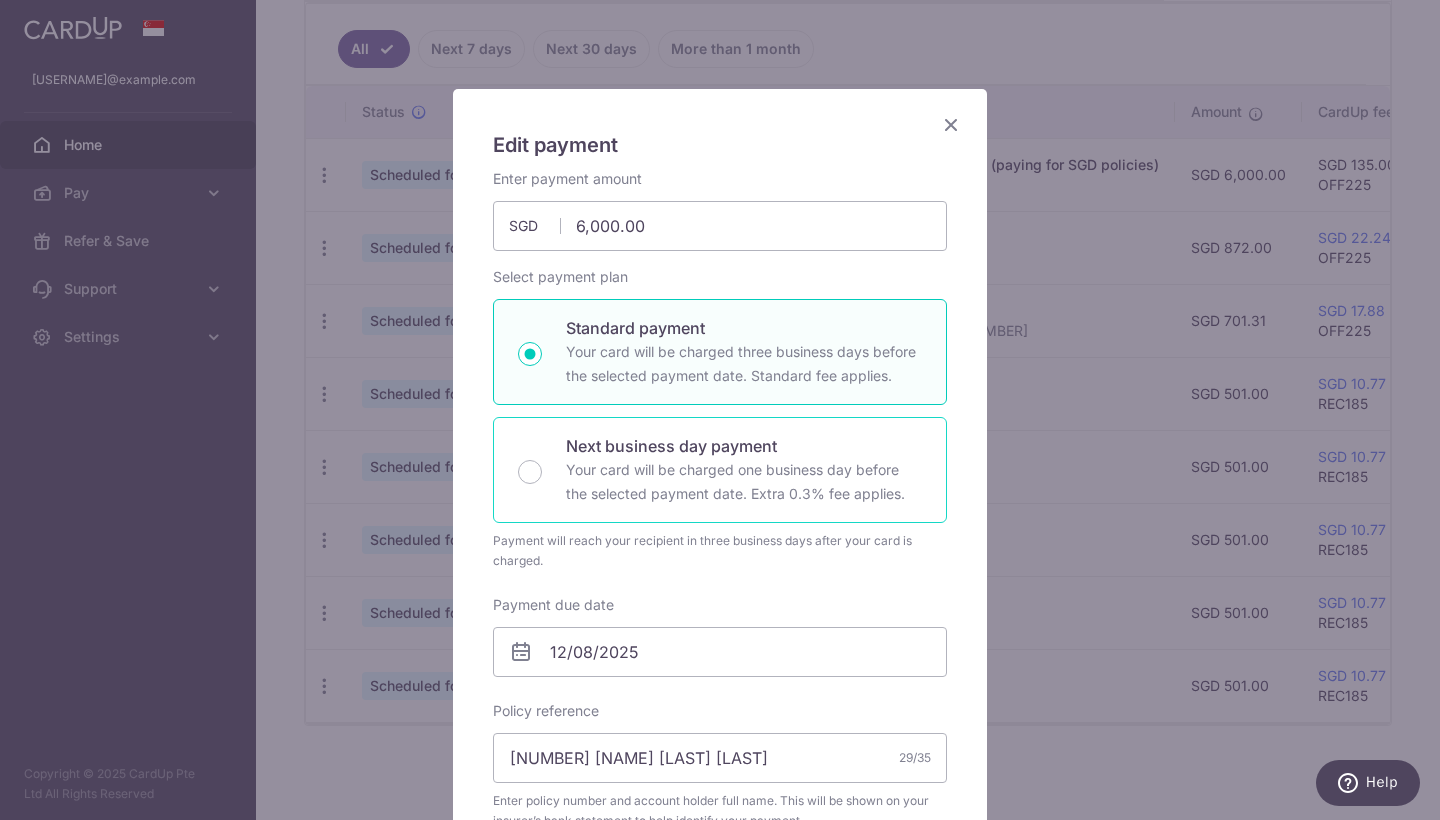 click on "Next business day payment
Your card will be charged one business day before the selected payment date. Extra 0.3% fee applies." at bounding box center [530, 472] 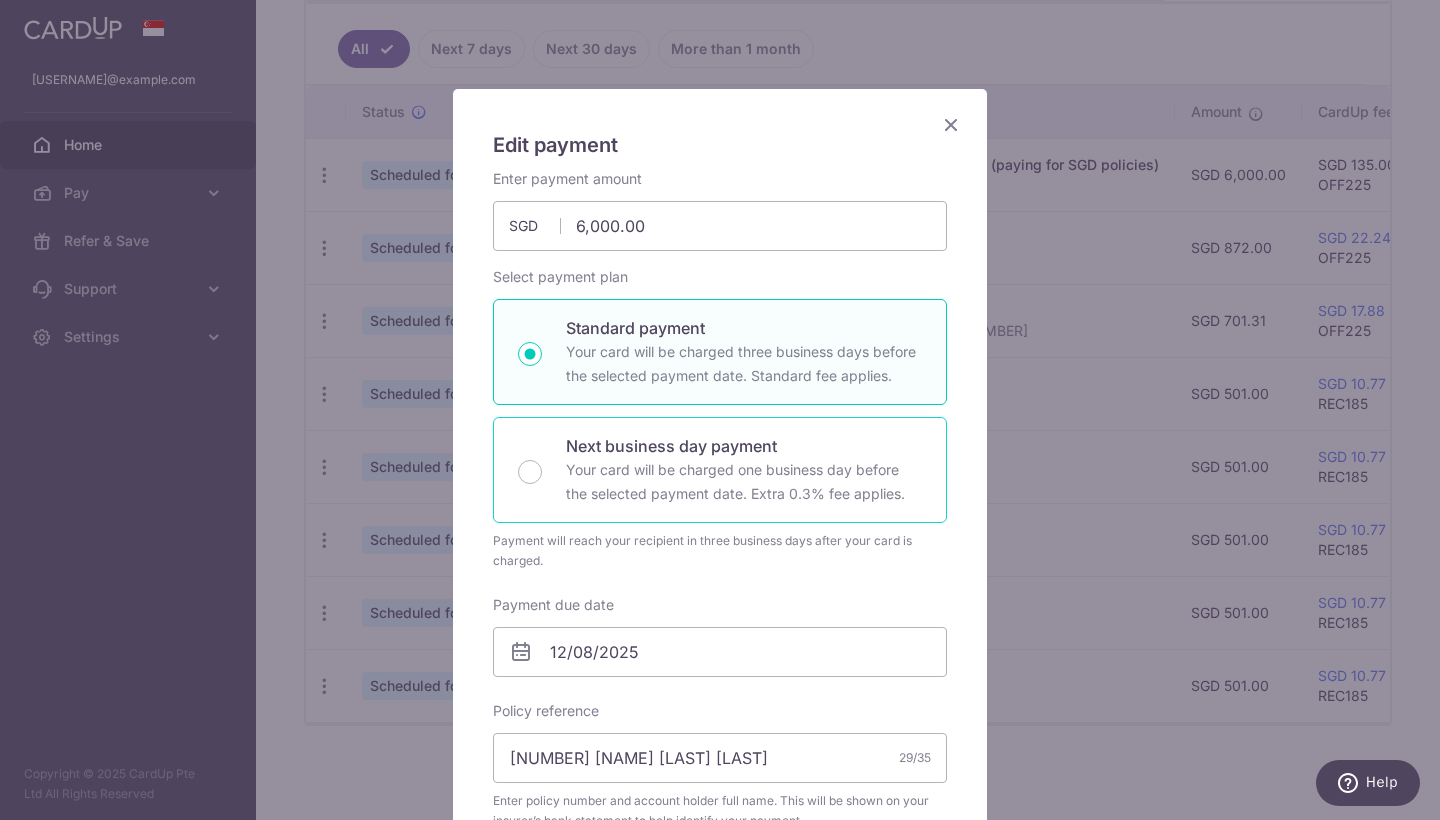 radio on "false" 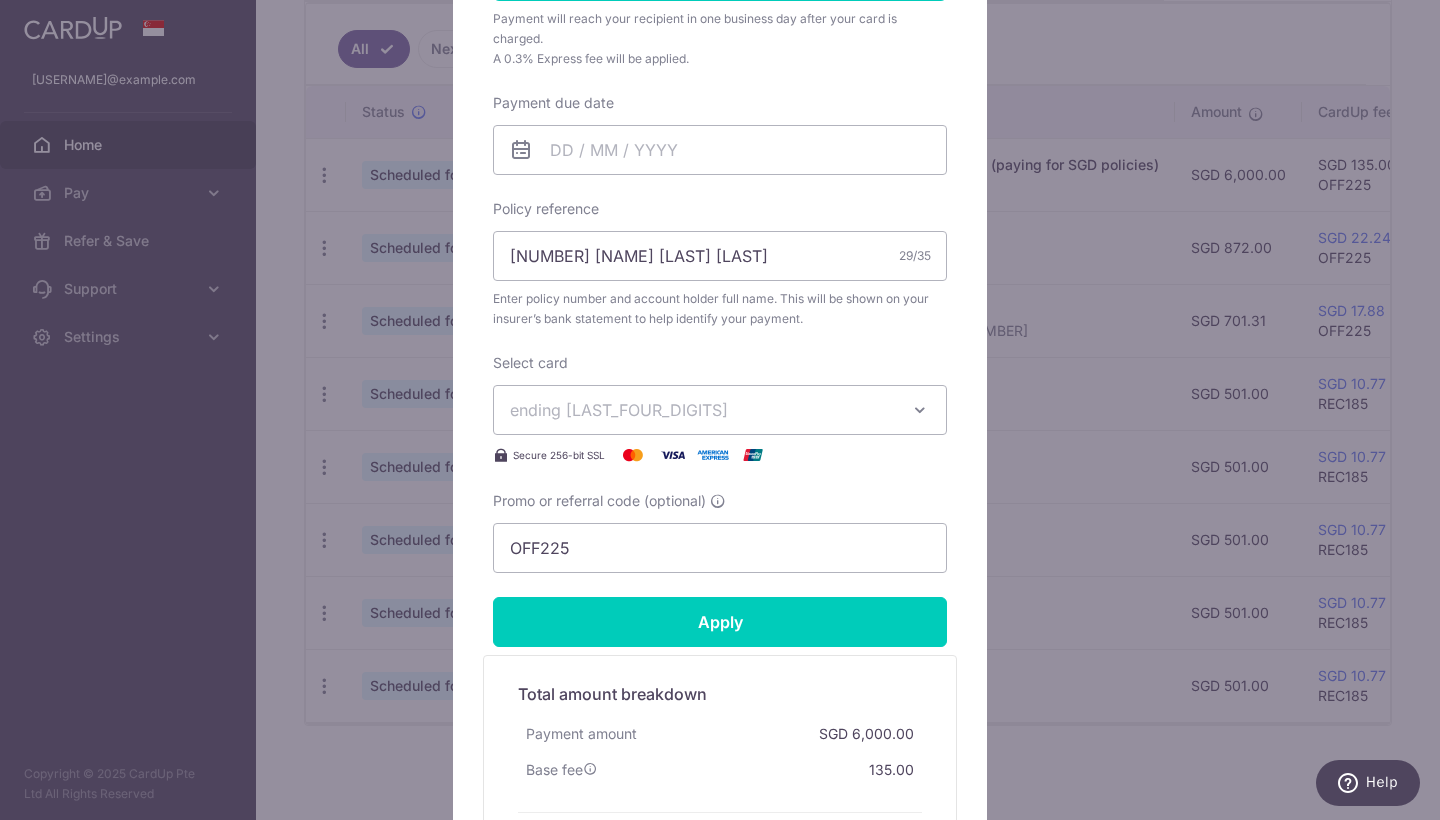 scroll, scrollTop: 577, scrollLeft: 0, axis: vertical 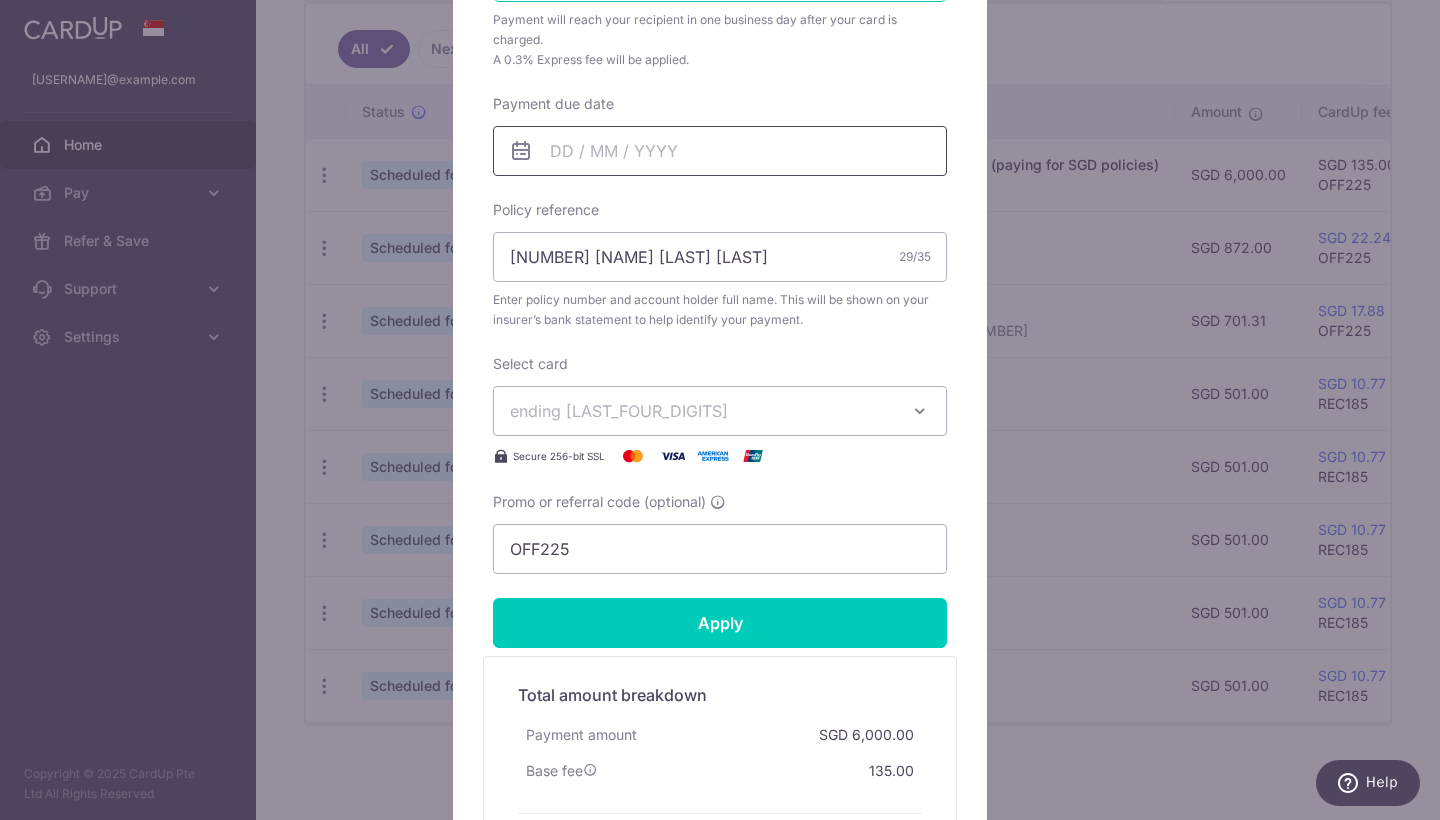 click on "Payment due date" at bounding box center [720, 151] 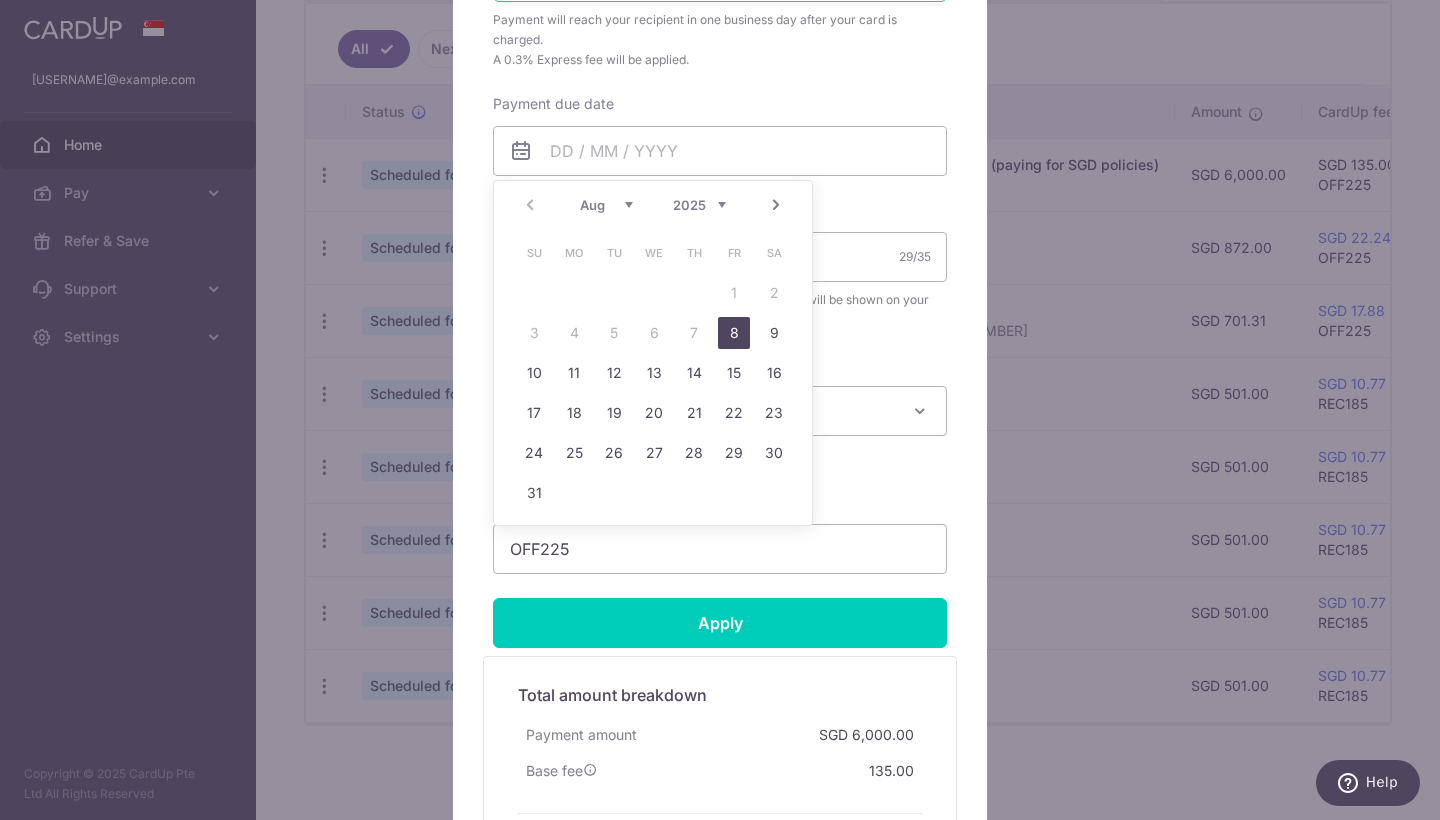 click on "8" at bounding box center [734, 333] 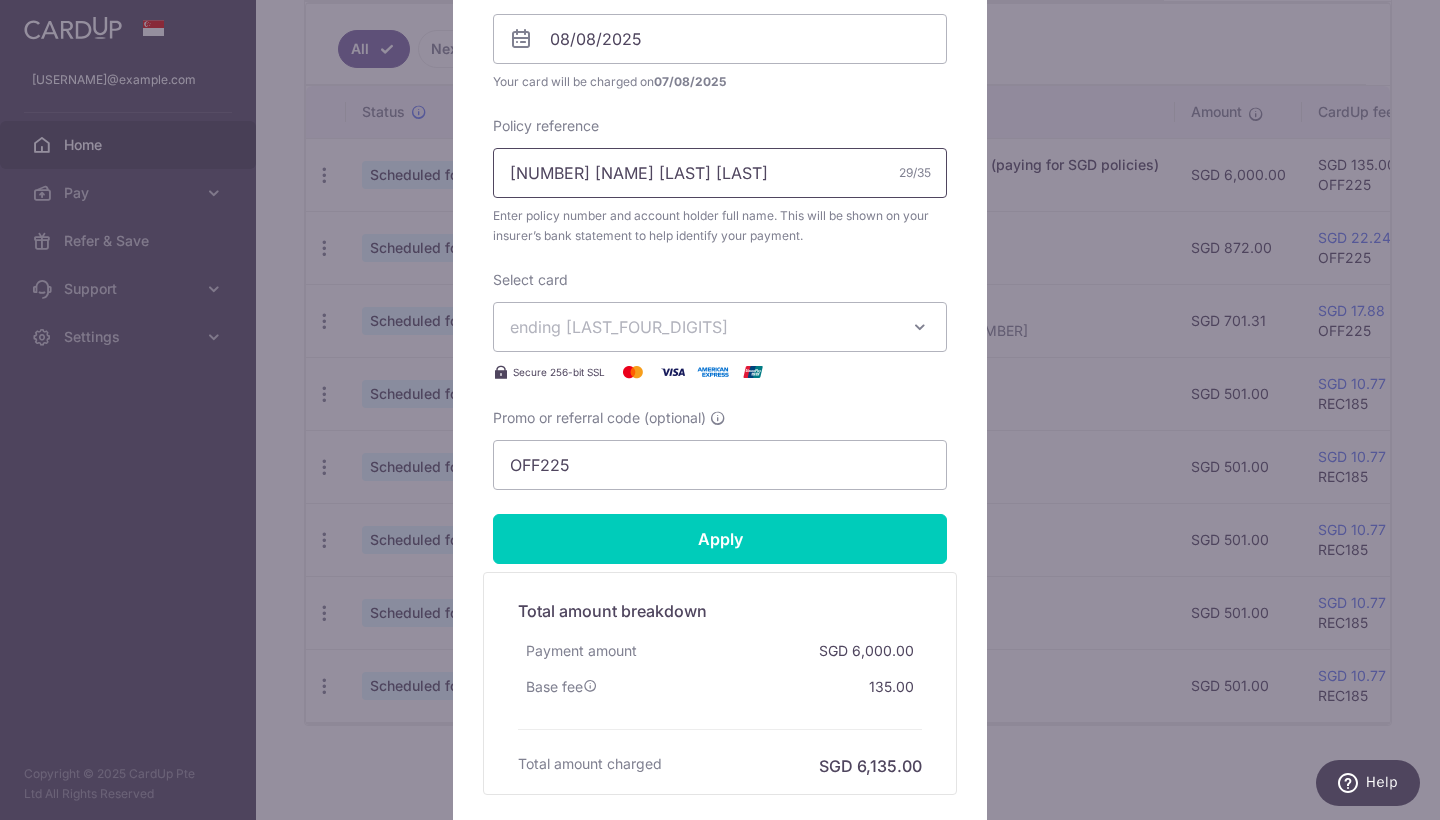 scroll, scrollTop: 756, scrollLeft: 0, axis: vertical 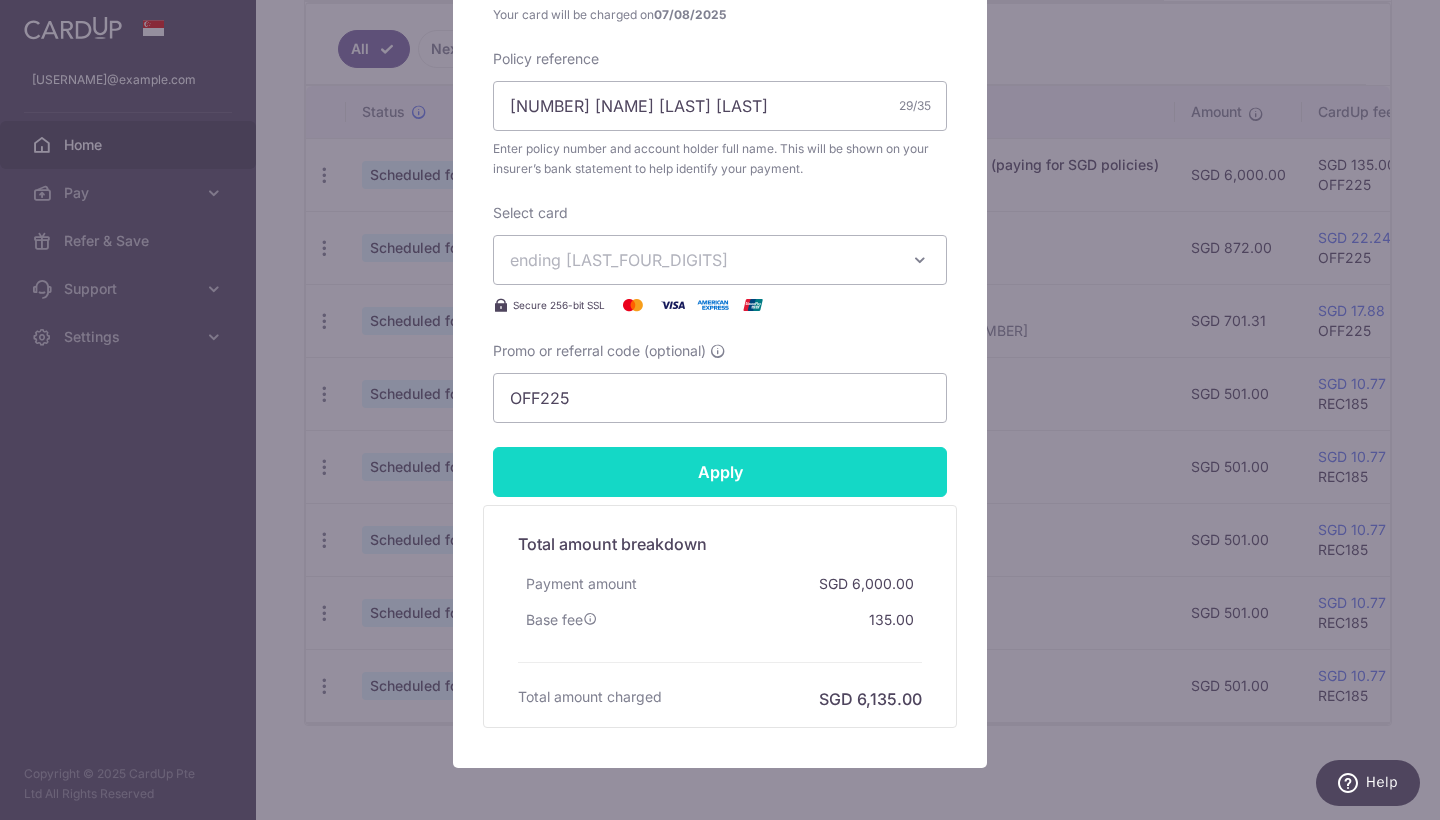 click on "Apply" at bounding box center [720, 472] 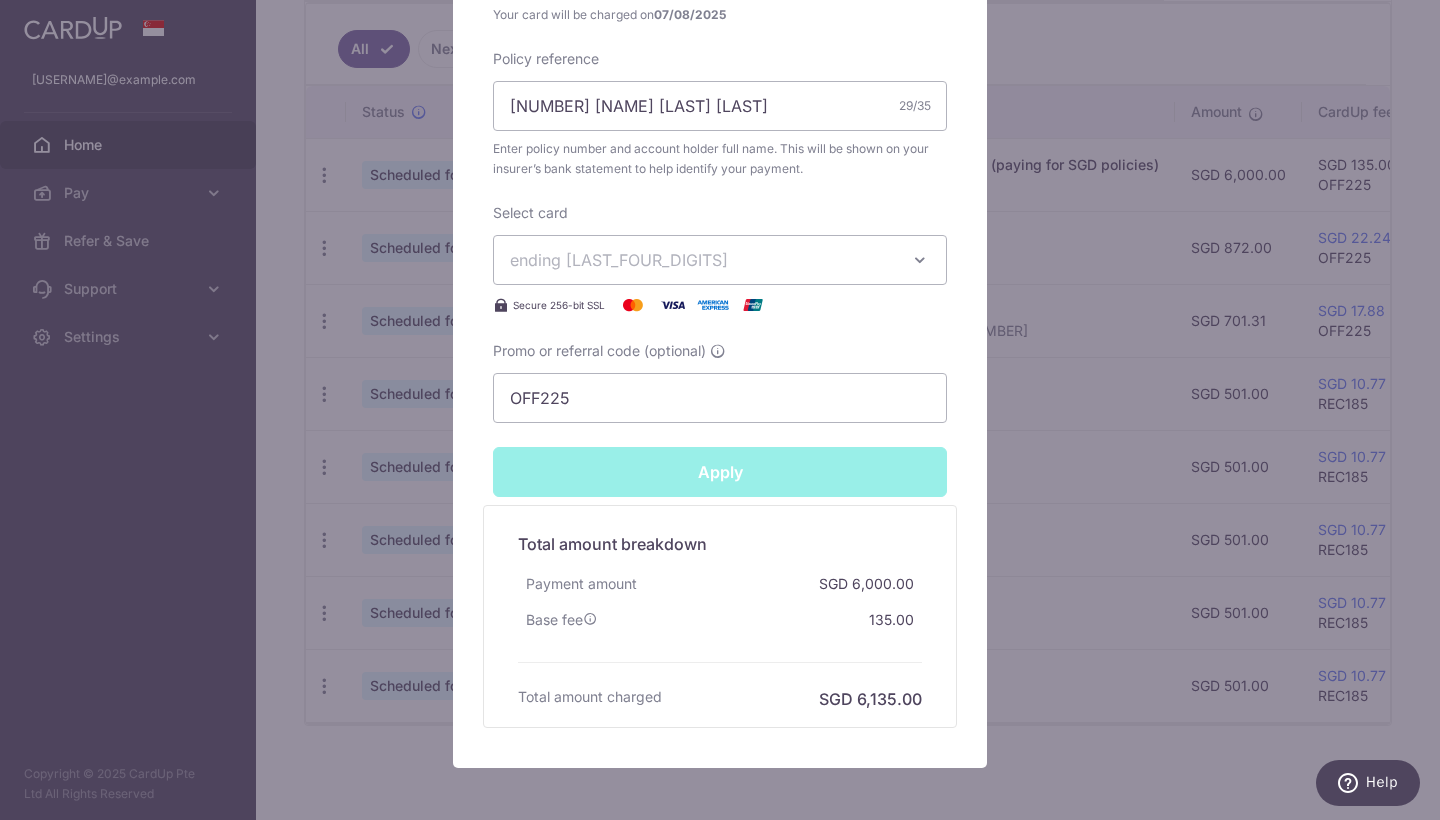 type on "Successfully Applied" 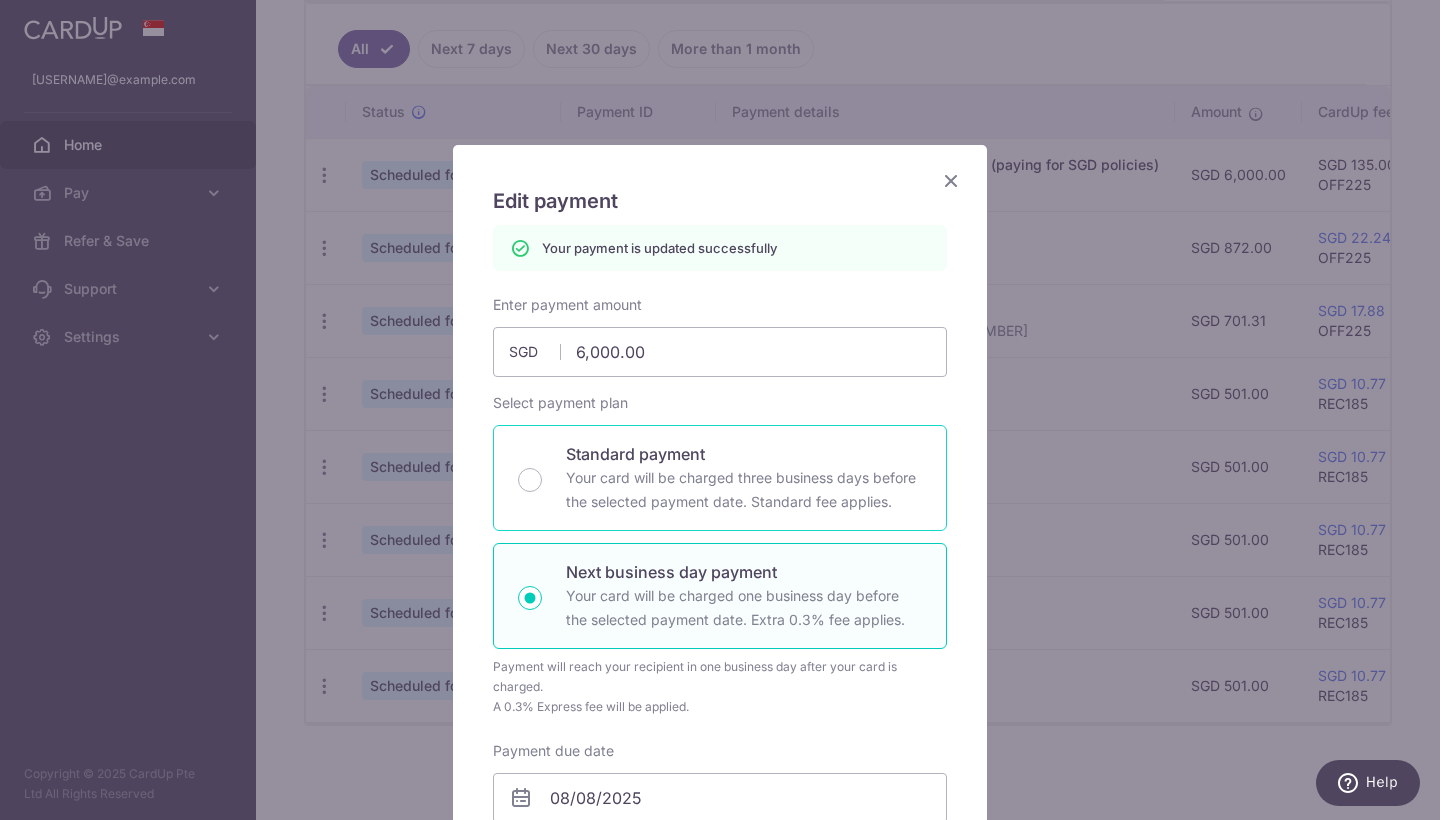 scroll, scrollTop: 17, scrollLeft: 0, axis: vertical 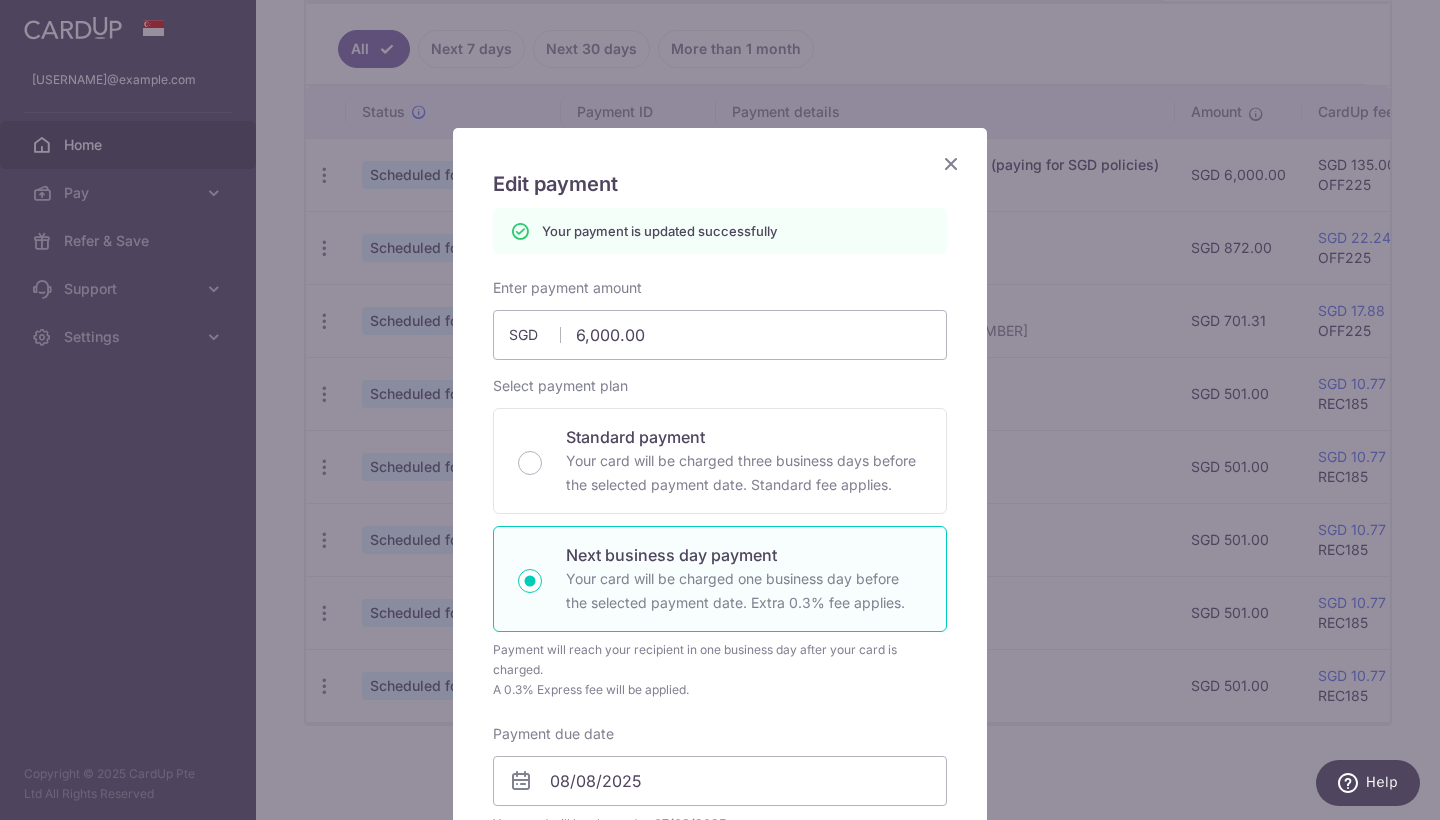 click at bounding box center (951, 163) 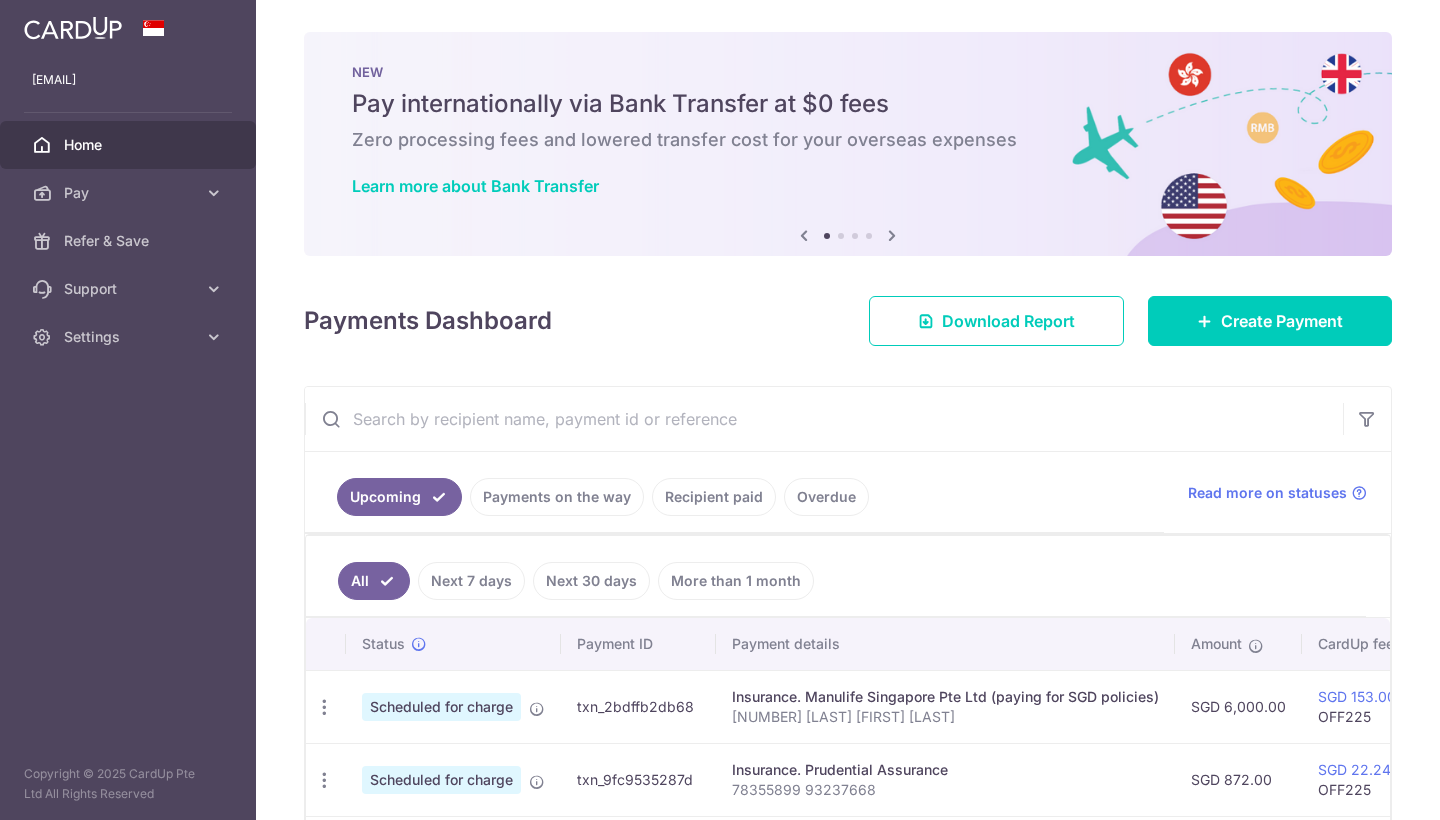 scroll, scrollTop: 0, scrollLeft: 0, axis: both 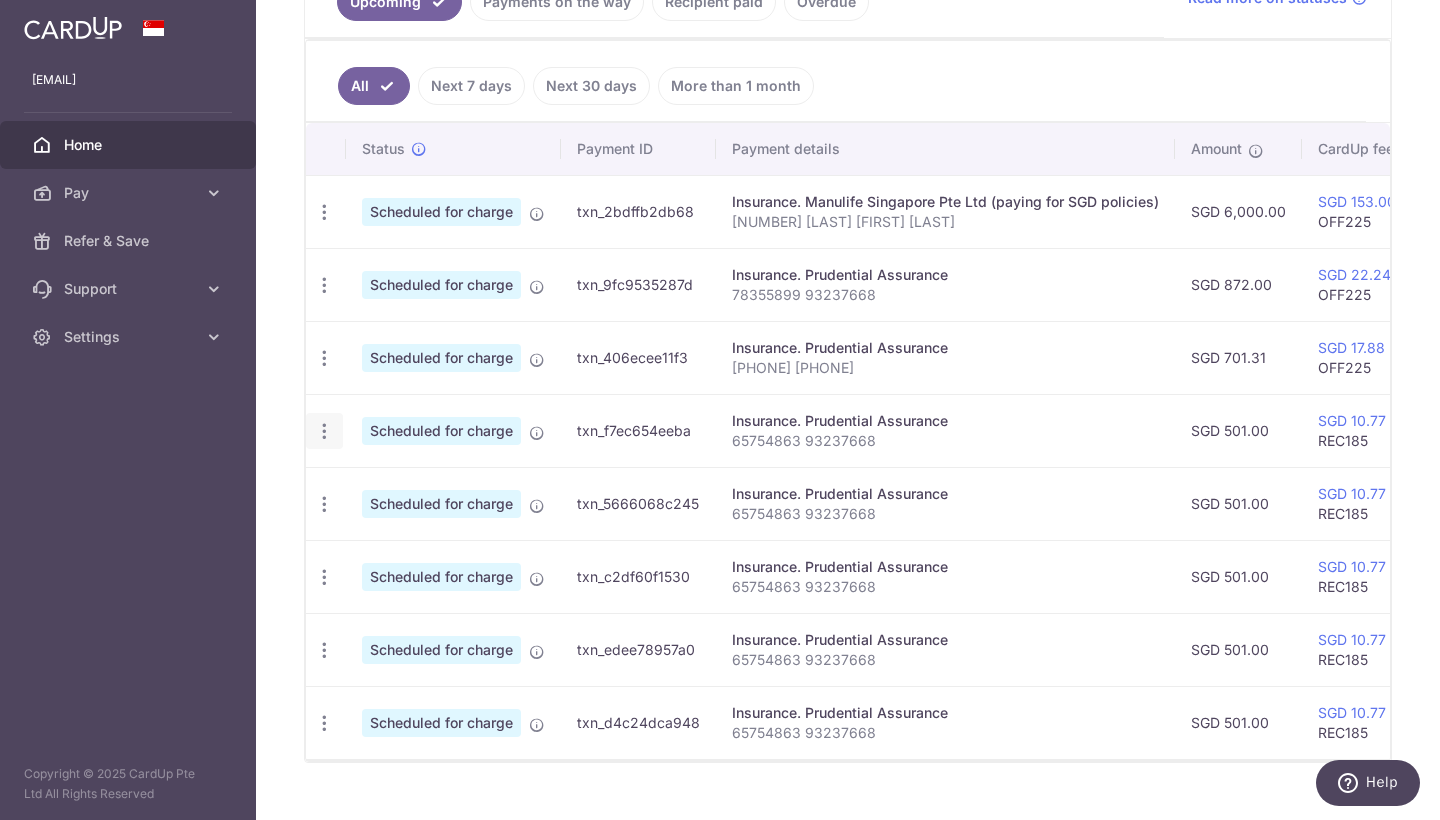 click at bounding box center (324, 212) 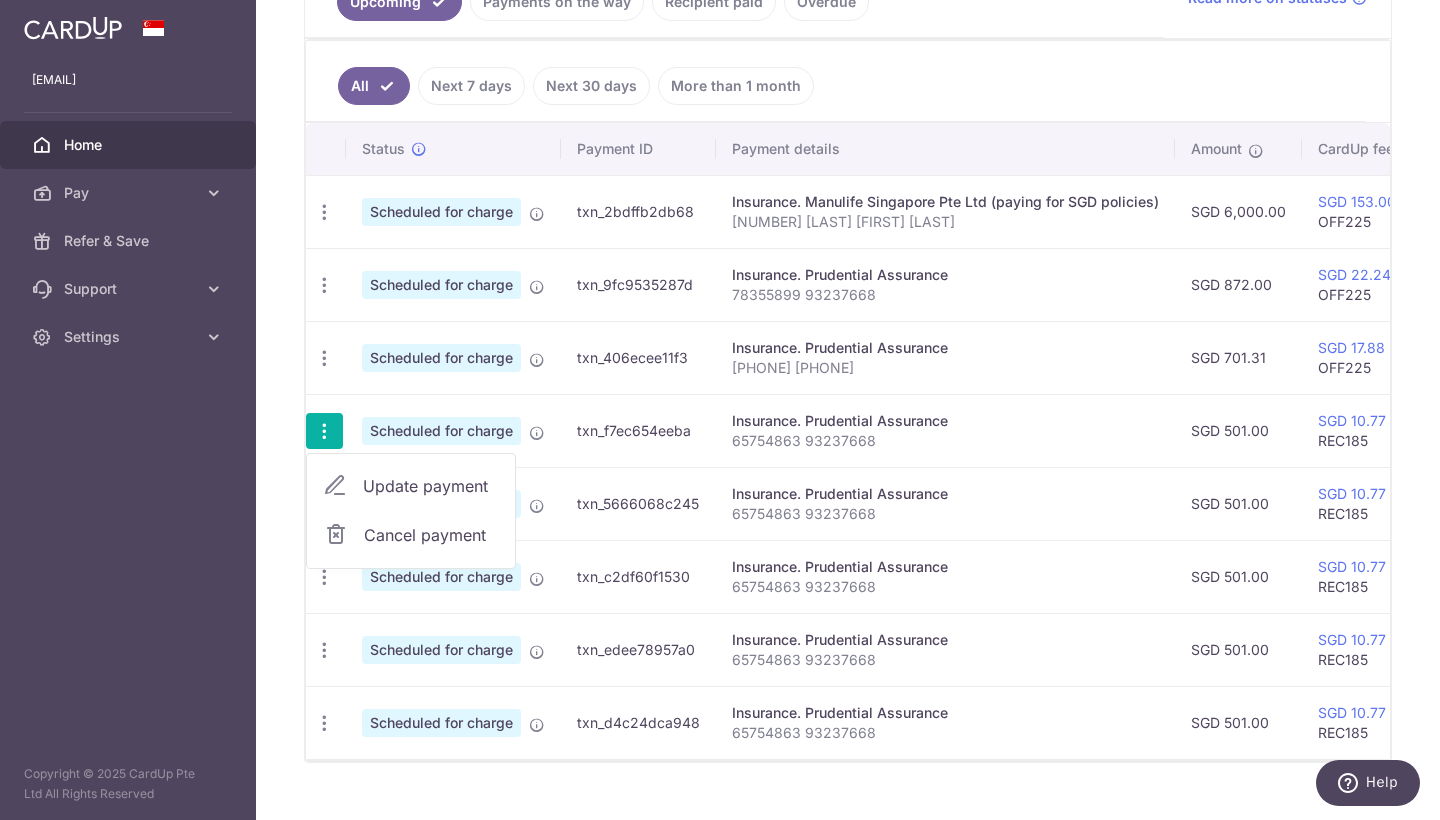 click on "Update payment" at bounding box center (431, 486) 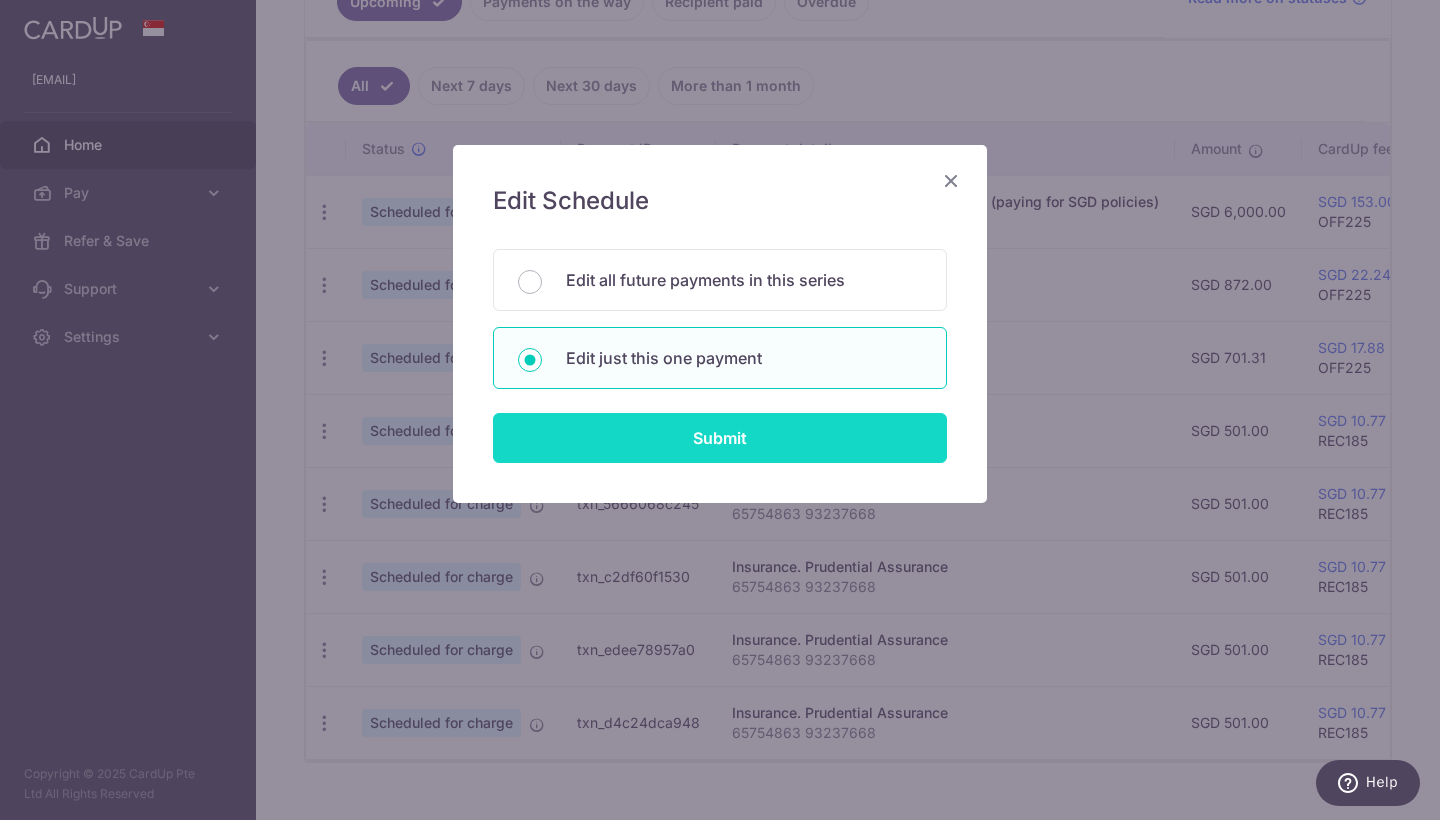click on "Submit" at bounding box center [720, 438] 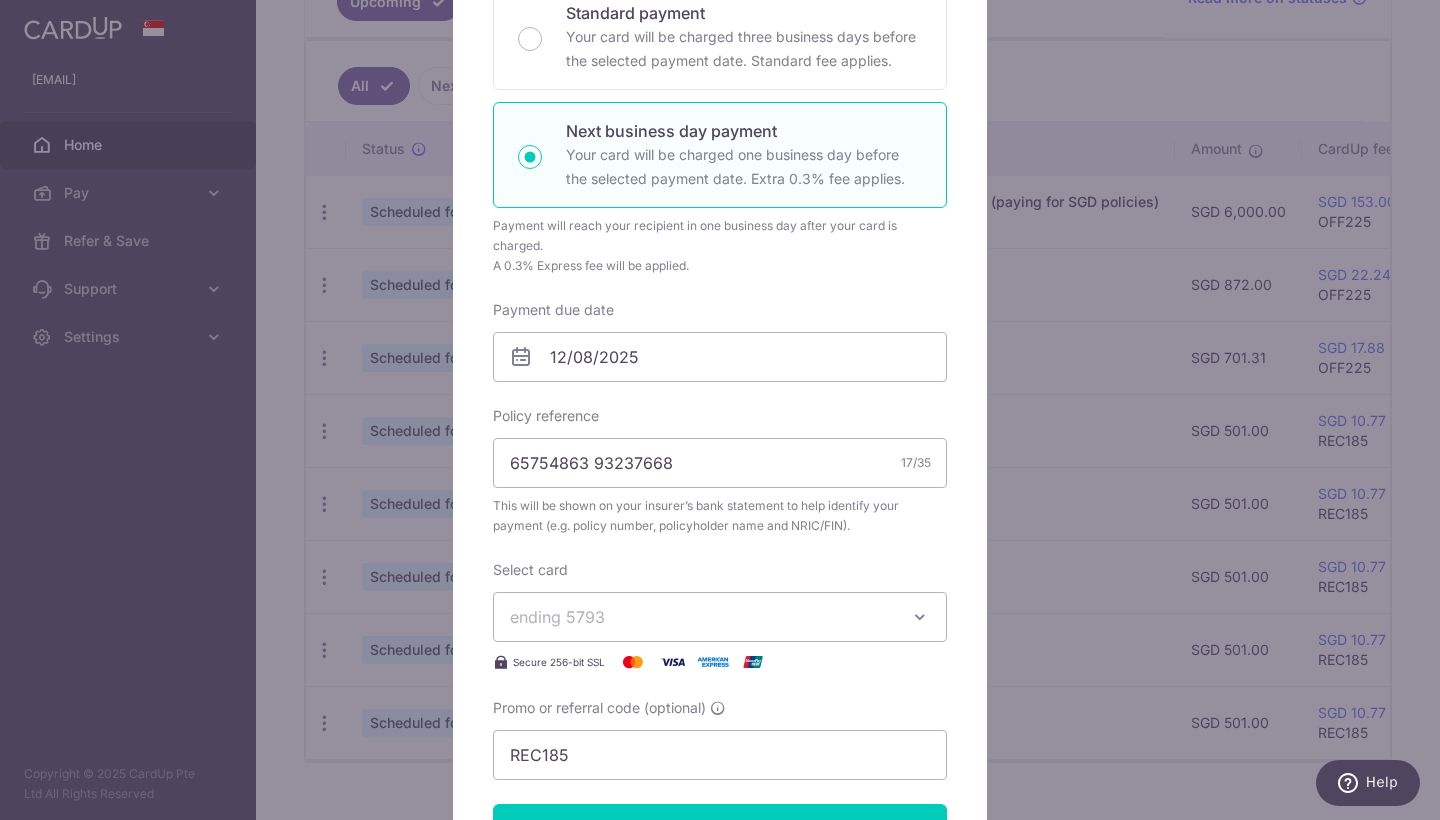 scroll, scrollTop: 402, scrollLeft: 0, axis: vertical 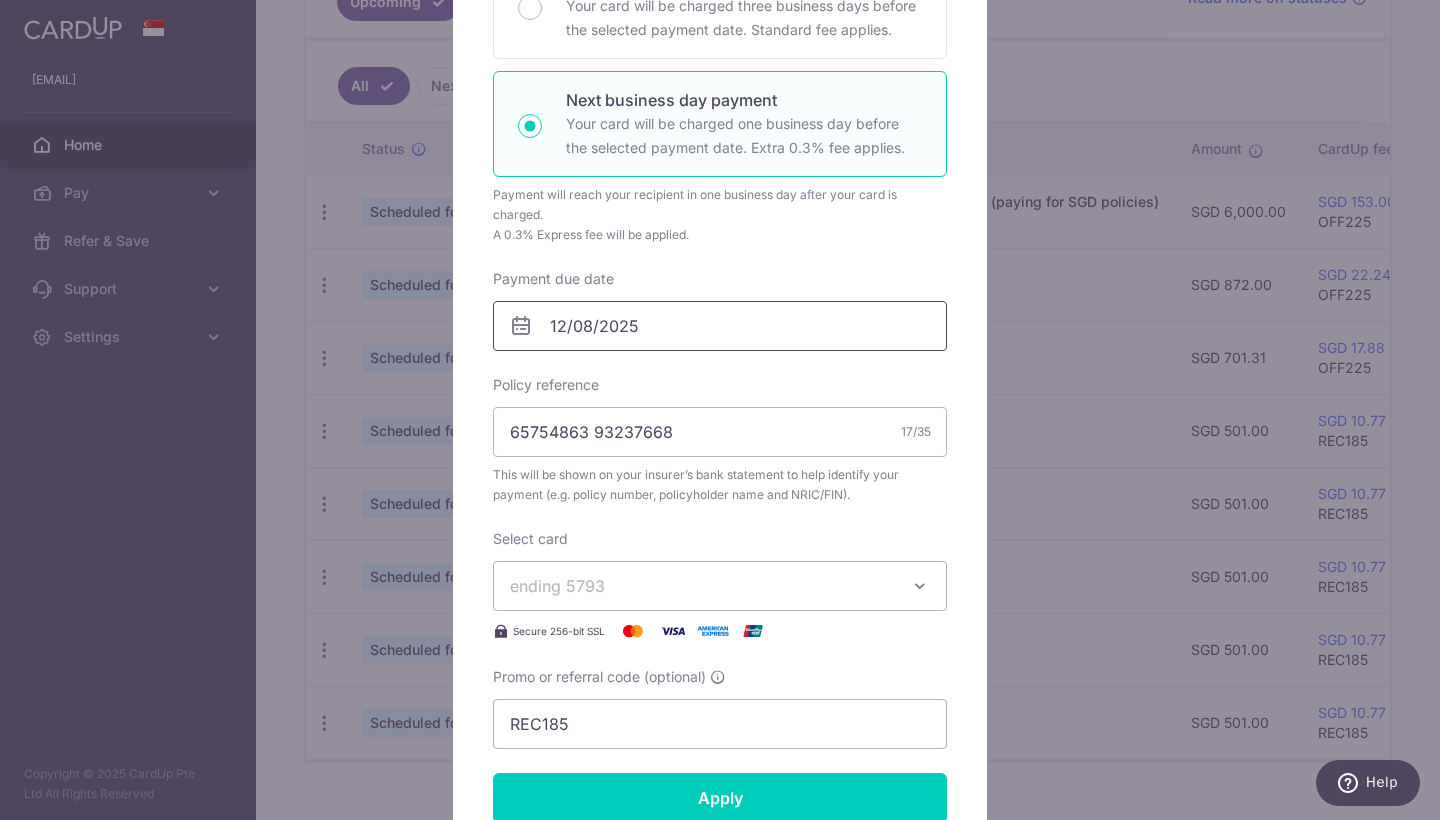 click on "12/08/2025" at bounding box center [720, 326] 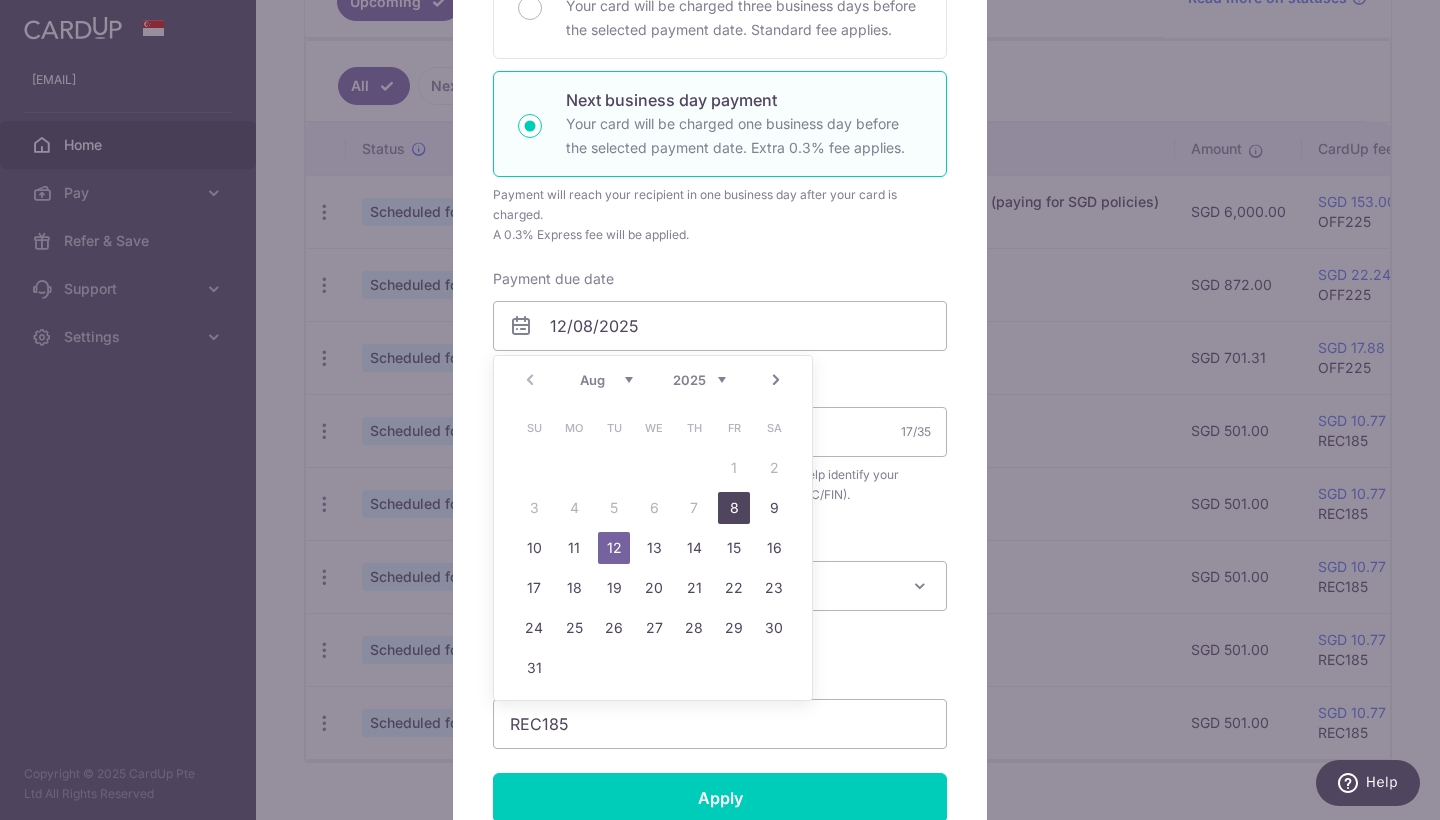 click on "8" at bounding box center [734, 508] 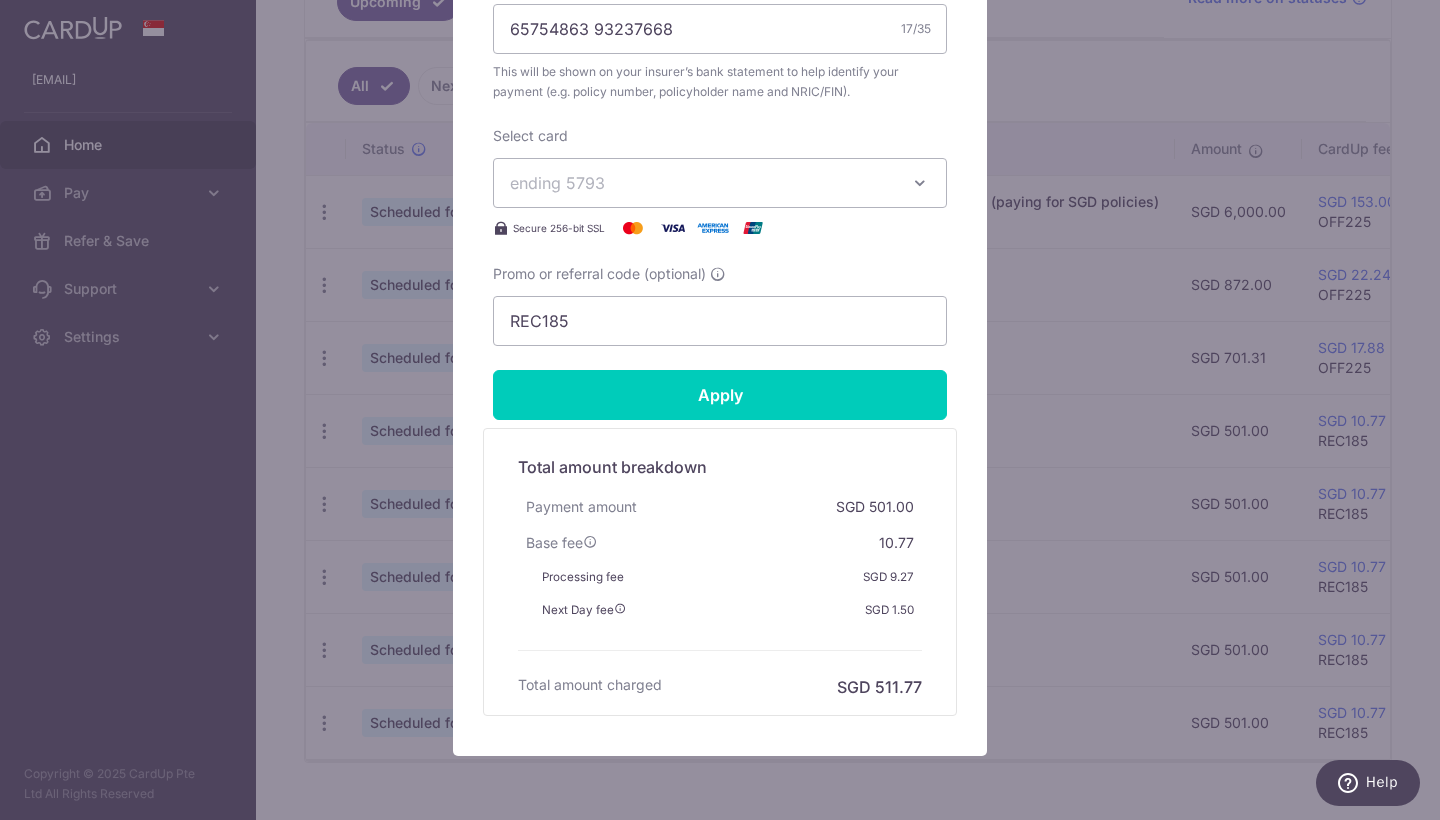 scroll, scrollTop: 881, scrollLeft: 0, axis: vertical 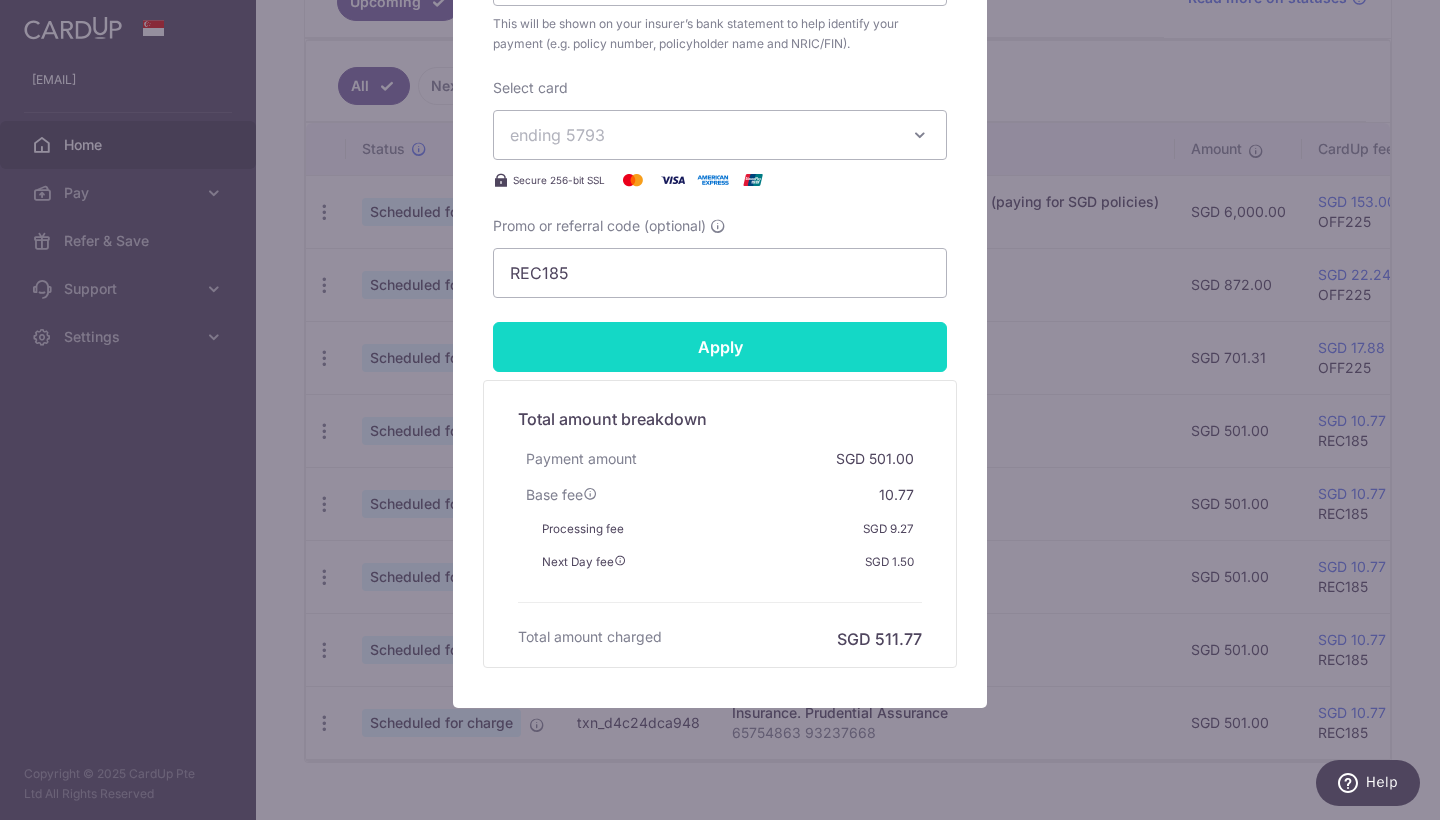 click on "Apply" at bounding box center (720, 347) 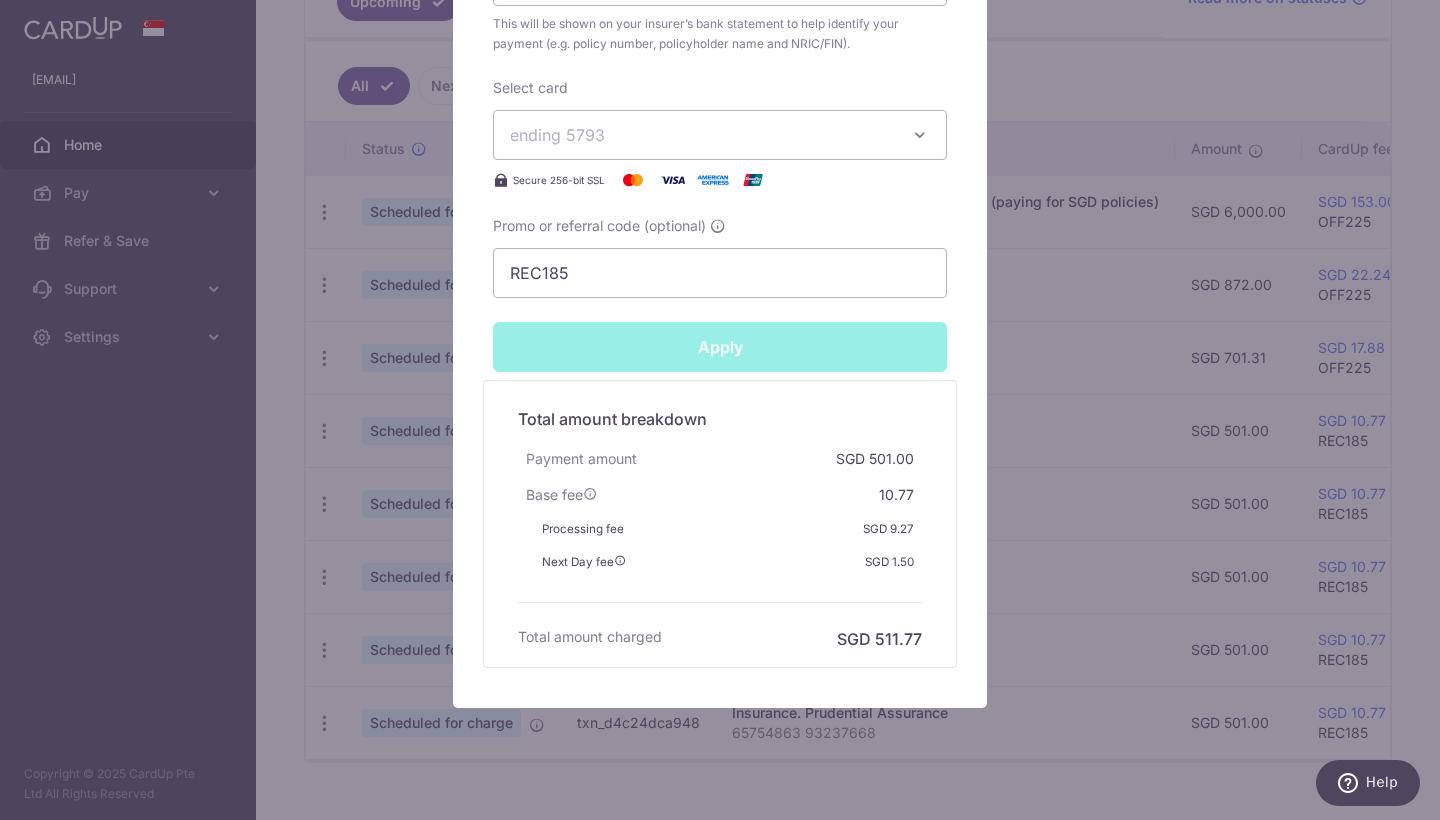 type on "Successfully Applied" 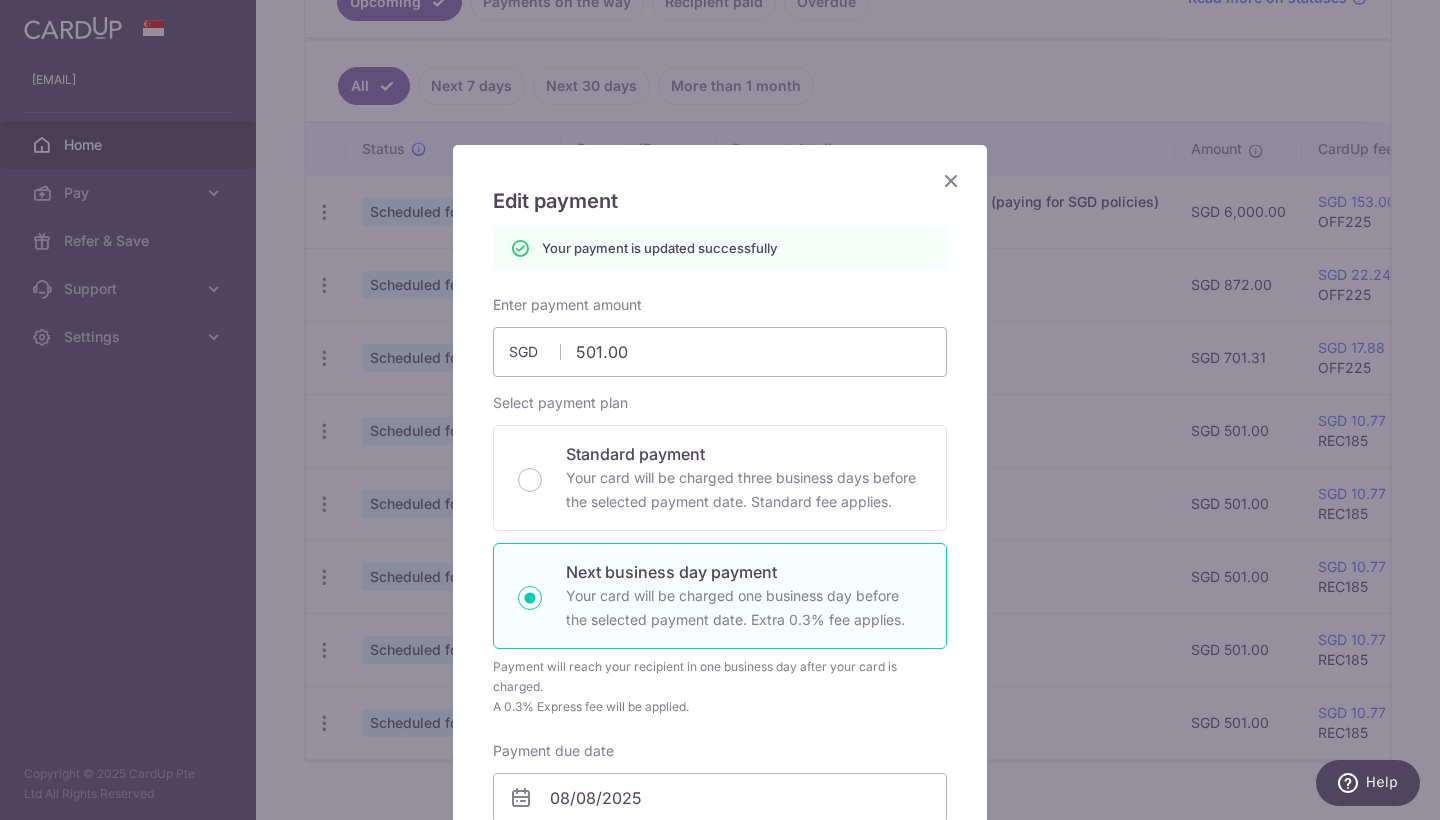 scroll, scrollTop: 0, scrollLeft: 0, axis: both 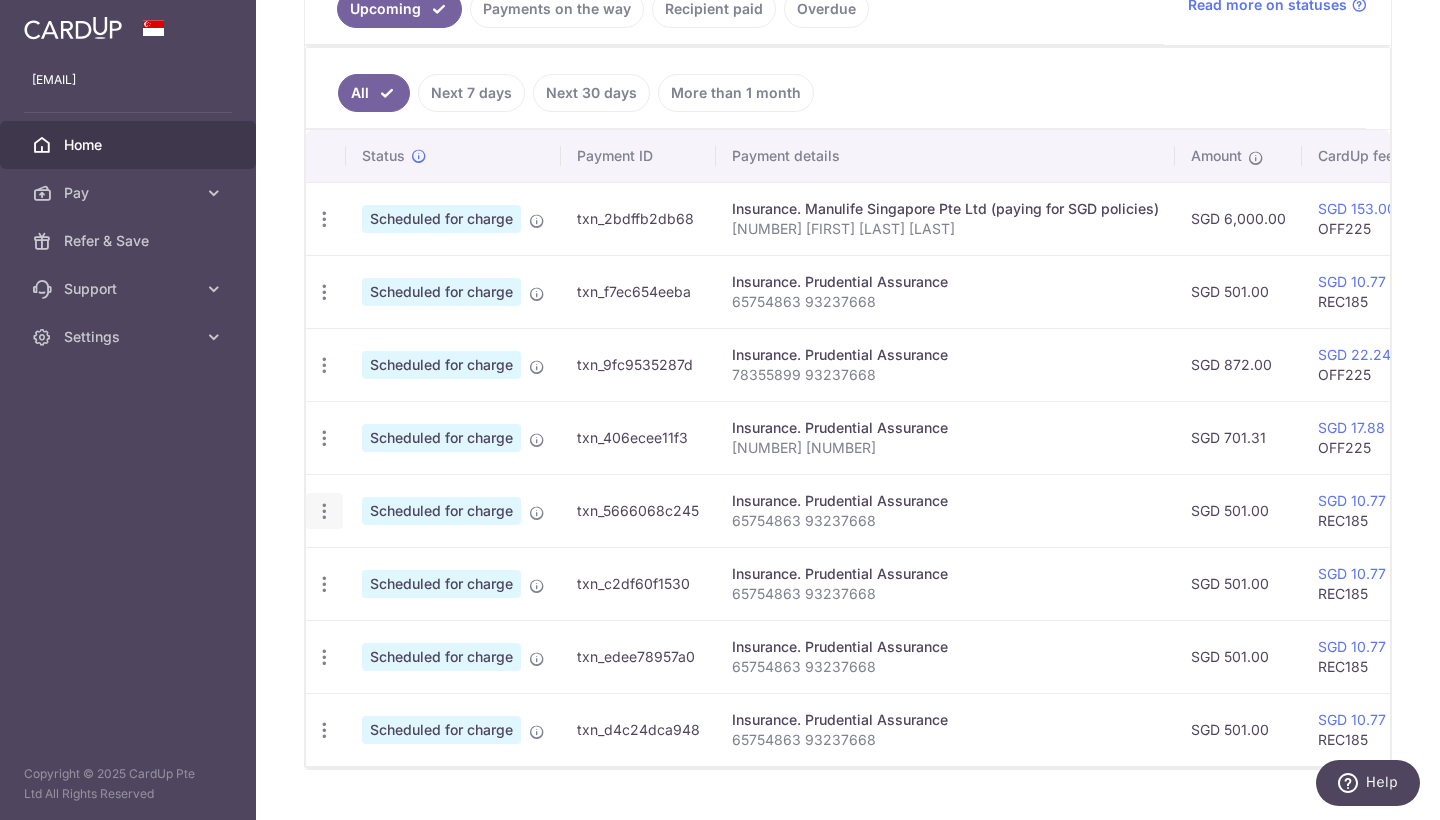 click at bounding box center (324, 219) 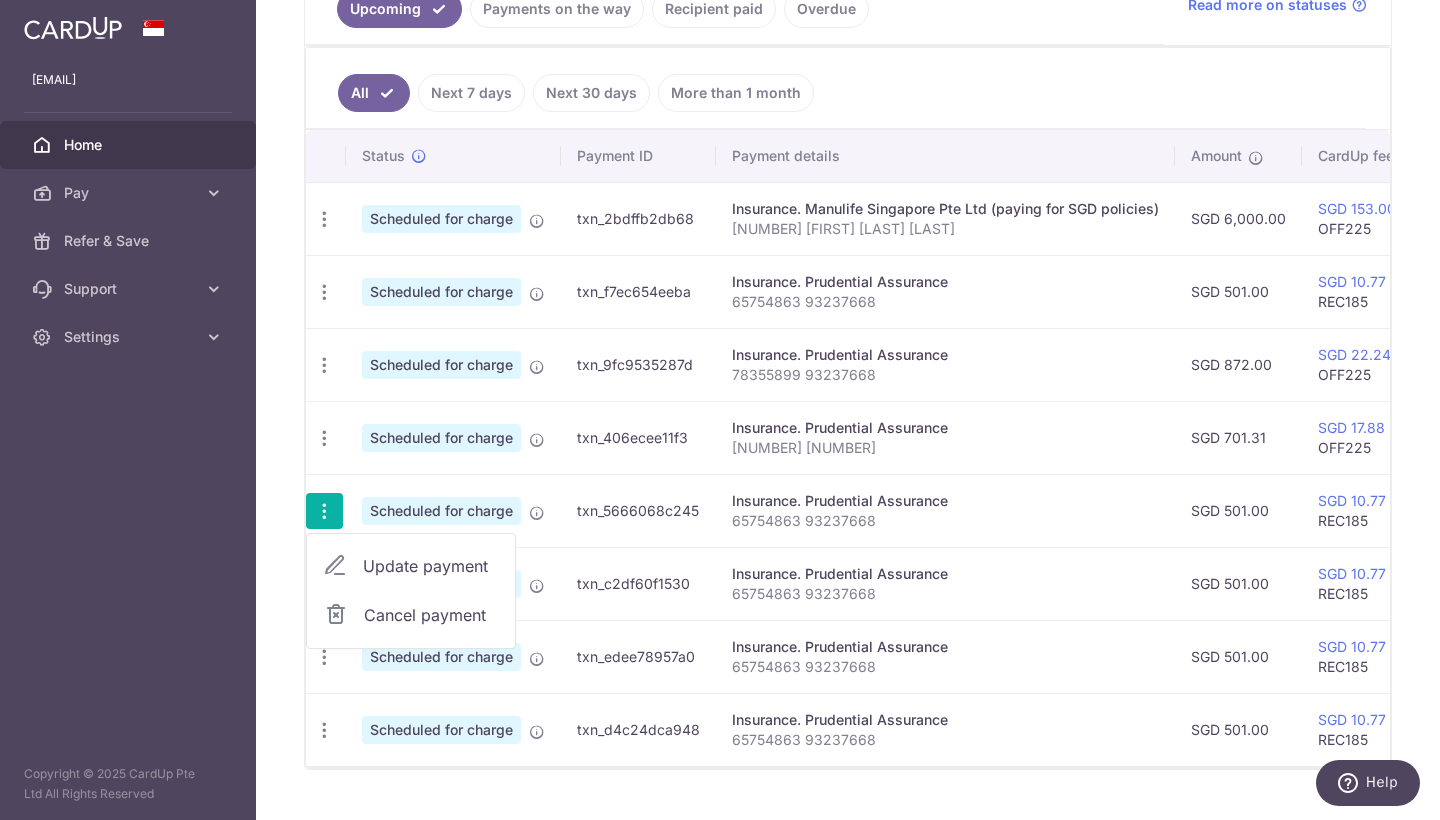 click on "Update payment" at bounding box center [431, 566] 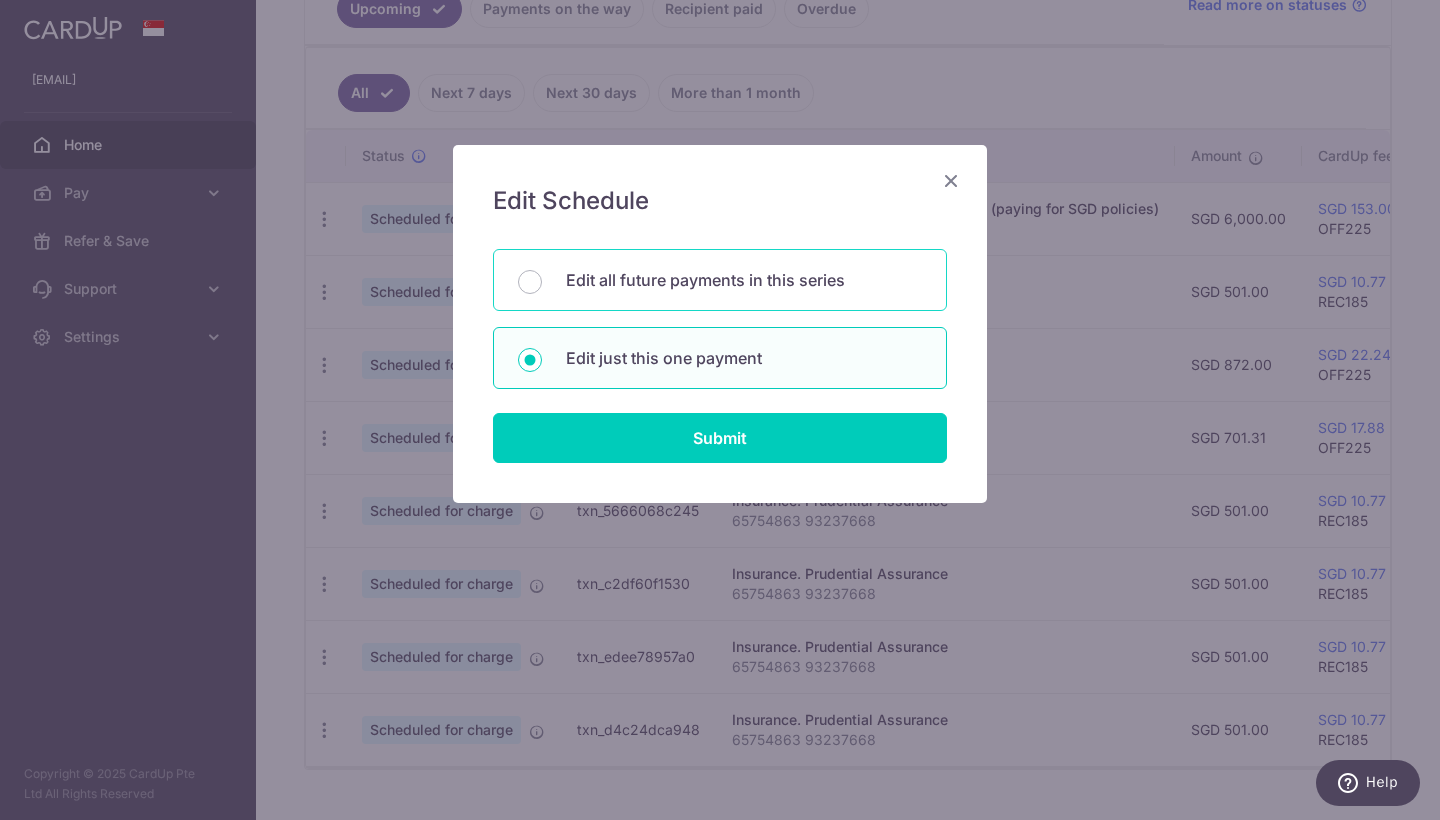 click on "Edit all future payments in this series" at bounding box center [744, 280] 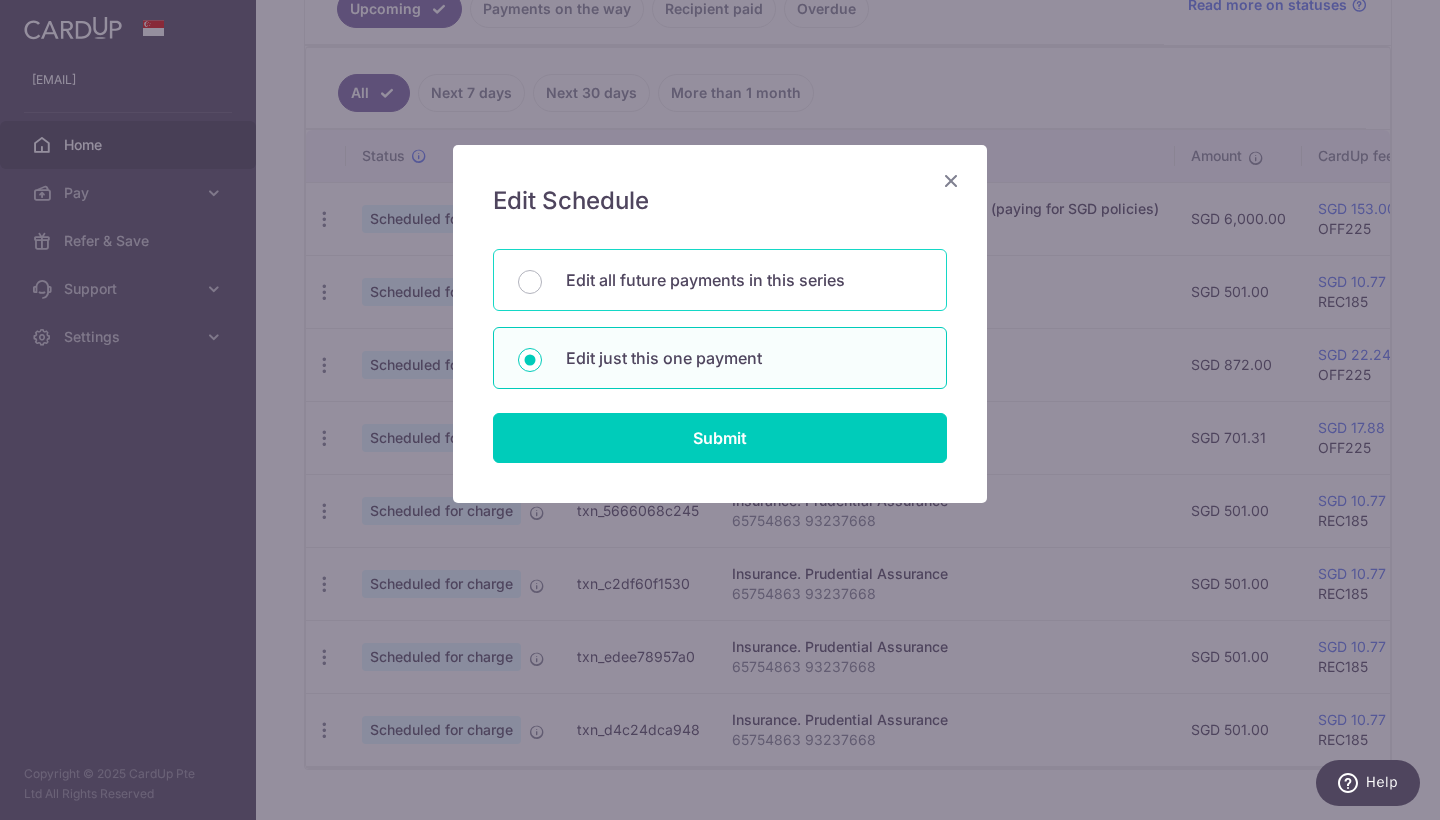 click on "Edit all future payments in this series" at bounding box center [530, 282] 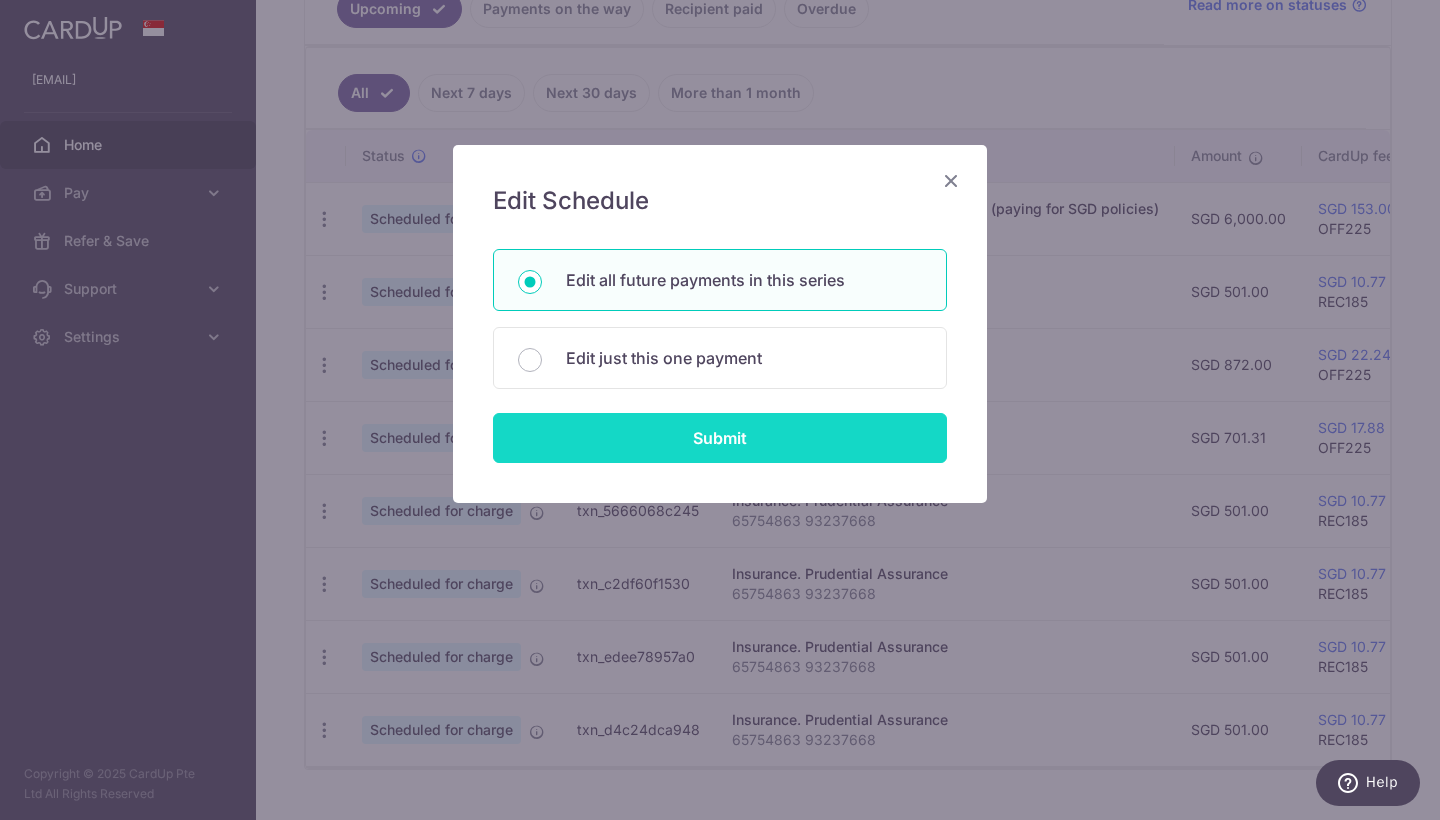 click on "Submit" at bounding box center (720, 438) 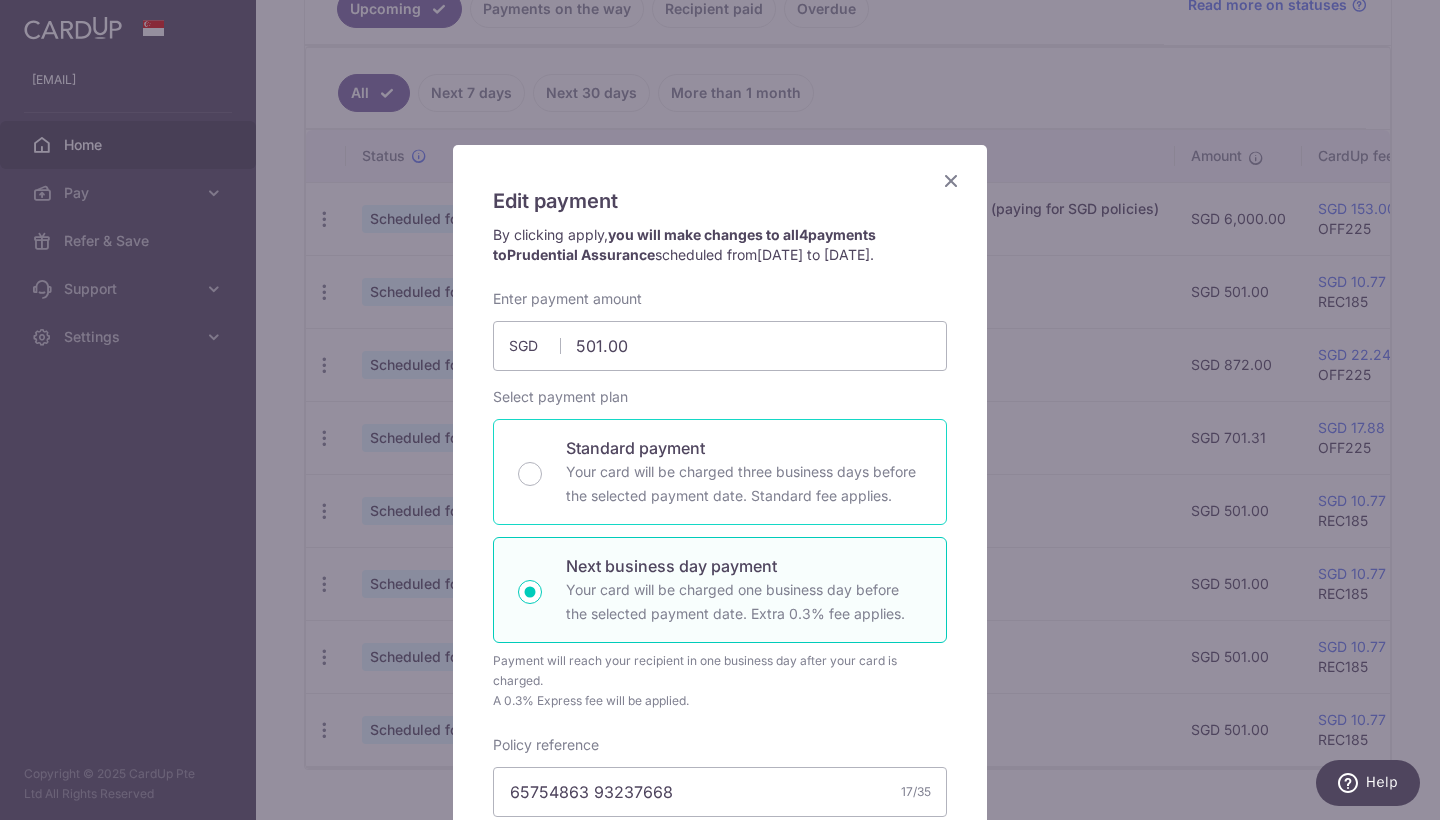 click on "Standard payment" at bounding box center [744, 448] 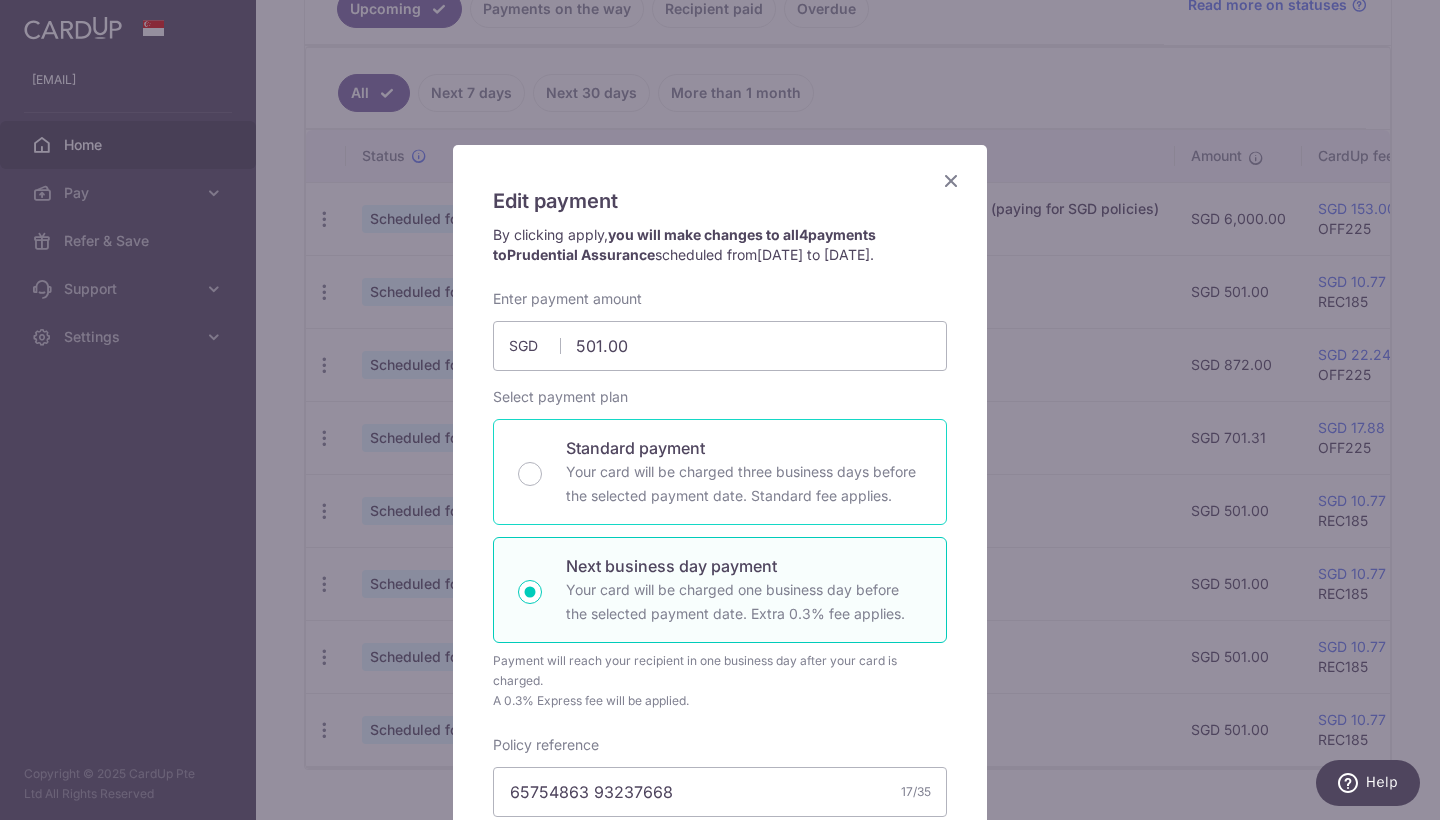 click on "Standard payment
Your card will be charged three  business days before the selected payment date. Standard fee applies." at bounding box center (530, 474) 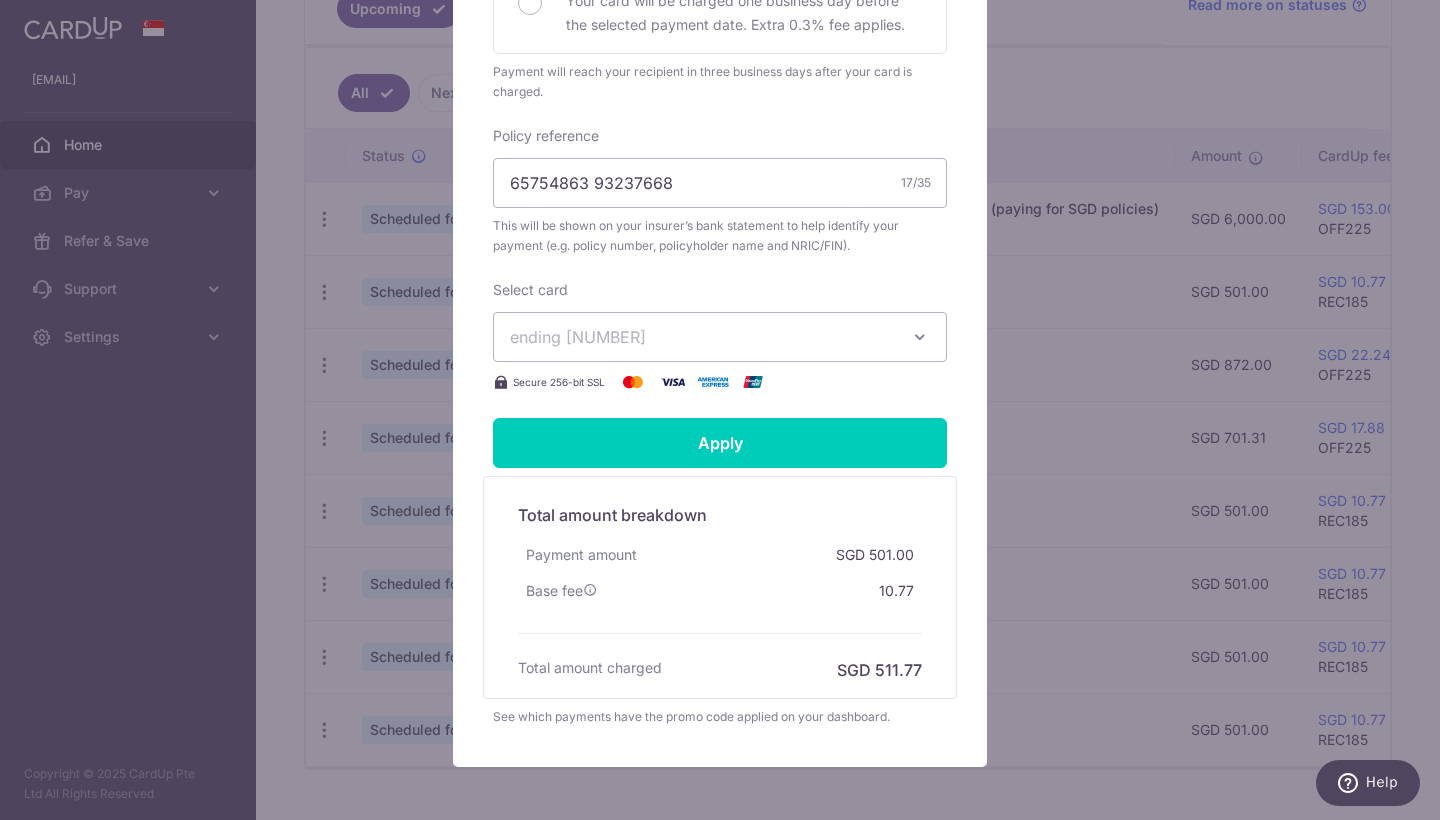 scroll, scrollTop: 591, scrollLeft: 0, axis: vertical 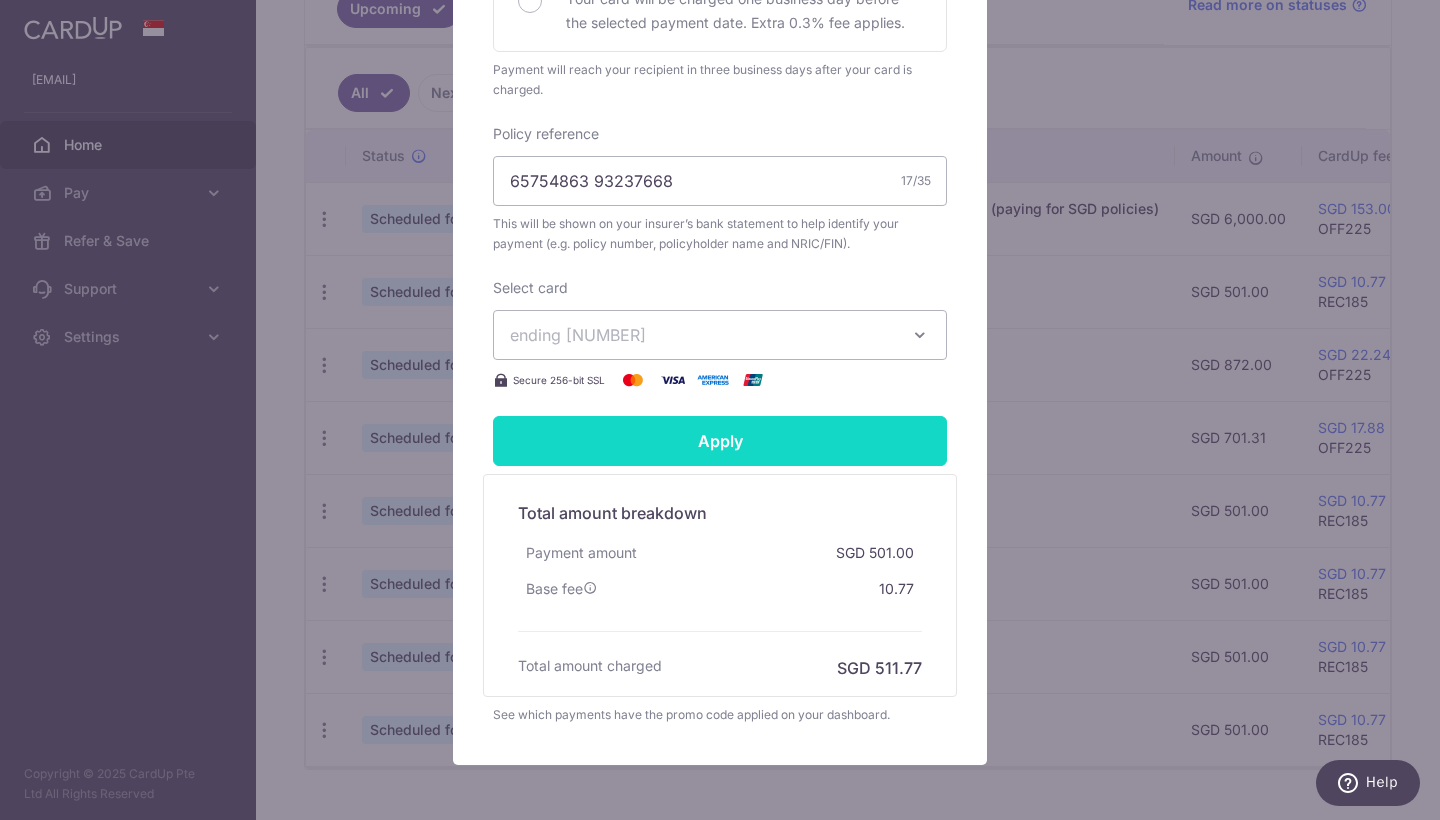 click on "Apply" at bounding box center [720, 441] 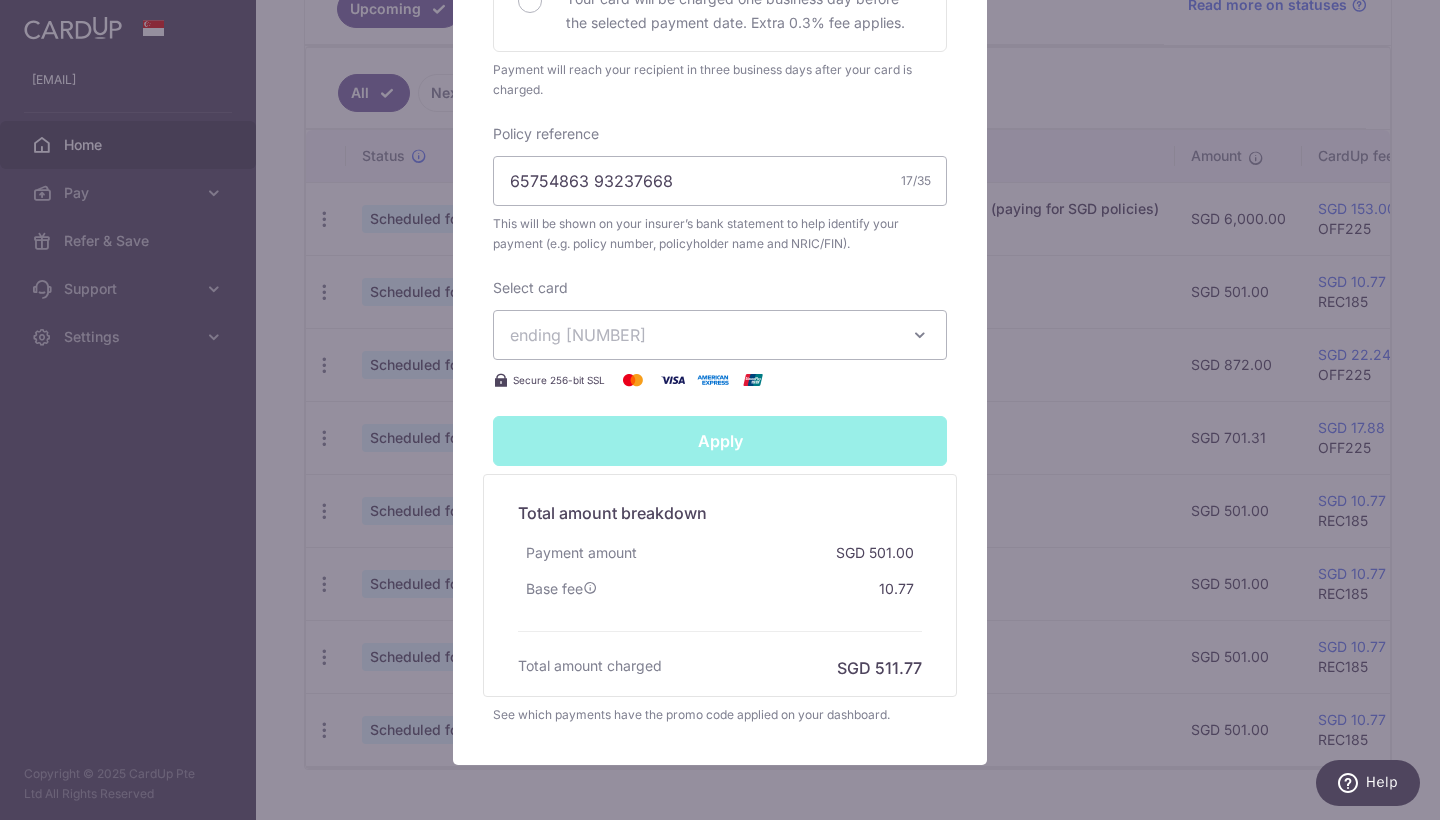 type on "Successfully Applied" 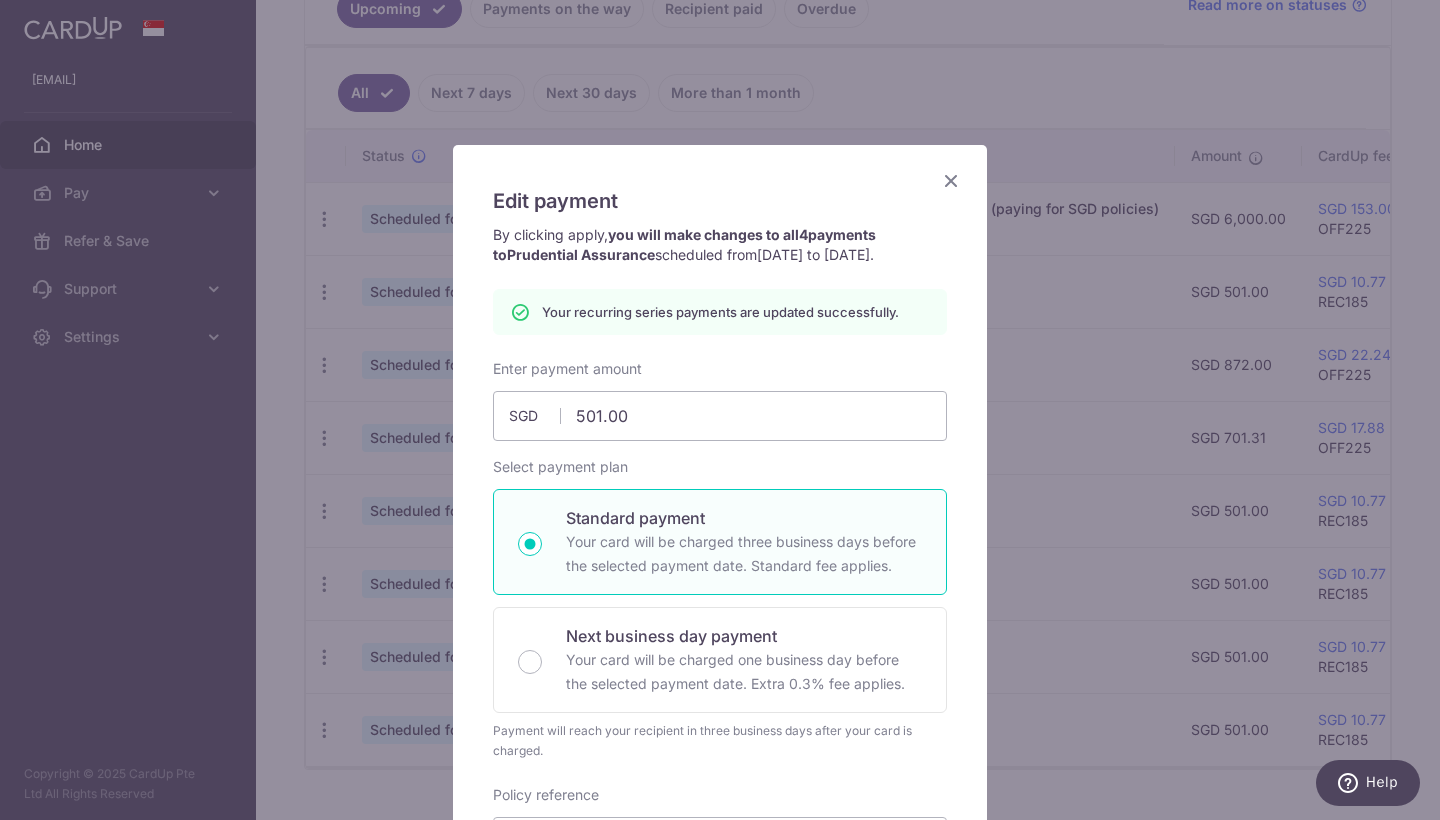 scroll, scrollTop: 0, scrollLeft: 0, axis: both 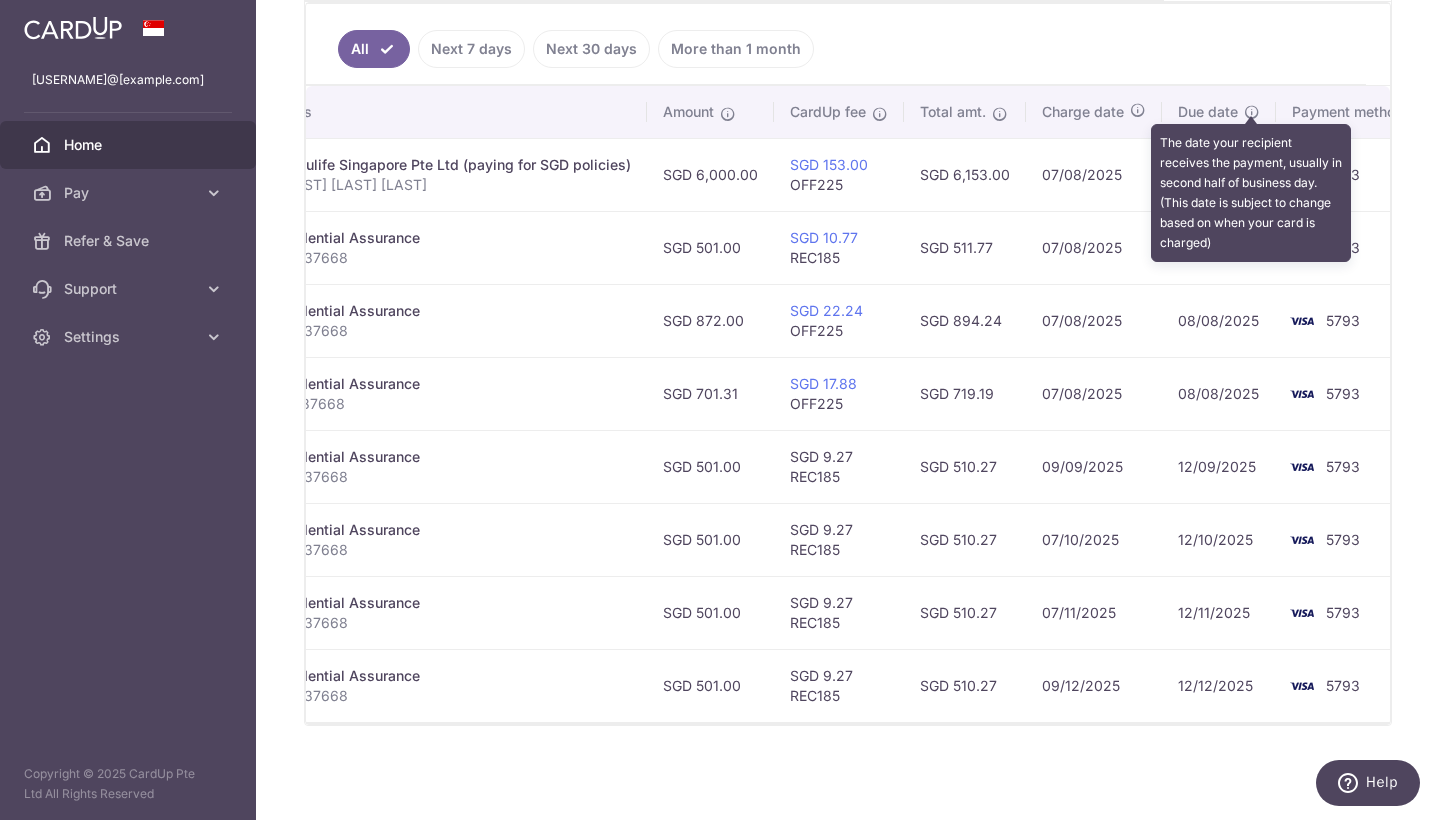 click at bounding box center [1252, 112] 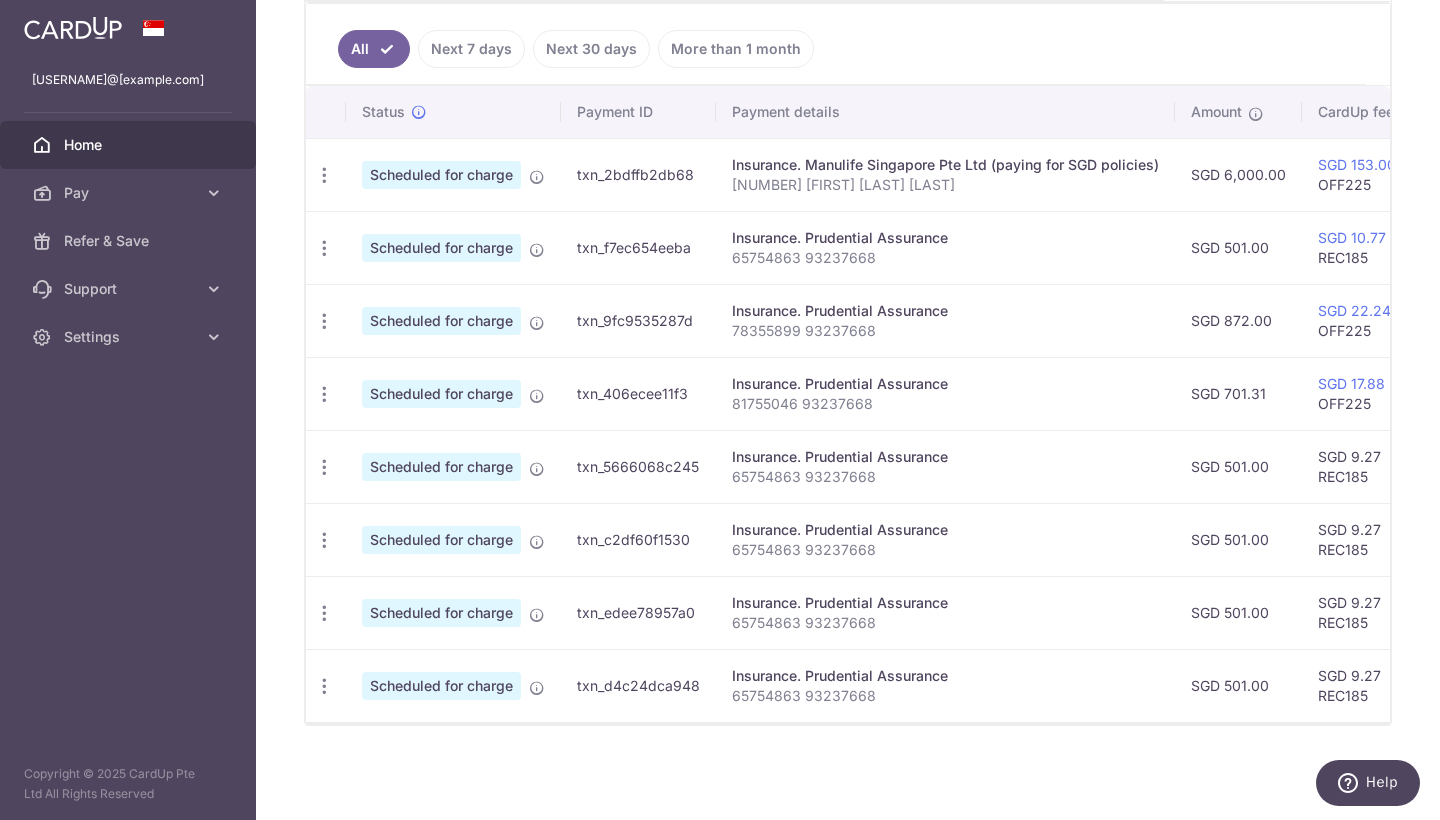 scroll, scrollTop: 0, scrollLeft: 0, axis: both 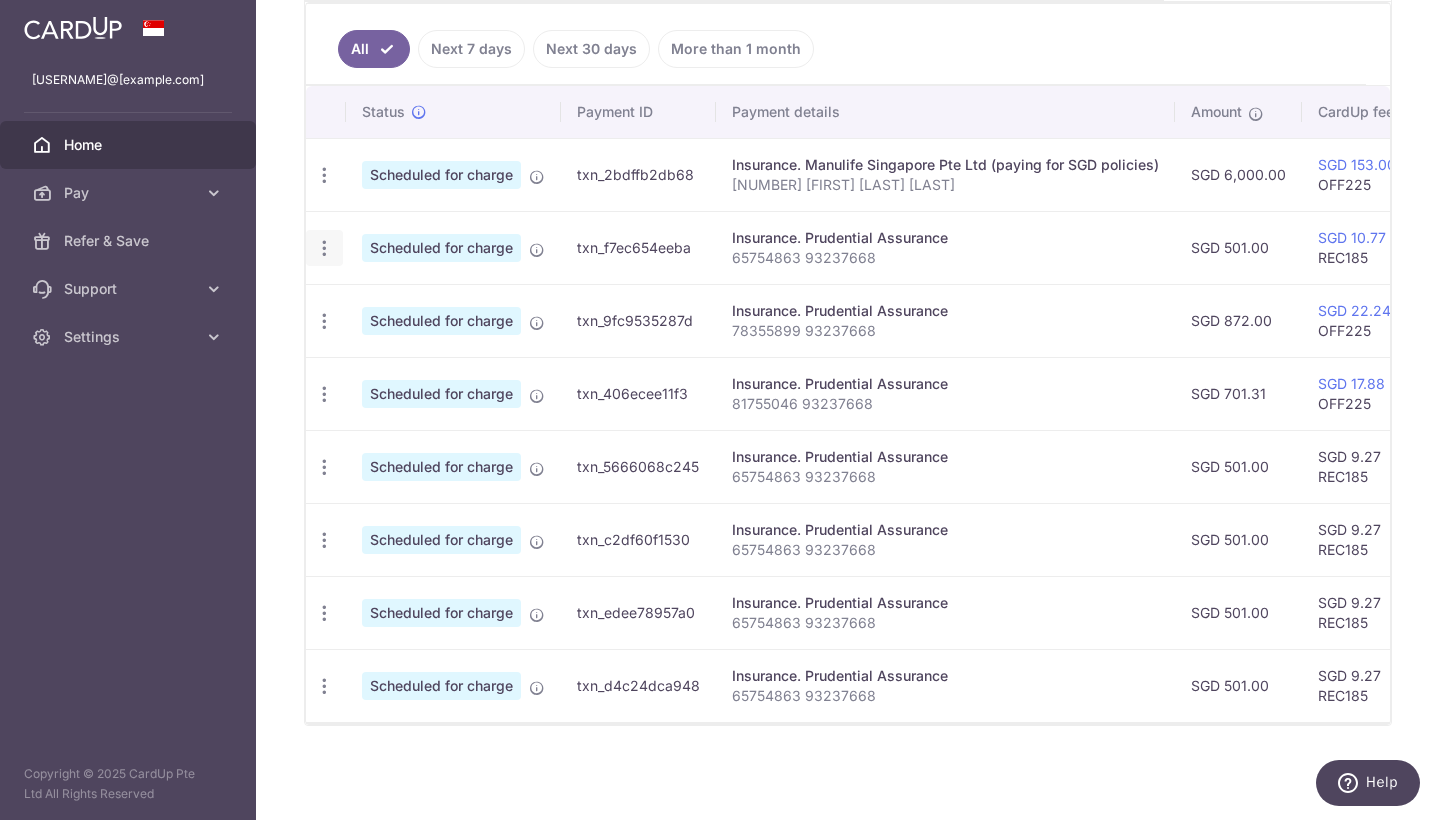 click at bounding box center [324, 175] 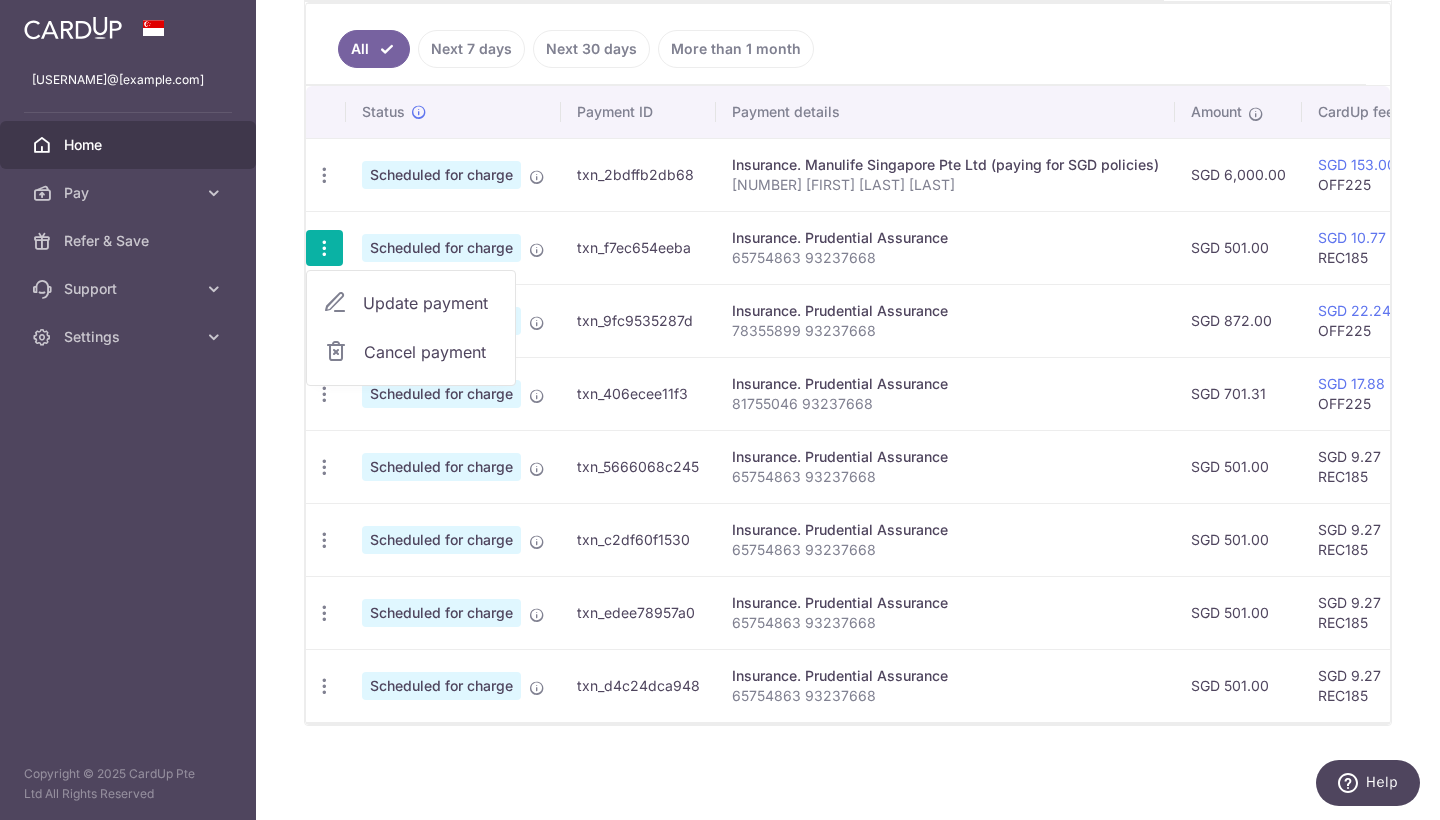 click on "Cancel payment" at bounding box center [431, 352] 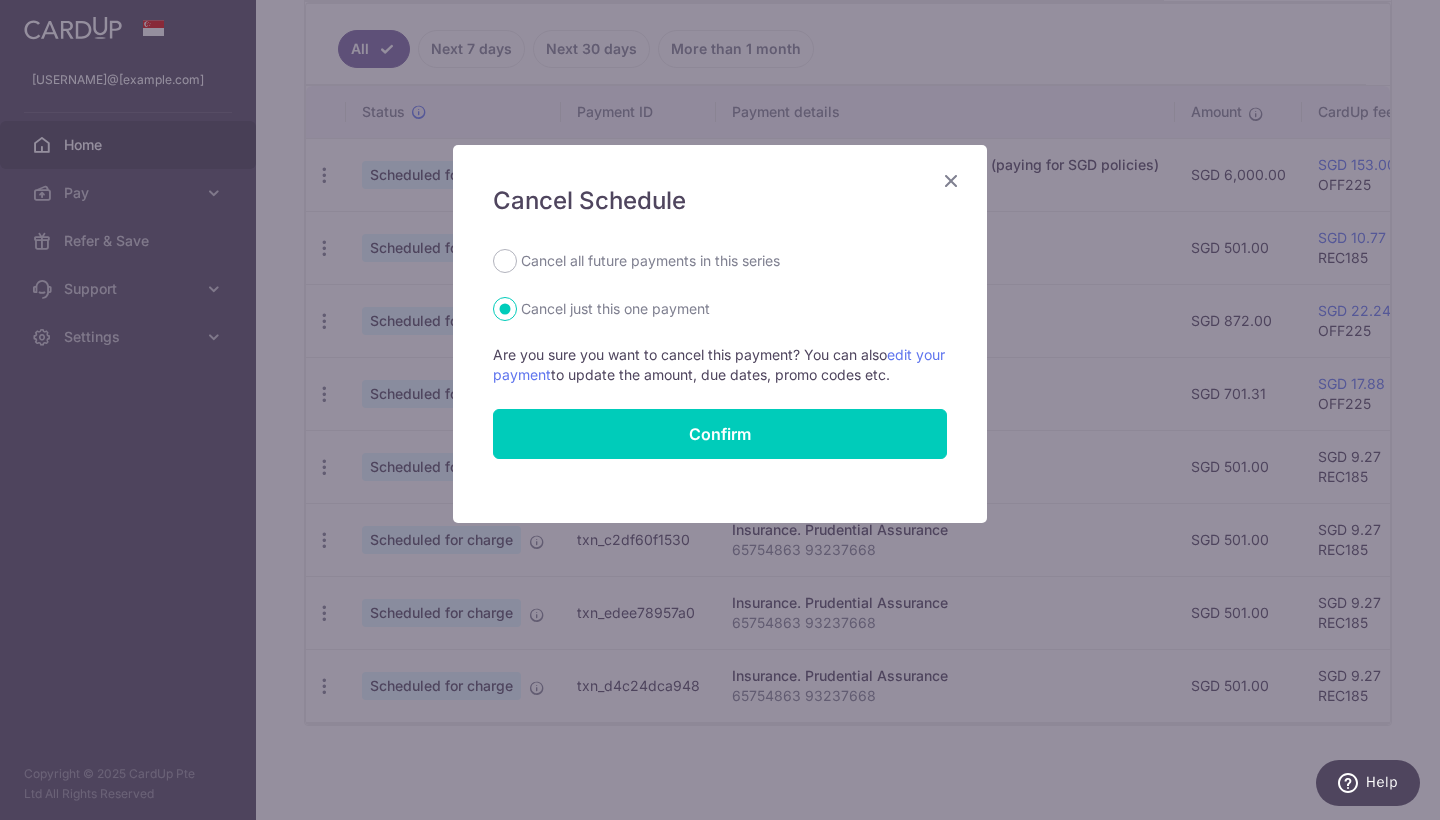 click on "Cancel all future payments in this series" at bounding box center [650, 261] 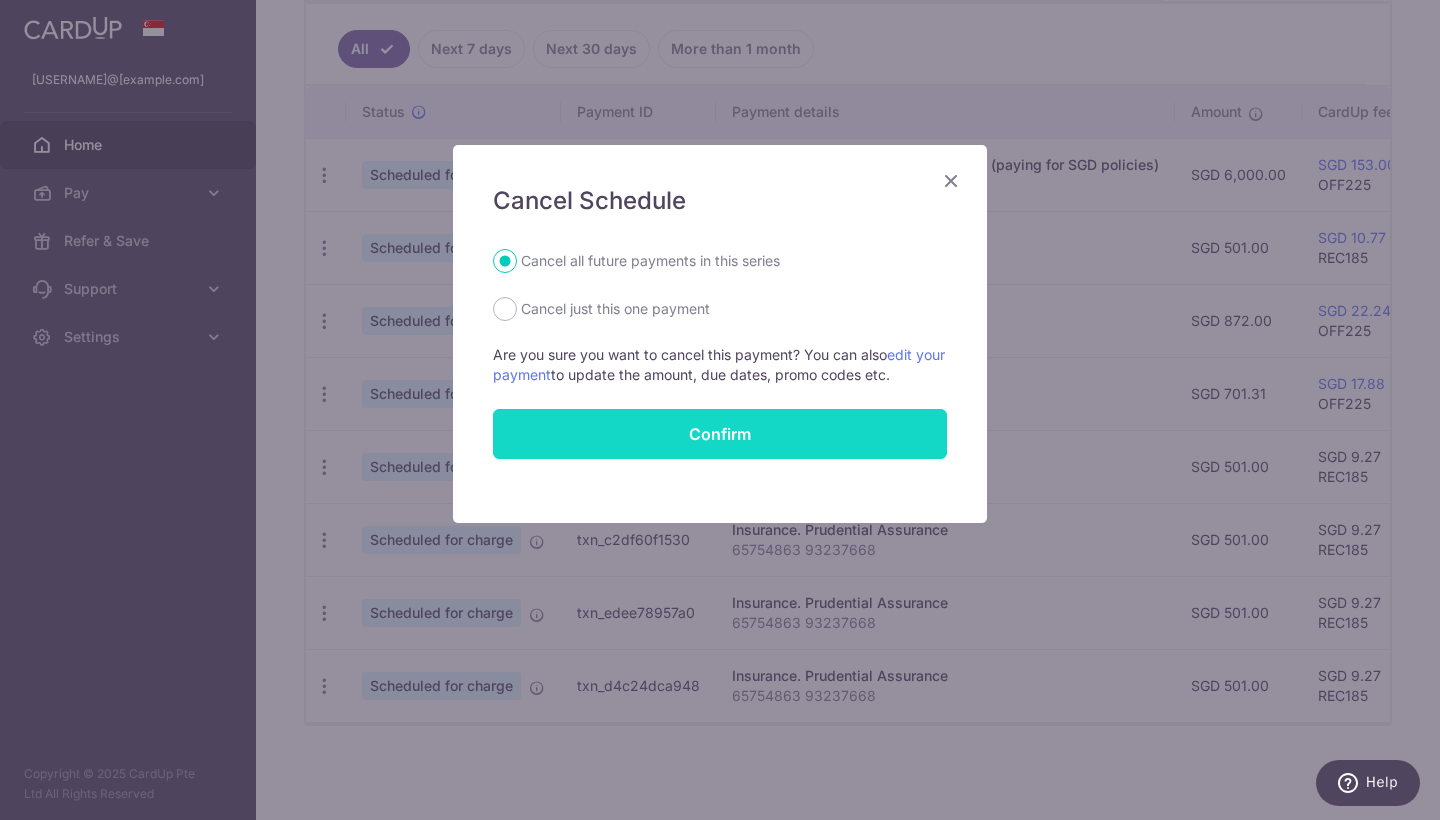 click on "Cancel all future payments in this series
Cancel just this one payment
Are you sure you want to cancel this payment? You can also  edit your payment  to update the amount, due dates, promo codes etc.
Confirm" at bounding box center [720, 354] 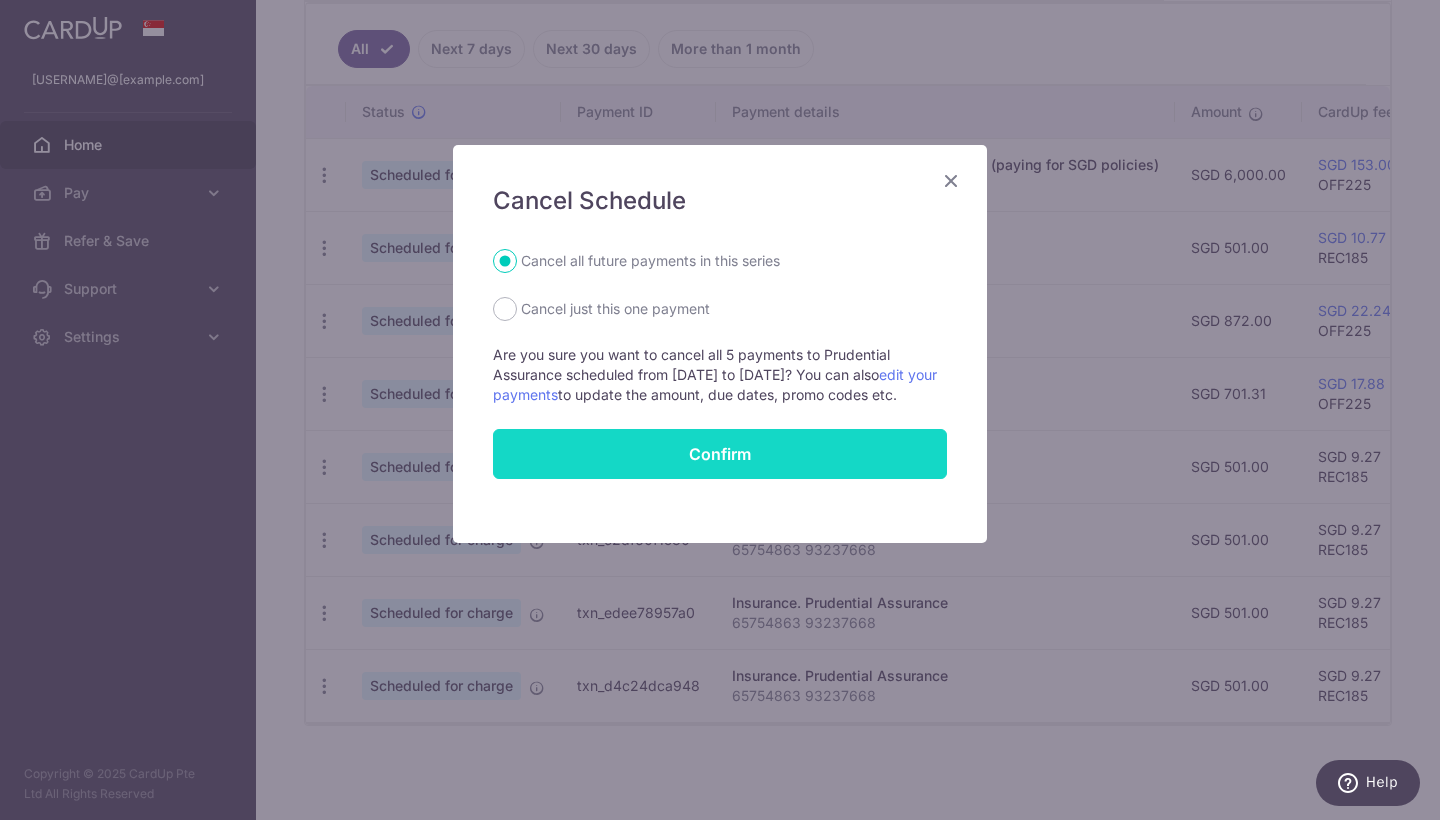 click on "Confirm" at bounding box center (720, 454) 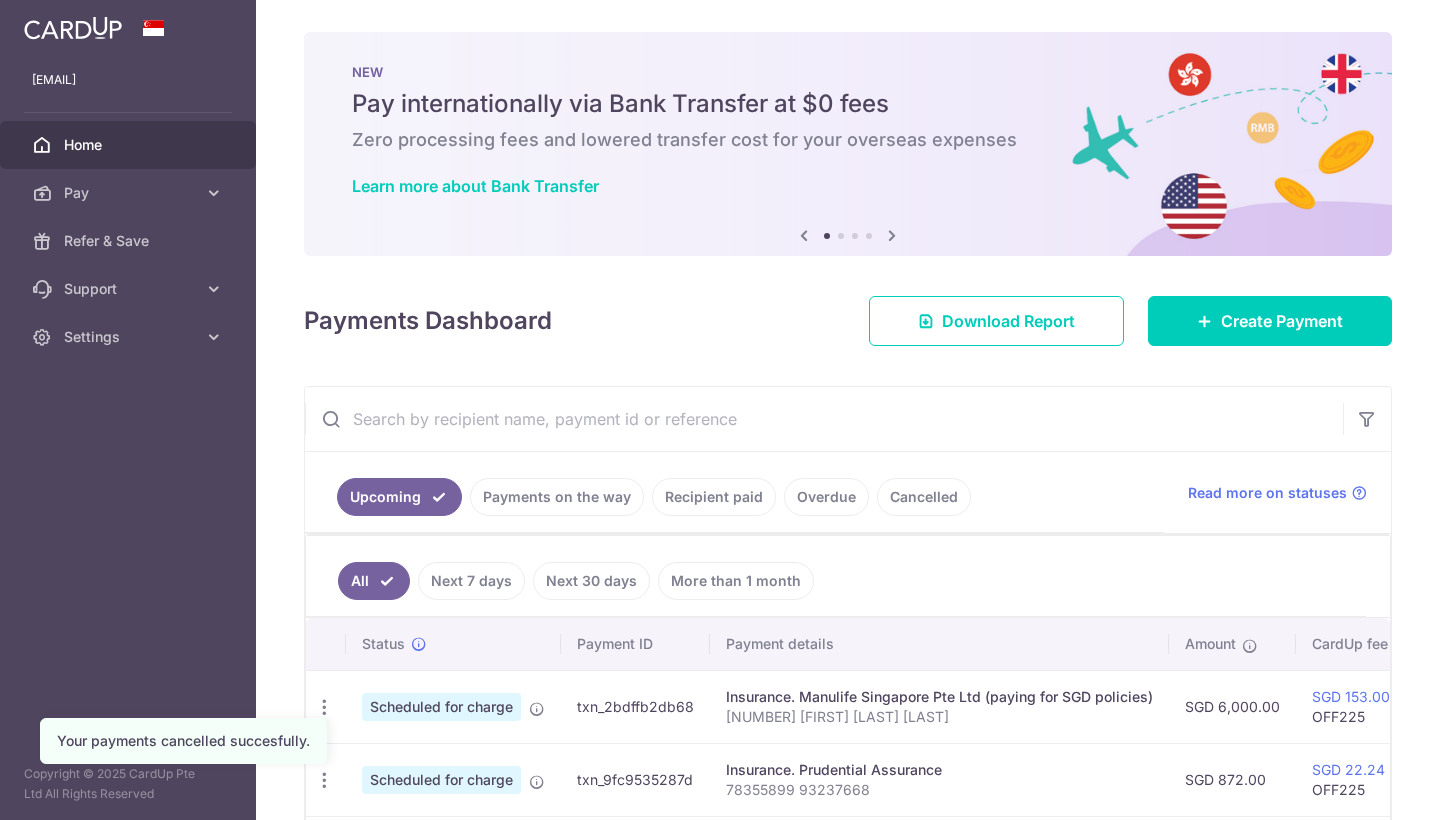 scroll, scrollTop: 0, scrollLeft: 0, axis: both 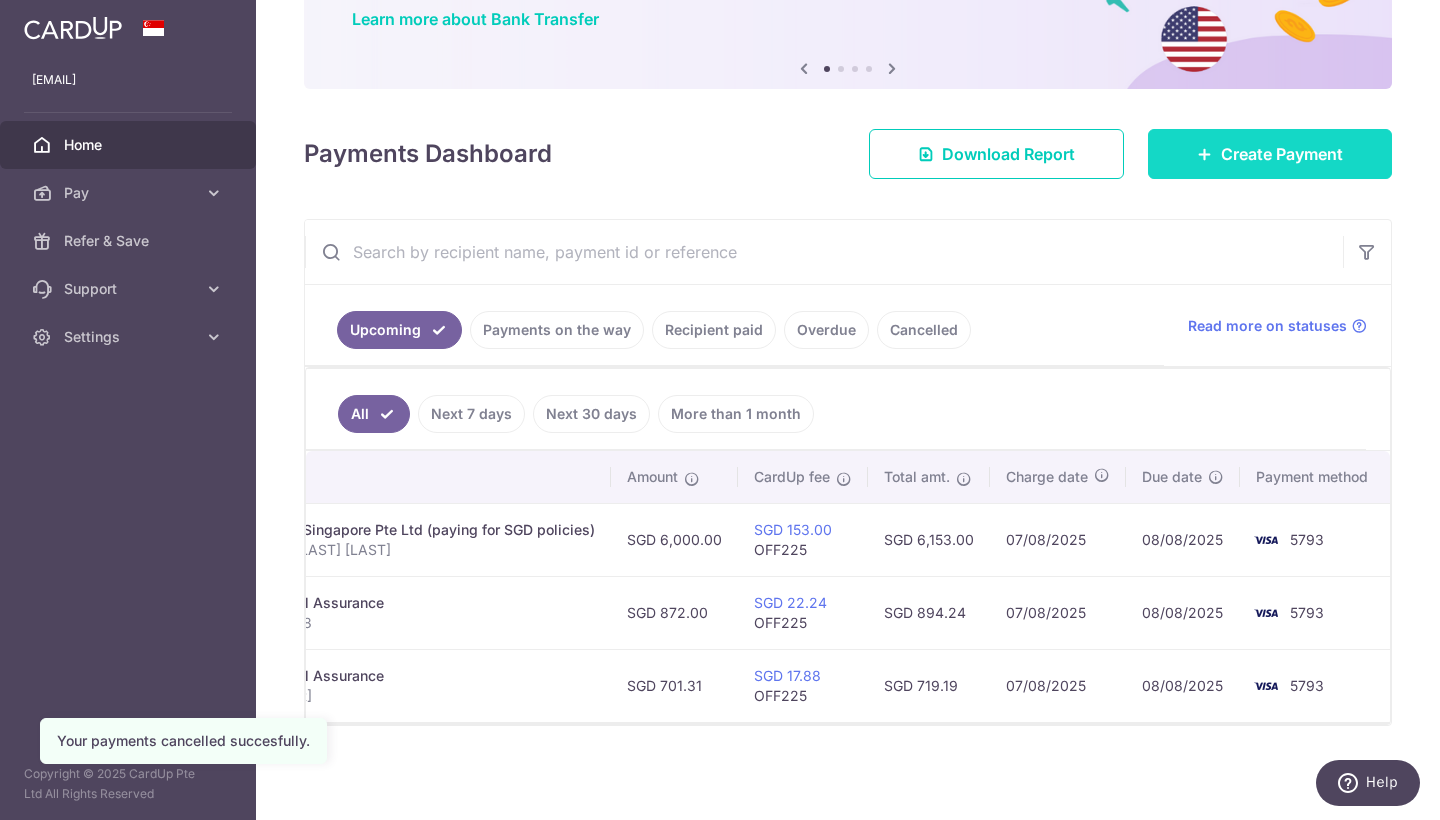 click on "Create Payment" at bounding box center (1282, 154) 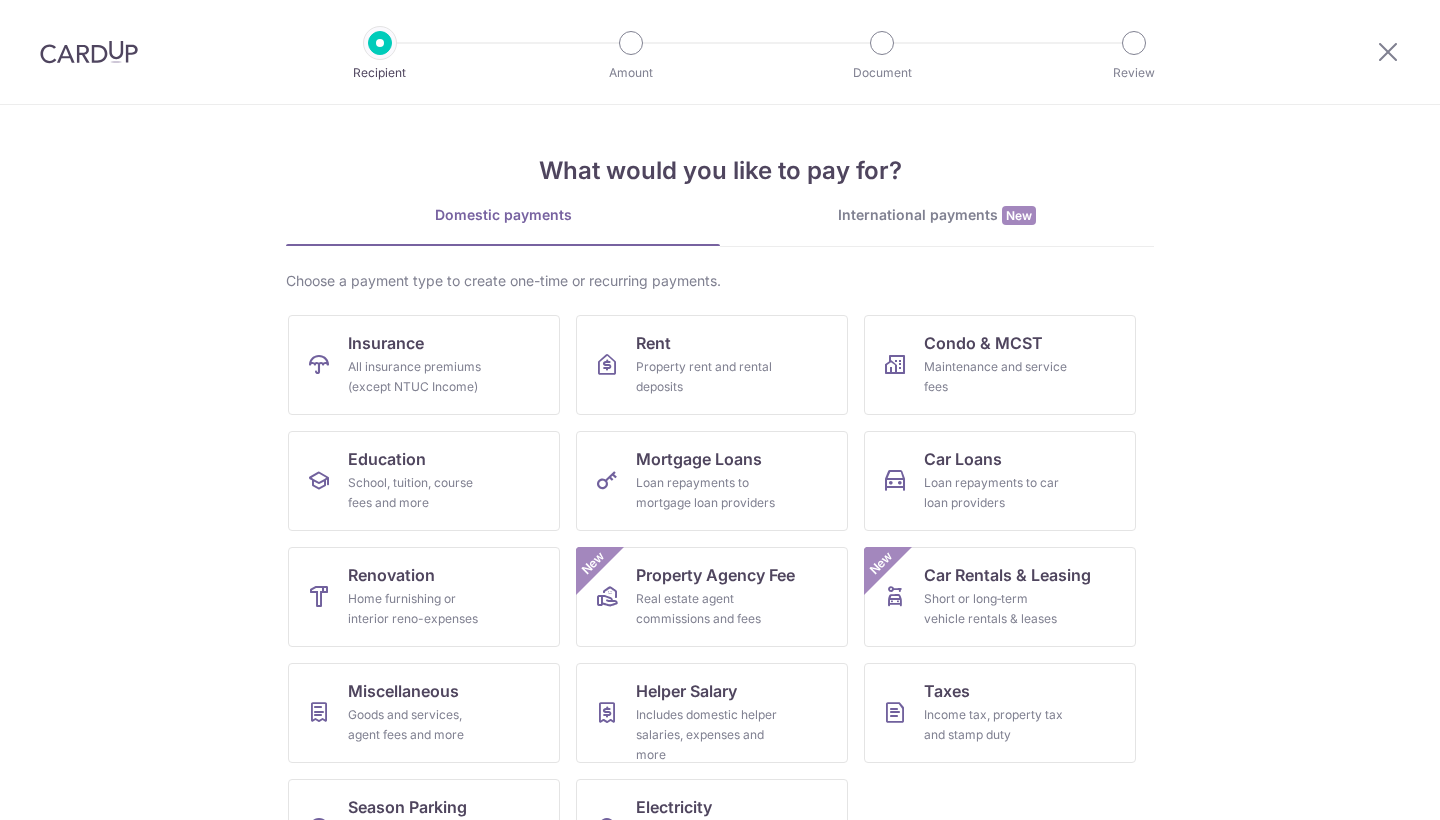 scroll, scrollTop: 0, scrollLeft: 0, axis: both 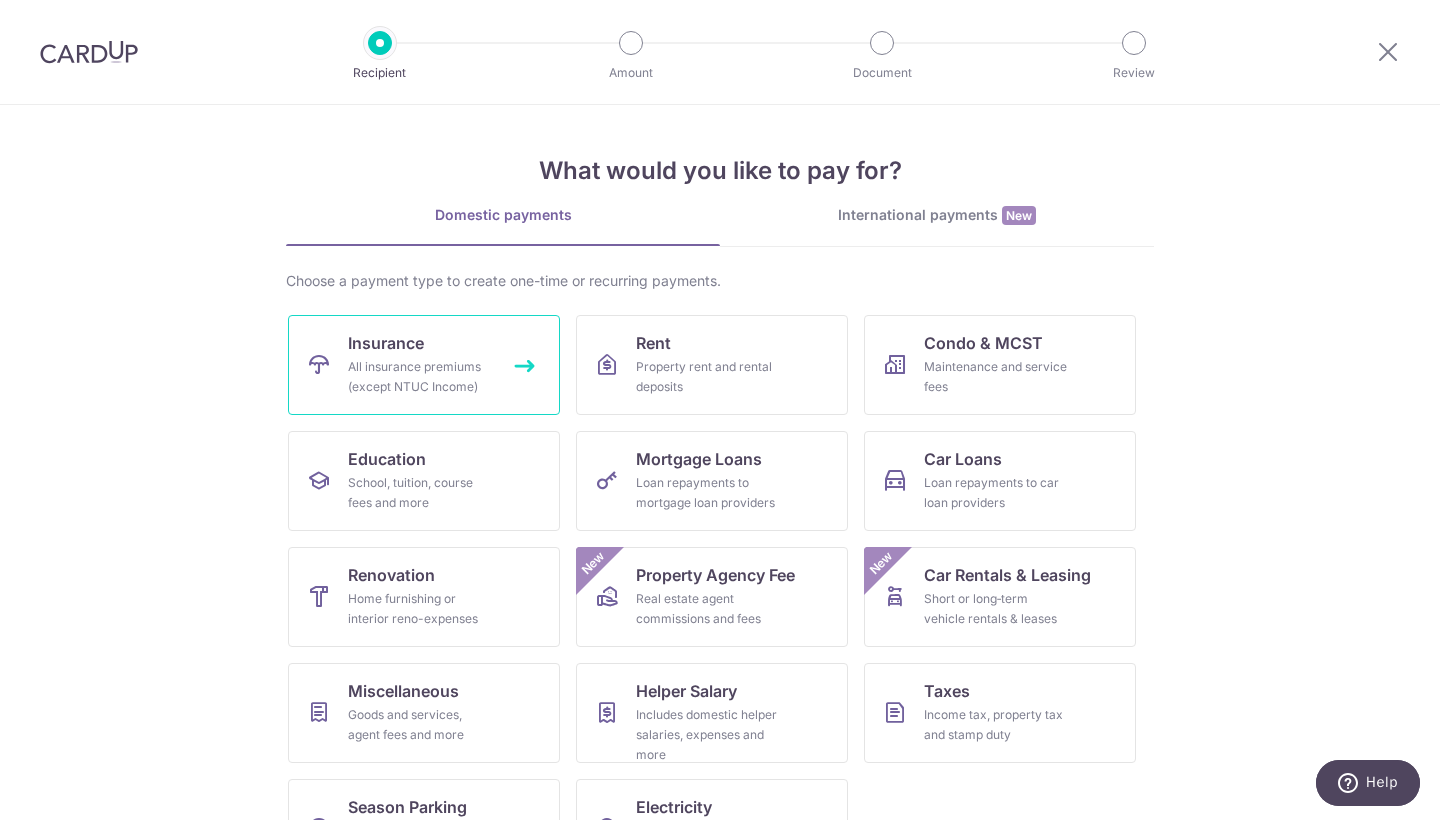 click on "All insurance premiums (except NTUC Income)" at bounding box center (420, 377) 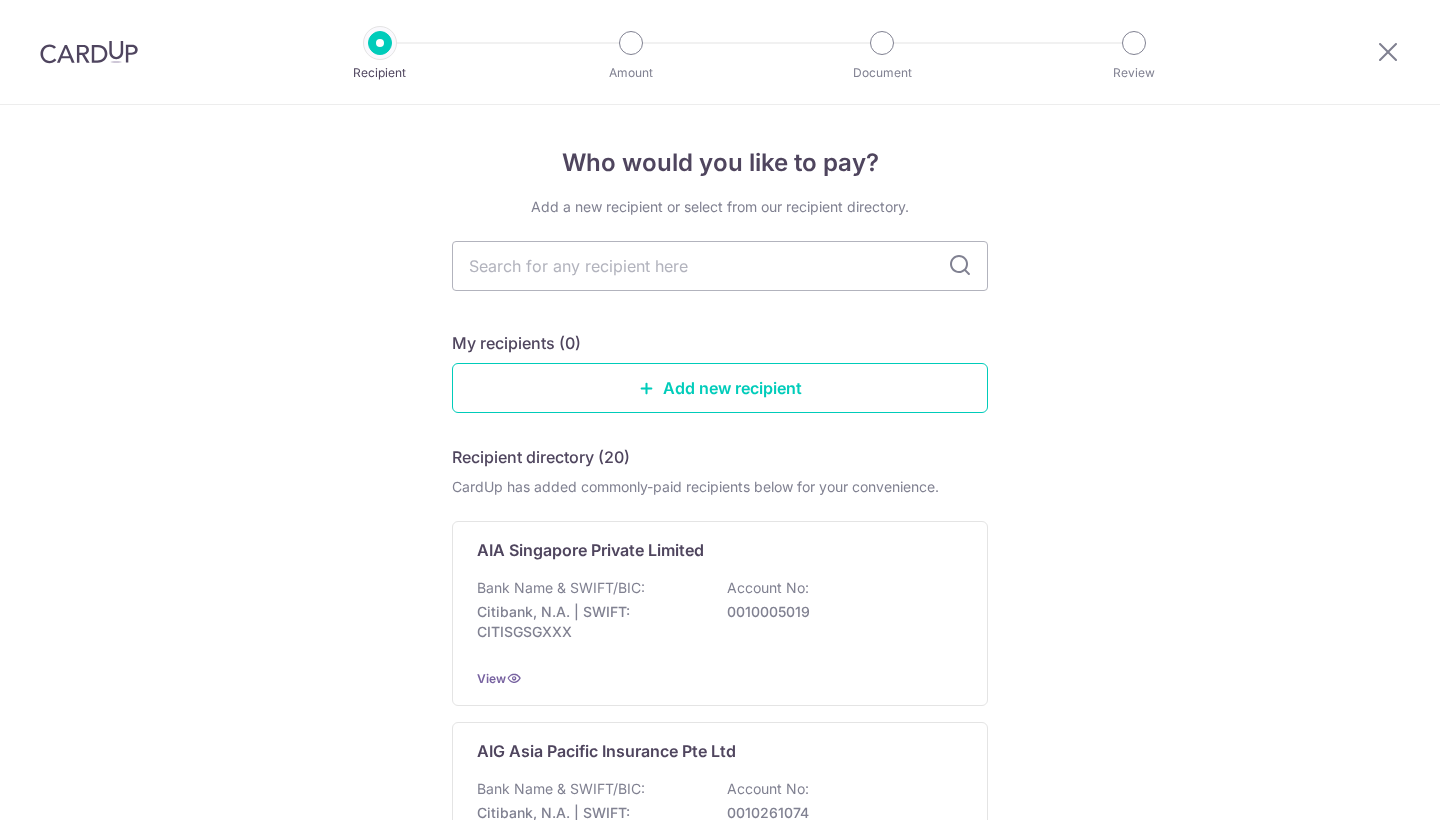 scroll, scrollTop: 0, scrollLeft: 0, axis: both 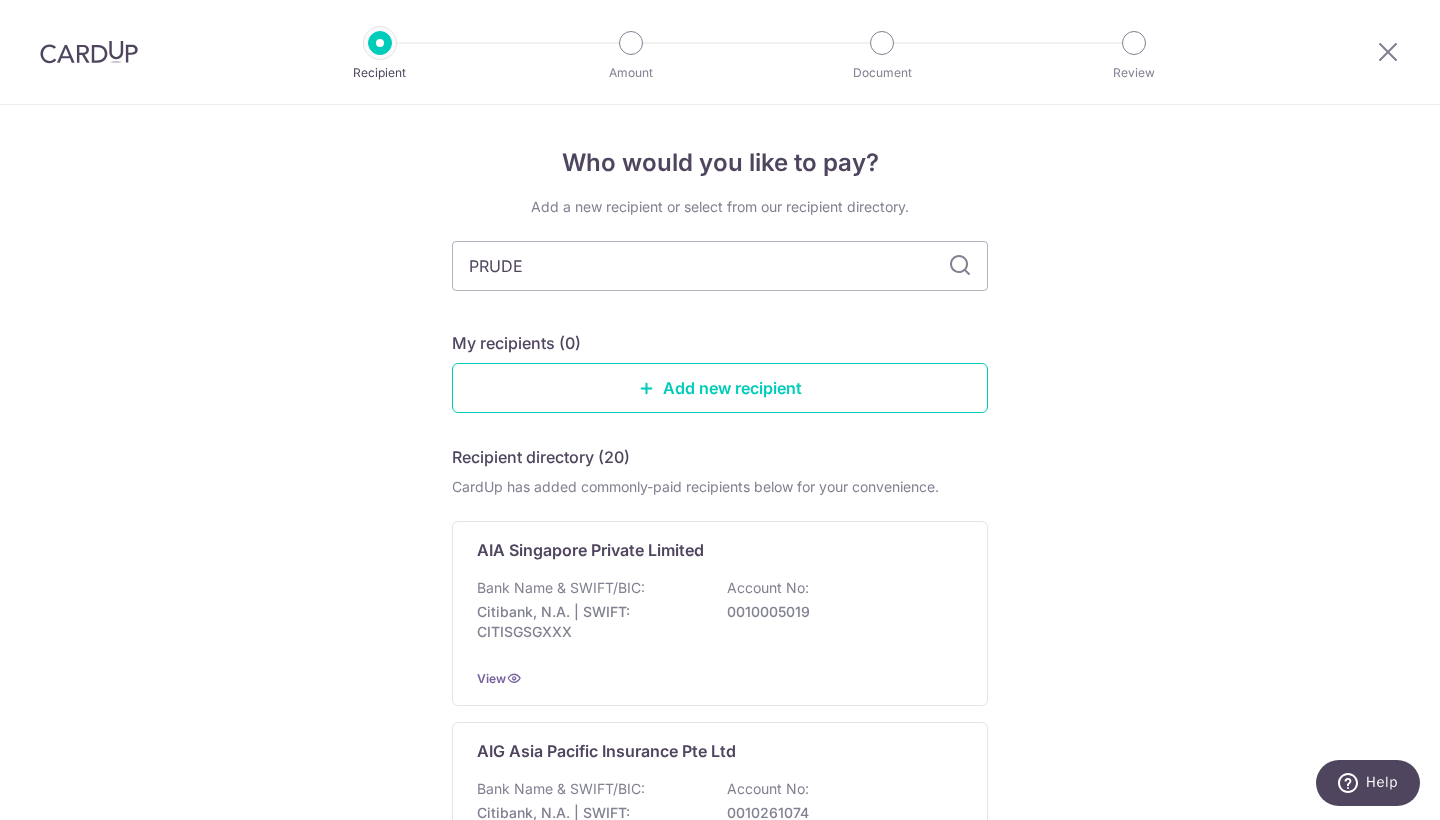 type on "PRUDEN" 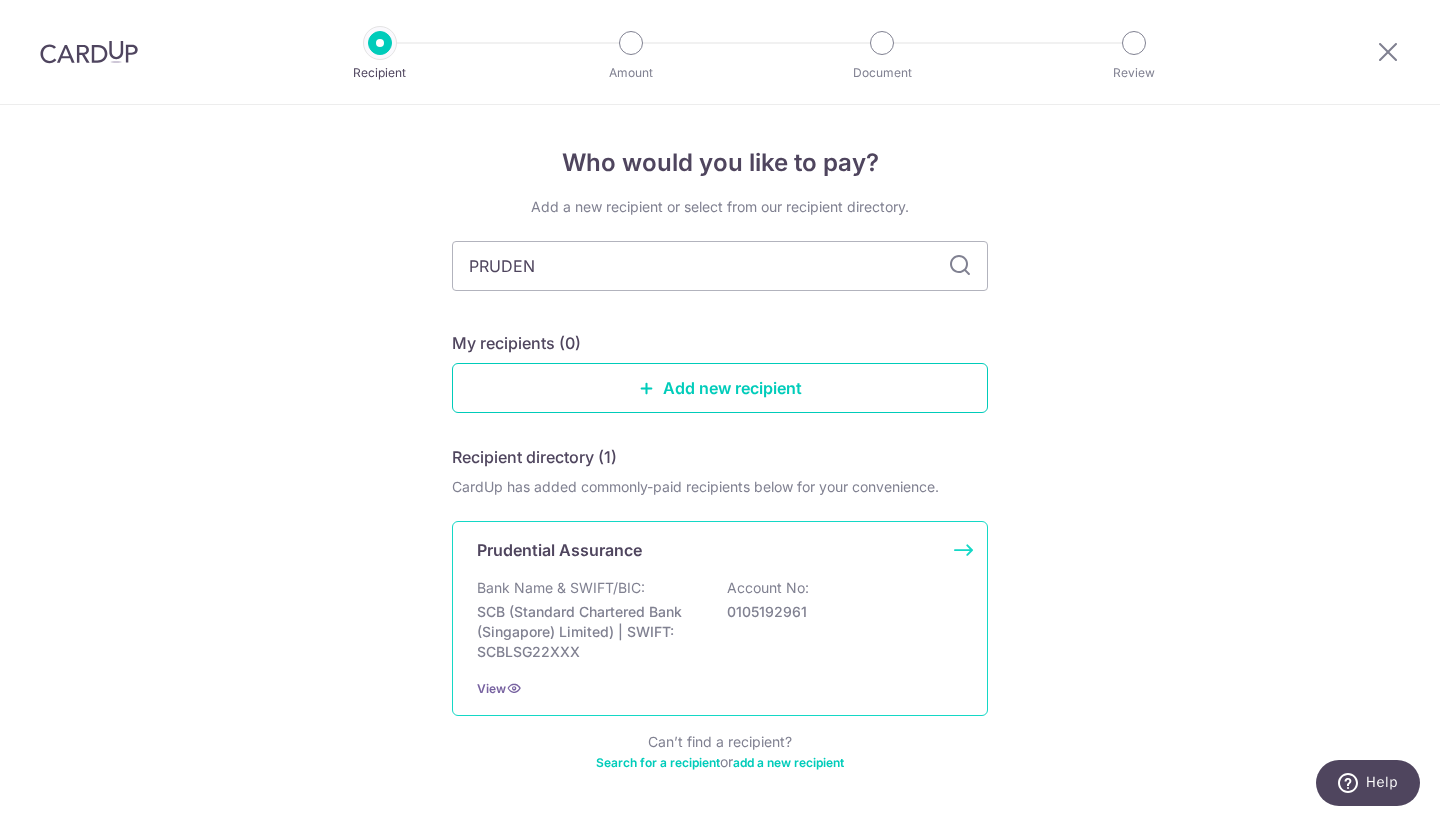 click on "Bank Name & SWIFT/BIC:
[BRAND] ([BRAND]) | SWIFT: [SWIFT]
Account No:
[ACCOUNT_NUMBER]" at bounding box center [720, 620] 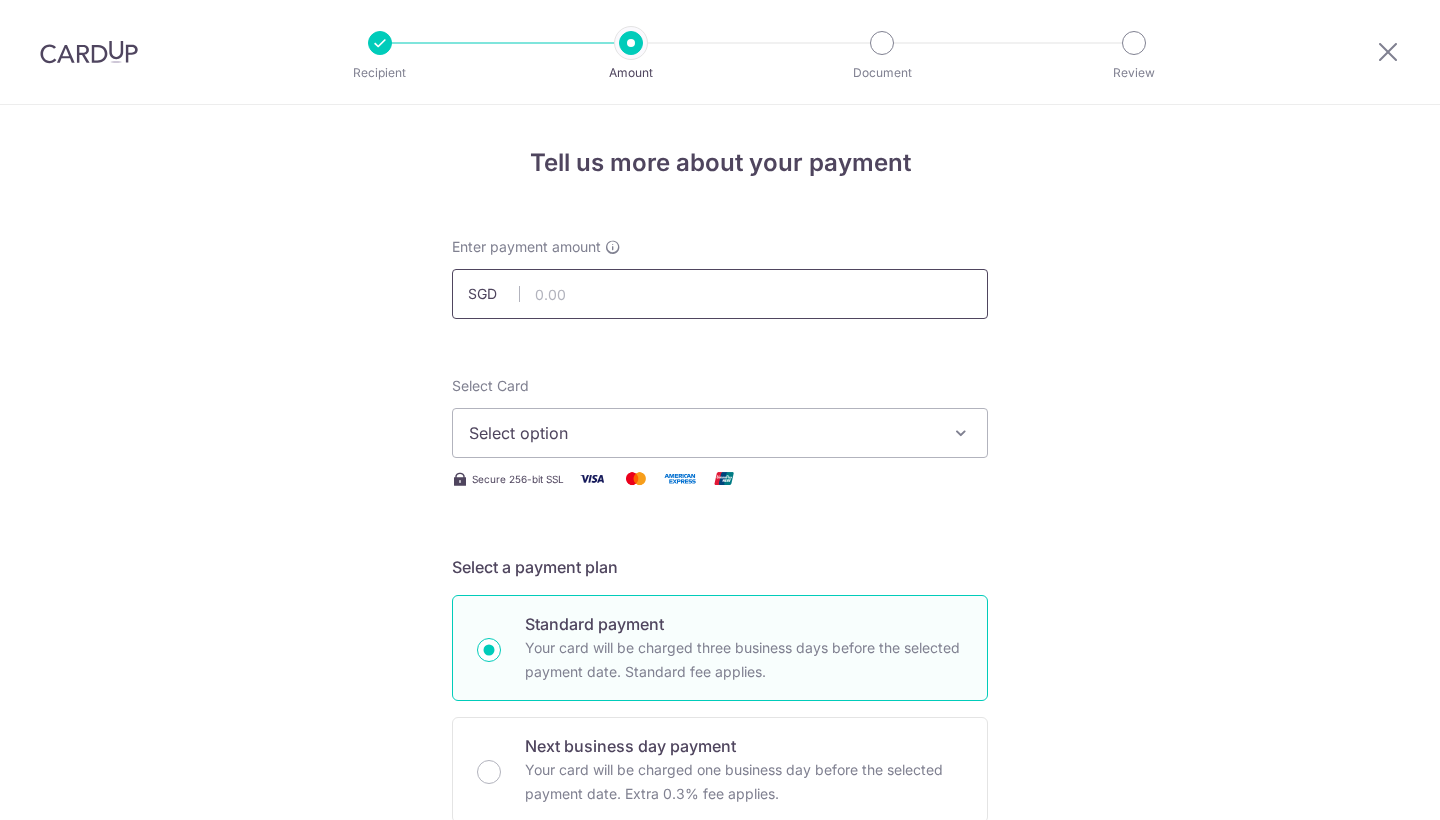 scroll, scrollTop: 0, scrollLeft: 0, axis: both 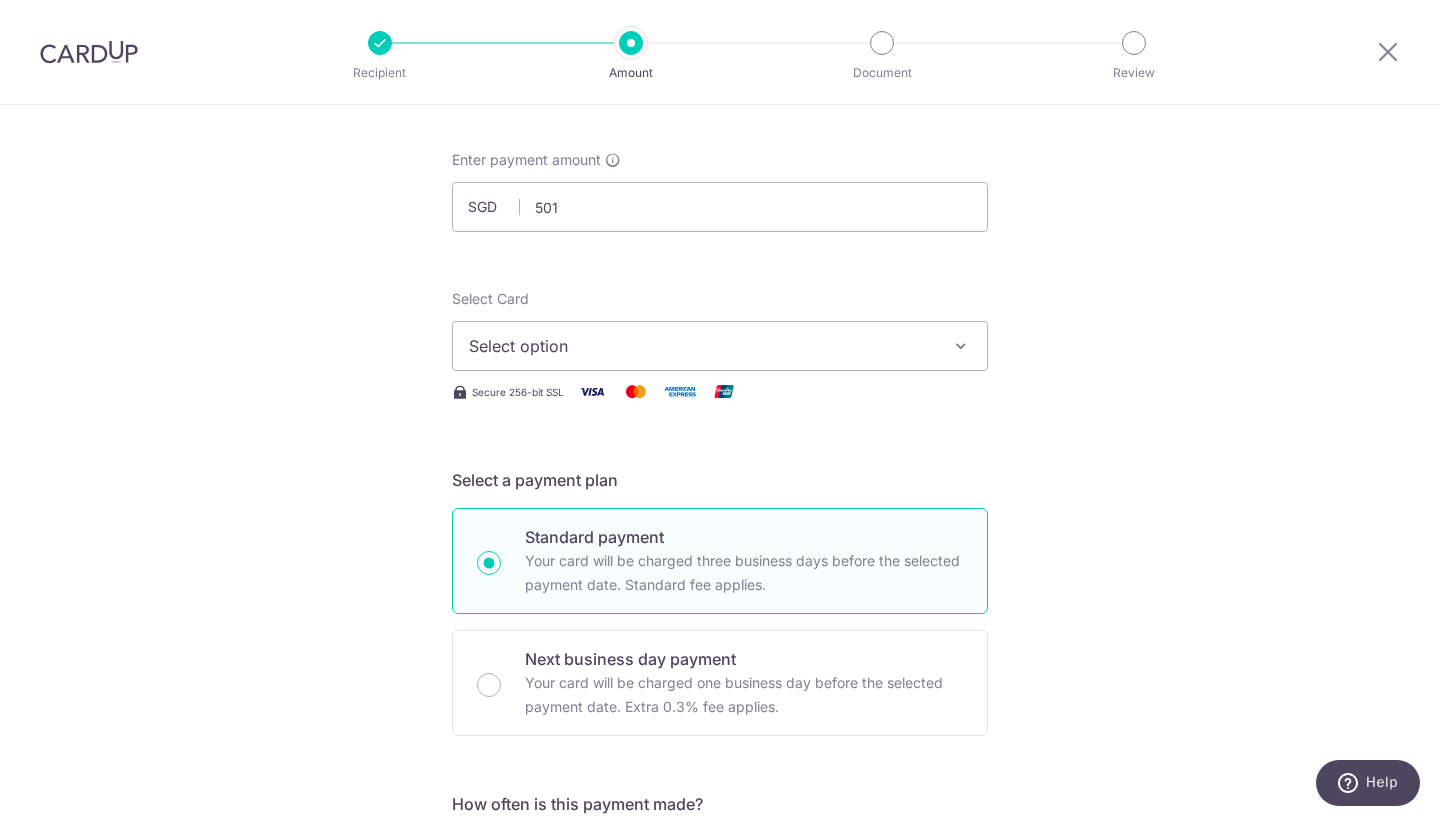 type on "501.00" 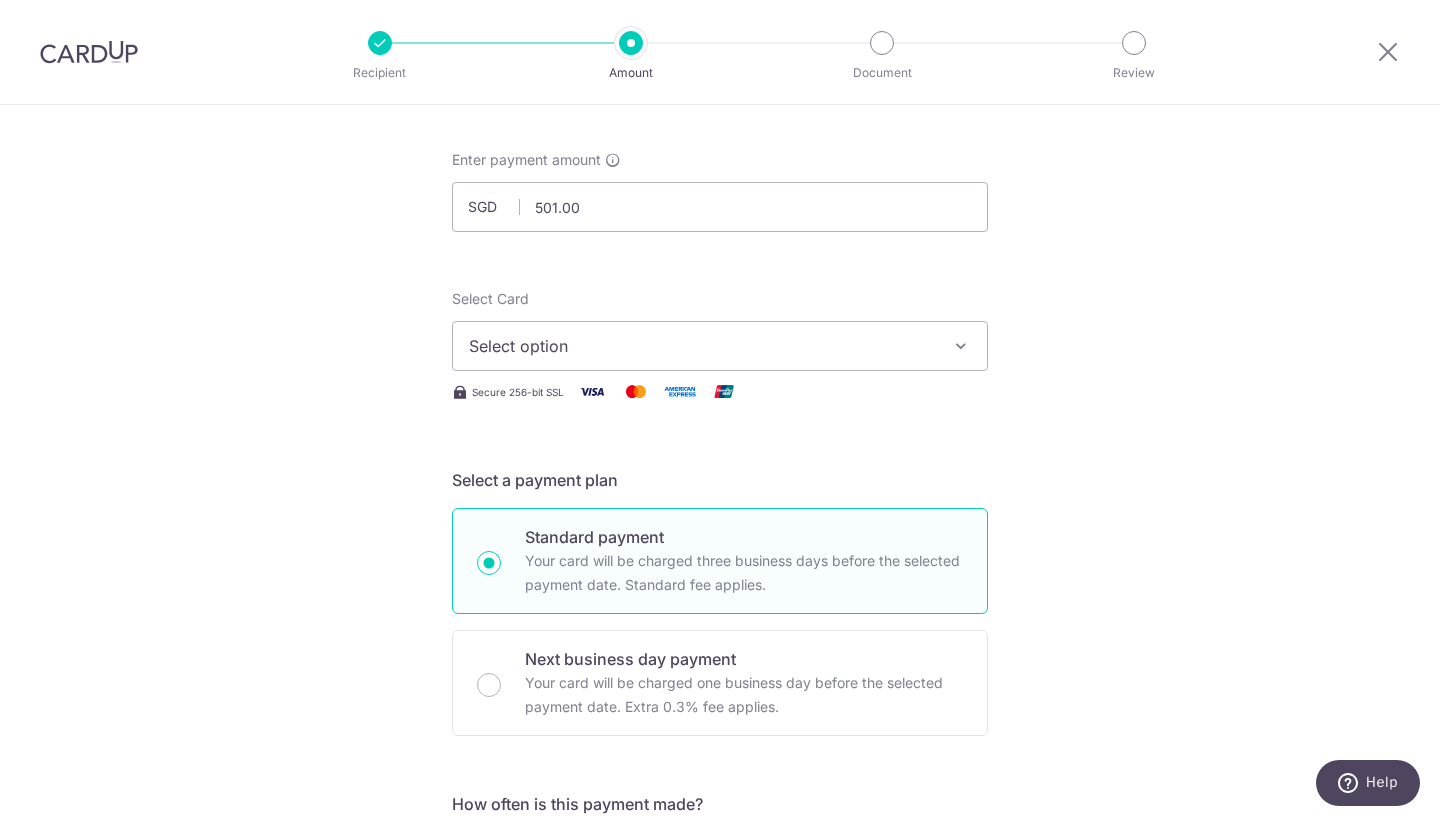click on "Select option" at bounding box center [720, 346] 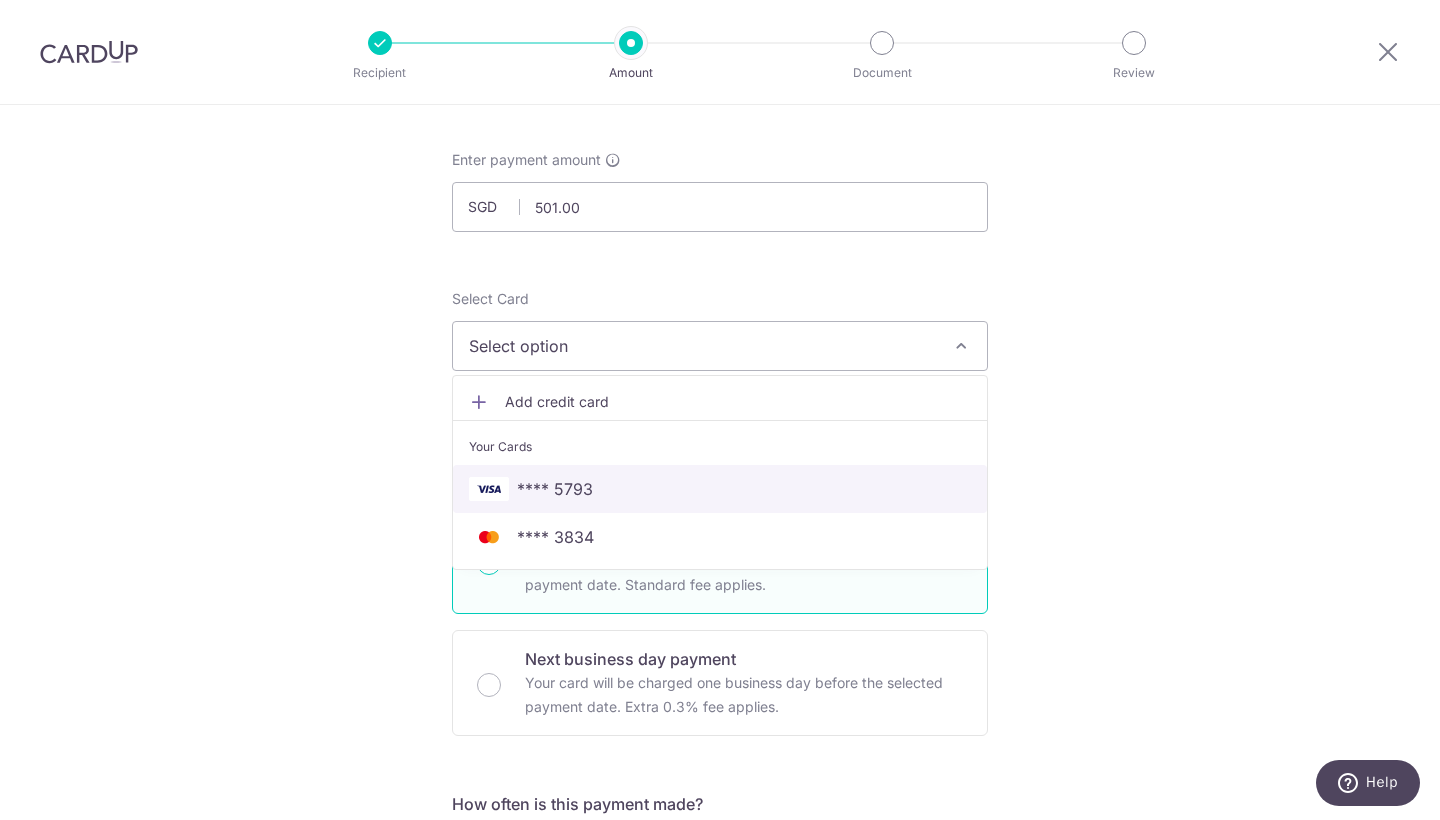 click on "**** 5793" at bounding box center (720, 489) 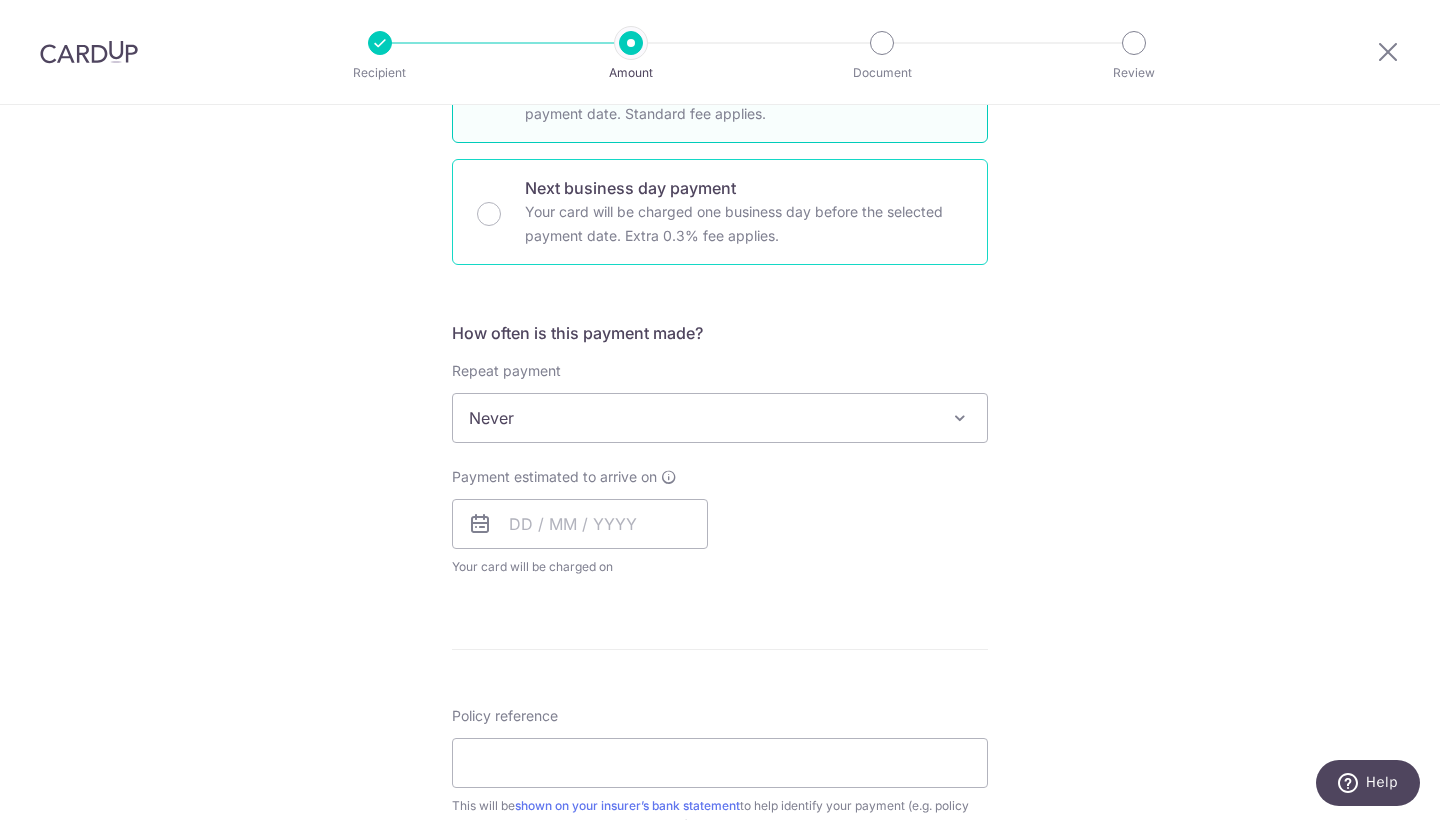 scroll, scrollTop: 588, scrollLeft: 0, axis: vertical 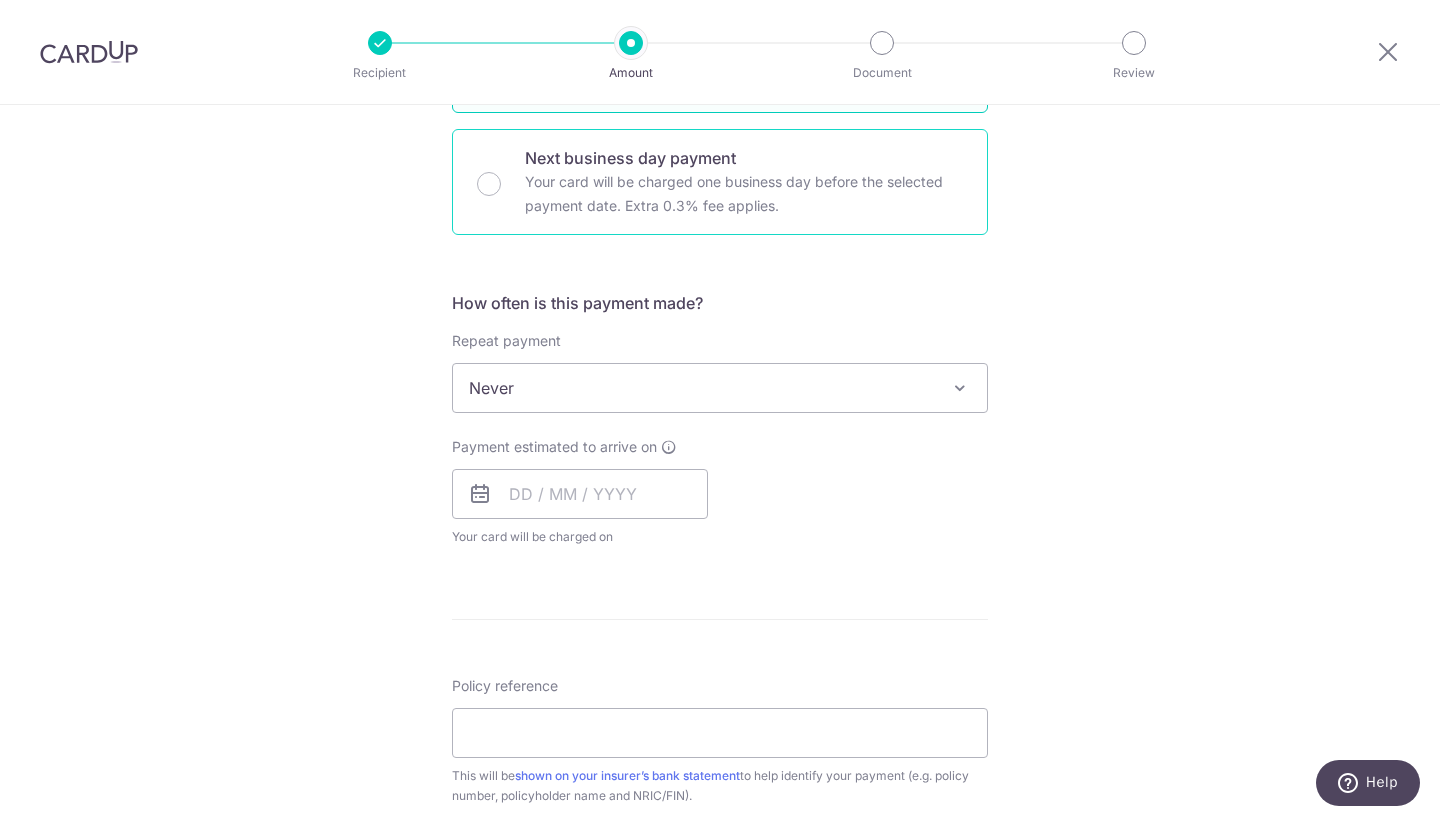 click on "Your card will be charged one business day before the selected payment date. Extra 0.3% fee applies." at bounding box center [744, 194] 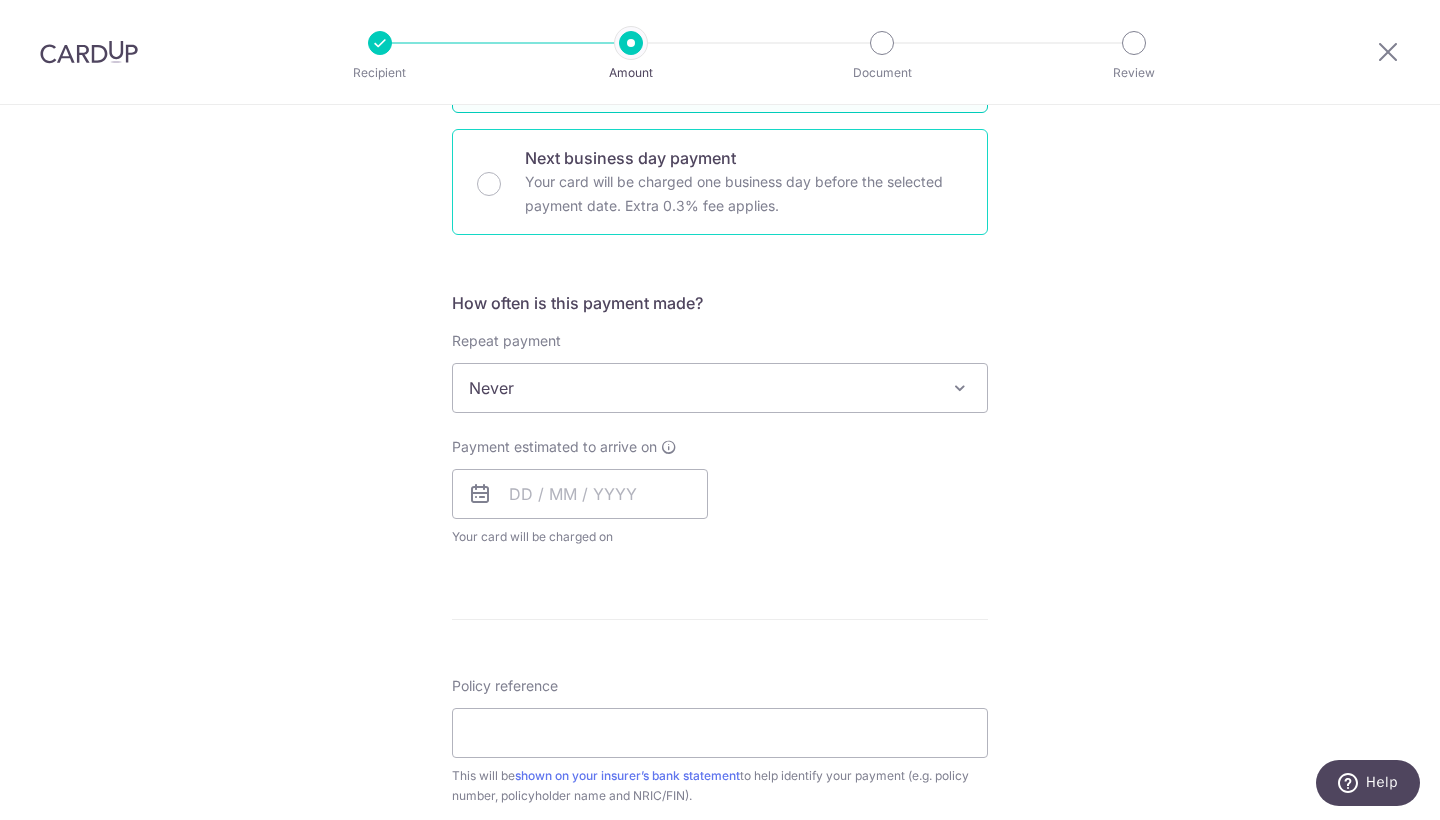 radio on "false" 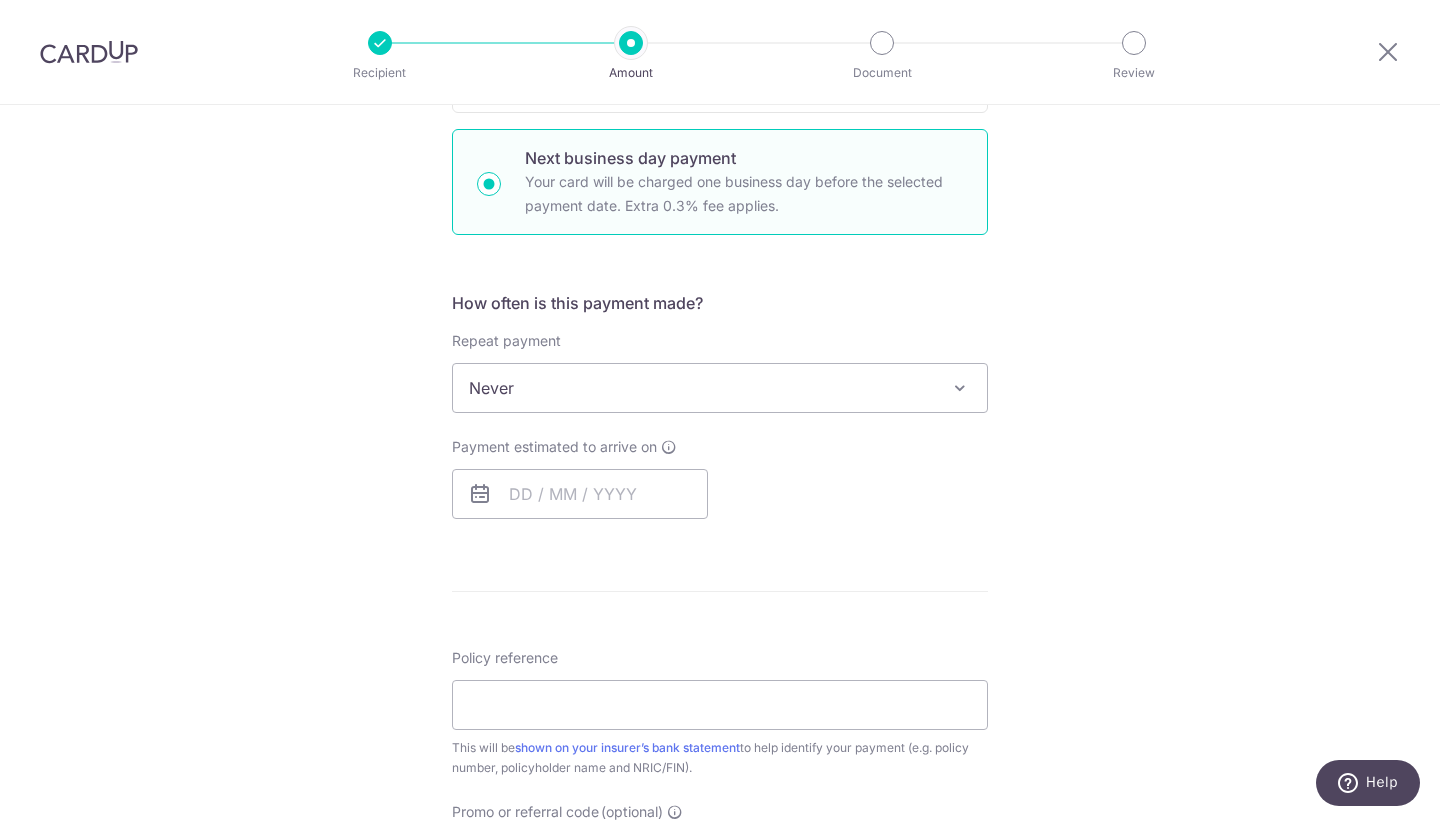 click on "Never" at bounding box center [720, 388] 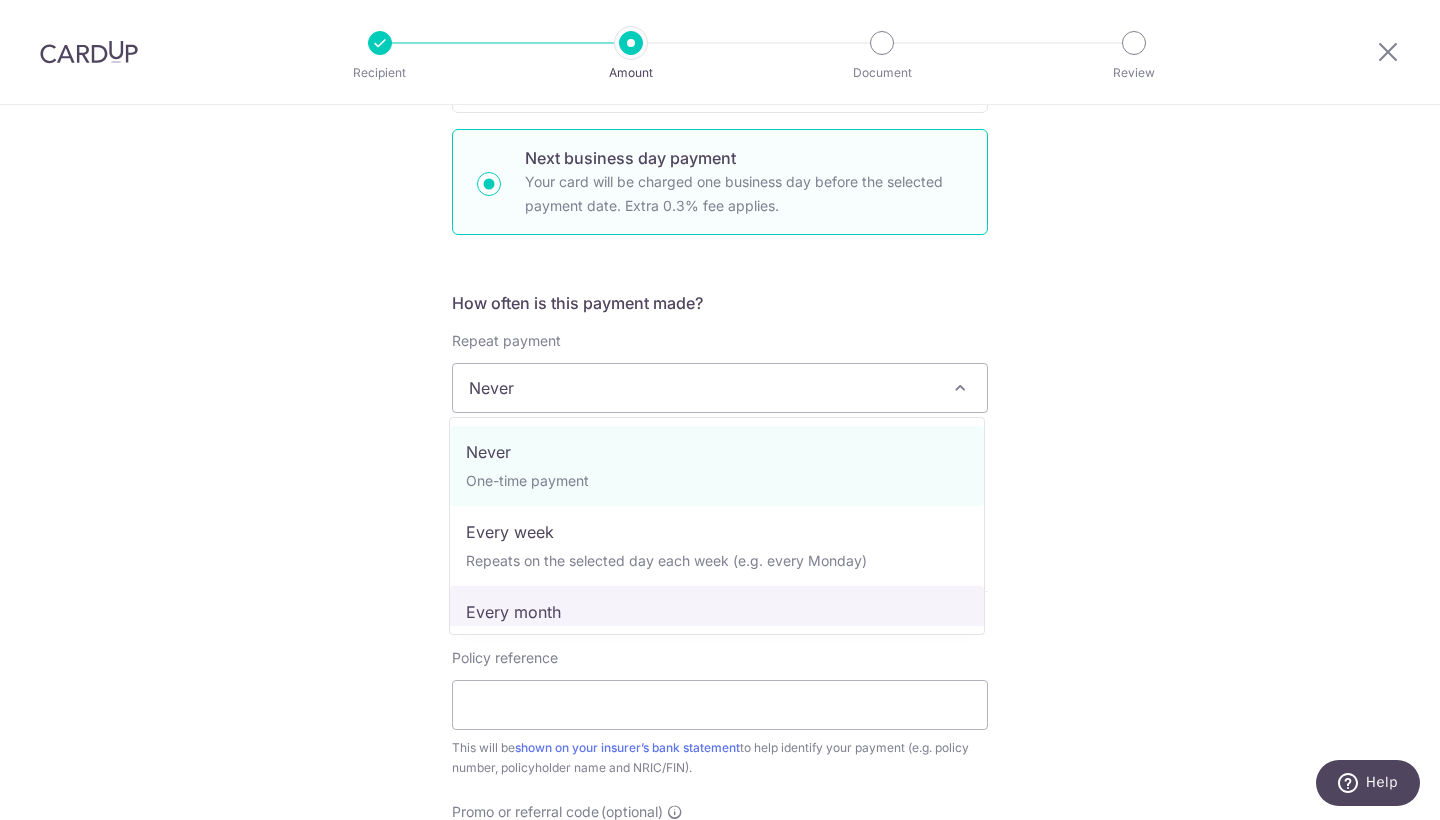 select on "3" 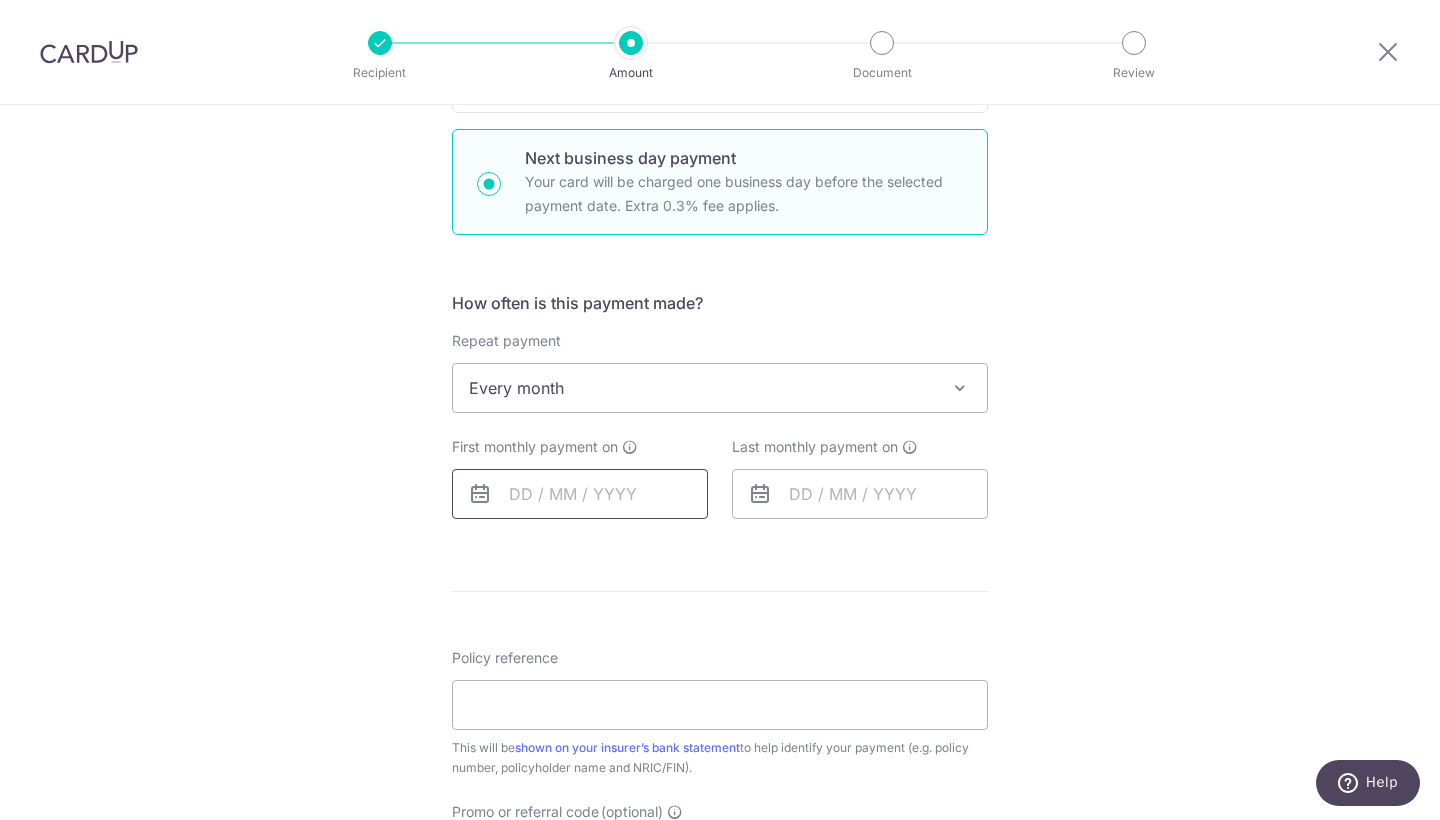 click at bounding box center [580, 494] 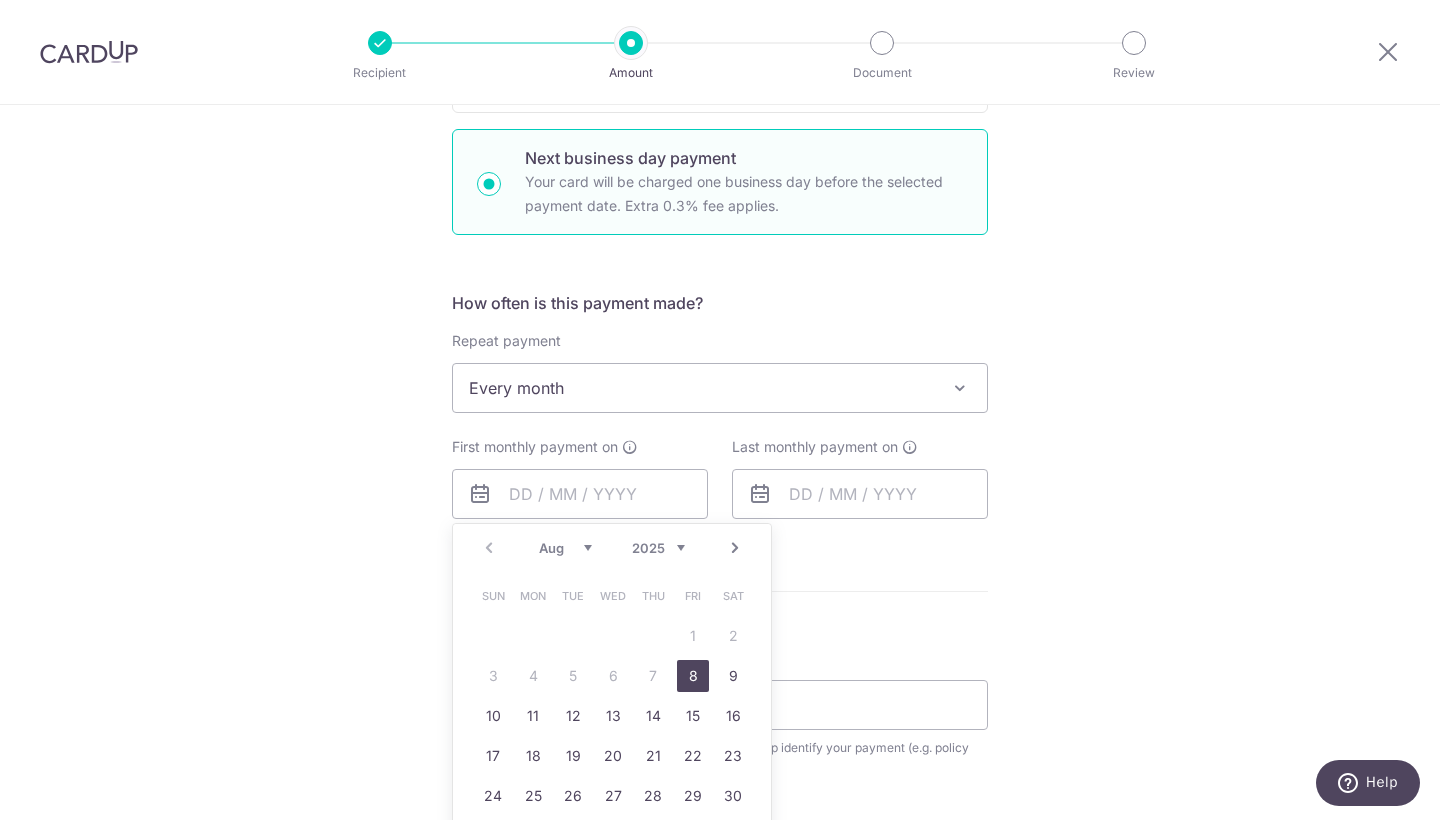 click on "8" at bounding box center (693, 676) 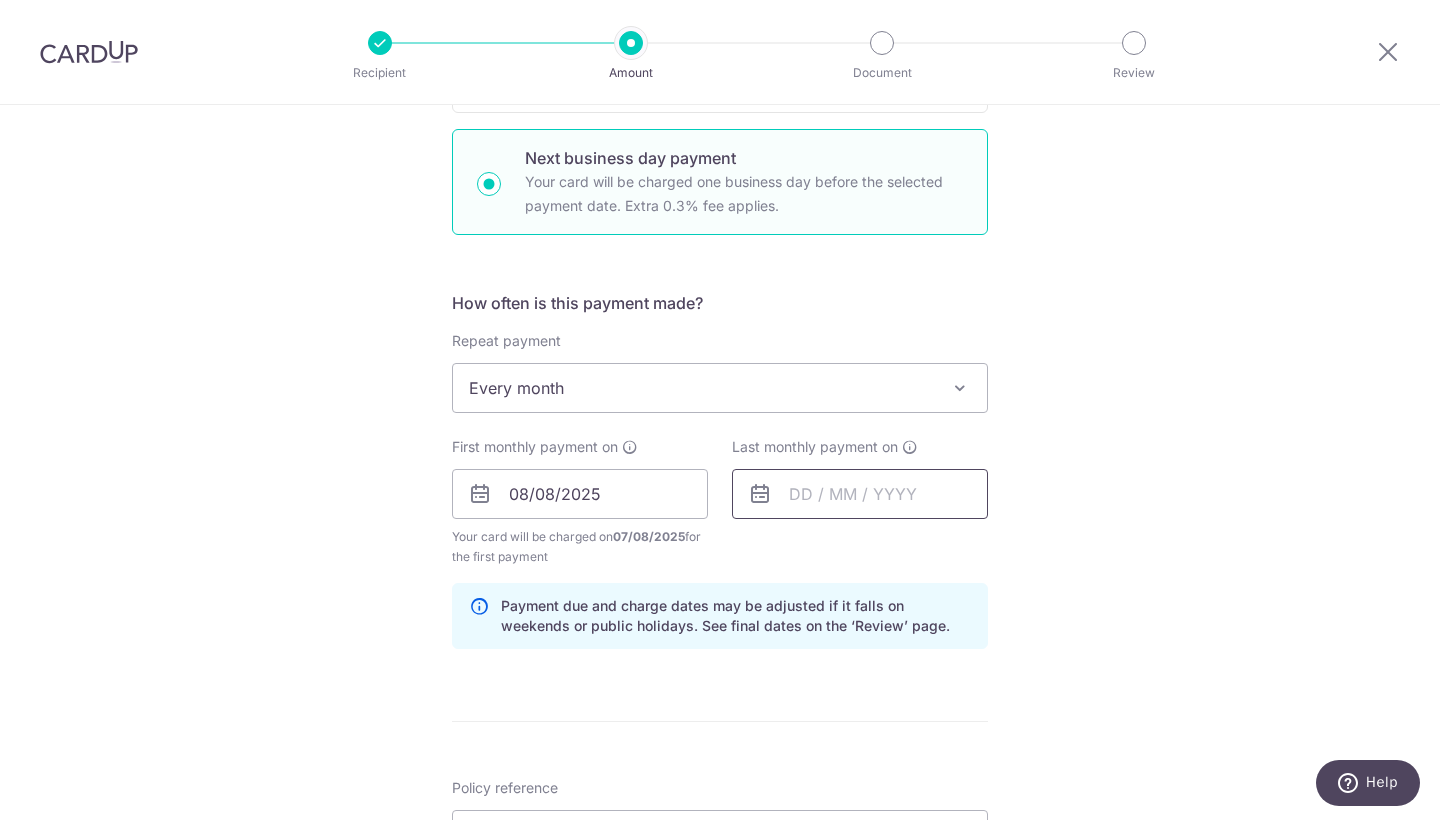 click at bounding box center [860, 494] 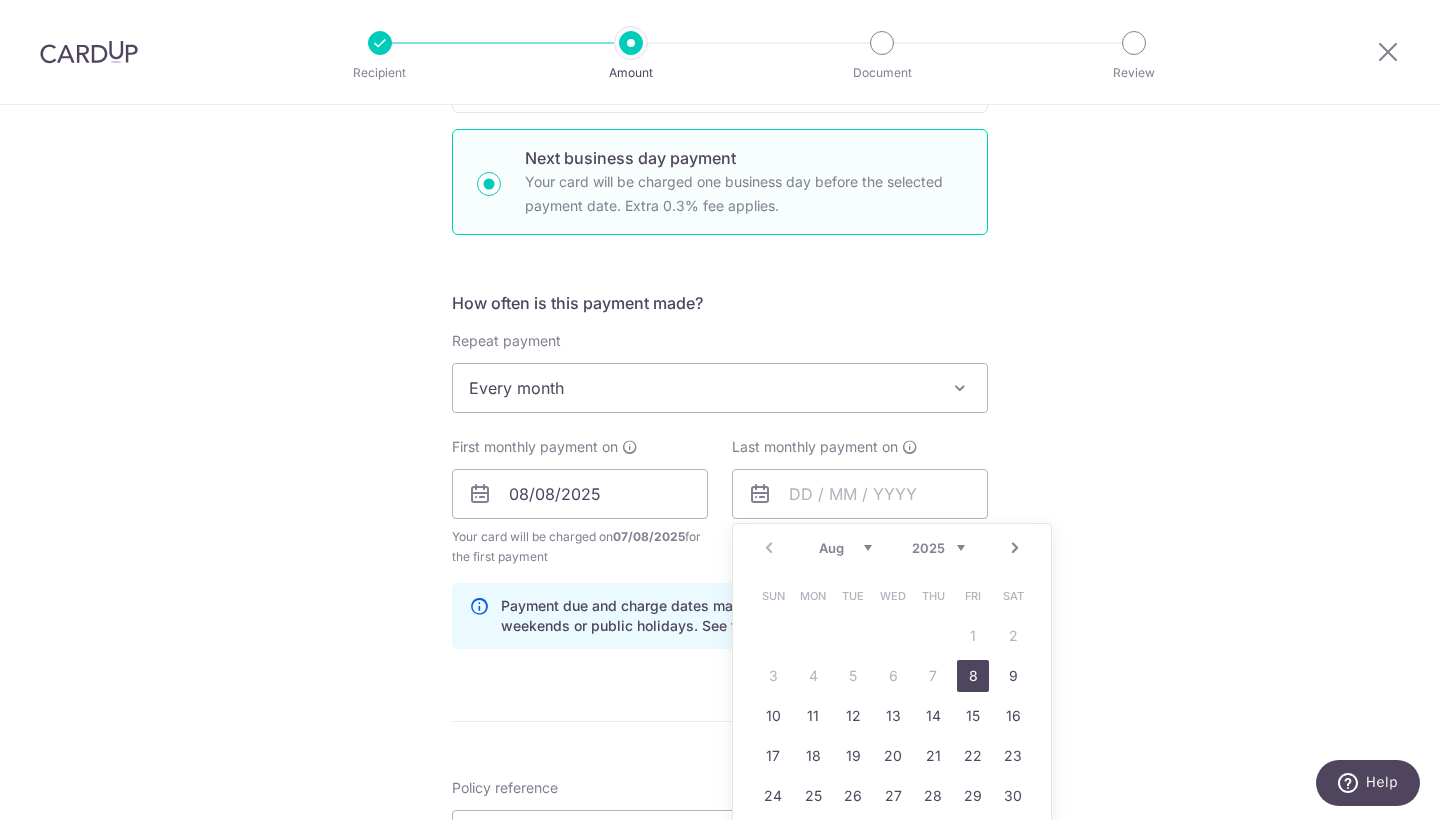 click on "Next" at bounding box center (1015, 548) 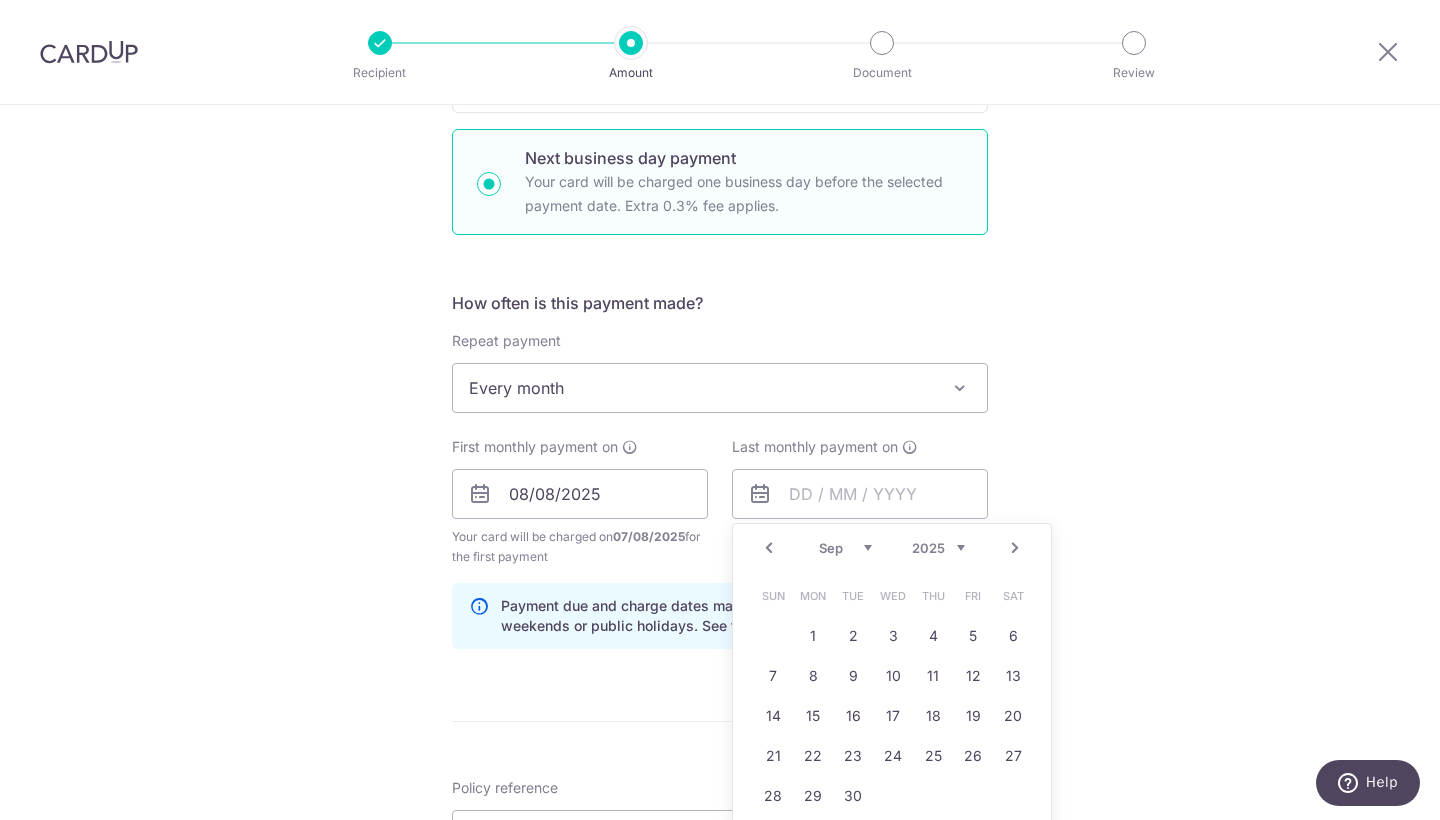 click on "Next" at bounding box center [1015, 548] 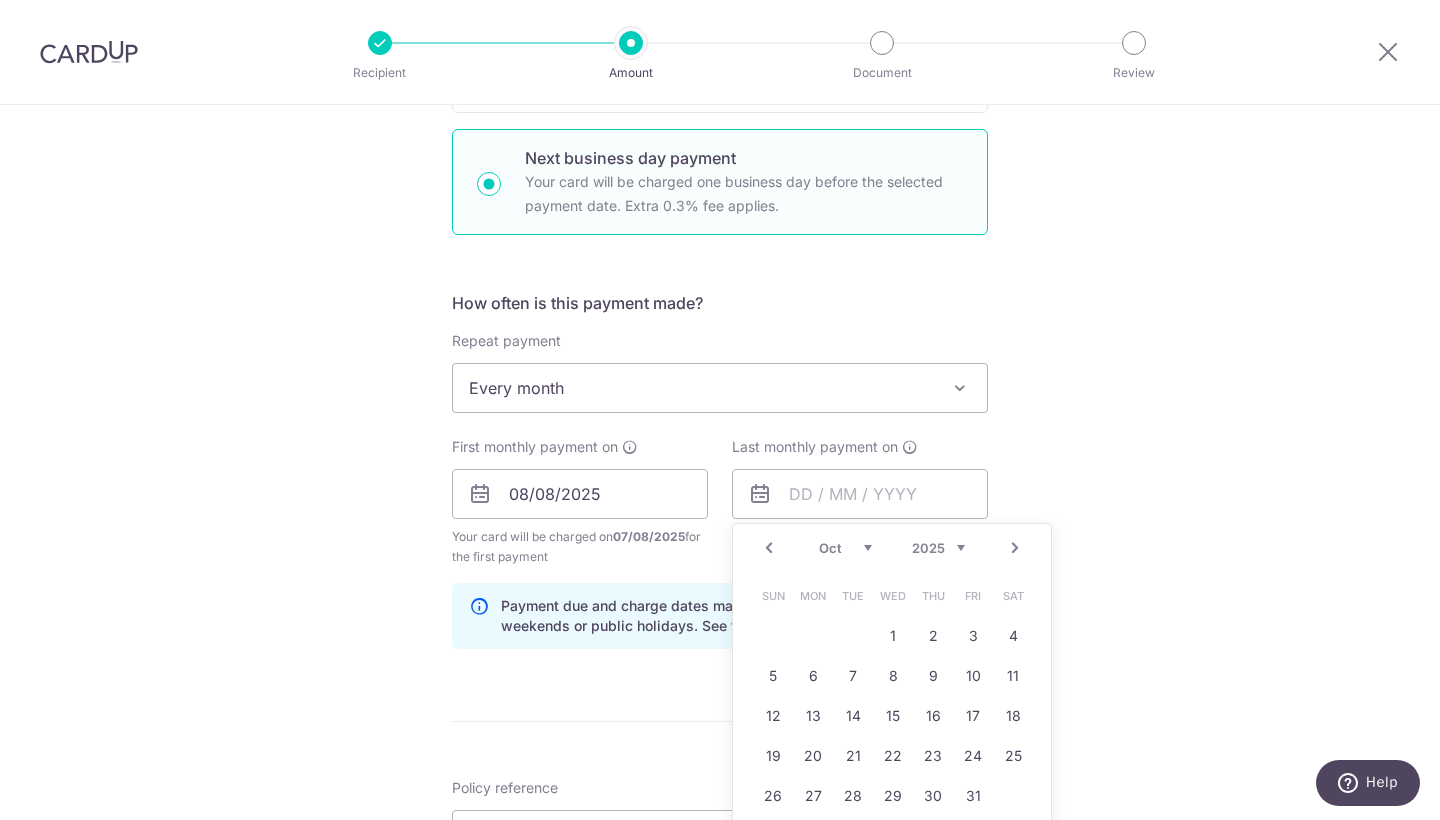 click on "Next" at bounding box center [1015, 548] 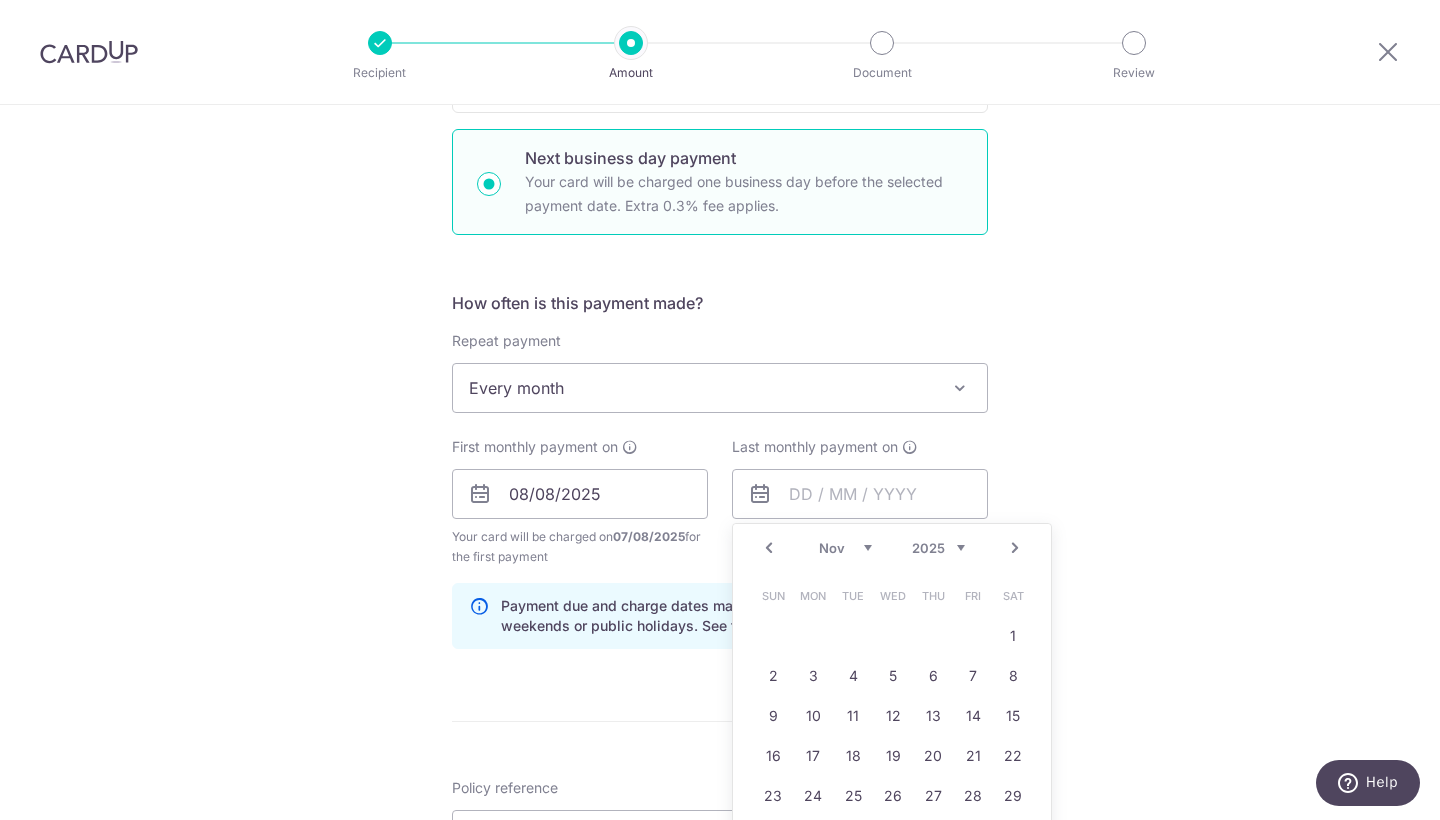 click on "Next" at bounding box center [1015, 548] 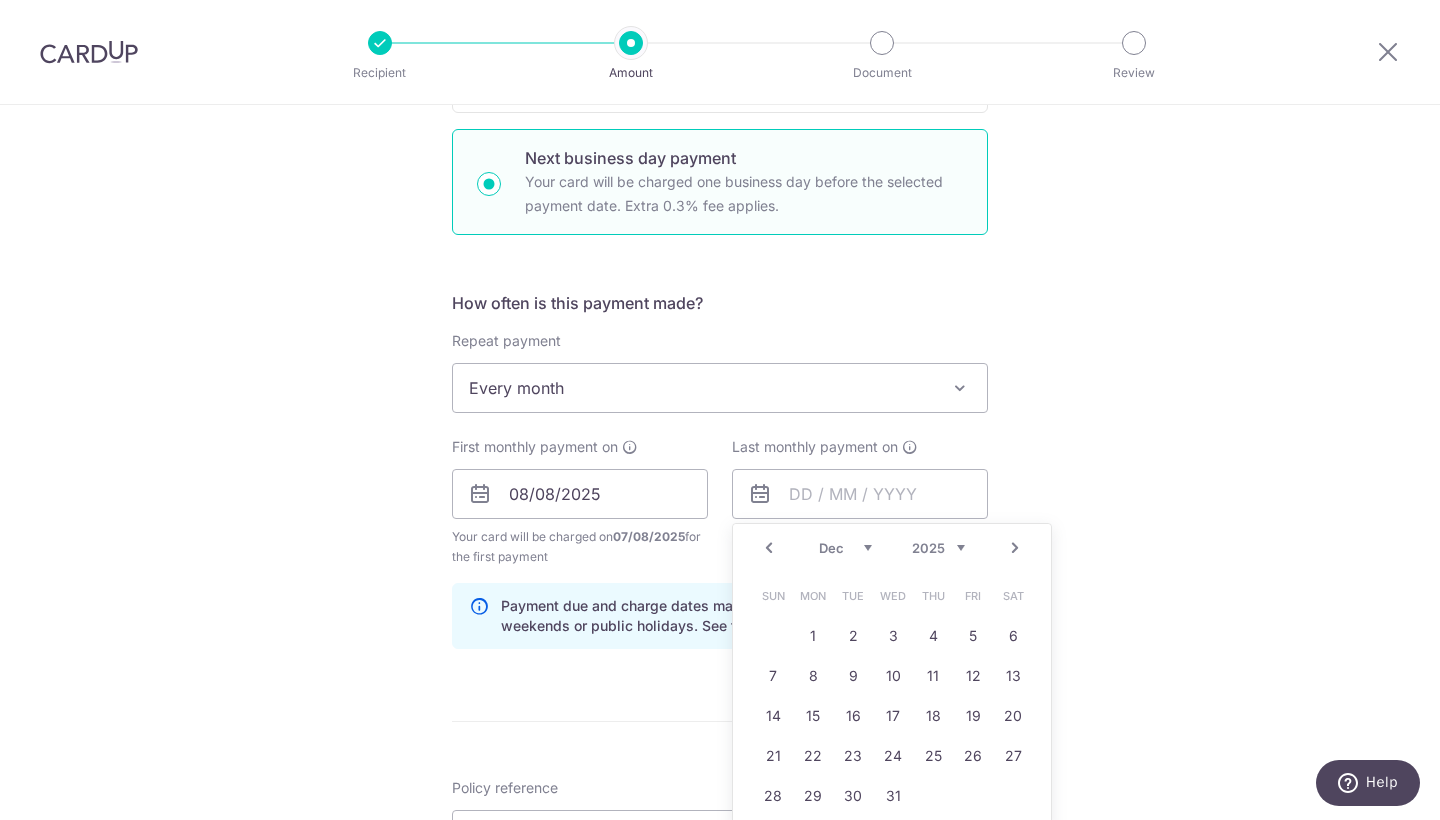 click on "Prev" at bounding box center (769, 548) 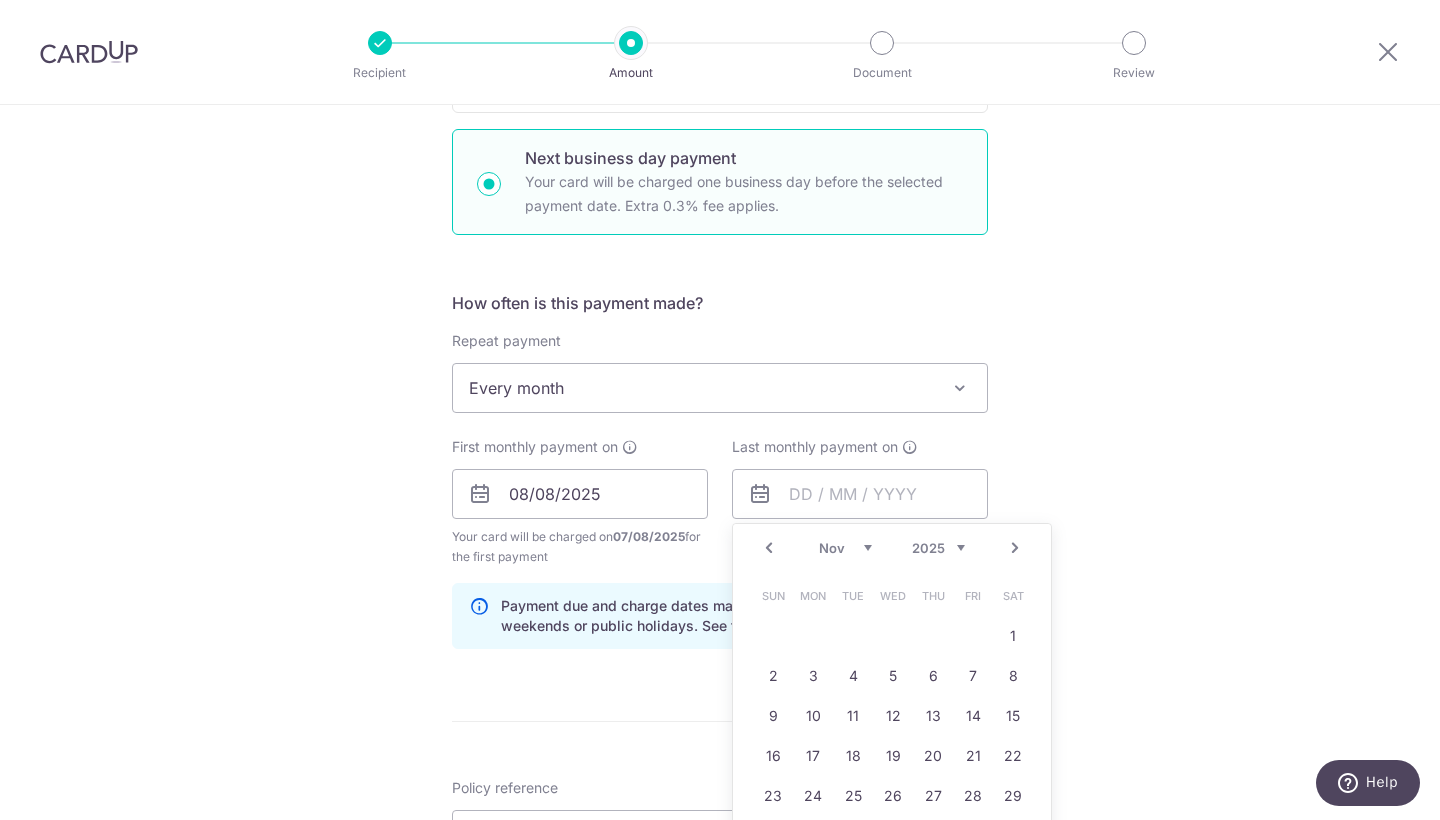 click on "Prev" at bounding box center (769, 548) 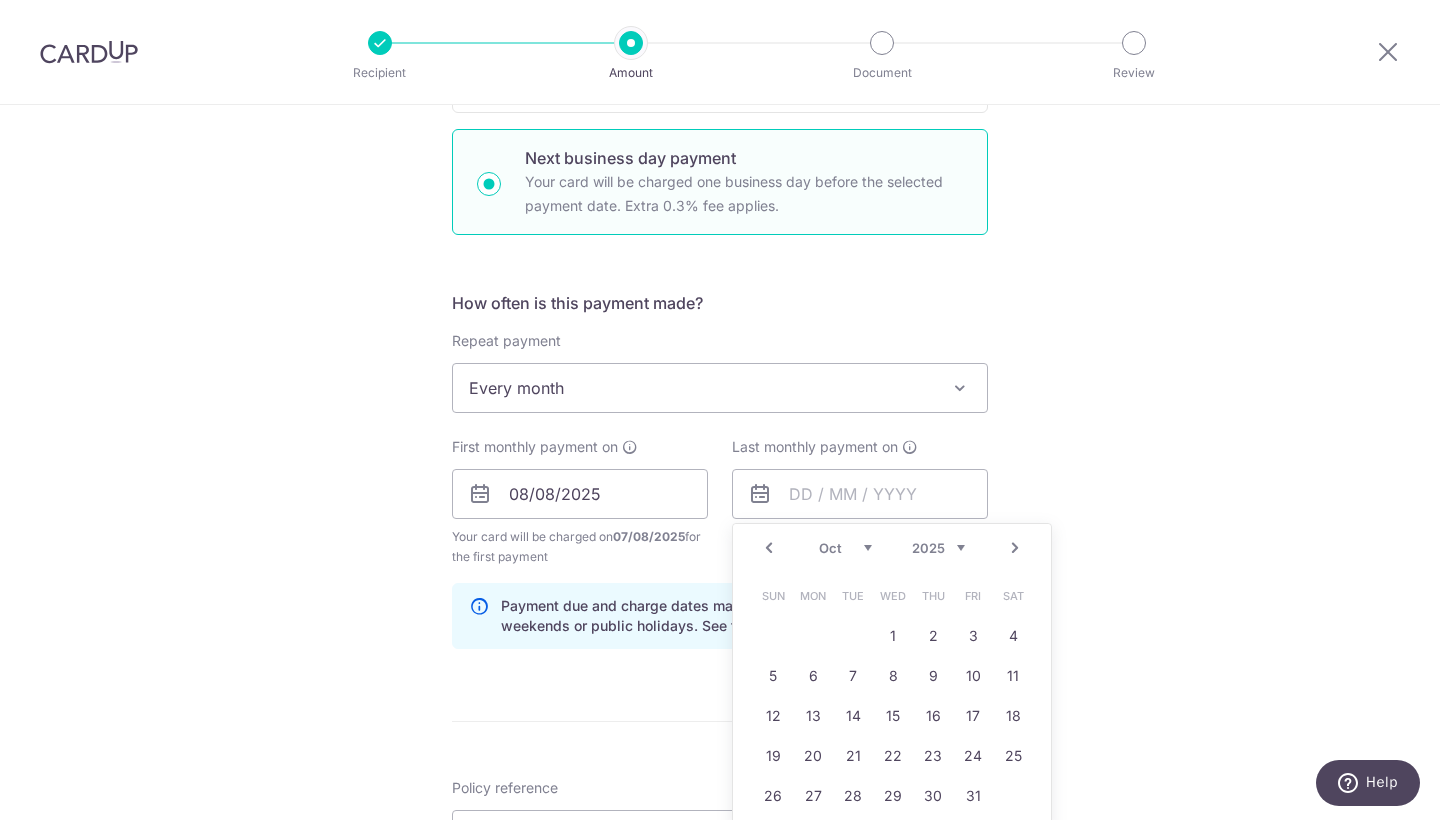 click on "Next" at bounding box center [1015, 548] 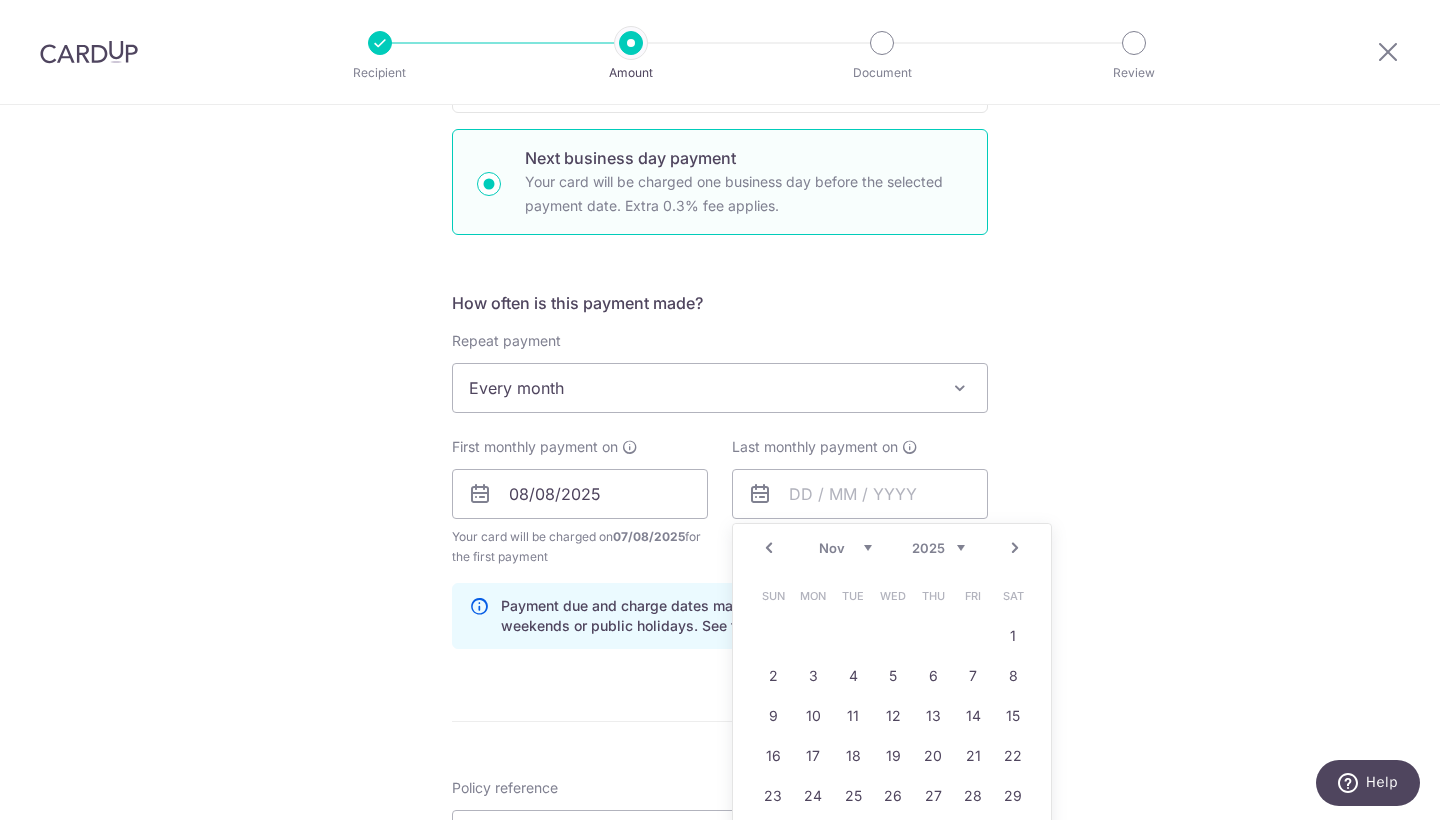 click on "Next" at bounding box center [1015, 548] 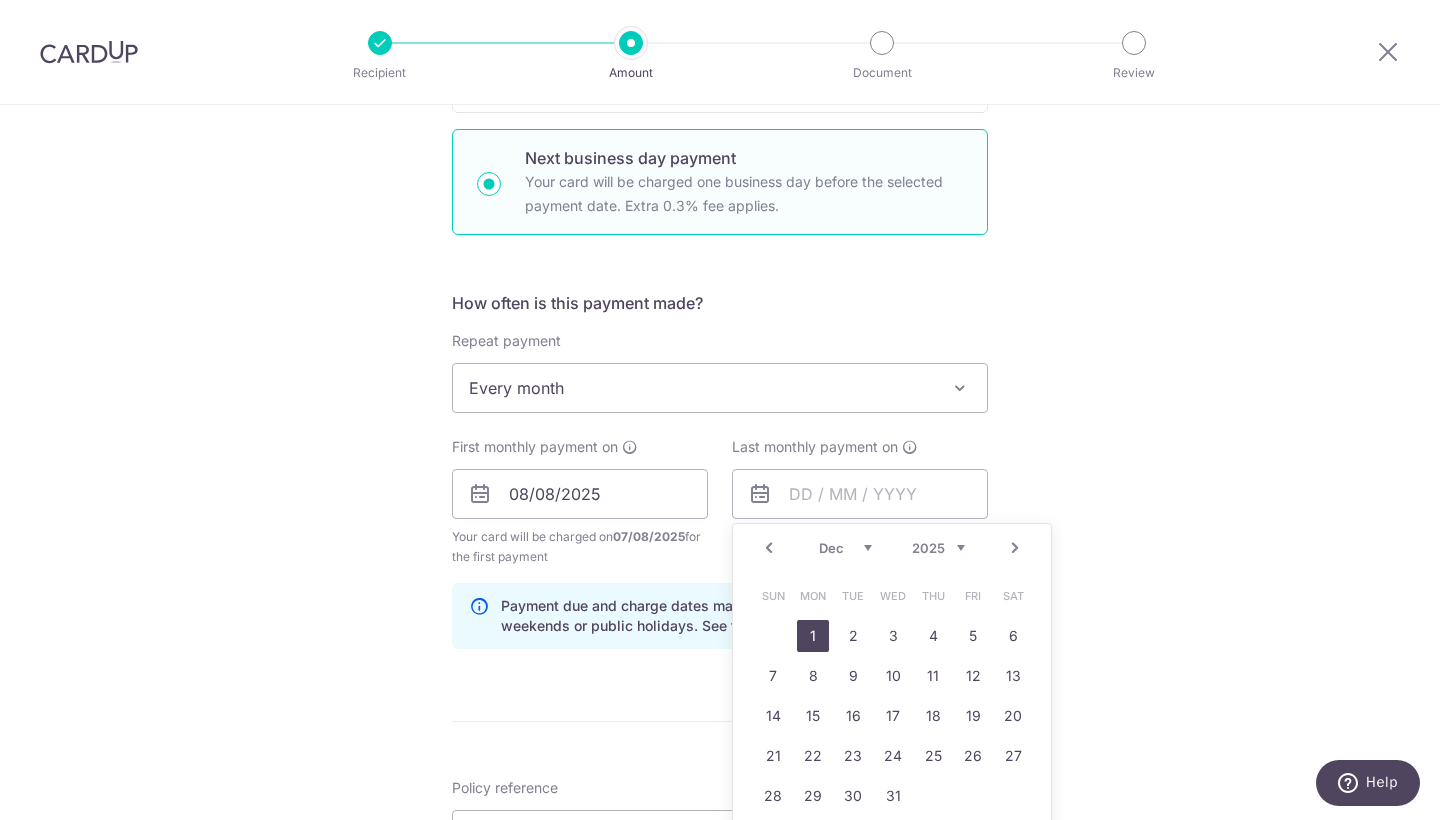 click on "1" at bounding box center [813, 636] 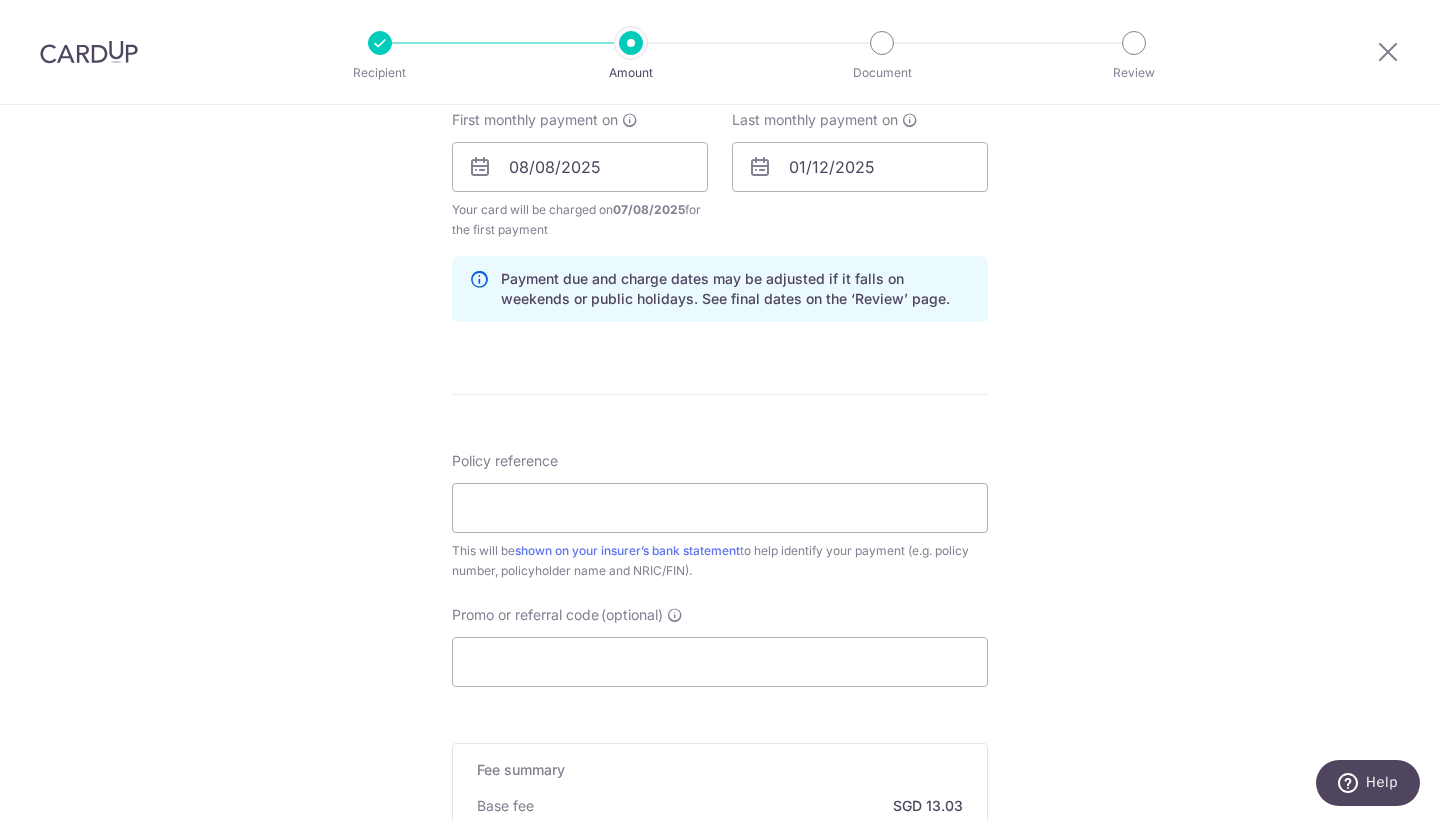 scroll, scrollTop: 958, scrollLeft: 0, axis: vertical 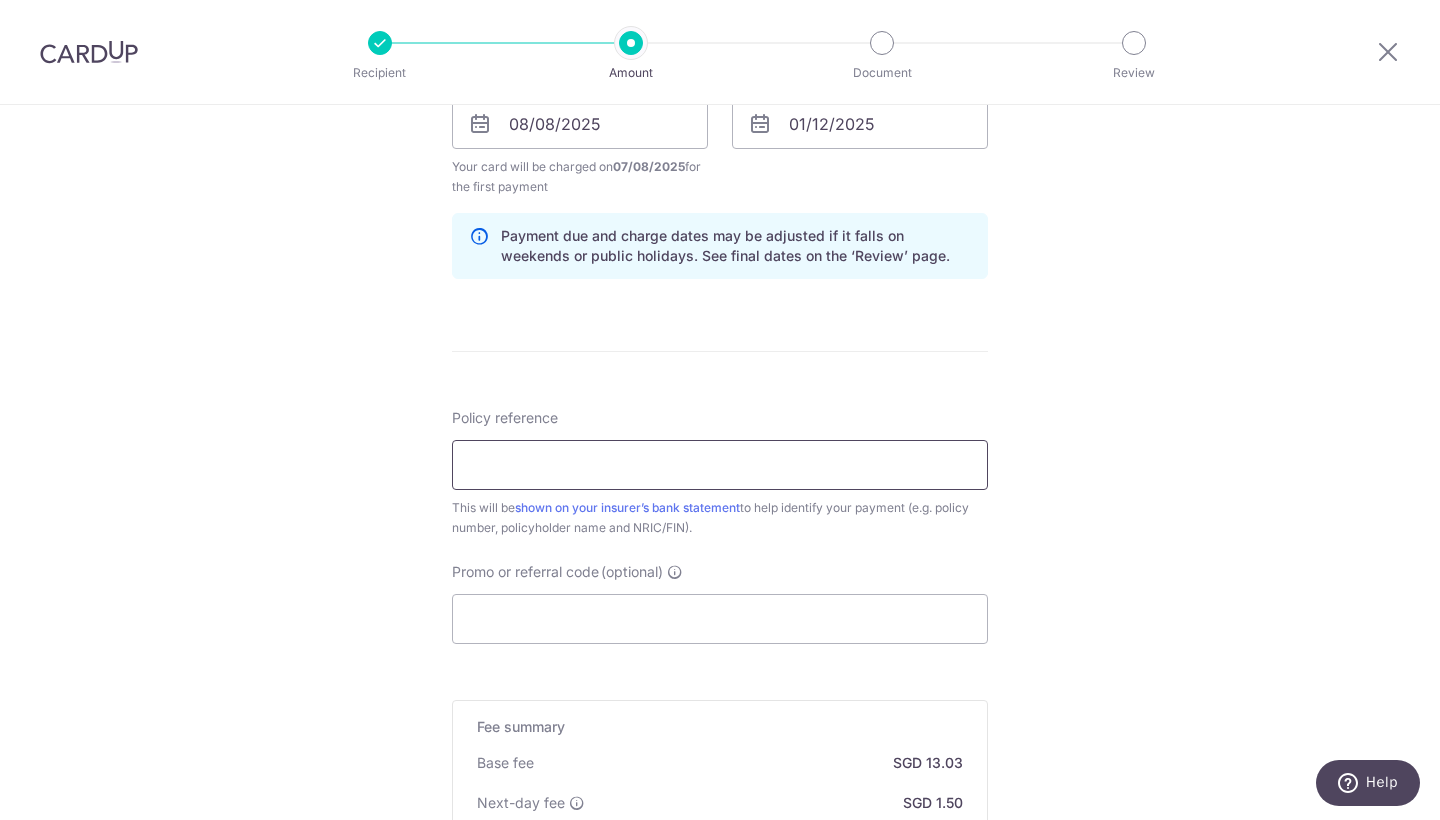 click on "Policy reference" at bounding box center (720, 465) 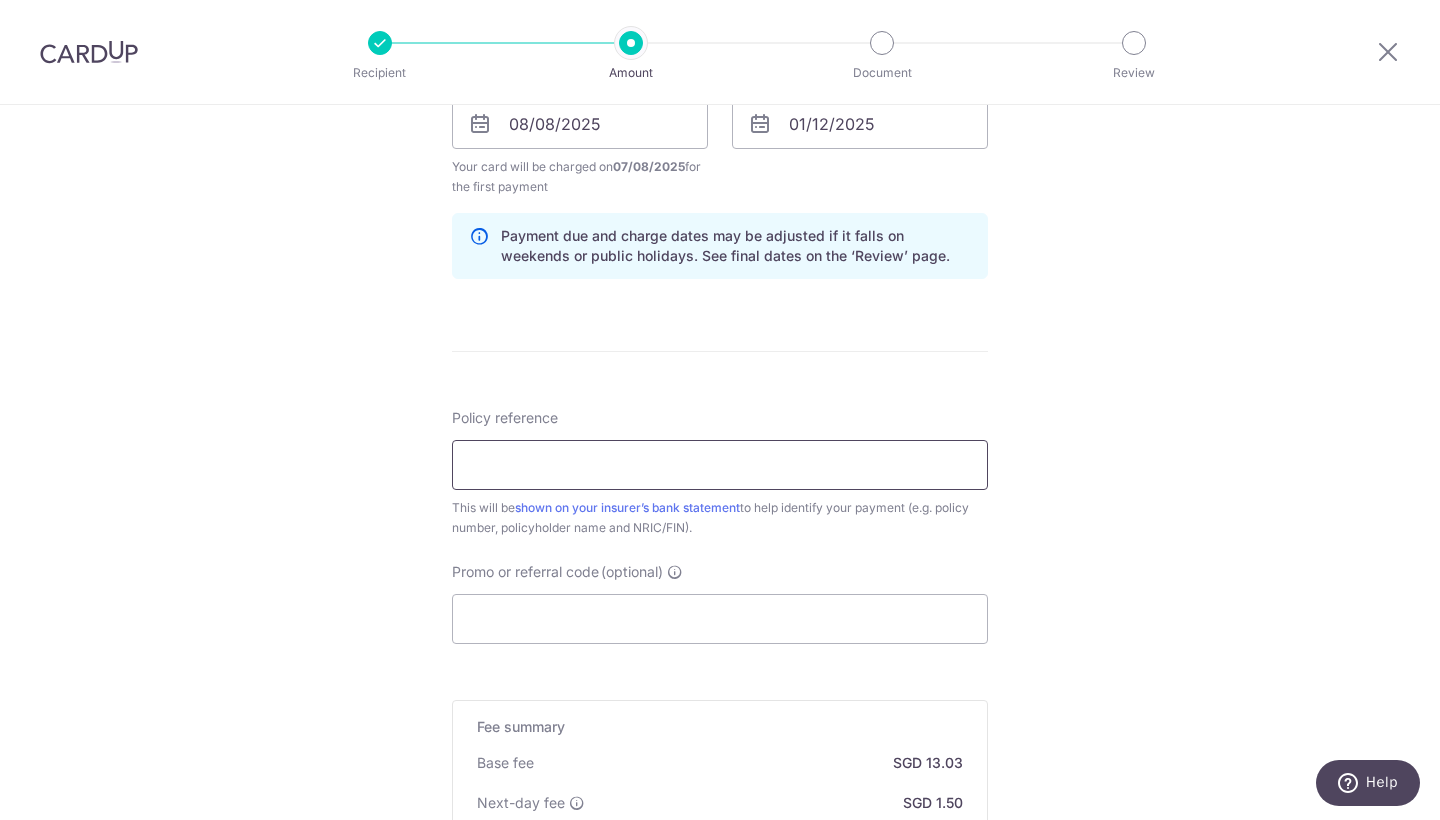 type on "7" 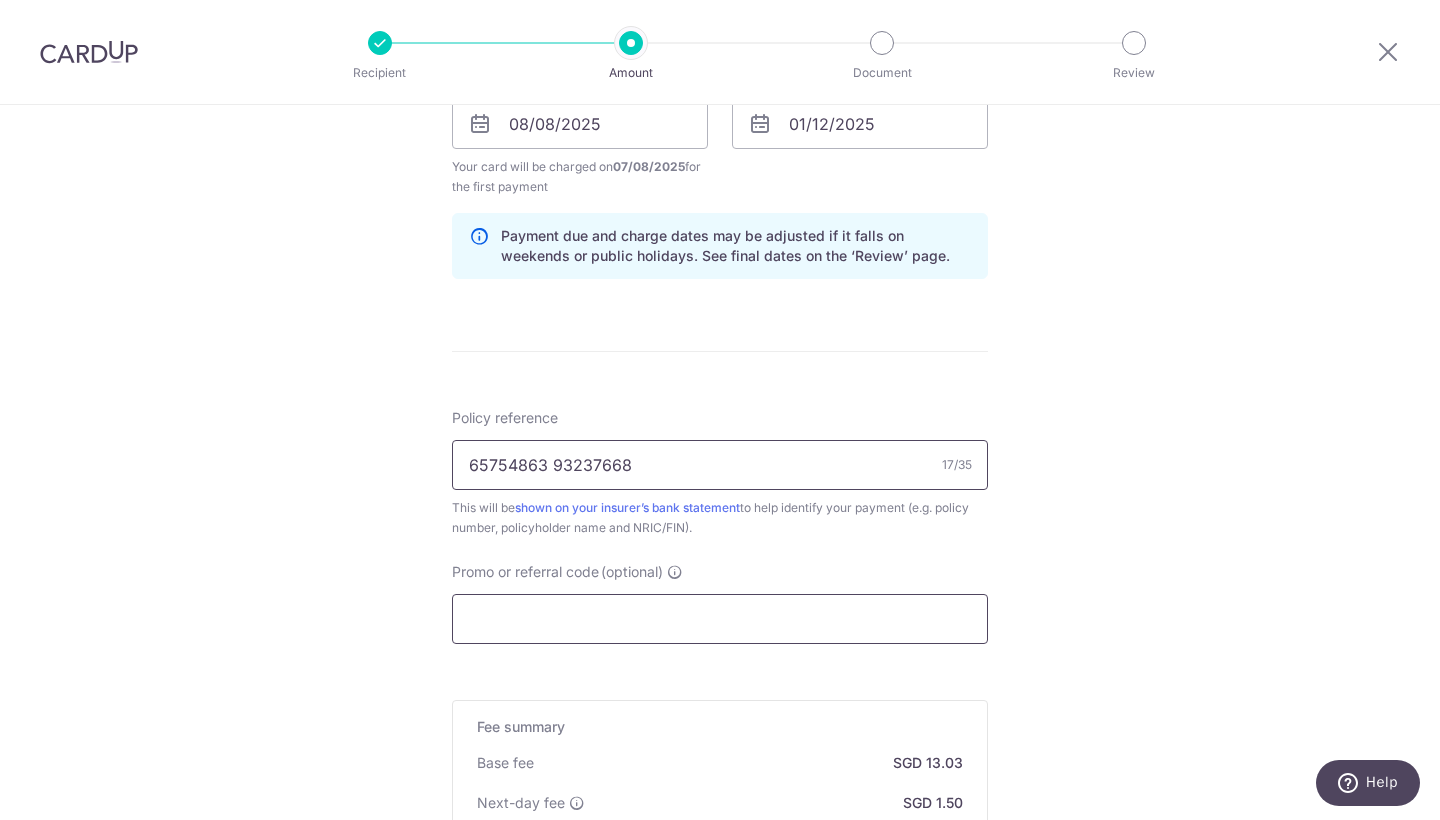 type on "65754863 93237668" 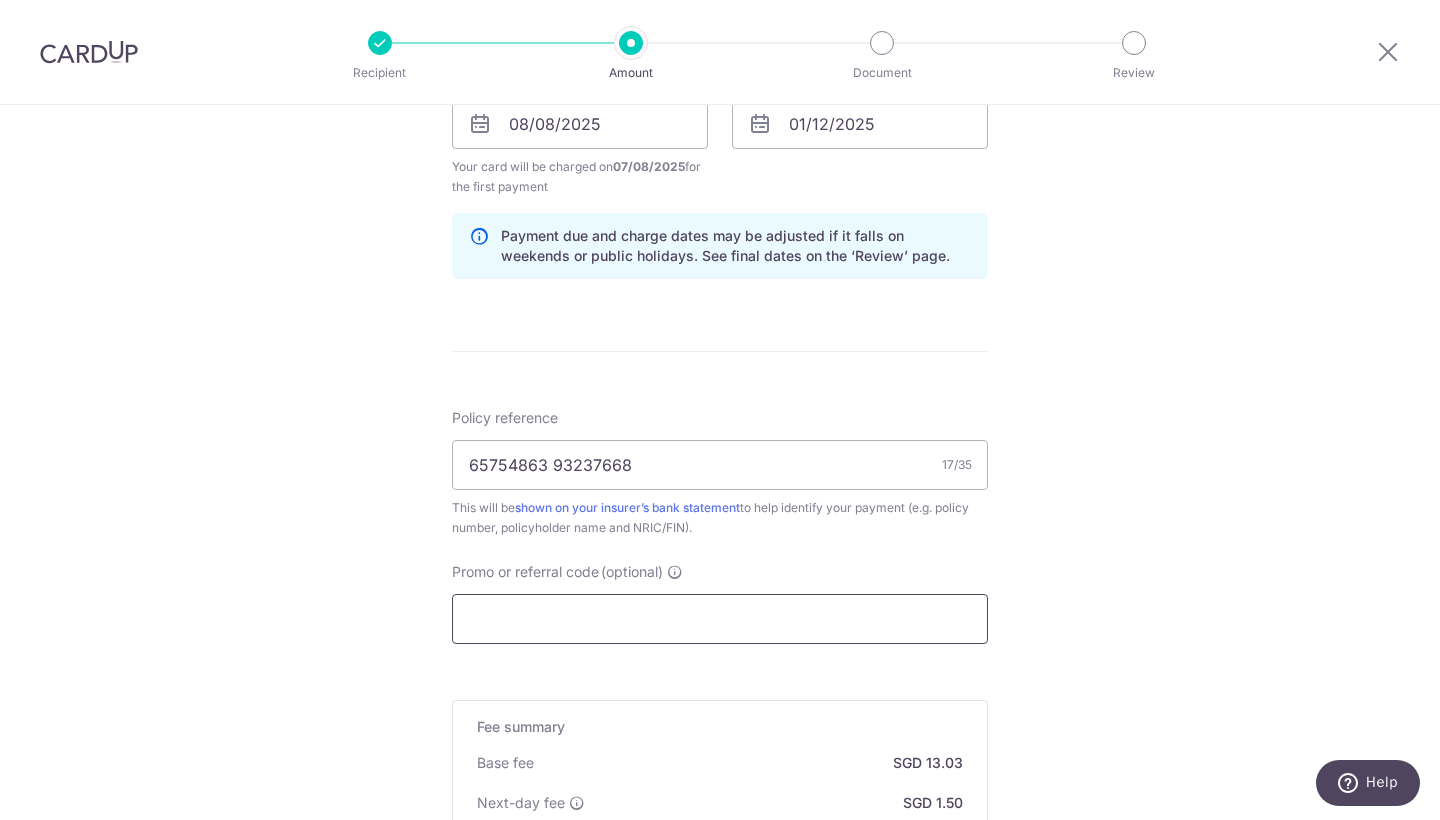 click on "Promo or referral code
(optional)" at bounding box center [720, 619] 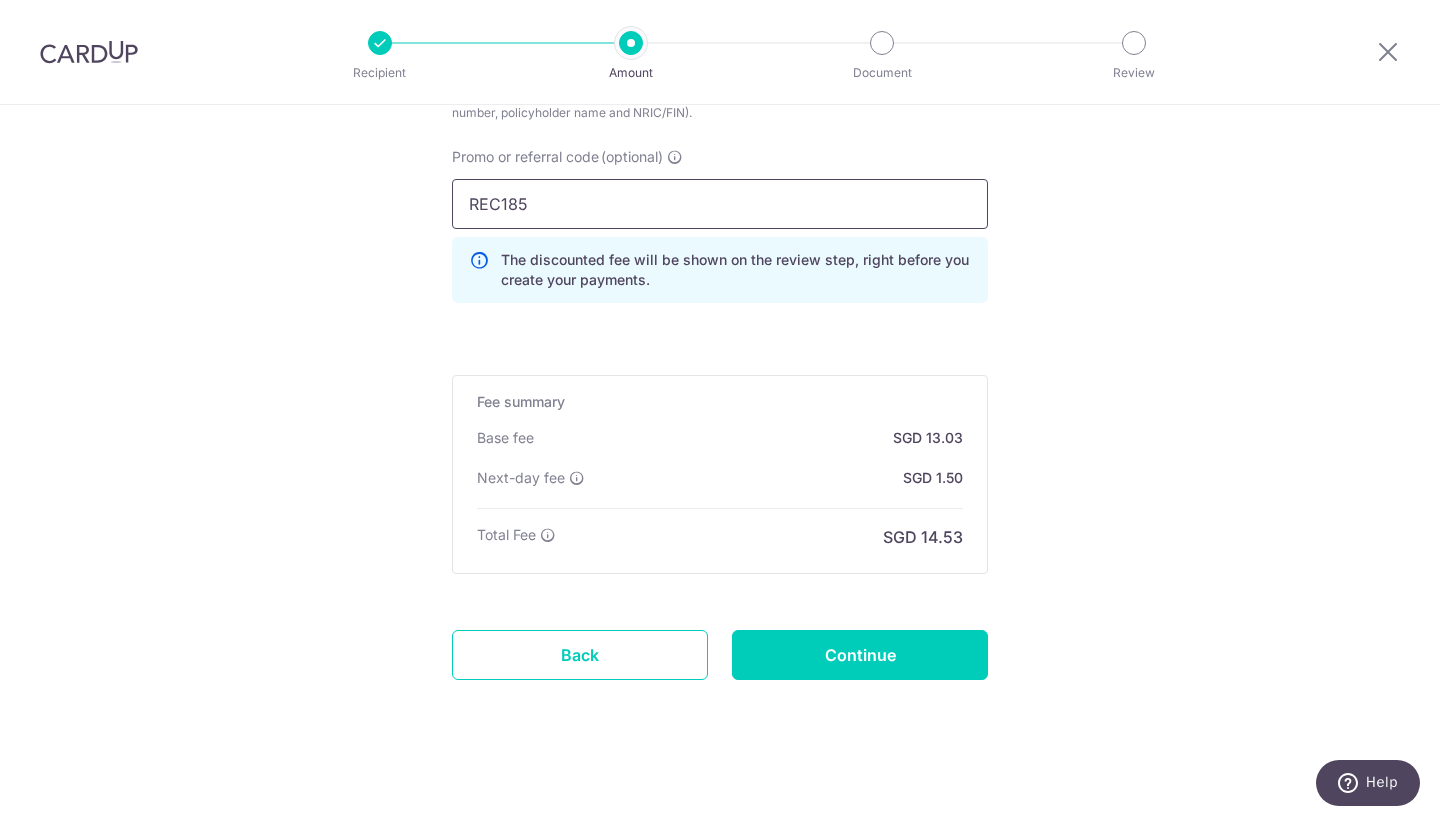 scroll, scrollTop: 1381, scrollLeft: 0, axis: vertical 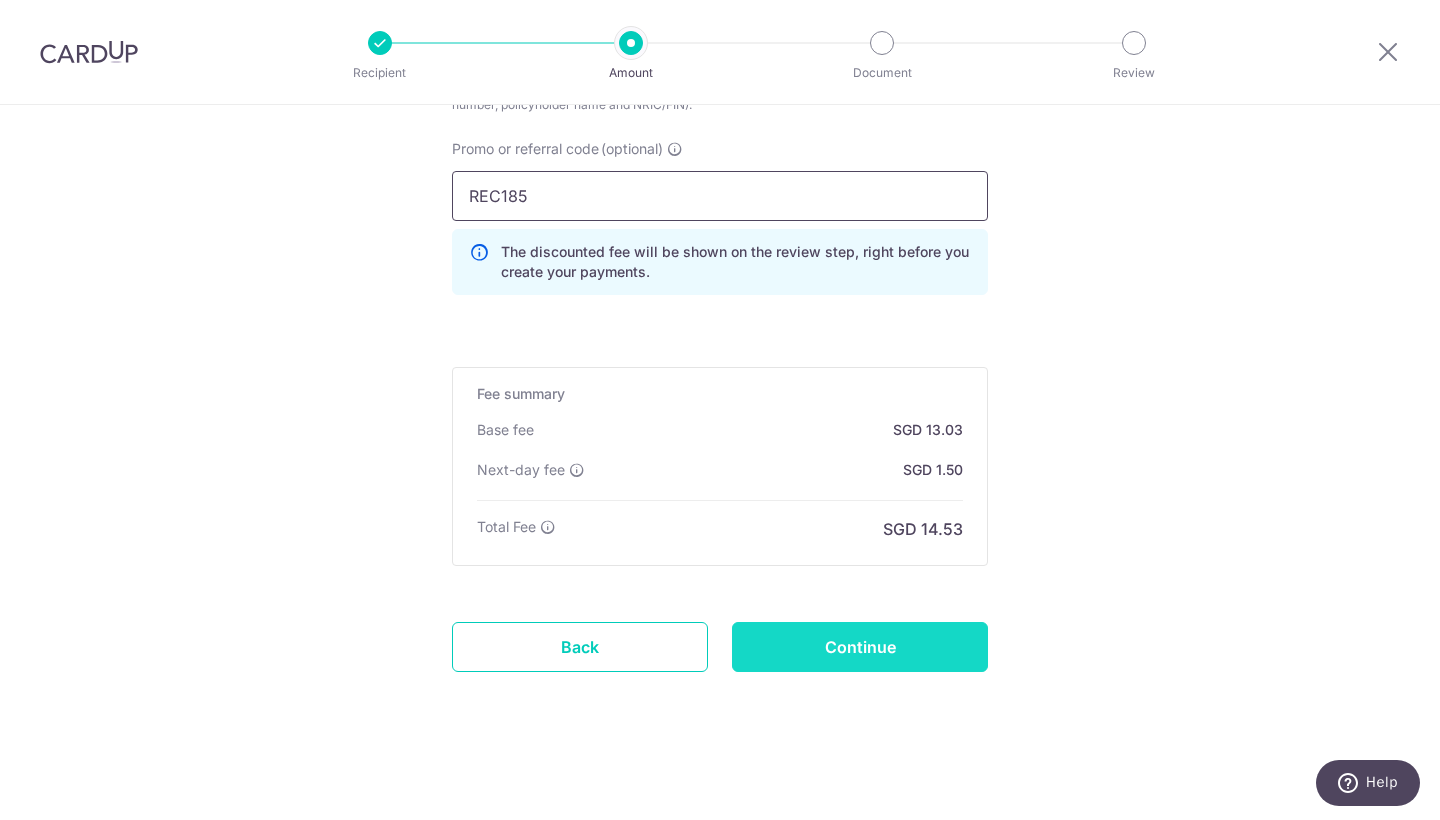 type on "REC185" 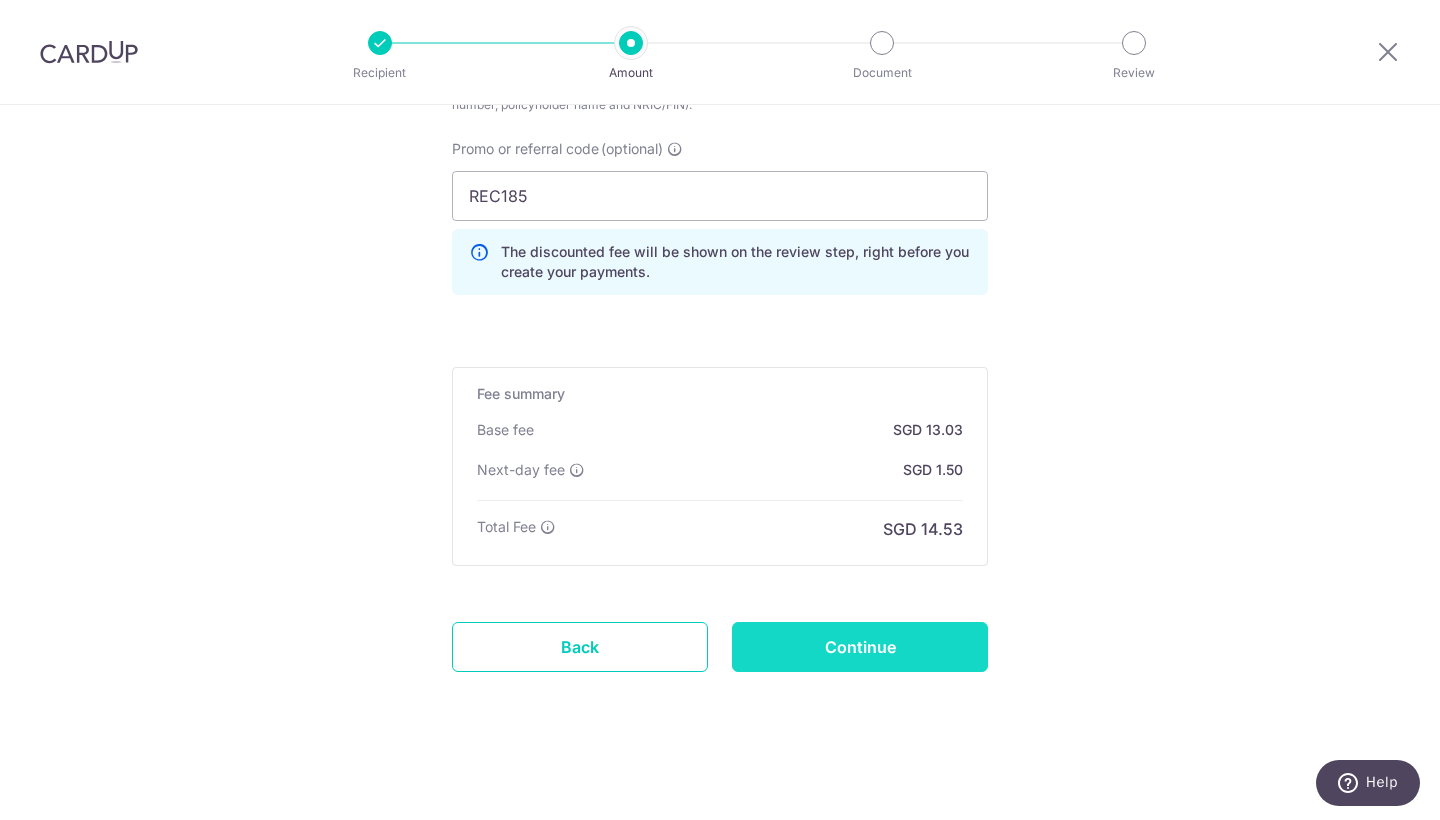 click on "Continue" at bounding box center [860, 647] 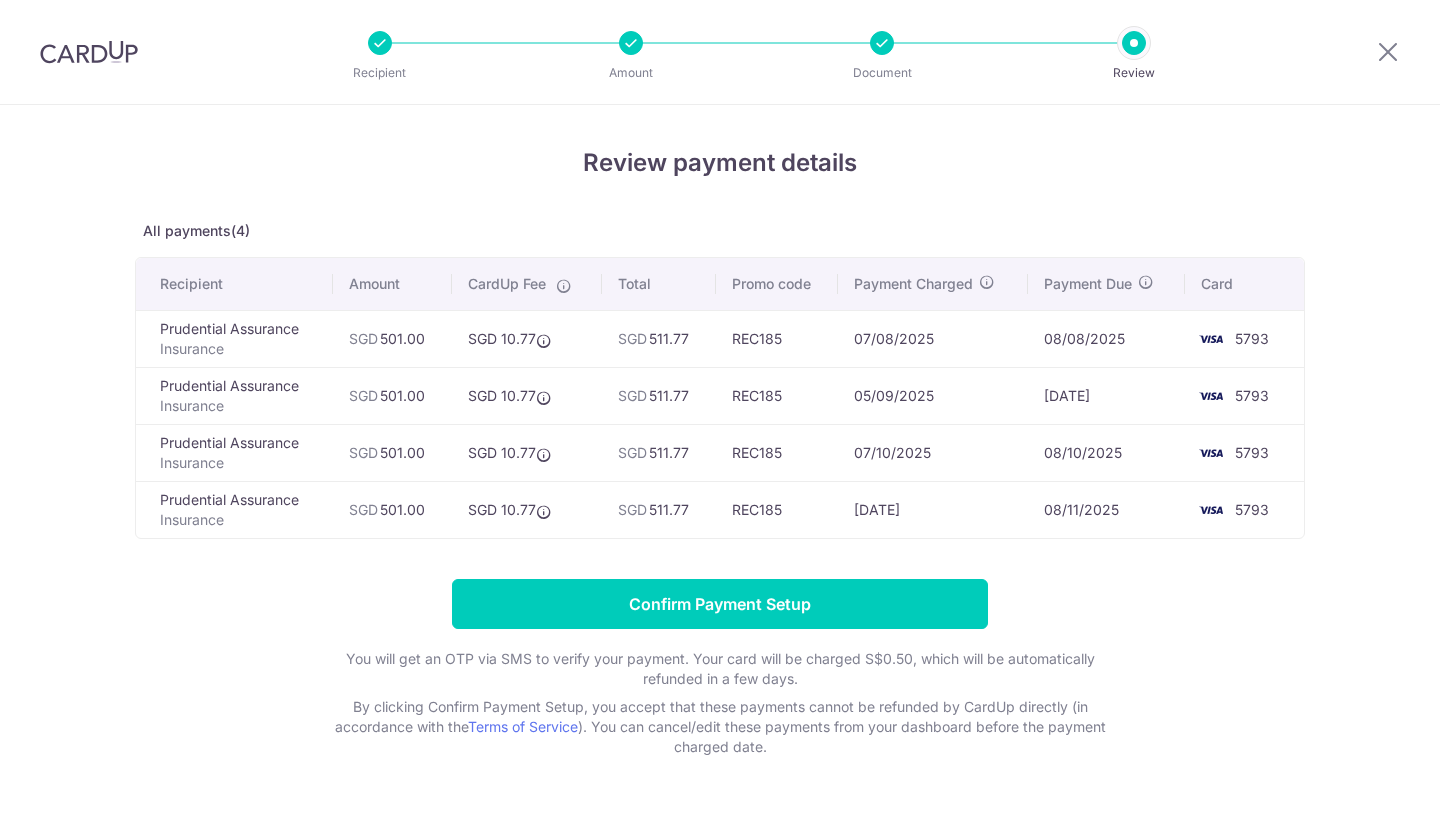 scroll, scrollTop: 0, scrollLeft: 0, axis: both 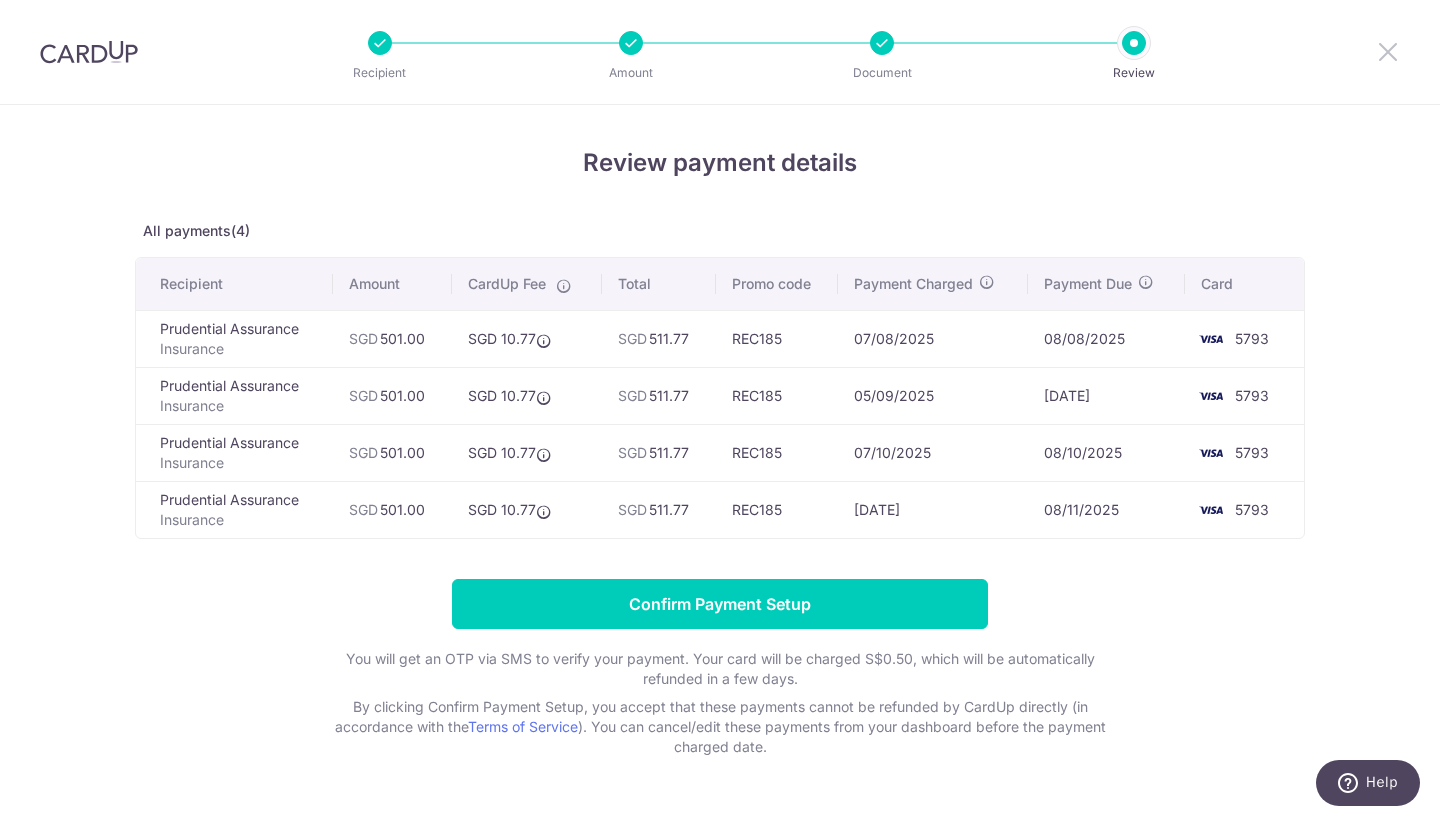 click at bounding box center (1388, 51) 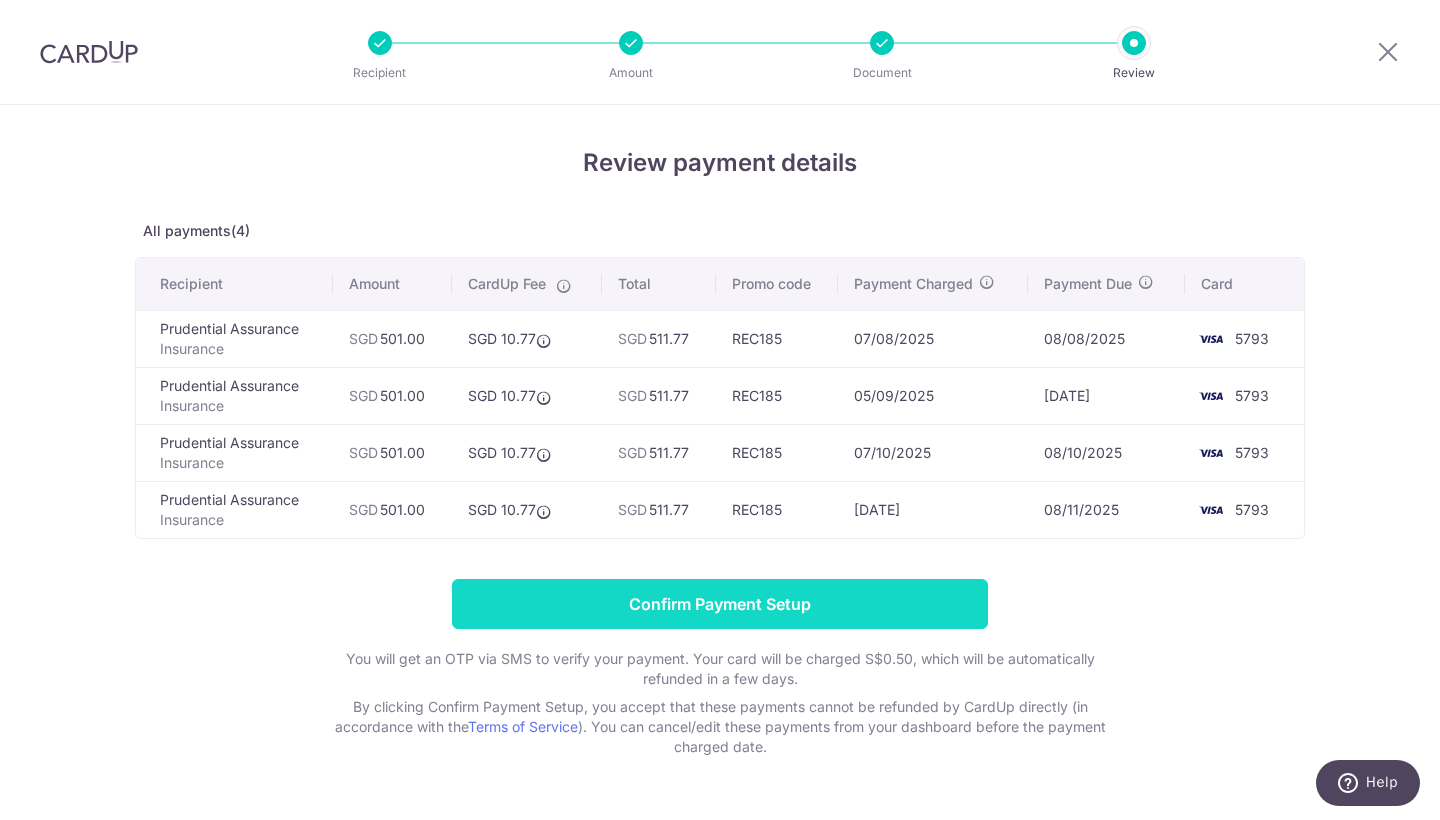 click on "Confirm Payment Setup" at bounding box center (720, 604) 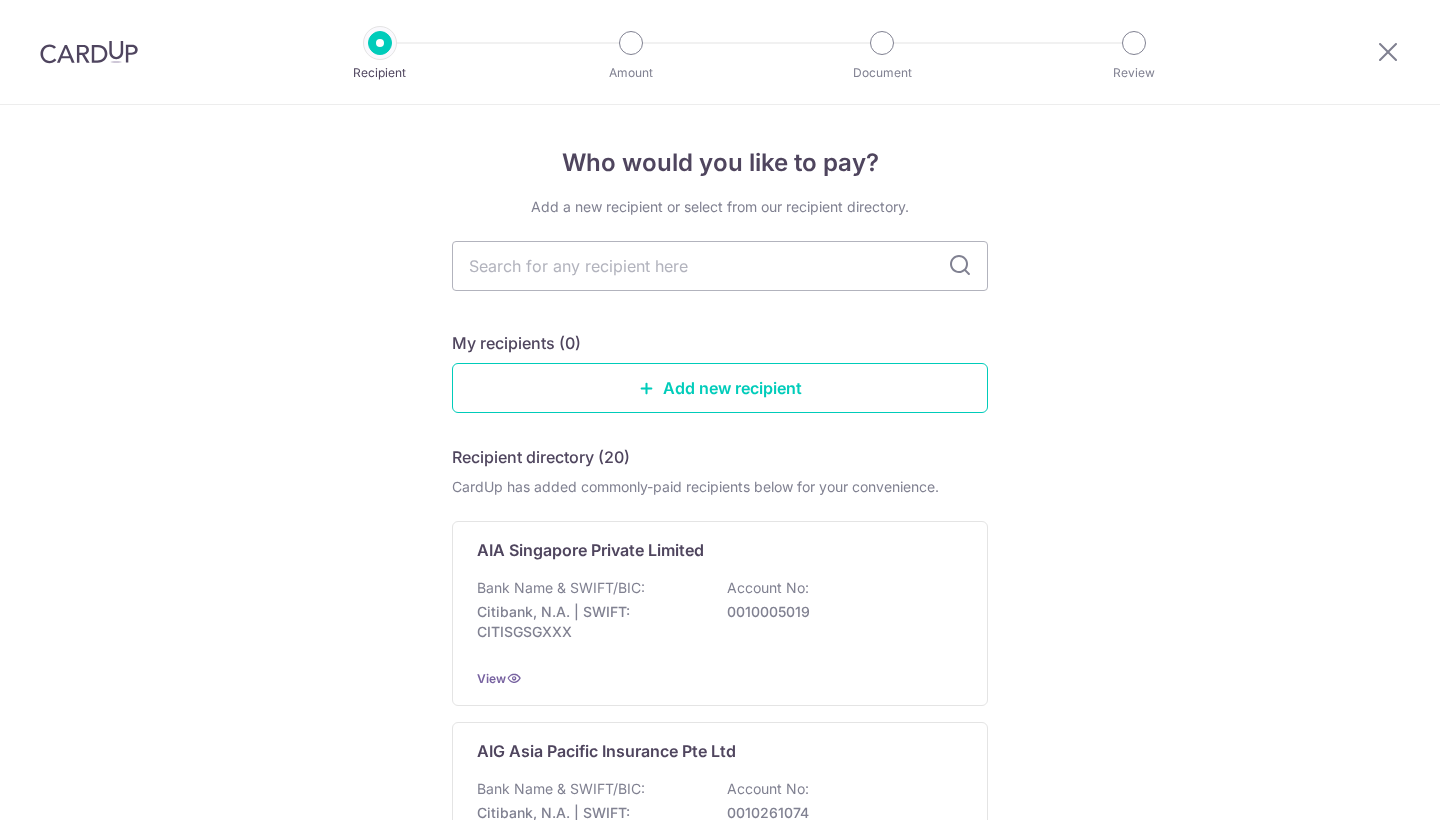 scroll, scrollTop: 0, scrollLeft: 0, axis: both 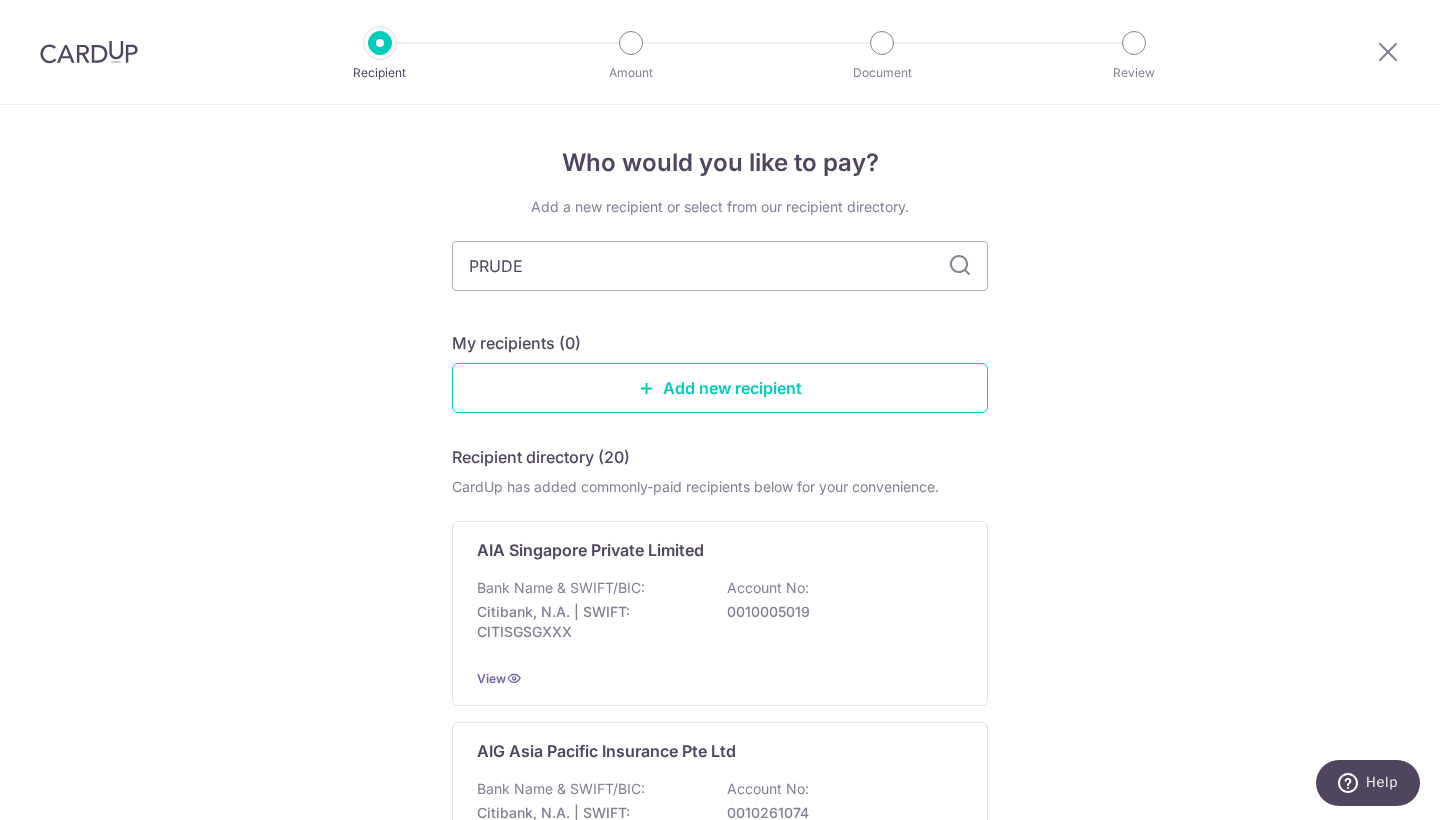 type on "PRUDEN" 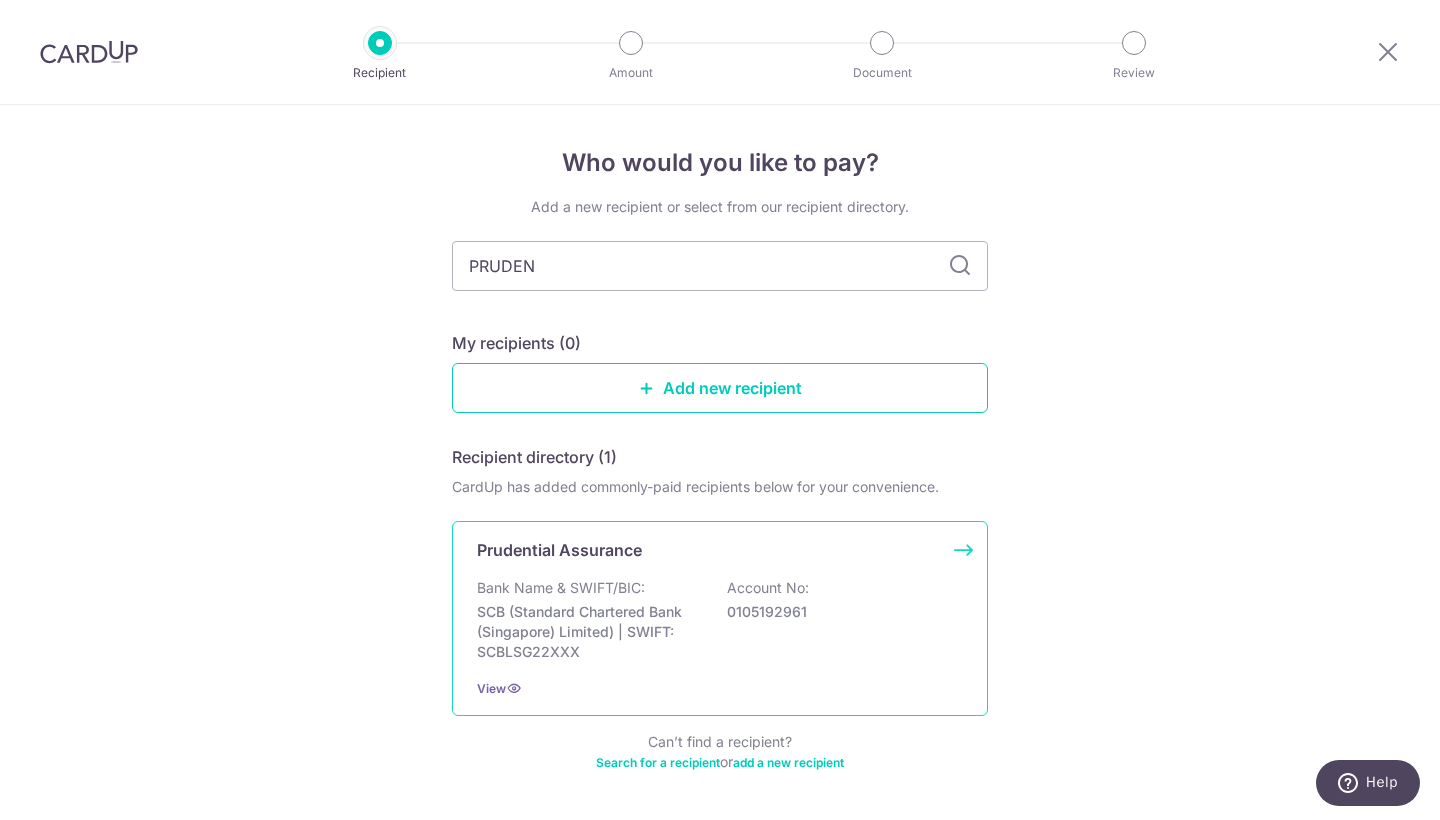 click on "Account No:" at bounding box center [768, 588] 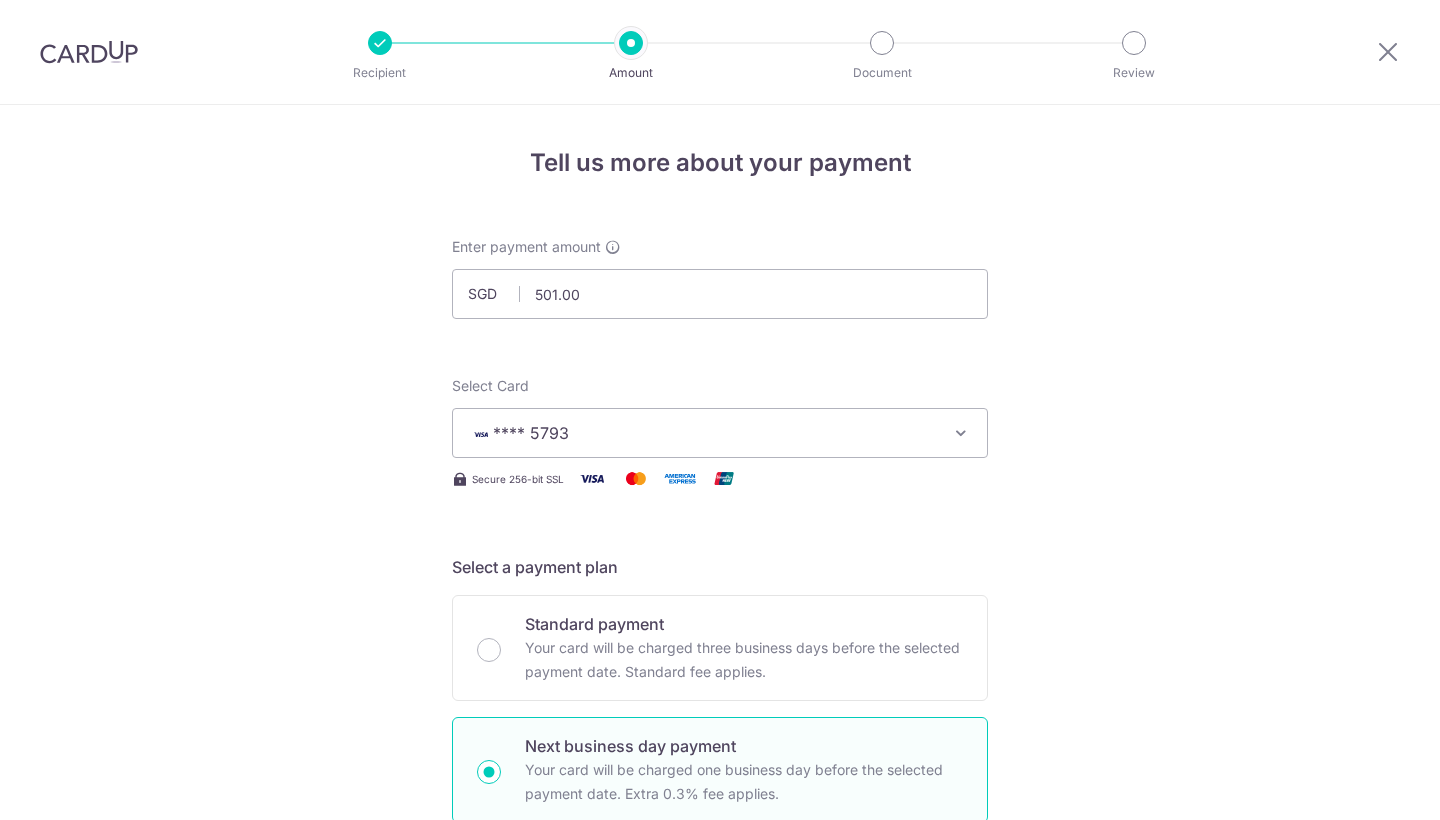 scroll, scrollTop: 0, scrollLeft: 0, axis: both 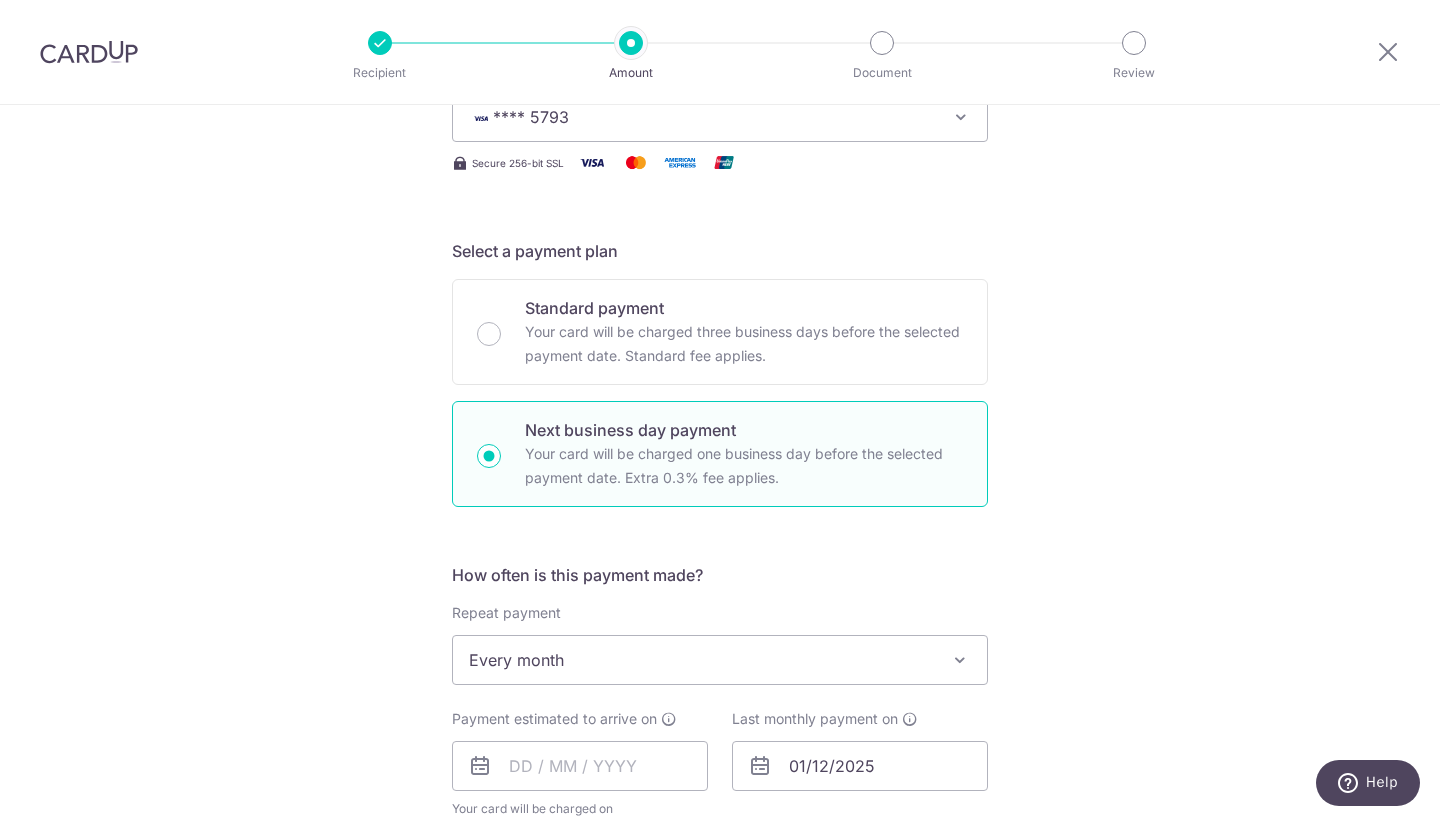 click on "Every month" at bounding box center [720, 660] 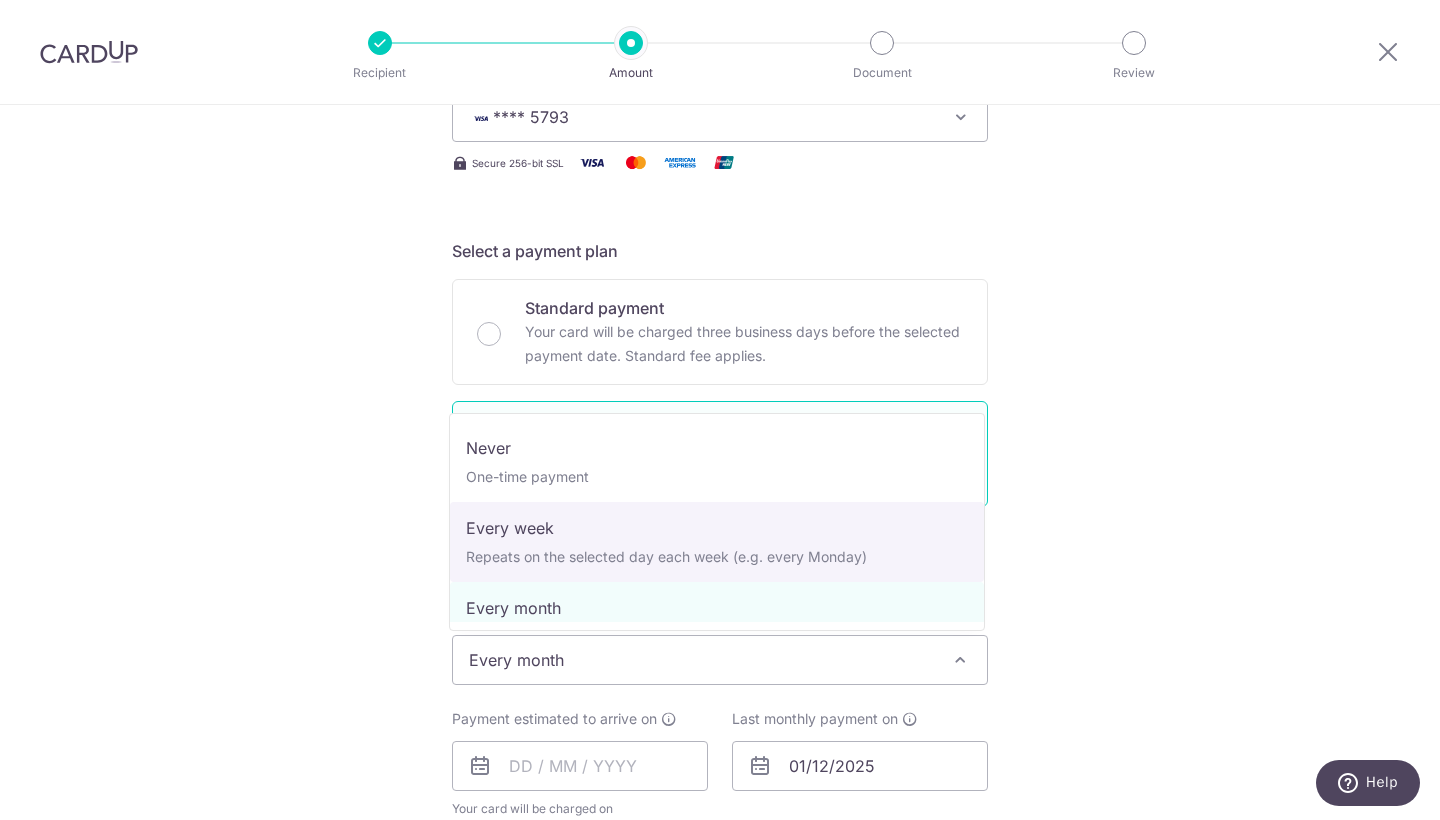 select on "2" 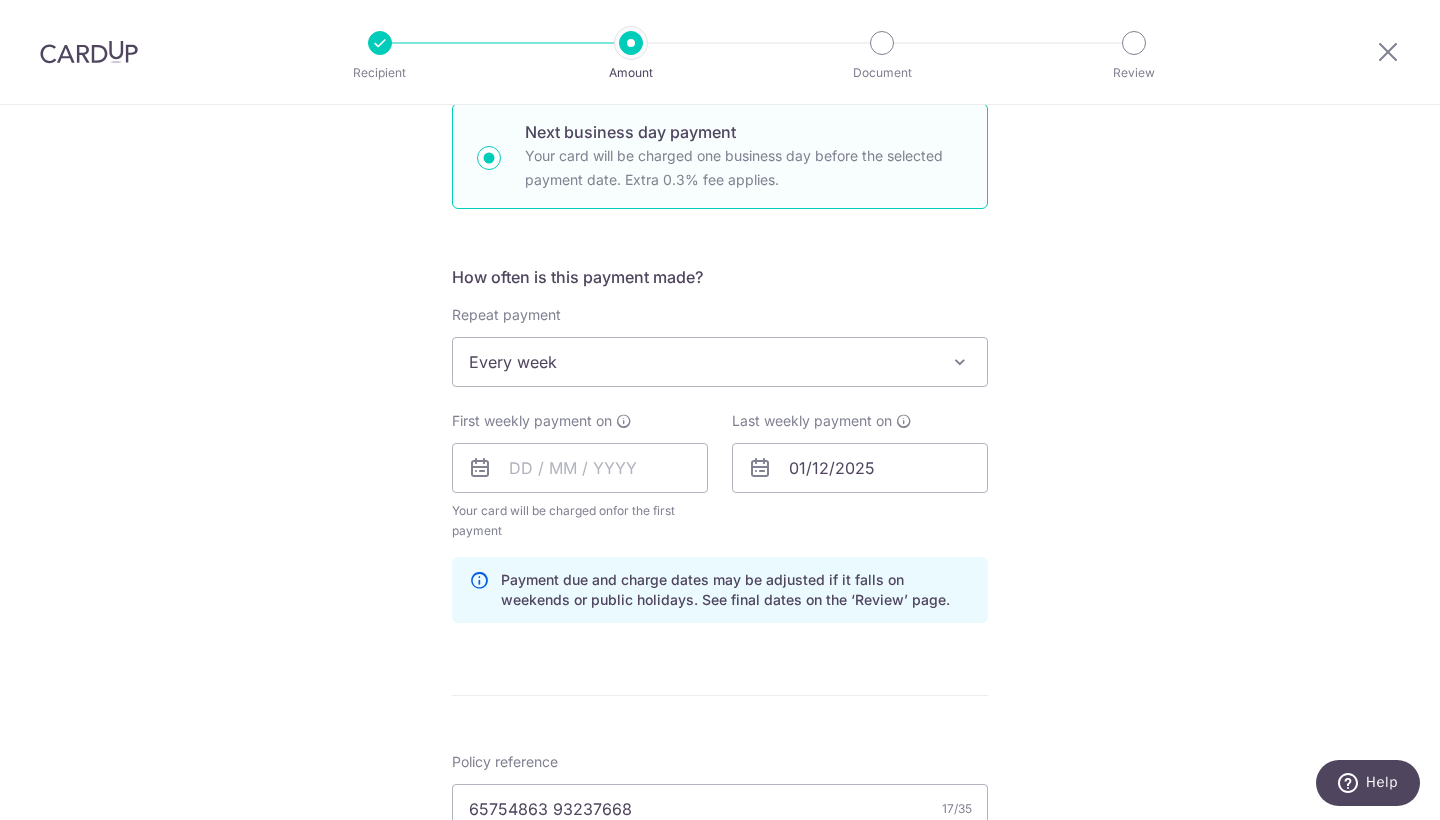 scroll, scrollTop: 676, scrollLeft: 0, axis: vertical 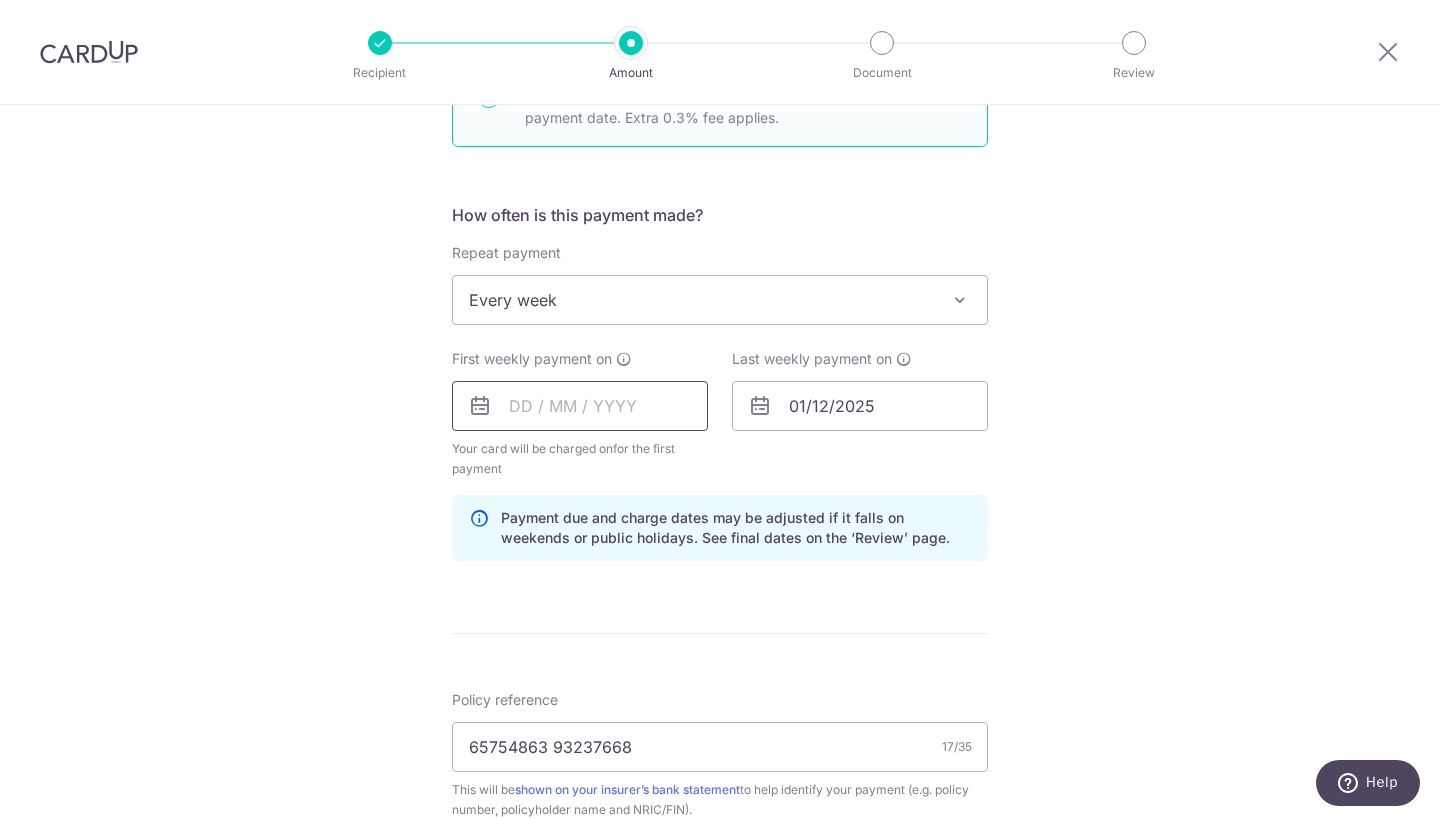 click at bounding box center [580, 406] 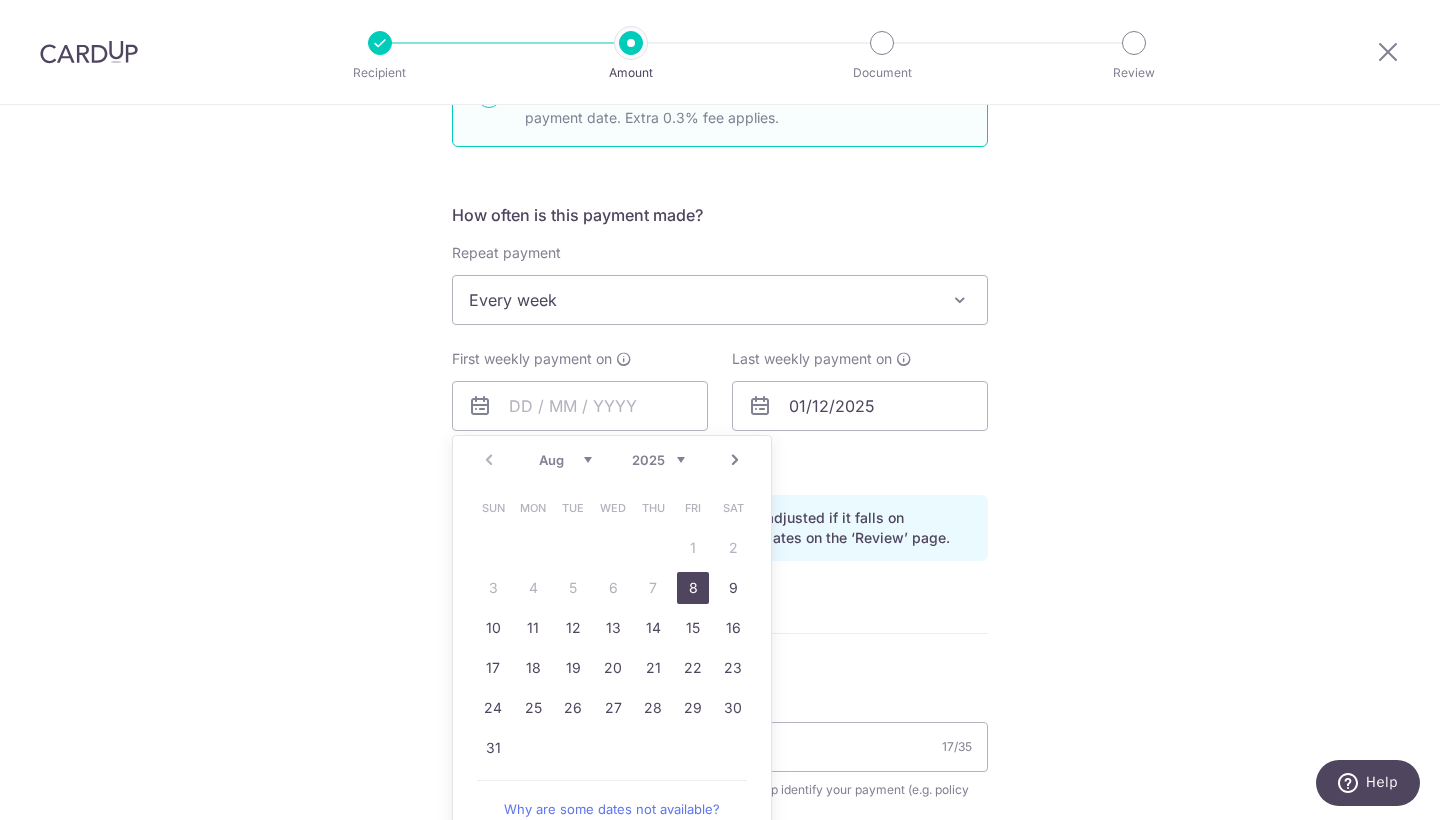 click on "8" at bounding box center [693, 588] 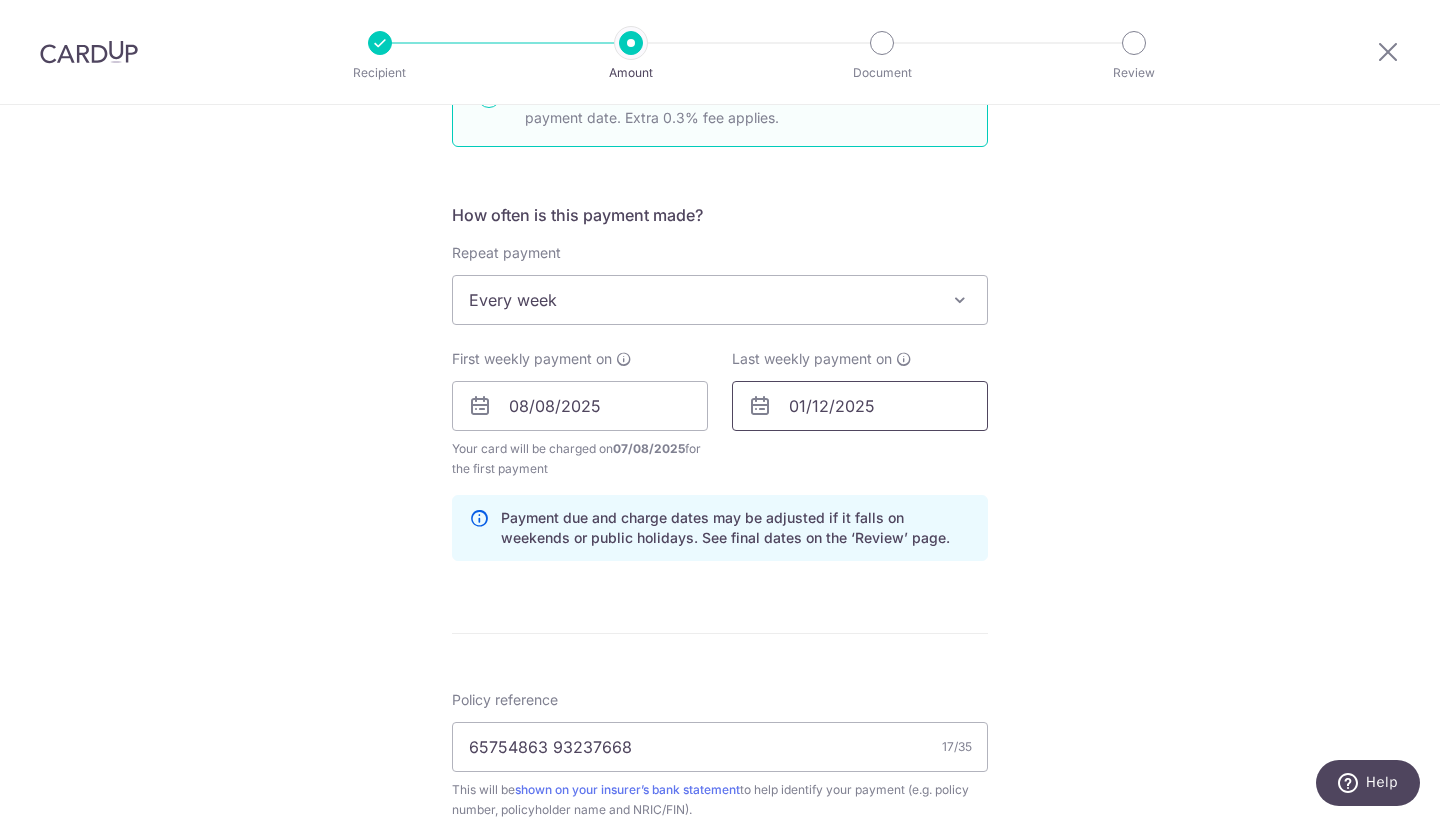 click on "01/12/2025" at bounding box center (860, 406) 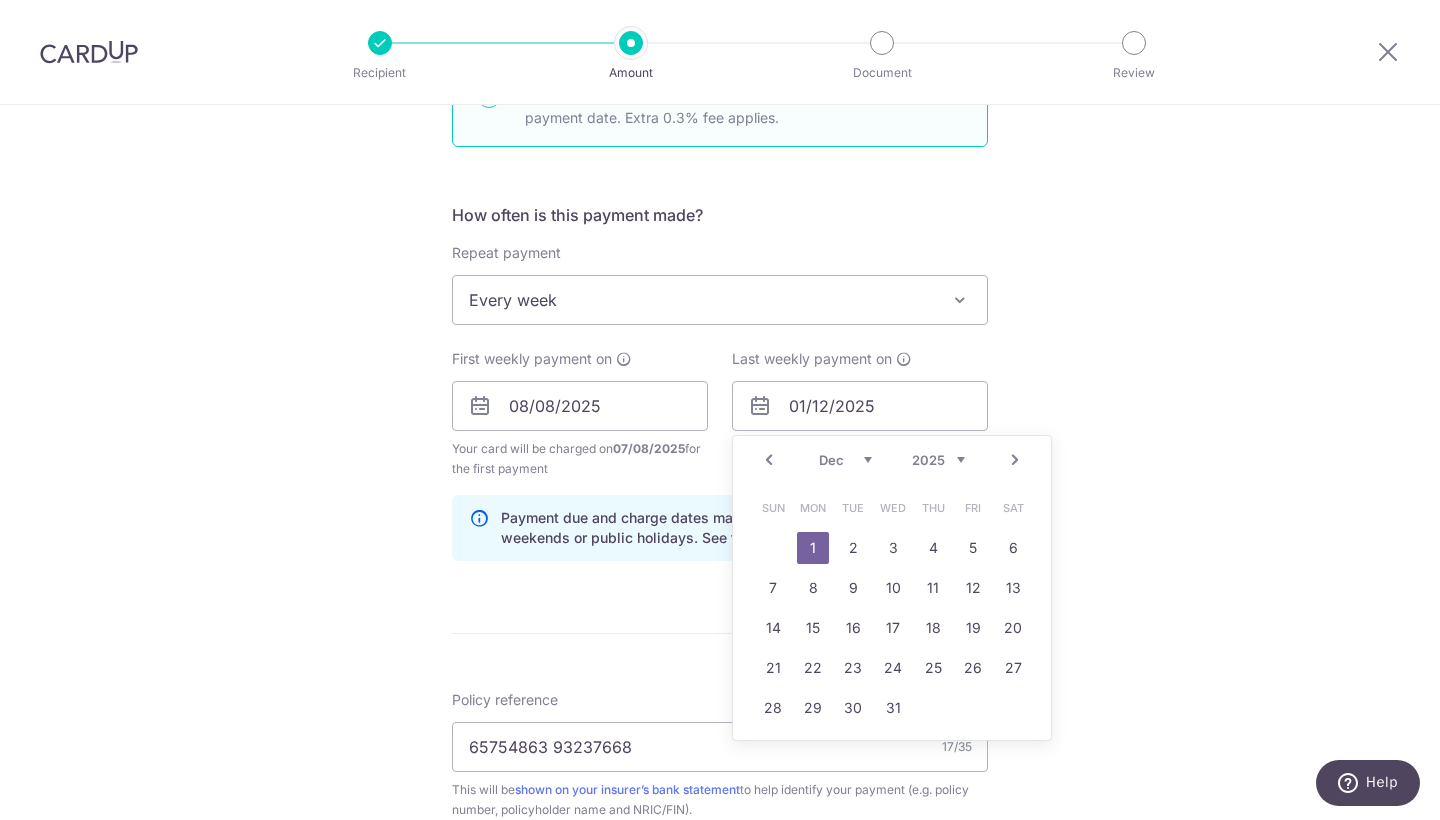 drag, startPoint x: 746, startPoint y: 441, endPoint x: 777, endPoint y: 465, distance: 39.20459 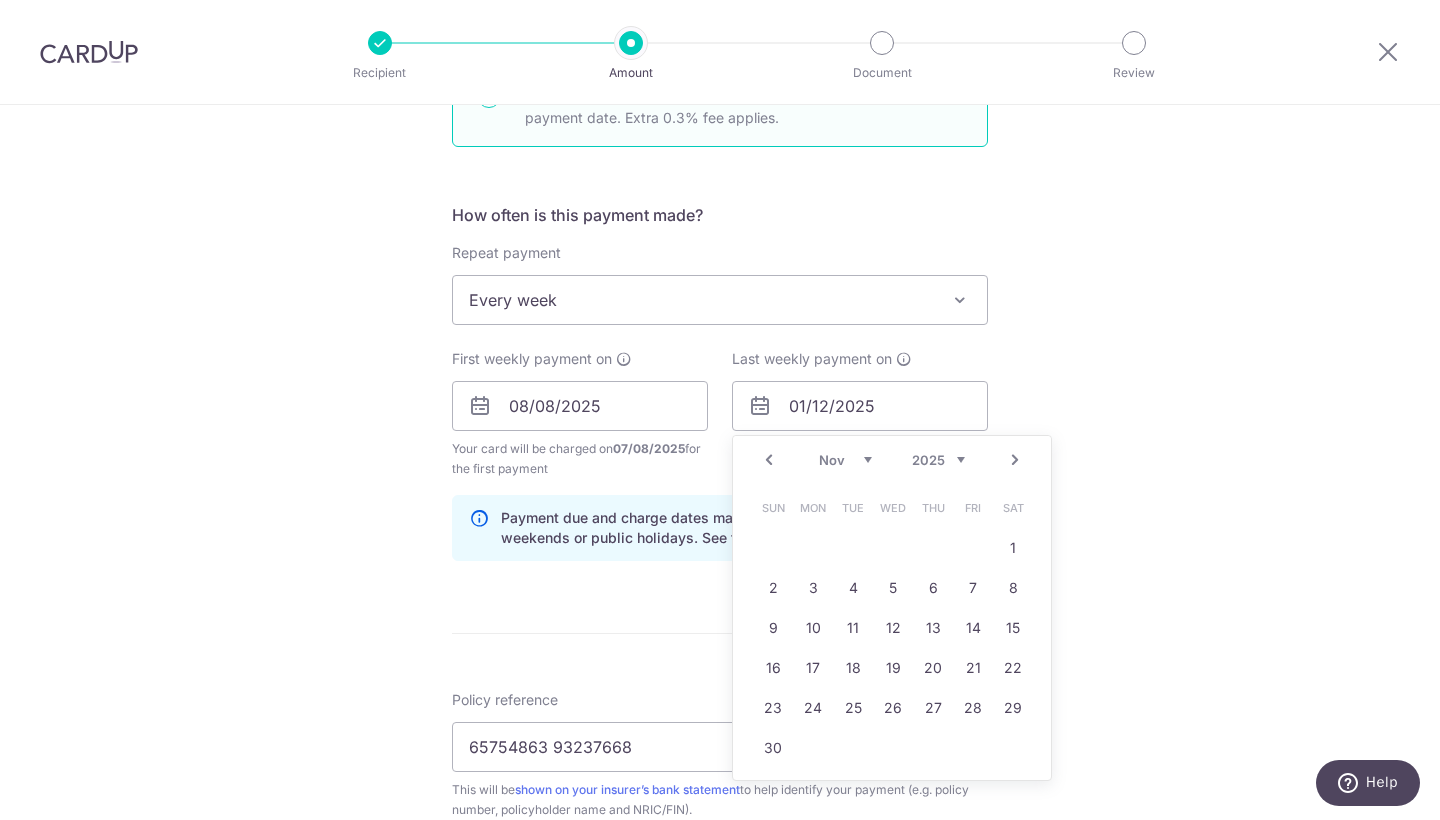 click on "Prev" at bounding box center (769, 460) 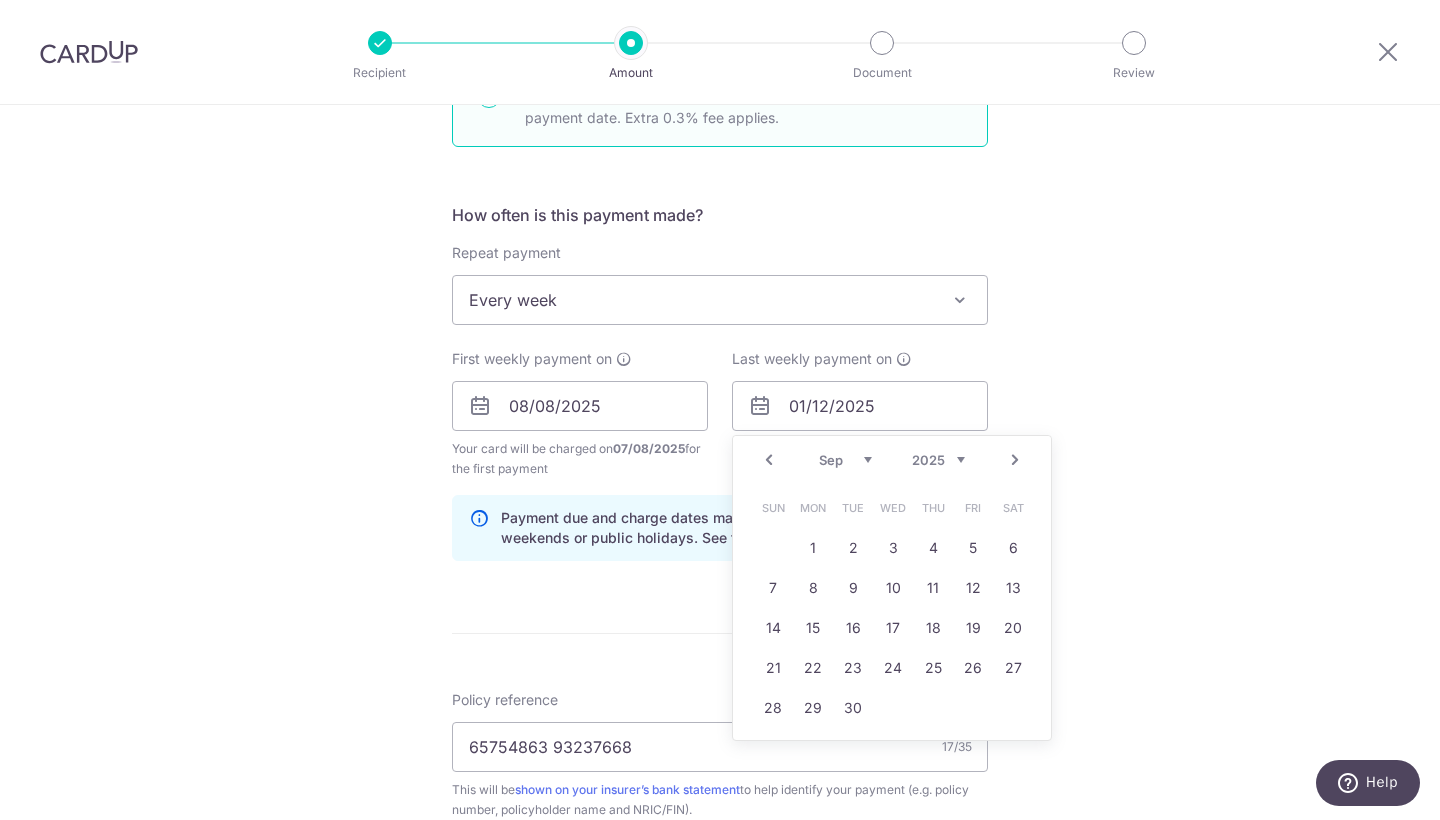 click on "Prev" at bounding box center (769, 460) 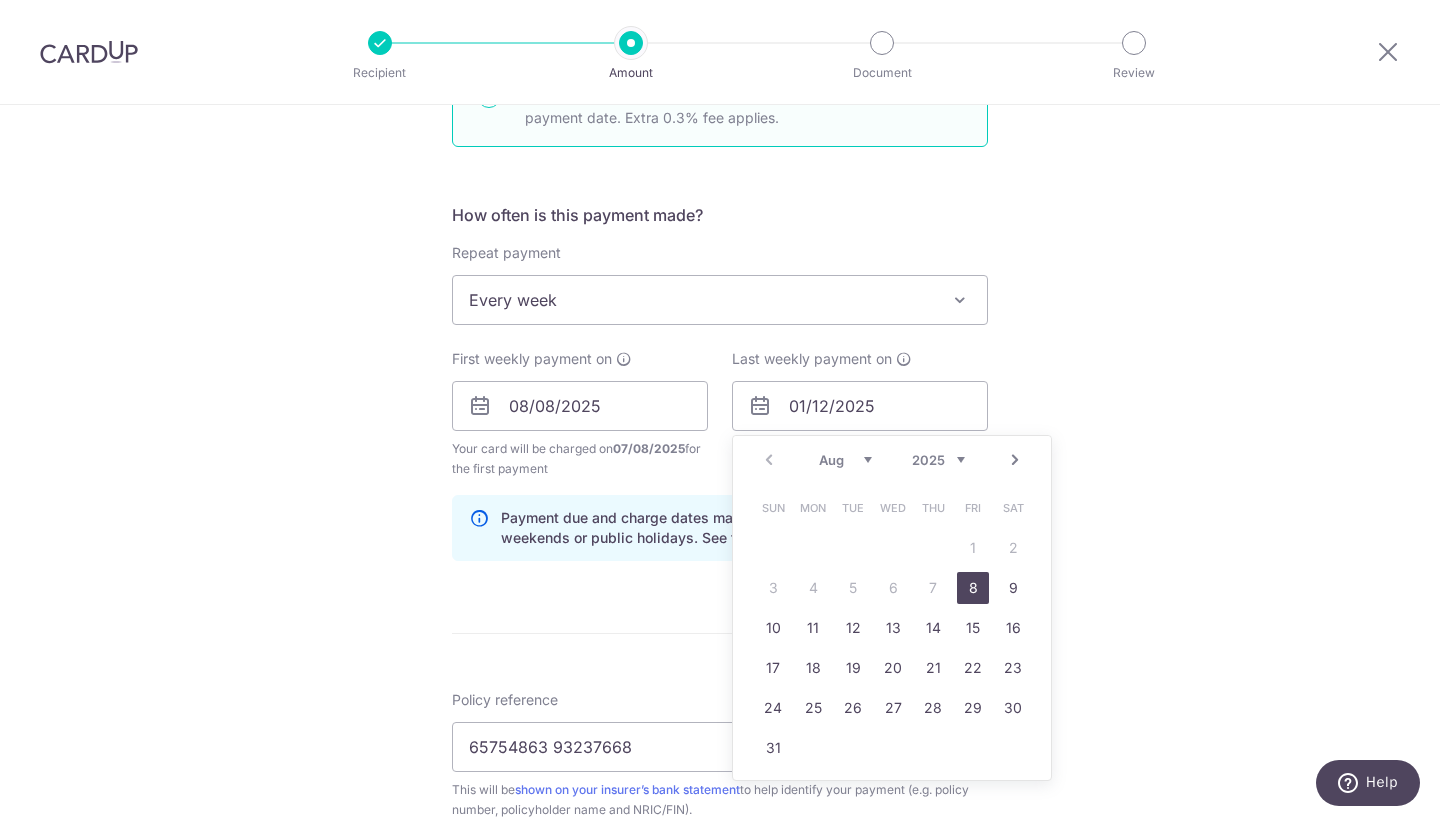 click on "Prev Next Aug Sep Oct Nov Dec 2025 2026 2027 2028 2029 2030 2031 2032 2033 2034 2035" at bounding box center [892, 460] 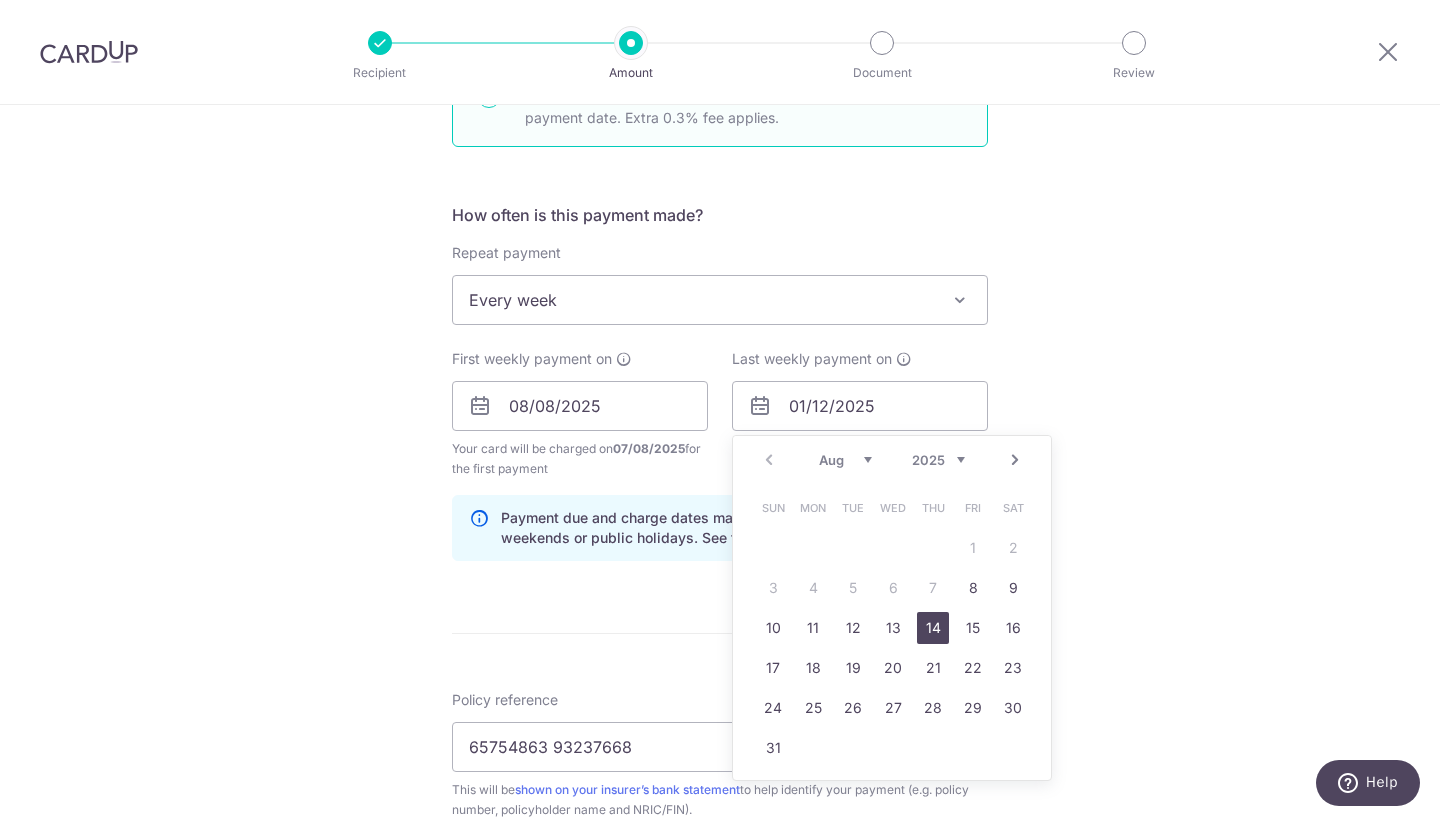 click on "14" at bounding box center [933, 628] 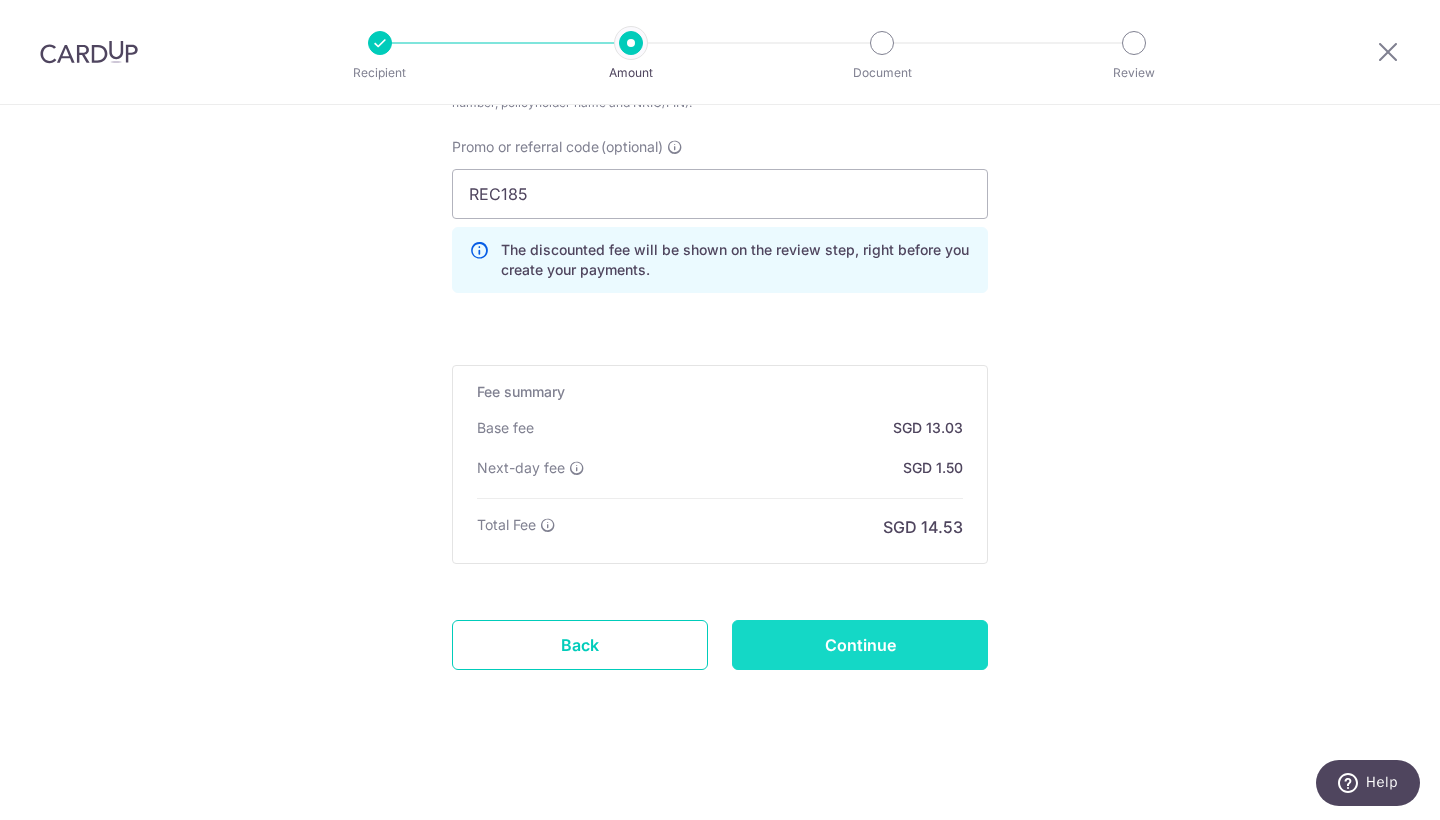 scroll, scrollTop: 1383, scrollLeft: 0, axis: vertical 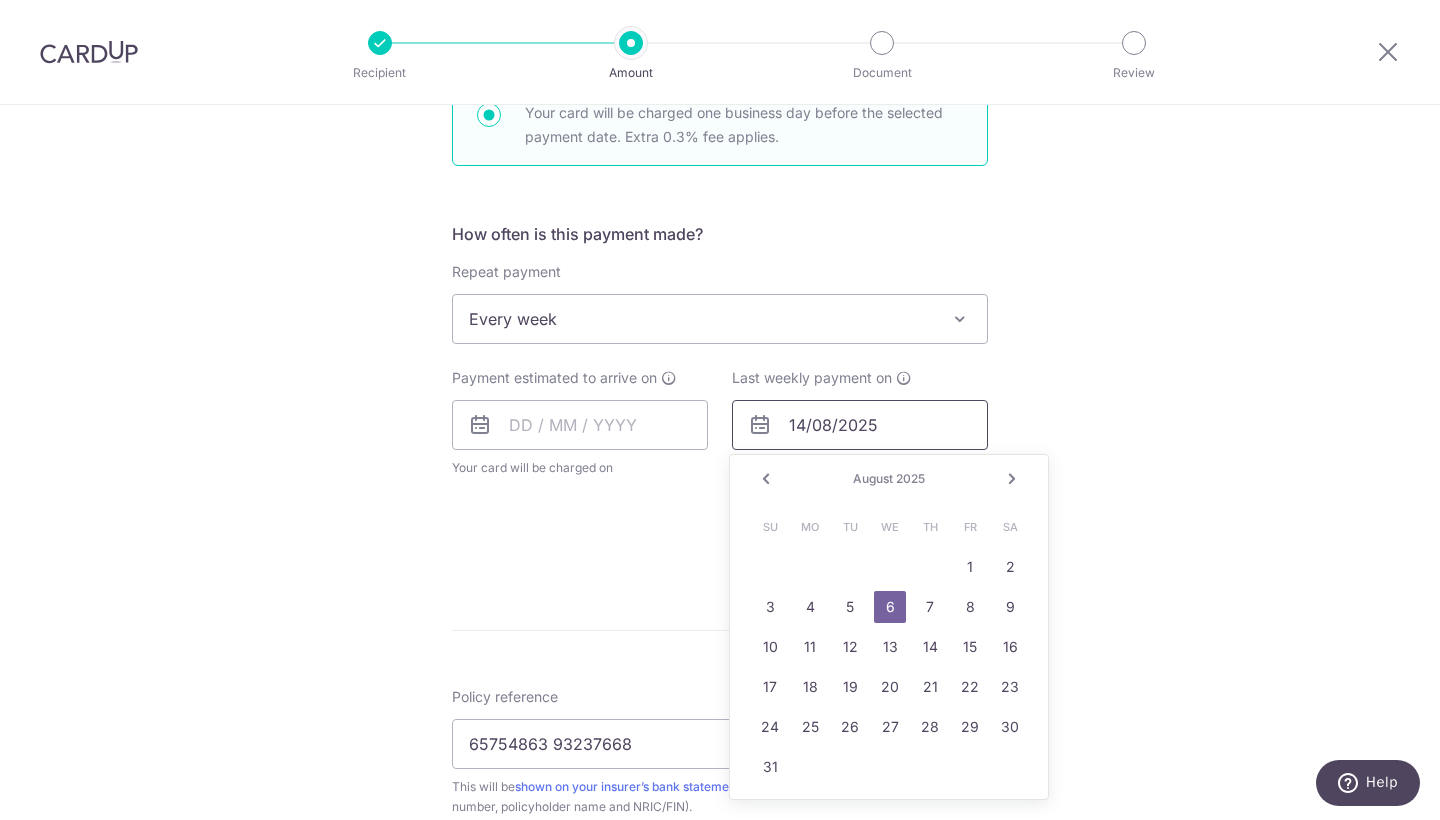 click on "14/08/2025" at bounding box center (860, 425) 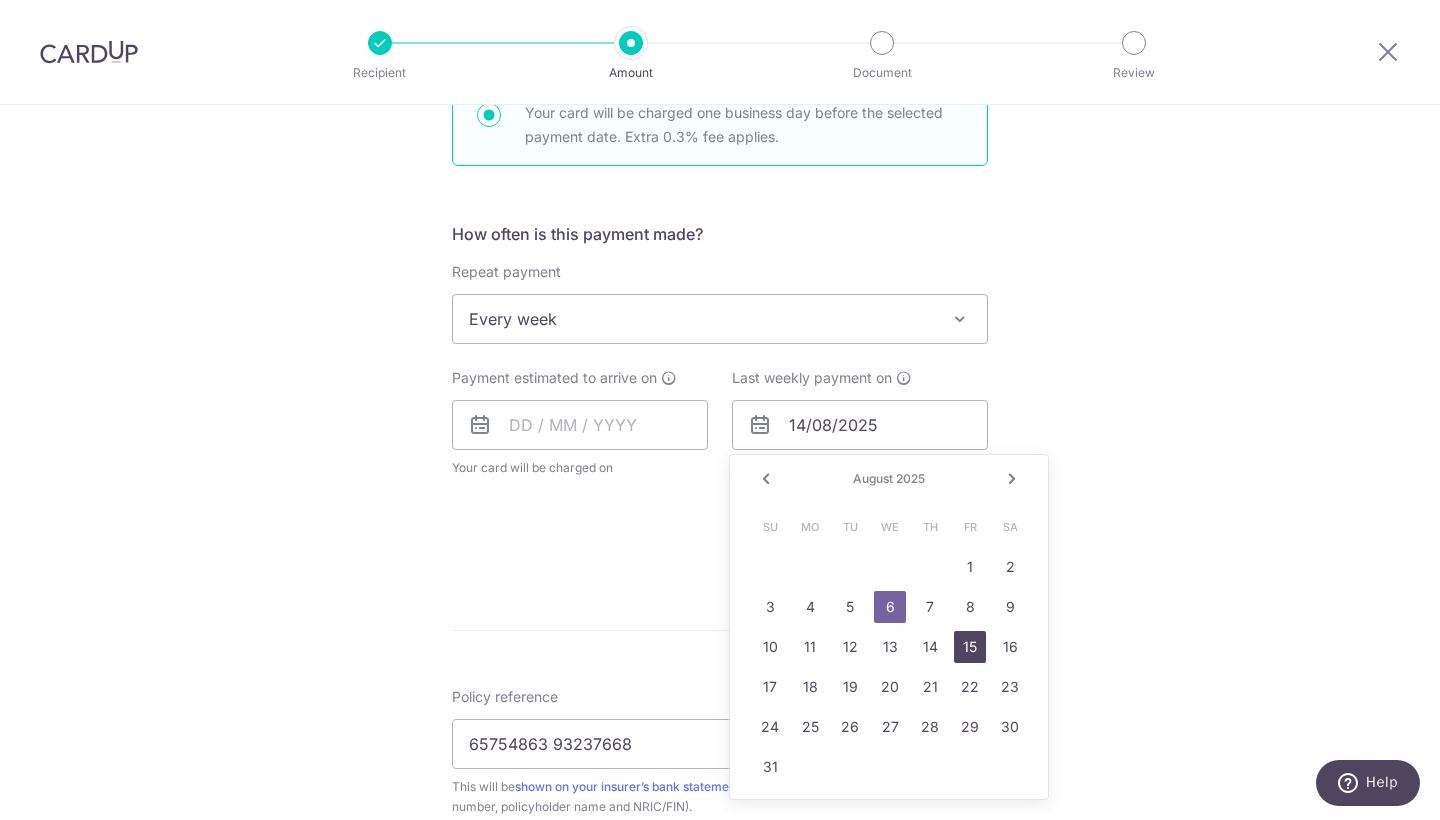 click on "15" at bounding box center [970, 647] 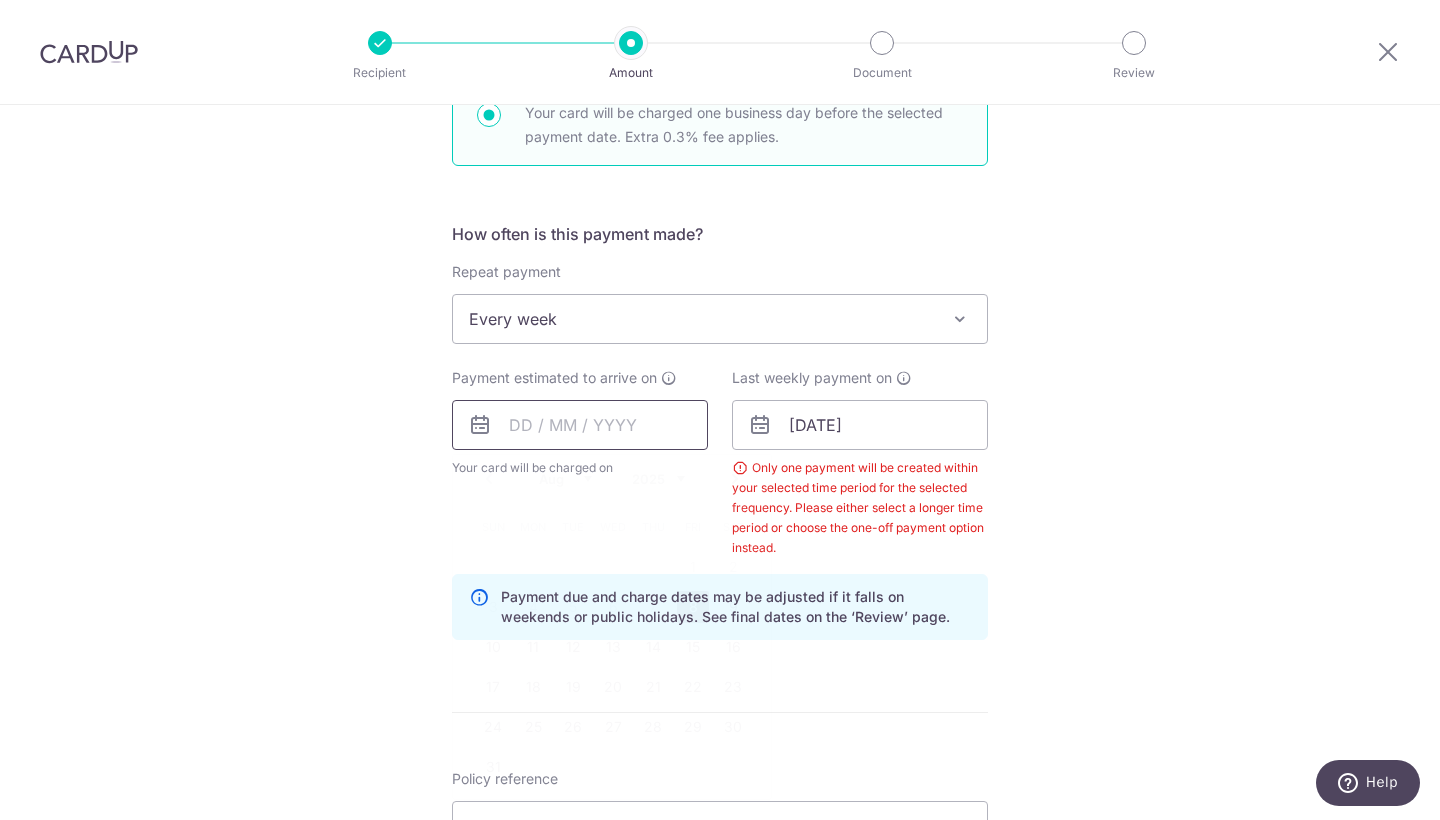 click at bounding box center [580, 425] 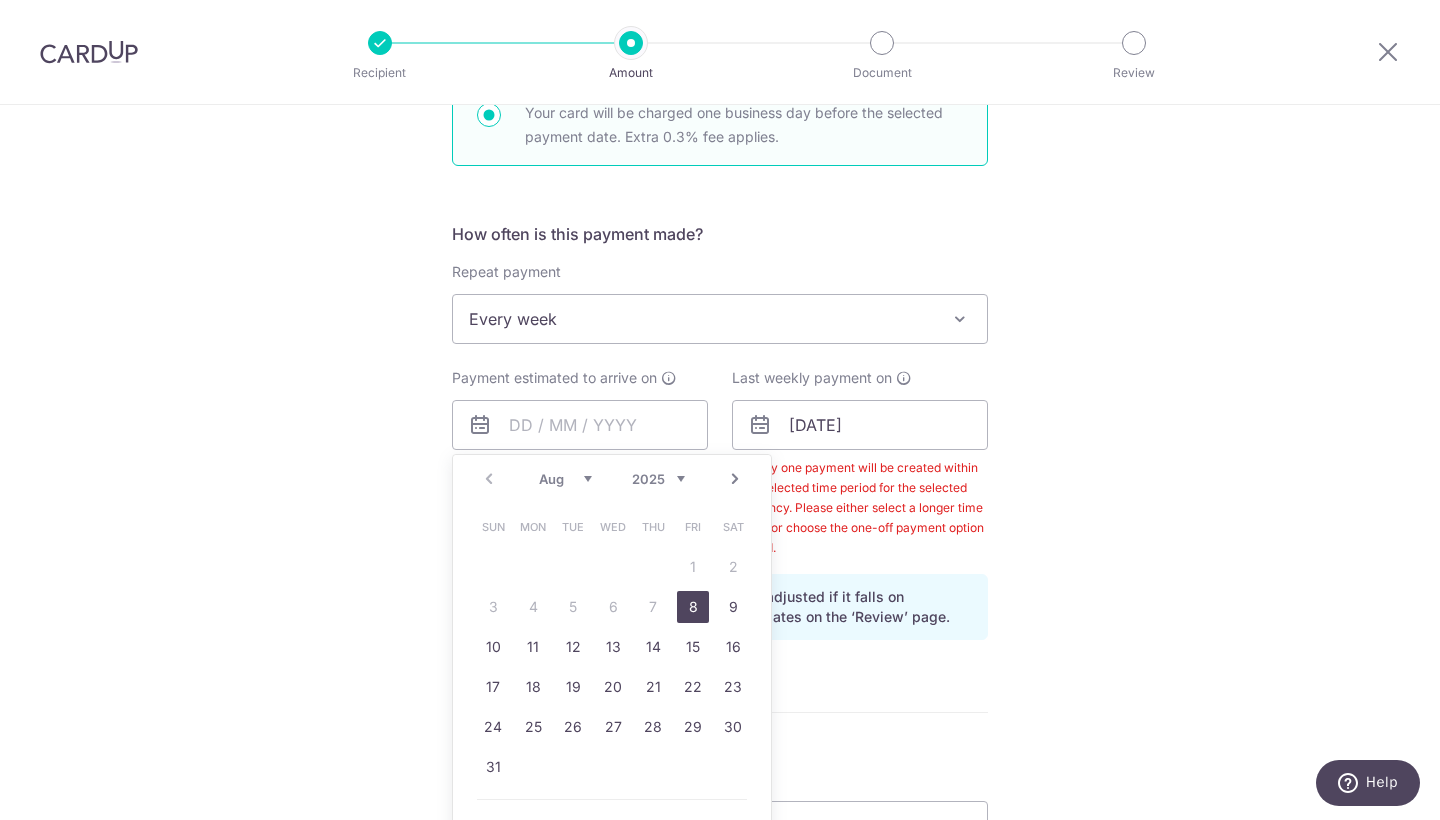 click on "8" at bounding box center [693, 607] 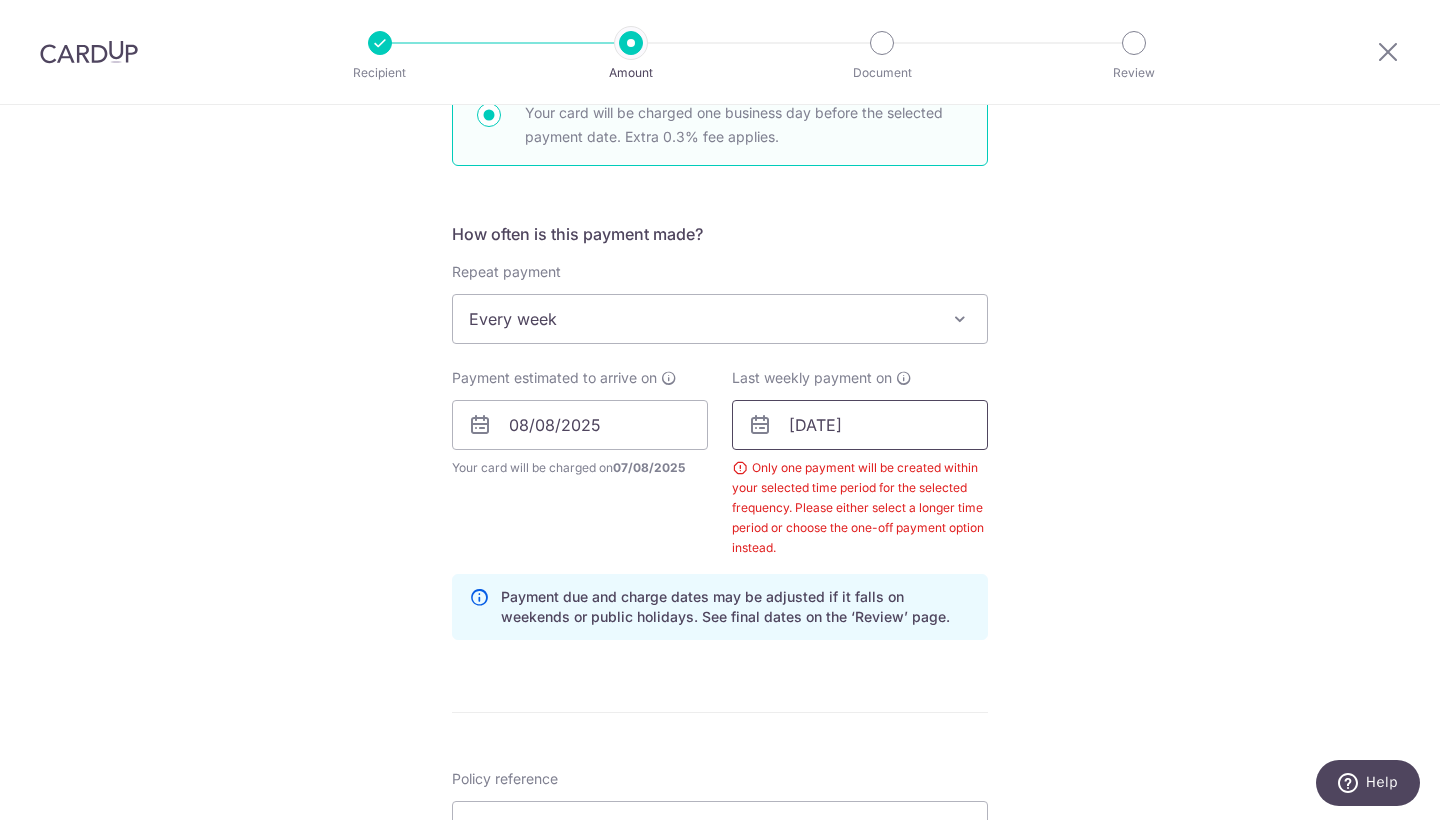 click on "[DATE]" at bounding box center [860, 425] 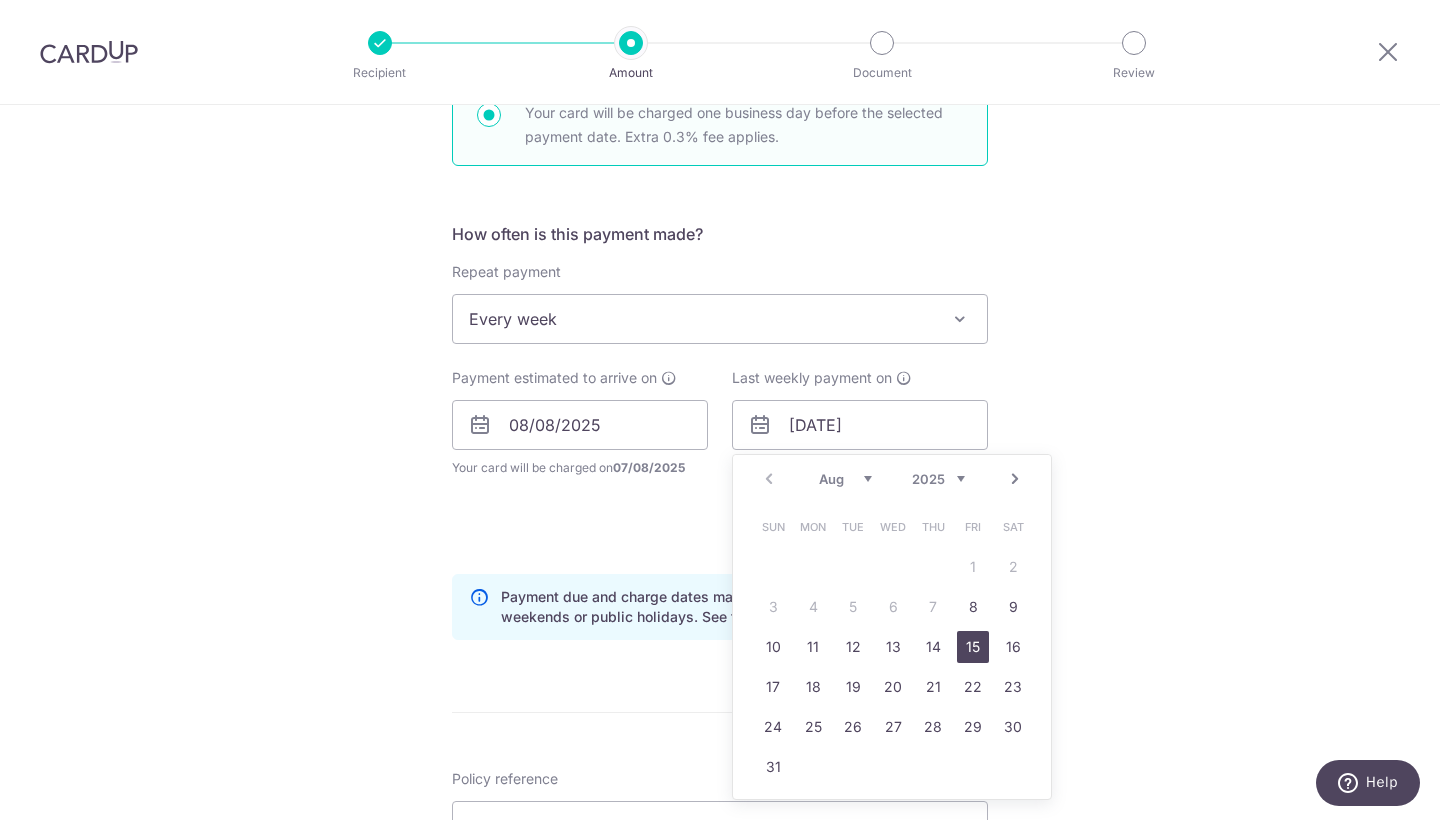 click on "15" at bounding box center [973, 647] 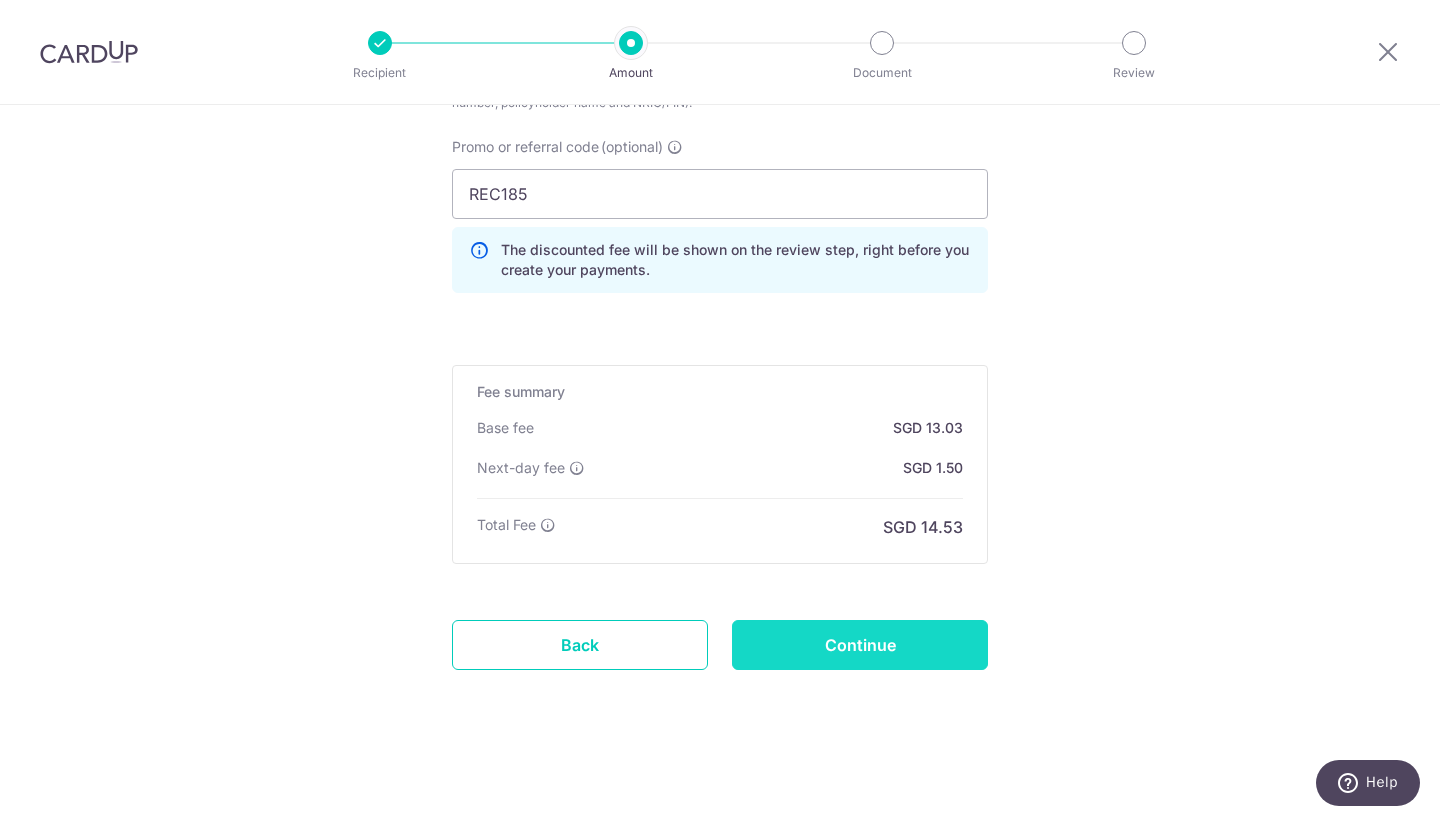 scroll, scrollTop: 1443, scrollLeft: 0, axis: vertical 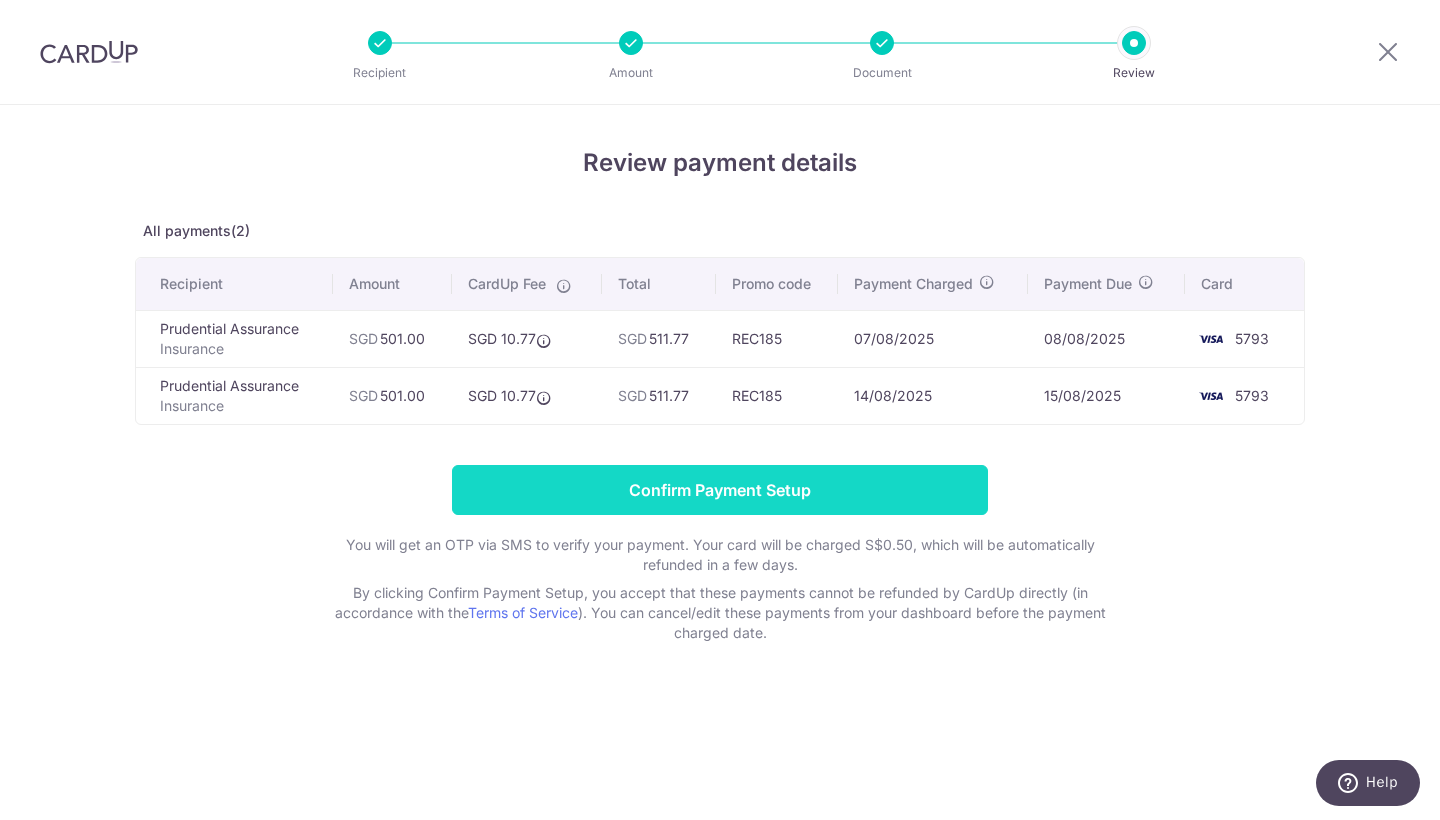 click on "Confirm Payment Setup" at bounding box center [720, 490] 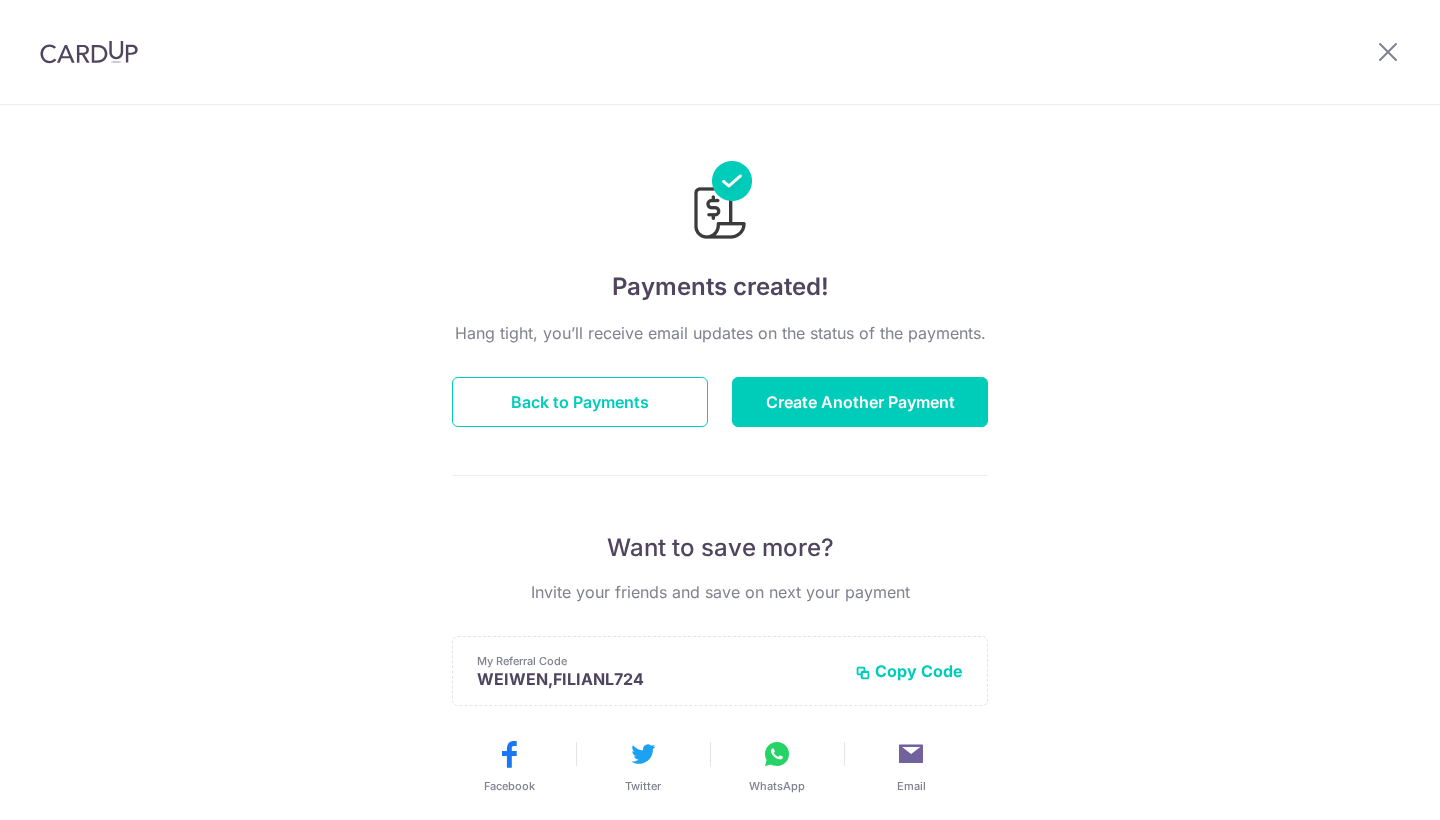 scroll, scrollTop: 0, scrollLeft: 0, axis: both 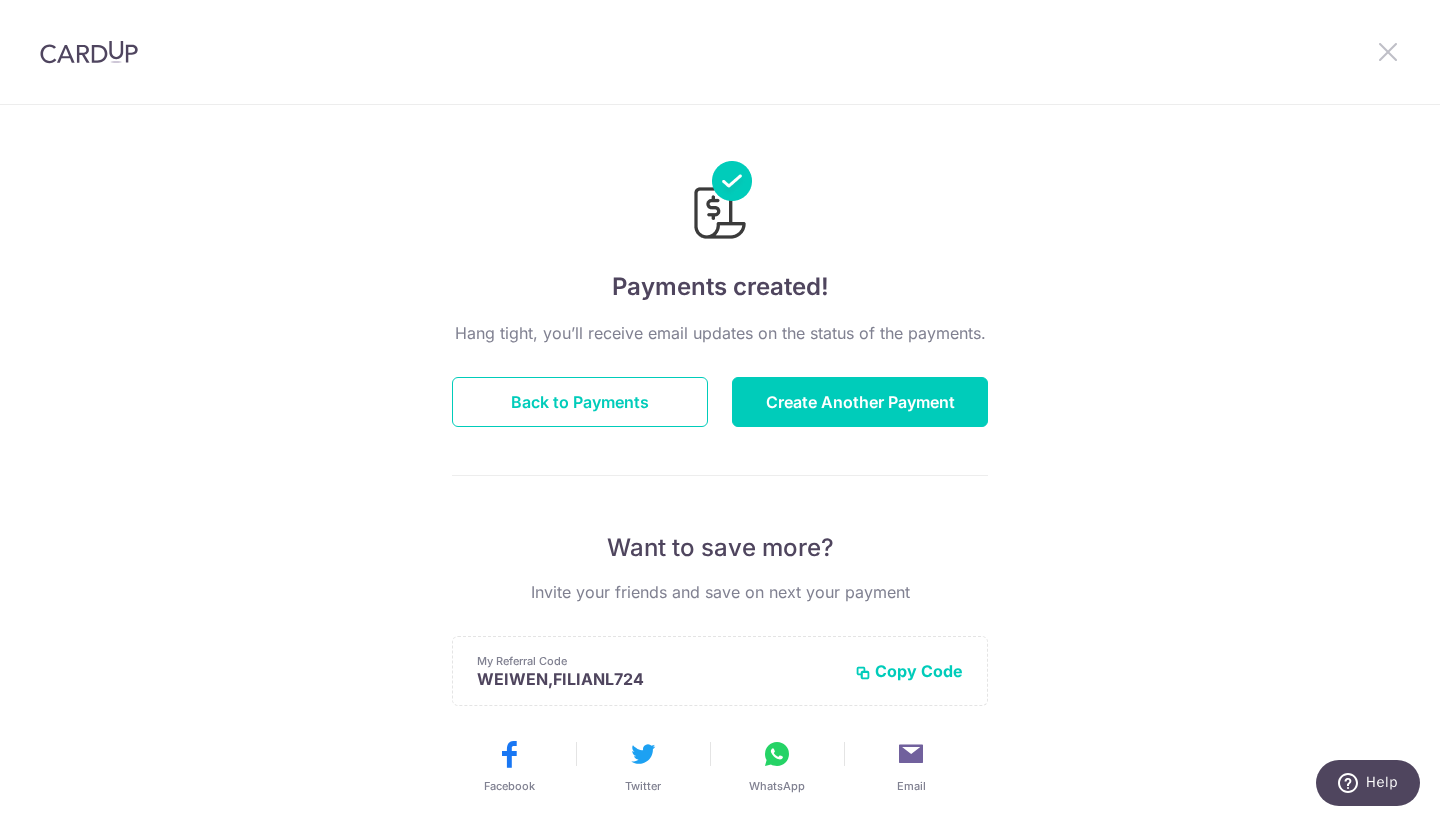 click at bounding box center [1388, 52] 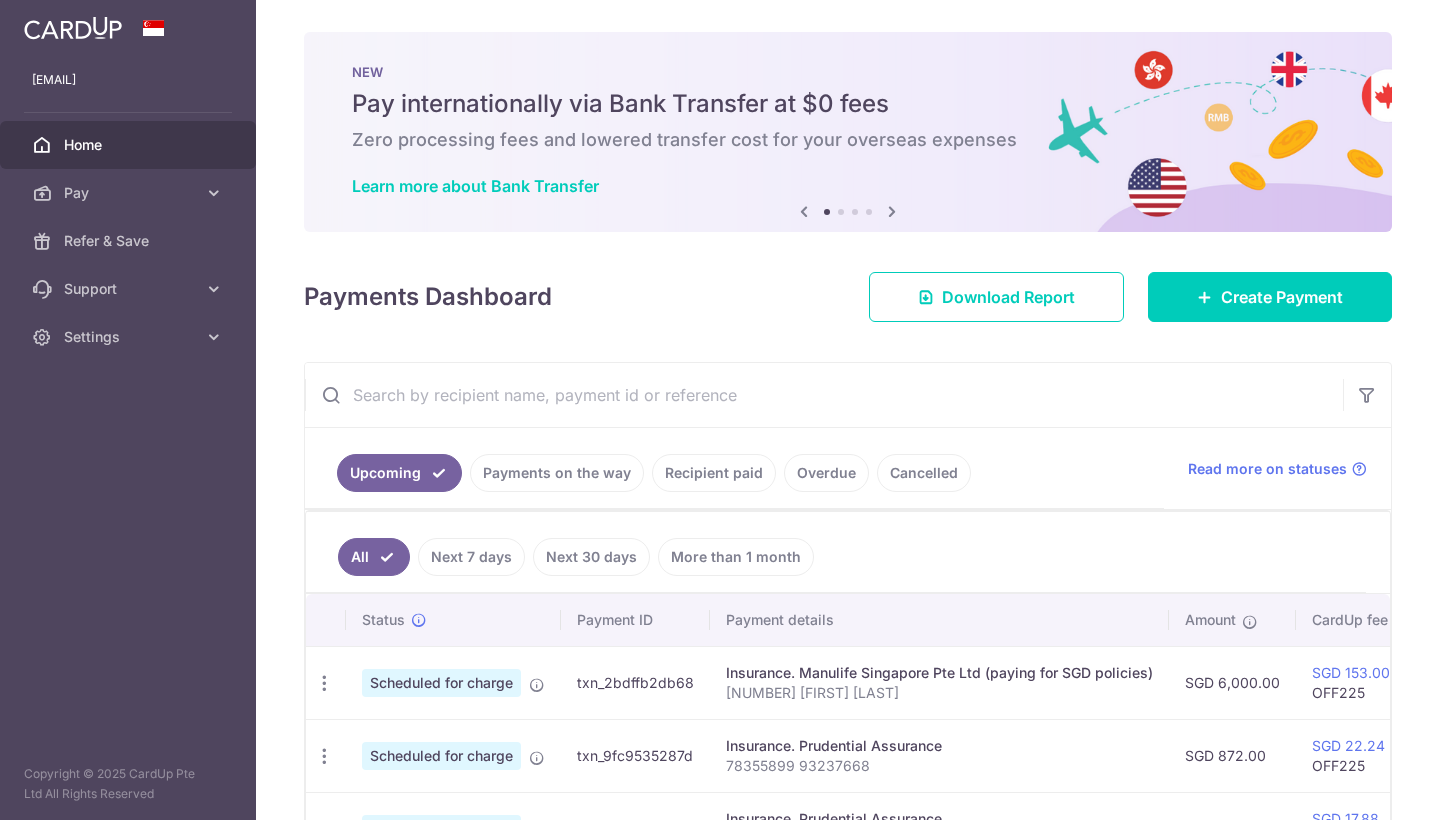 scroll, scrollTop: 0, scrollLeft: 0, axis: both 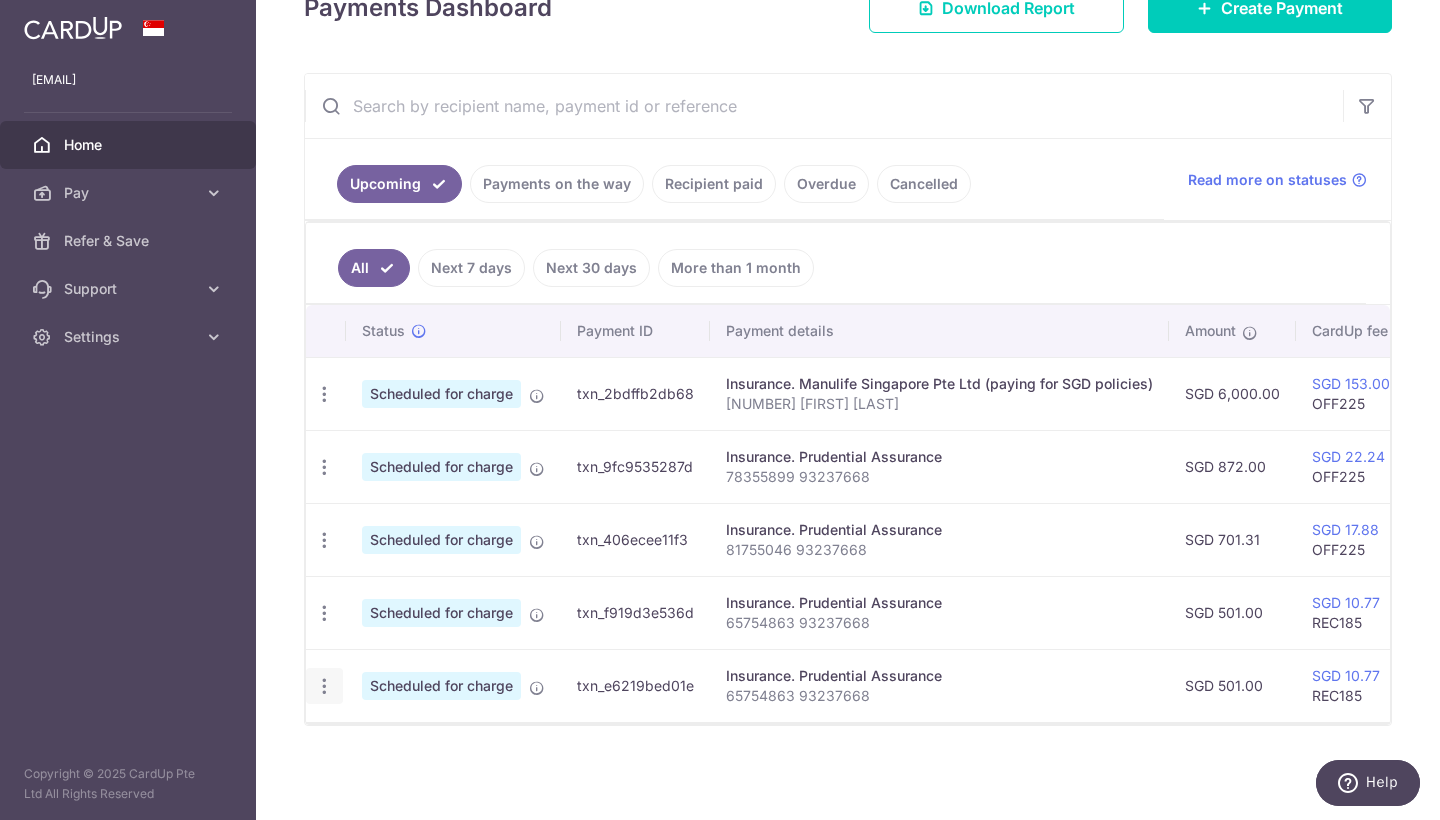 click at bounding box center (324, 394) 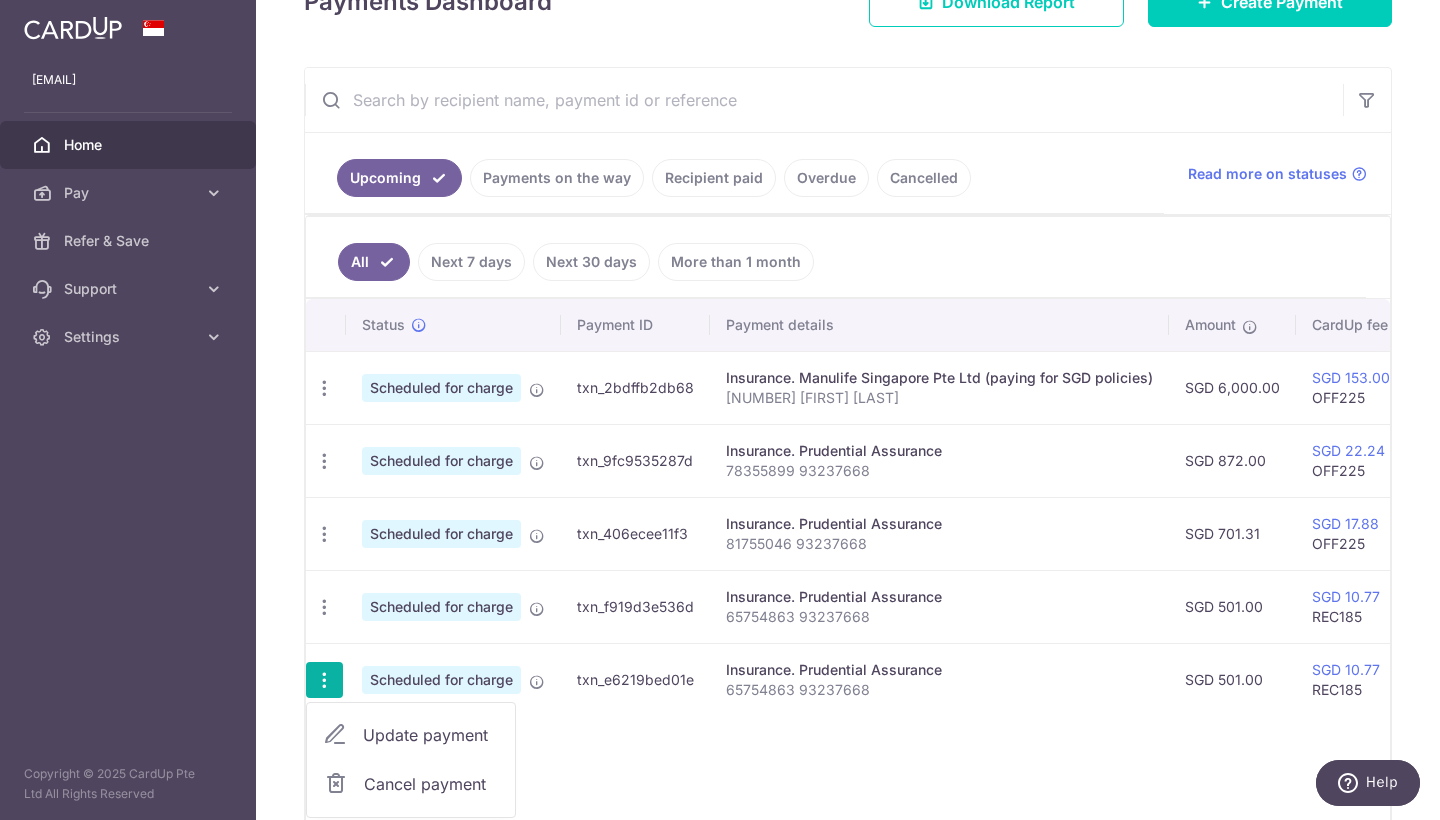 click on "Update payment" at bounding box center (431, 735) 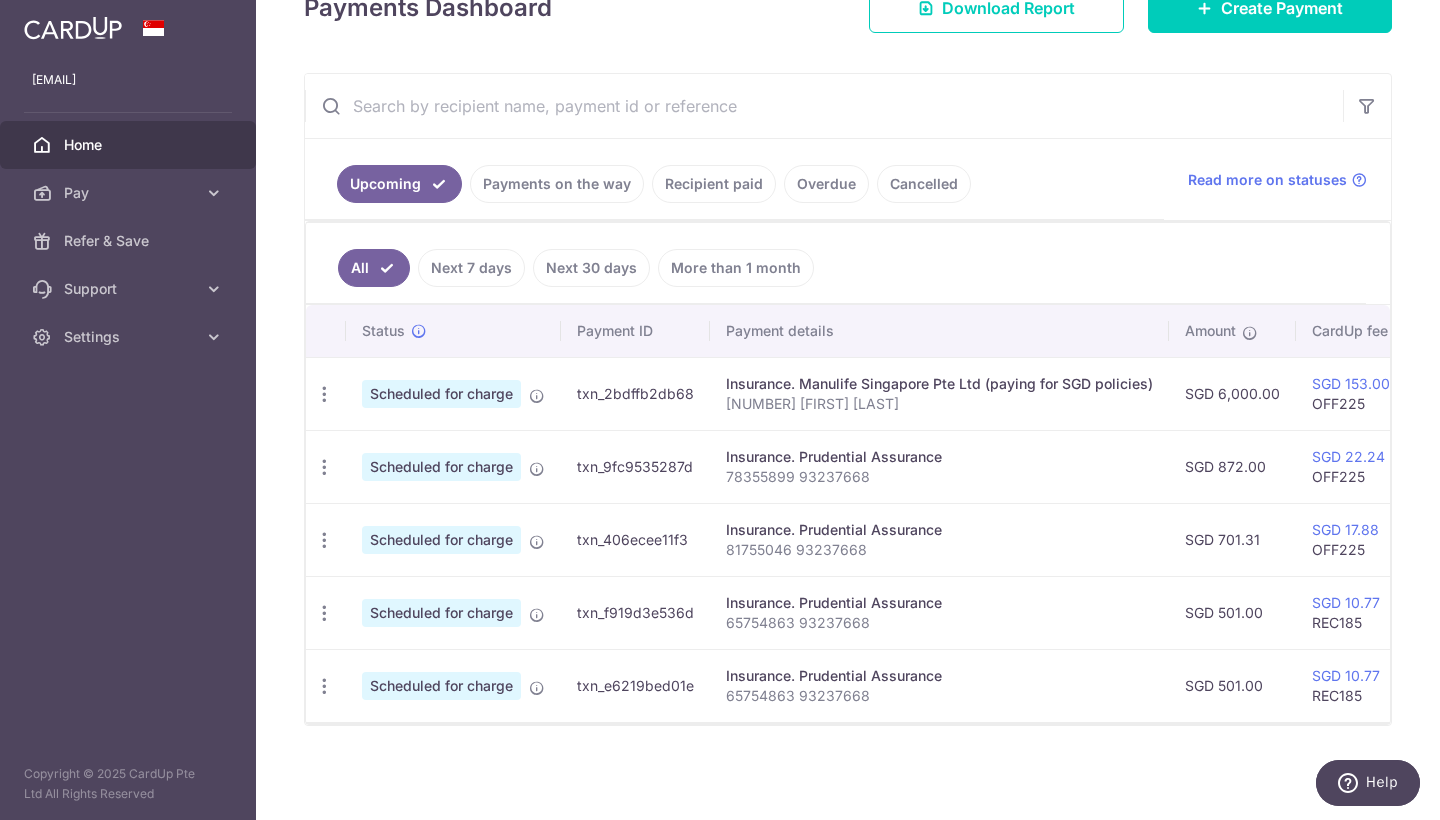 radio on "true" 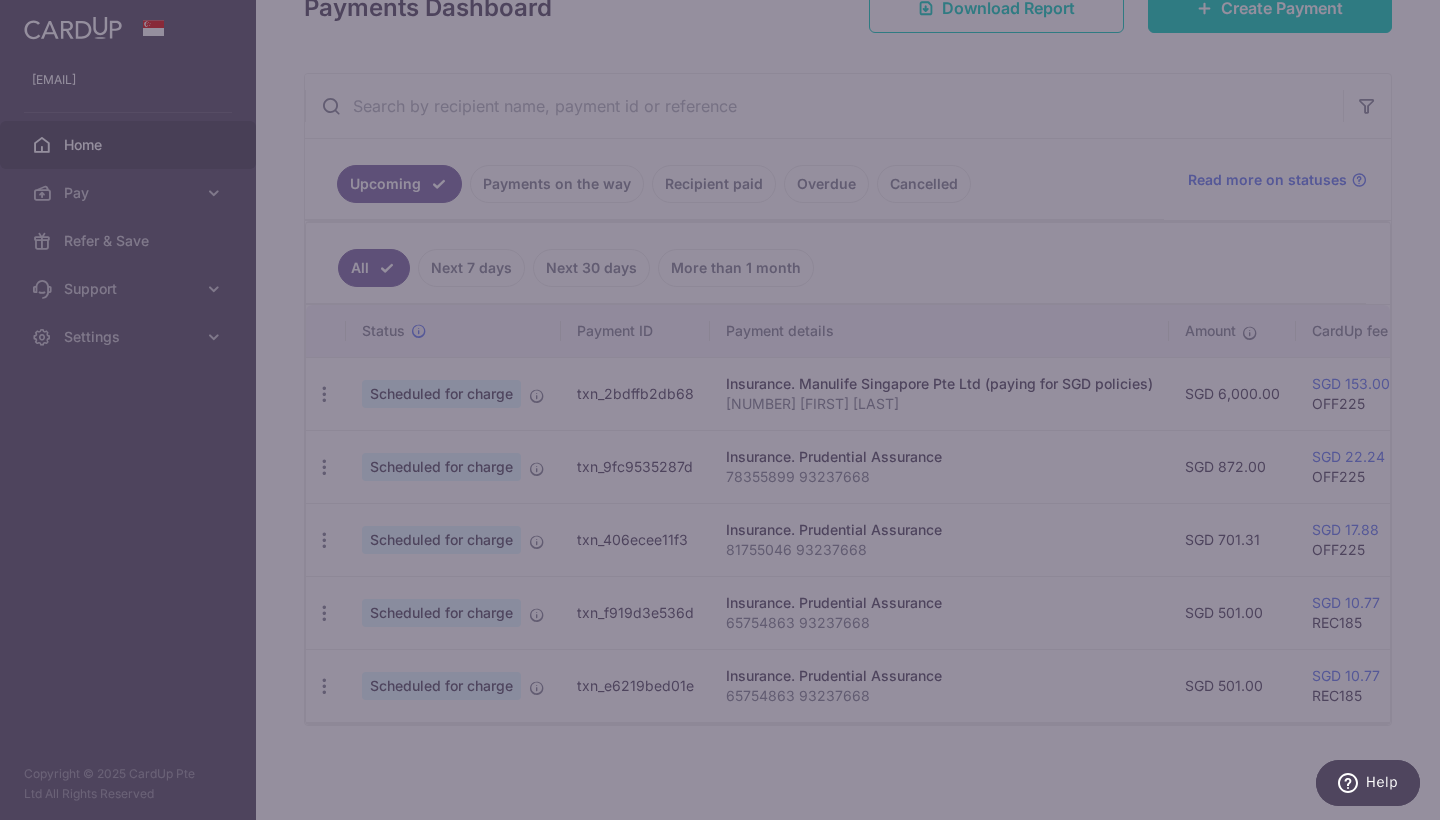 type on "REC185" 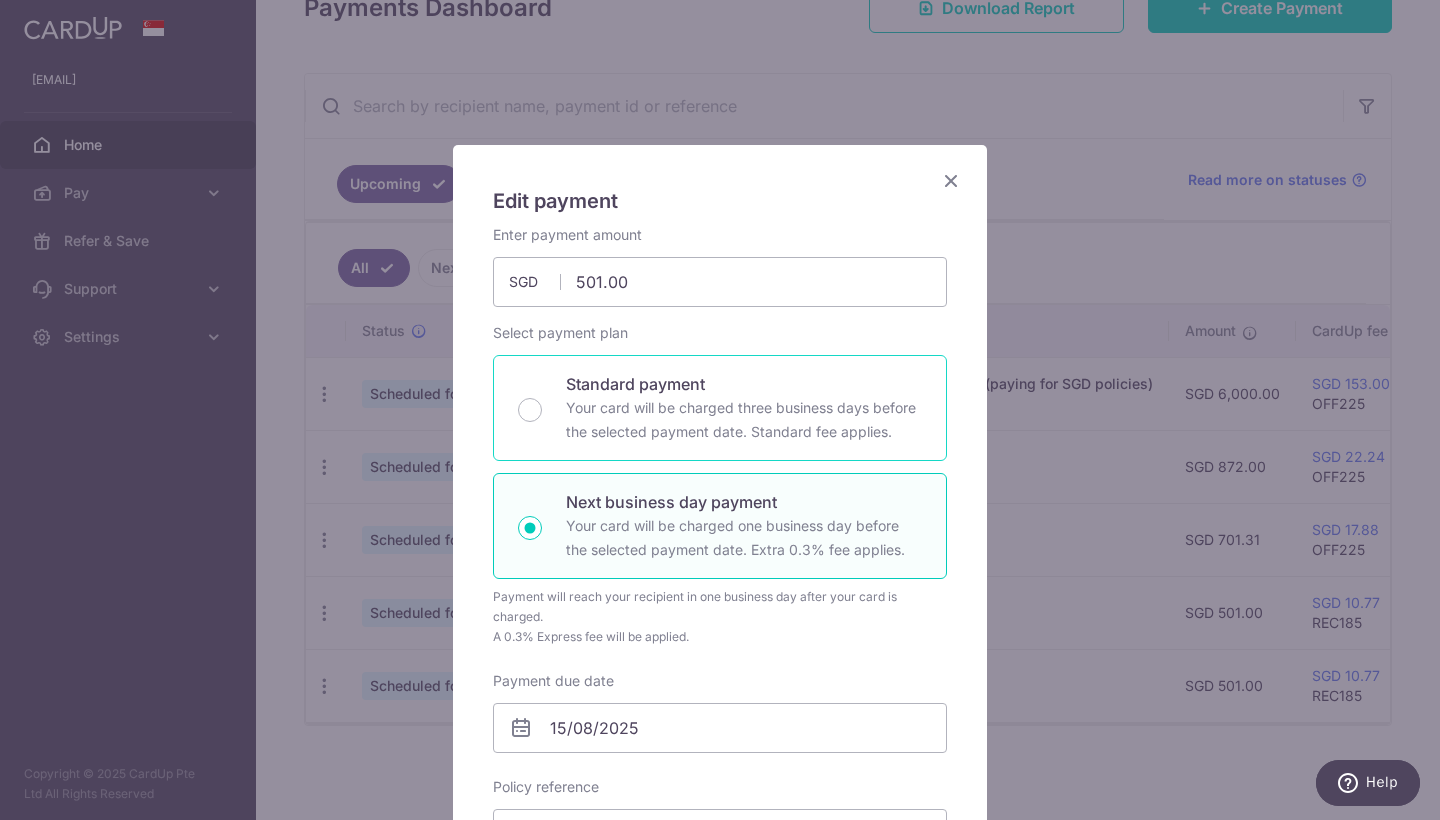click on "Your card will be charged three  business days before the selected payment date. Standard fee applies." at bounding box center [744, 420] 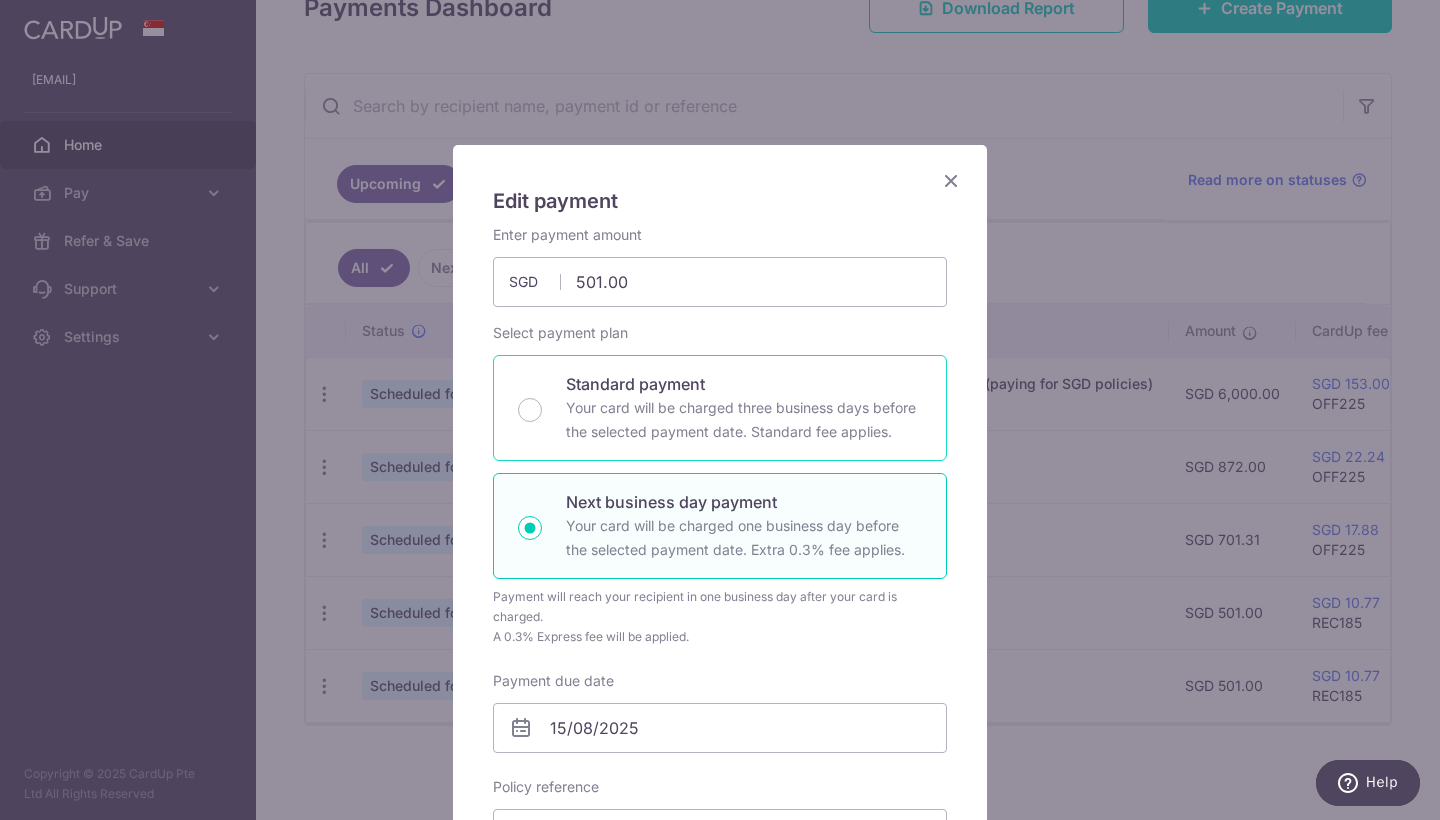 click on "Standard payment
Your card will be charged three  business days before the selected payment date. Standard fee applies." at bounding box center [530, 410] 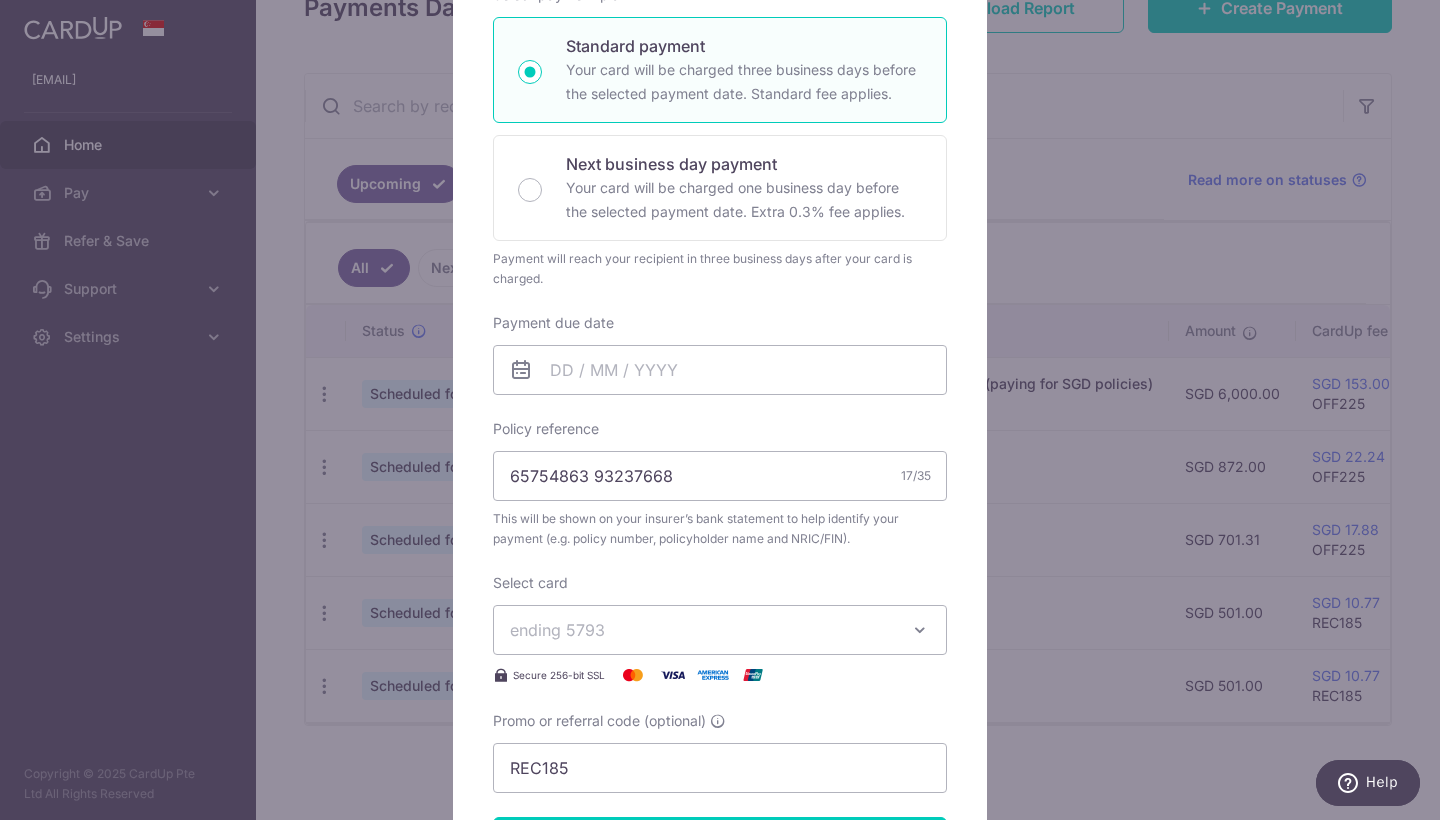 scroll, scrollTop: 357, scrollLeft: 0, axis: vertical 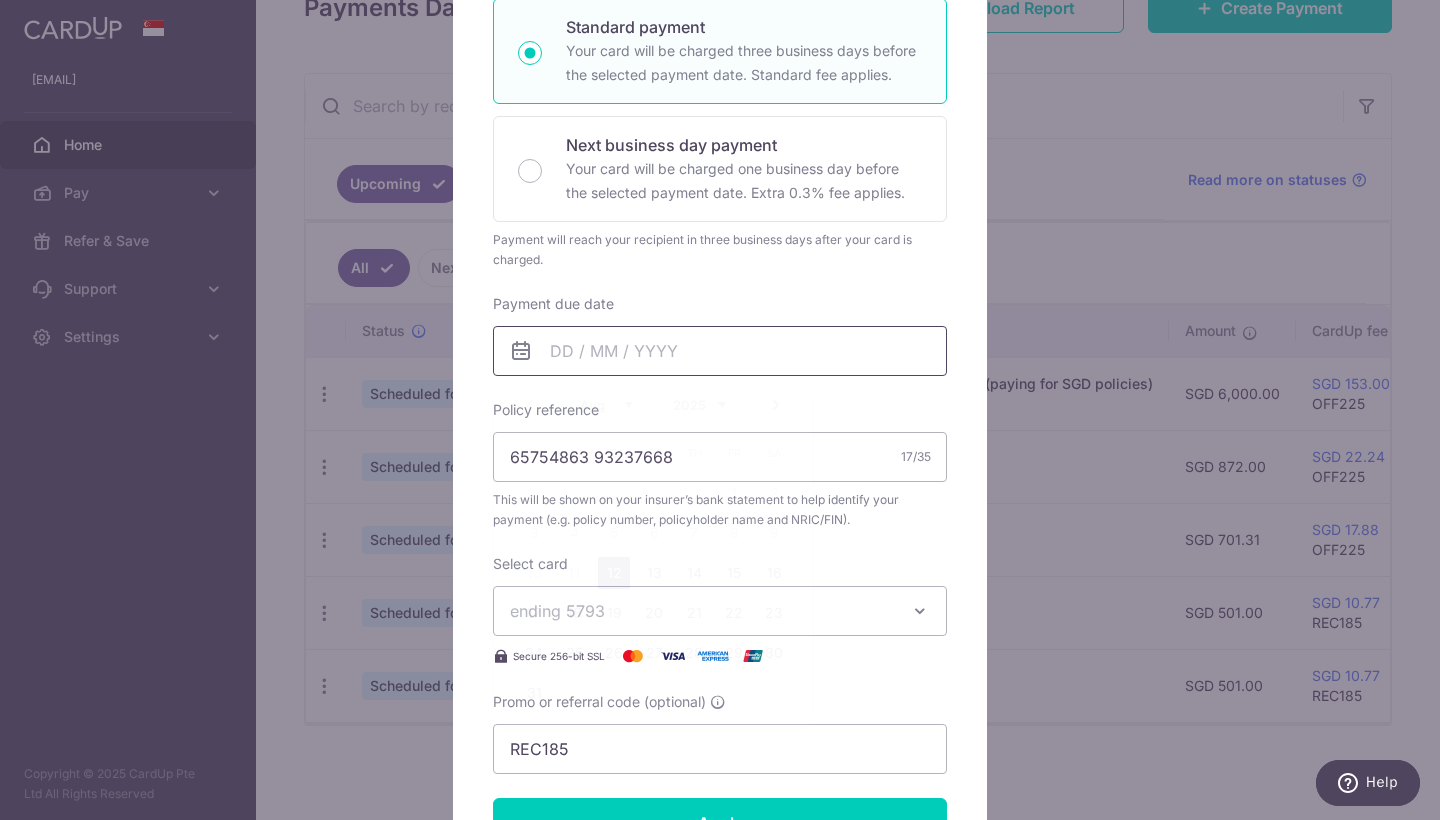 click on "Payment due date" at bounding box center (720, 351) 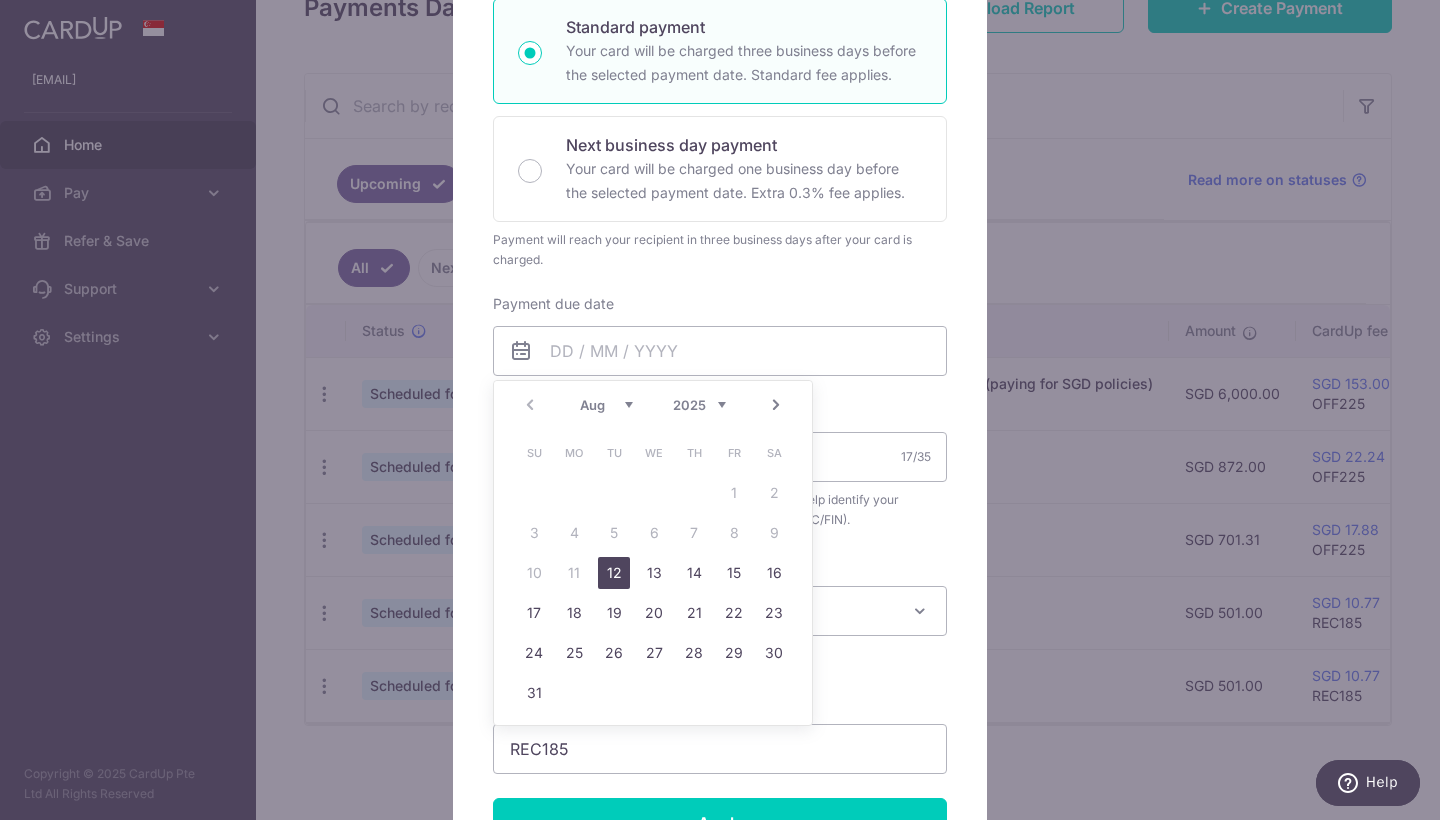 click on "12" at bounding box center [614, 573] 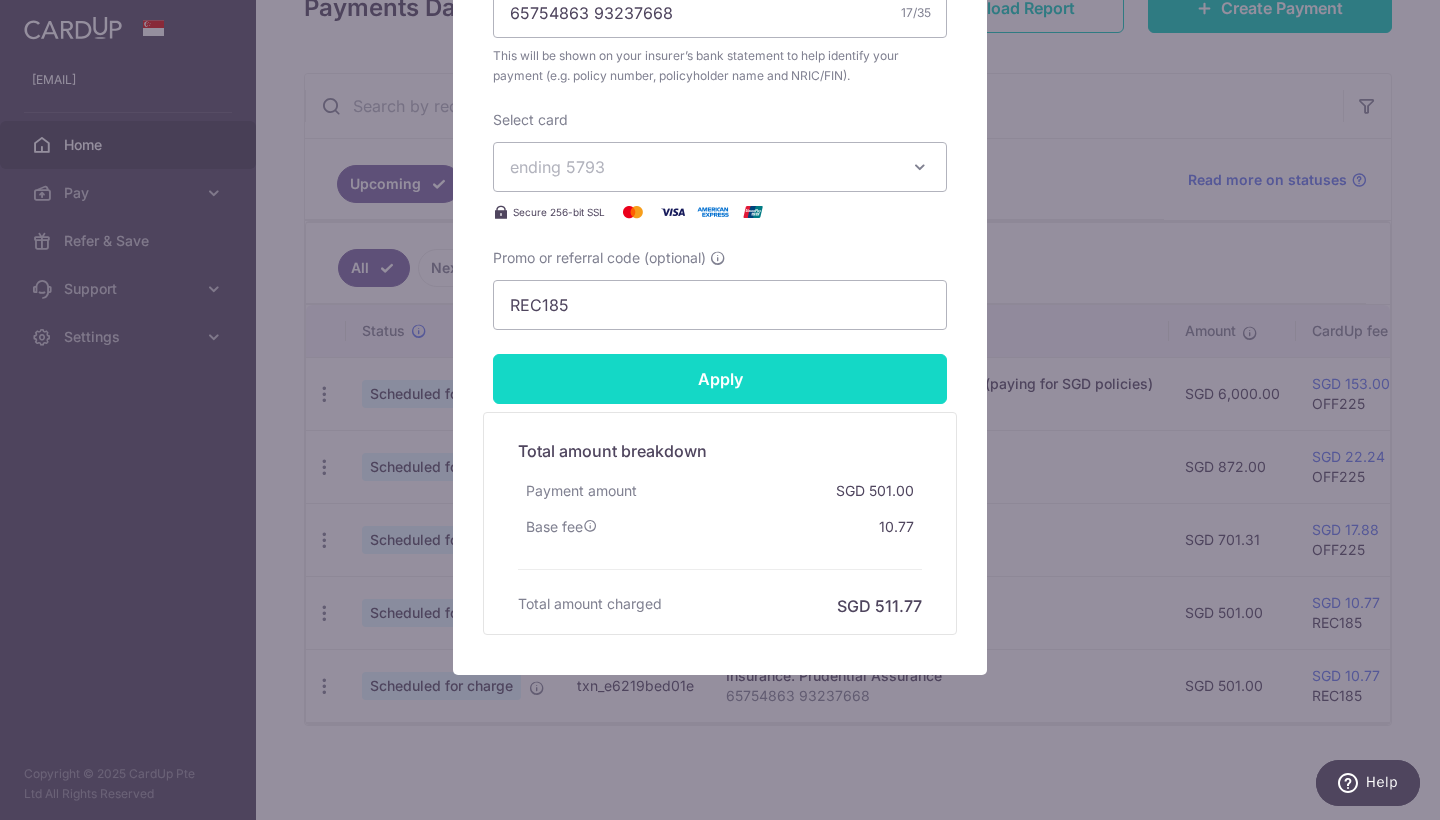 scroll, scrollTop: 829, scrollLeft: 0, axis: vertical 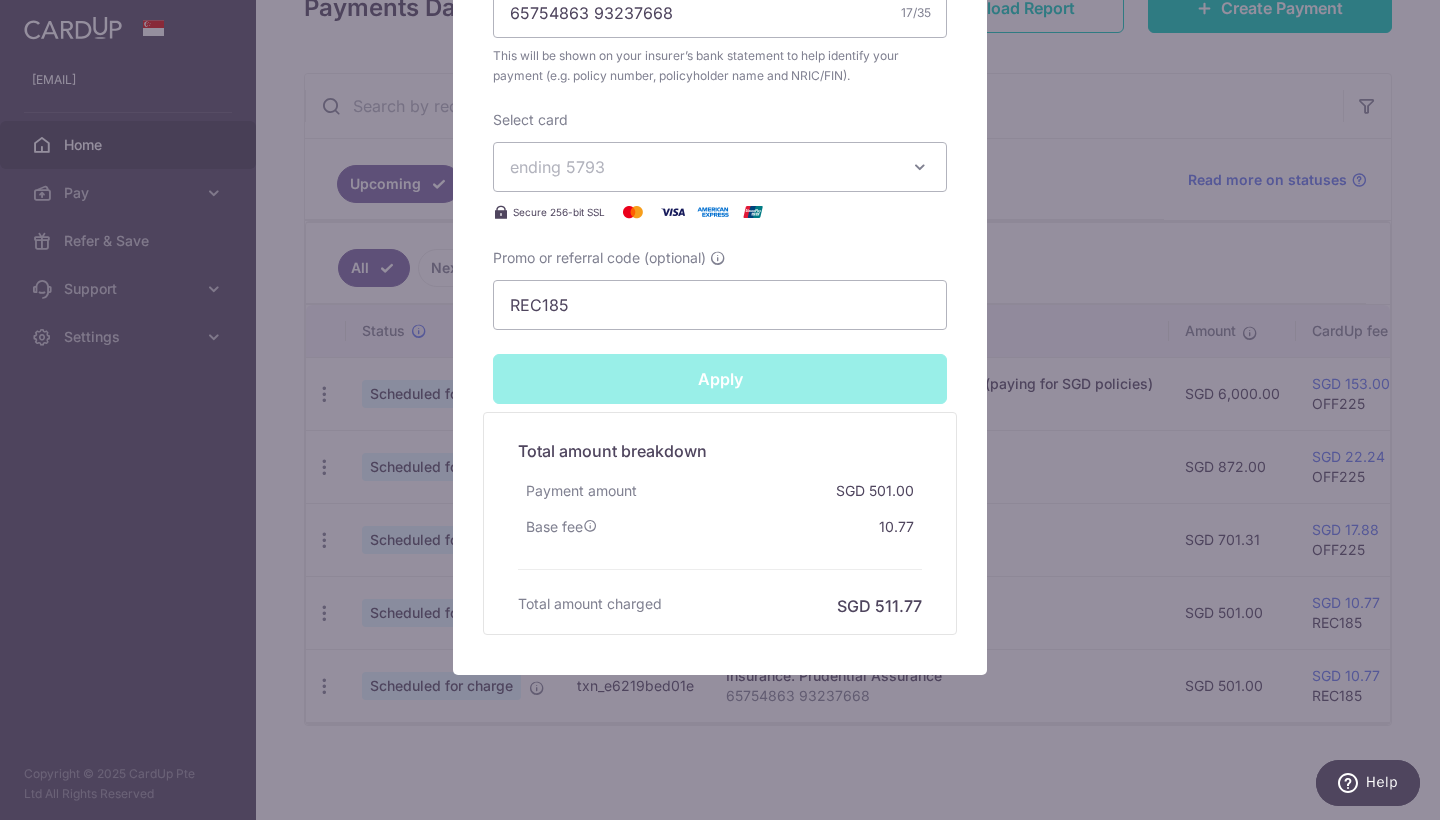 type on "Successfully Applied" 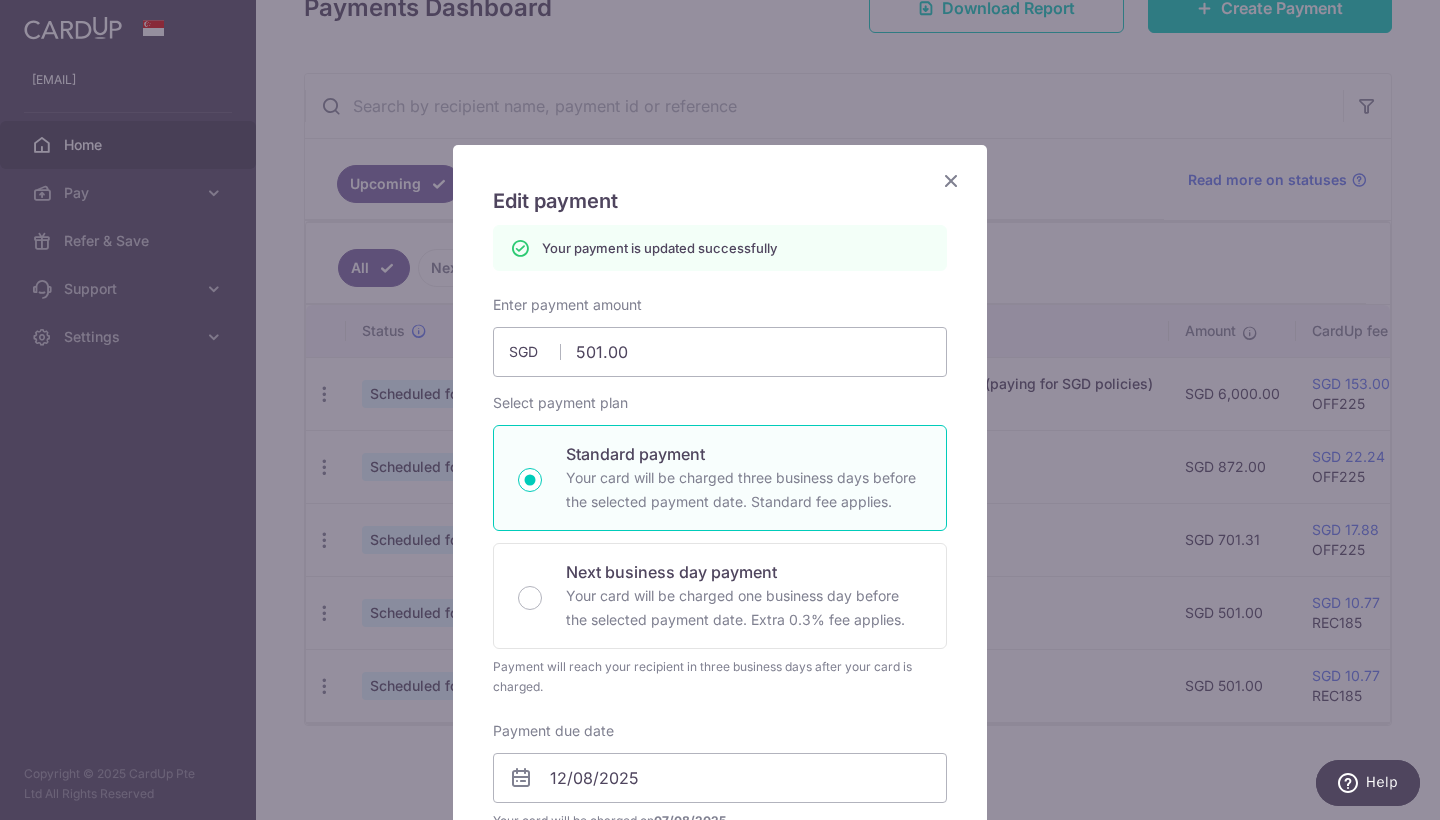 scroll, scrollTop: 0, scrollLeft: 0, axis: both 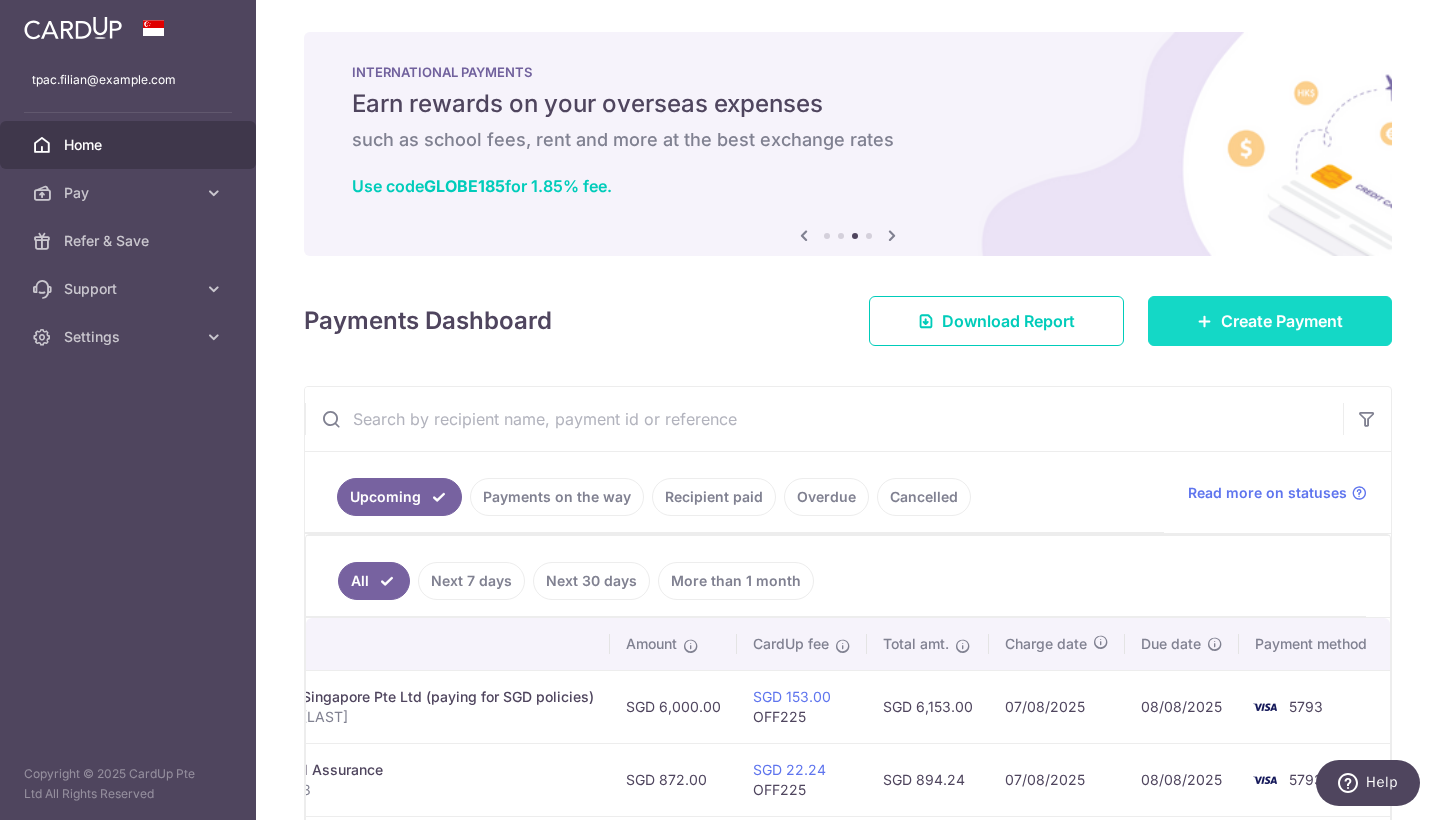click at bounding box center (1205, 321) 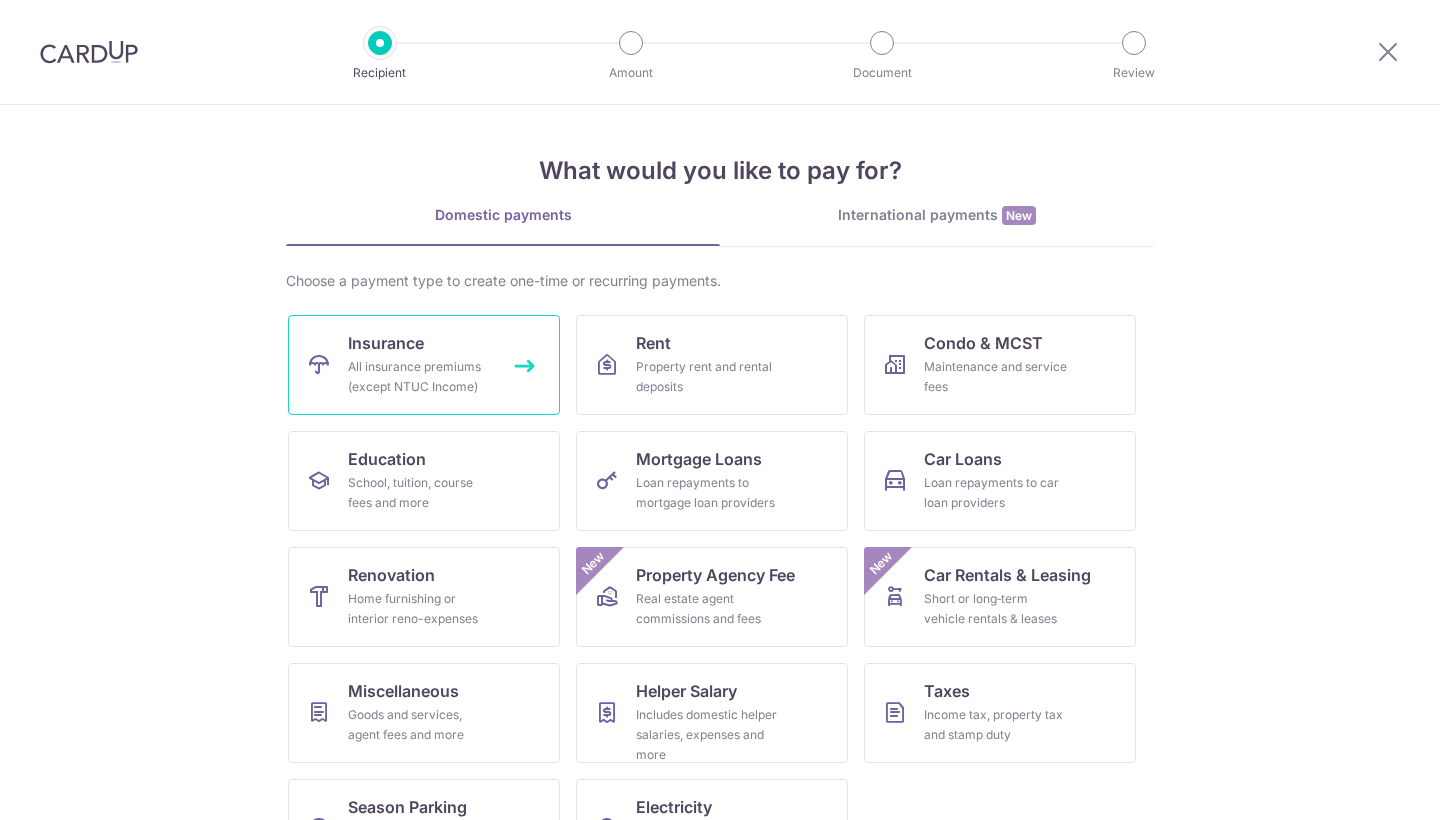 scroll, scrollTop: 0, scrollLeft: 0, axis: both 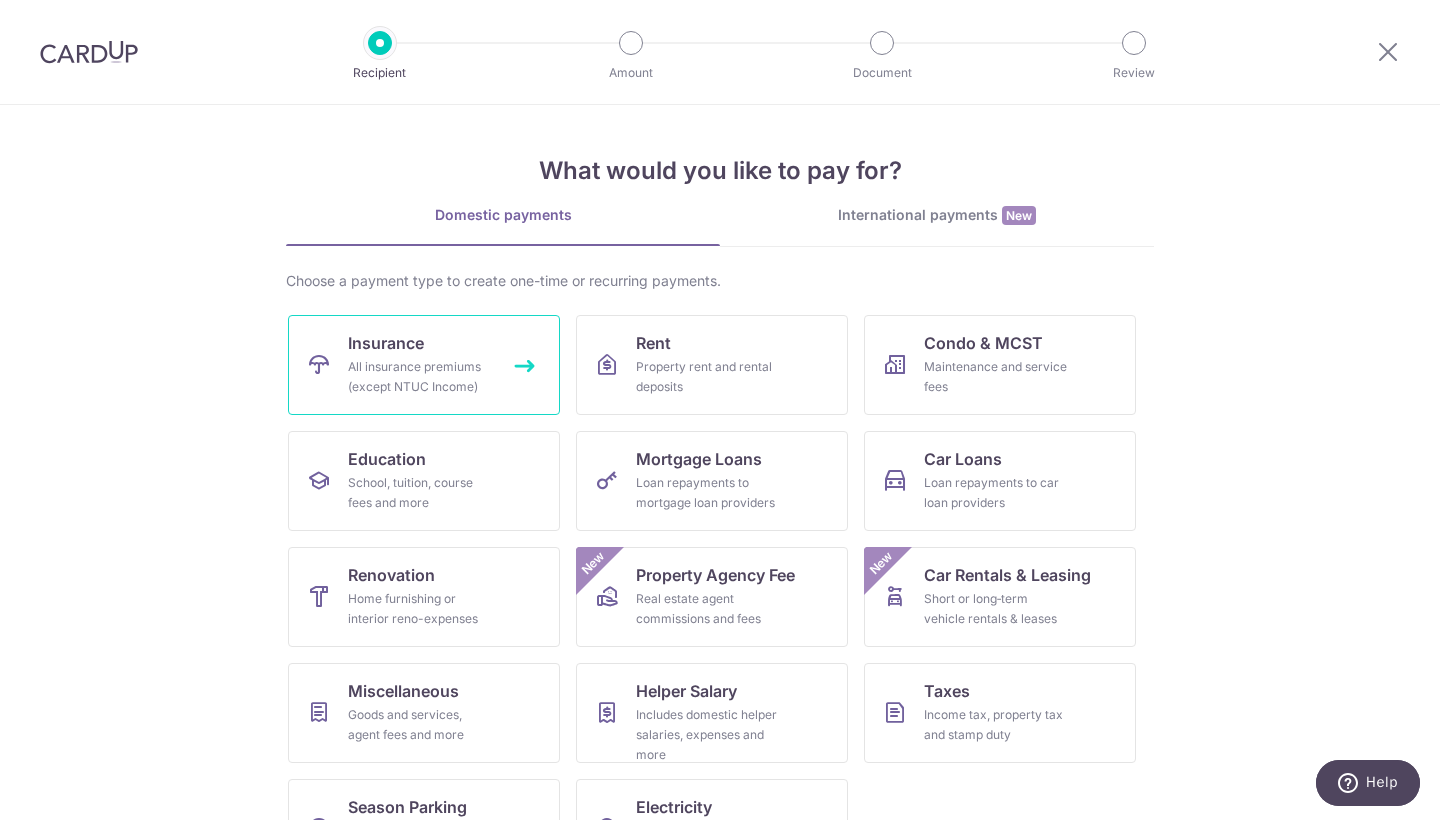 click on "Insurance All insurance premiums (except NTUC Income)" at bounding box center (424, 365) 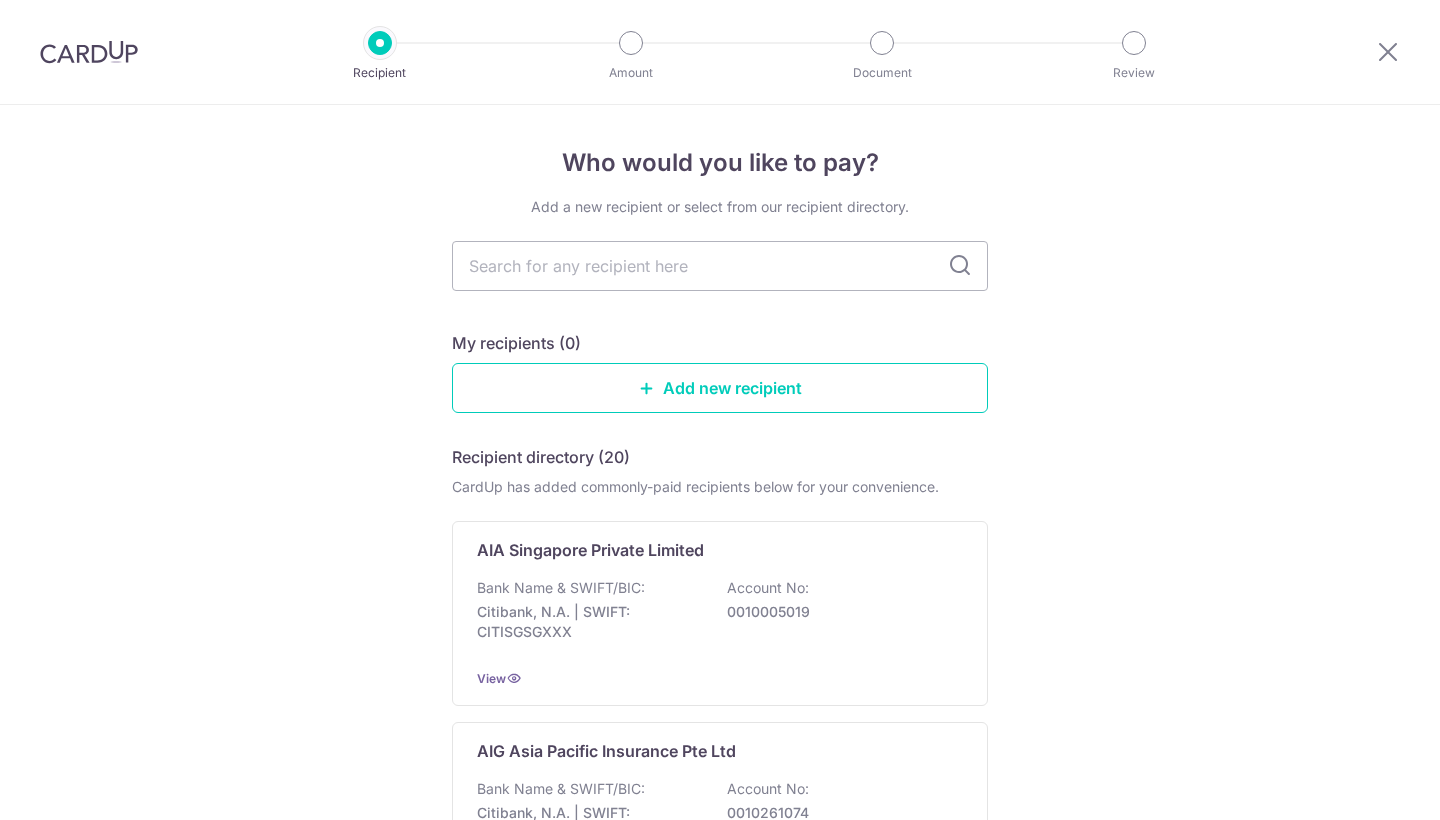 scroll, scrollTop: 0, scrollLeft: 0, axis: both 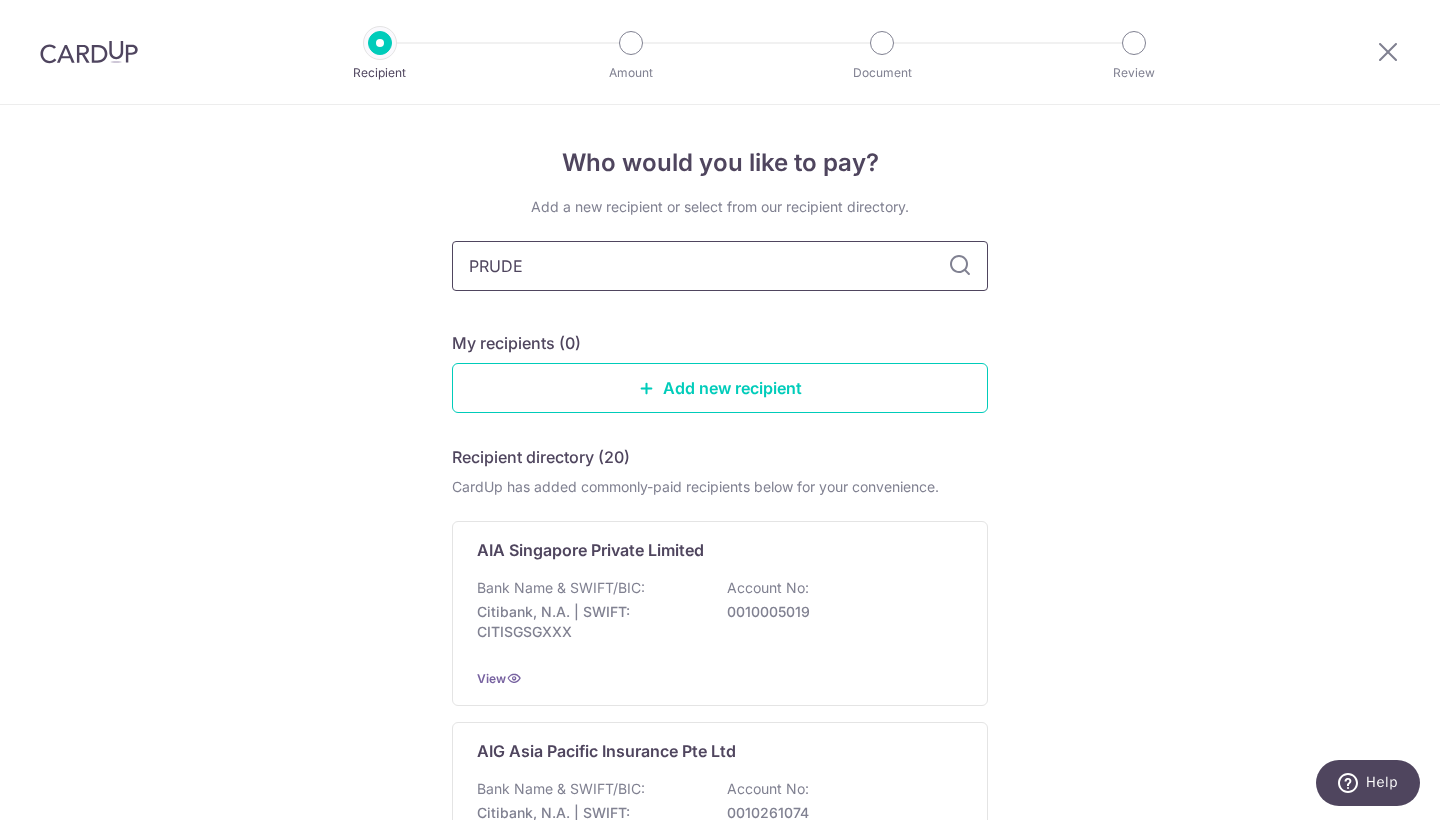 type on "PRUDEN" 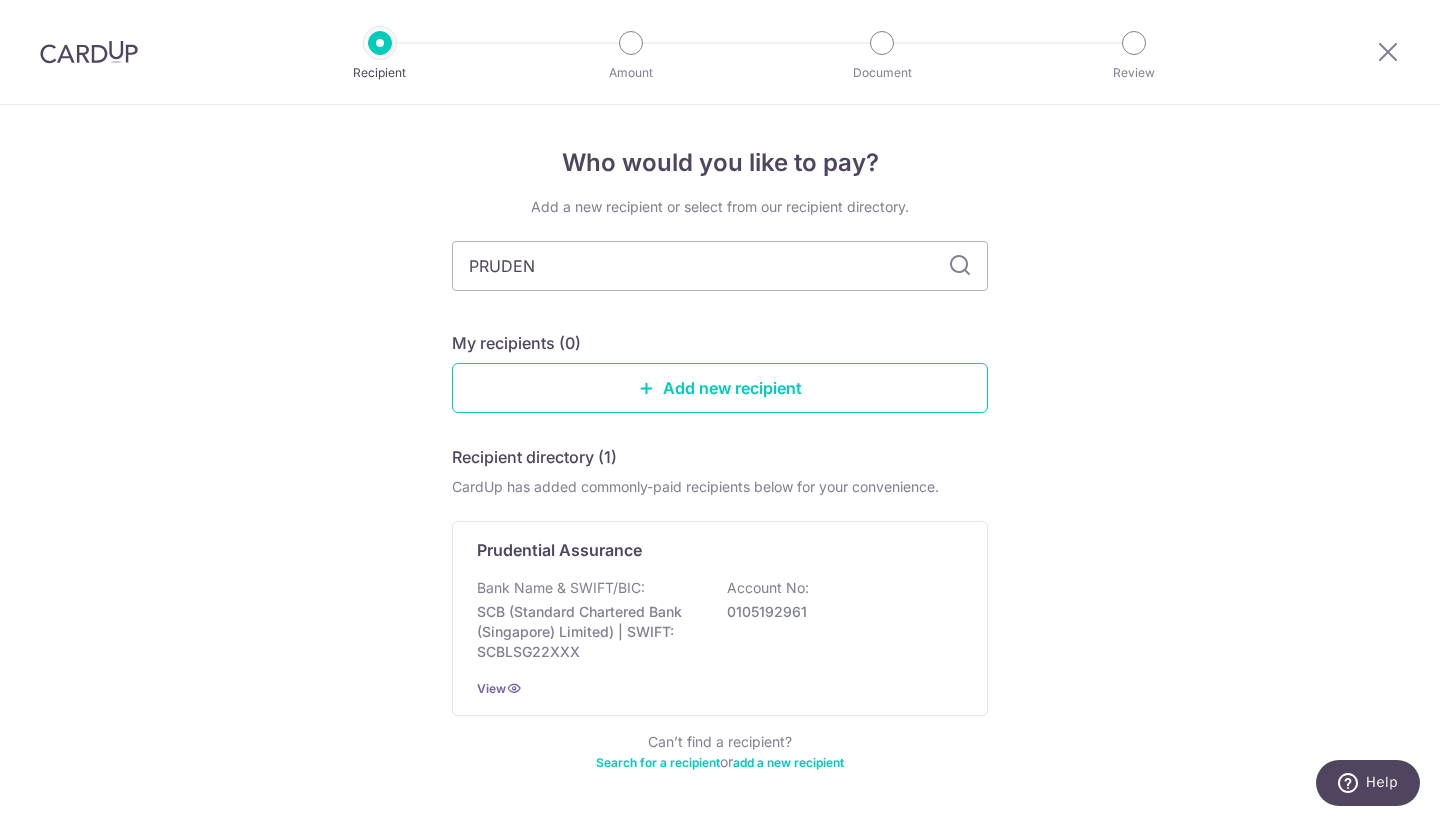 type on "PRUDENT" 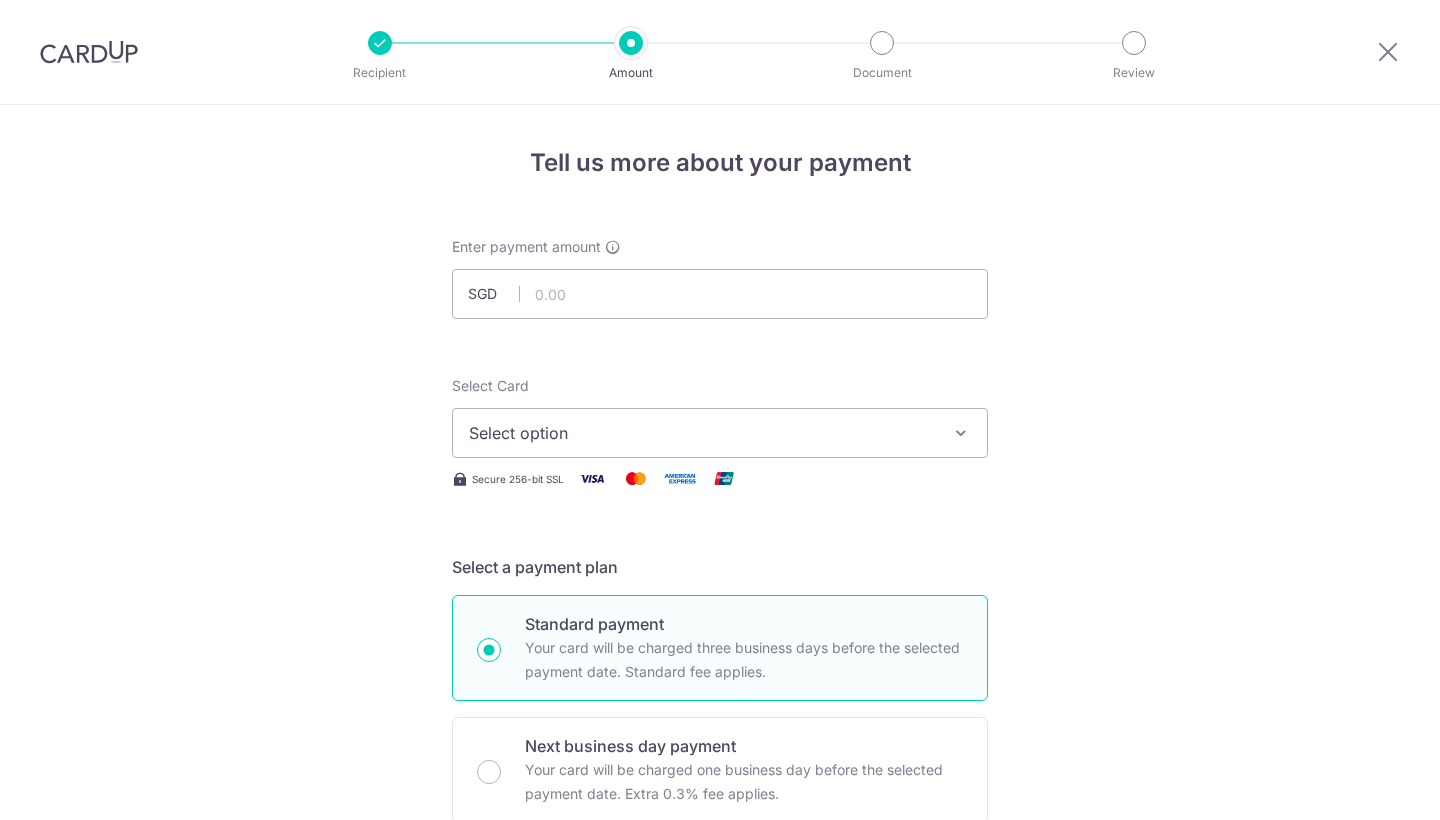 scroll, scrollTop: 0, scrollLeft: 0, axis: both 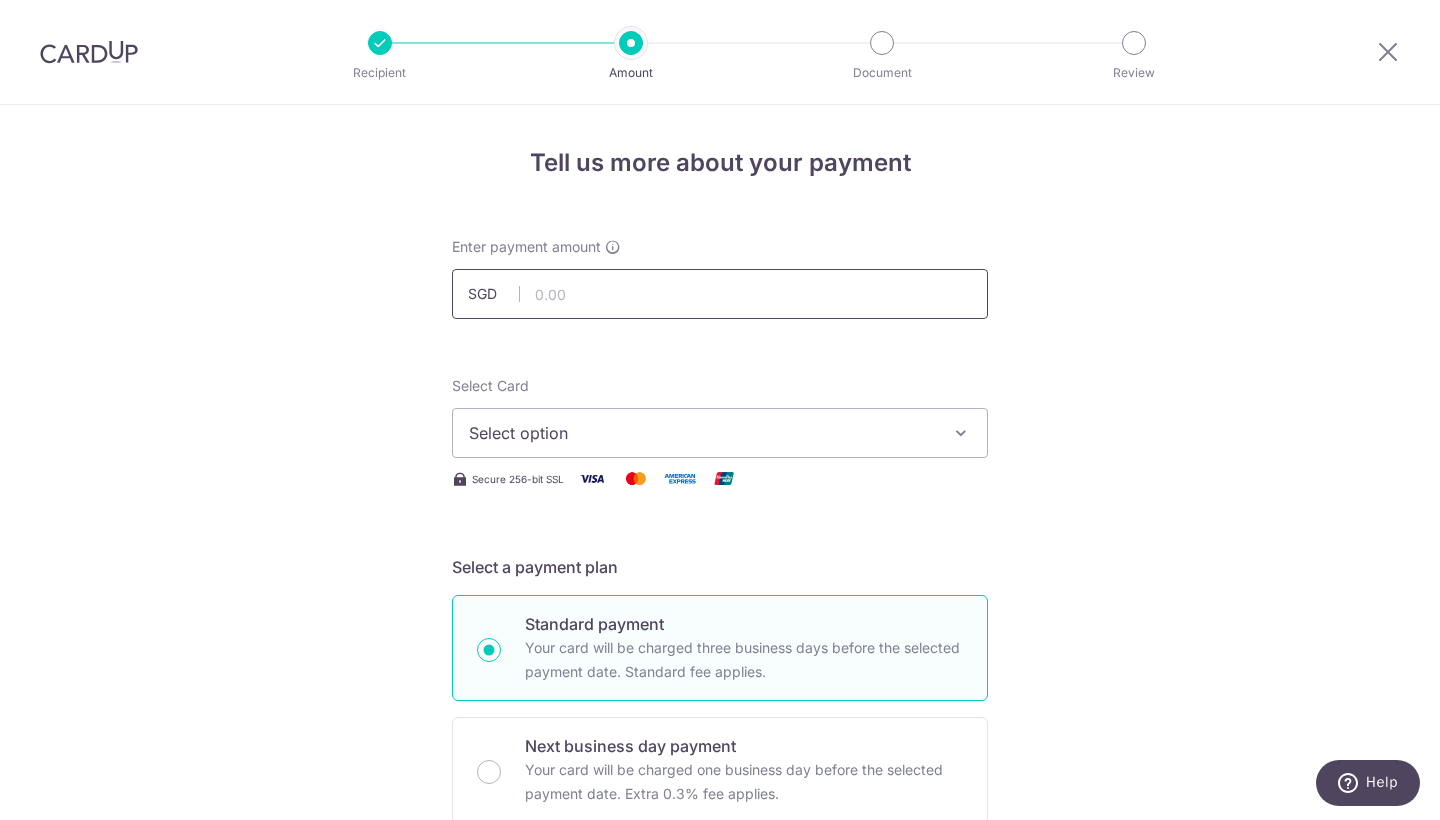 click at bounding box center (720, 294) 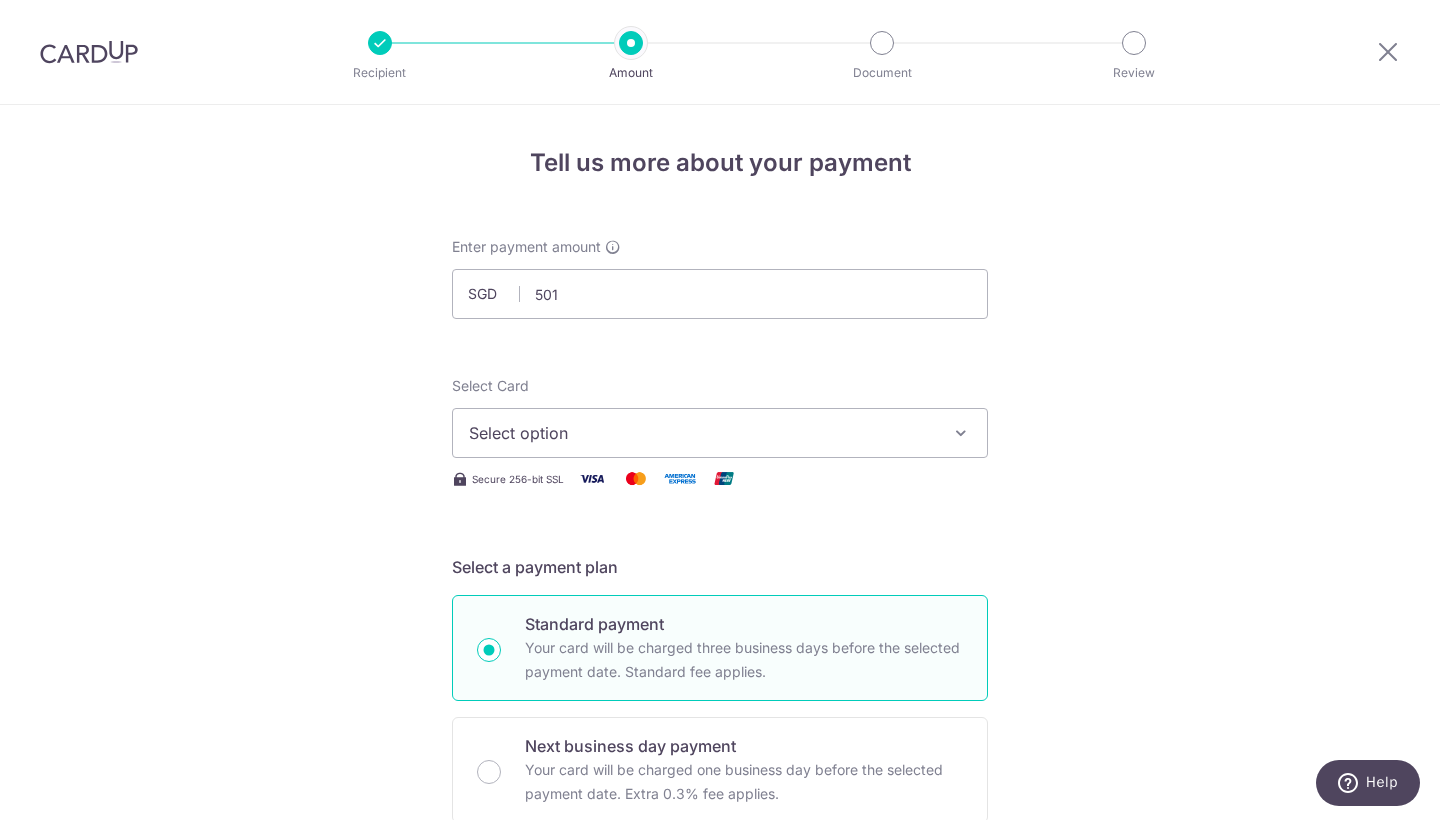 type on "501.00" 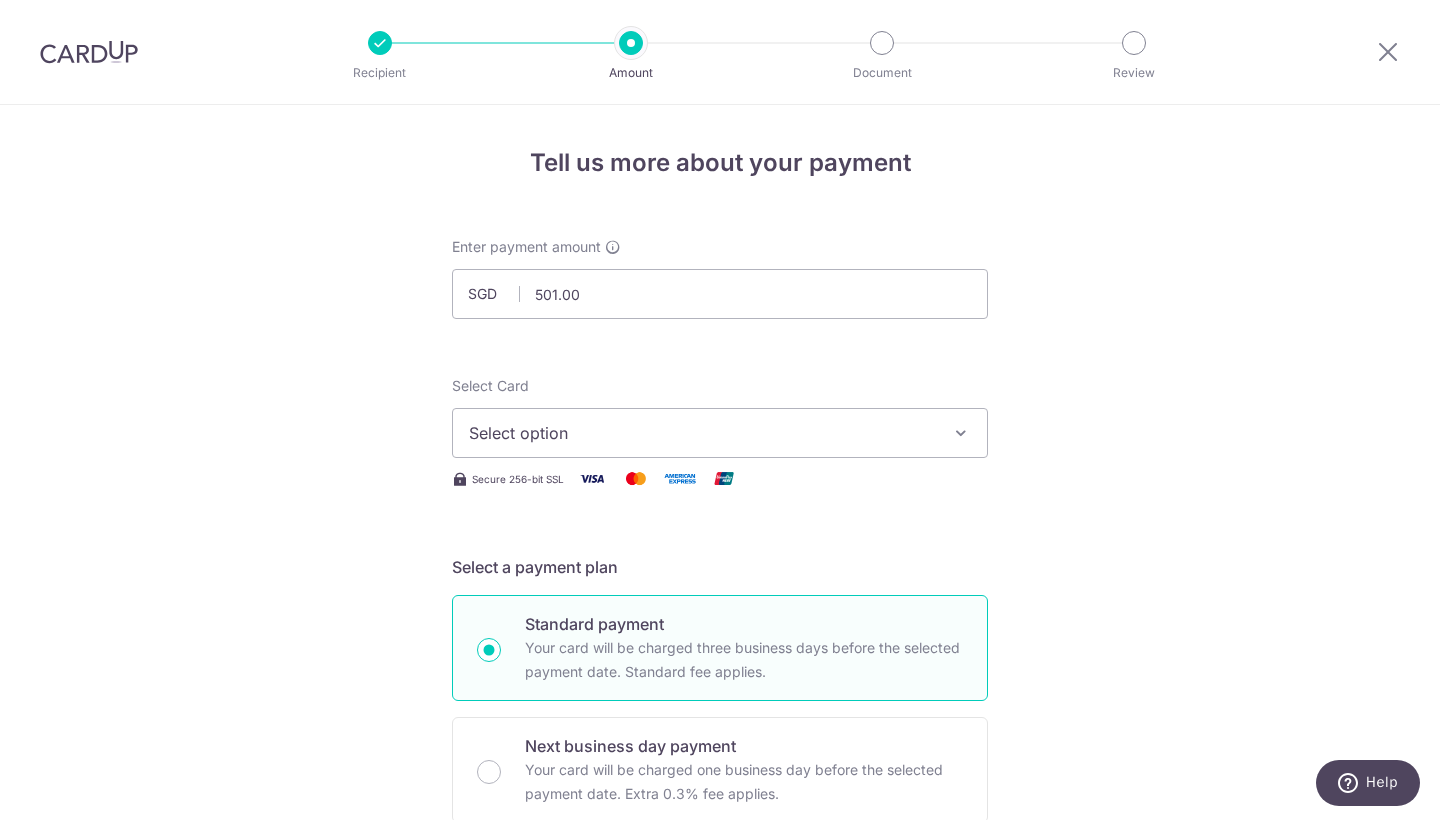click on "Select option" at bounding box center (702, 433) 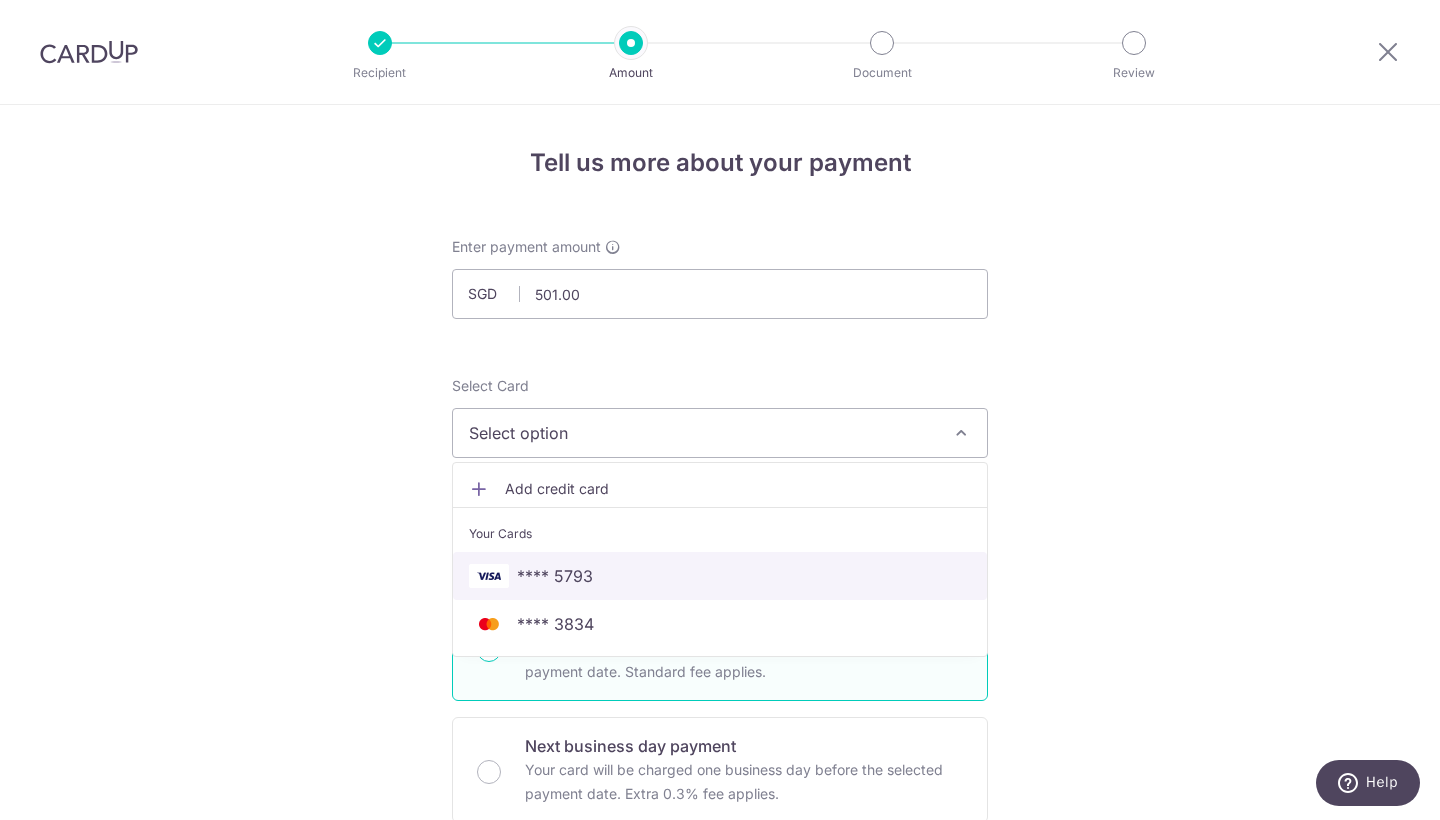 click on "**** 5793" at bounding box center (720, 576) 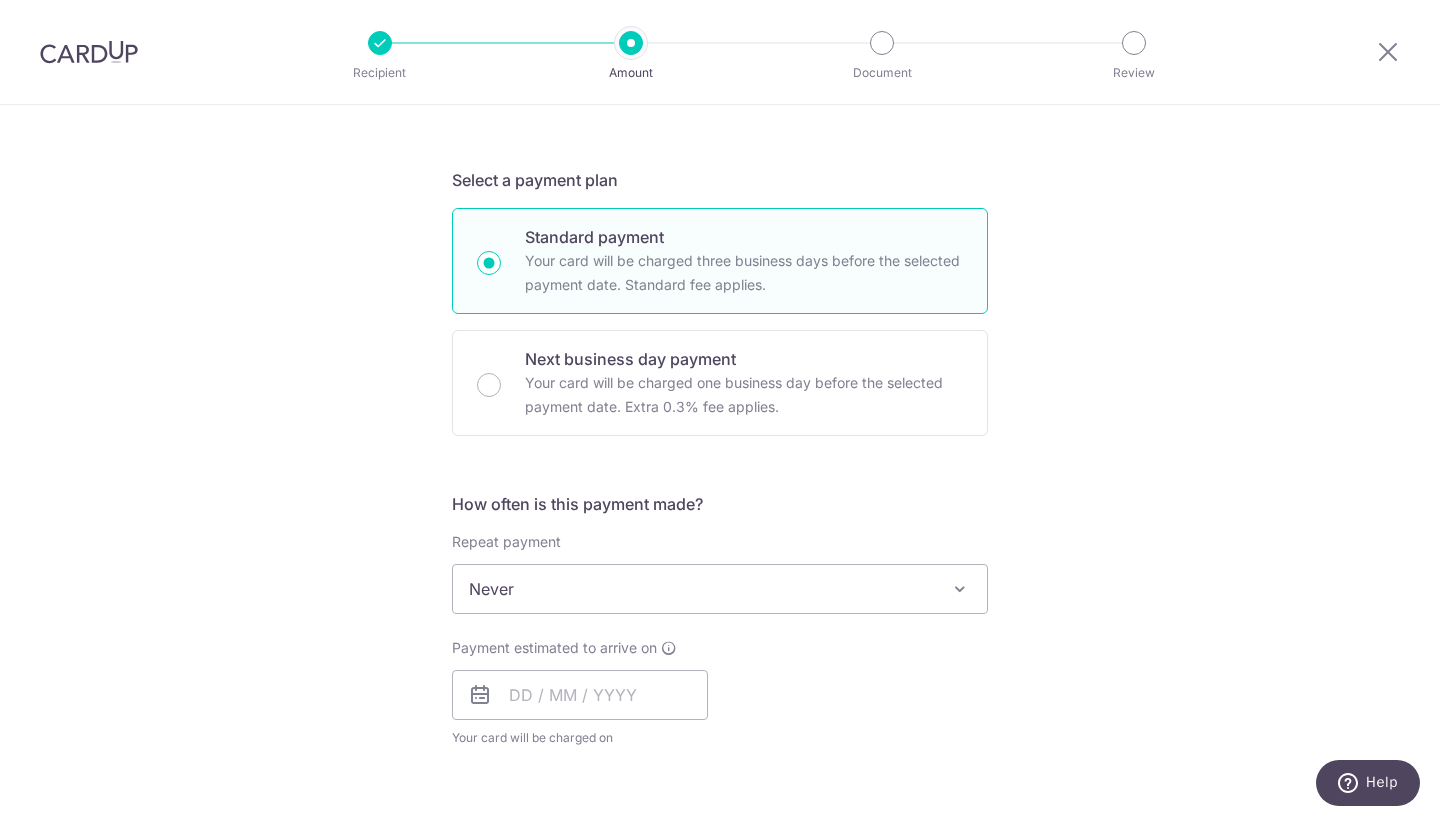 scroll, scrollTop: 409, scrollLeft: 0, axis: vertical 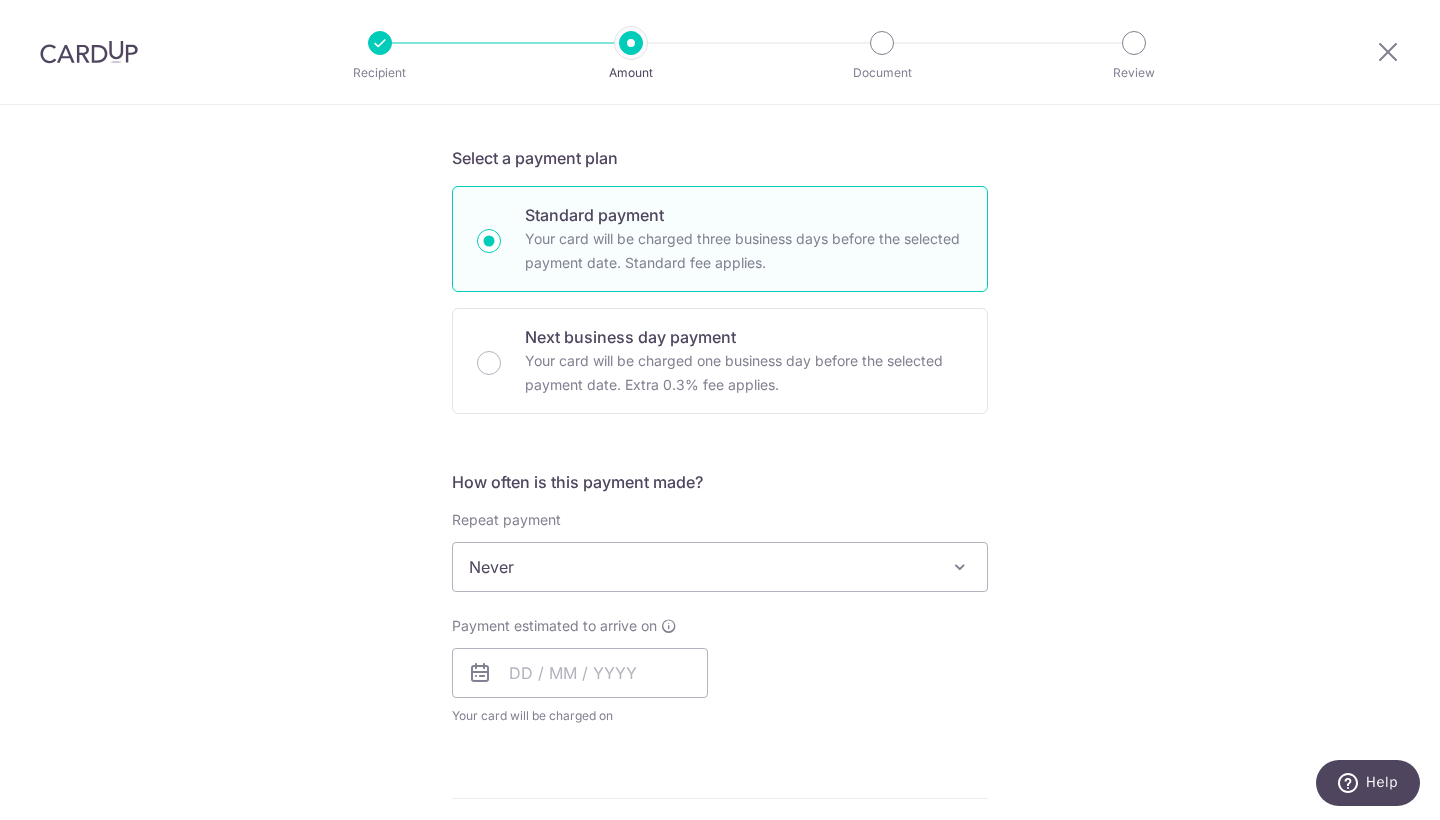 click on "Never" at bounding box center [720, 567] 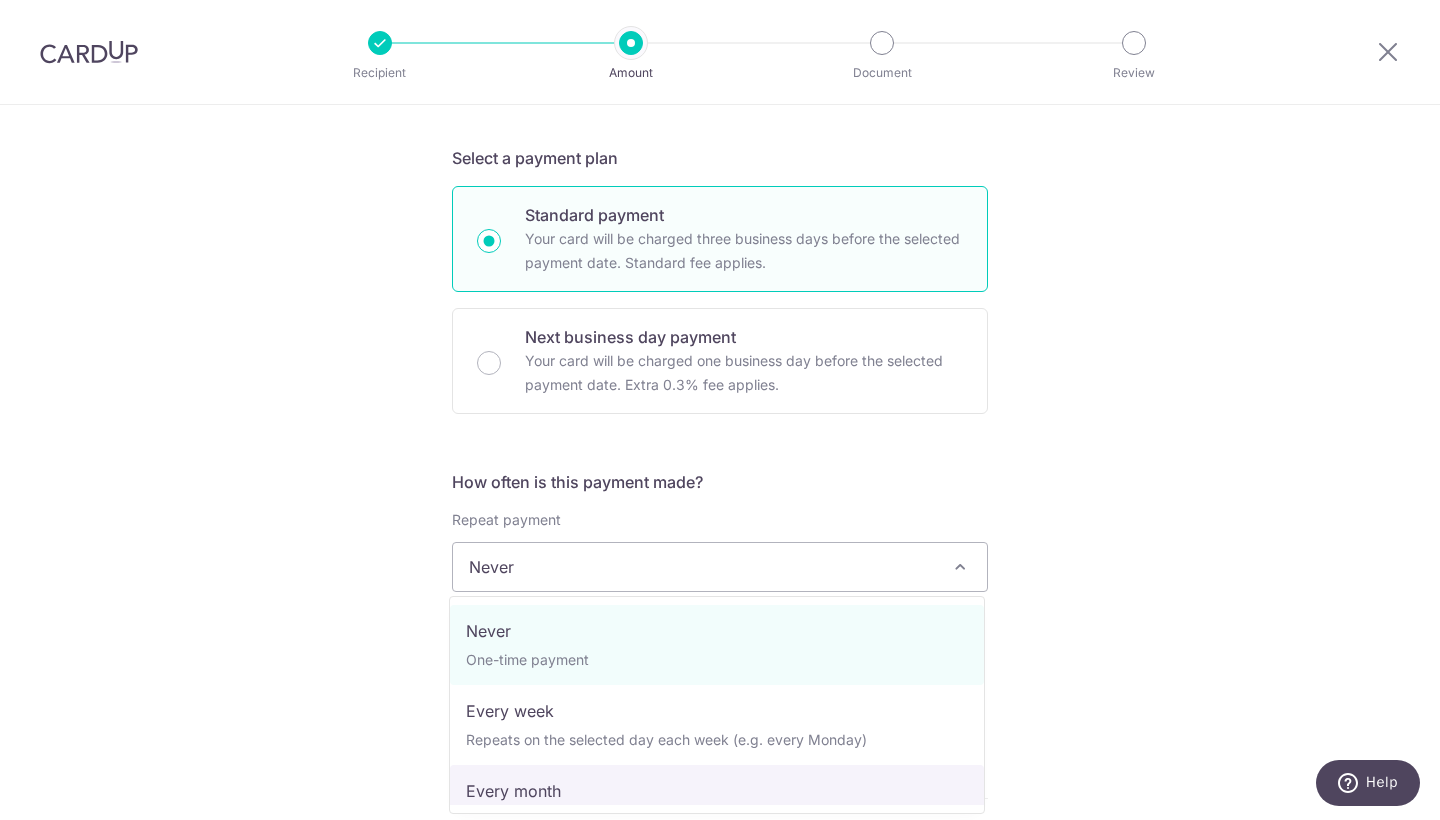 select on "3" 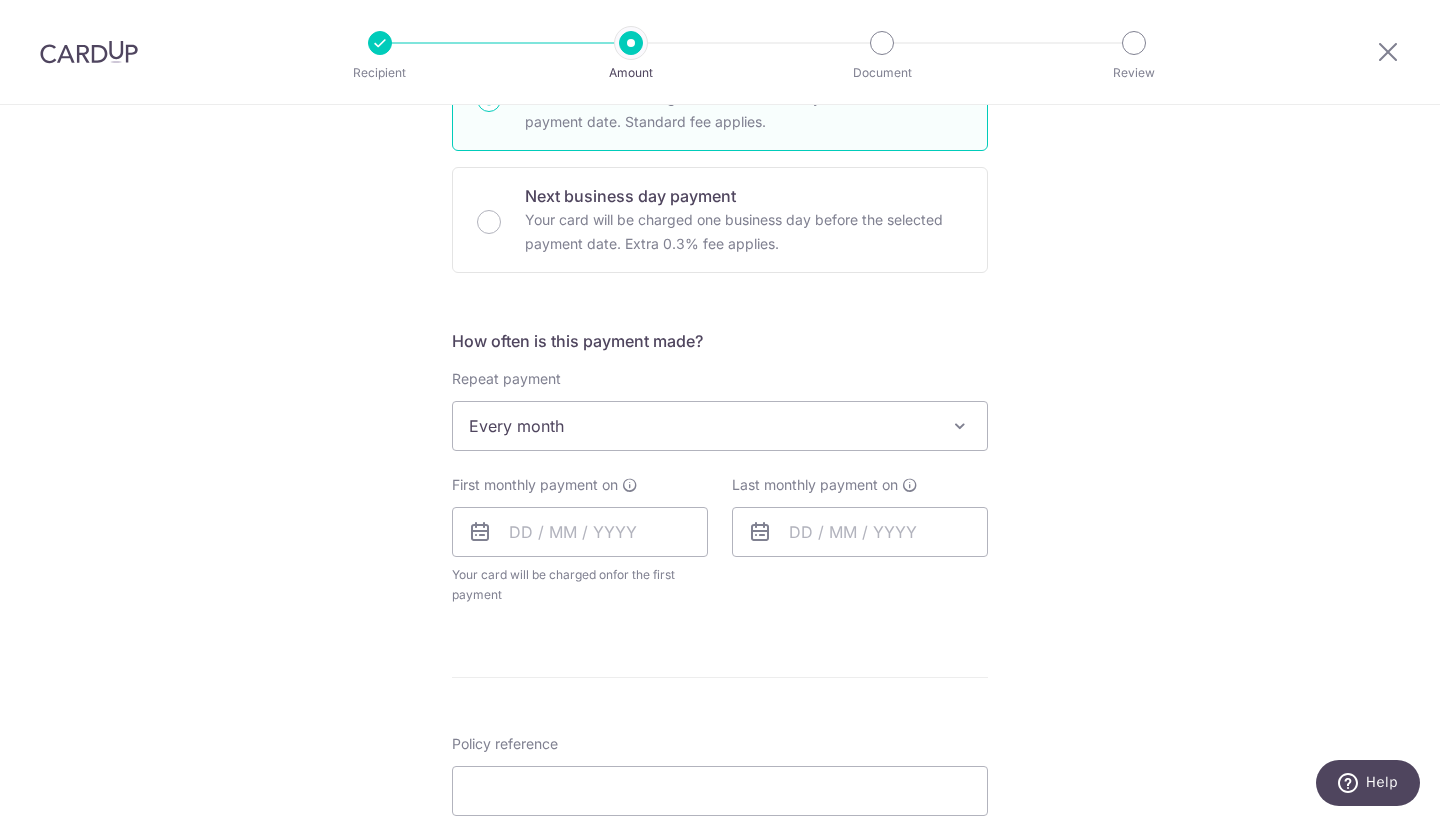 scroll, scrollTop: 568, scrollLeft: 0, axis: vertical 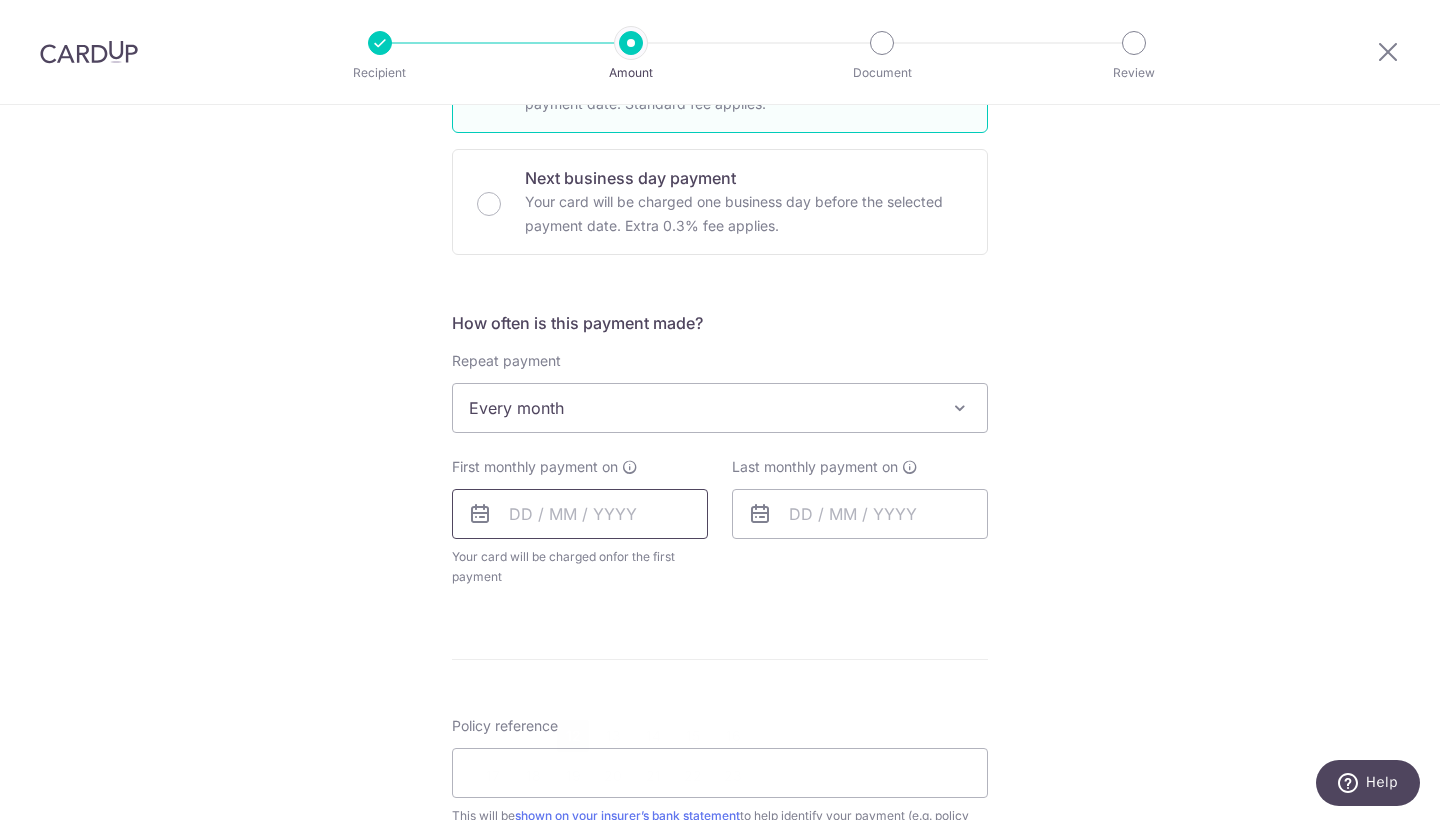 click at bounding box center (580, 514) 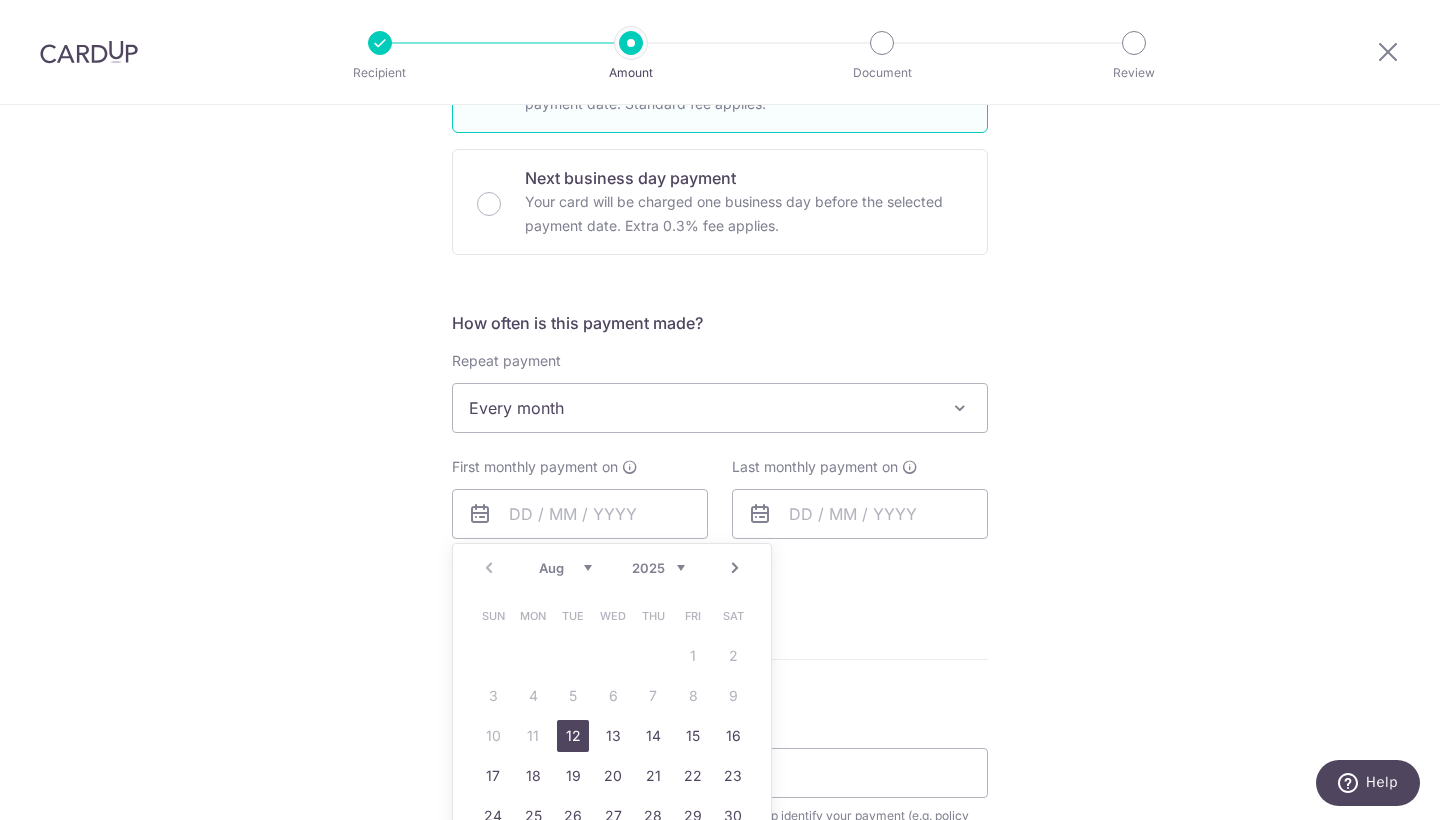 click on "Next" at bounding box center (735, 568) 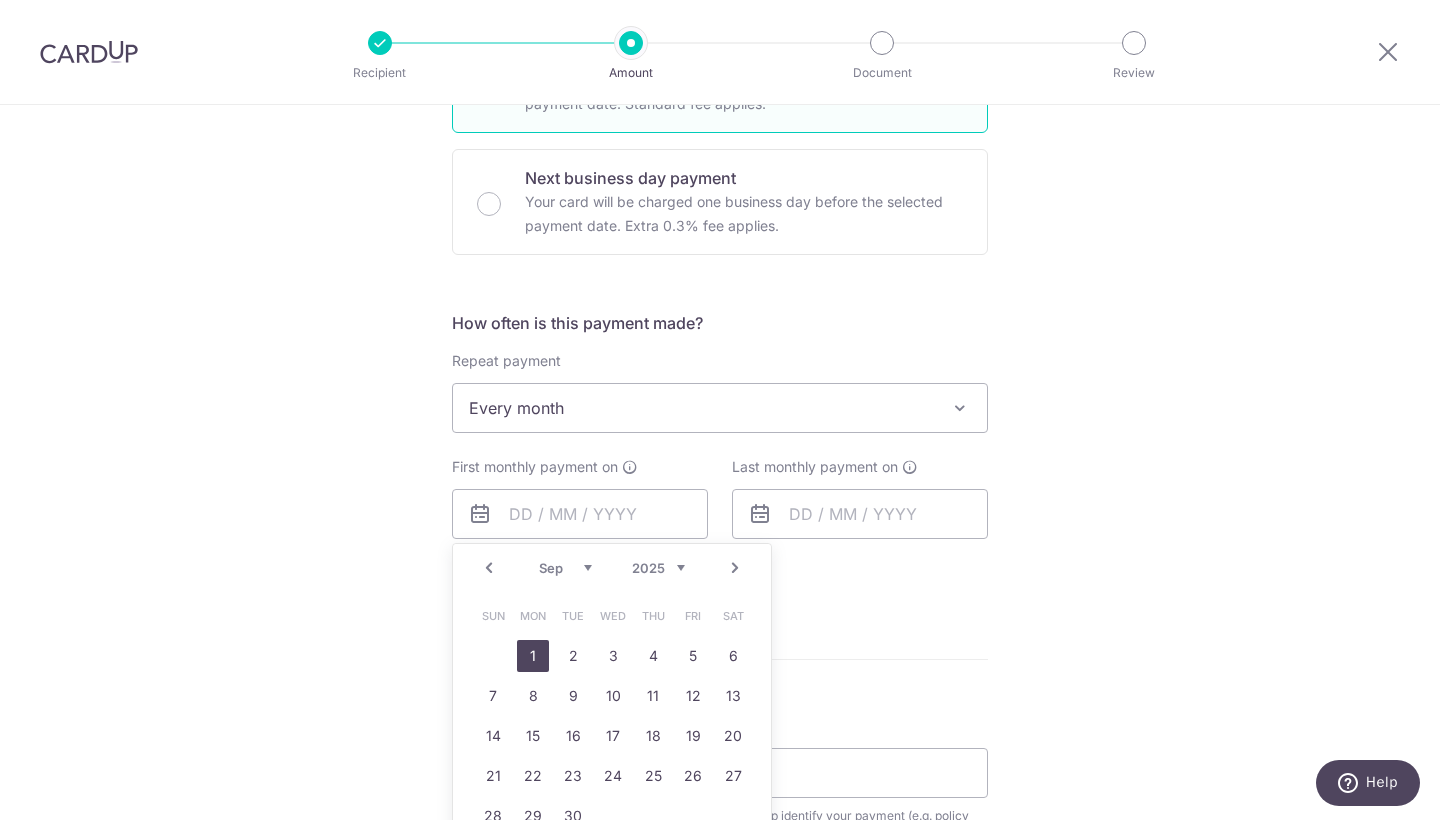 click on "1" at bounding box center (533, 656) 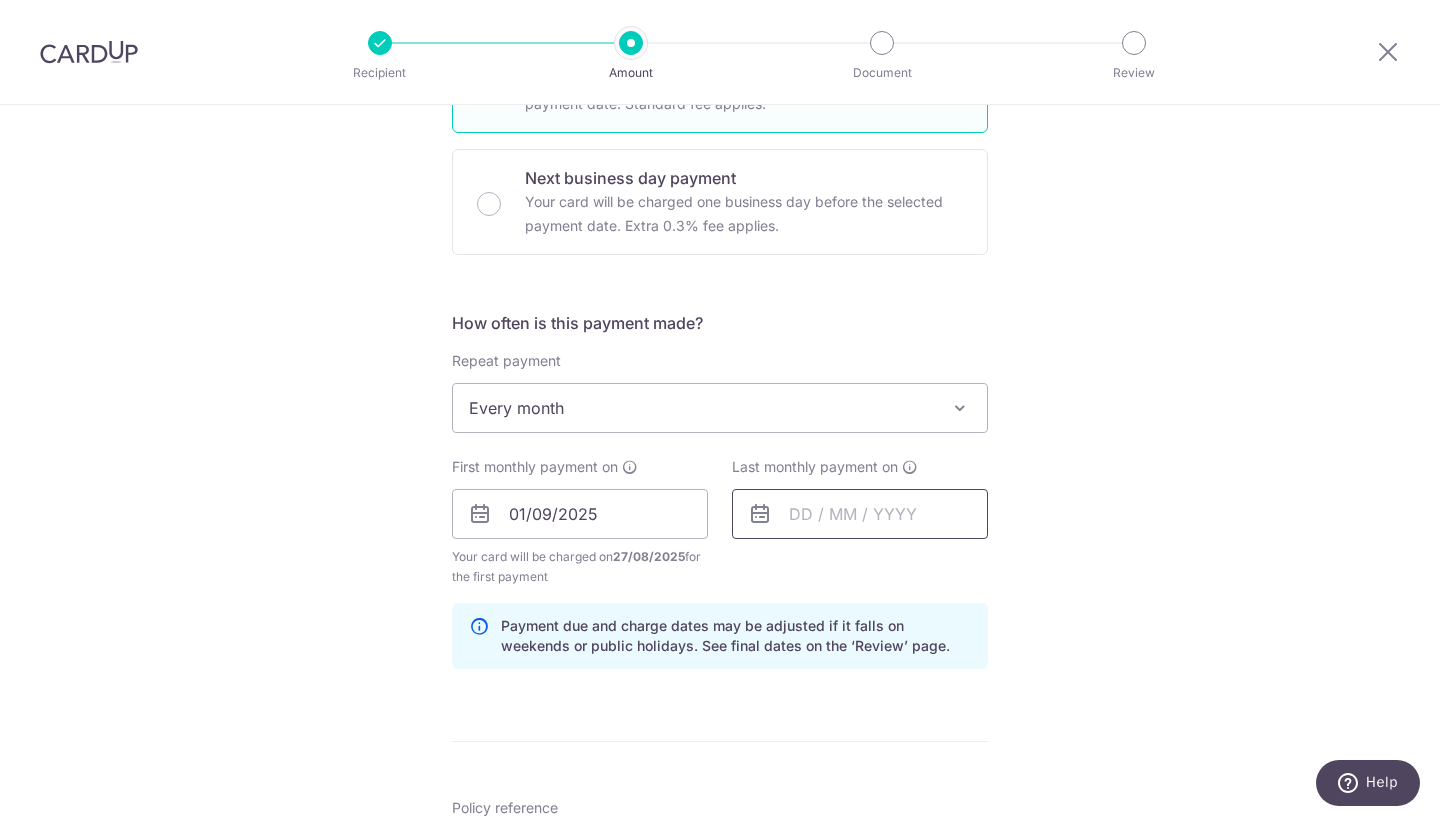 click at bounding box center (860, 514) 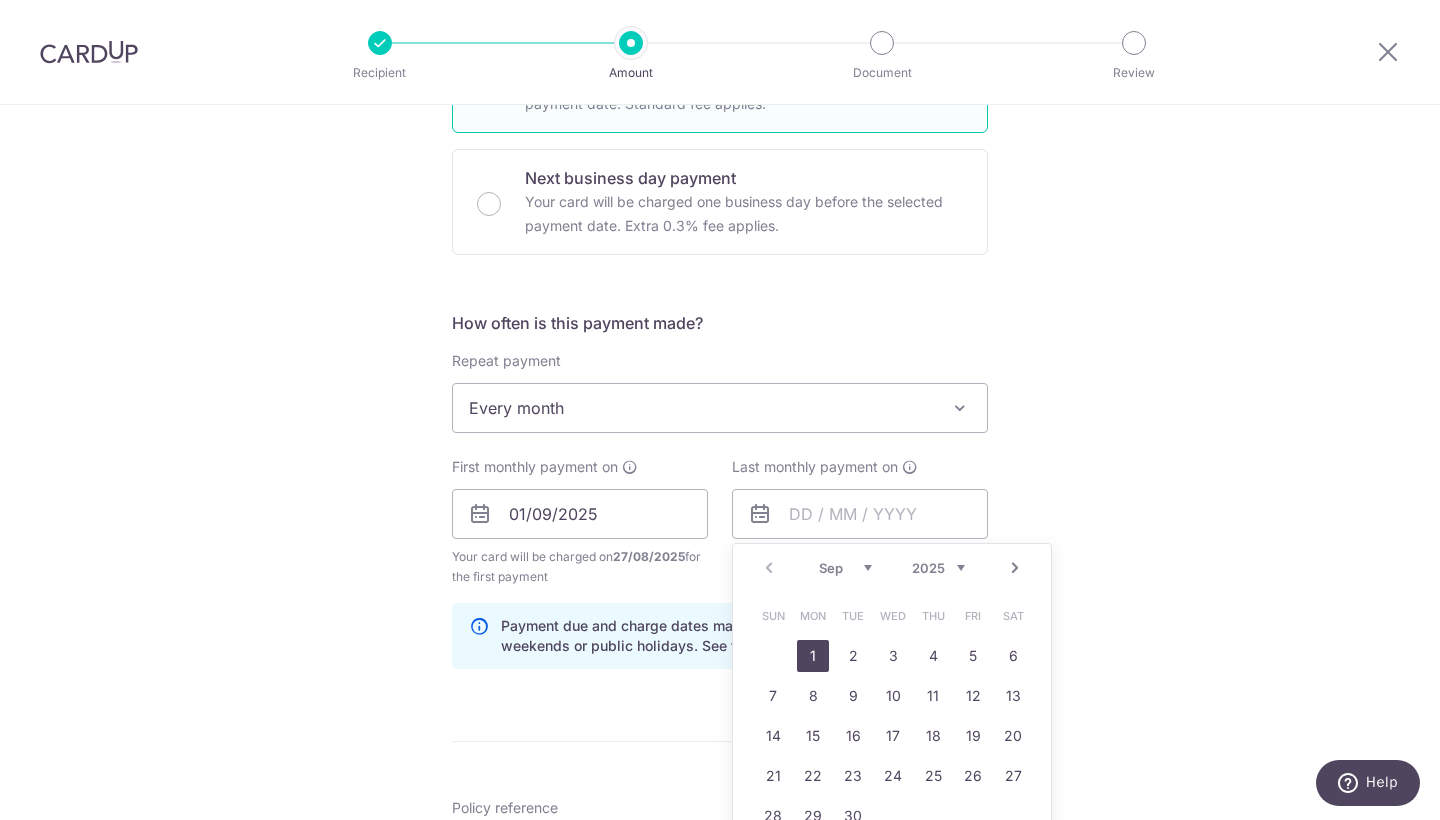 click on "Next" at bounding box center [1015, 568] 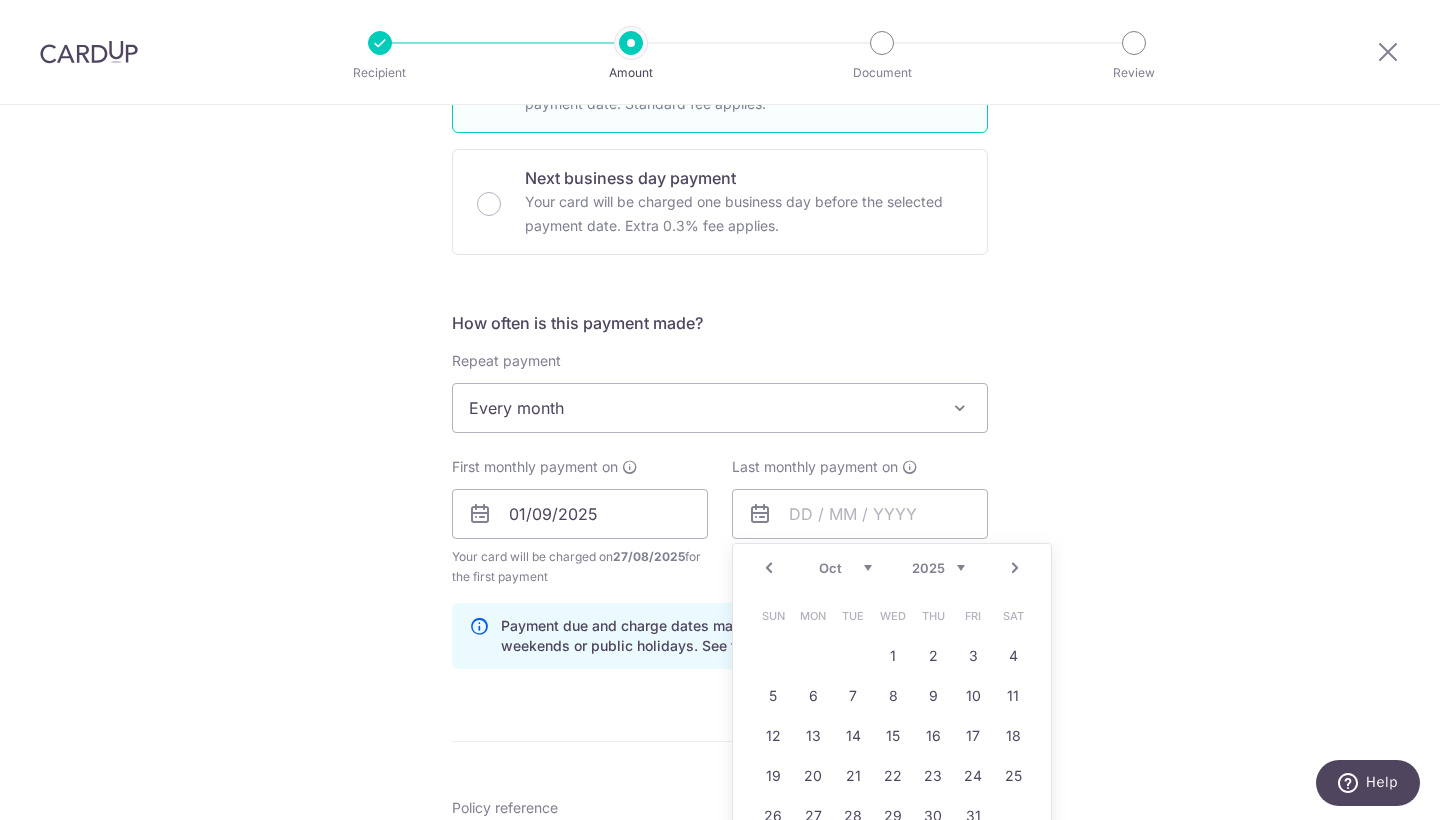 click on "Next" at bounding box center (1015, 568) 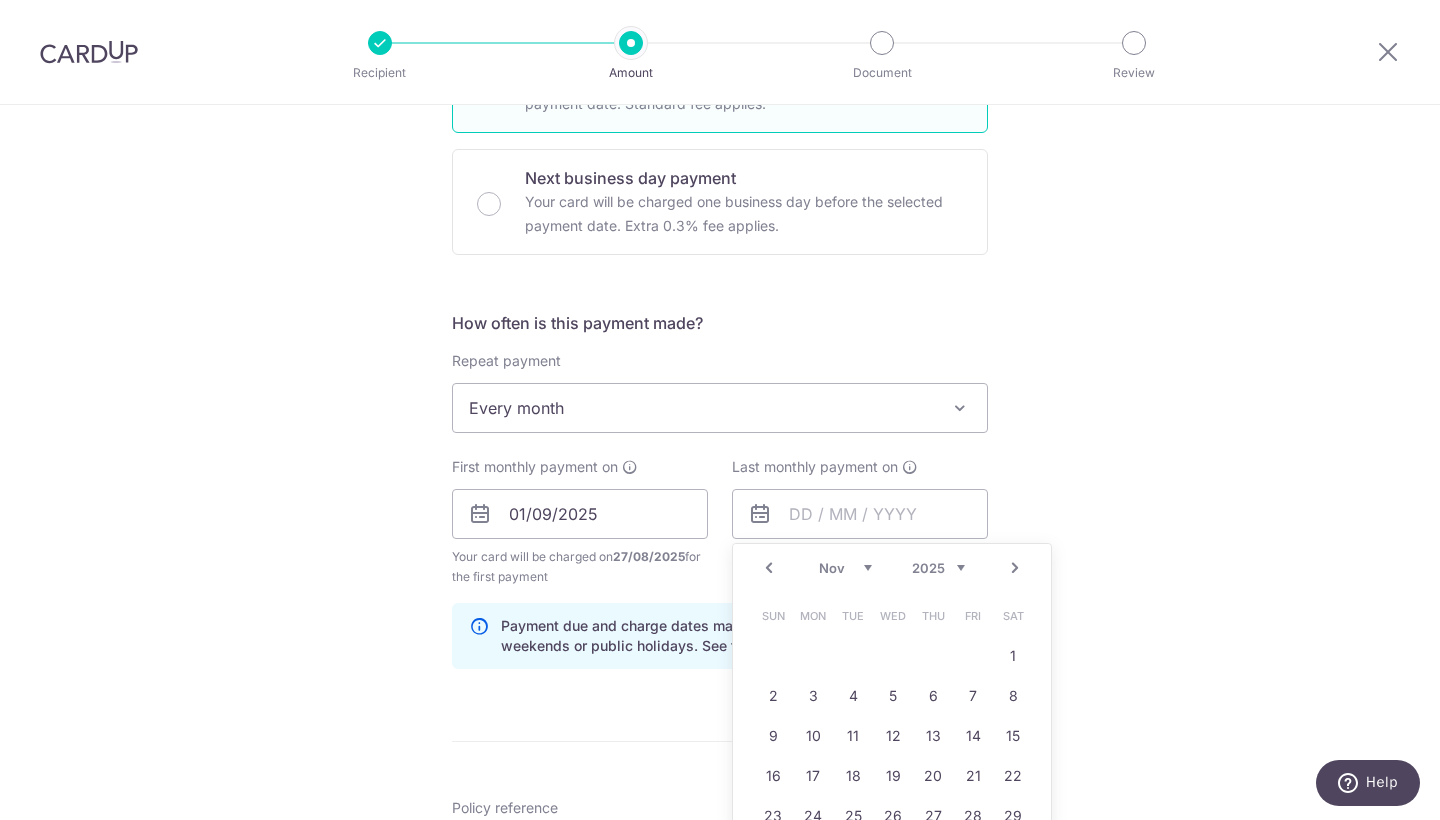 click on "Next" at bounding box center [1015, 568] 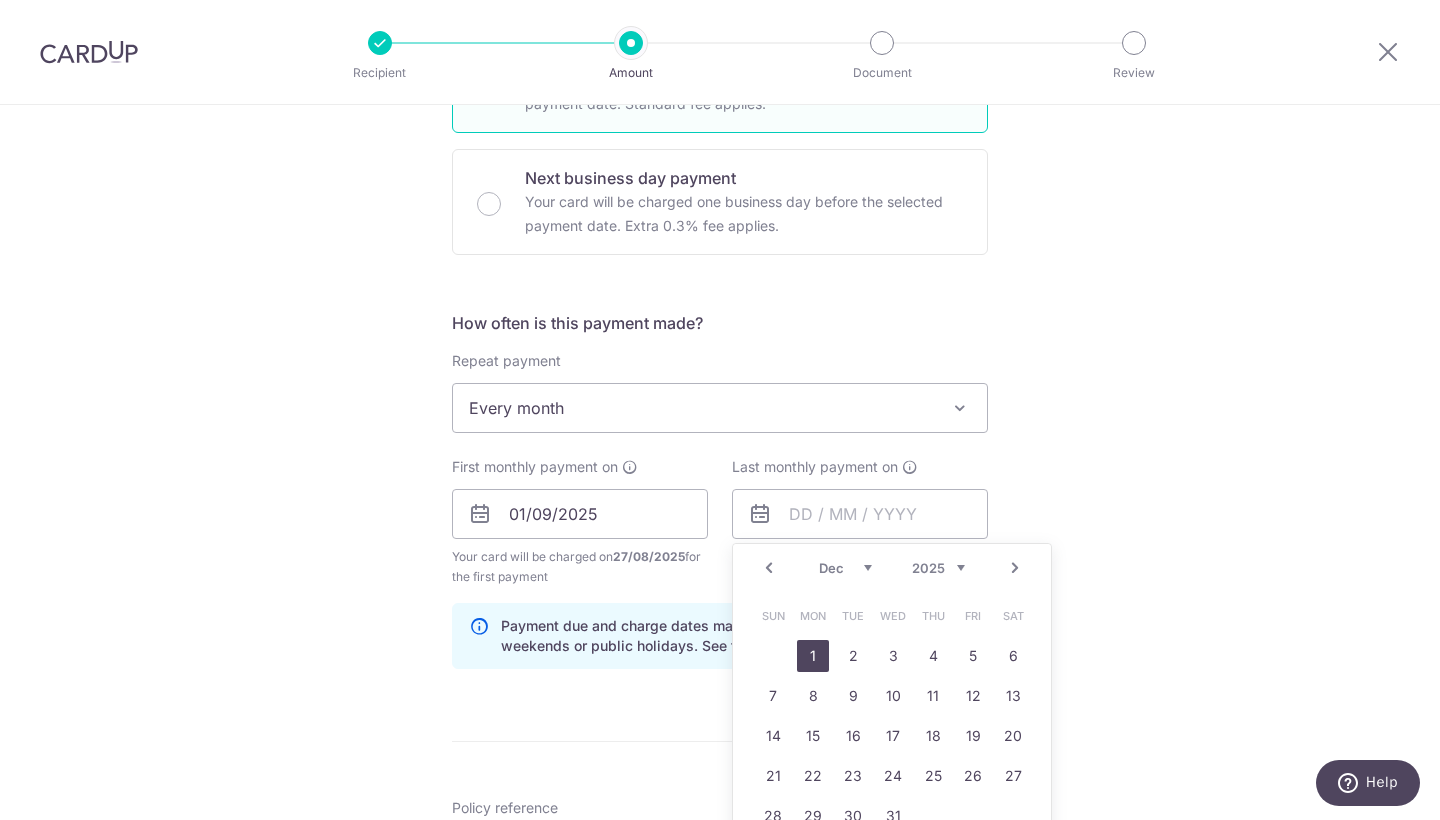 click on "1" at bounding box center [813, 656] 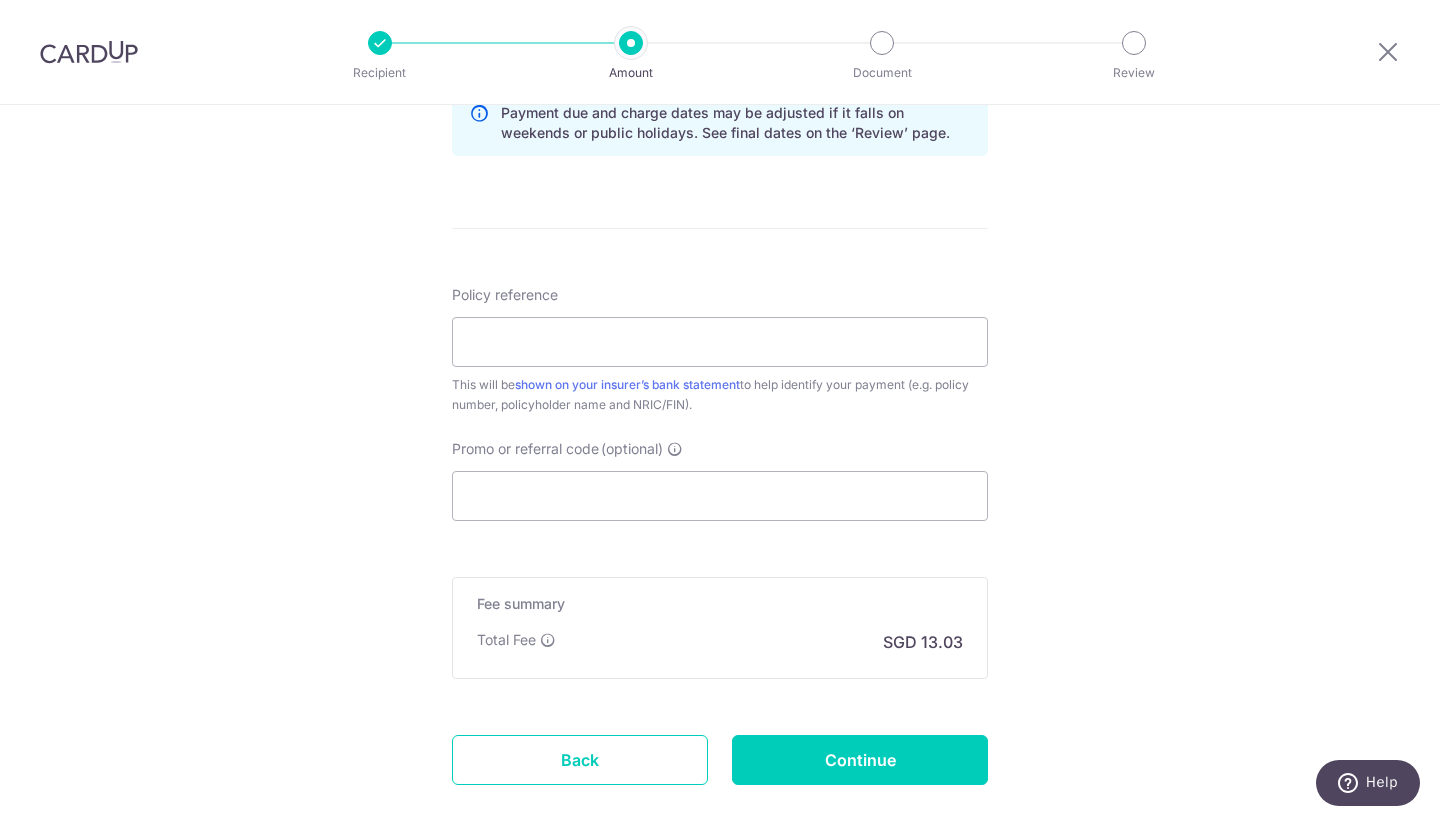 scroll, scrollTop: 1108, scrollLeft: 0, axis: vertical 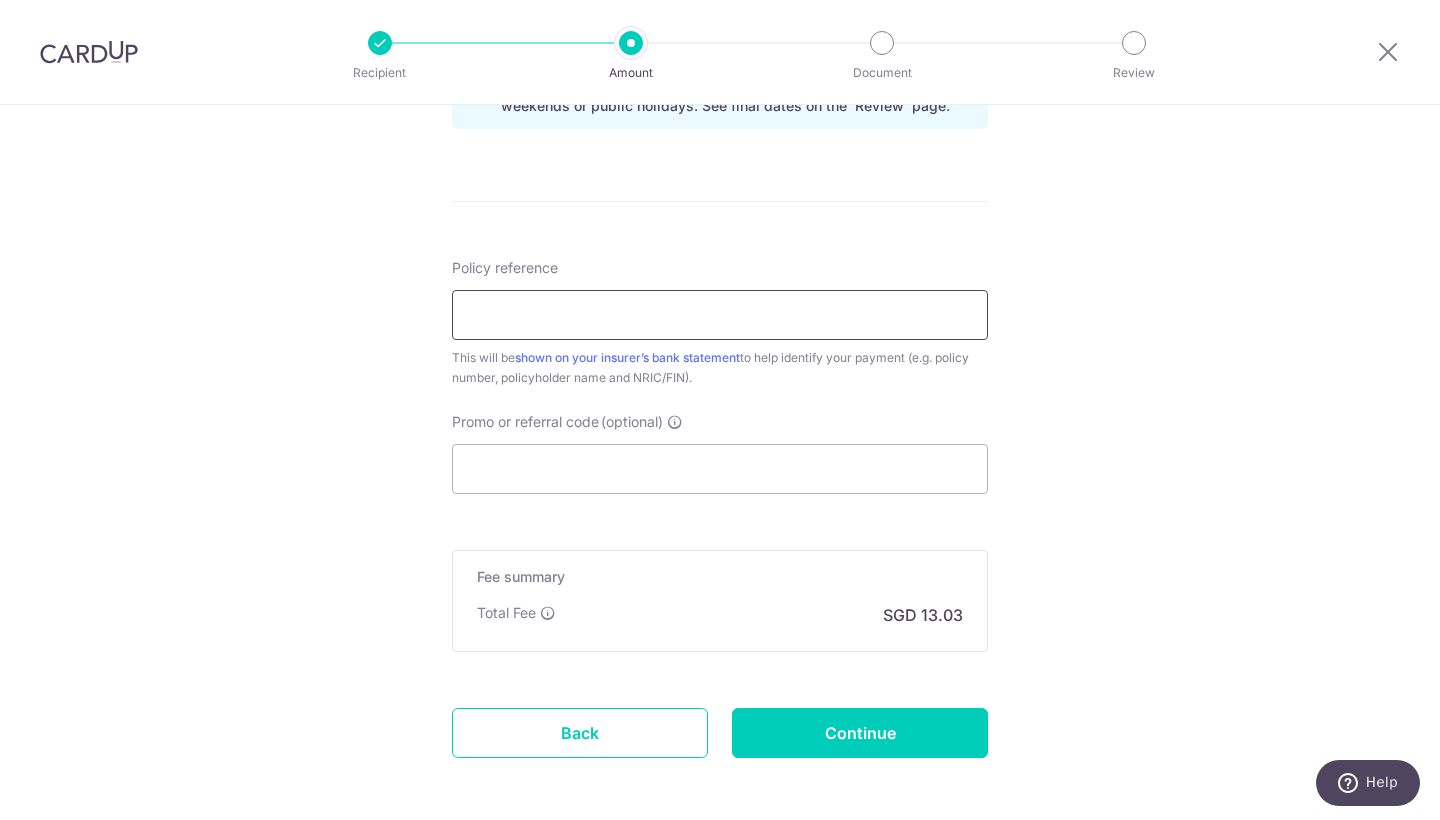 click on "Policy reference" at bounding box center [720, 315] 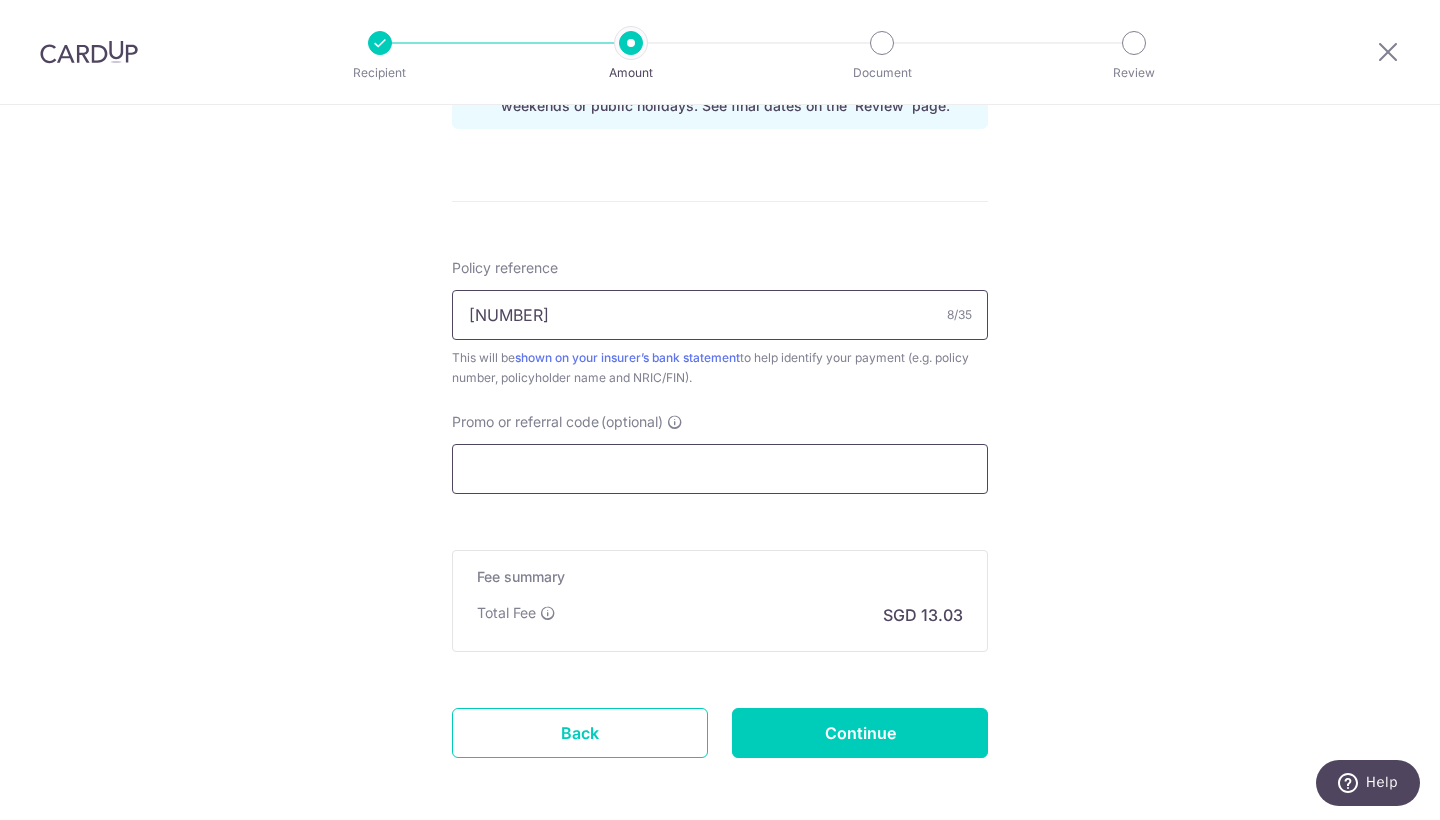type on "65754863" 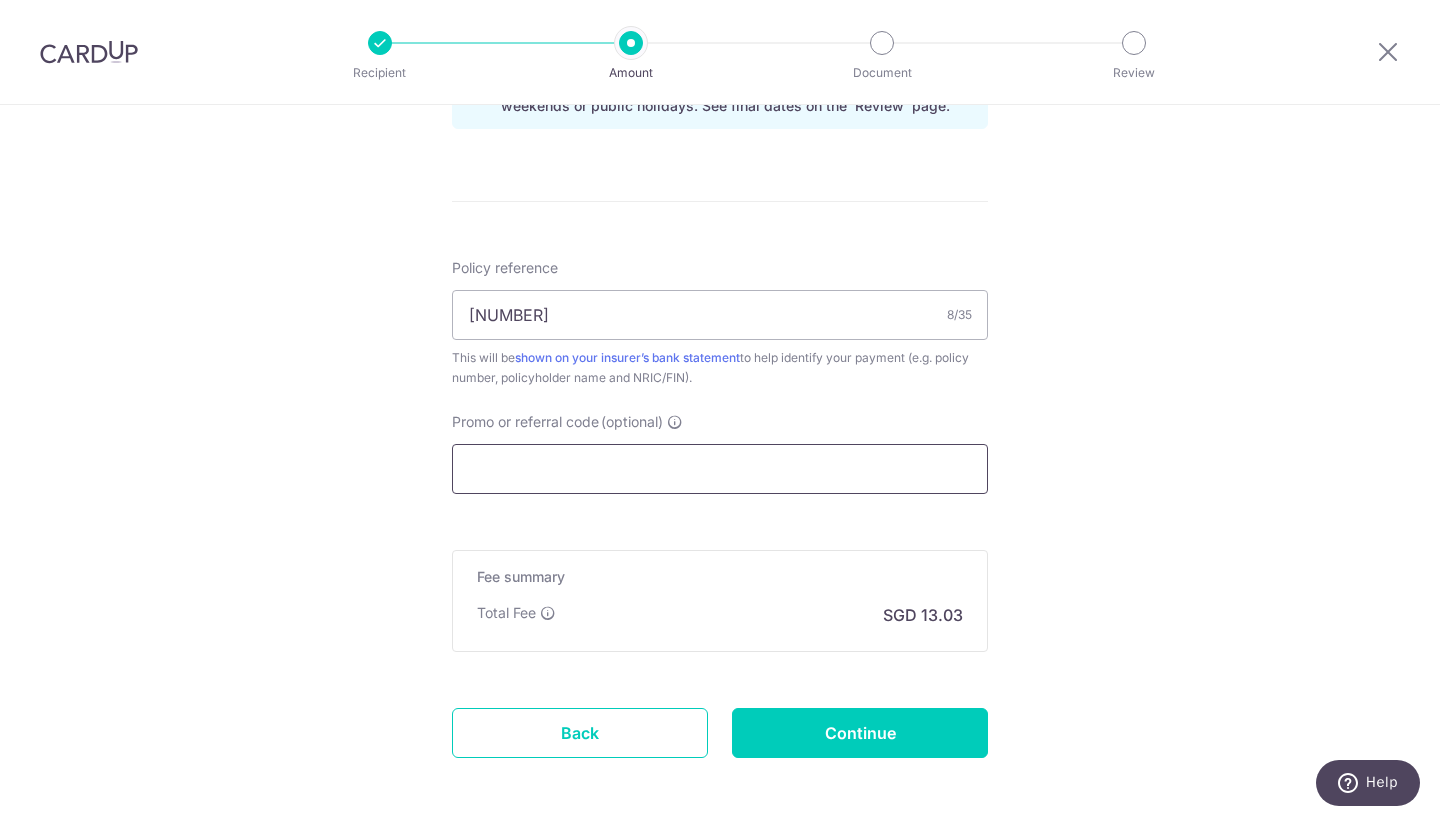 click on "Promo or referral code
(optional)" at bounding box center [720, 469] 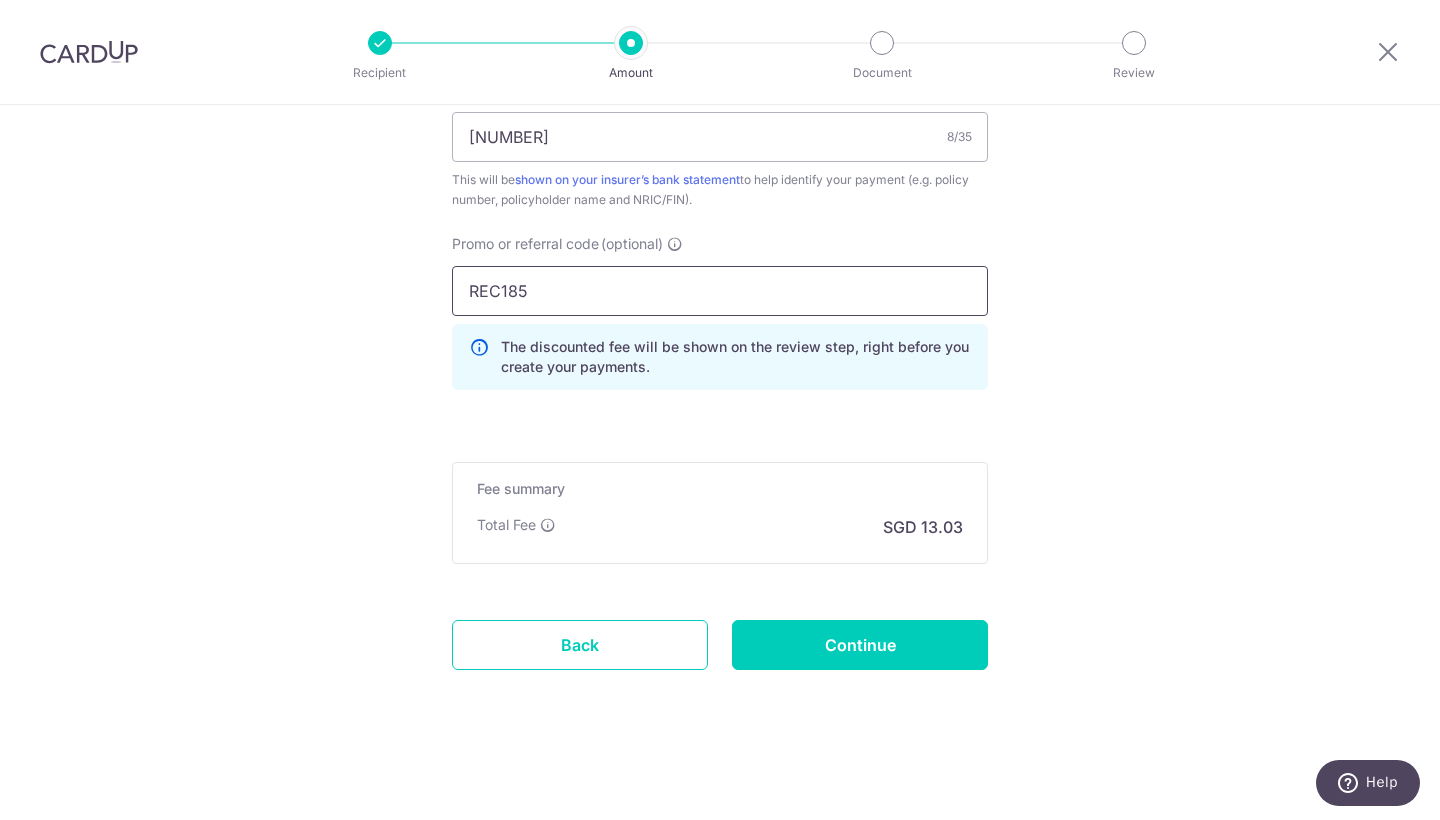 scroll, scrollTop: 1286, scrollLeft: 0, axis: vertical 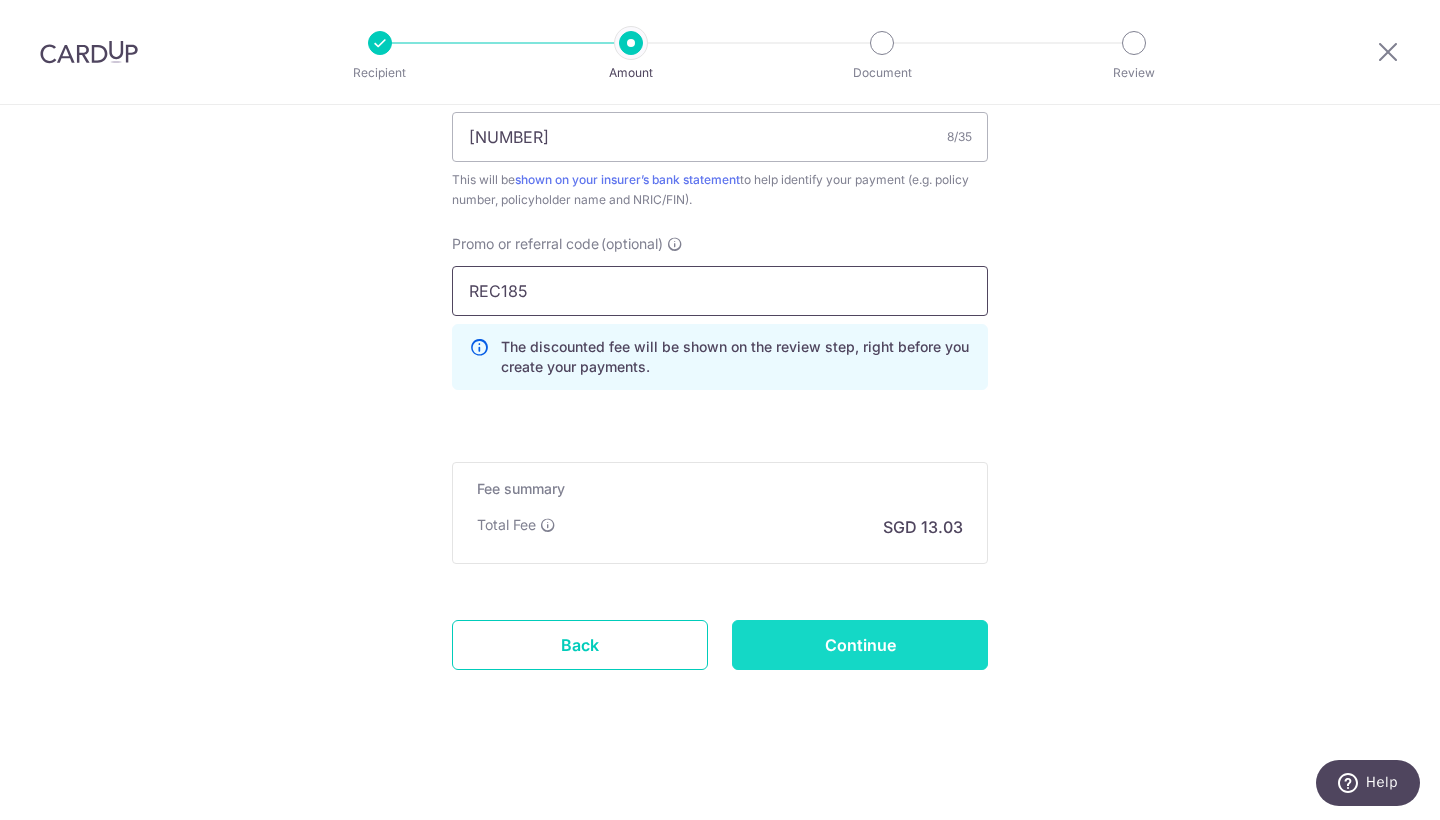 type on "REC185" 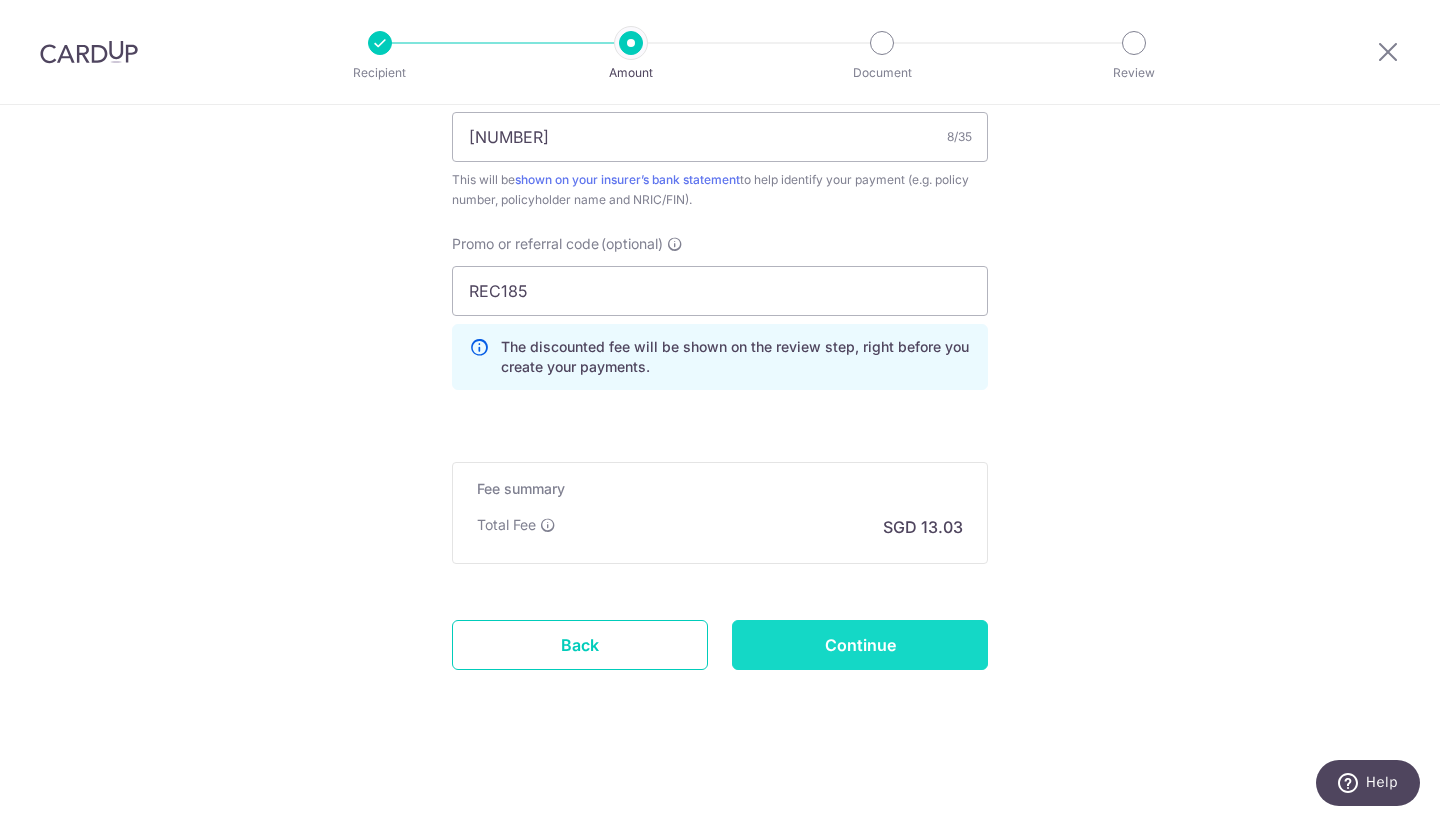 click on "Continue" at bounding box center [860, 645] 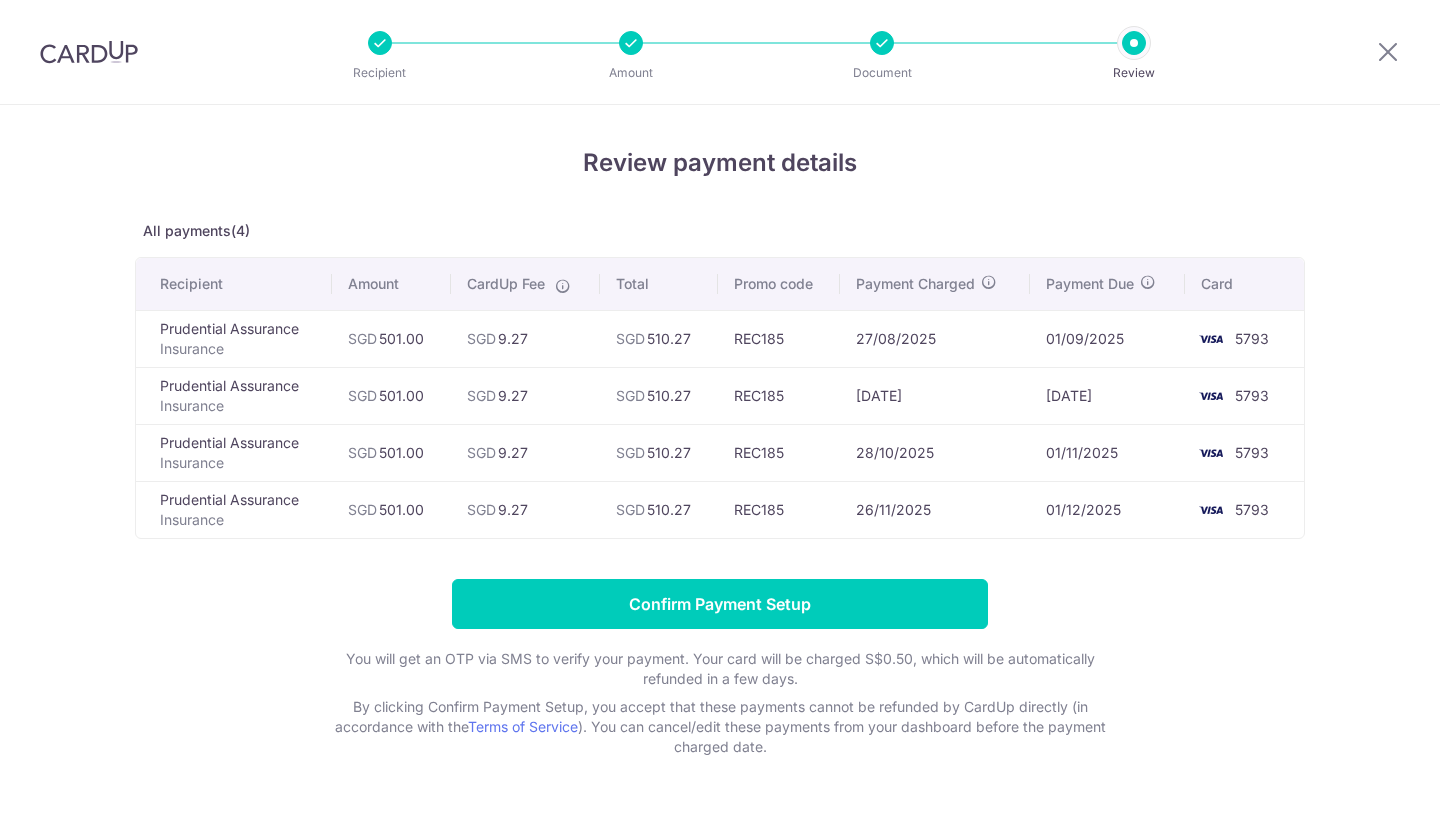 scroll, scrollTop: 0, scrollLeft: 0, axis: both 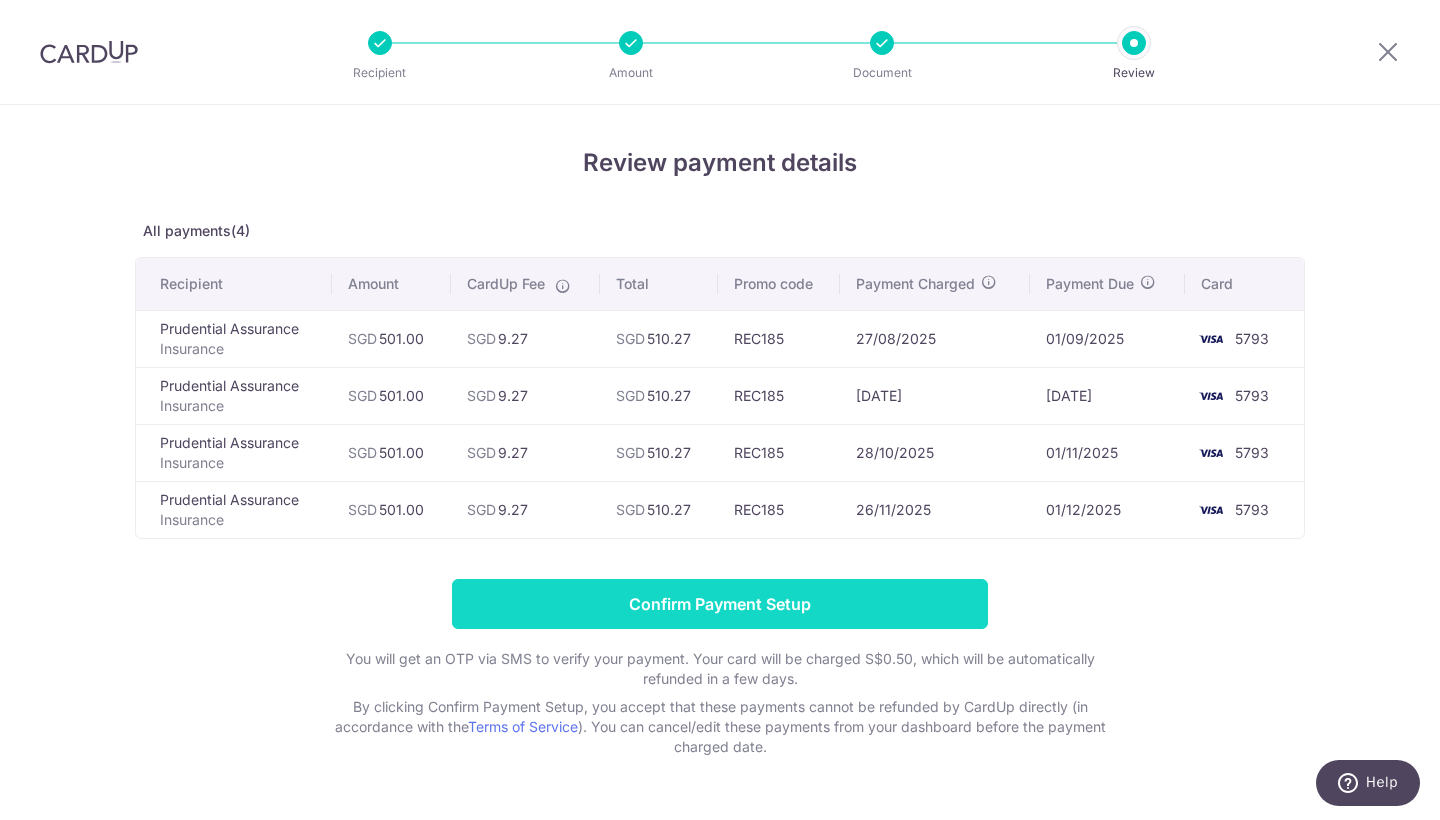 click on "Confirm Payment Setup" at bounding box center [720, 604] 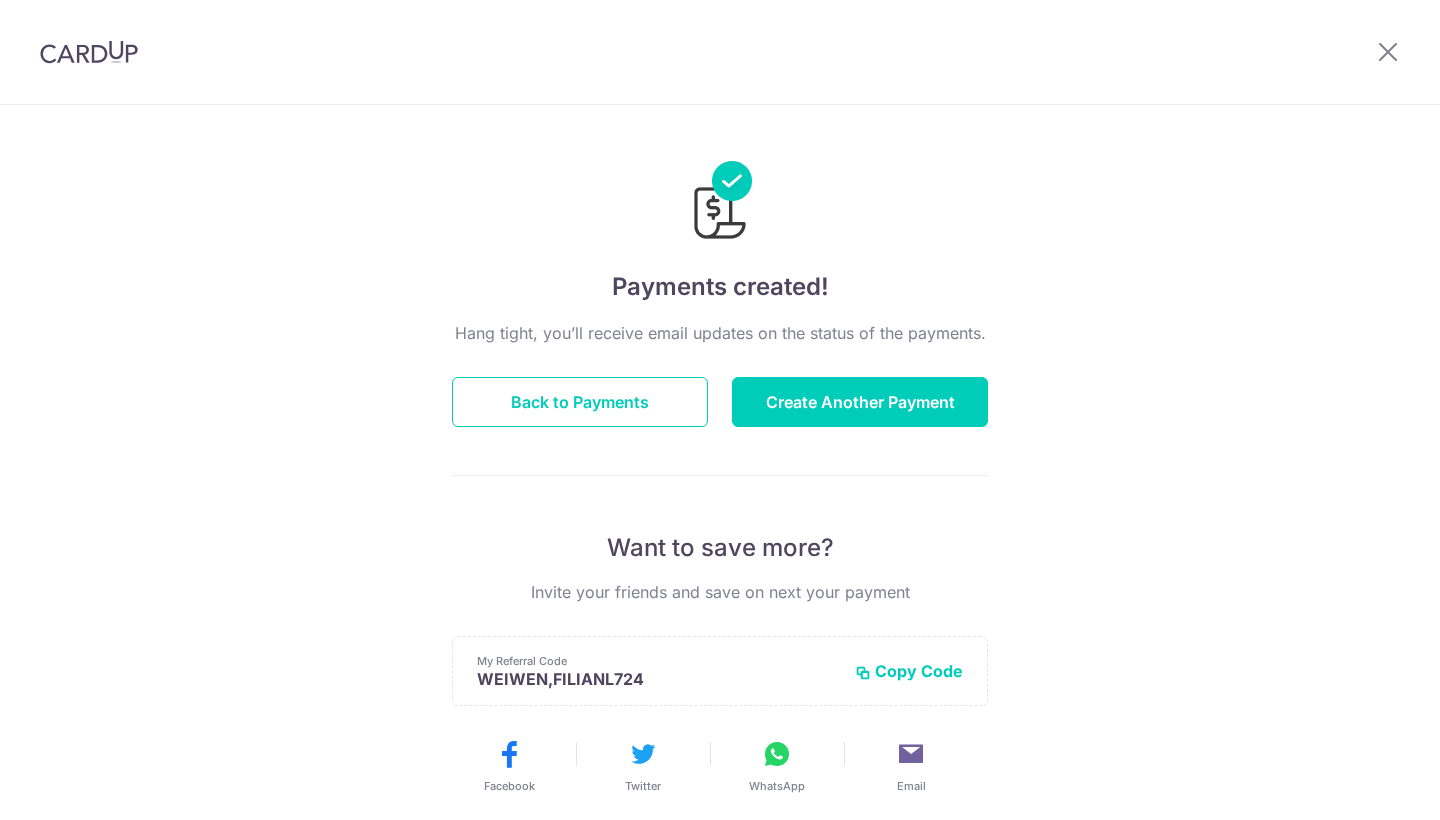 scroll, scrollTop: 0, scrollLeft: 0, axis: both 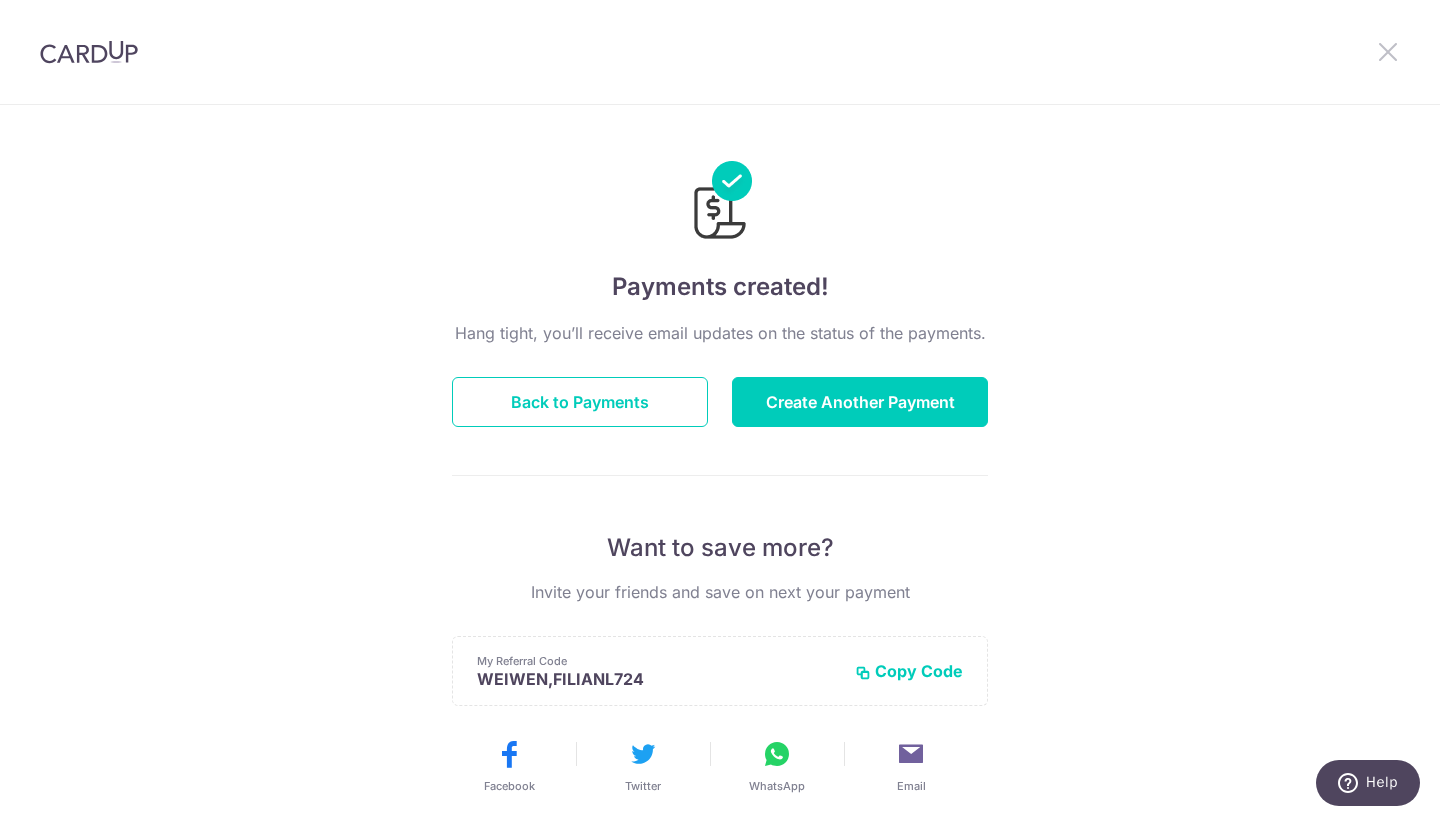 click at bounding box center [1388, 51] 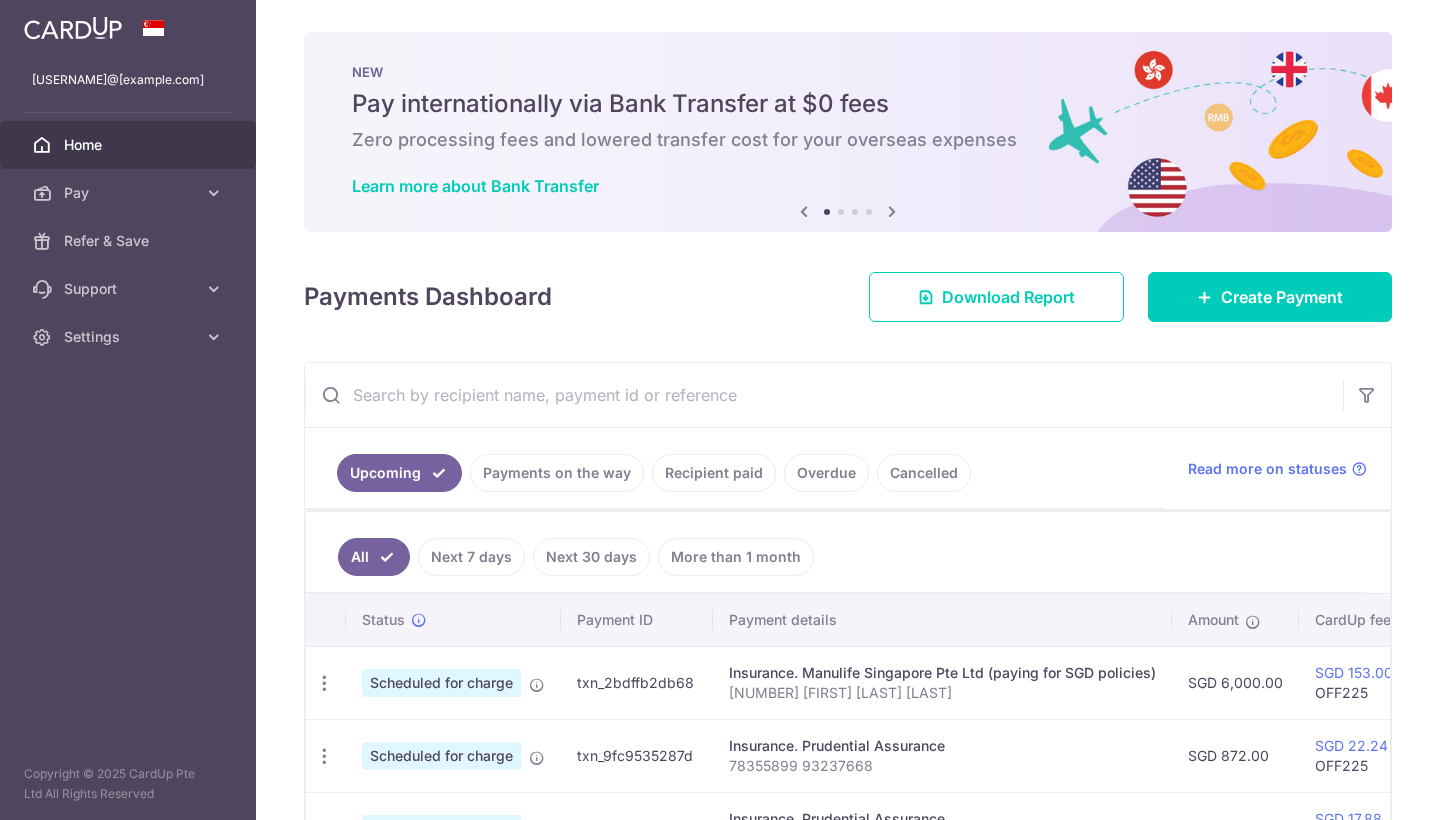 scroll, scrollTop: 0, scrollLeft: 0, axis: both 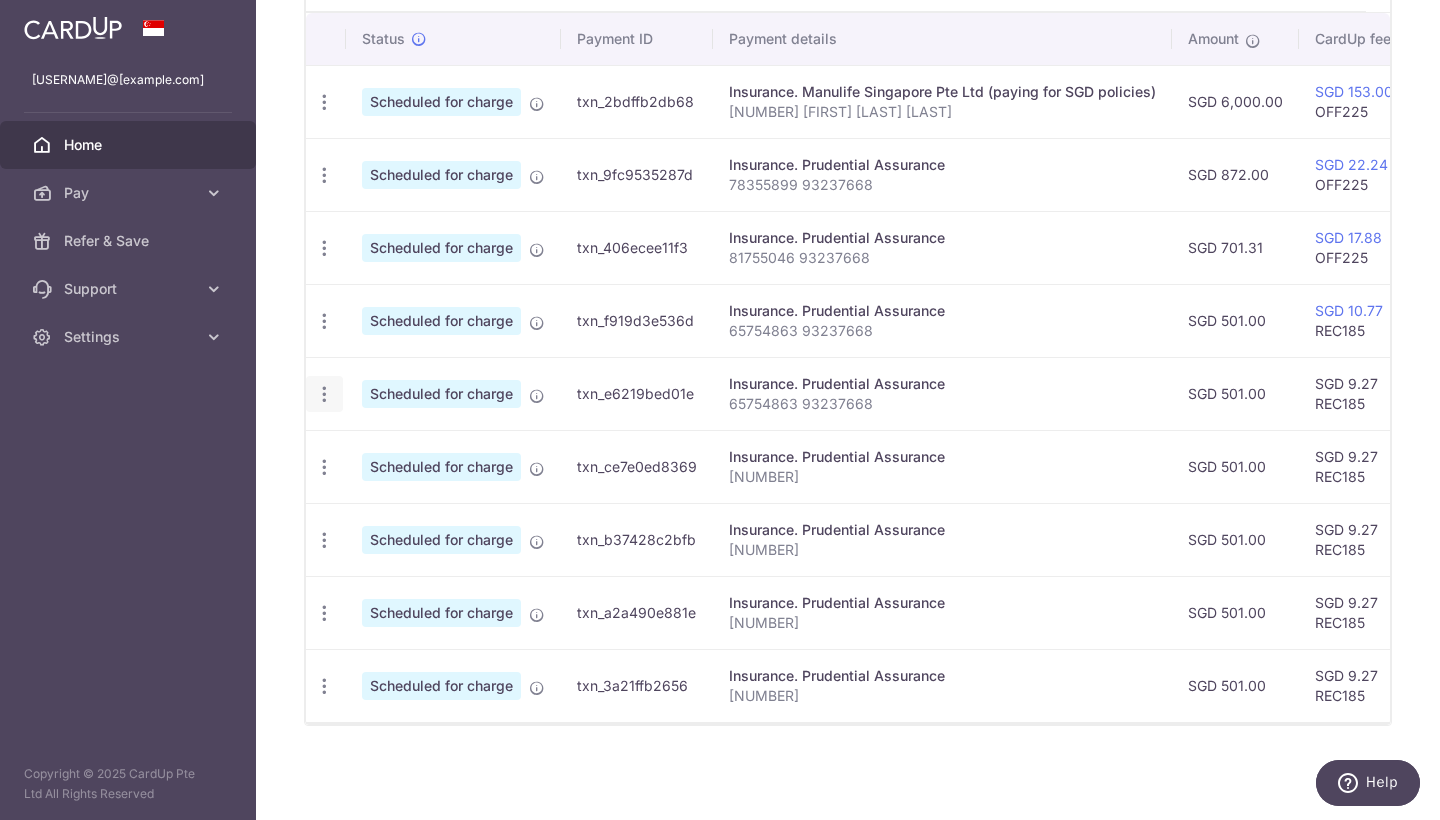 click at bounding box center (324, 102) 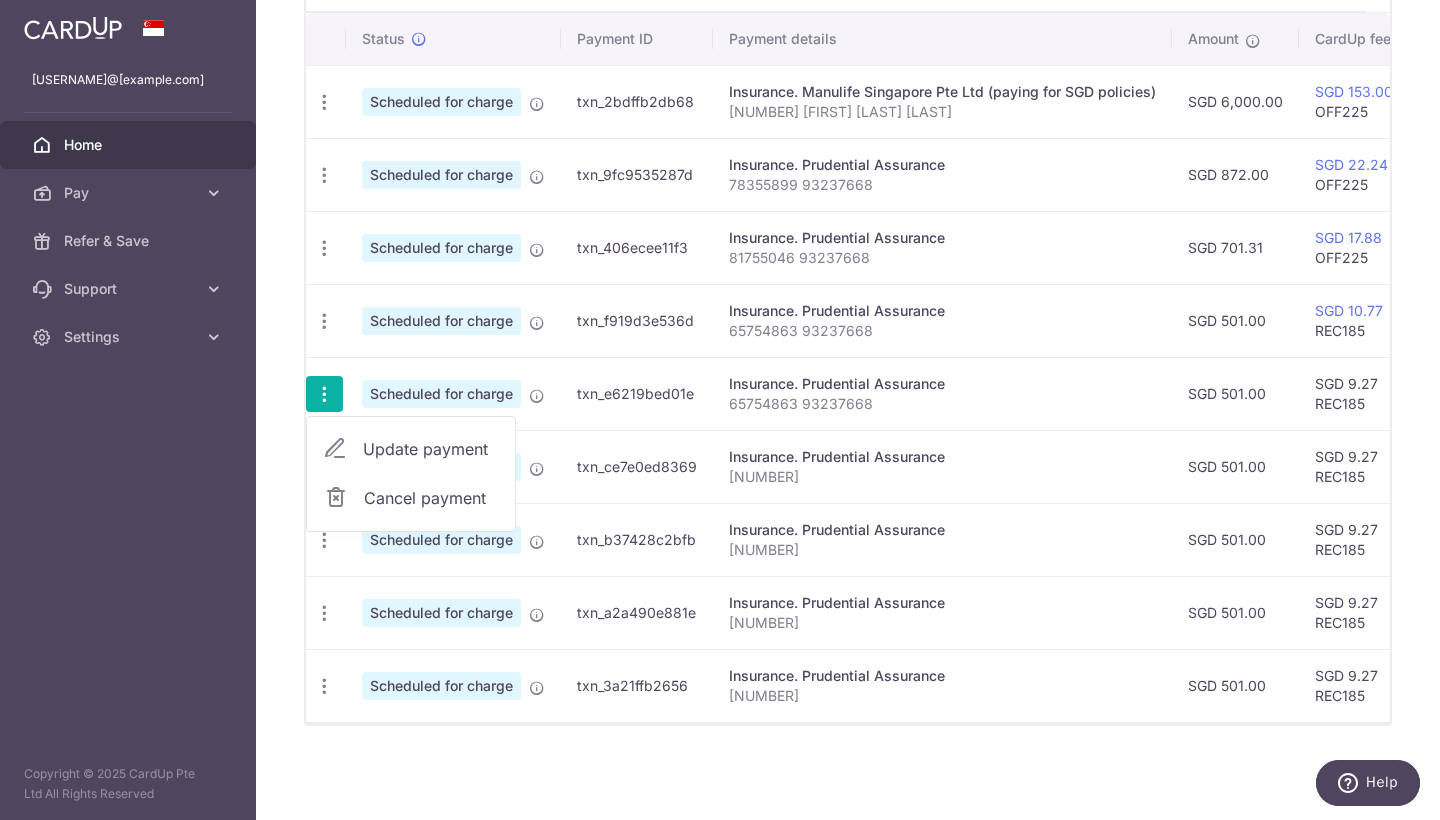 click on "Update payment" at bounding box center (431, 449) 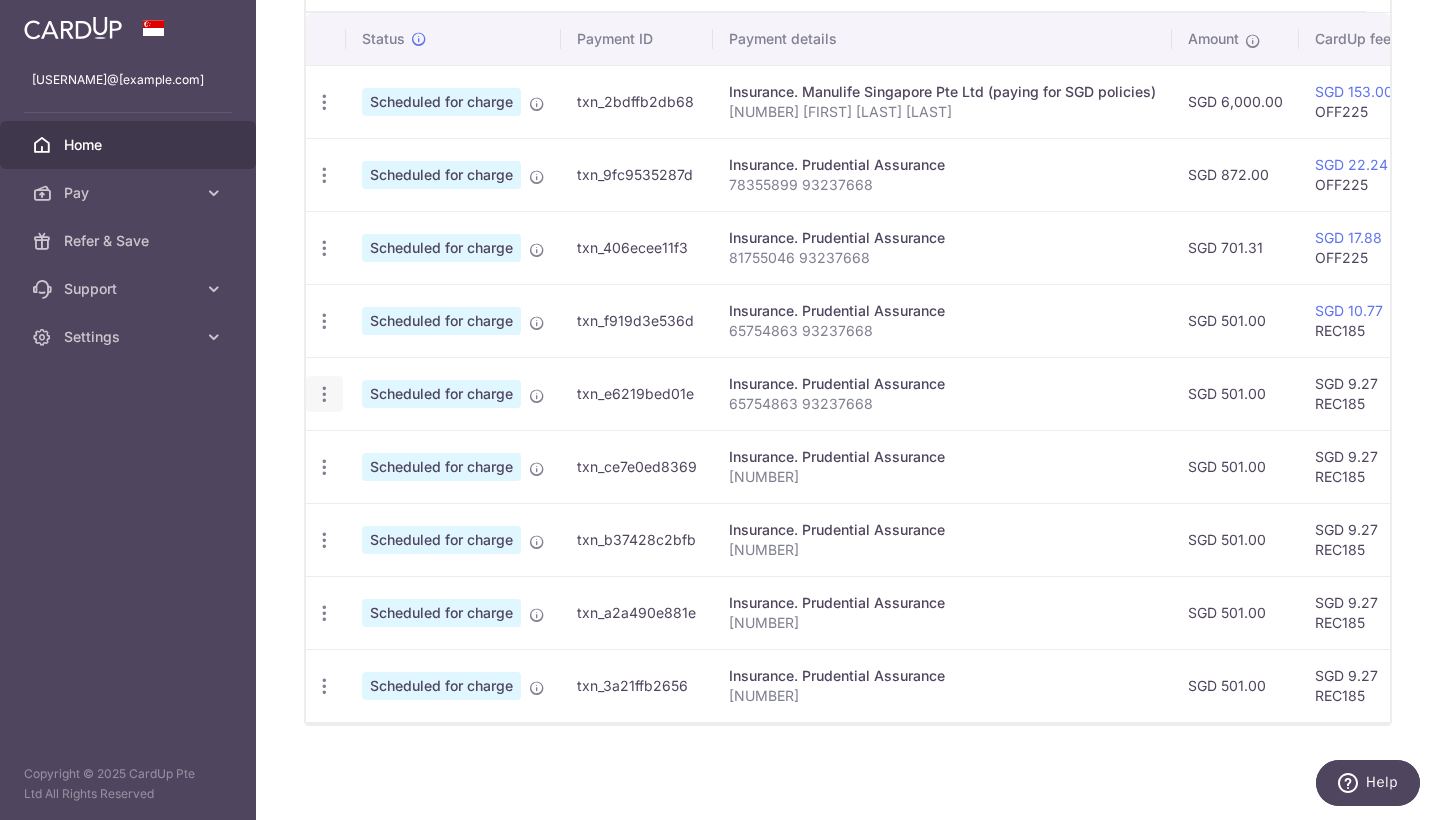 radio on "true" 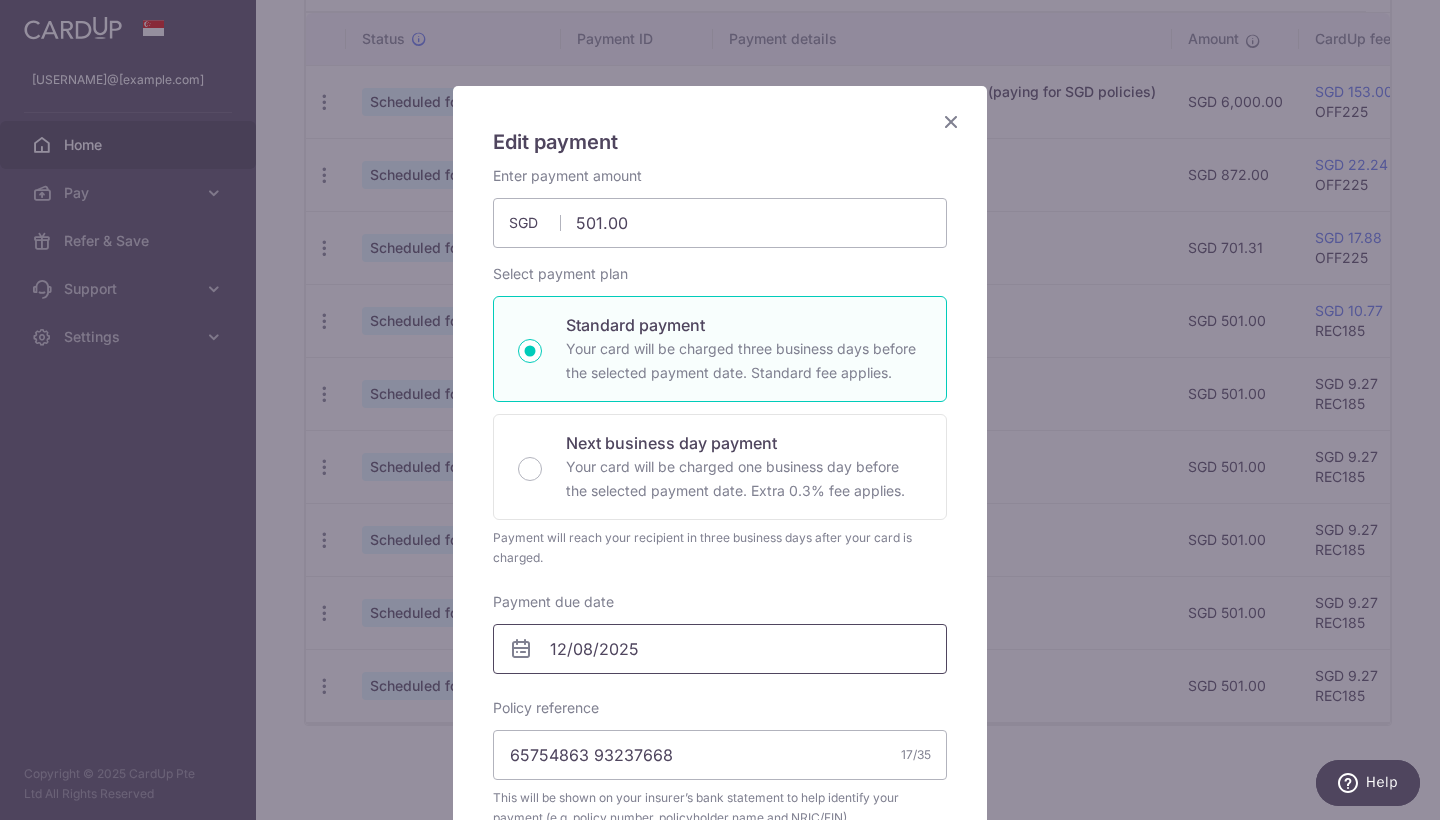scroll, scrollTop: 62, scrollLeft: 0, axis: vertical 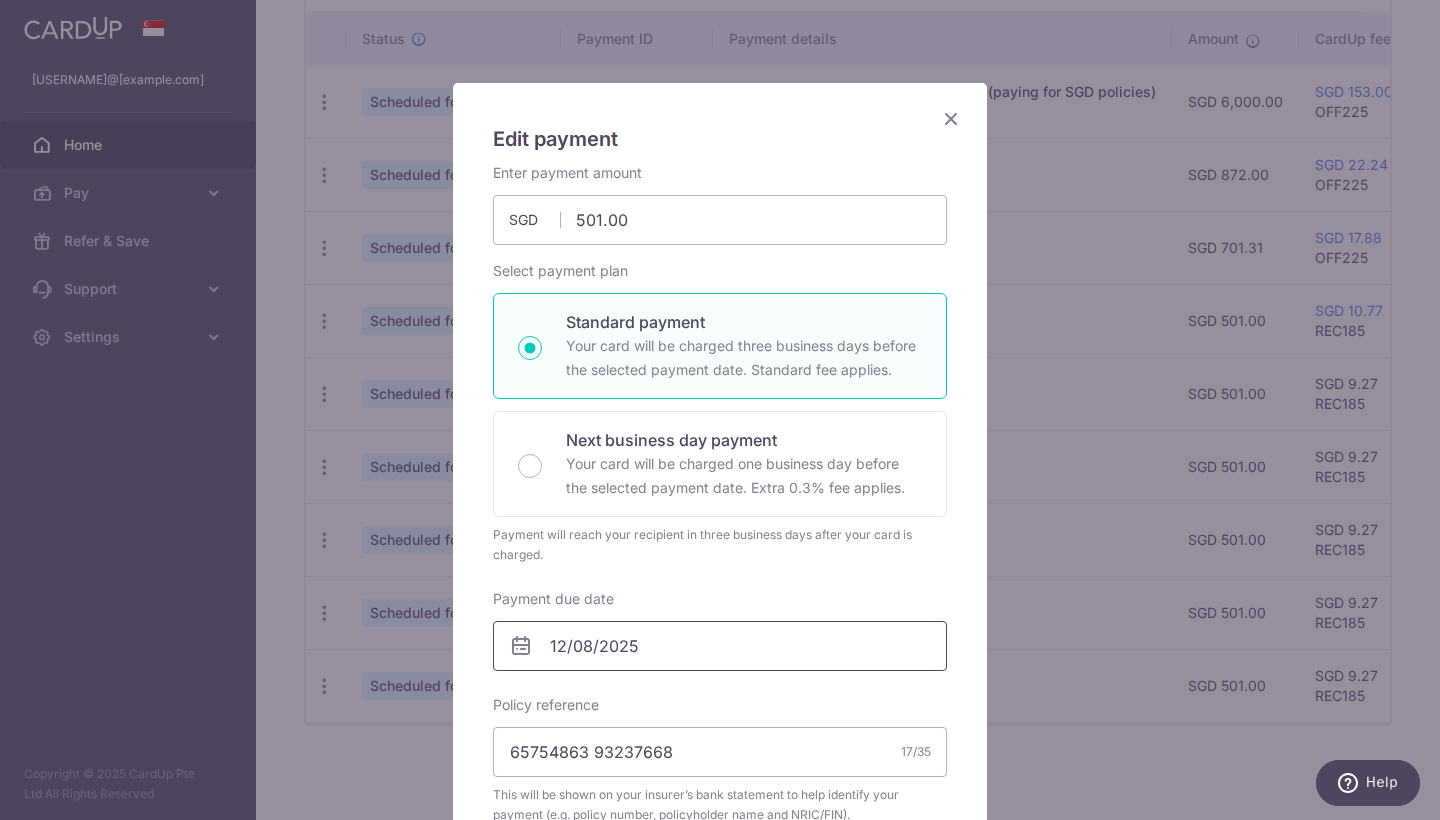 click on "12/08/2025" at bounding box center (720, 646) 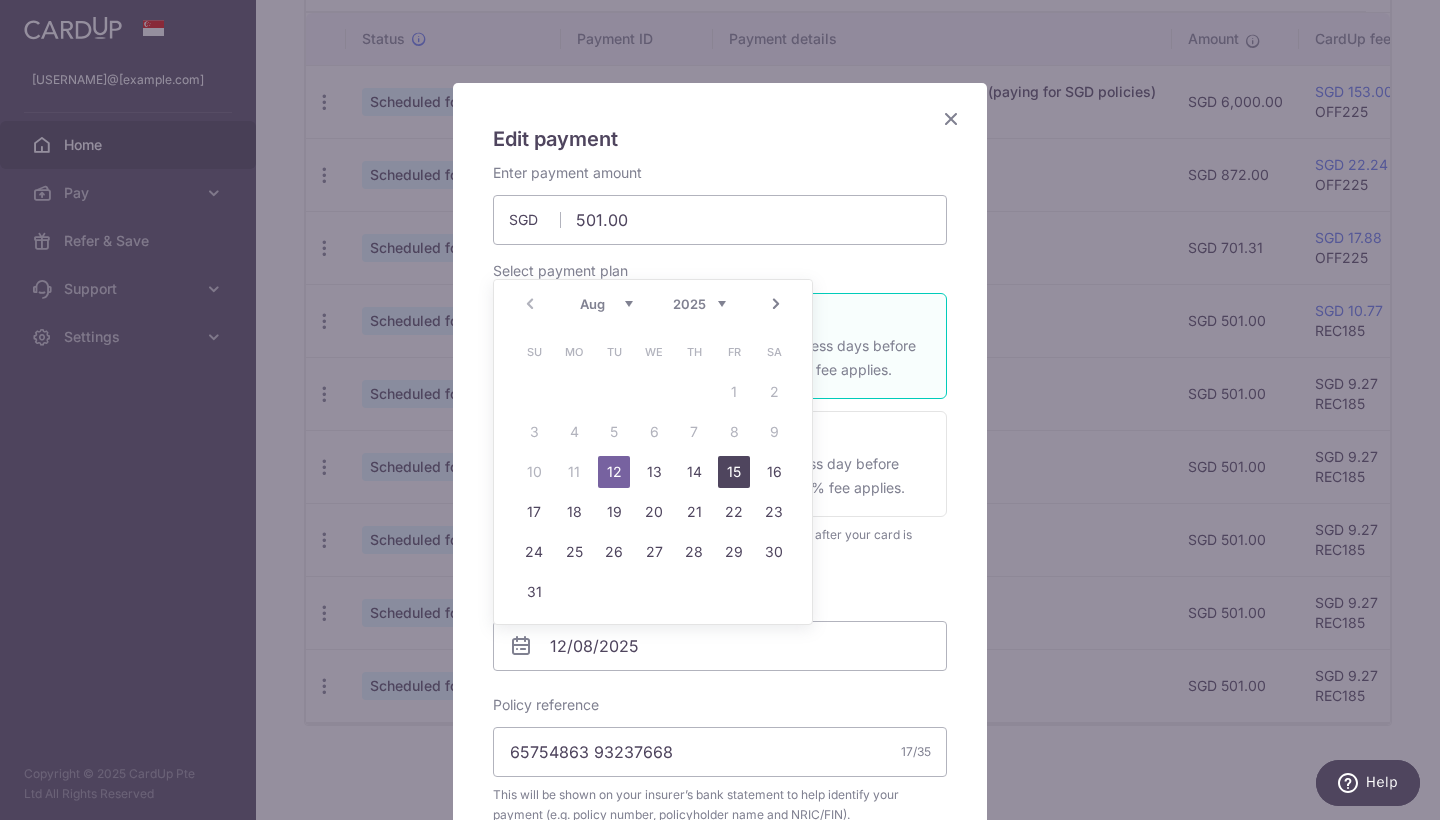 click on "15" at bounding box center (734, 472) 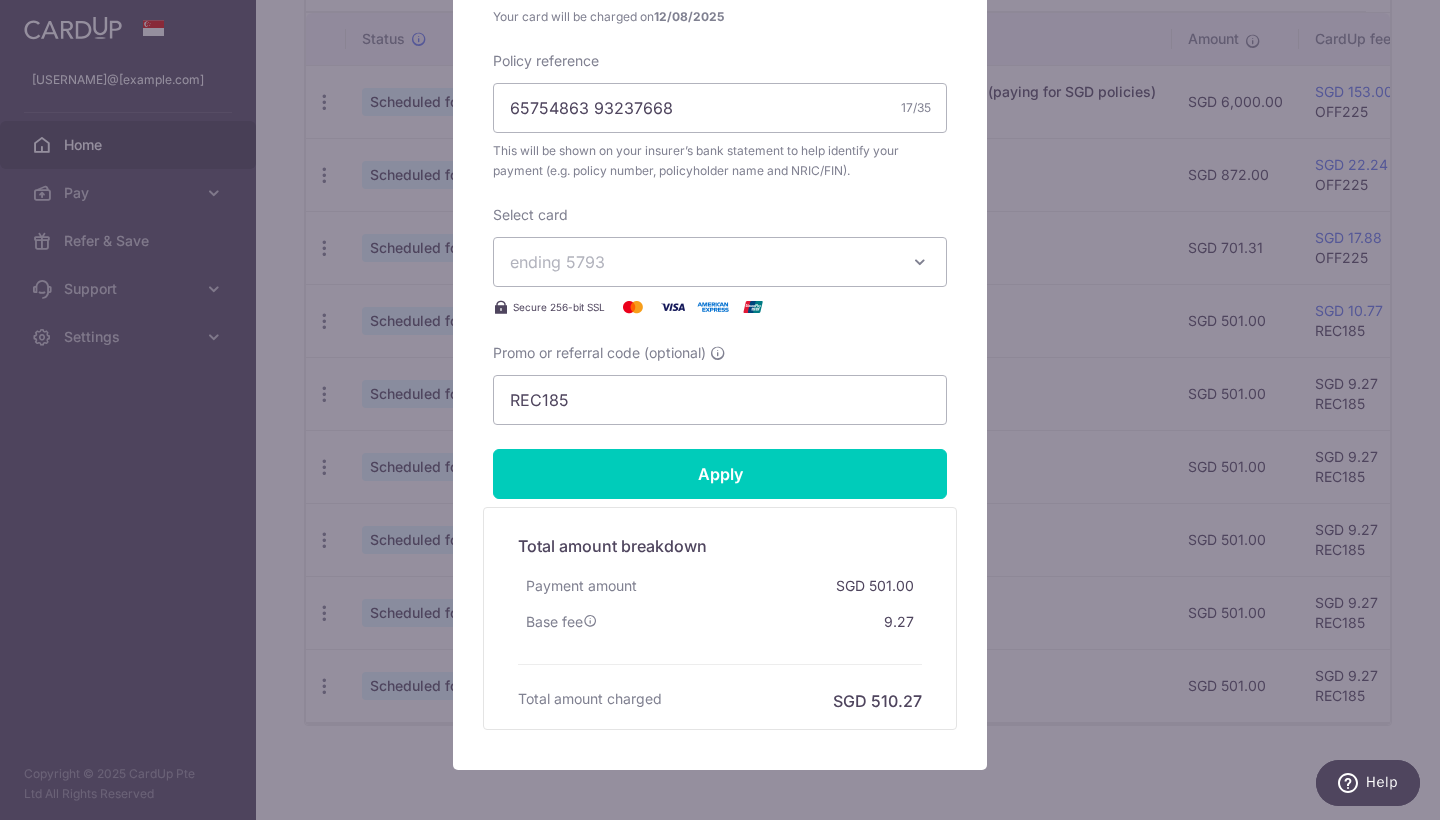 scroll, scrollTop: 807, scrollLeft: 0, axis: vertical 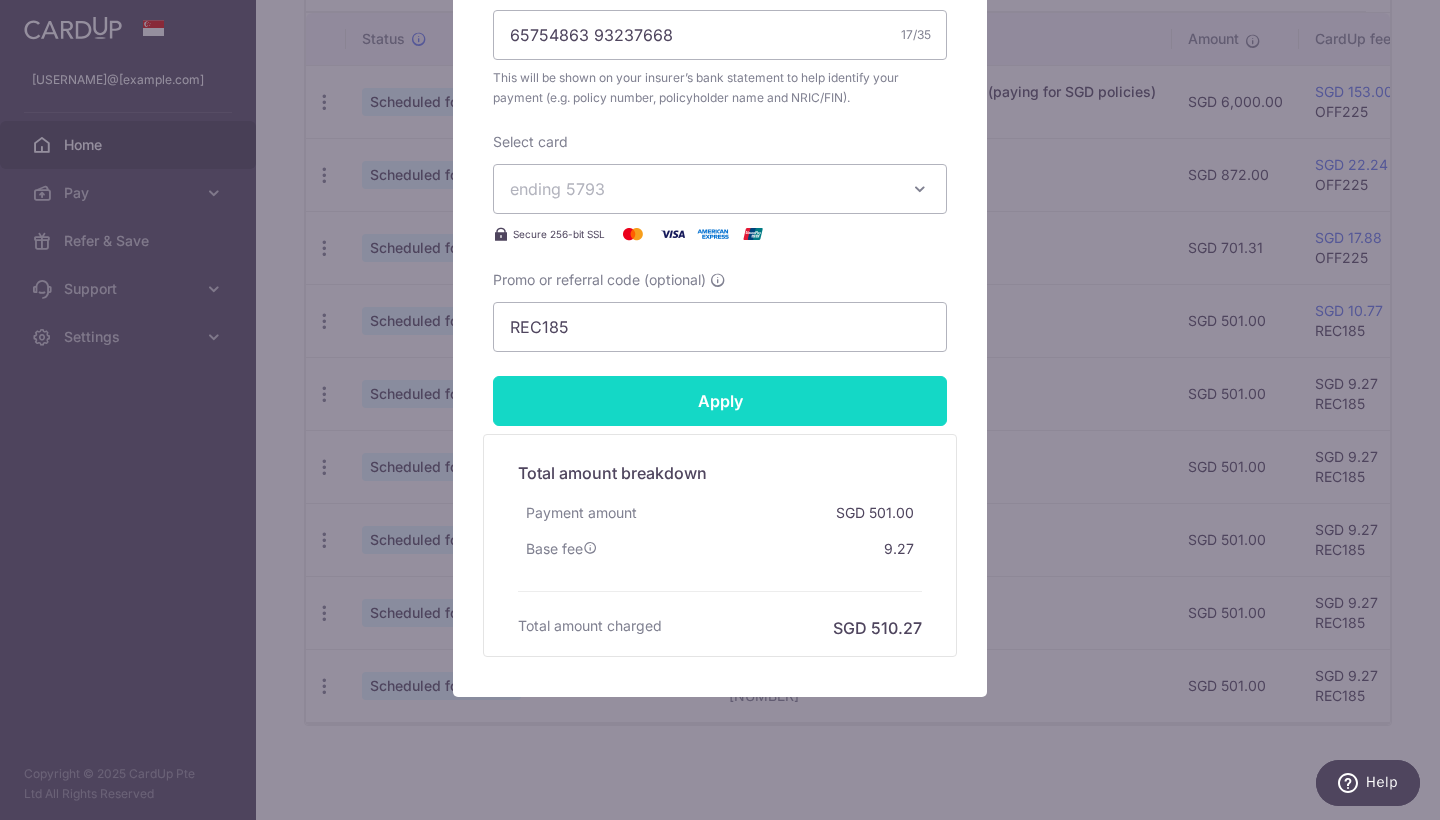 click on "Apply" at bounding box center (720, 401) 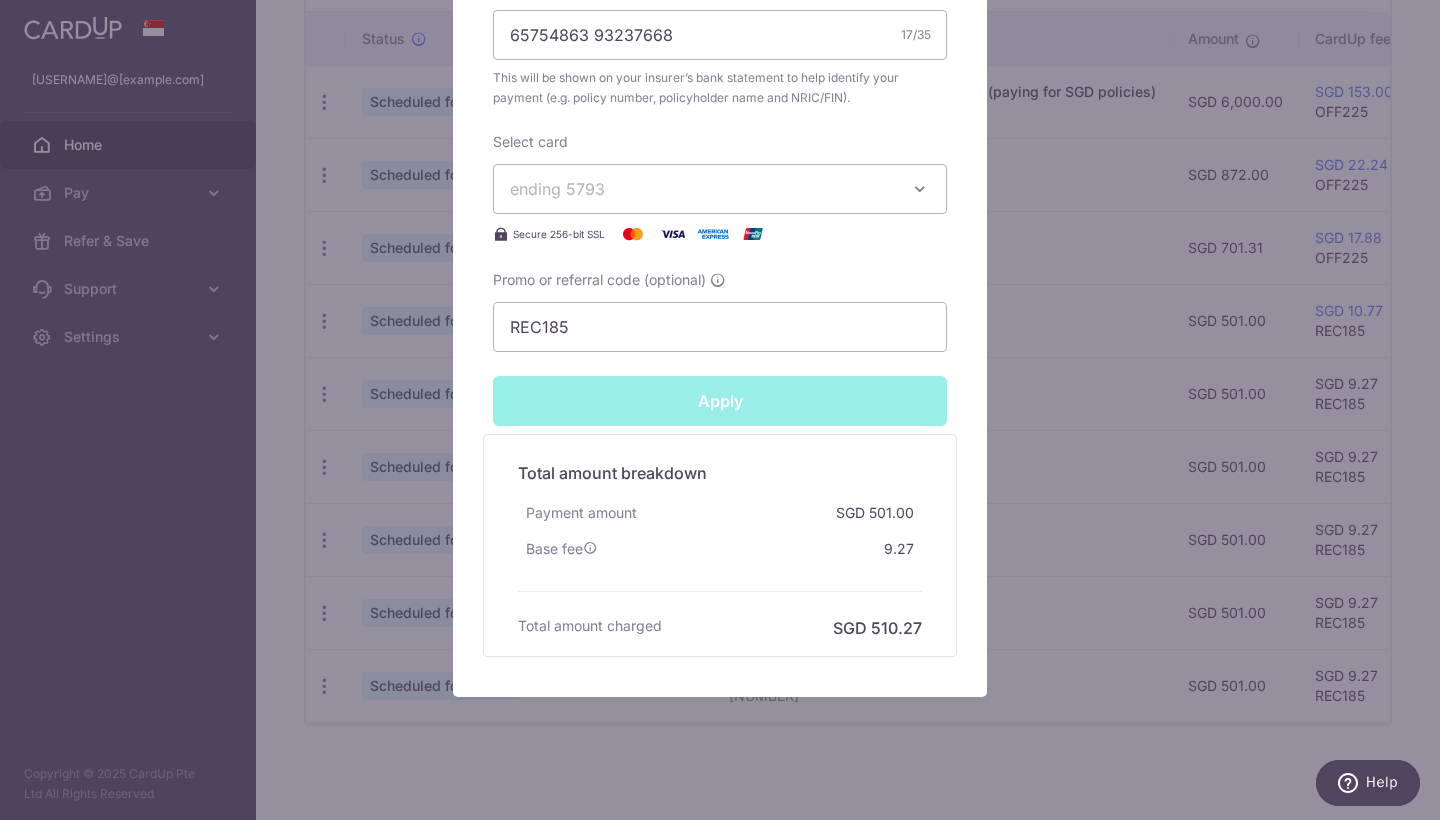 type on "Successfully Applied" 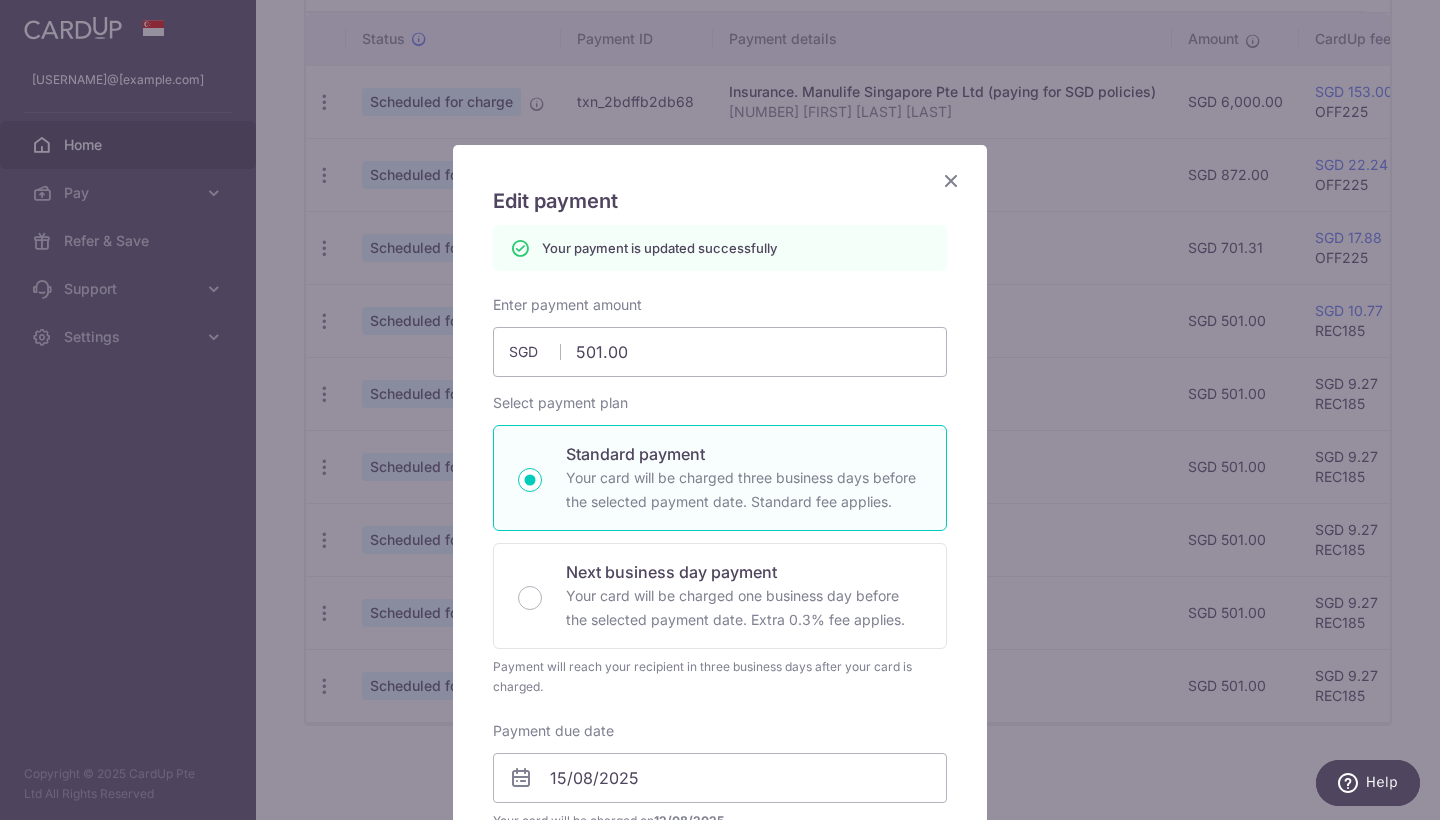 scroll, scrollTop: 0, scrollLeft: 0, axis: both 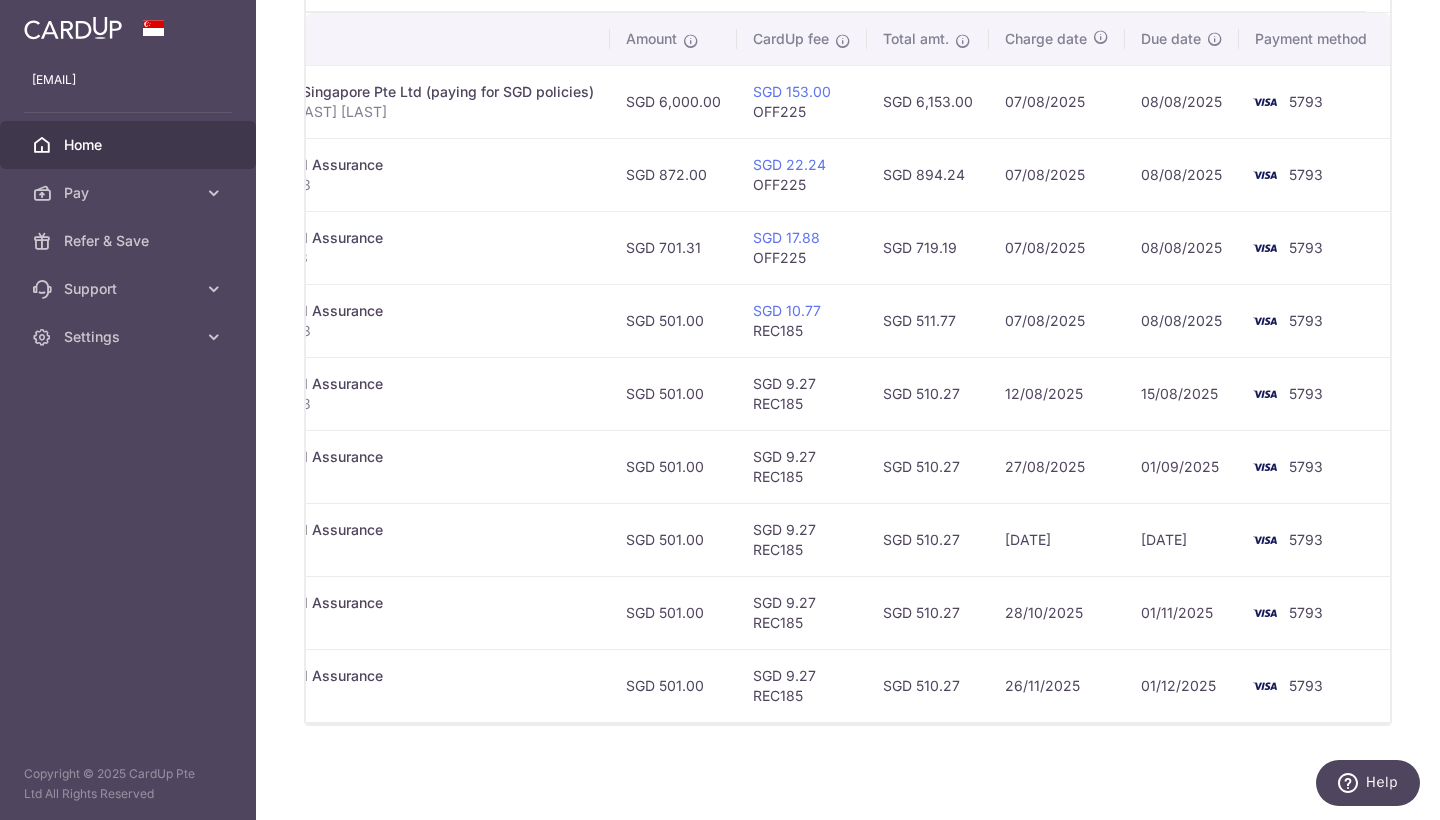 click on "5793" at bounding box center (1306, 393) 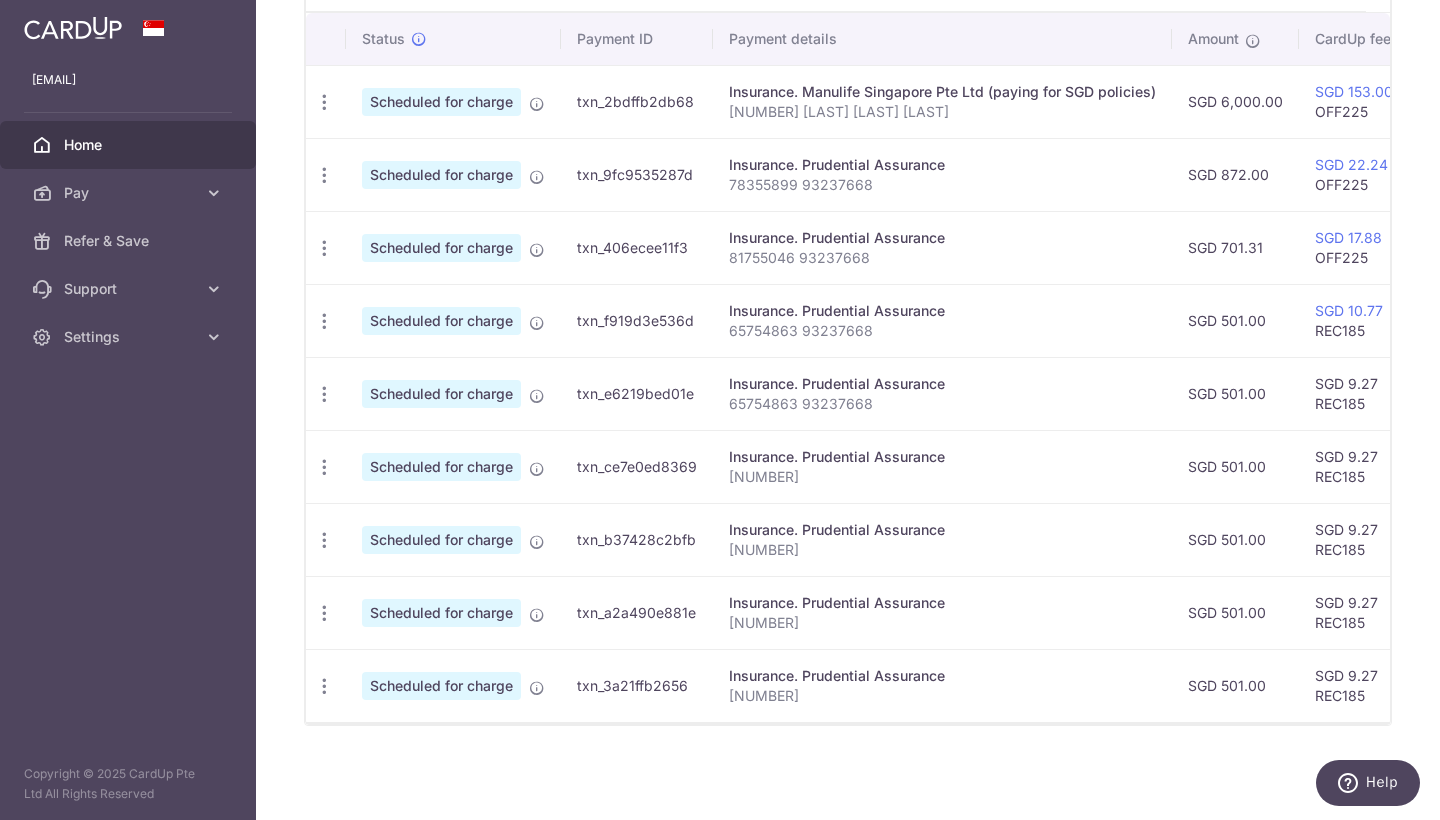 scroll, scrollTop: 0, scrollLeft: 0, axis: both 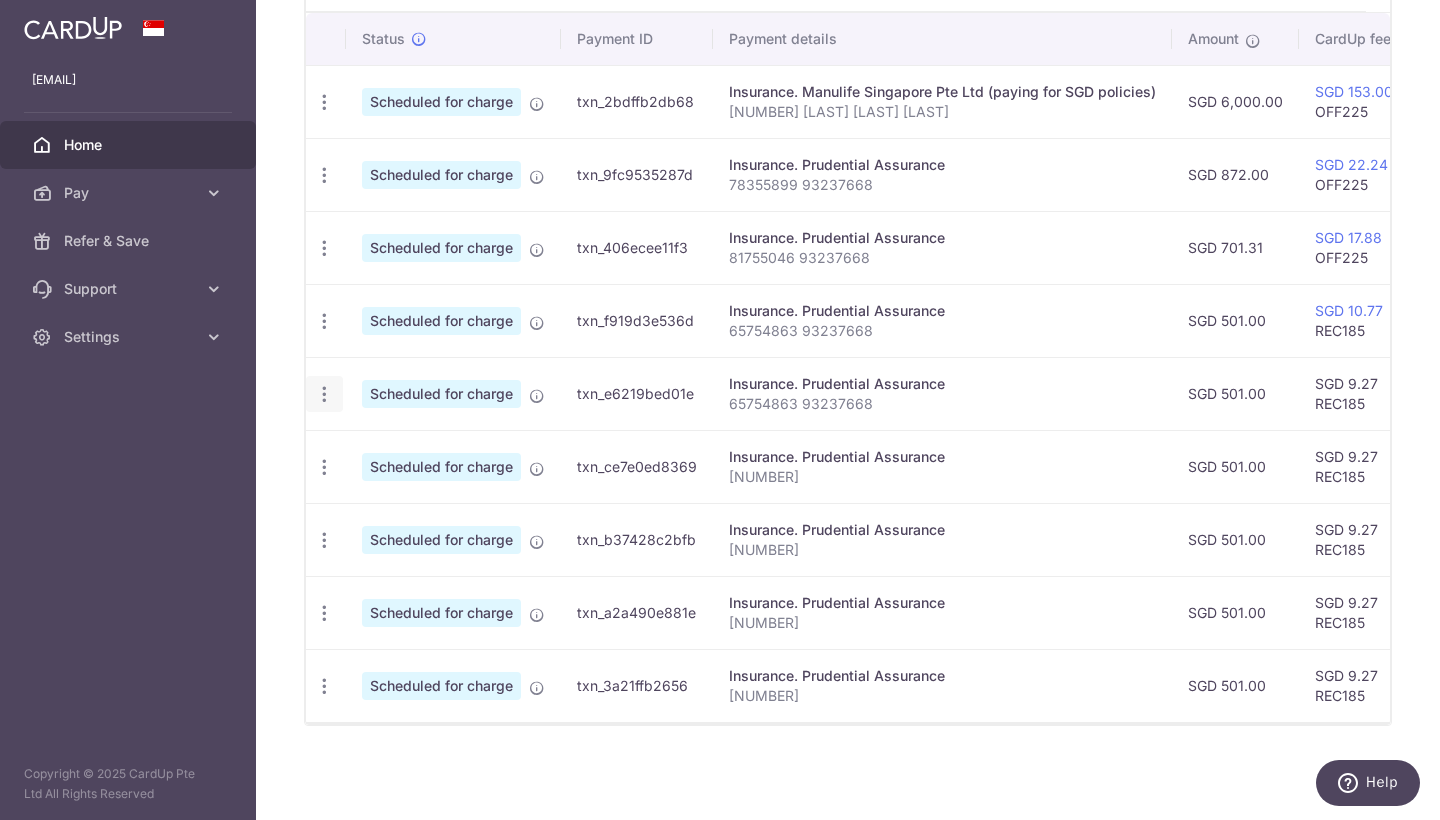 click at bounding box center (324, 102) 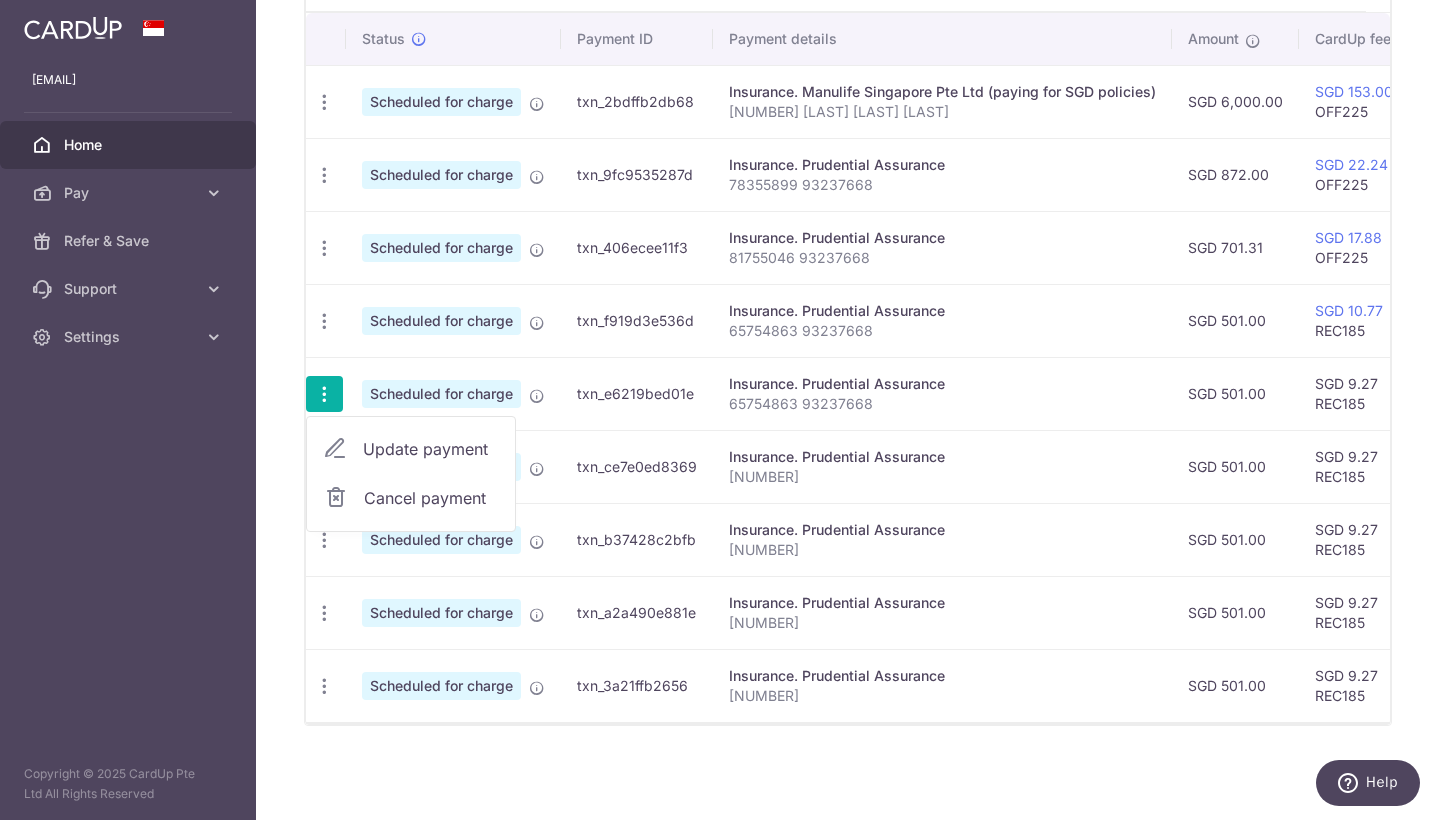 click at bounding box center [324, 394] 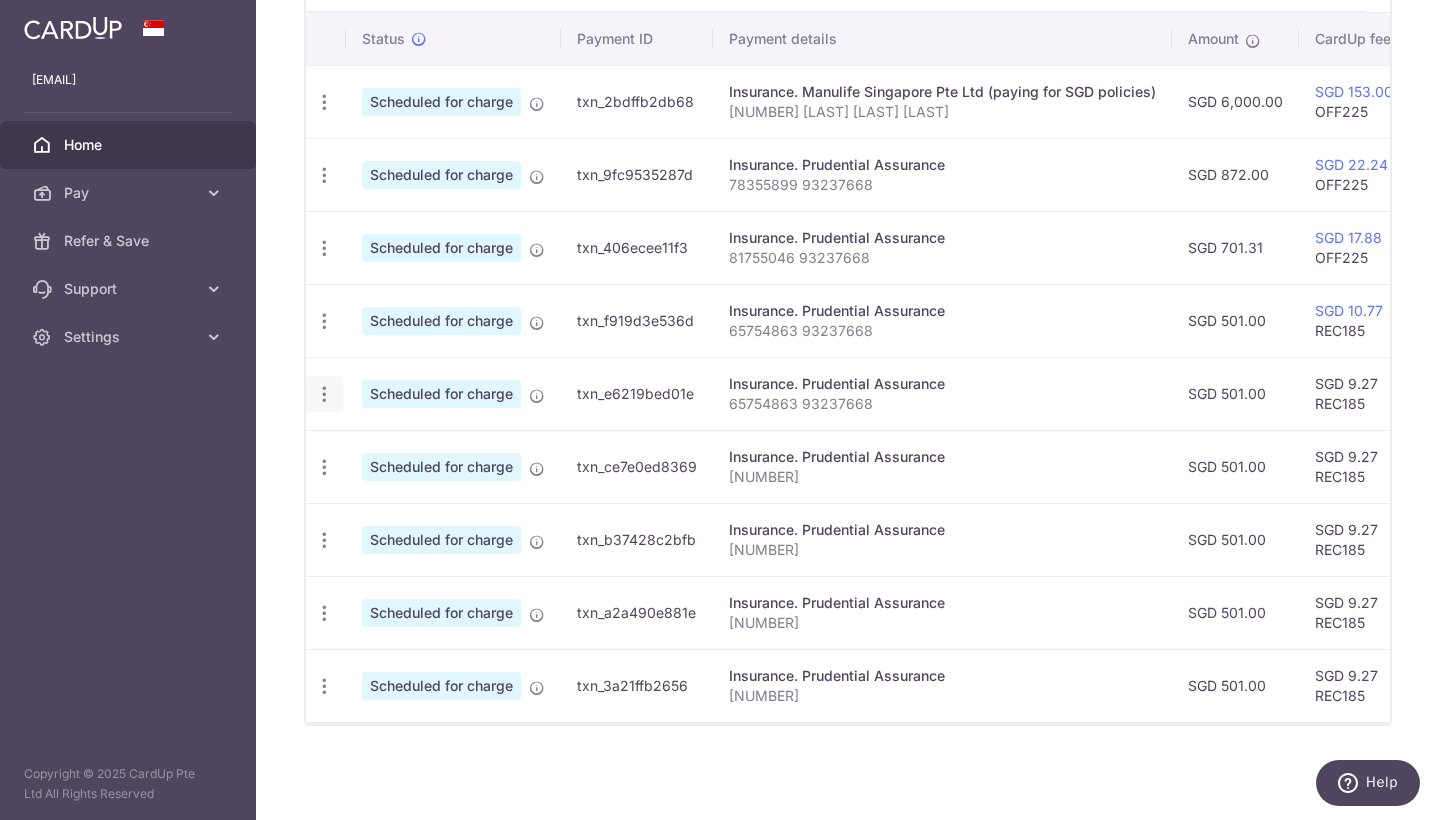 click at bounding box center (324, 102) 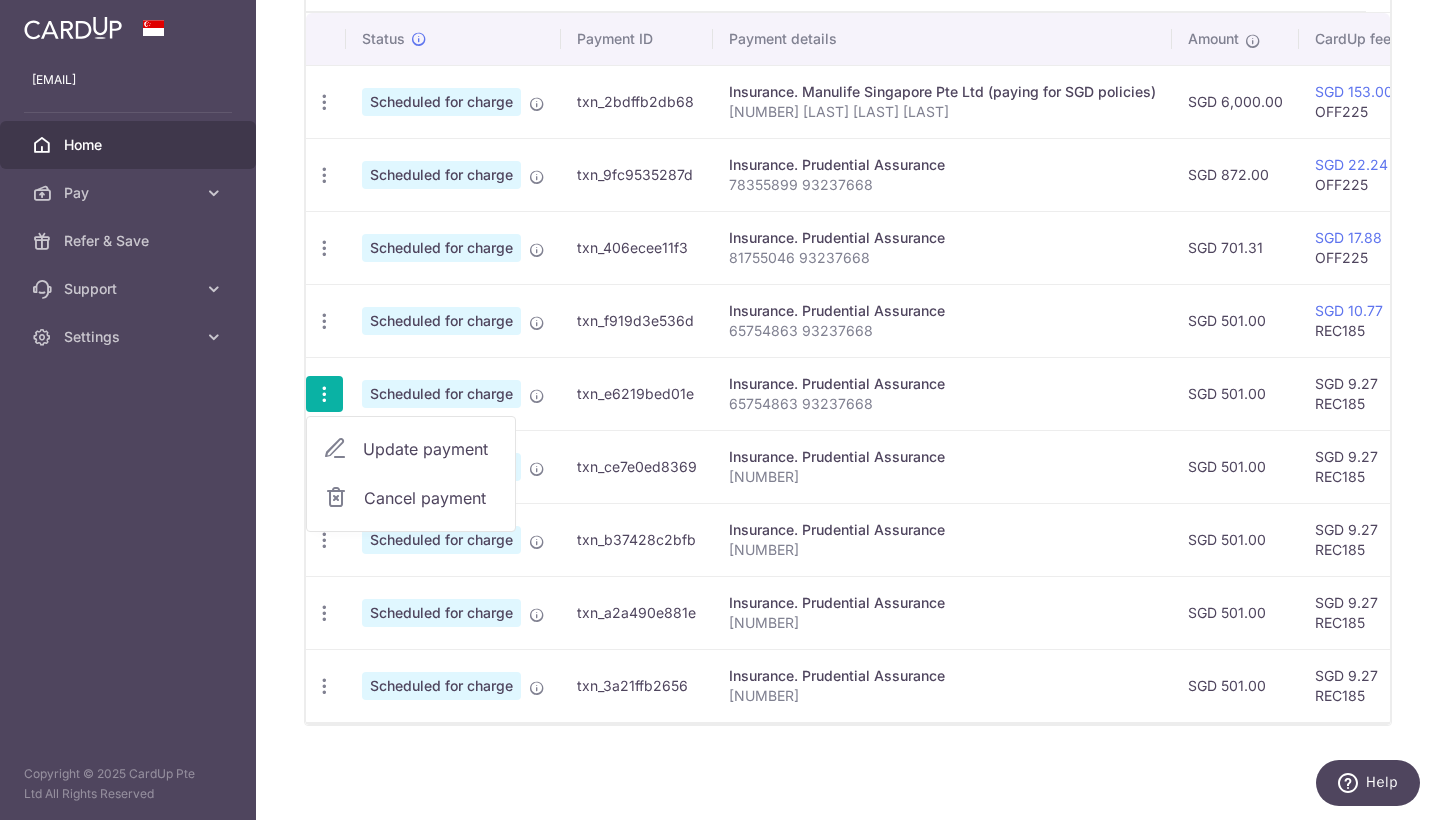 click on "Update payment" at bounding box center (431, 449) 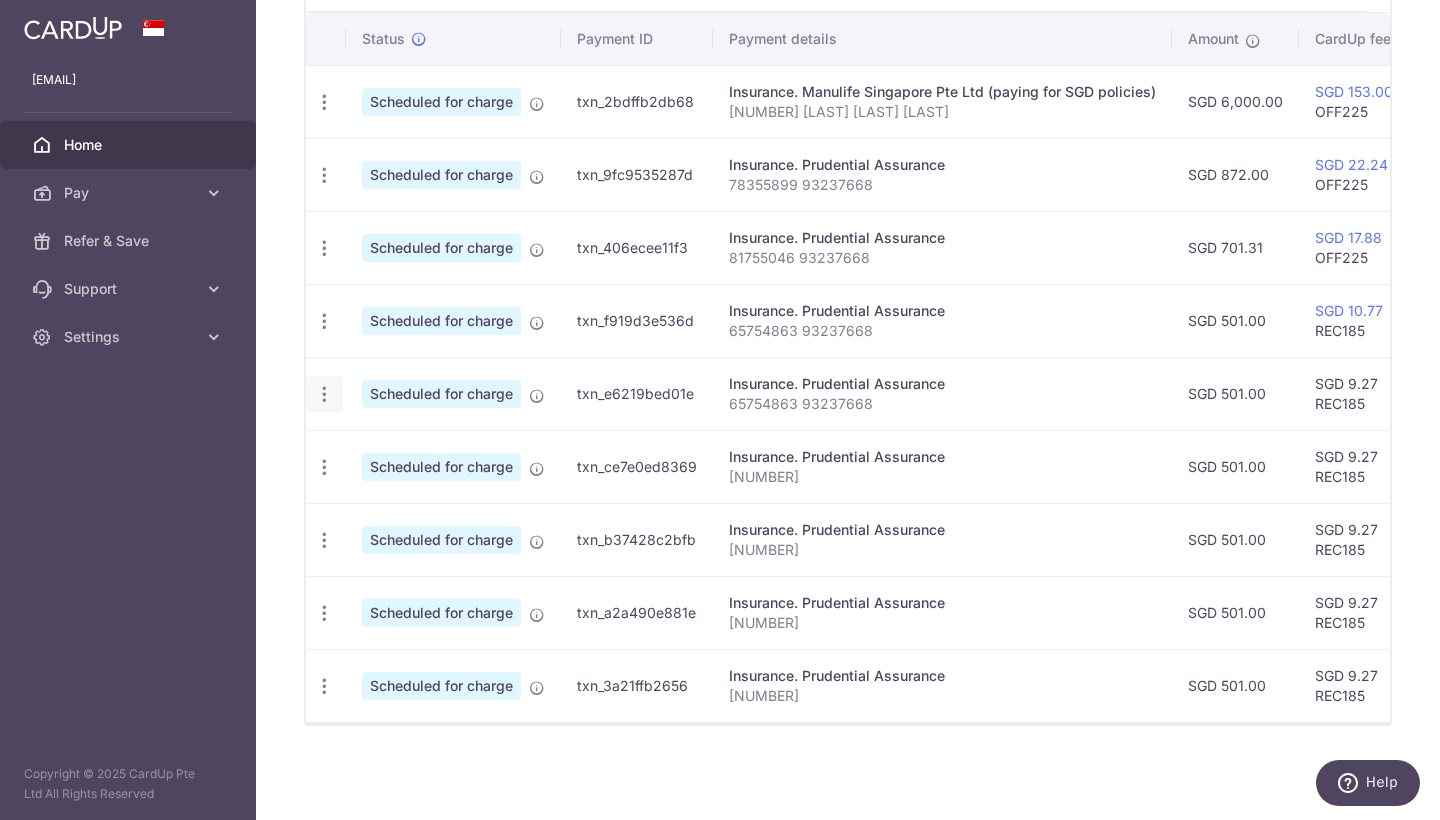 radio on "true" 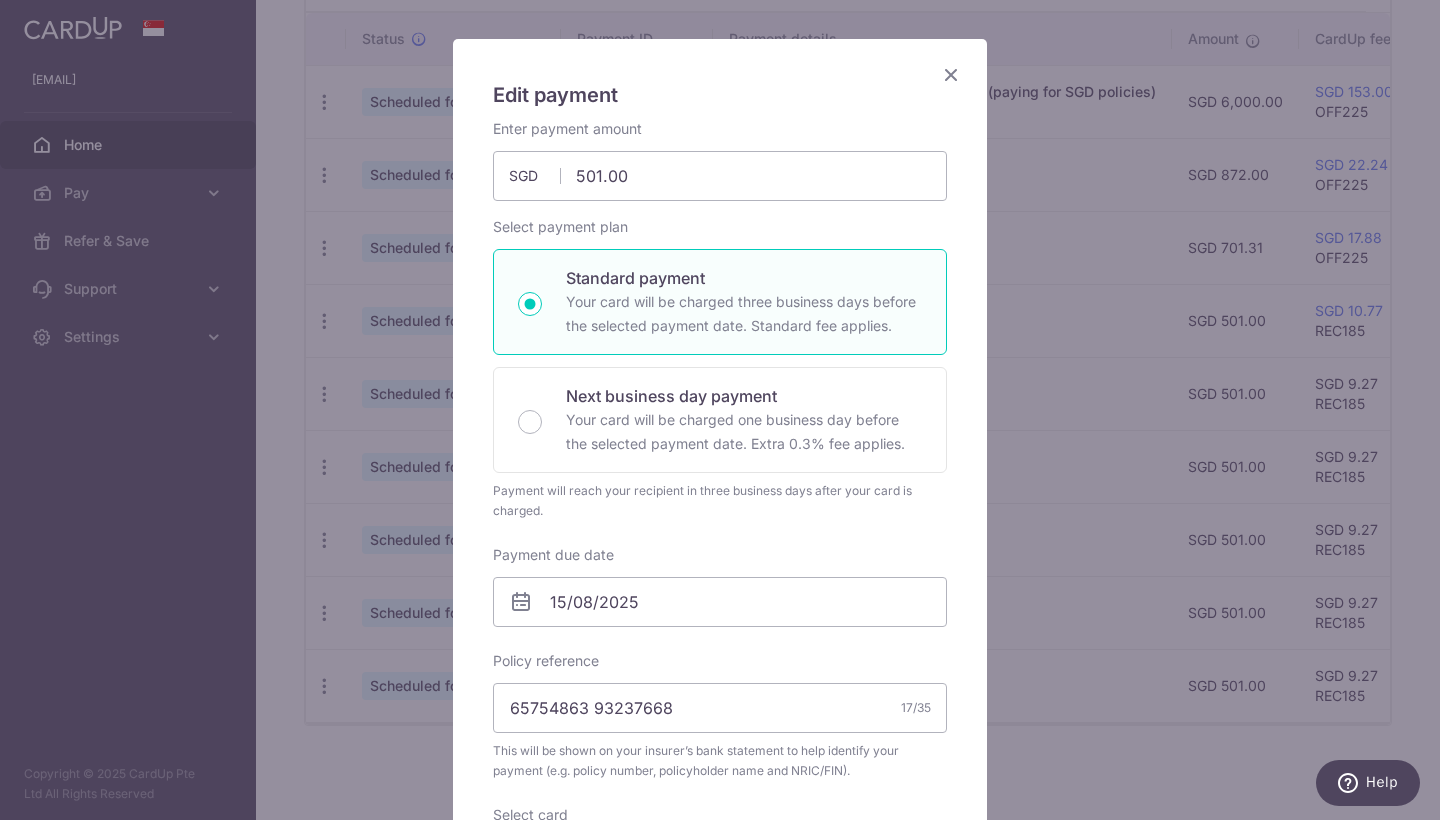scroll, scrollTop: 106, scrollLeft: 0, axis: vertical 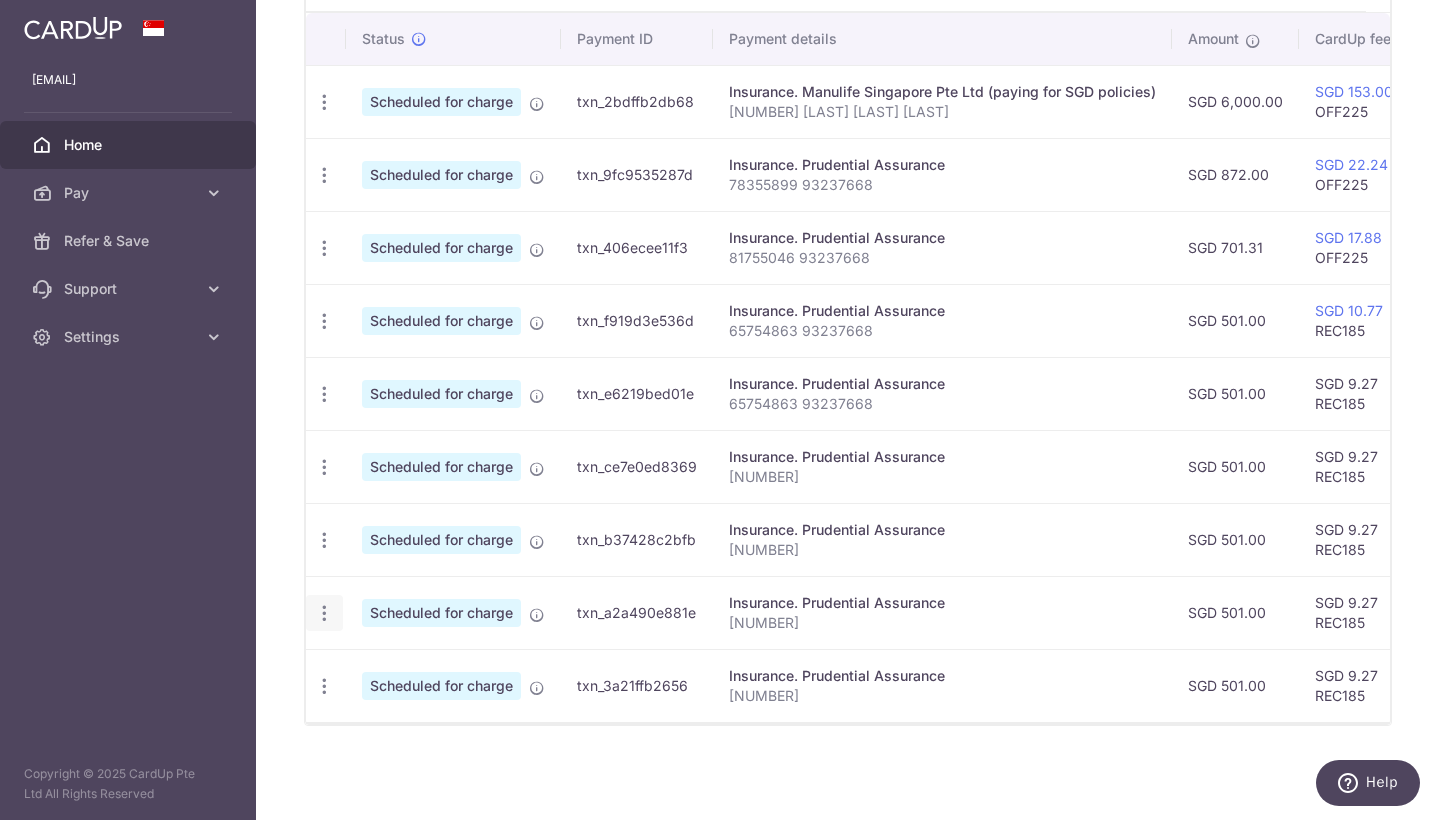 click at bounding box center [324, 102] 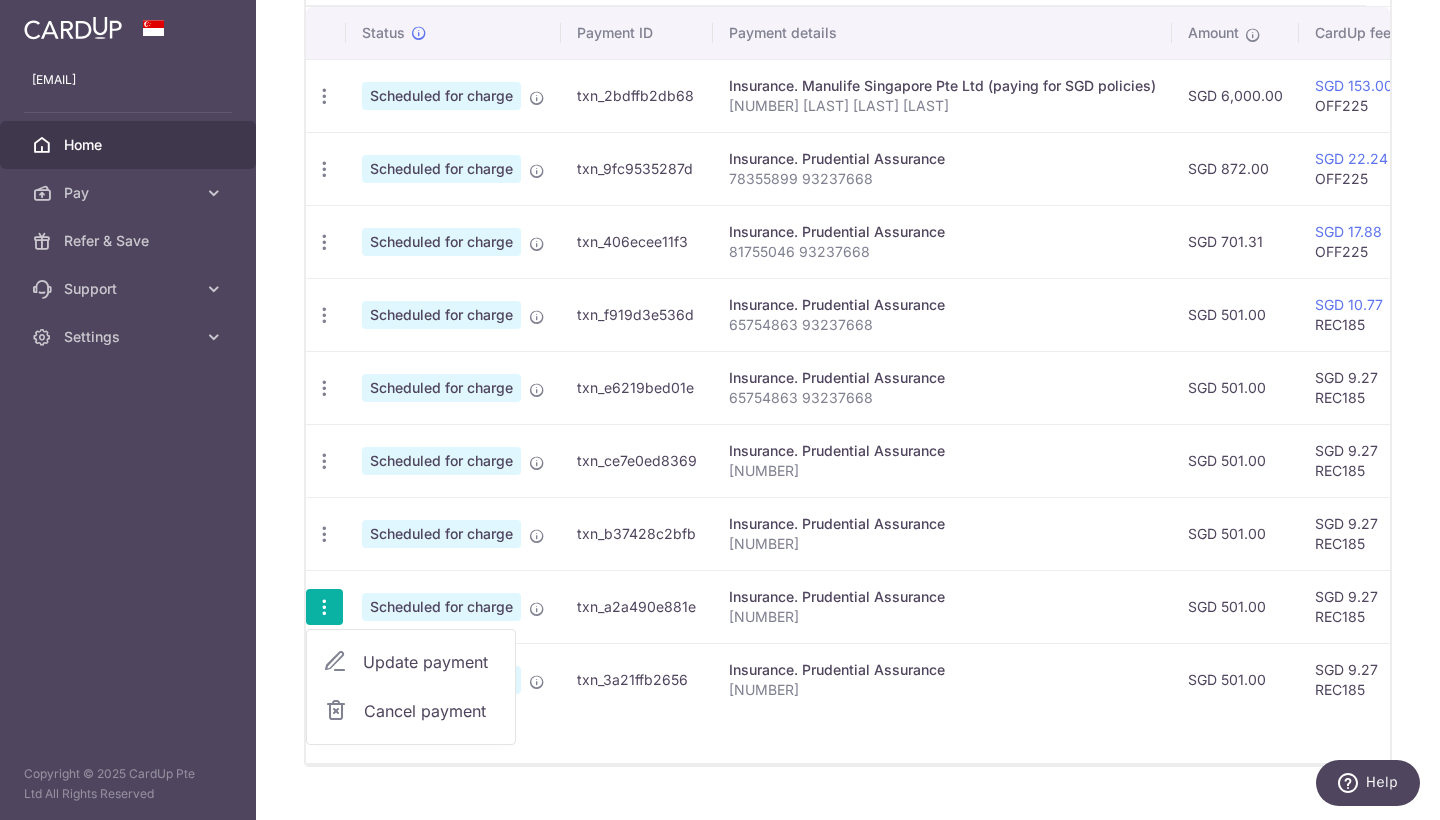 click on "Update payment" at bounding box center [431, 662] 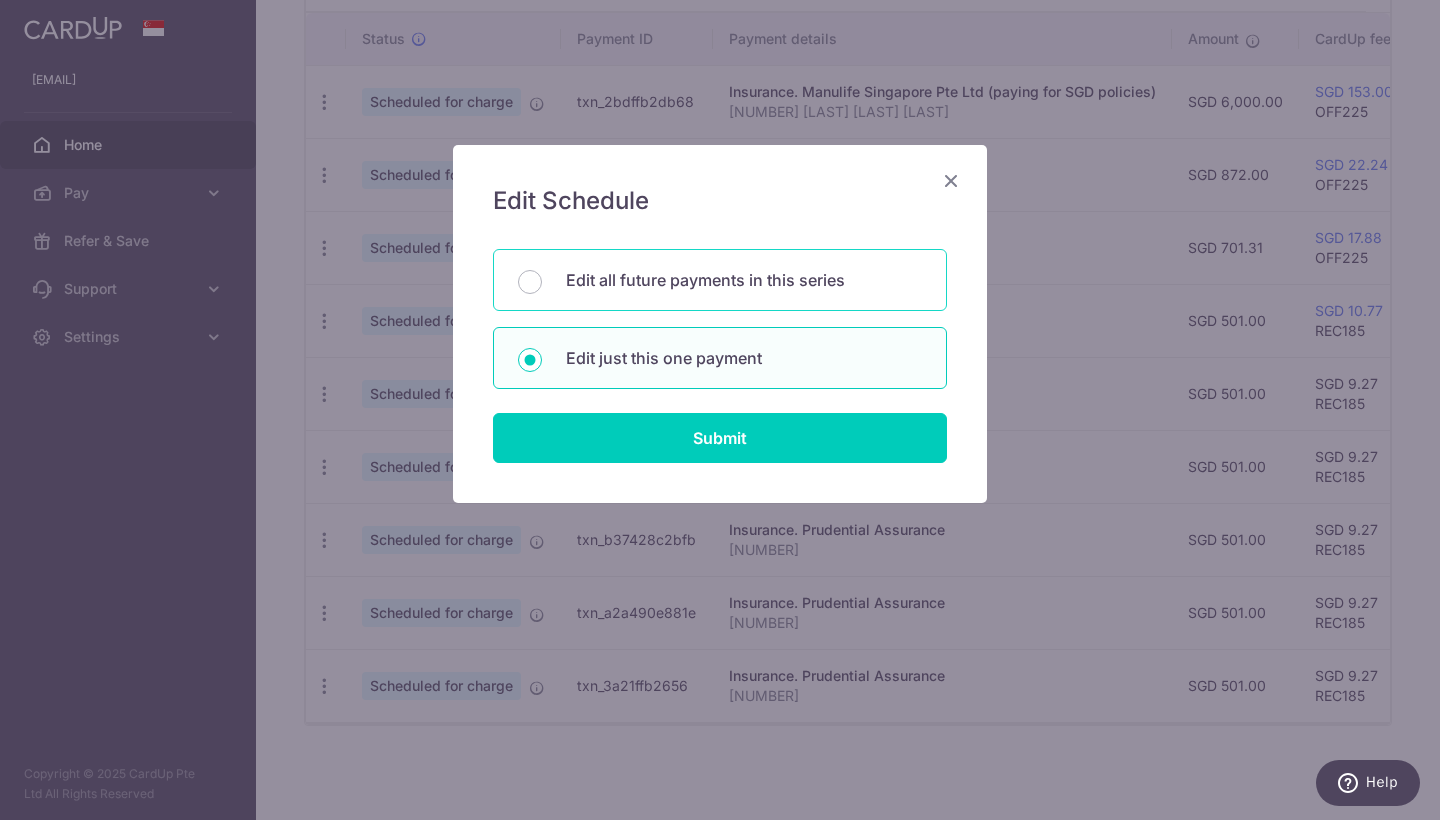click on "Edit all future payments in this series" at bounding box center [720, 280] 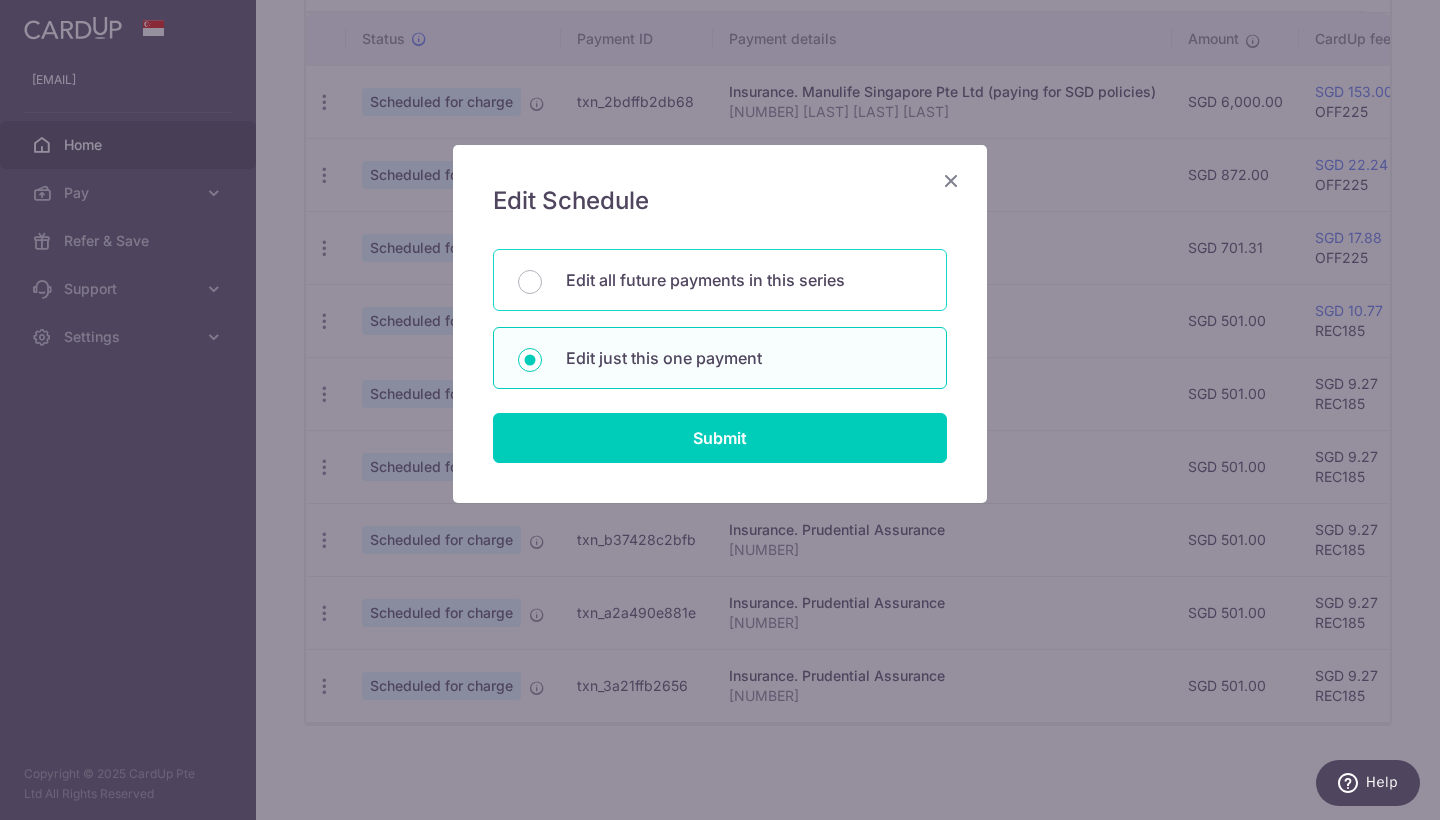 radio on "true" 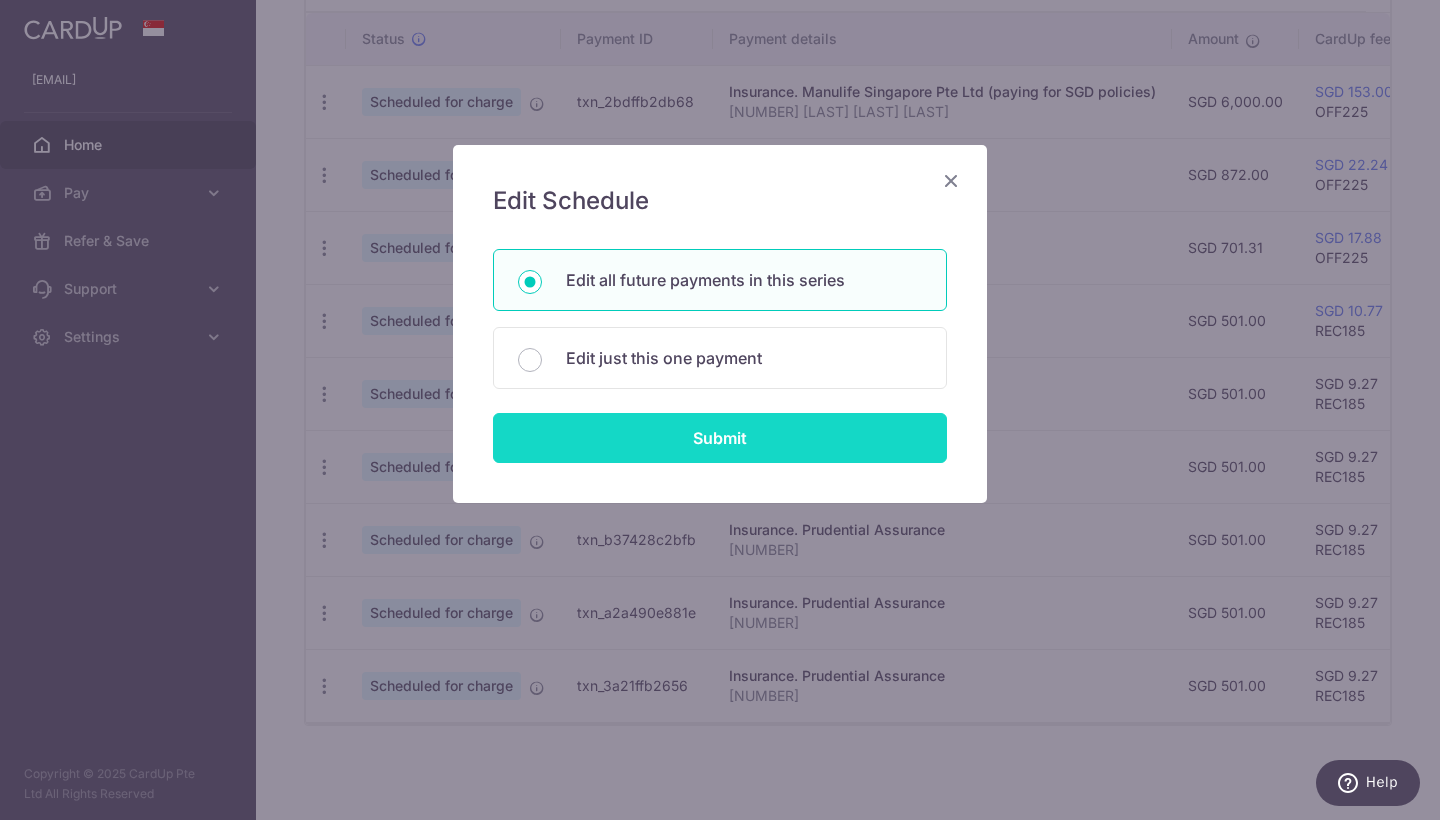 click on "Submit" at bounding box center (720, 438) 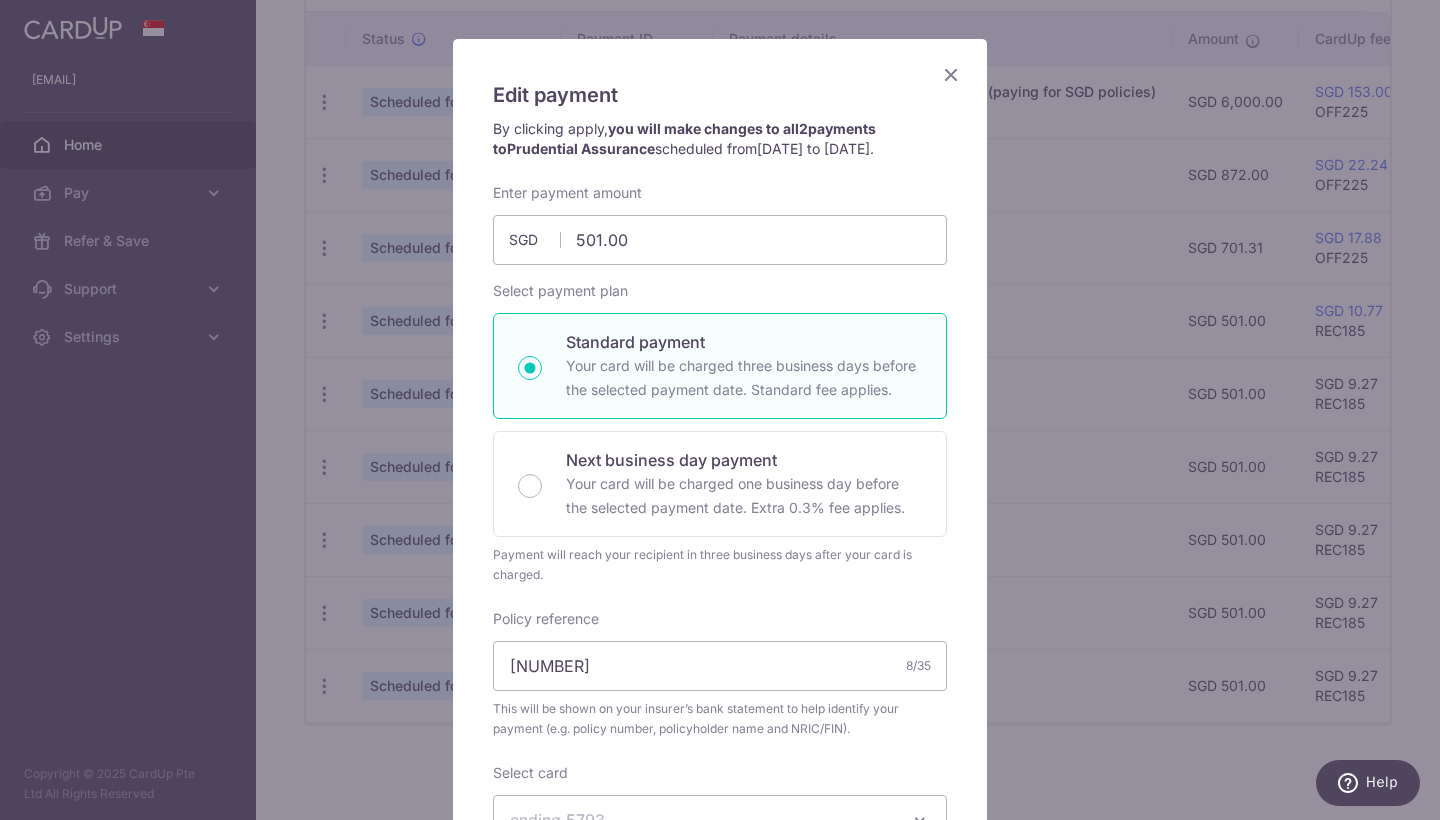 scroll, scrollTop: 0, scrollLeft: 0, axis: both 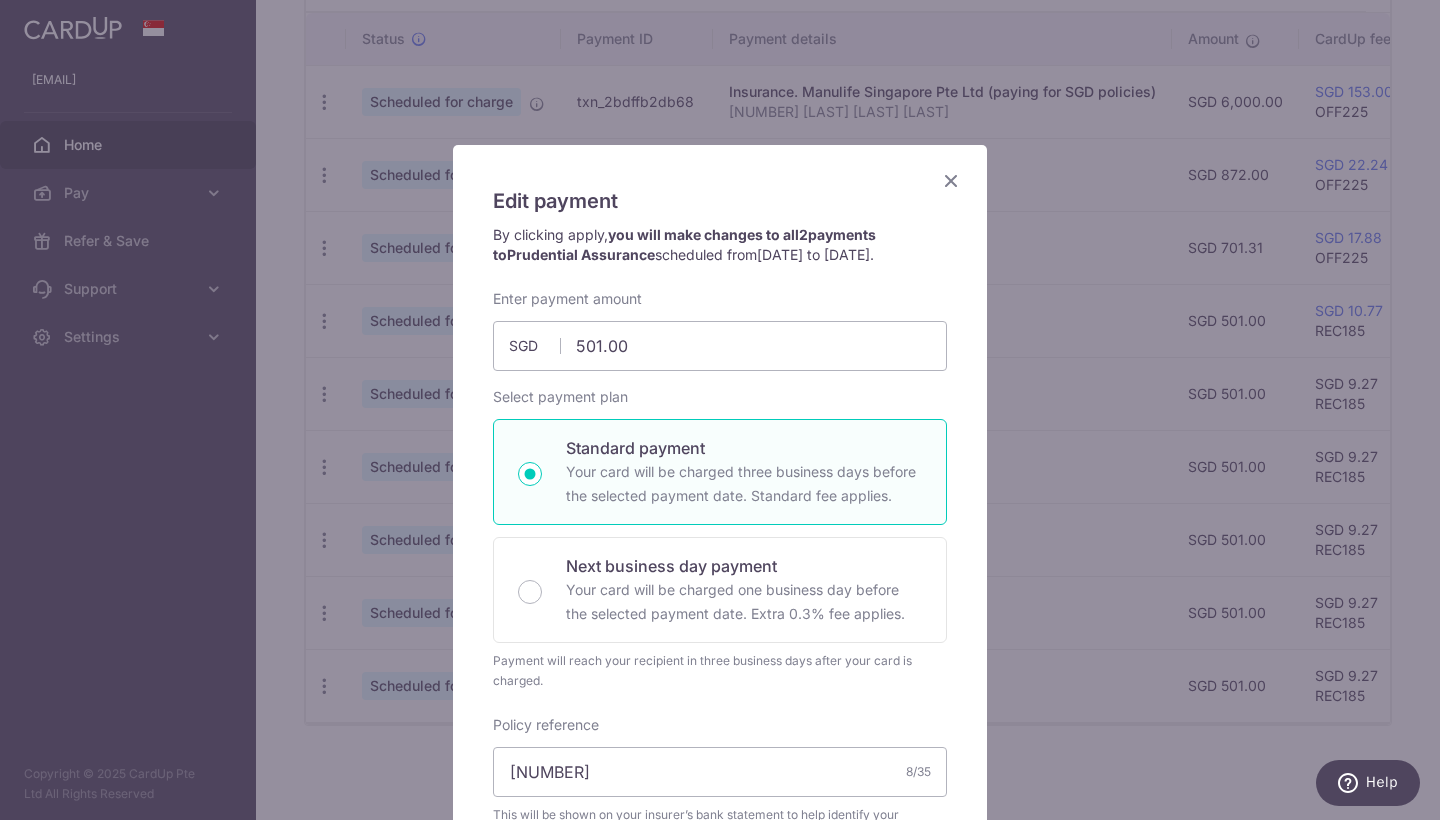 click at bounding box center [951, 180] 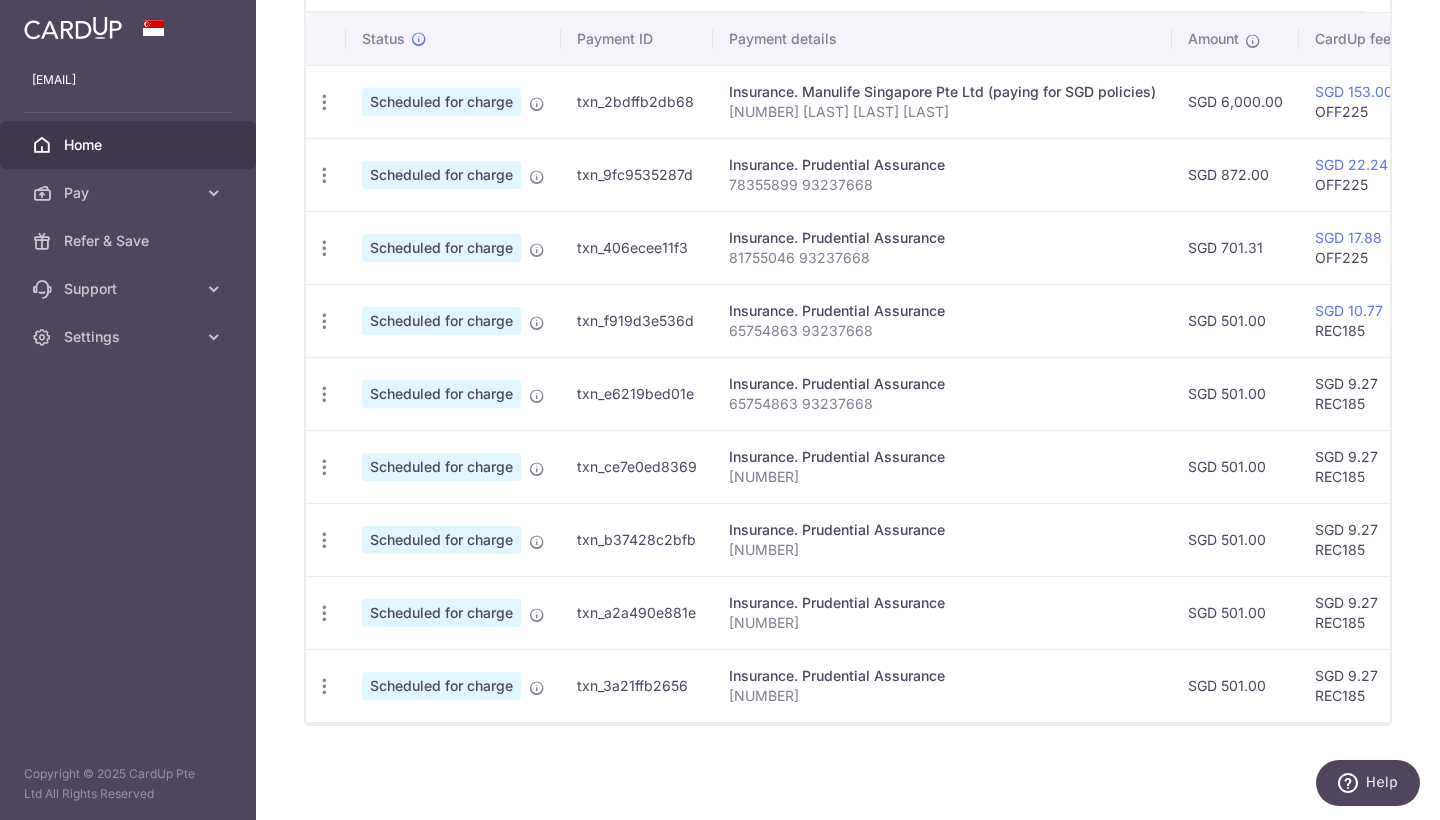 scroll, scrollTop: 0, scrollLeft: 0, axis: both 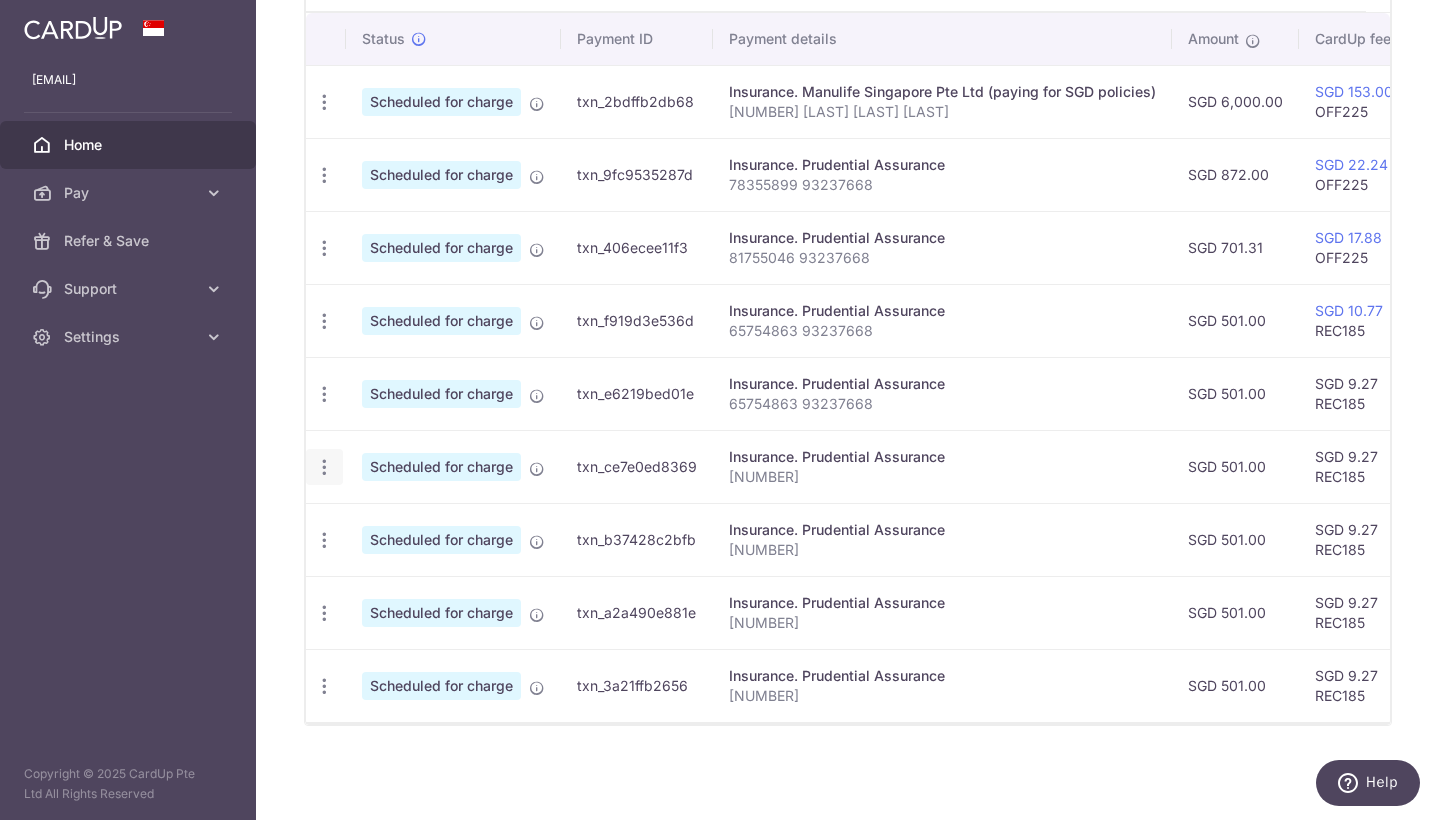 click at bounding box center [324, 102] 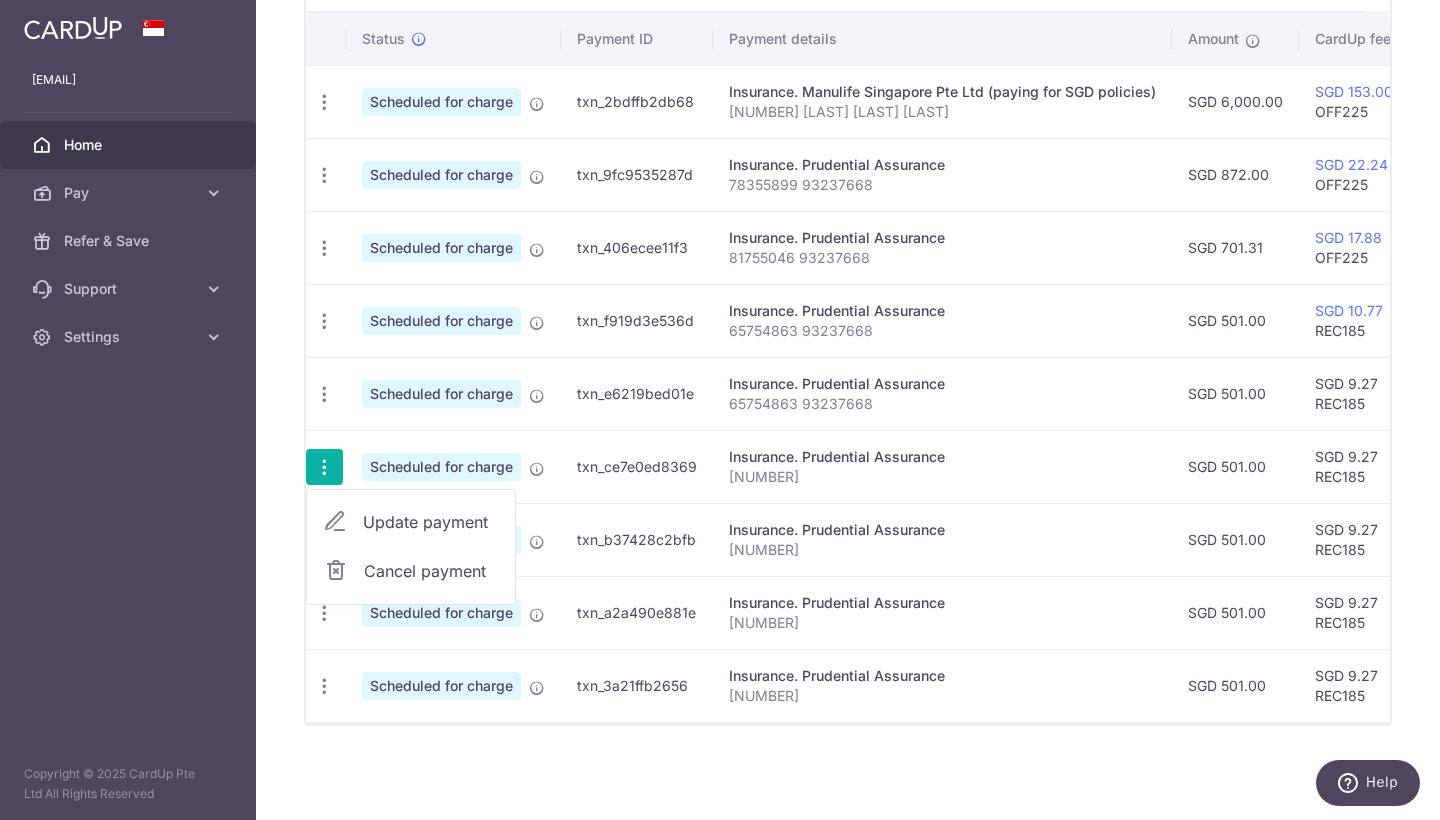 click on "Update payment" at bounding box center (431, 522) 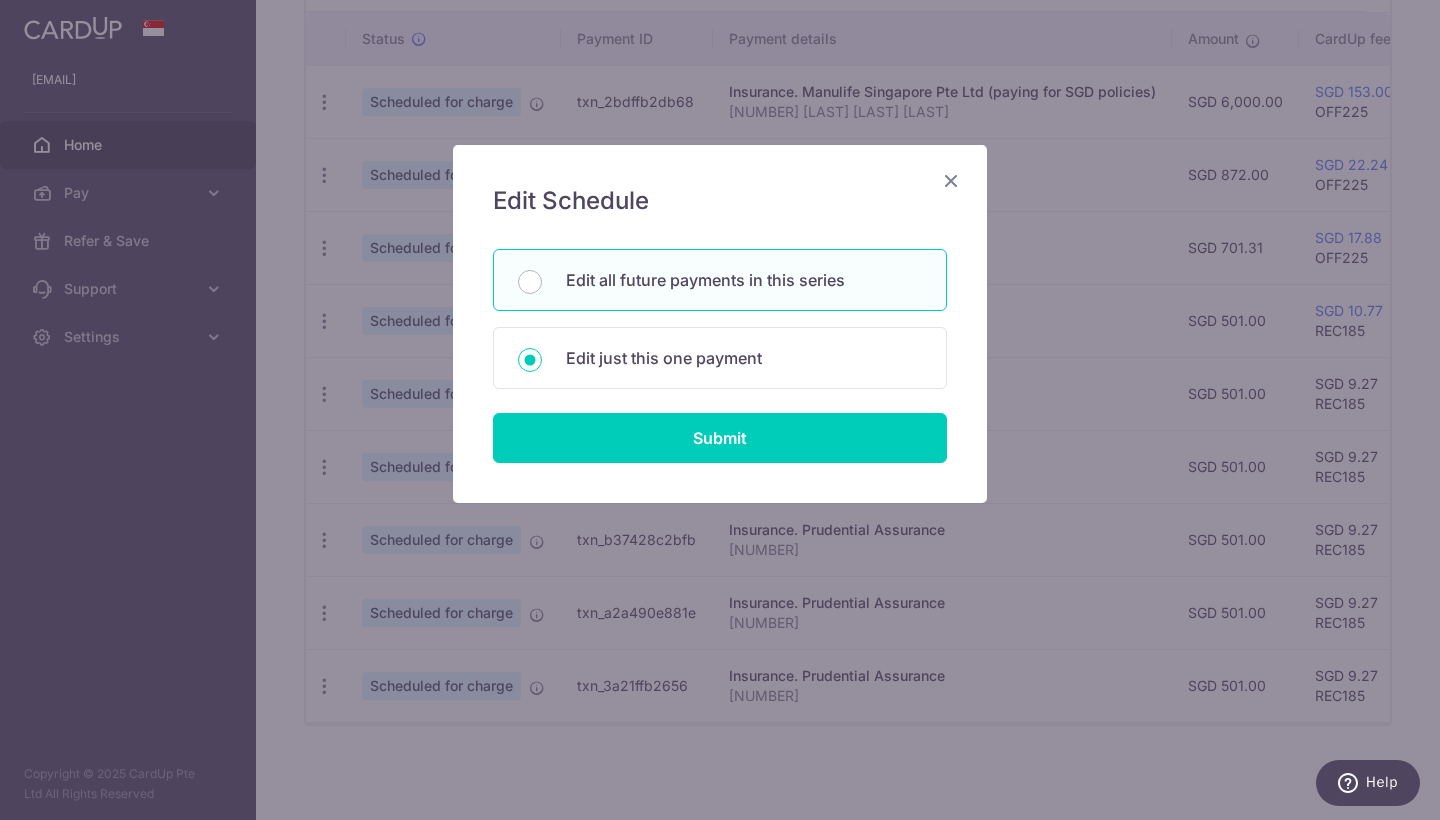 click on "Edit all future payments in this series" at bounding box center [720, 280] 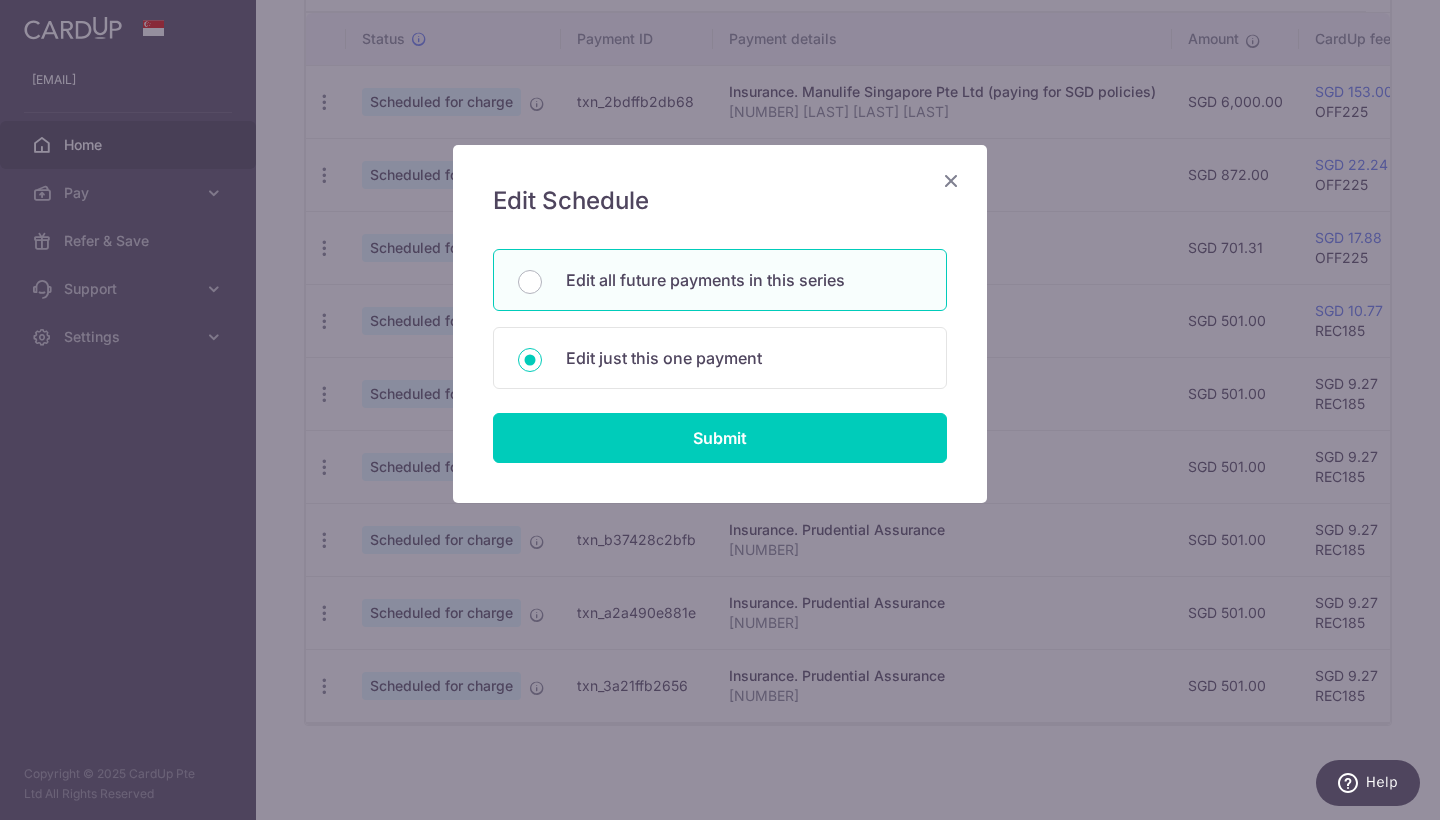 radio on "true" 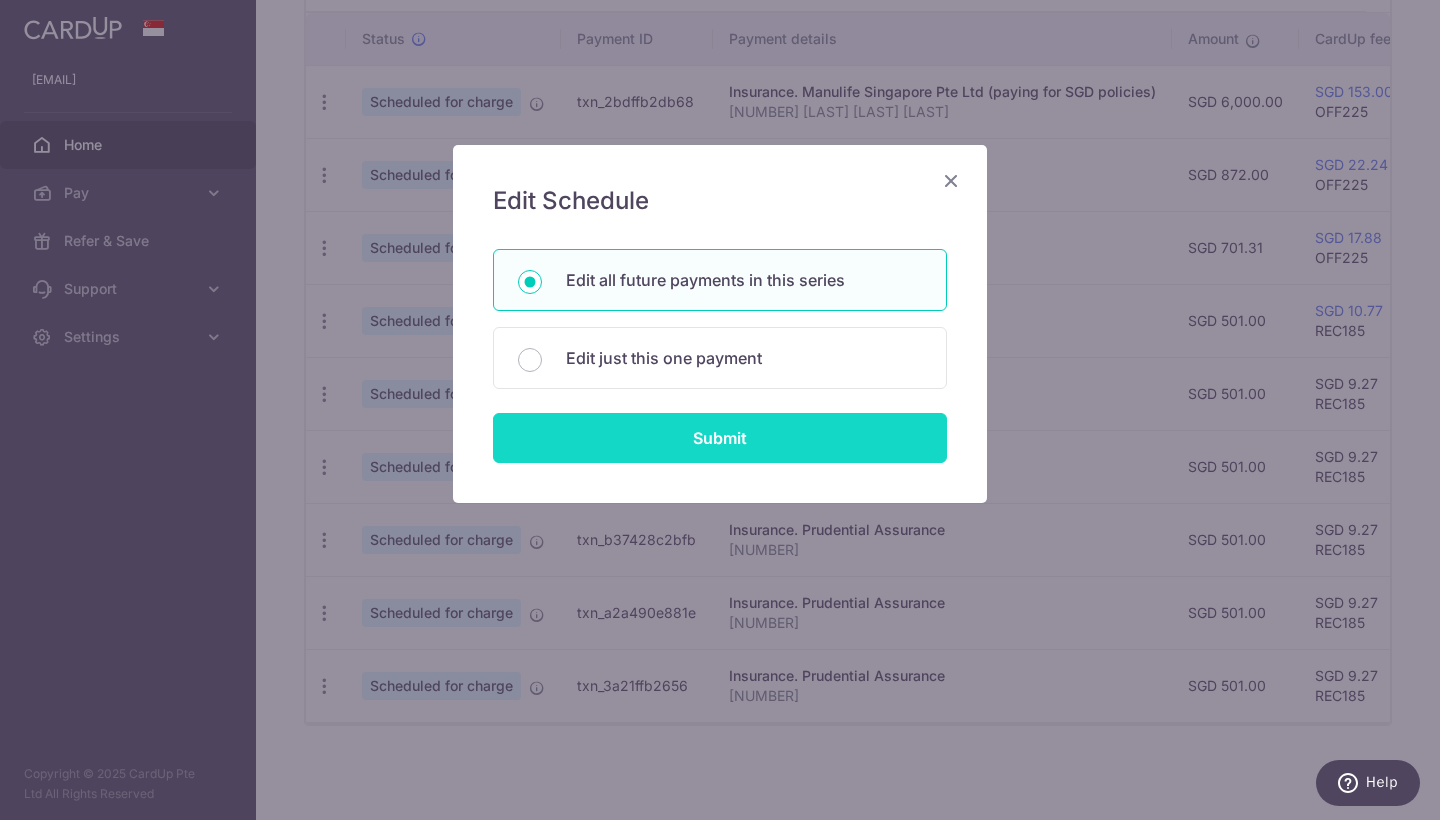 click on "Submit" at bounding box center (720, 438) 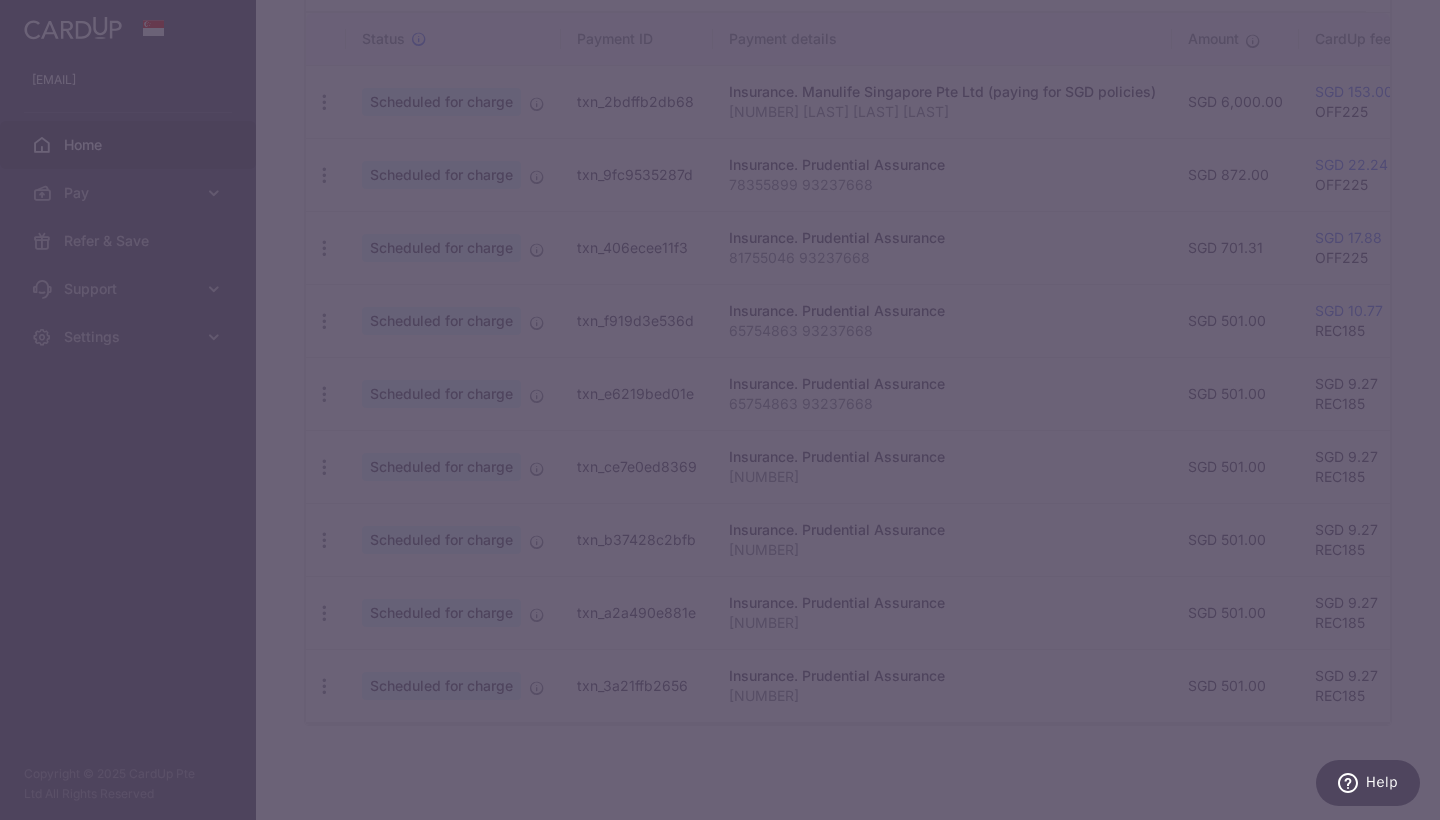 radio on "true" 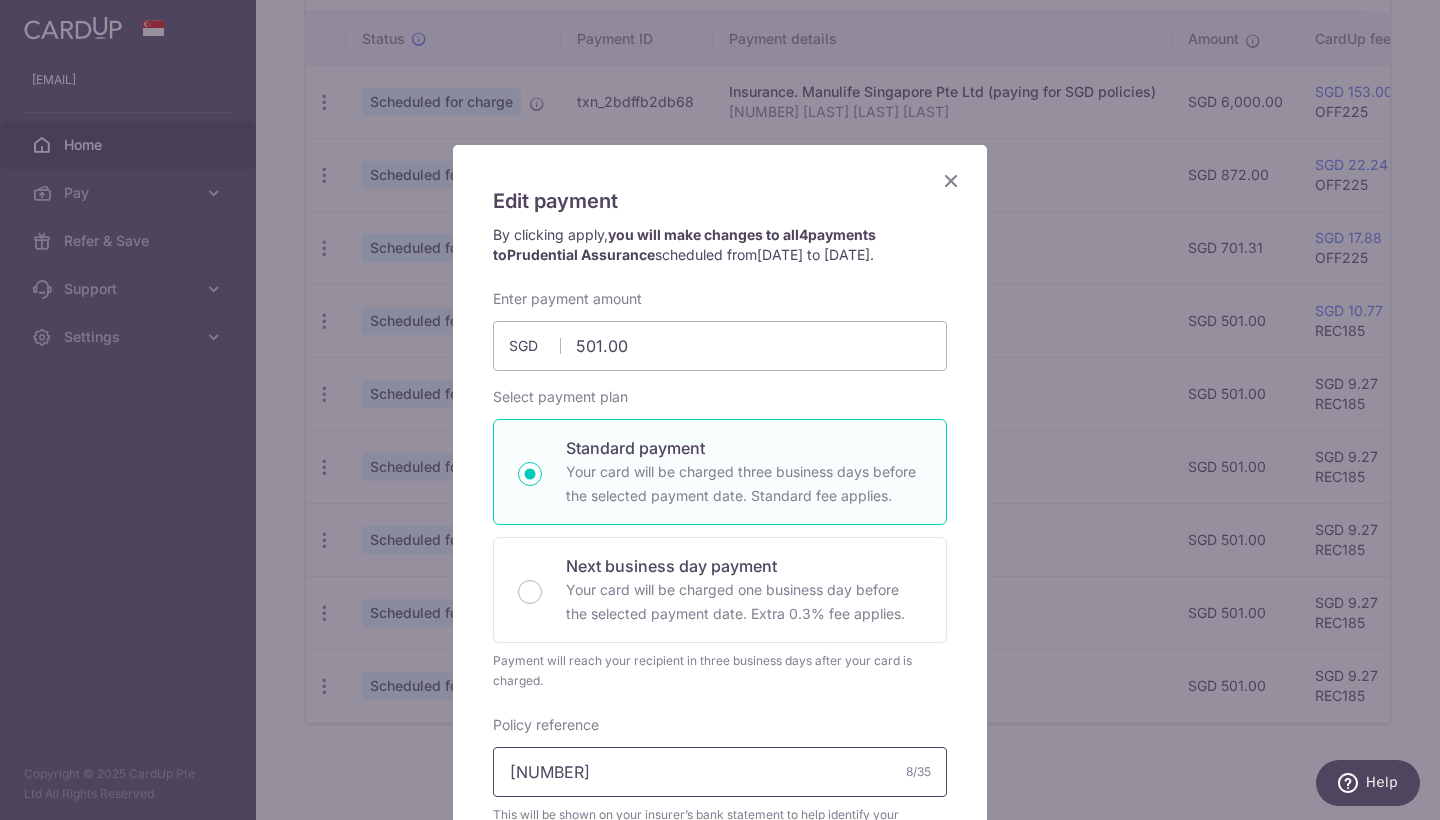 click on "65754863" at bounding box center (720, 772) 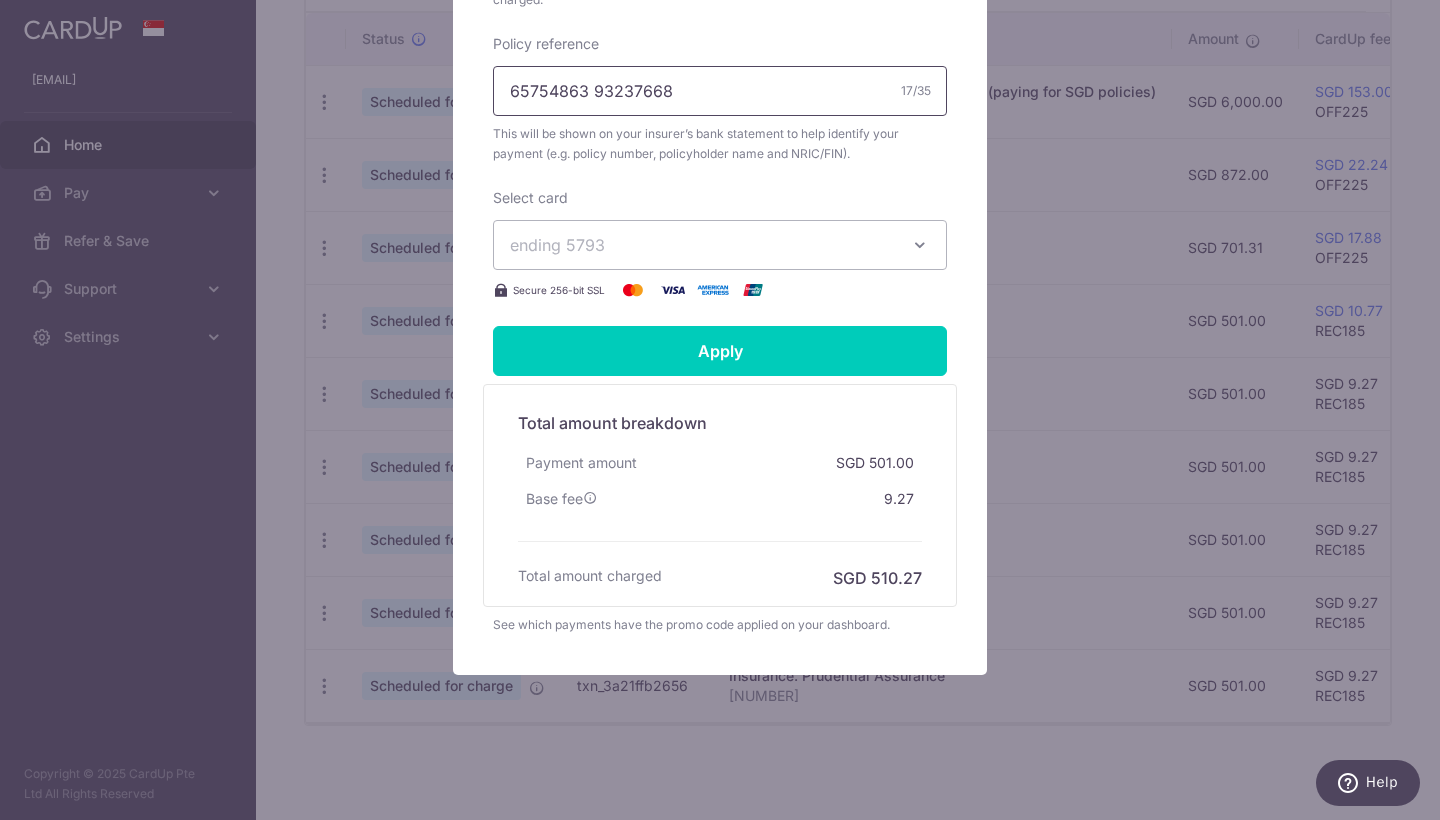 scroll, scrollTop: 681, scrollLeft: 0, axis: vertical 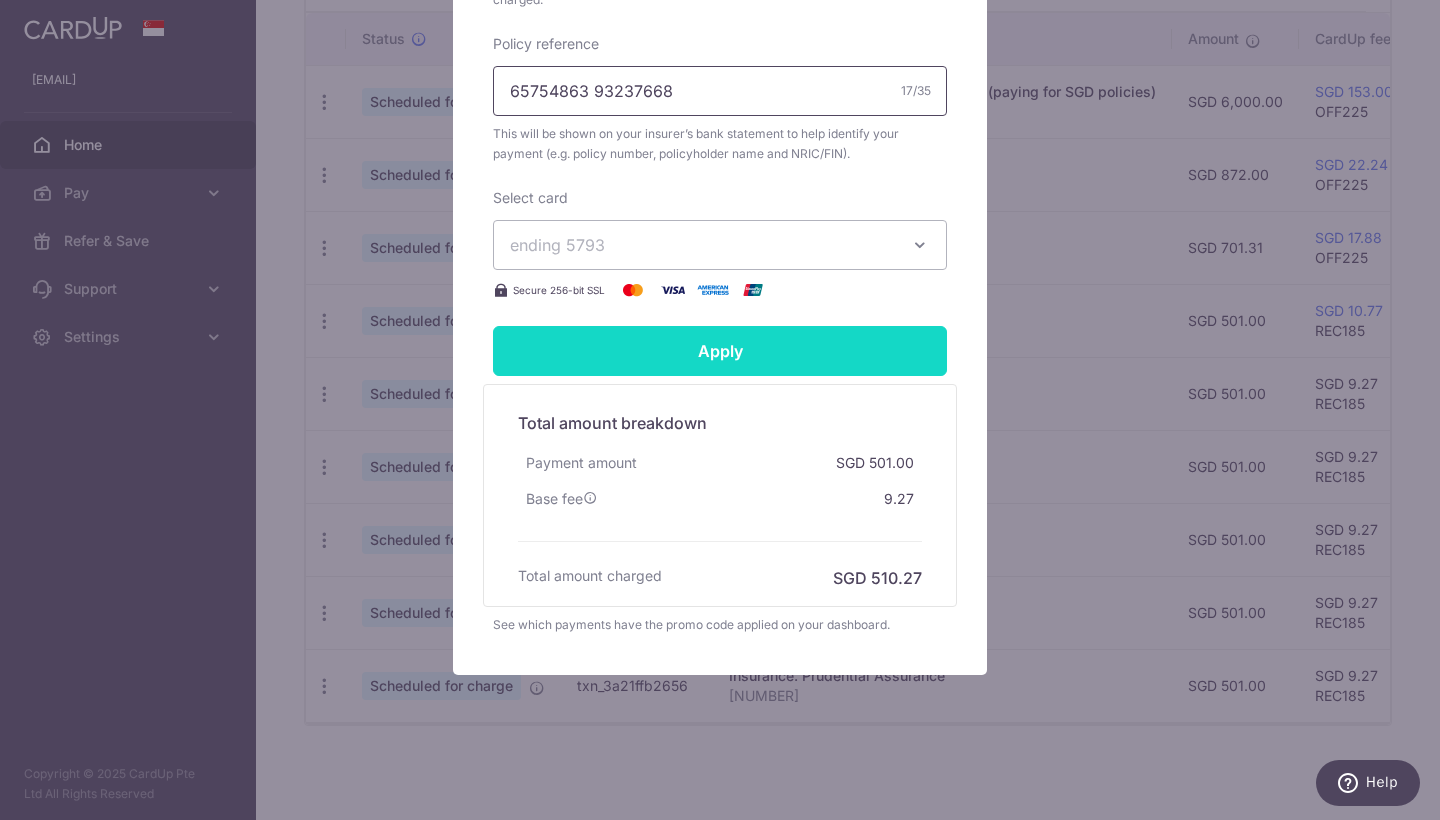 type on "65754863 93237668" 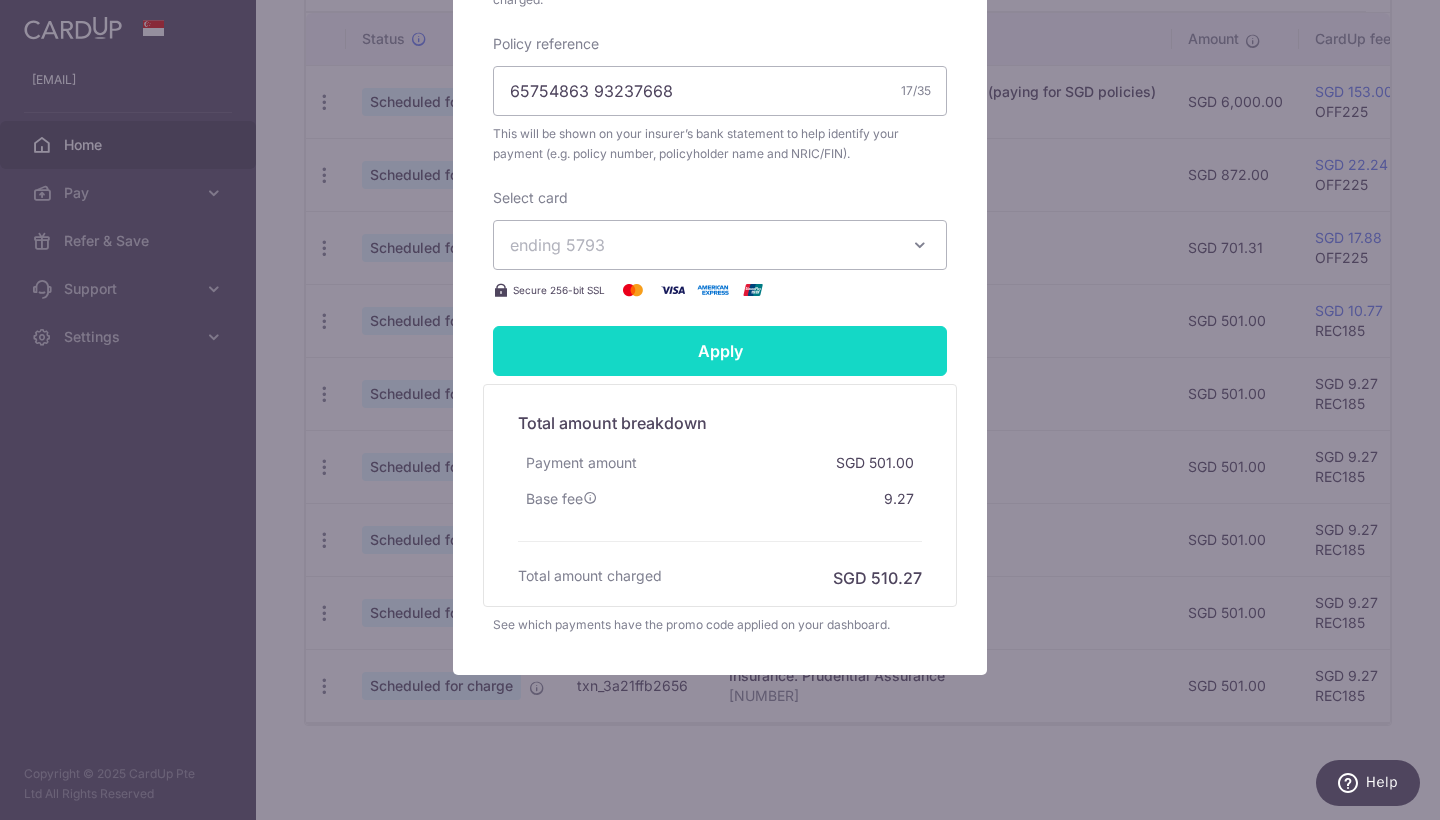 click on "Apply" at bounding box center (720, 351) 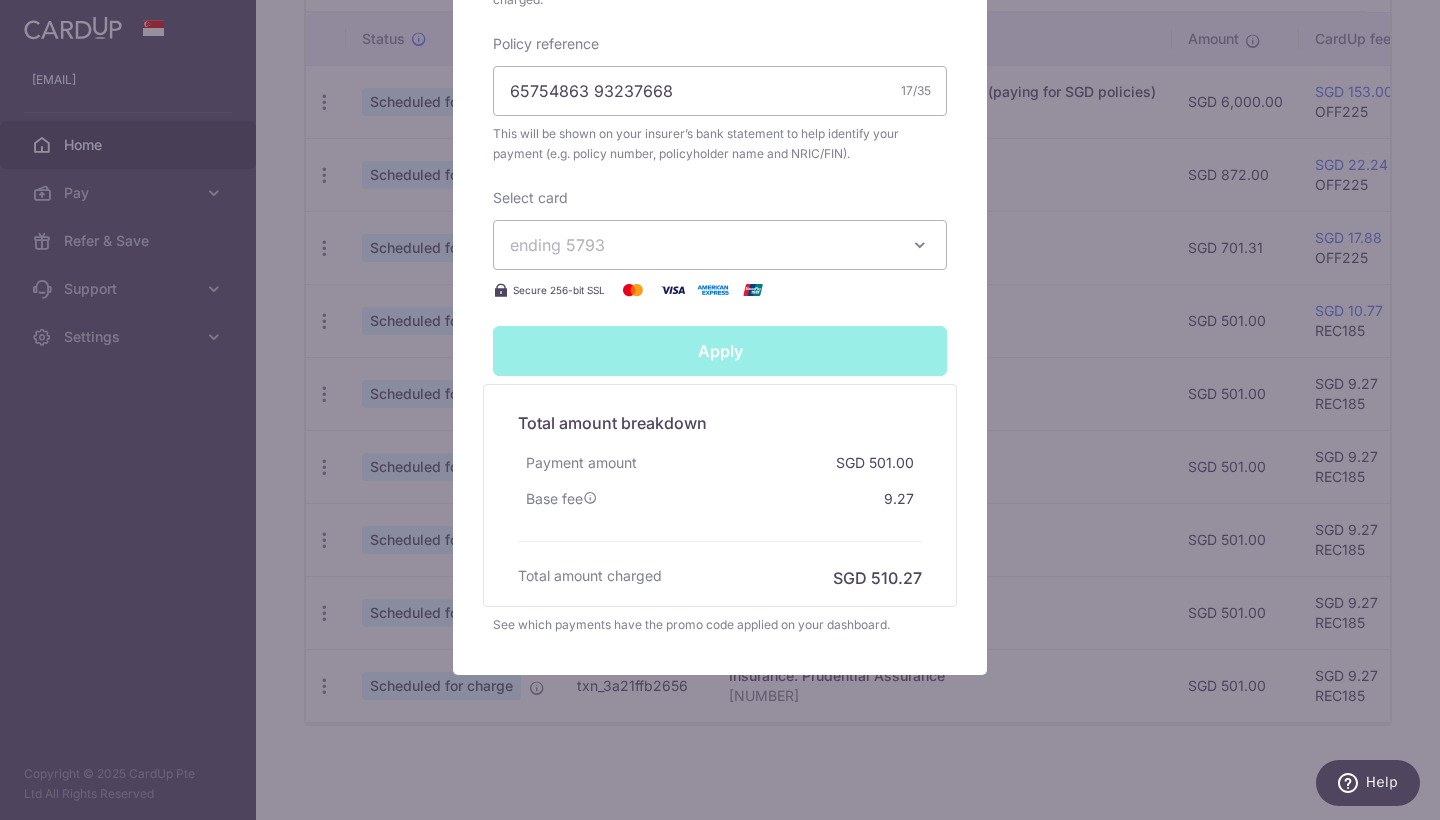 type on "Successfully Applied" 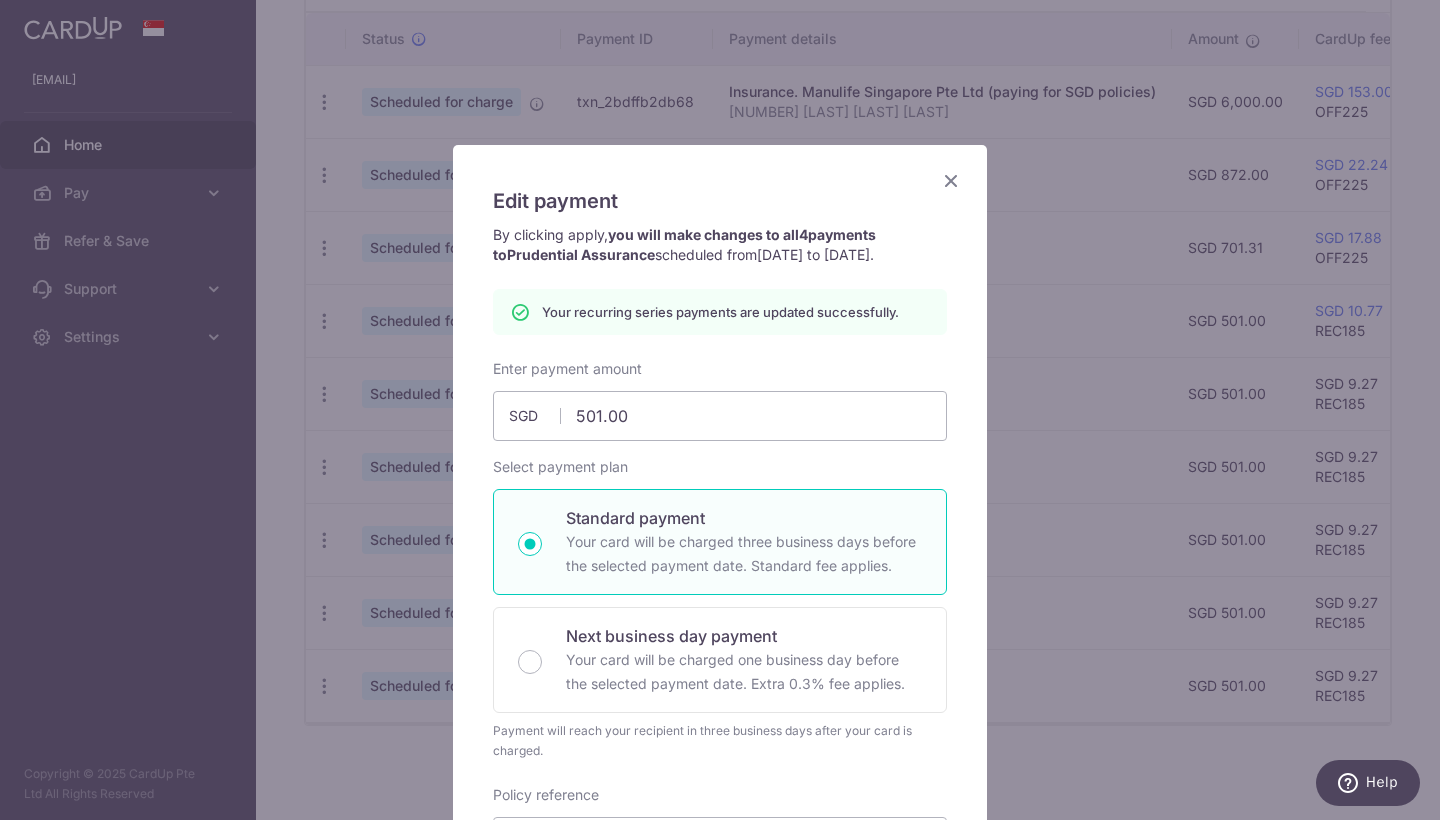 scroll, scrollTop: 0, scrollLeft: 0, axis: both 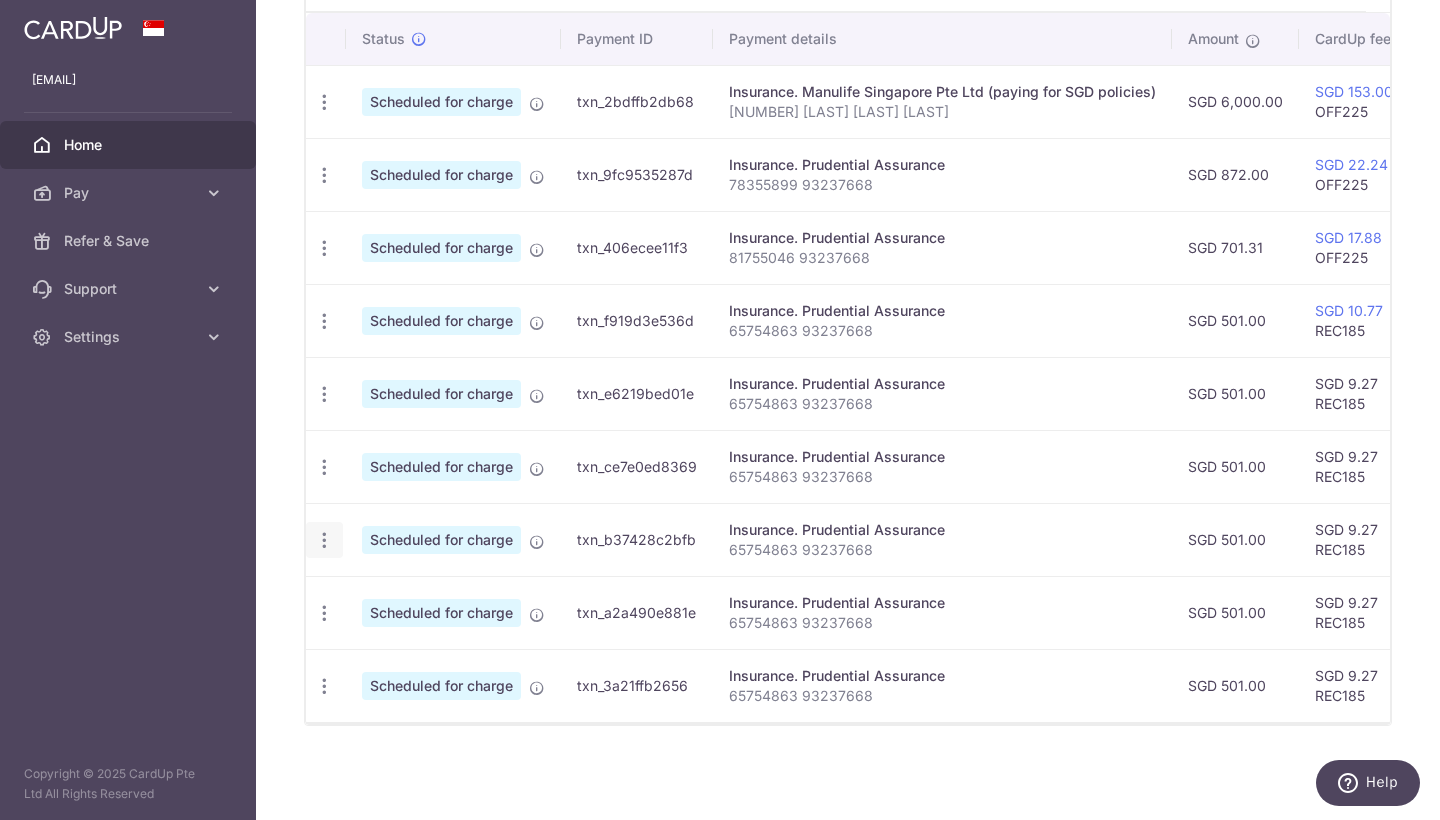 click at bounding box center (324, 102) 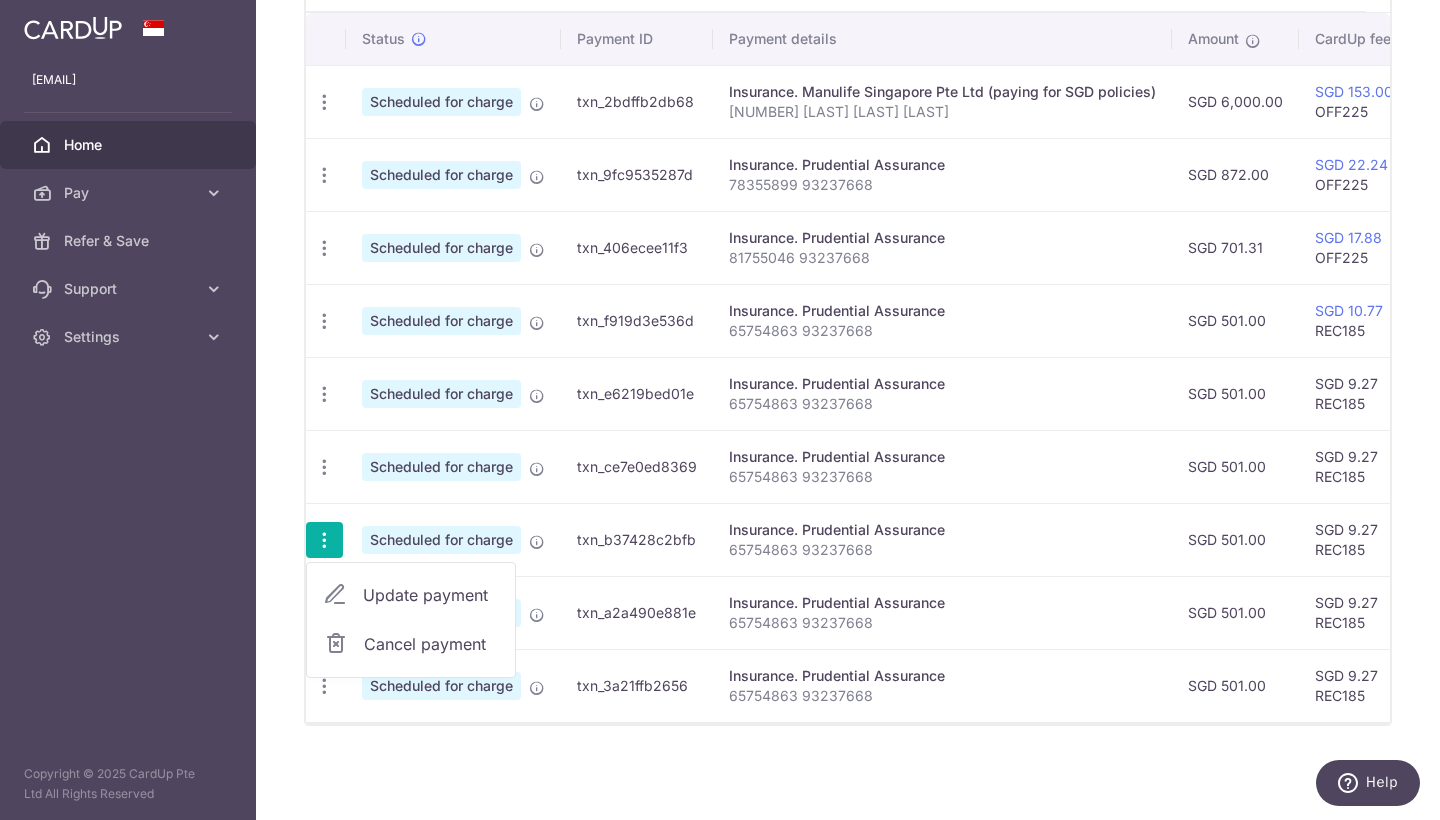 click on "Update payment" at bounding box center [431, 595] 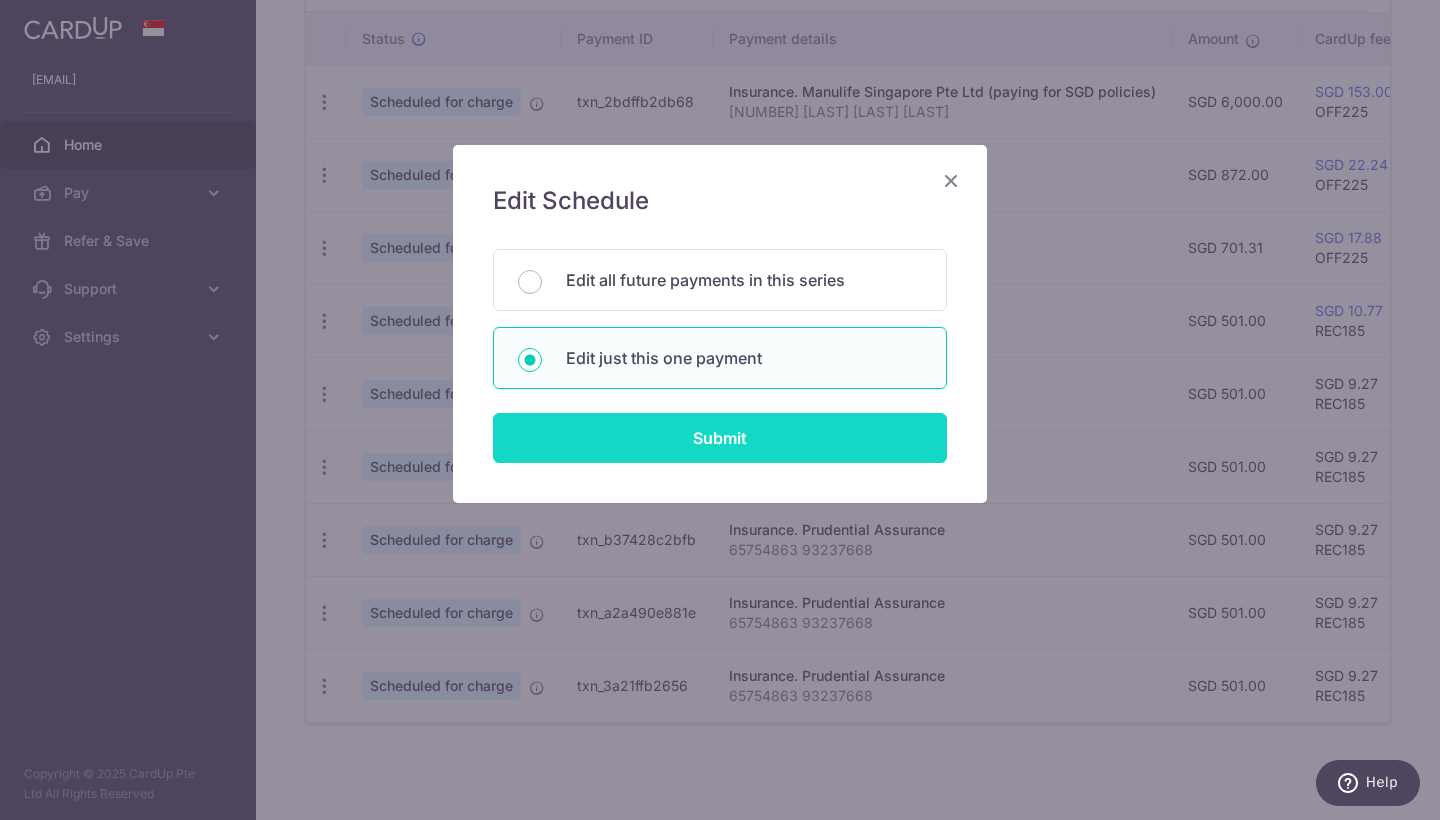 click on "Submit" at bounding box center (720, 438) 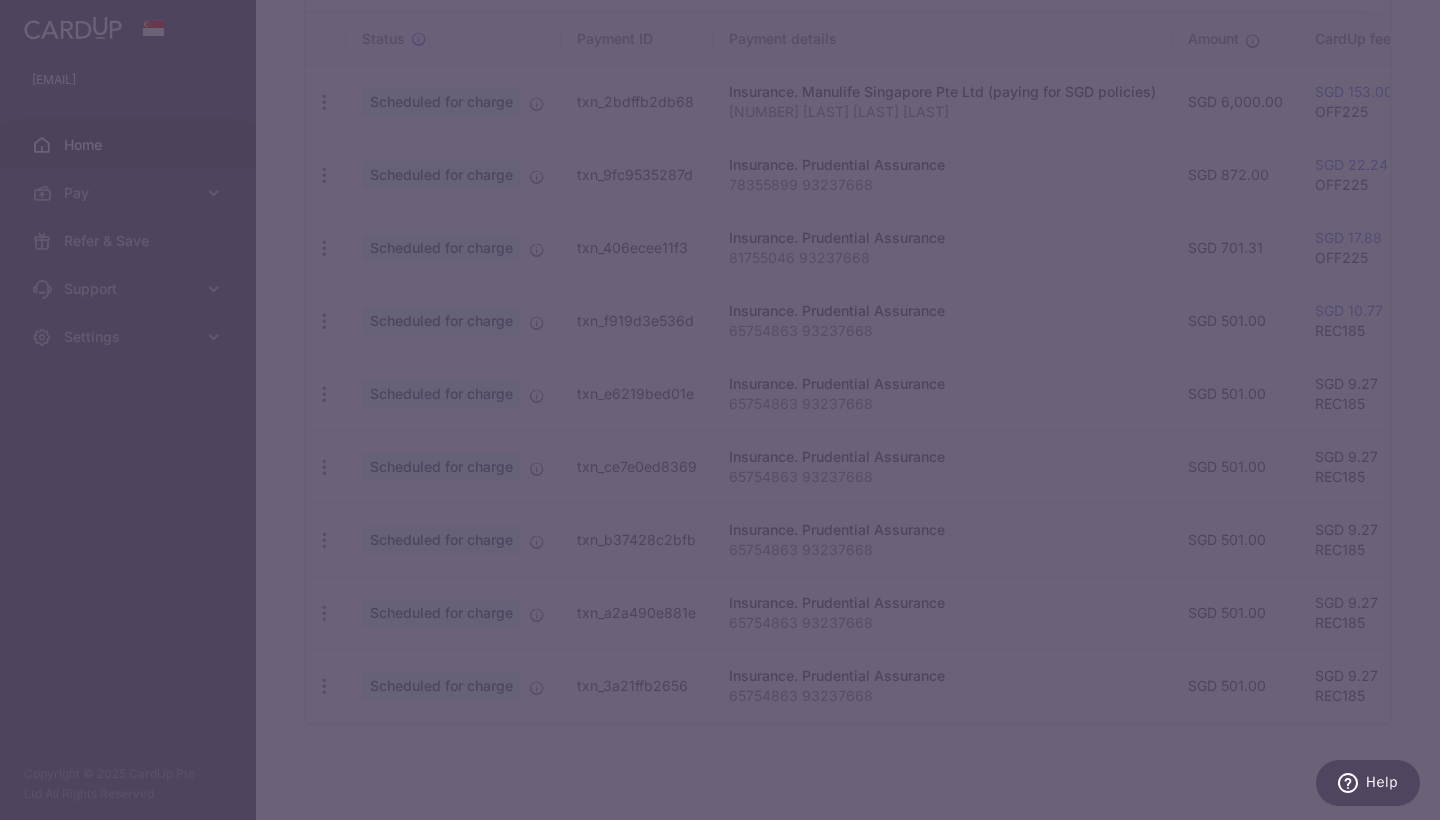 type on "501.00" 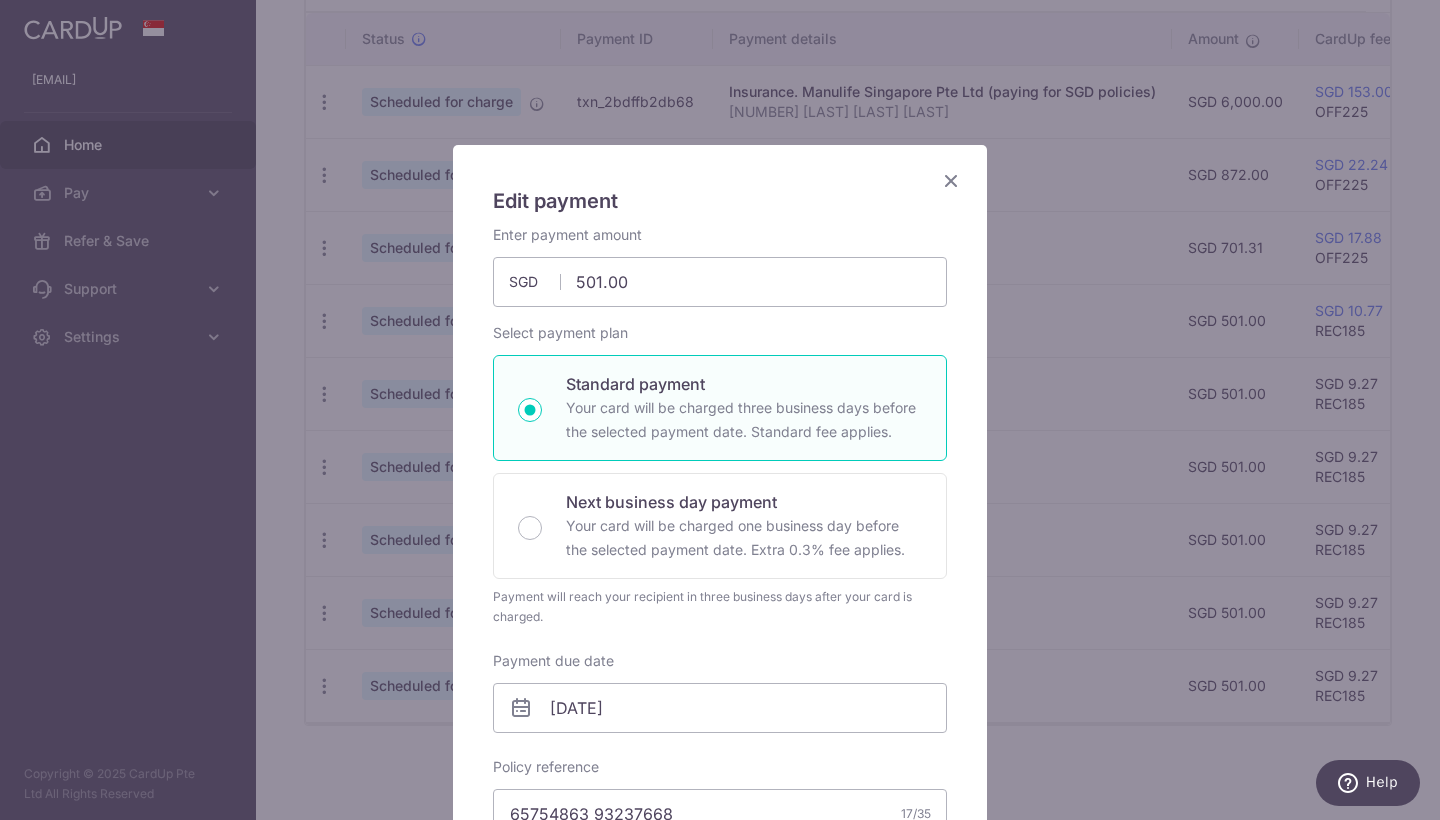 scroll, scrollTop: 0, scrollLeft: 0, axis: both 